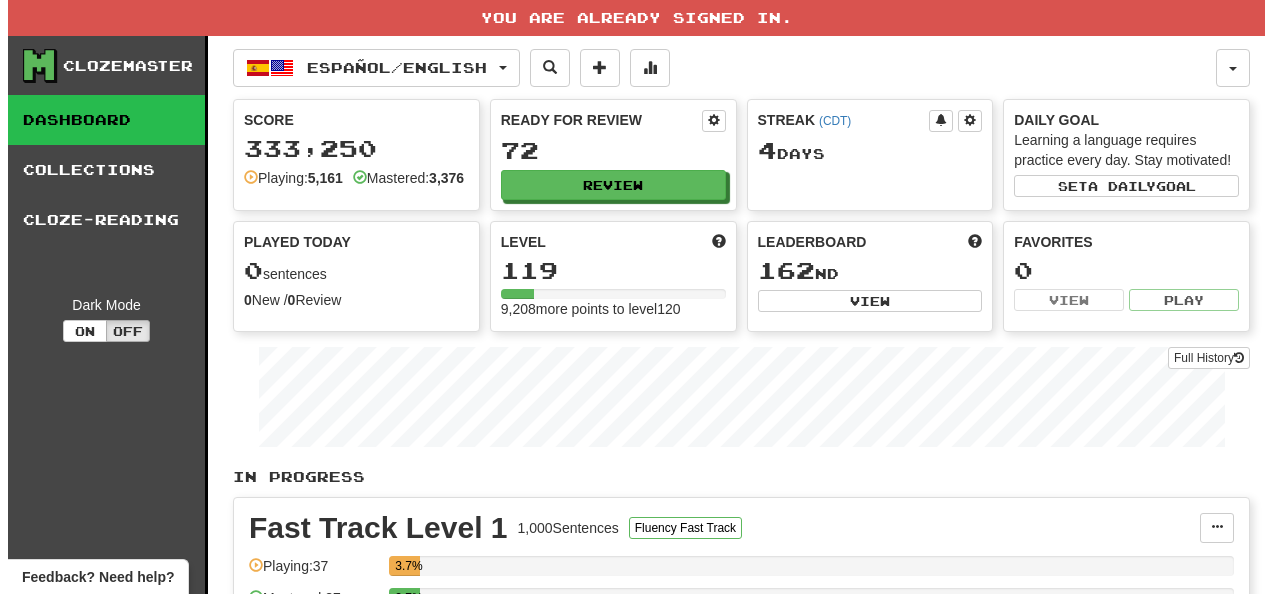 scroll, scrollTop: 0, scrollLeft: 0, axis: both 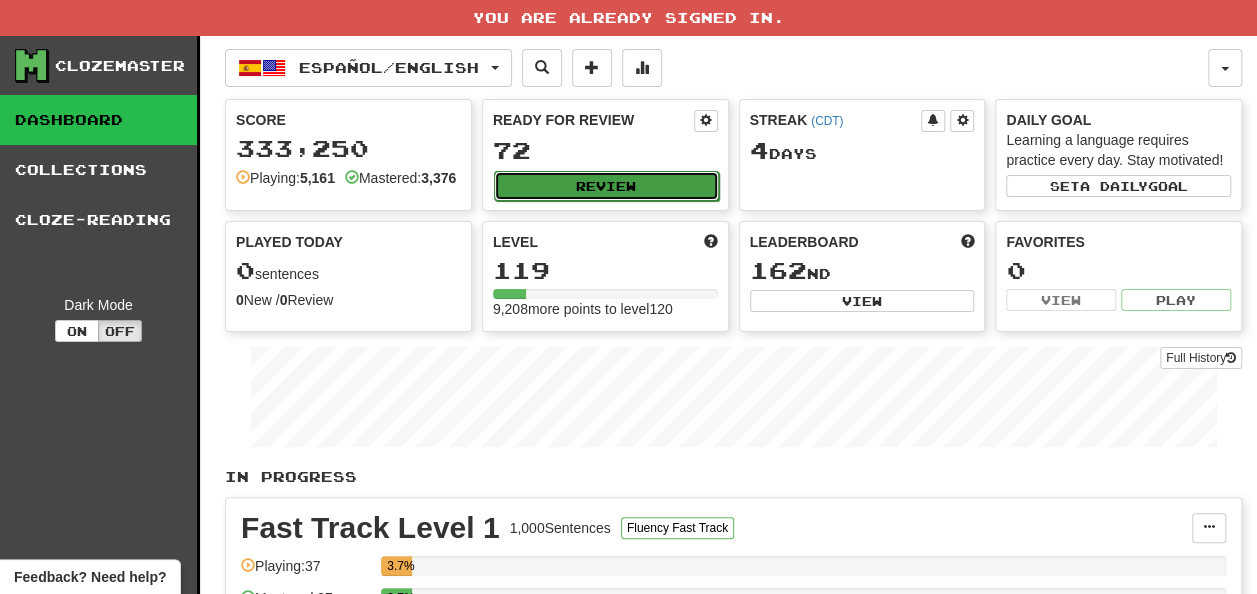 click on "Review" at bounding box center (606, 186) 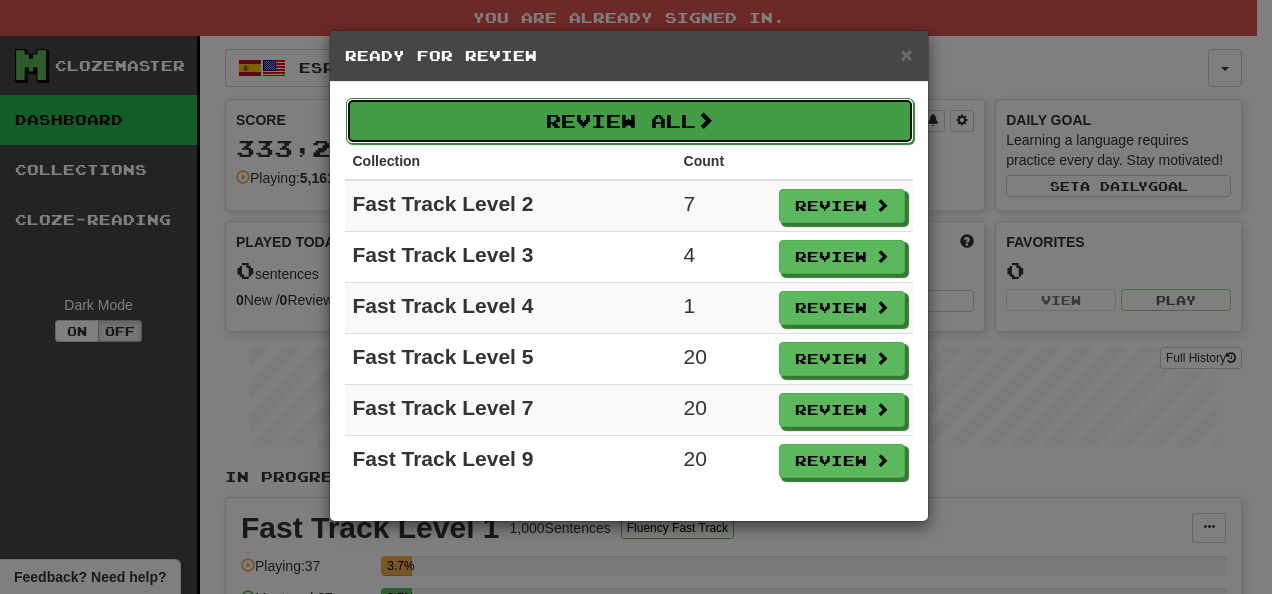 click on "Review All" at bounding box center [630, 121] 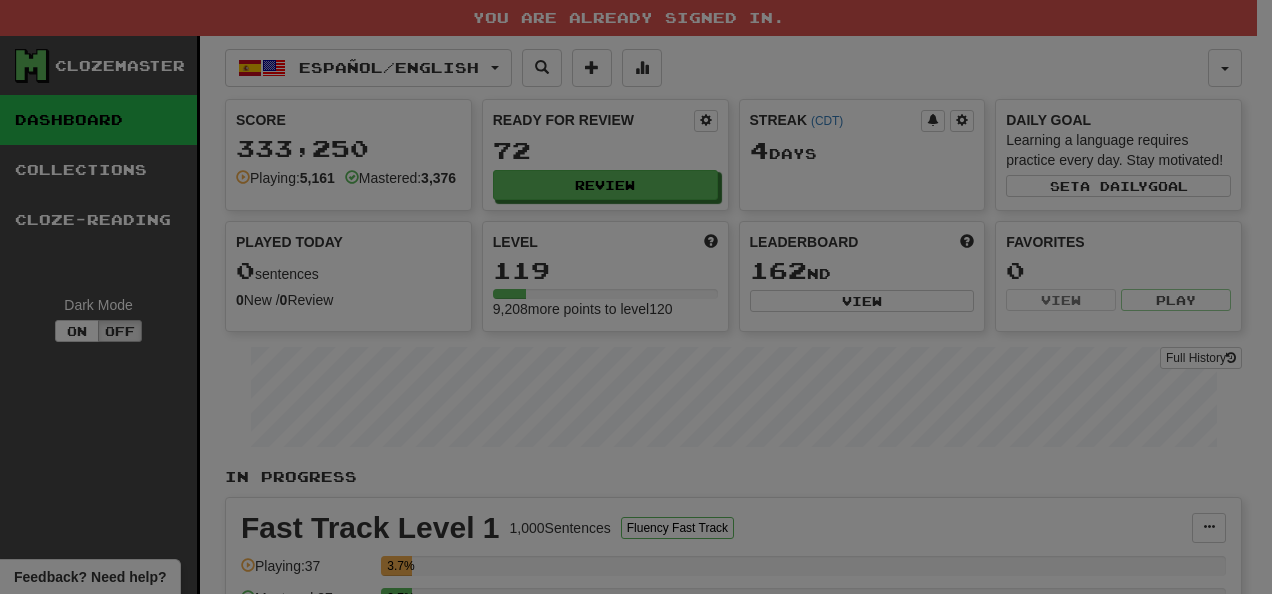 select on "**" 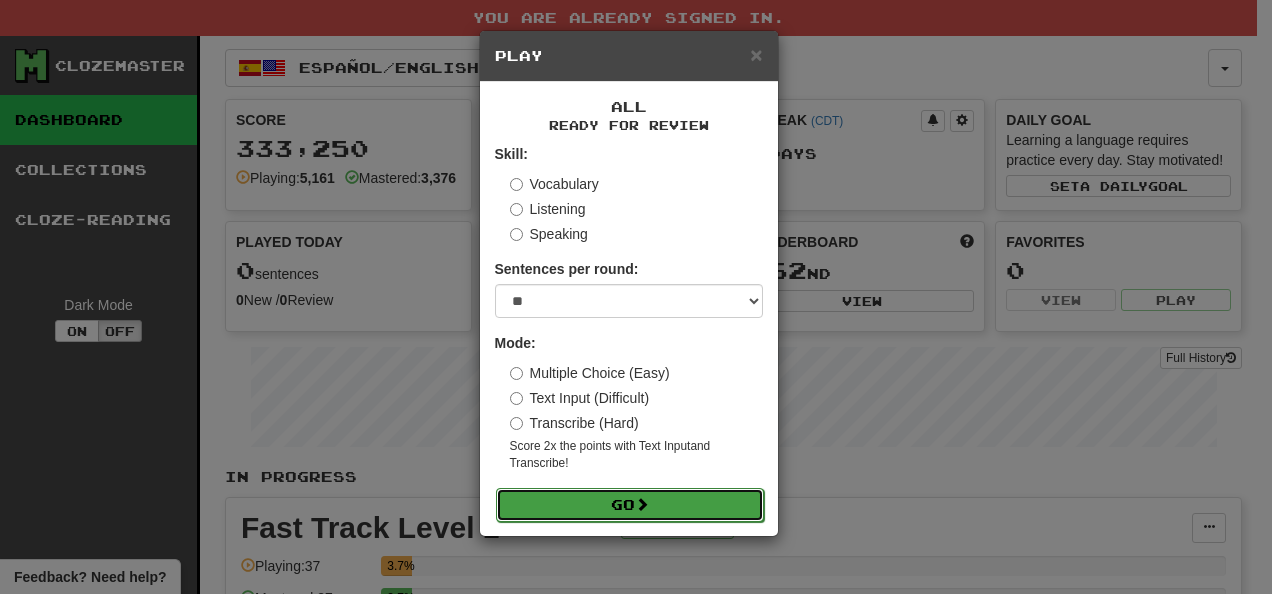 click on "Go" at bounding box center (630, 505) 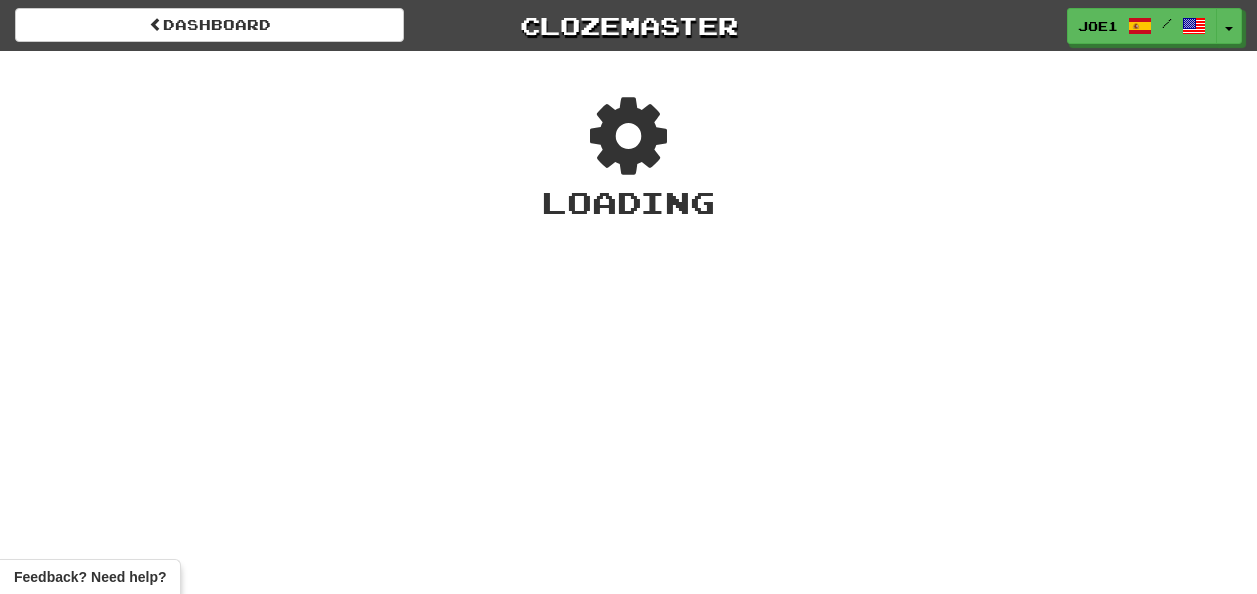 scroll, scrollTop: 0, scrollLeft: 0, axis: both 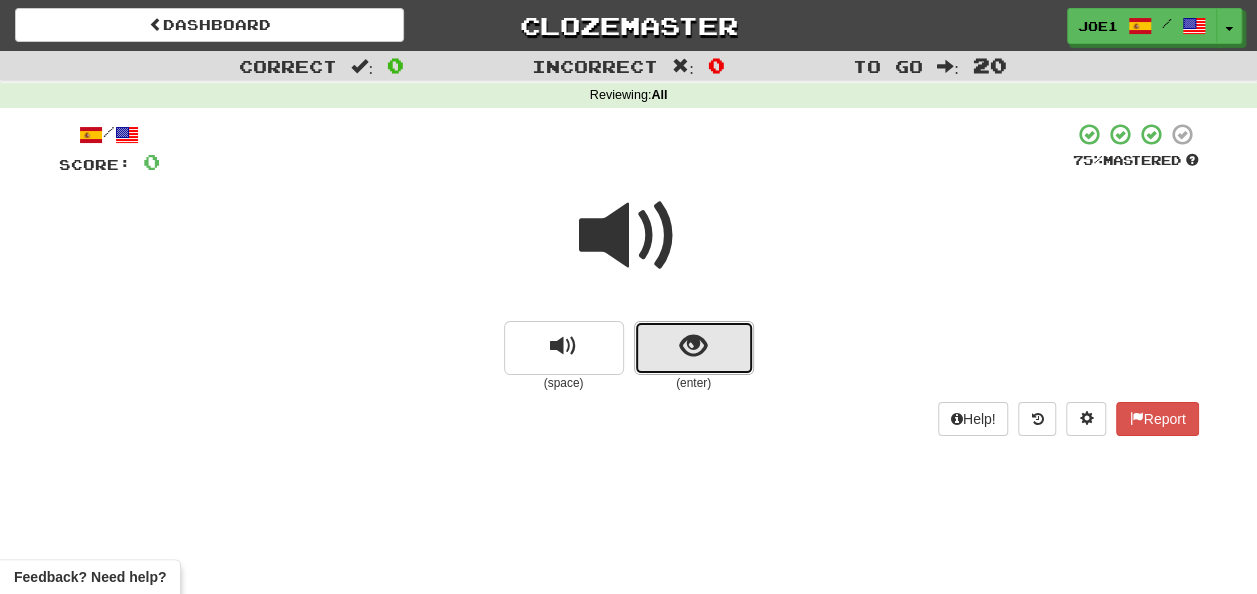 click at bounding box center (694, 348) 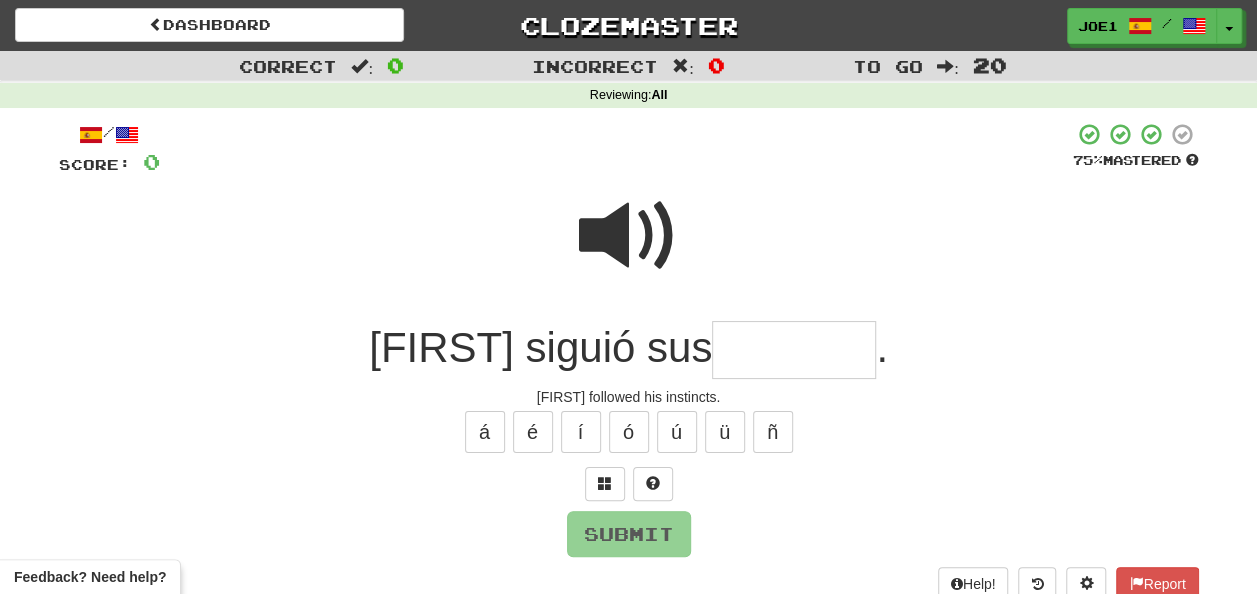 click at bounding box center [794, 350] 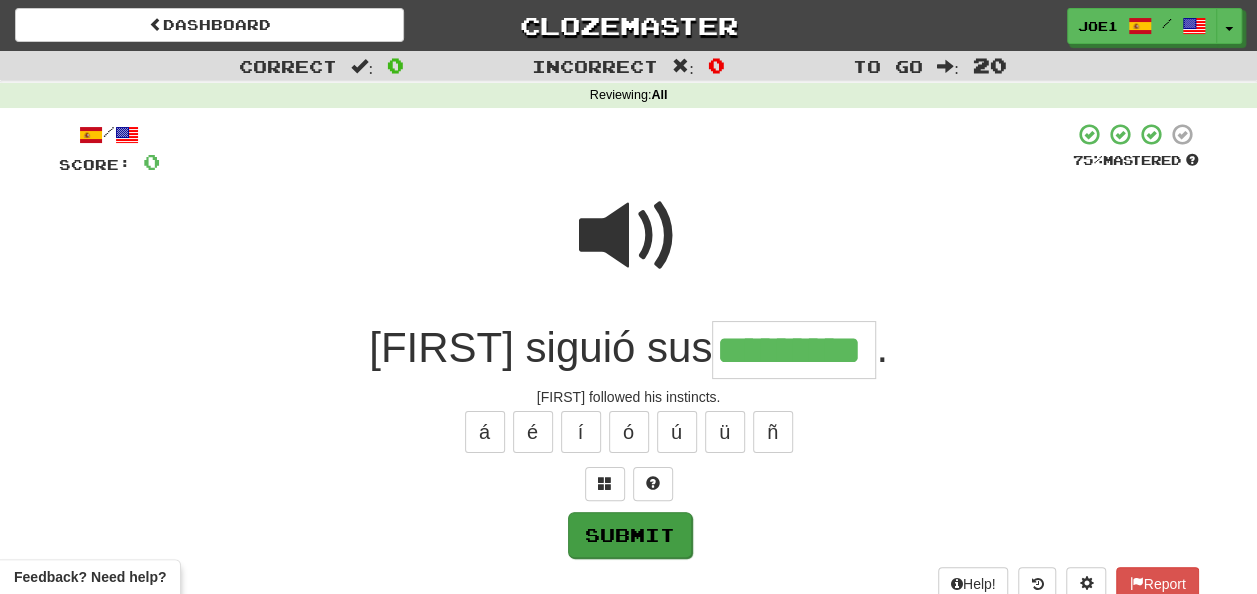 type on "*********" 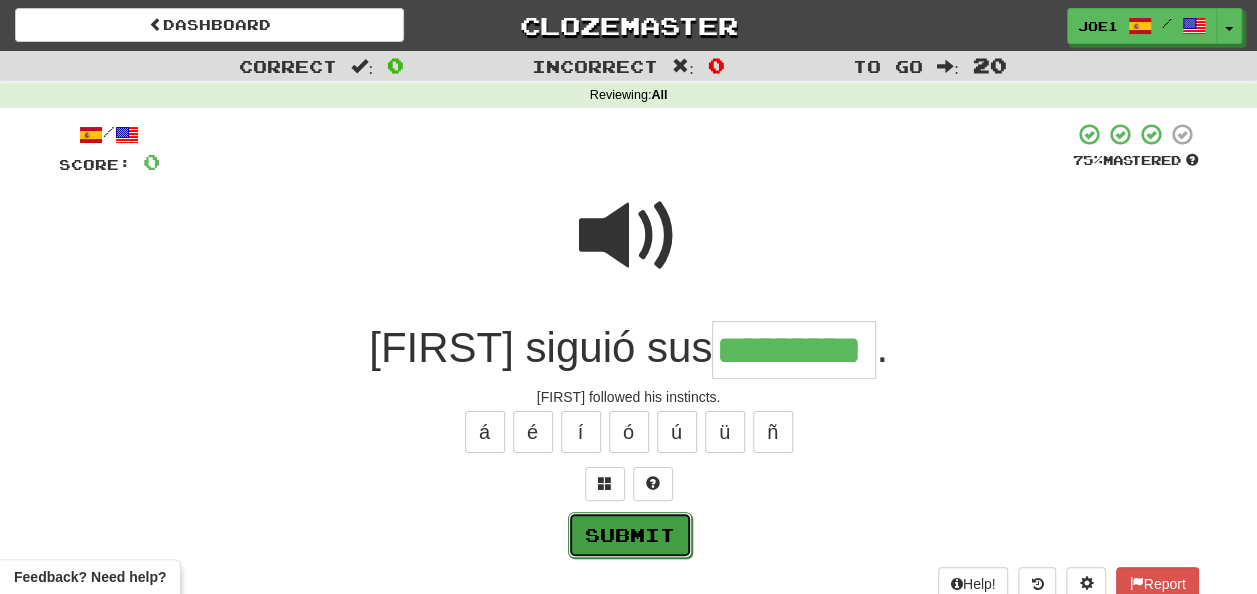 click on "Submit" at bounding box center [630, 535] 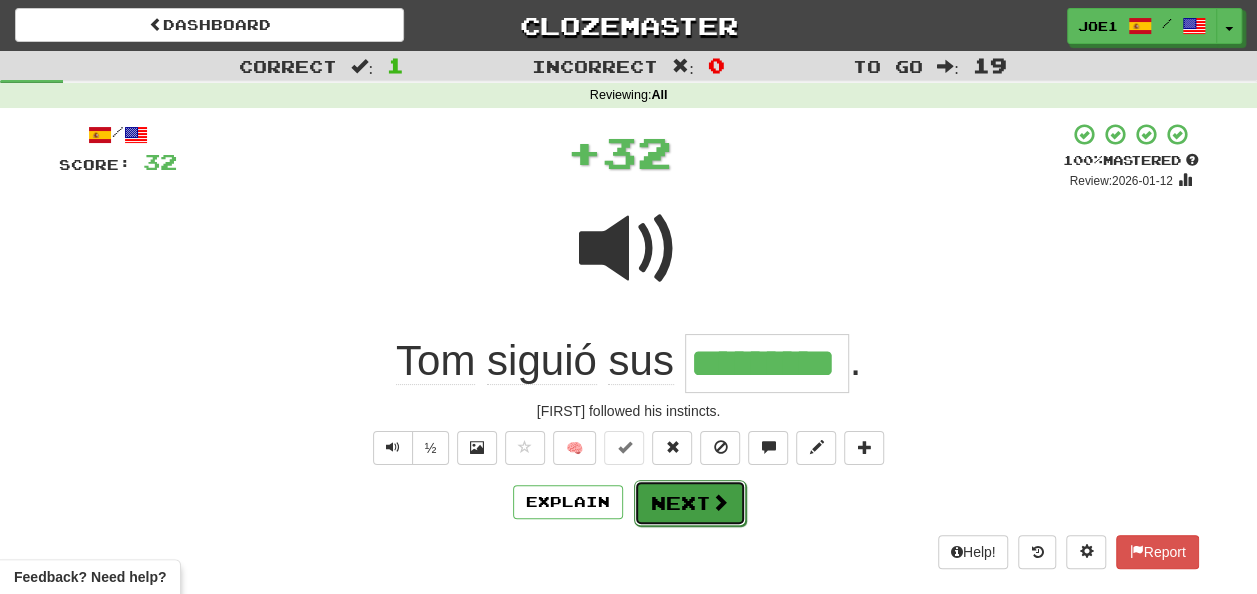 click on "Next" at bounding box center [690, 503] 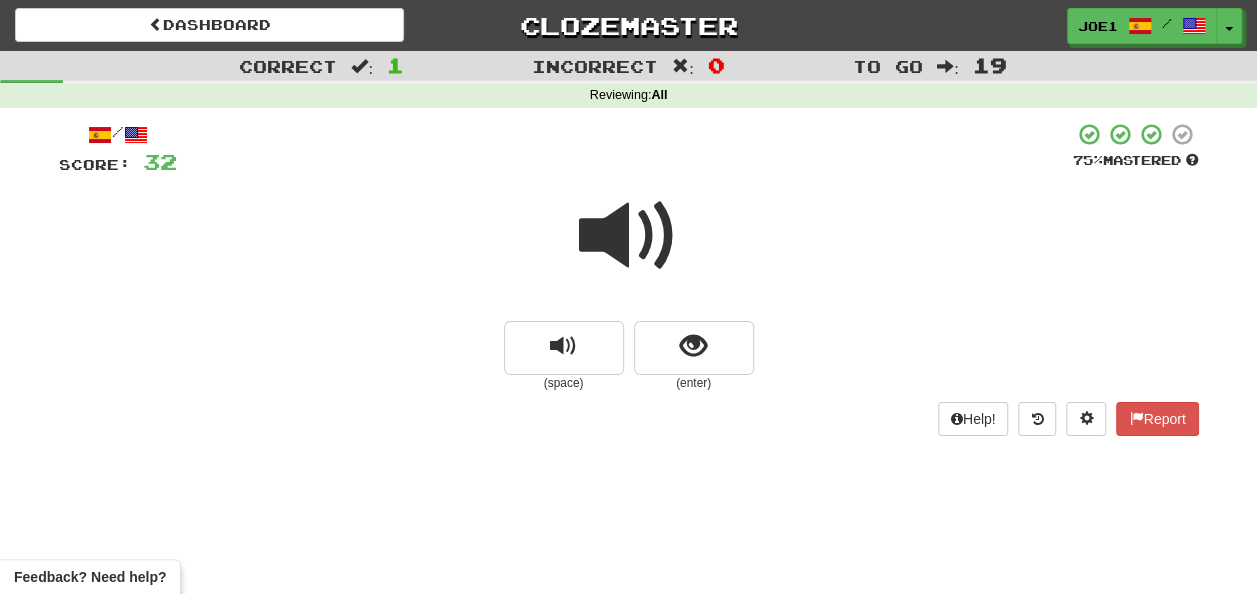 click at bounding box center (629, 236) 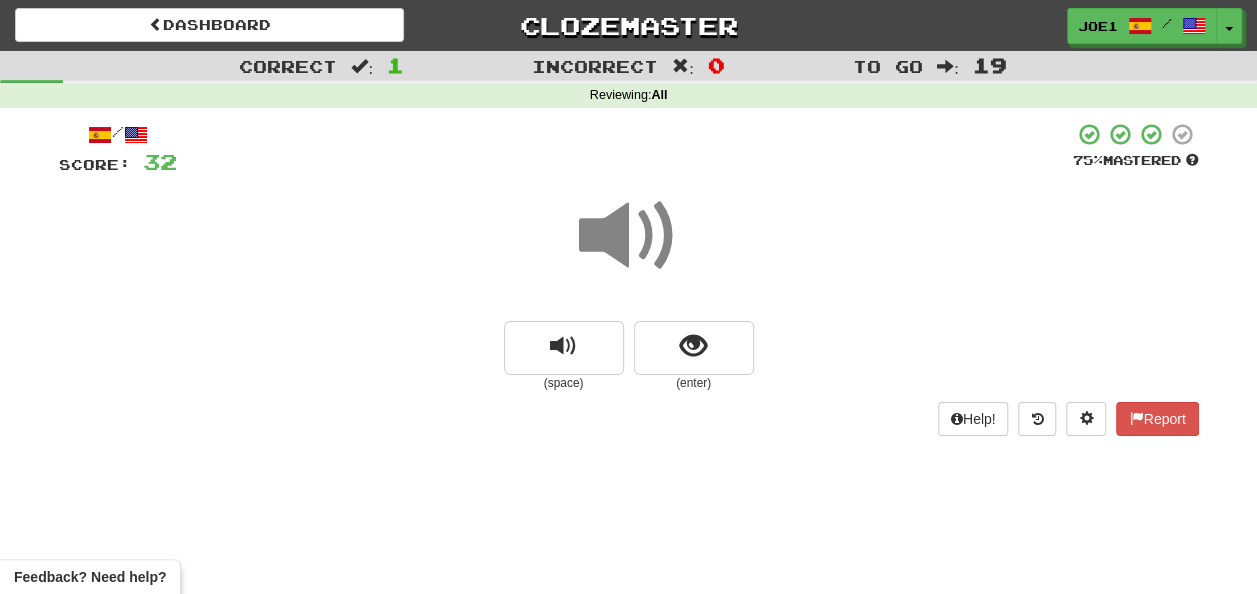 click at bounding box center (629, 236) 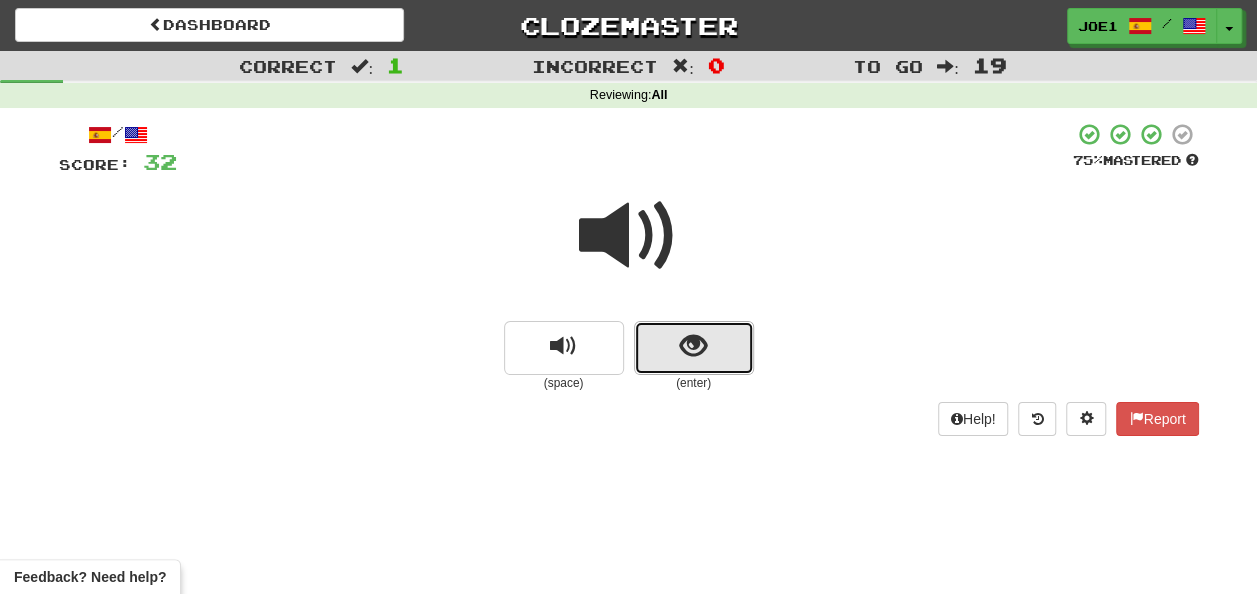 click at bounding box center [694, 348] 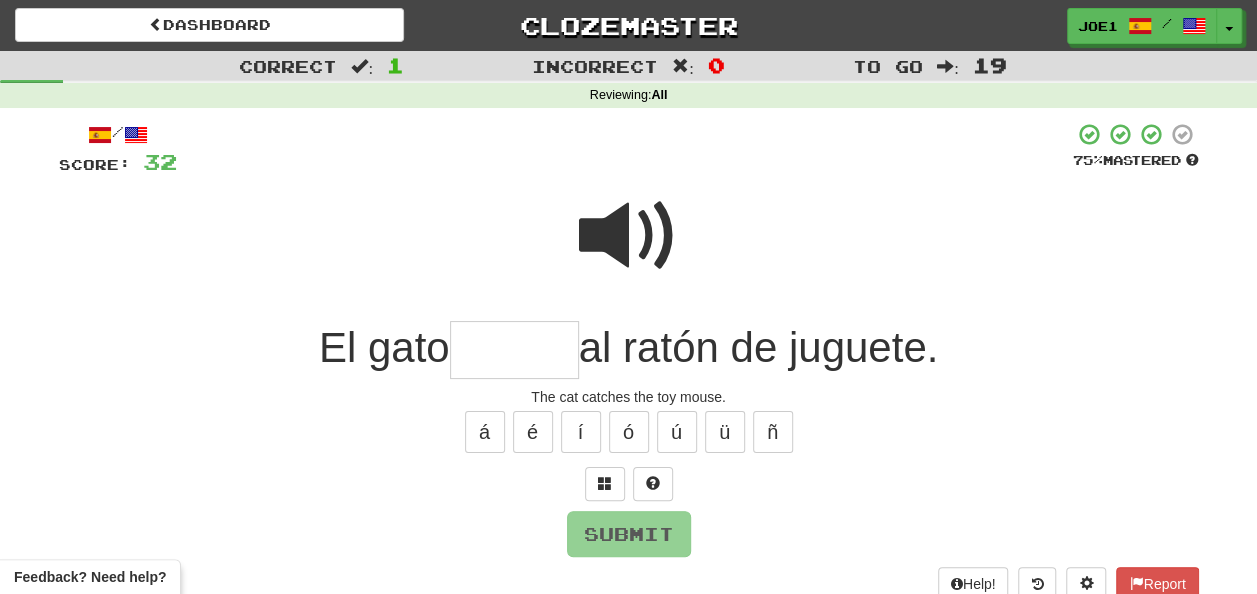 click at bounding box center [629, 236] 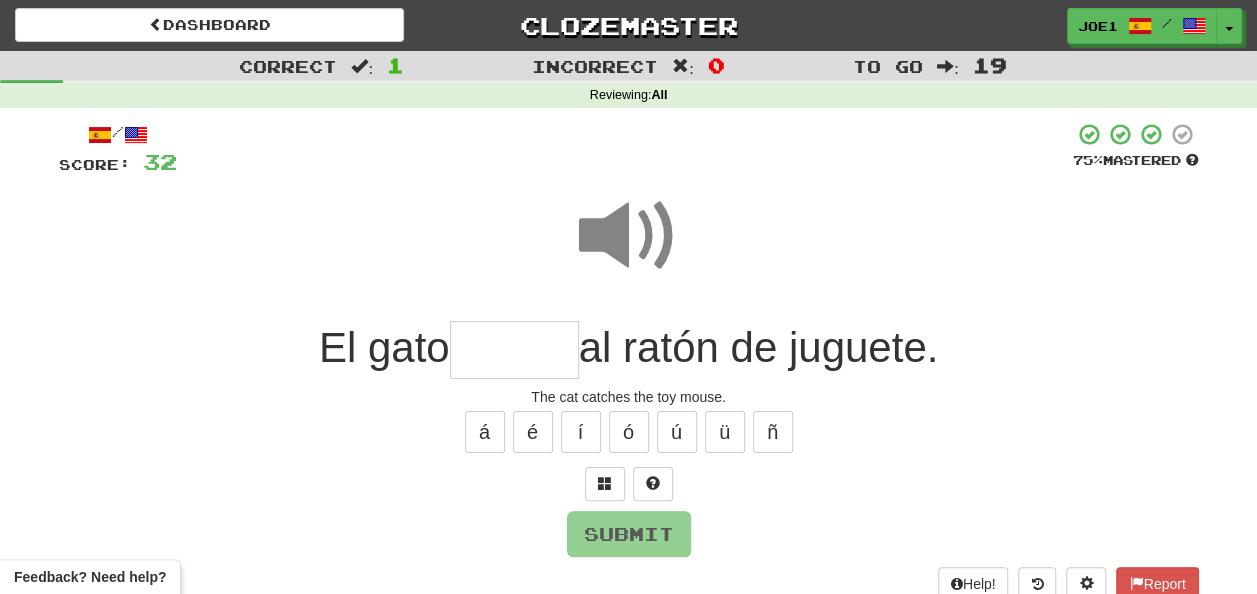 click at bounding box center (514, 350) 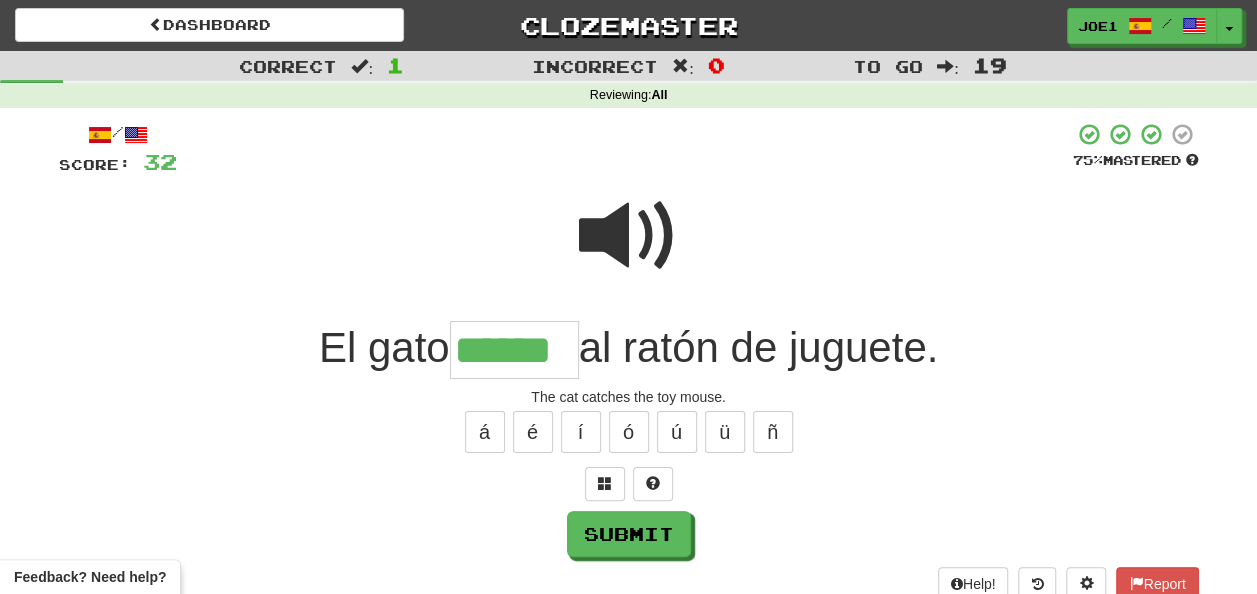 type on "******" 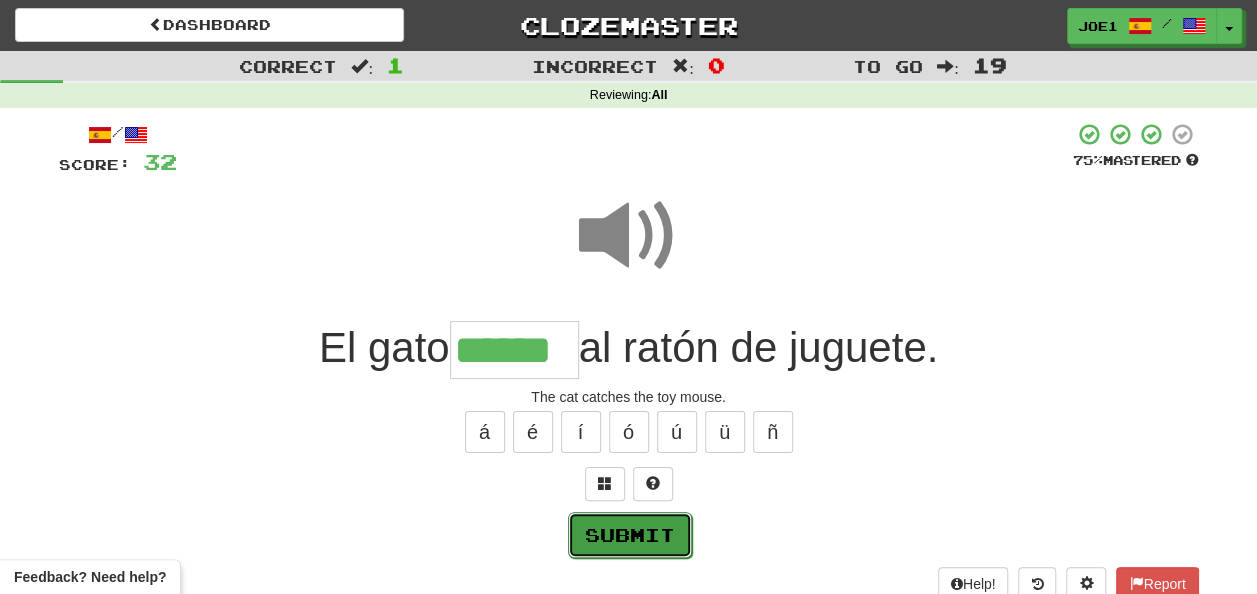 click on "Submit" at bounding box center (630, 535) 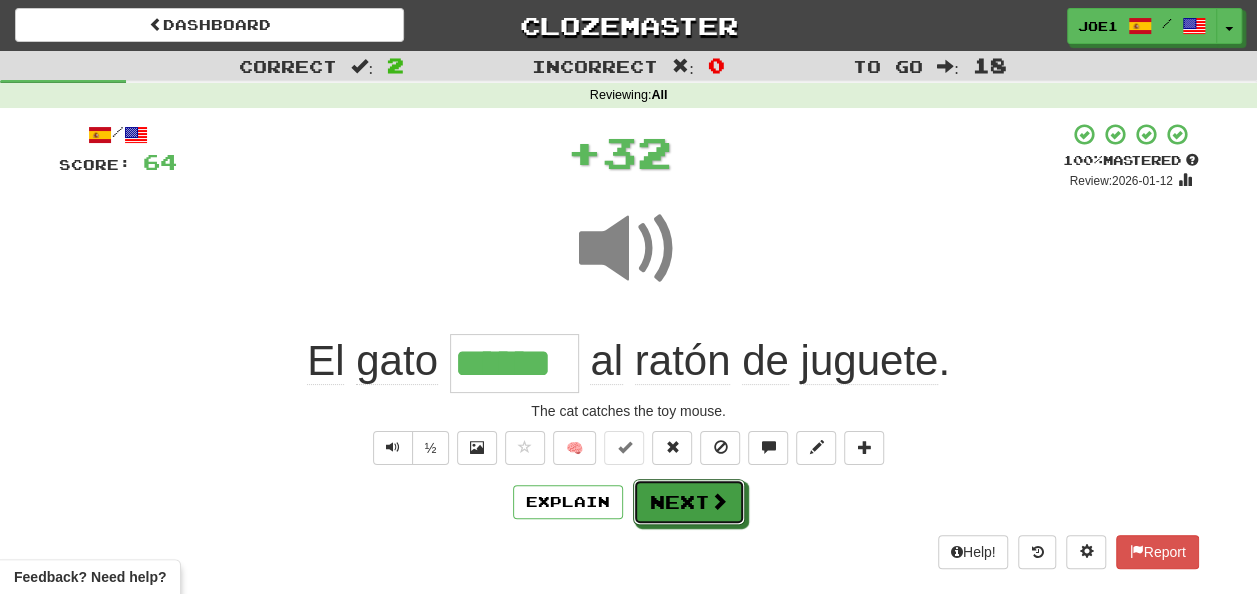 click on "Next" at bounding box center [689, 502] 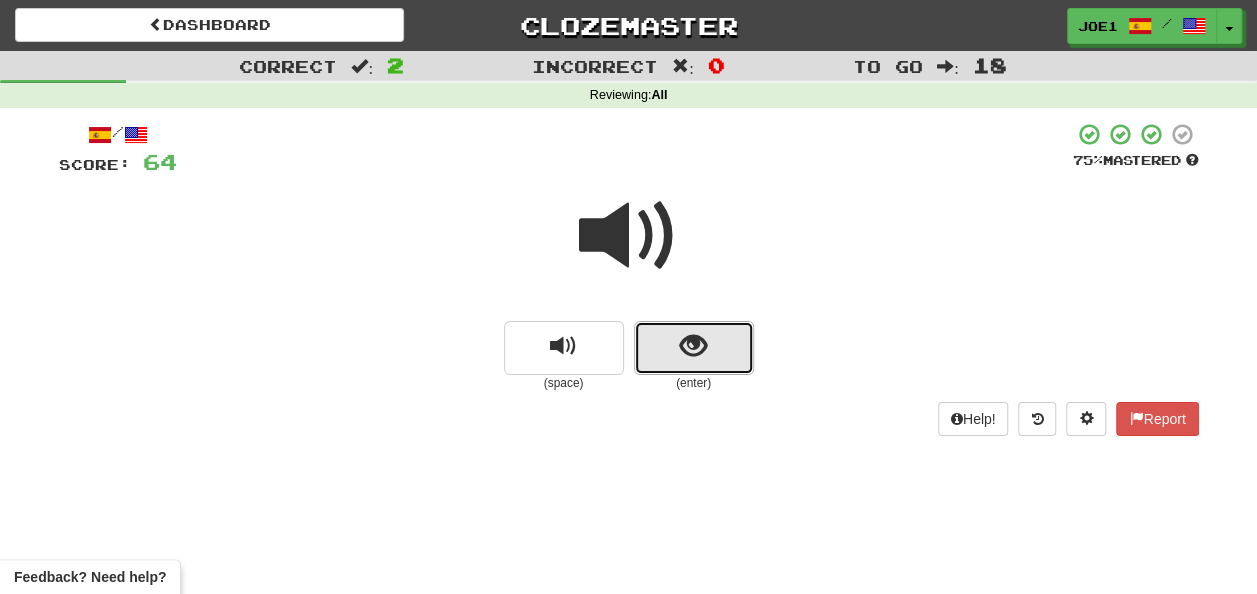 click at bounding box center (694, 348) 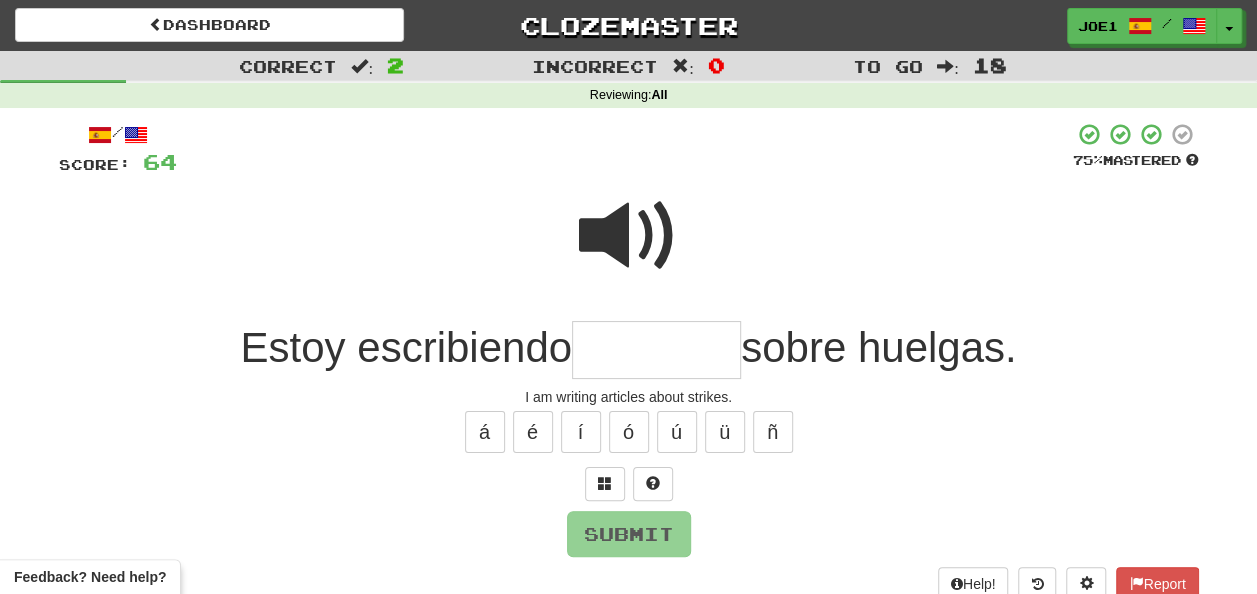 click at bounding box center [656, 350] 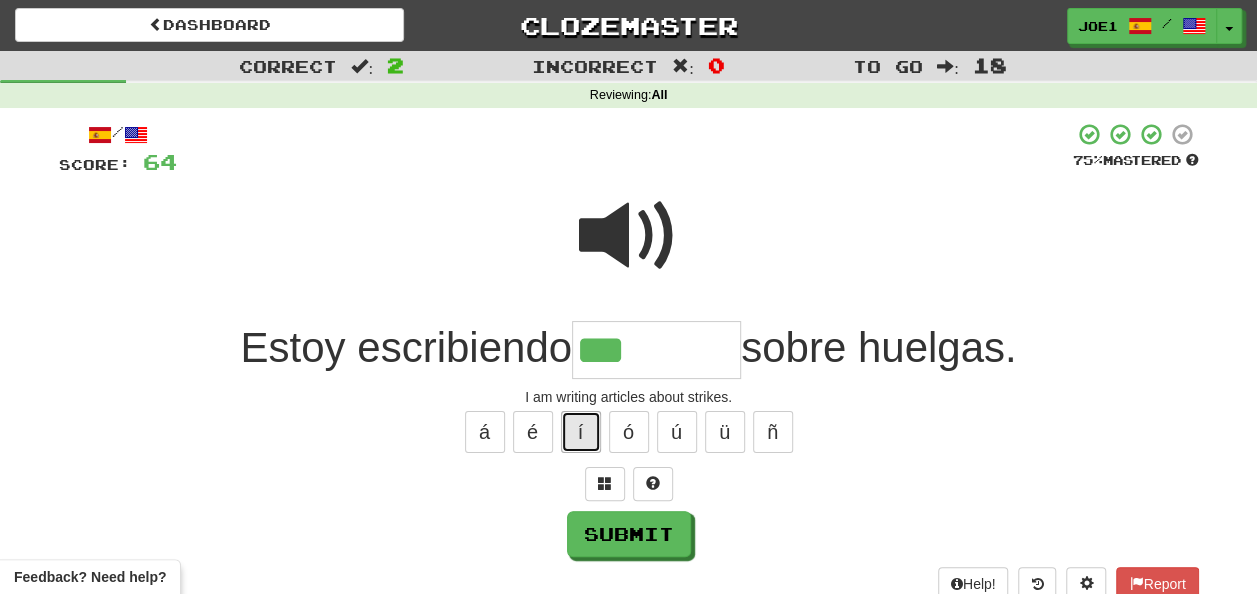 click on "í" at bounding box center [581, 432] 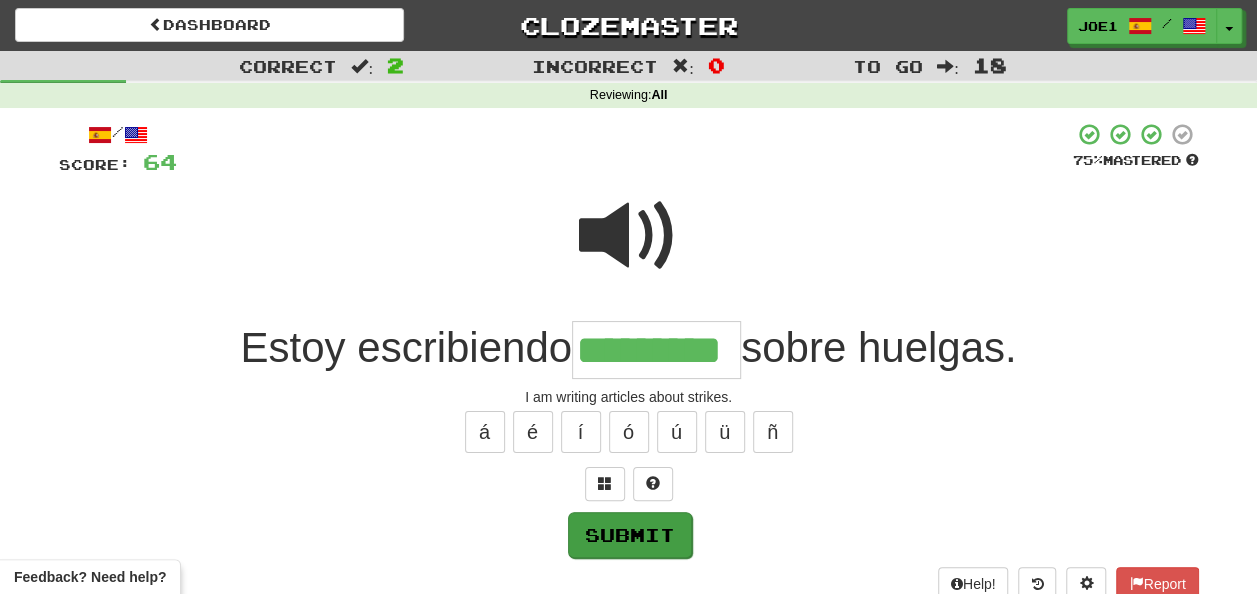 type on "*********" 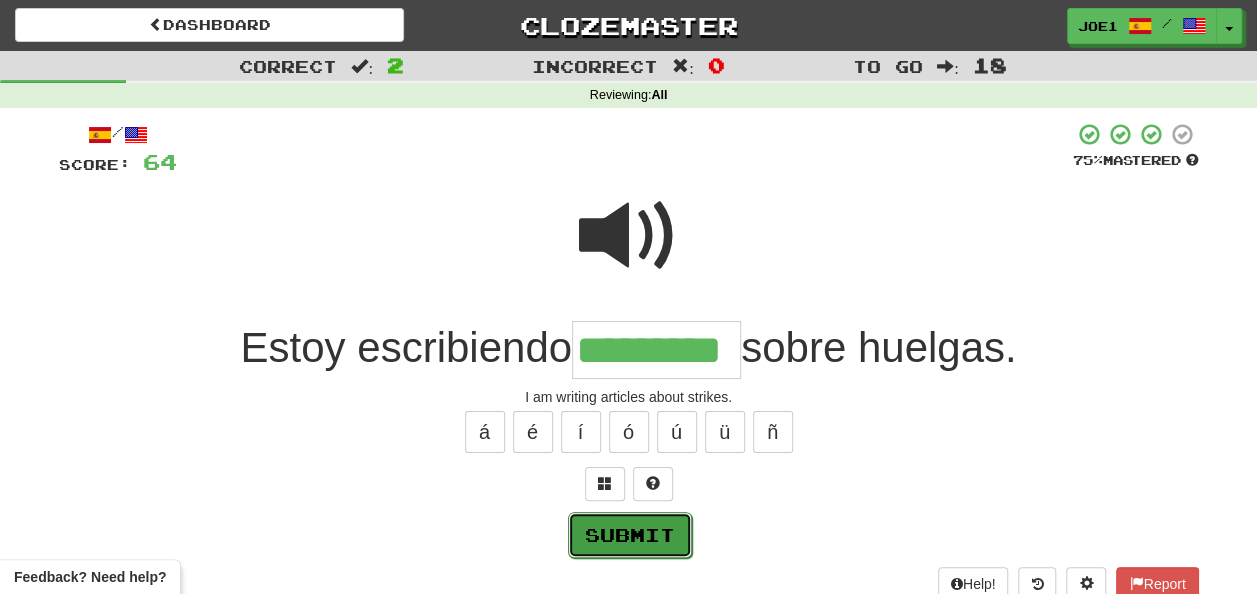click on "Submit" at bounding box center [630, 535] 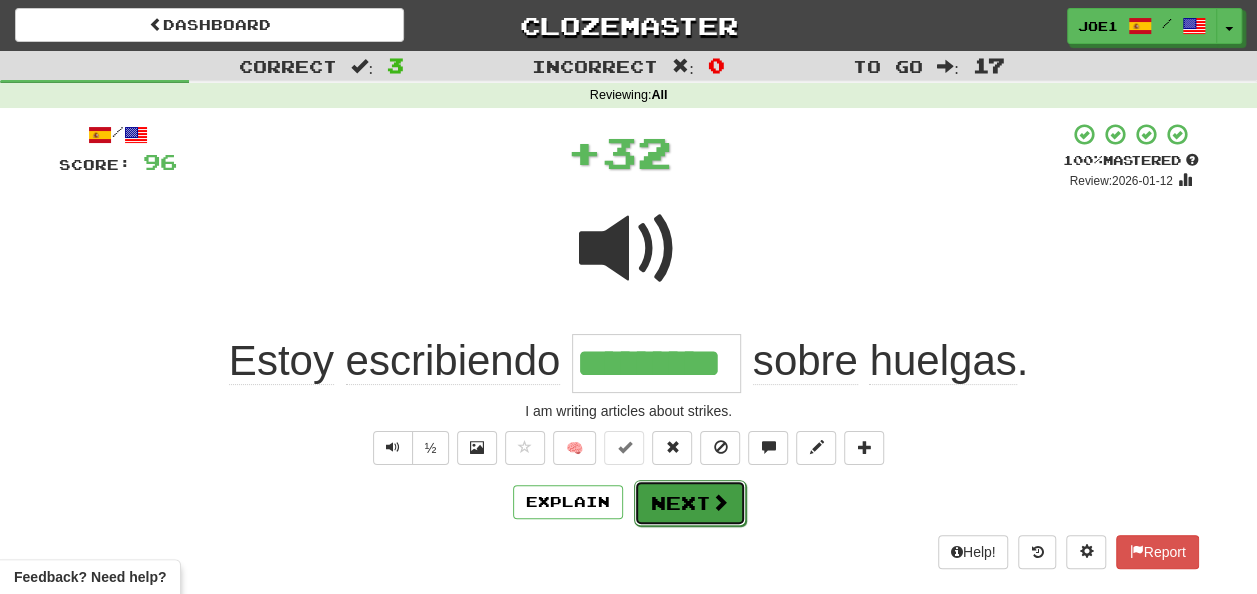 click on "Next" at bounding box center [690, 503] 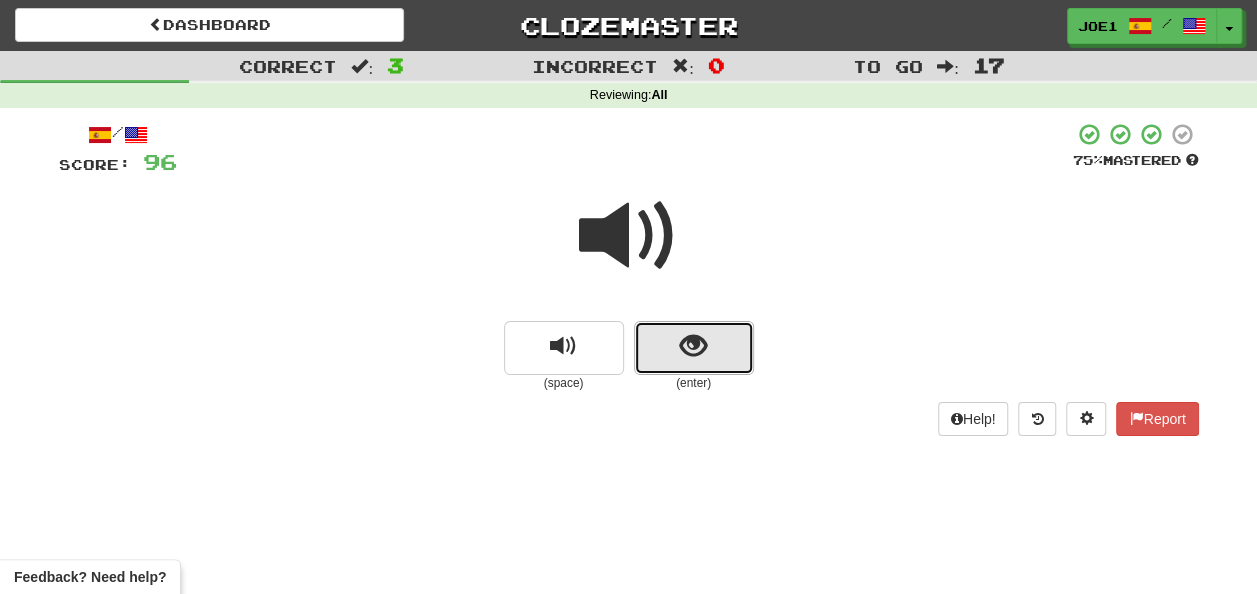 click at bounding box center (693, 346) 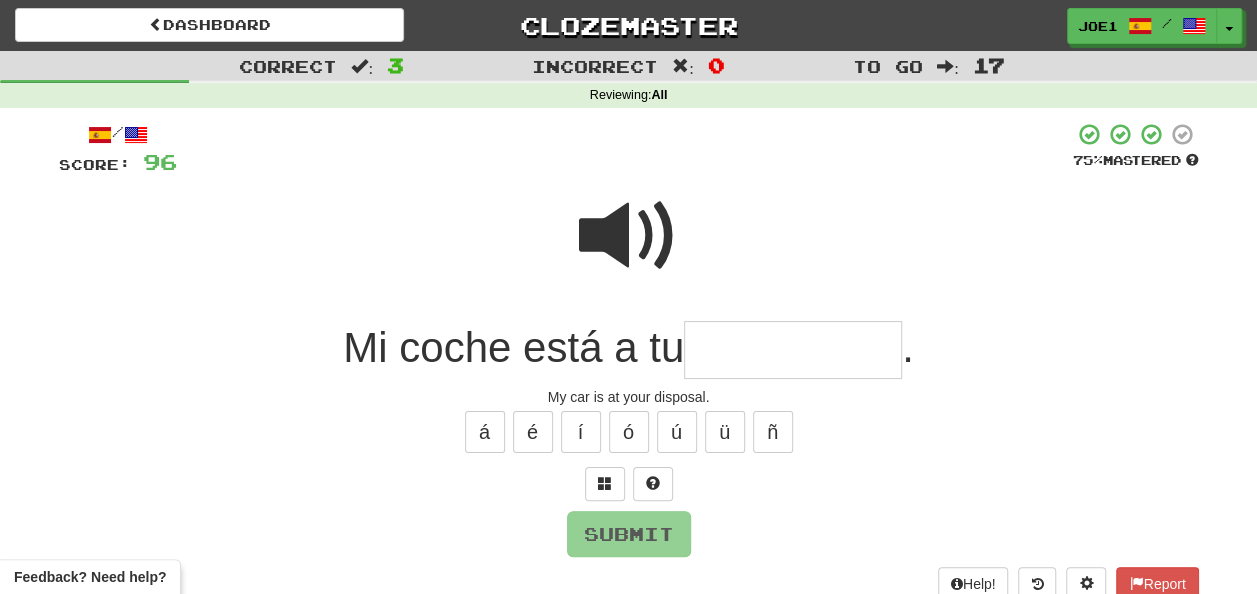click at bounding box center [629, 236] 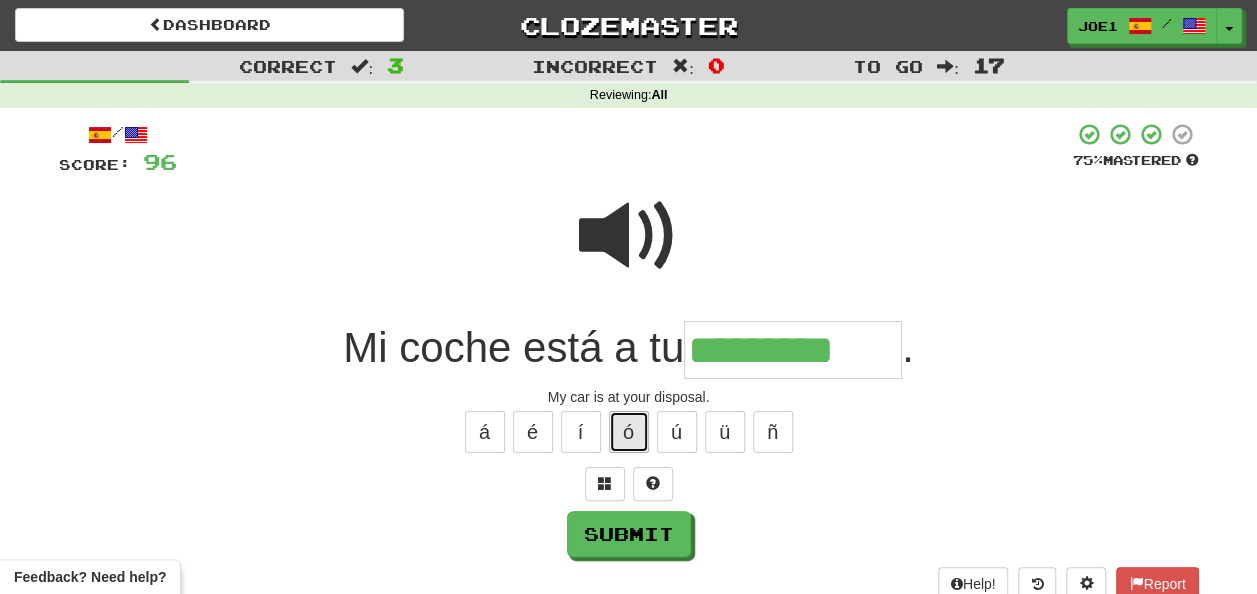 click on "ó" at bounding box center (629, 432) 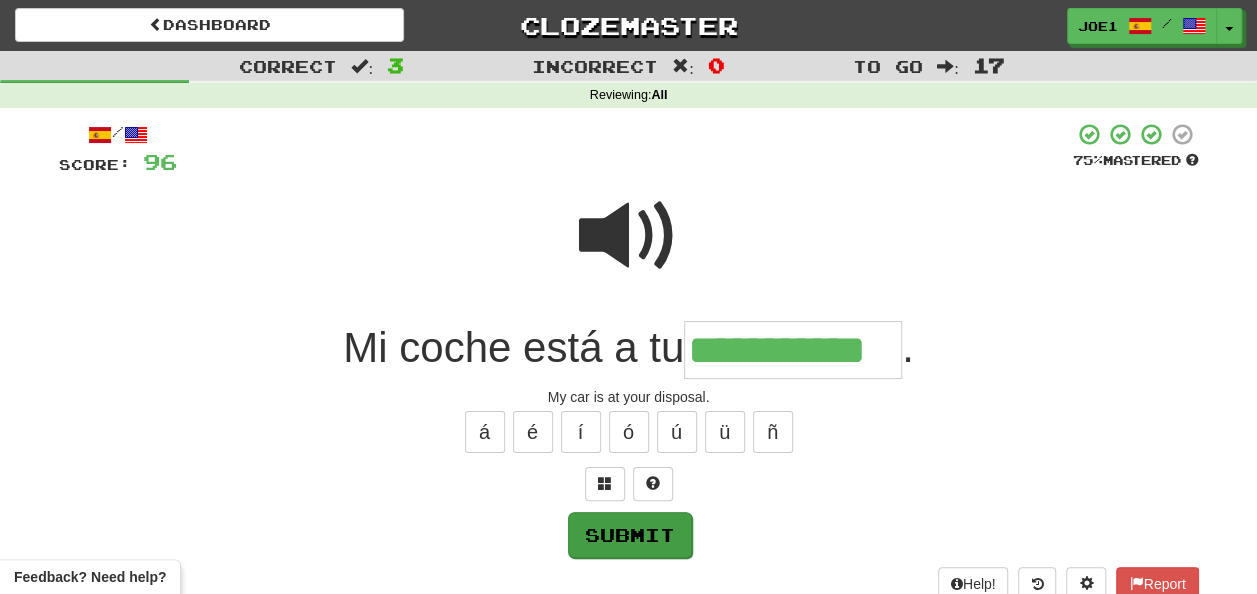 type on "**********" 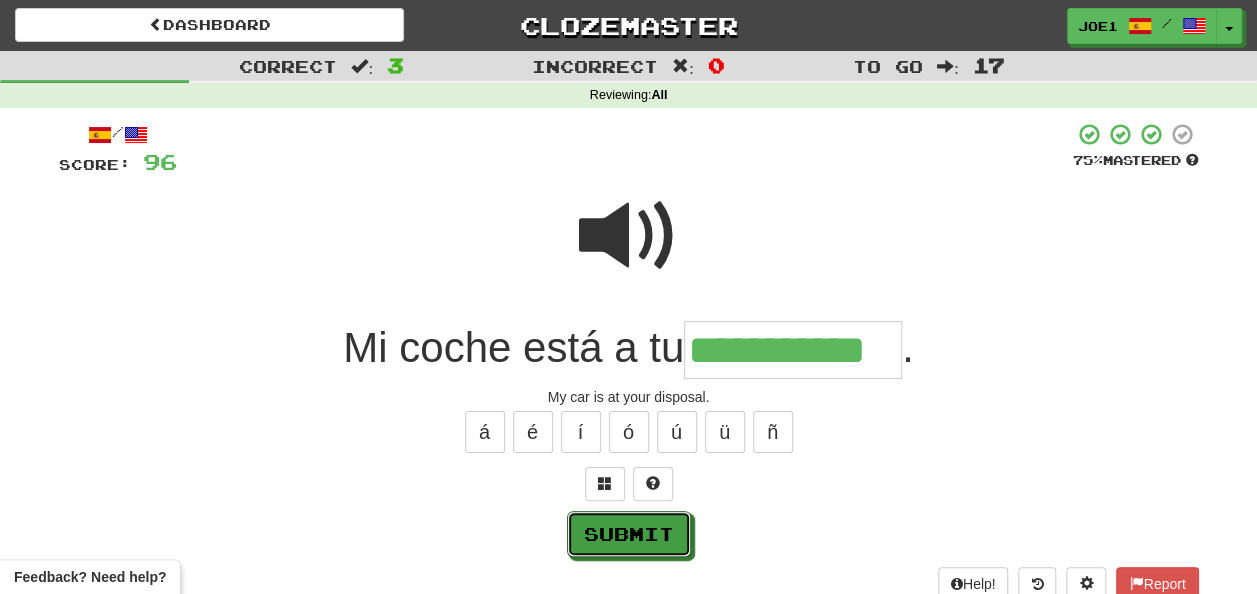 drag, startPoint x: 635, startPoint y: 514, endPoint x: 637, endPoint y: 524, distance: 10.198039 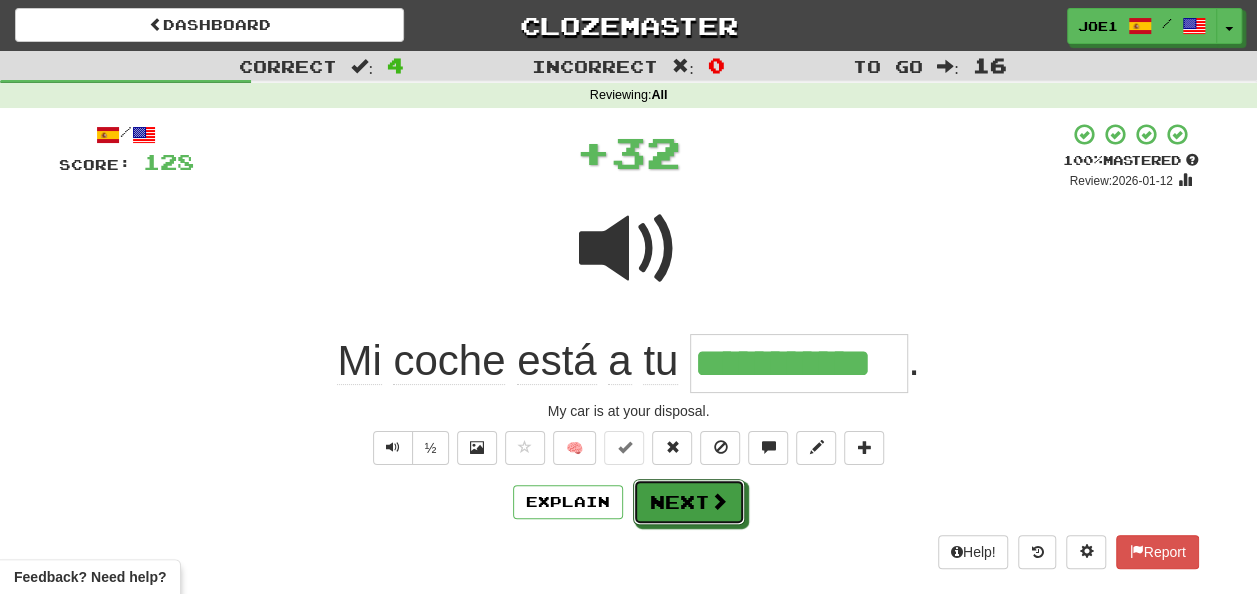 click on "Next" at bounding box center (689, 502) 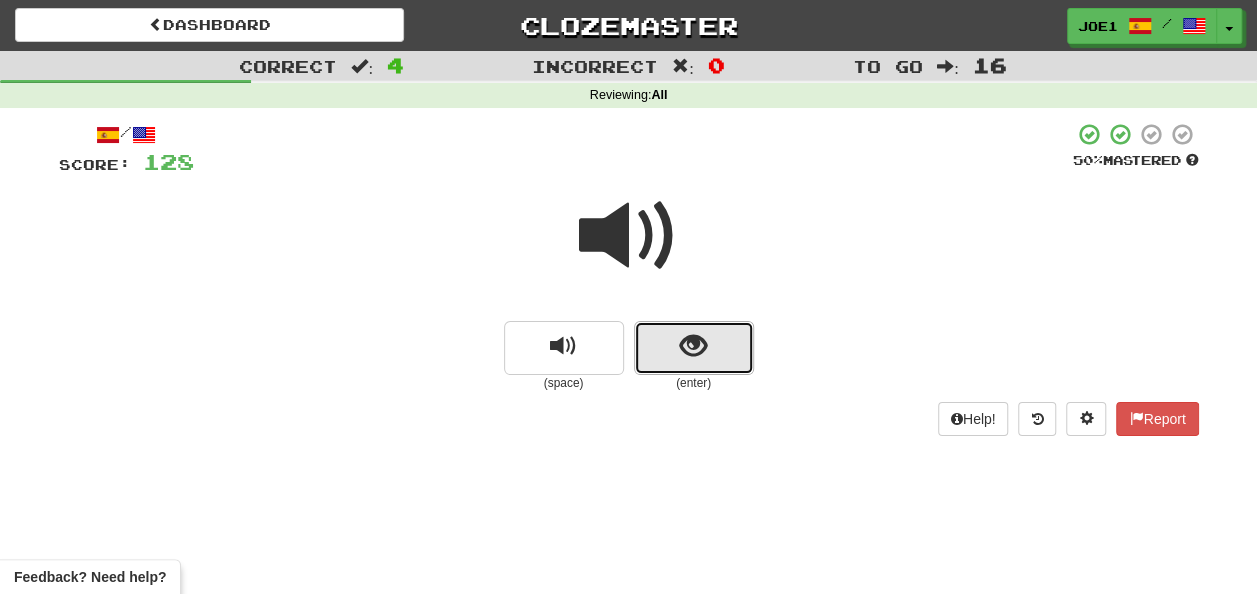 drag, startPoint x: 686, startPoint y: 340, endPoint x: 676, endPoint y: 337, distance: 10.440307 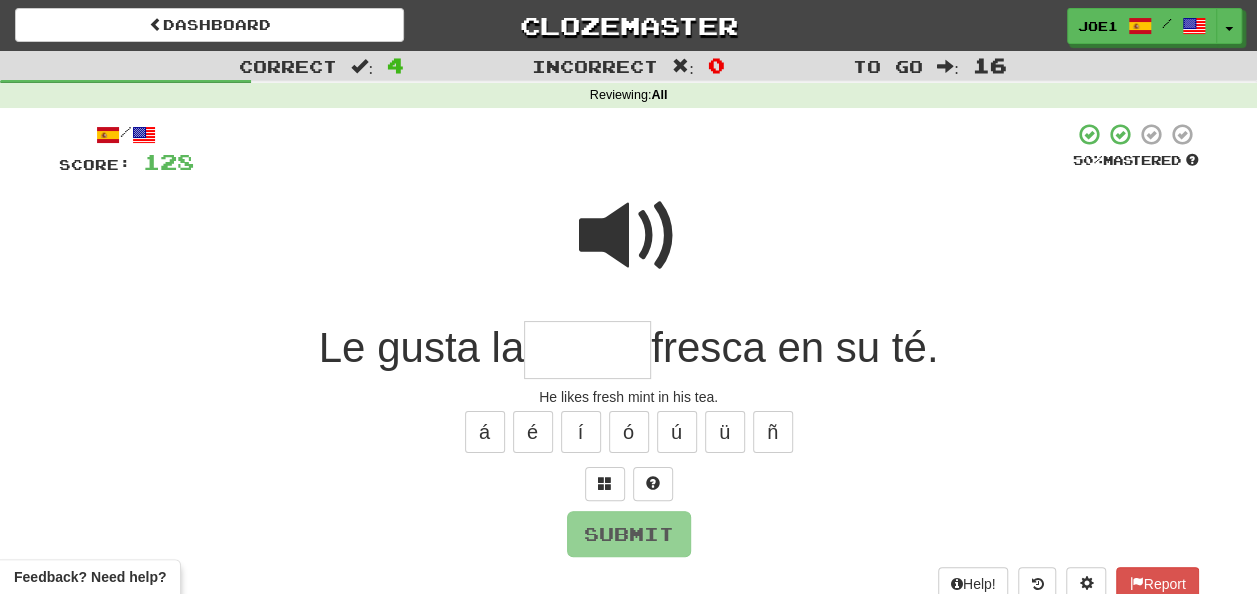 click at bounding box center (587, 350) 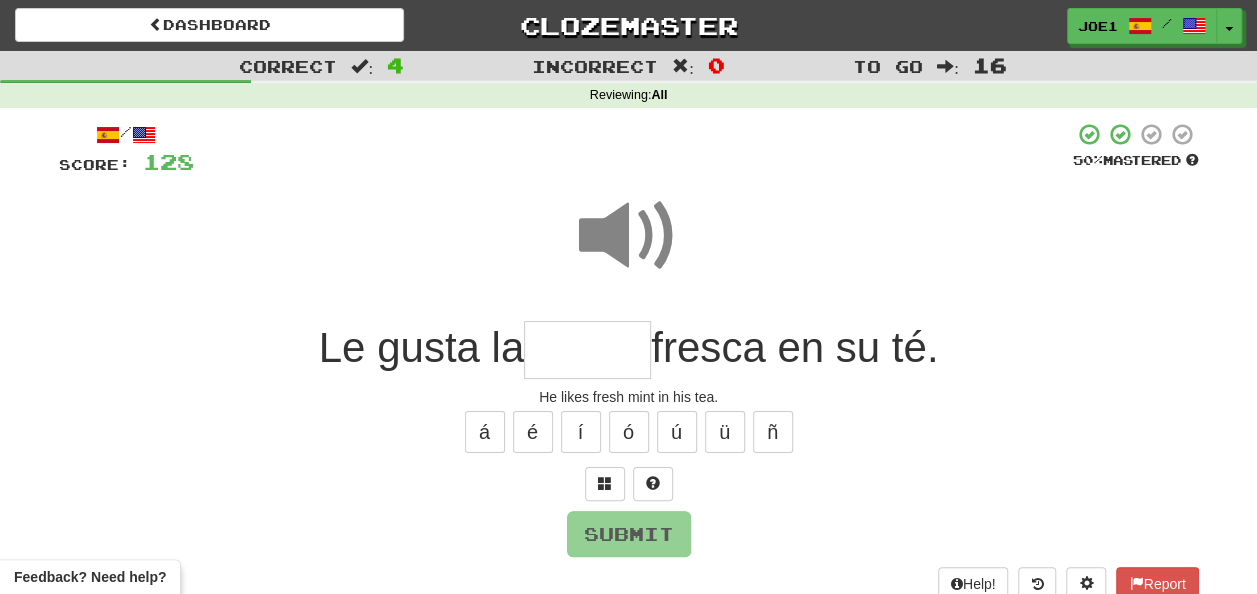 click at bounding box center [587, 350] 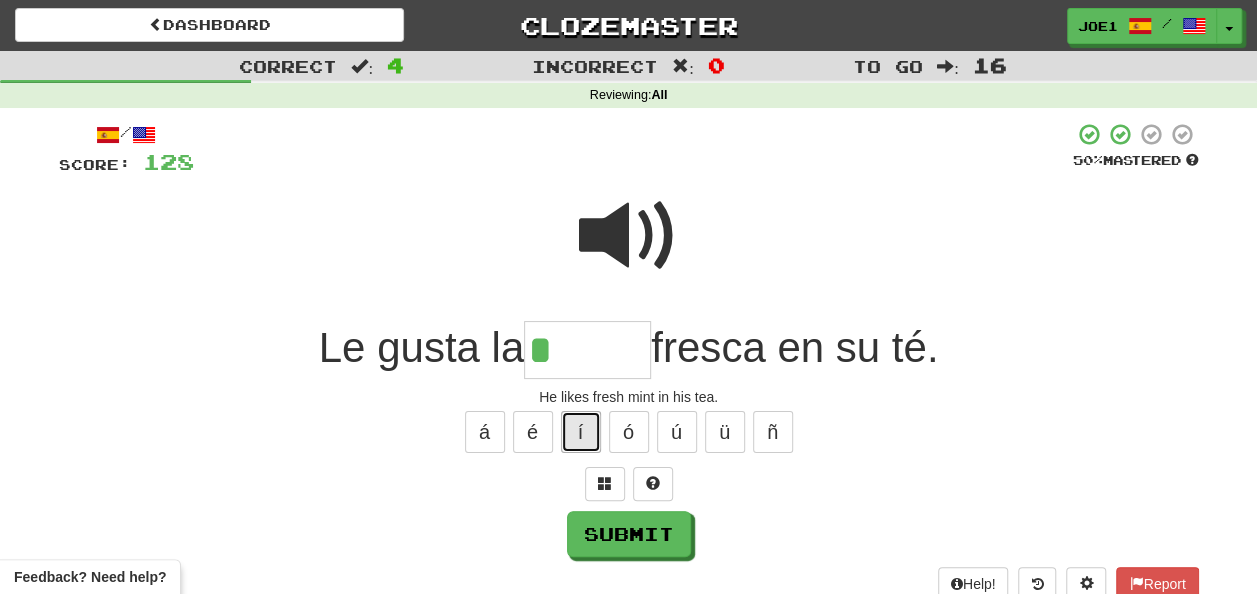 click on "í" at bounding box center (581, 432) 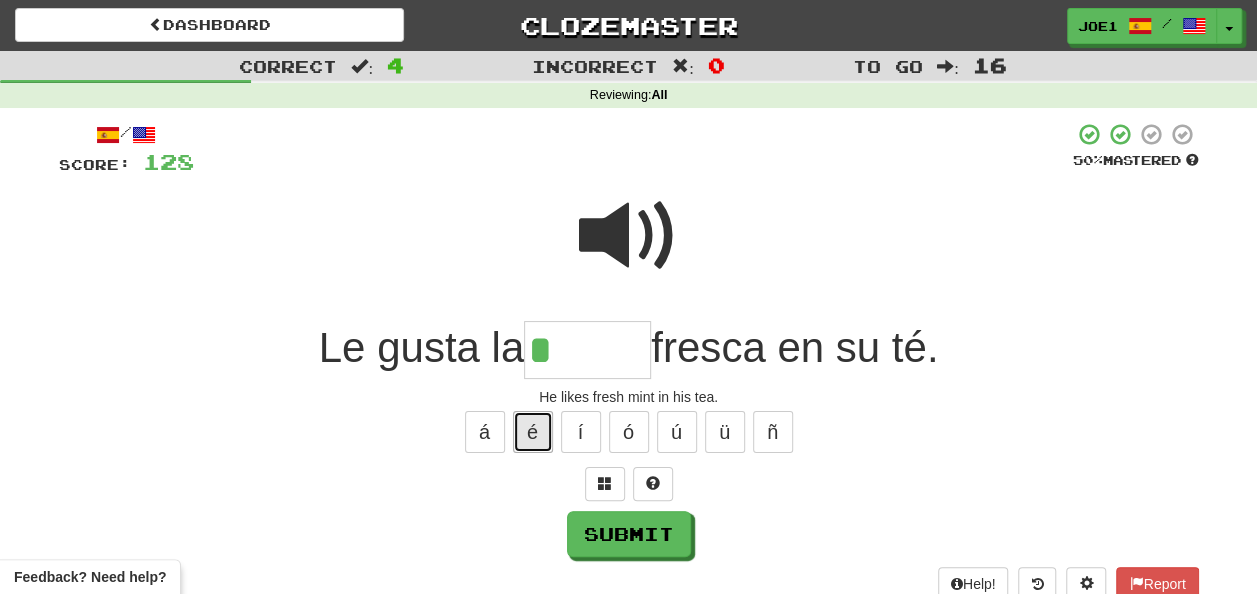 click on "é" at bounding box center (533, 432) 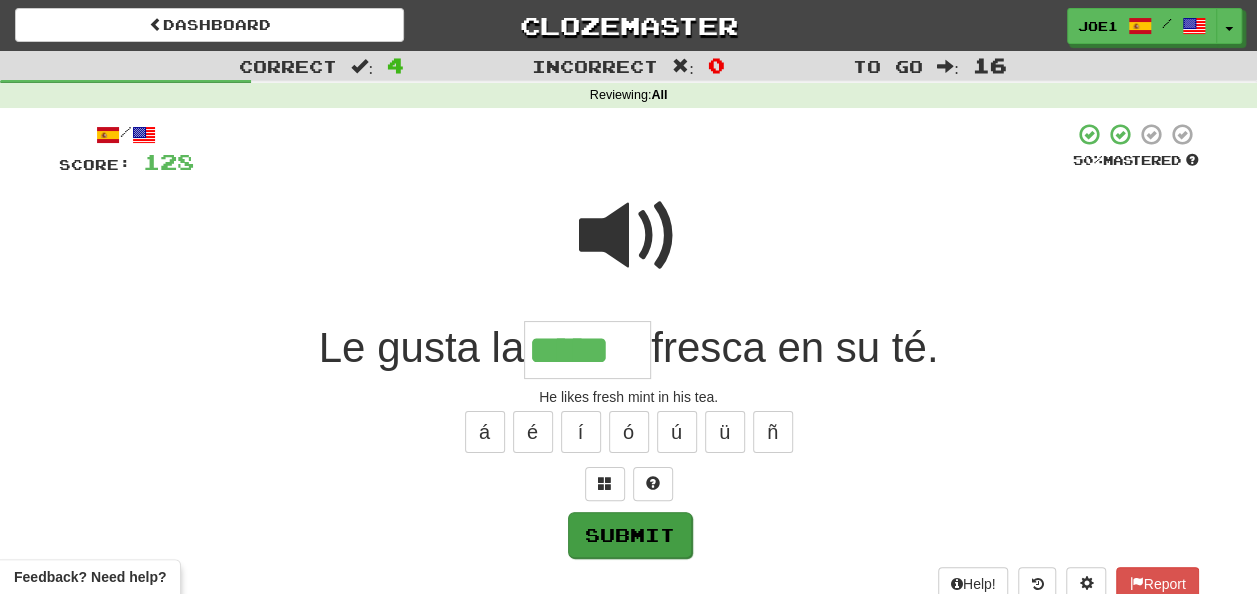 type on "*****" 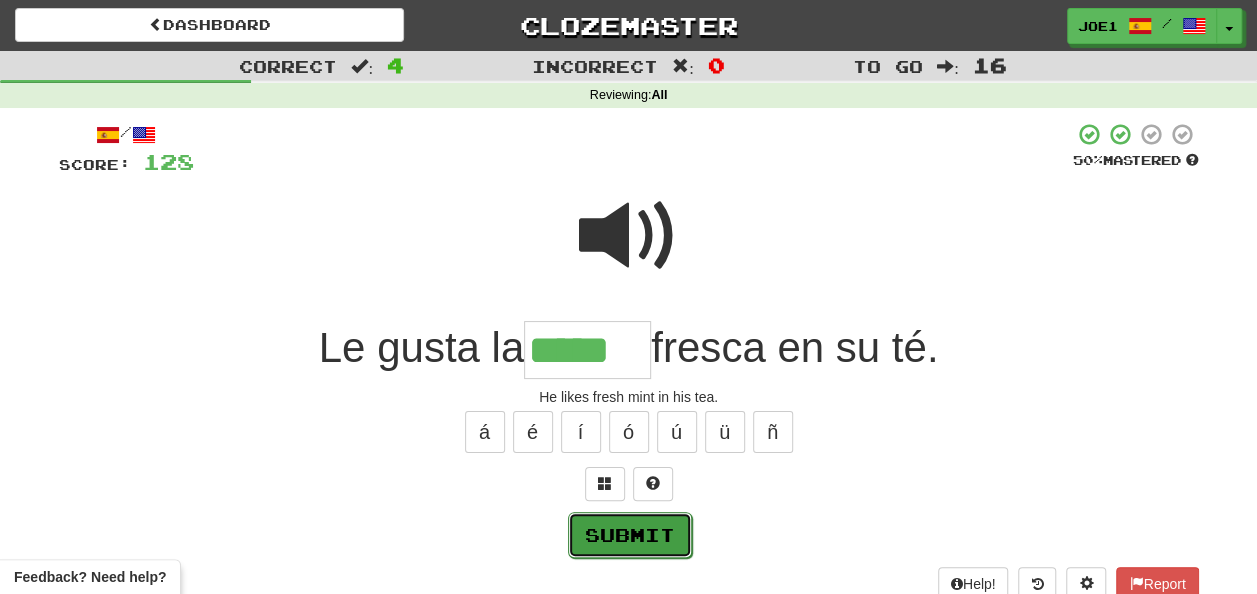 click on "Submit" at bounding box center (630, 535) 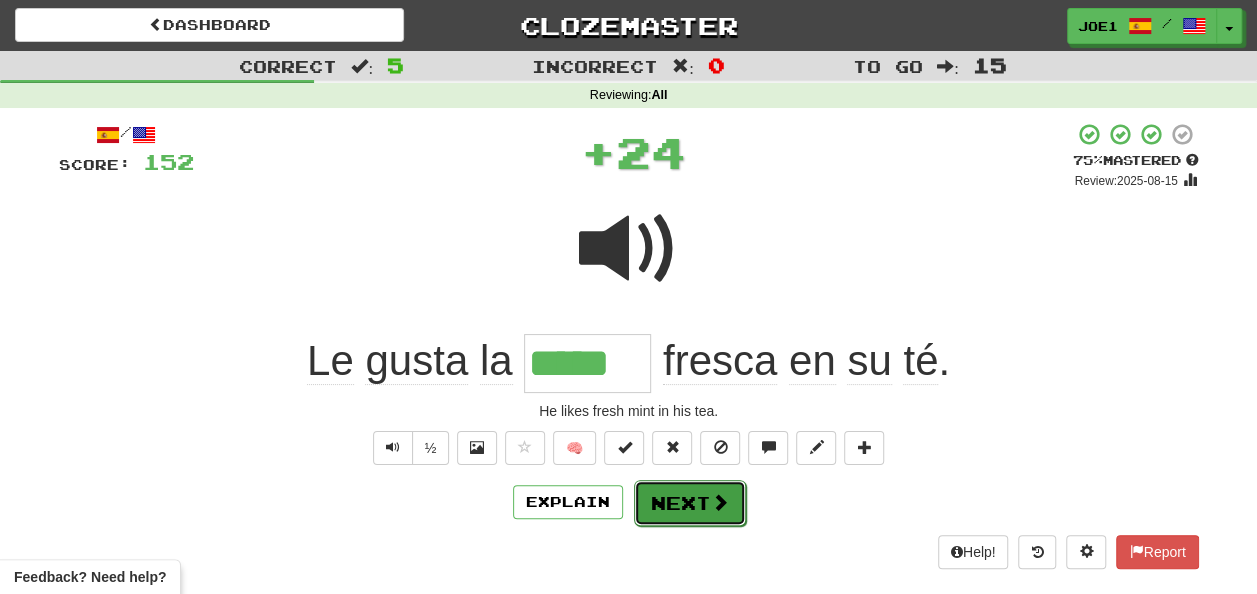 click on "Next" at bounding box center (690, 503) 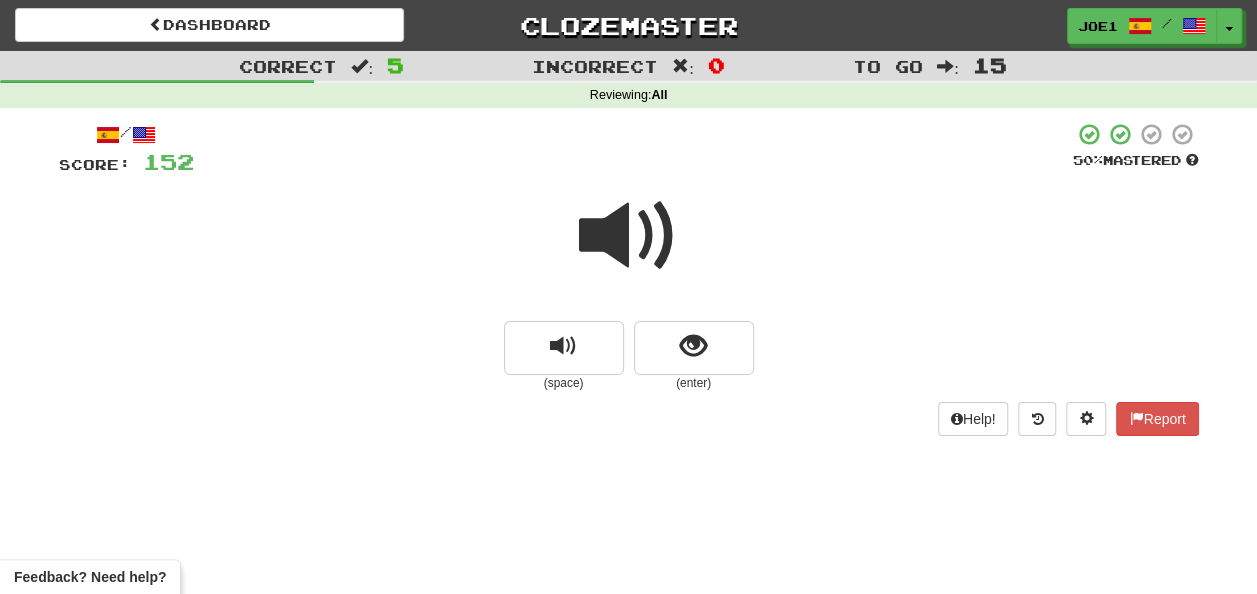 click at bounding box center (629, 236) 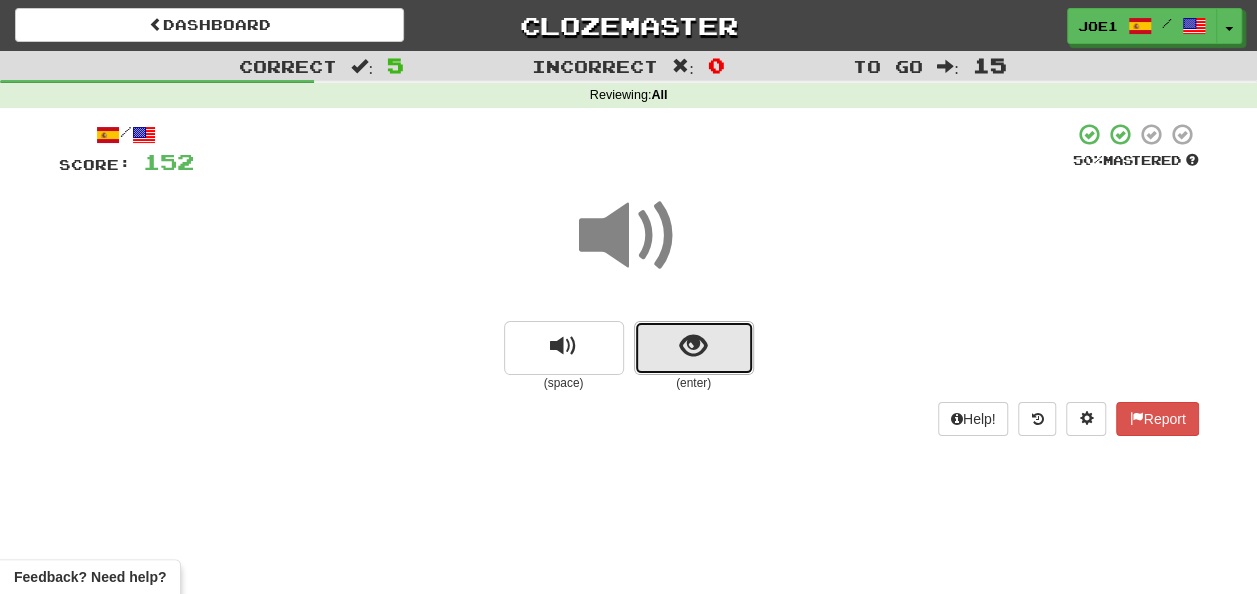 click at bounding box center [694, 348] 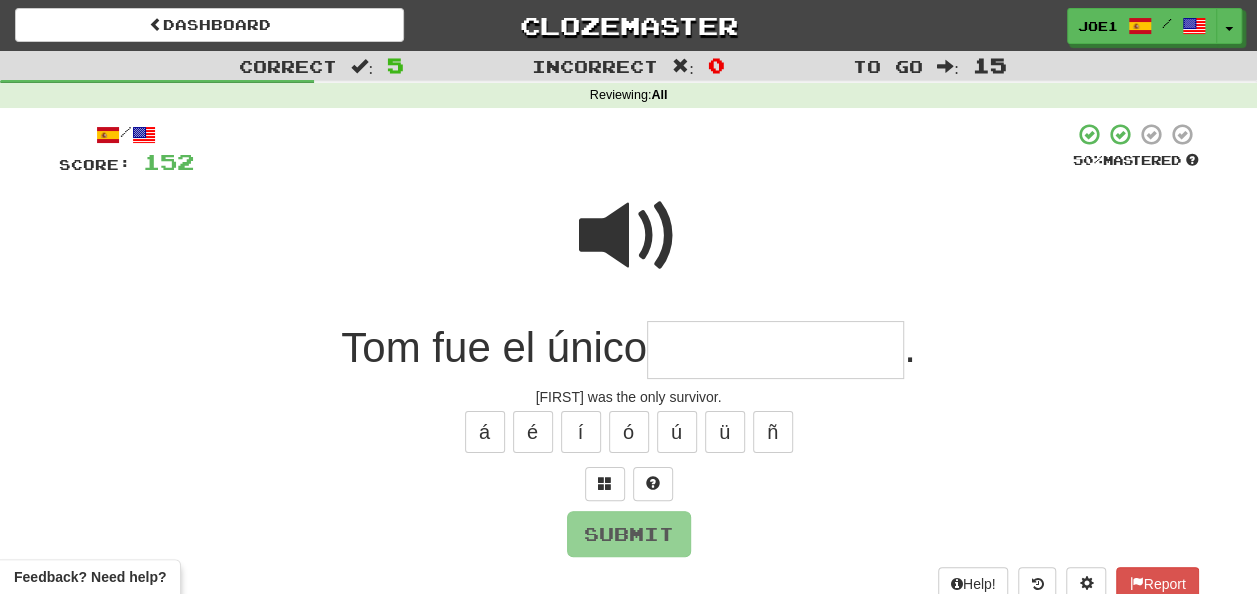 click at bounding box center [775, 350] 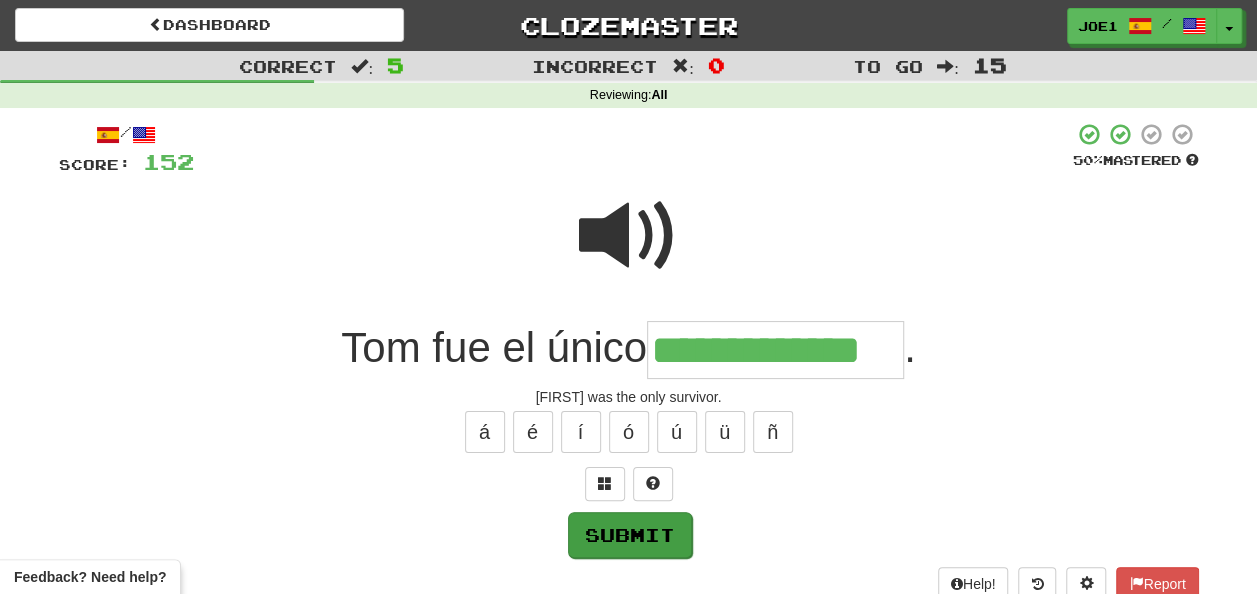 type on "**********" 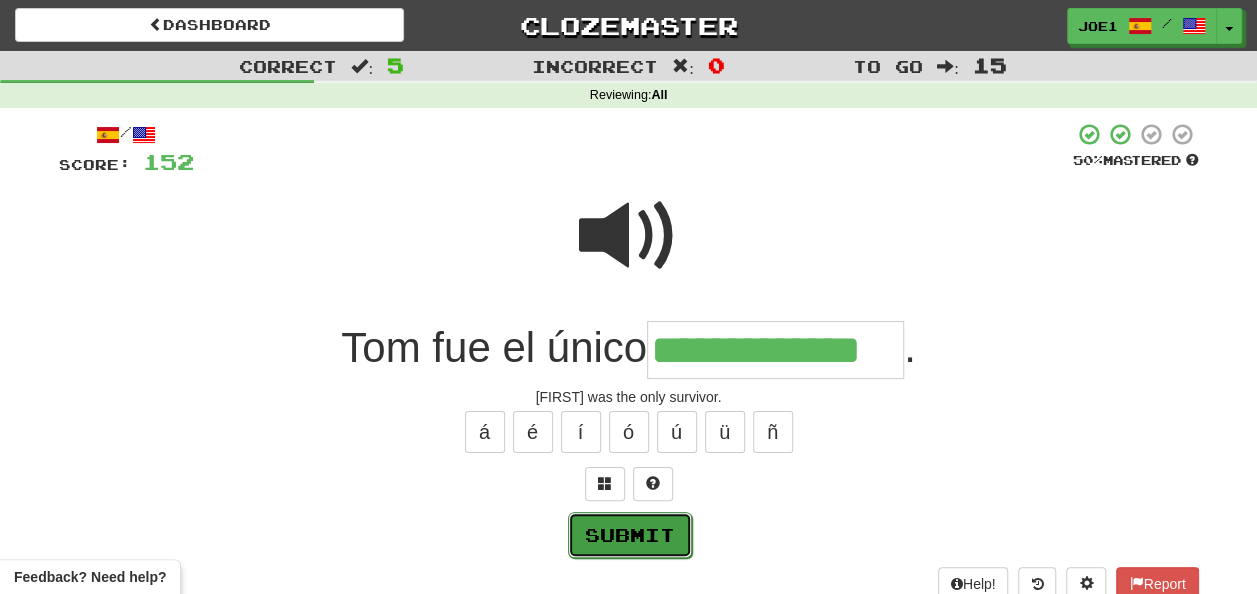 click on "Submit" at bounding box center [630, 535] 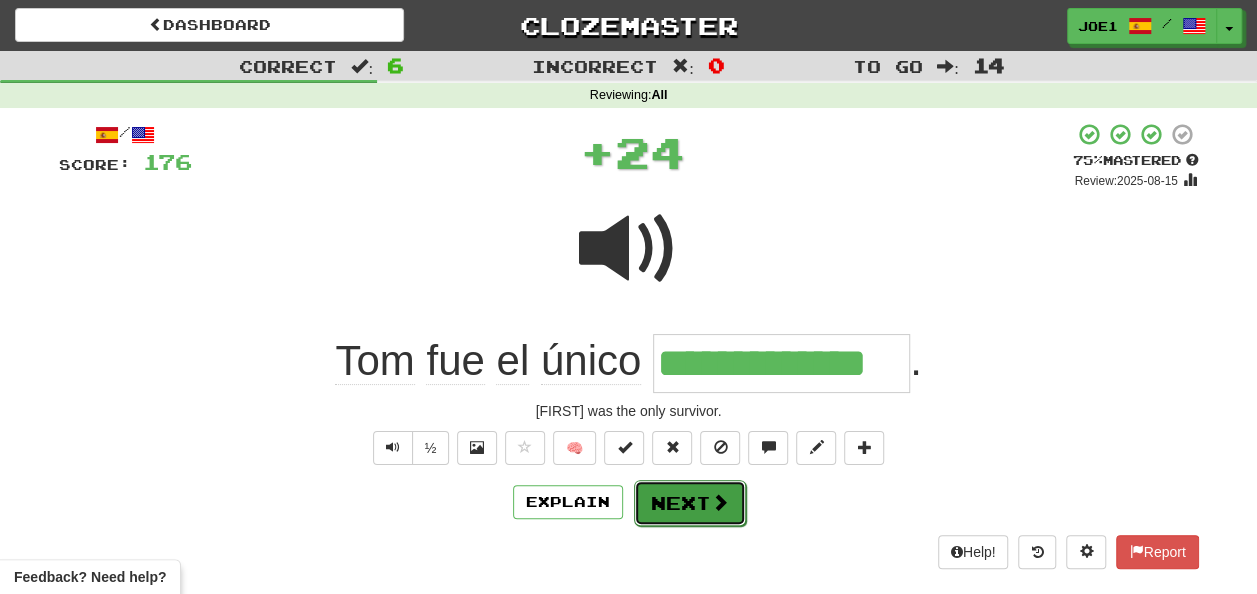 click on "Next" at bounding box center [690, 503] 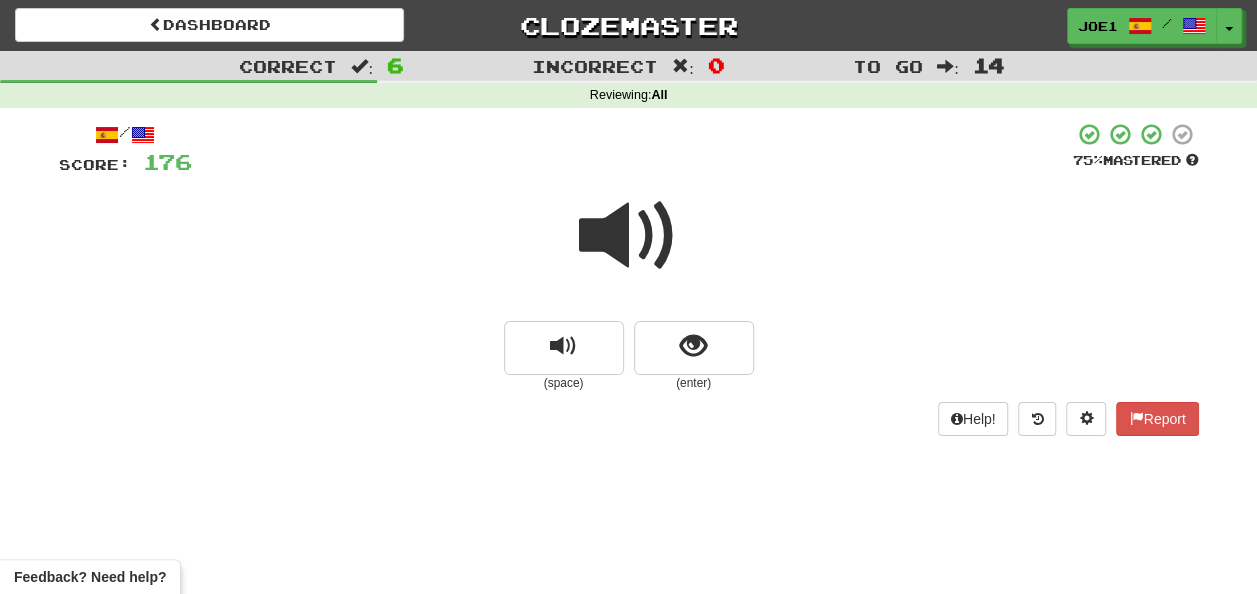 click at bounding box center [629, 236] 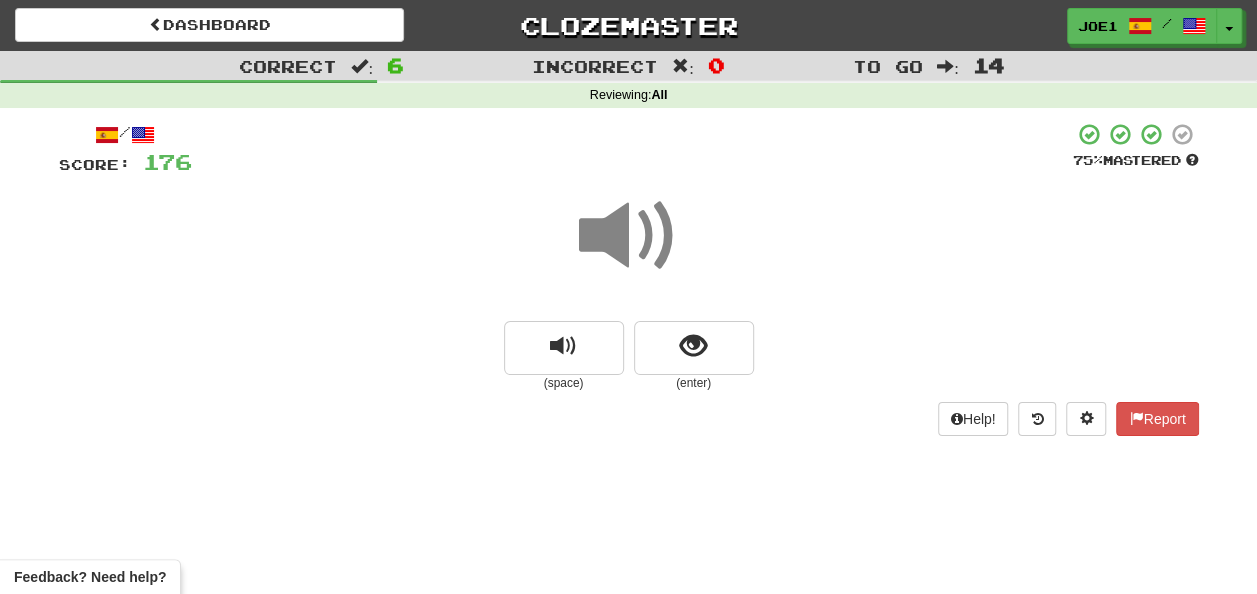 click at bounding box center [629, 236] 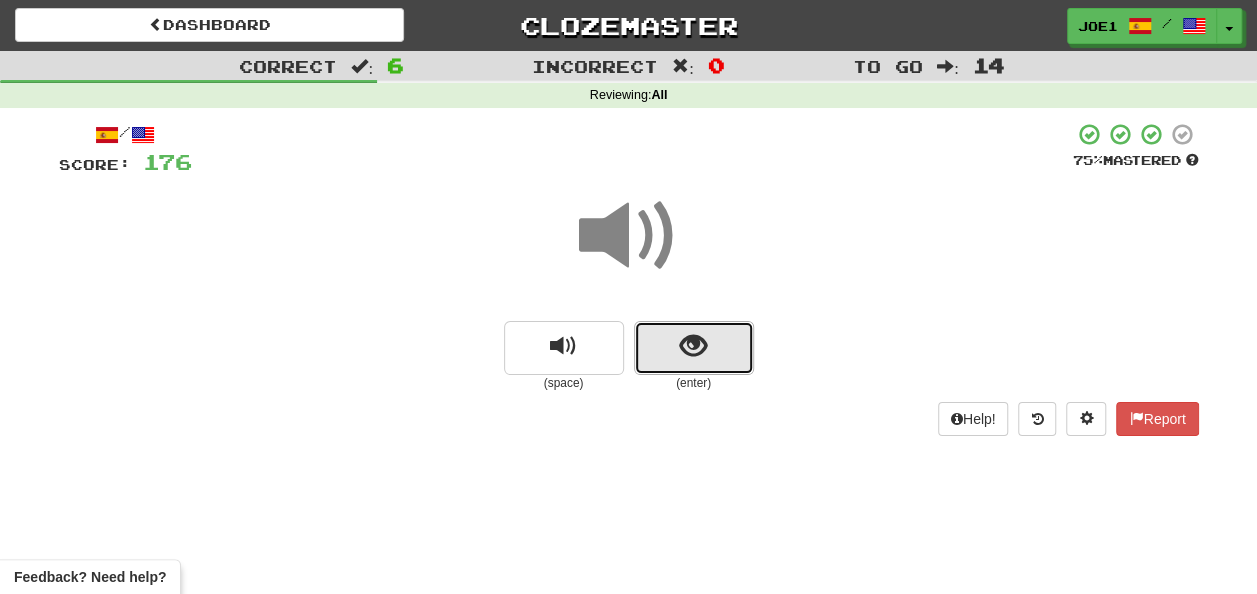 click at bounding box center [693, 346] 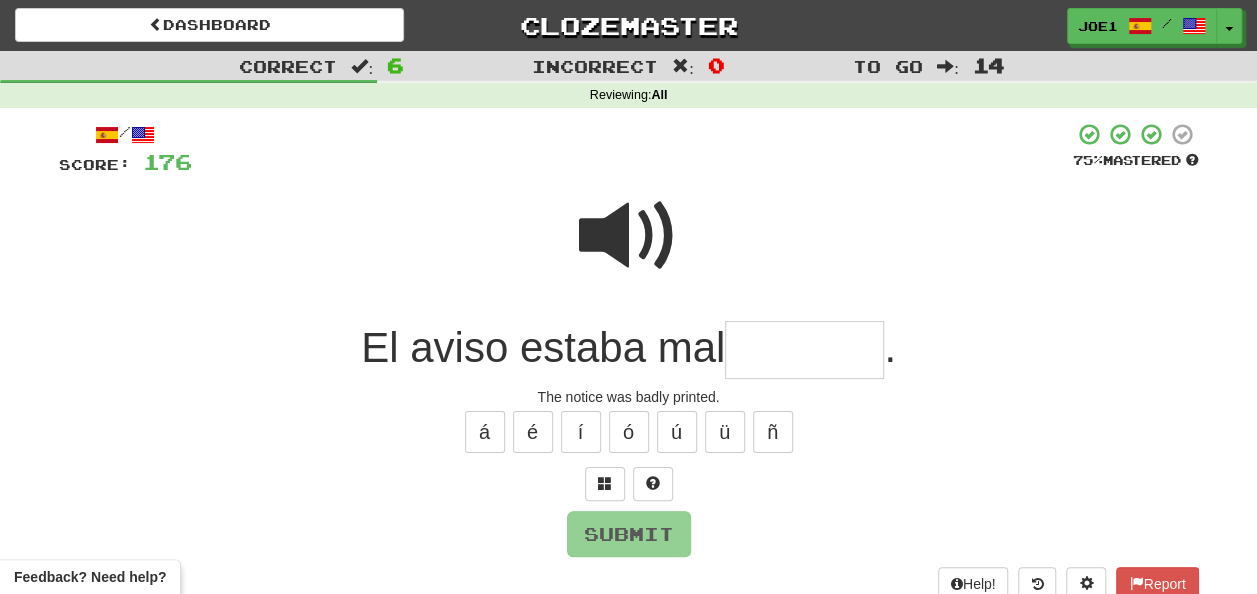 click at bounding box center (804, 350) 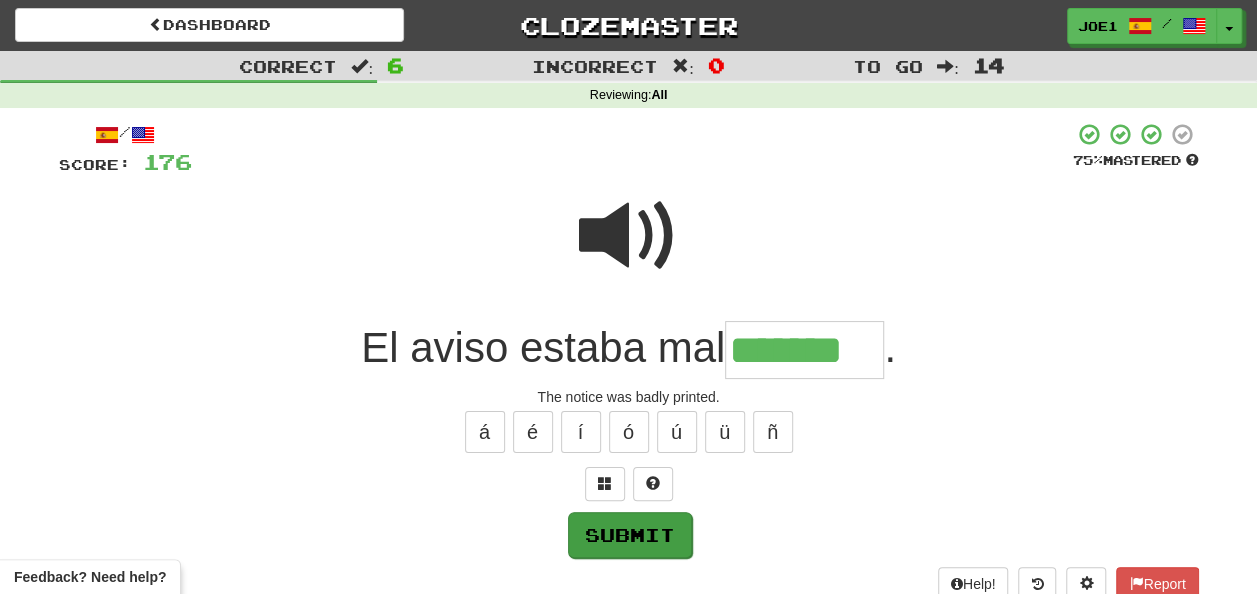 type on "*******" 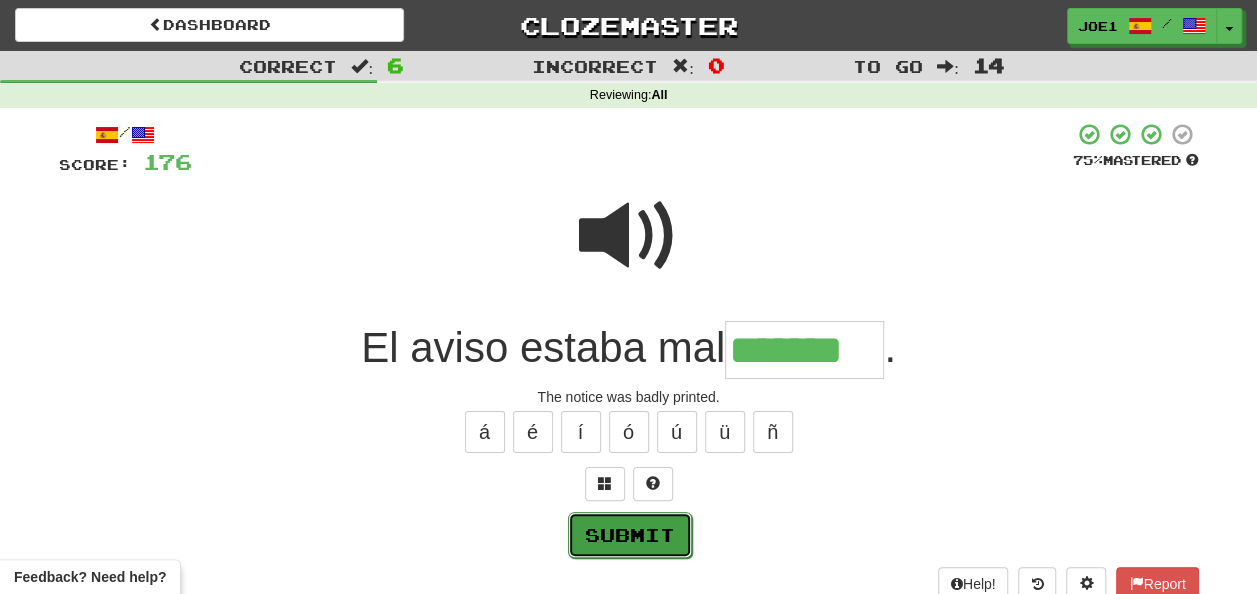click on "Submit" at bounding box center [630, 535] 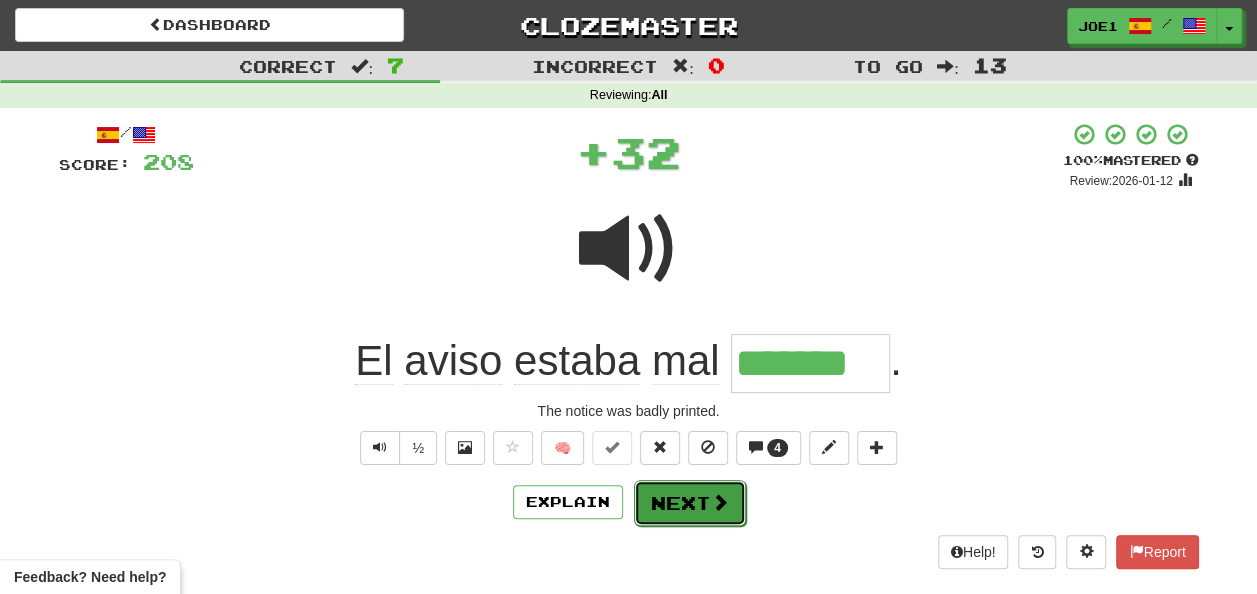 click on "Next" at bounding box center (690, 503) 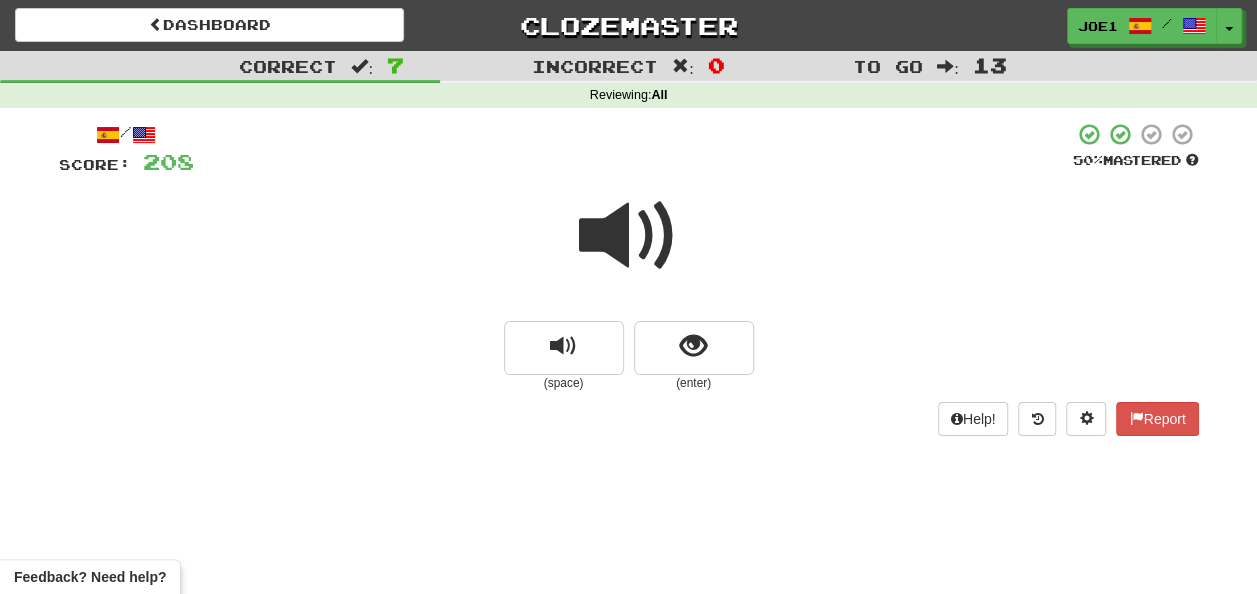 click at bounding box center [629, 236] 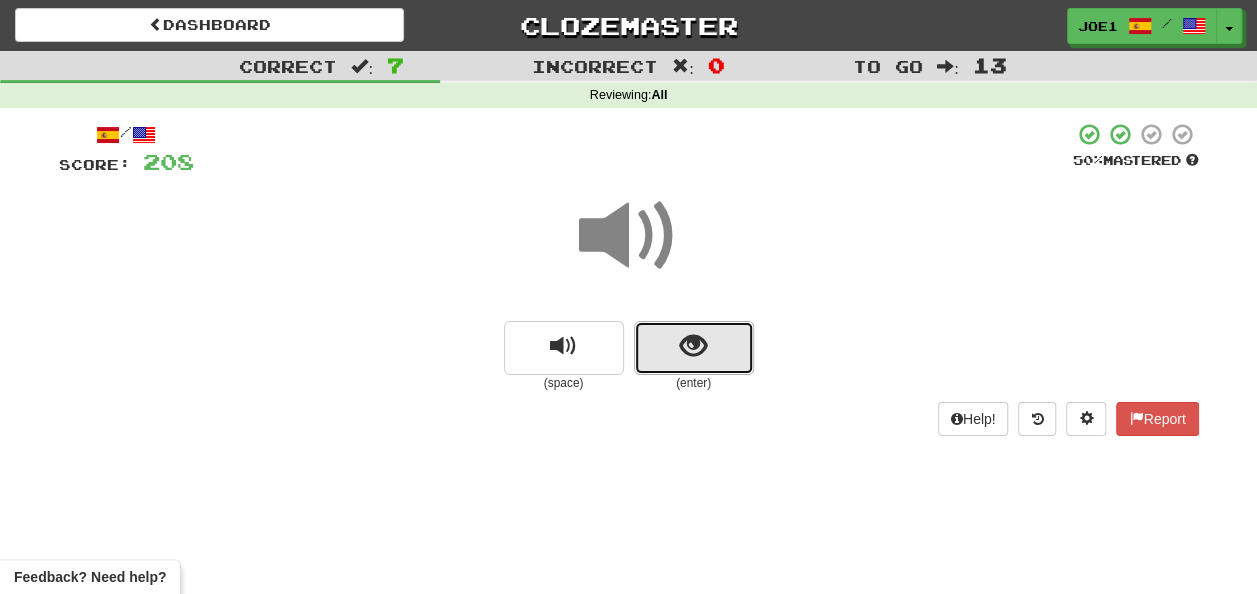 click at bounding box center (694, 348) 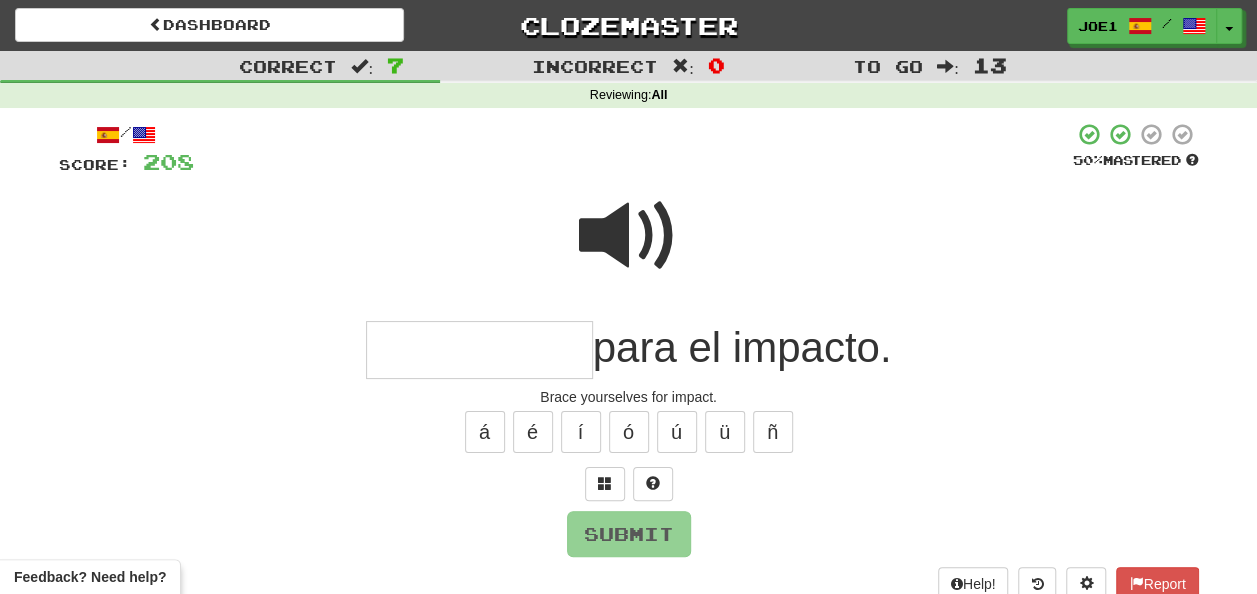 click at bounding box center [629, 236] 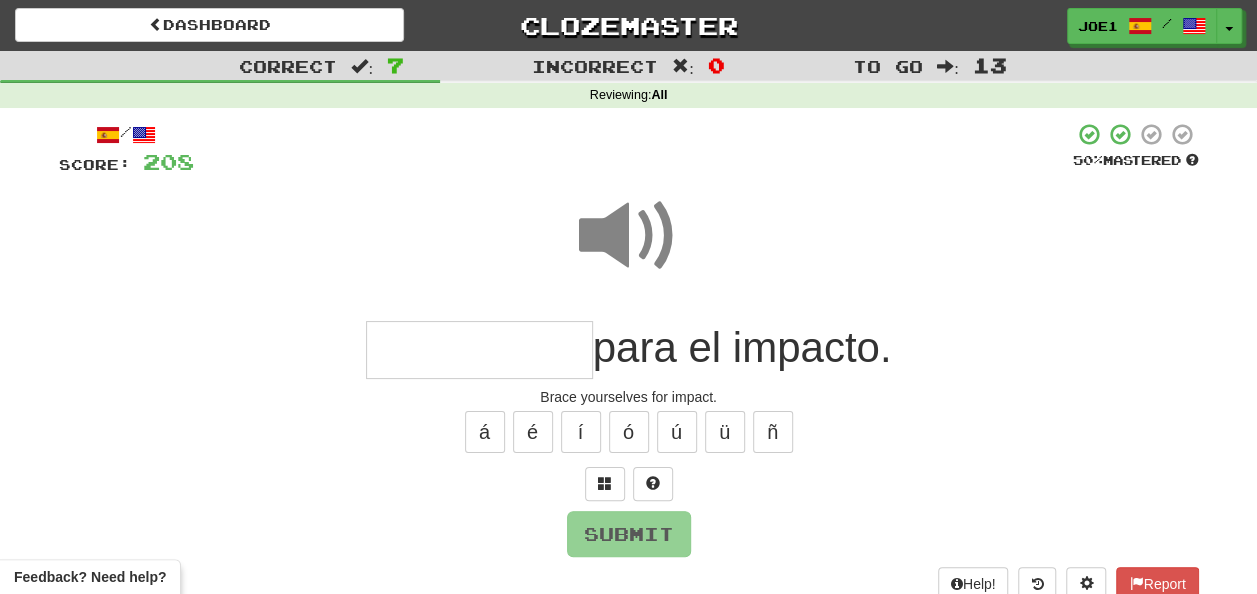 click at bounding box center [479, 350] 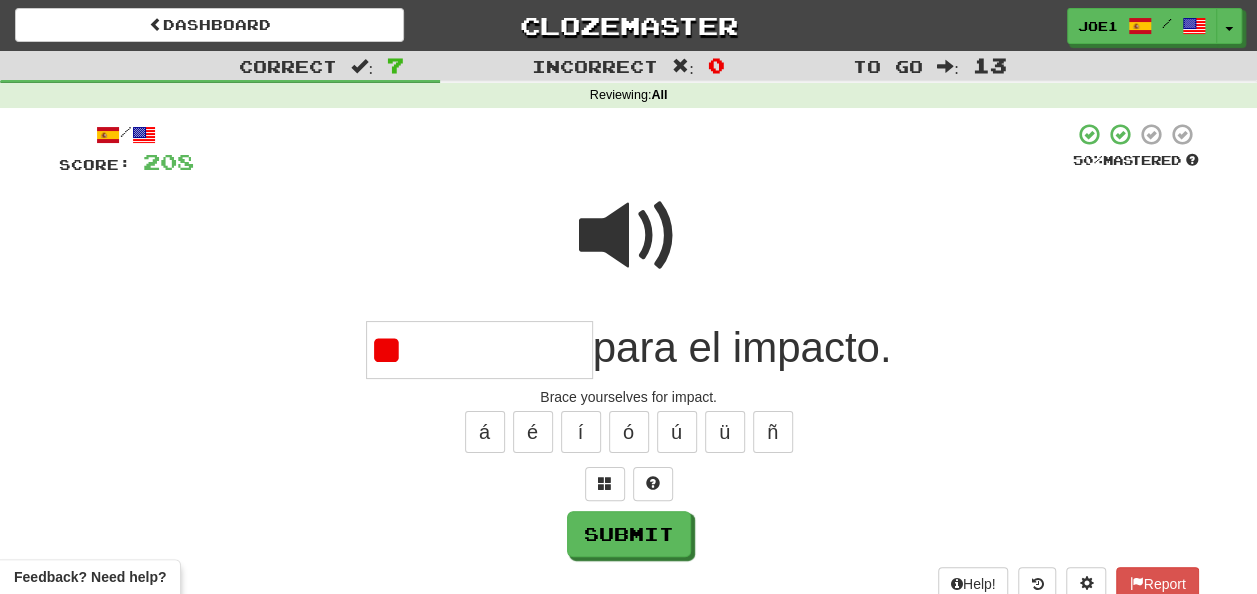 type on "*" 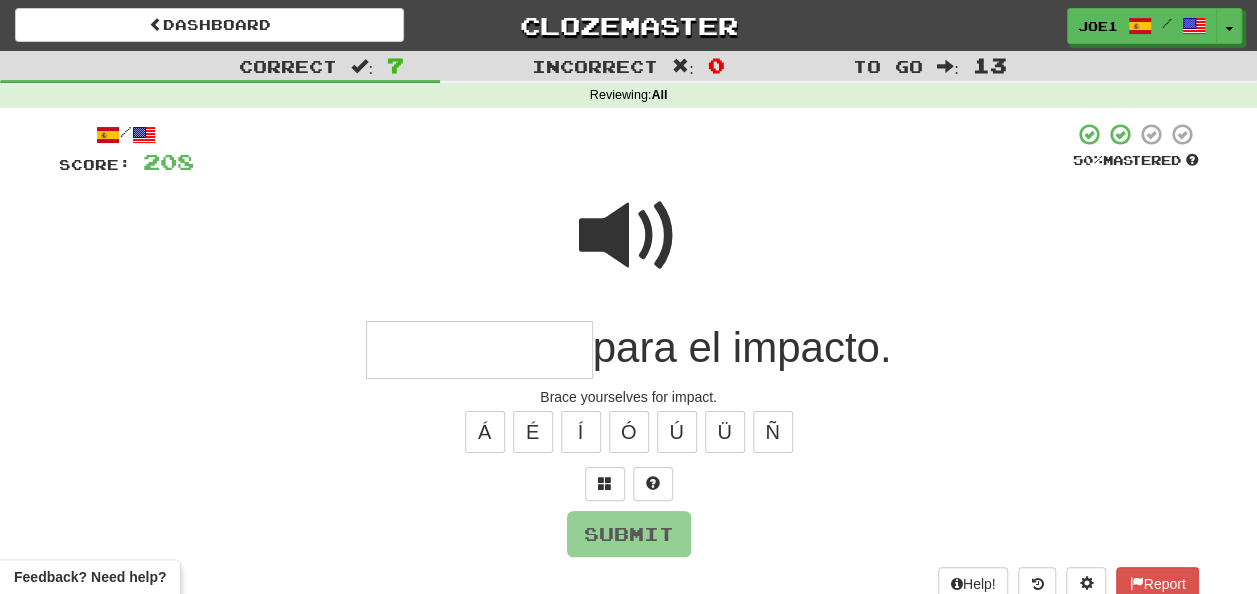 type on "*" 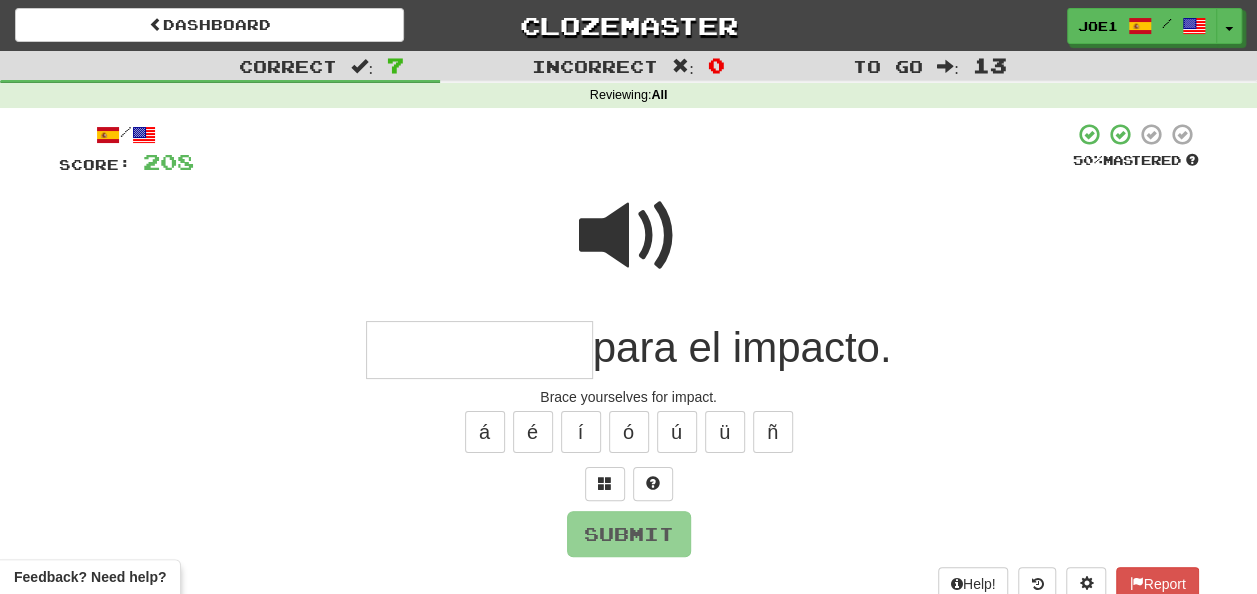 type on "*" 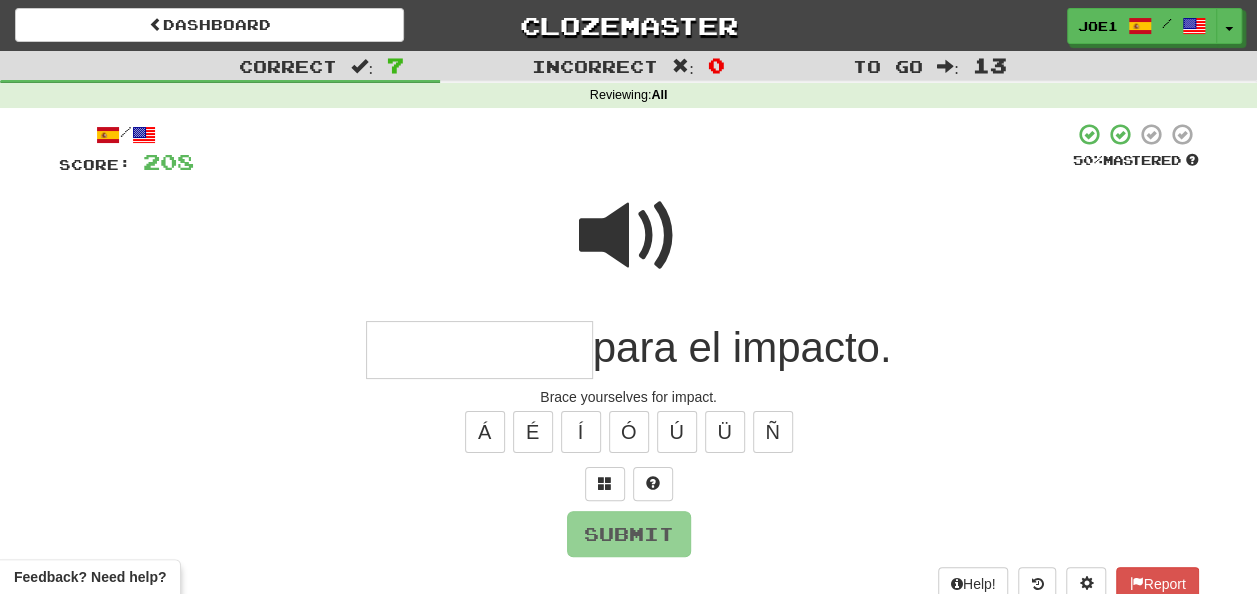 type on "*" 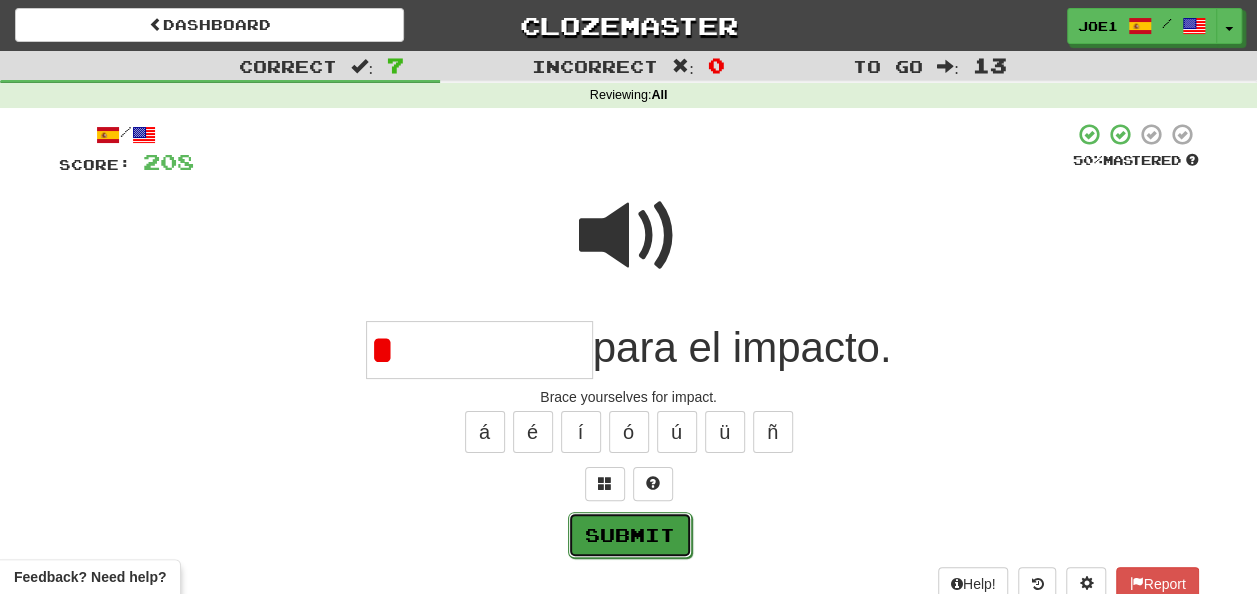 click on "Submit" at bounding box center [630, 535] 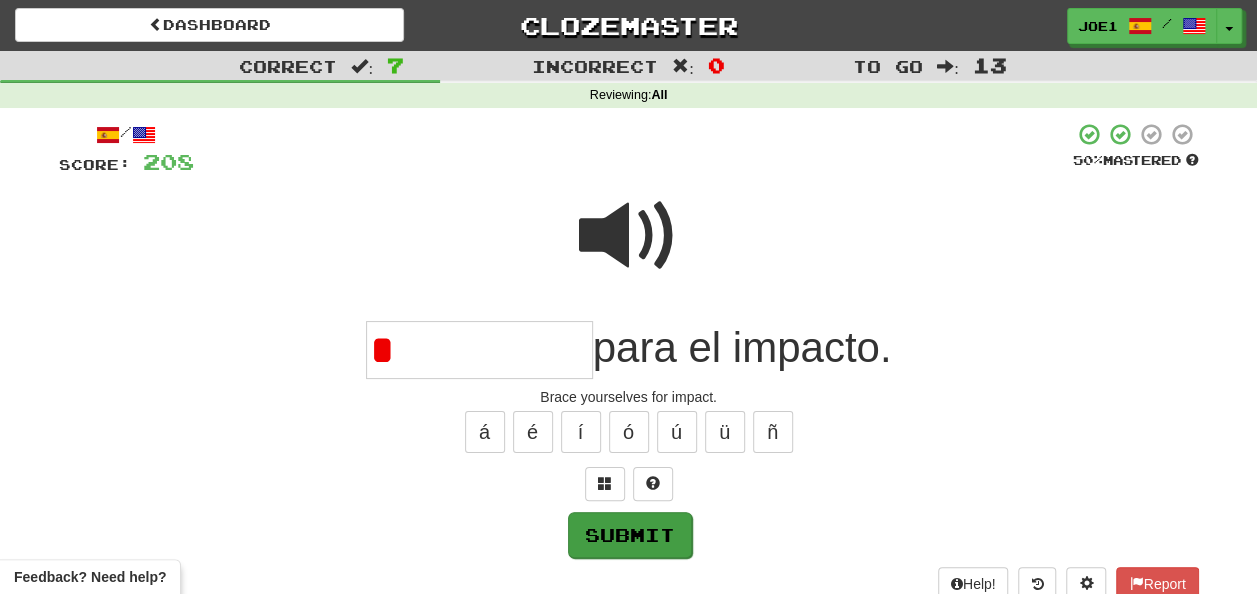 type on "**********" 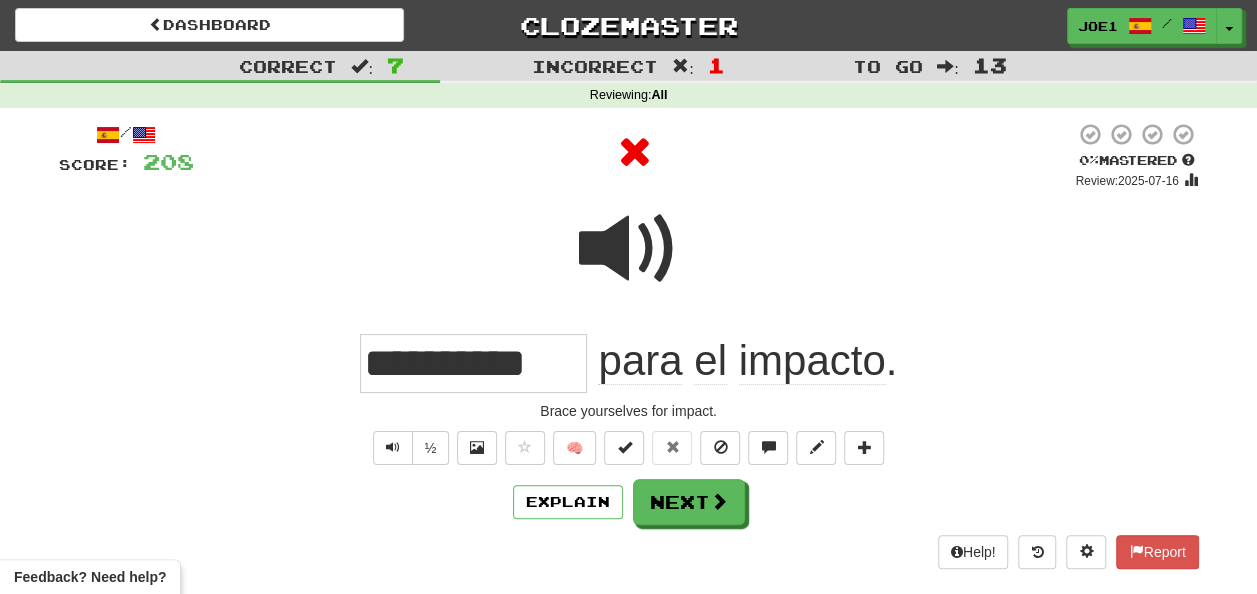 click at bounding box center [629, 249] 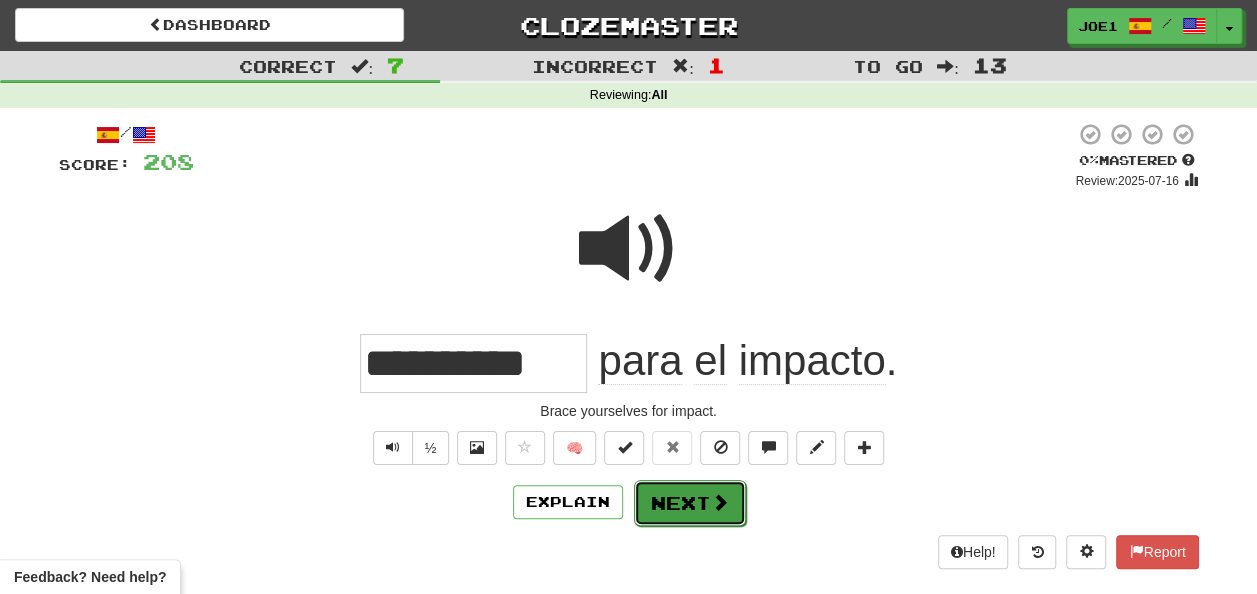 click on "Next" at bounding box center [690, 503] 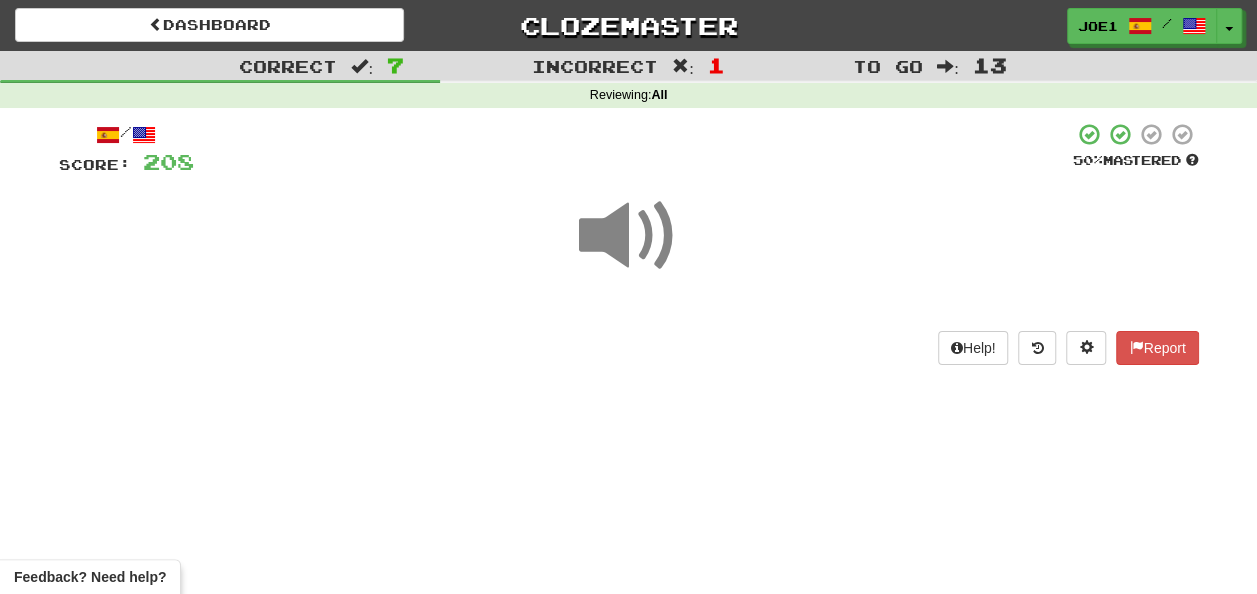click at bounding box center [629, 236] 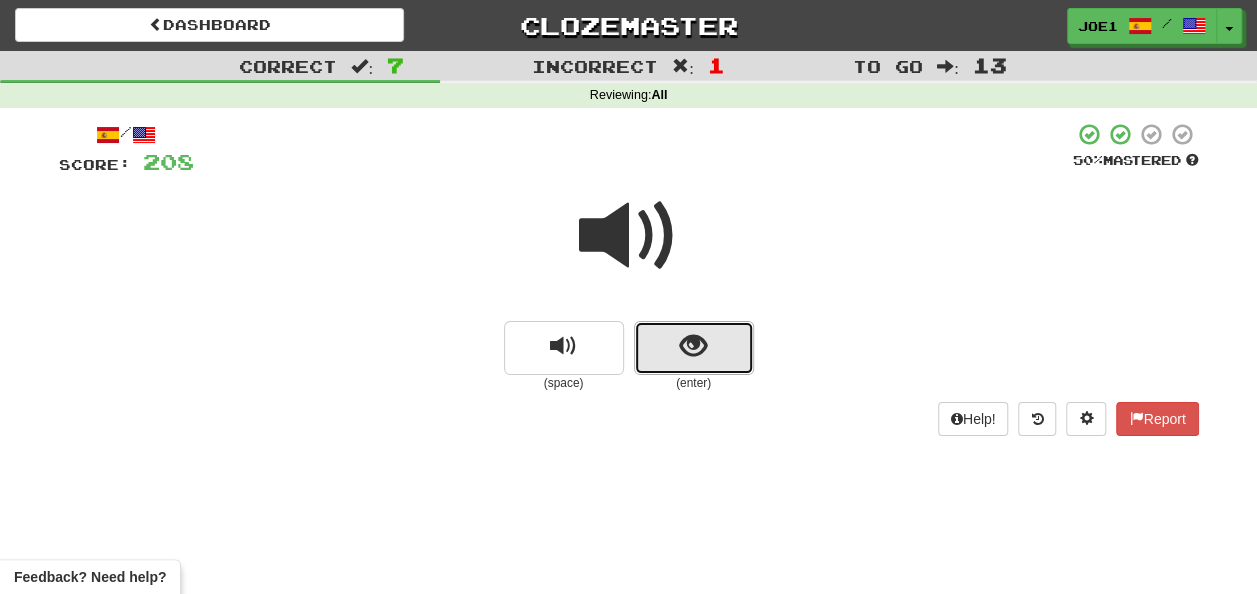 click at bounding box center (694, 348) 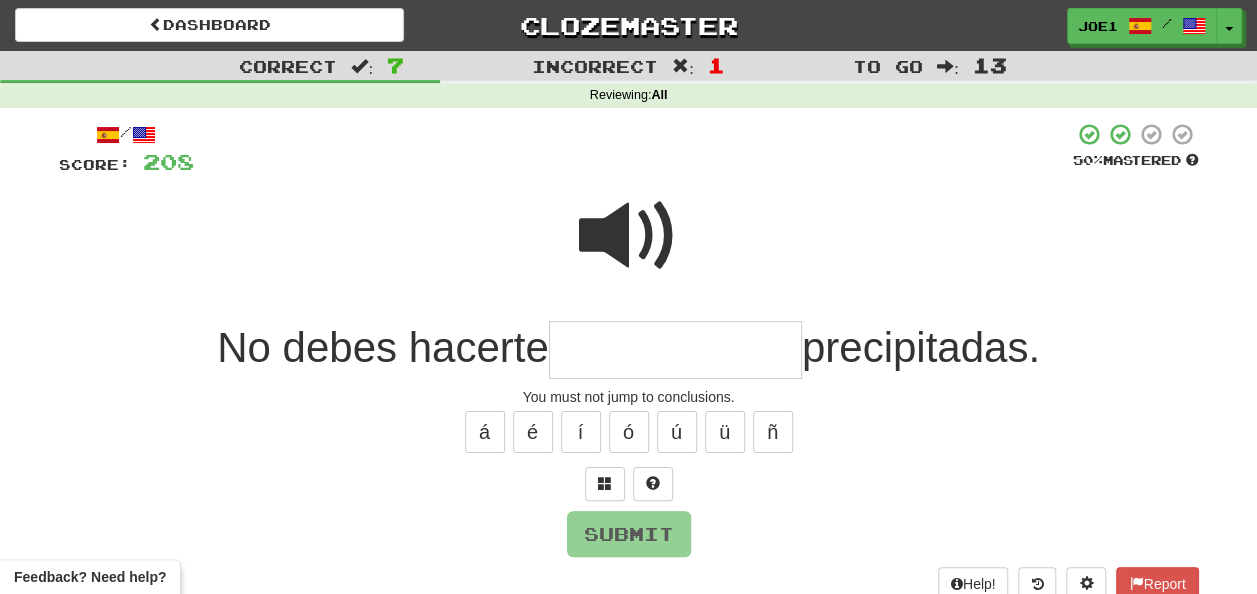 click at bounding box center (629, 236) 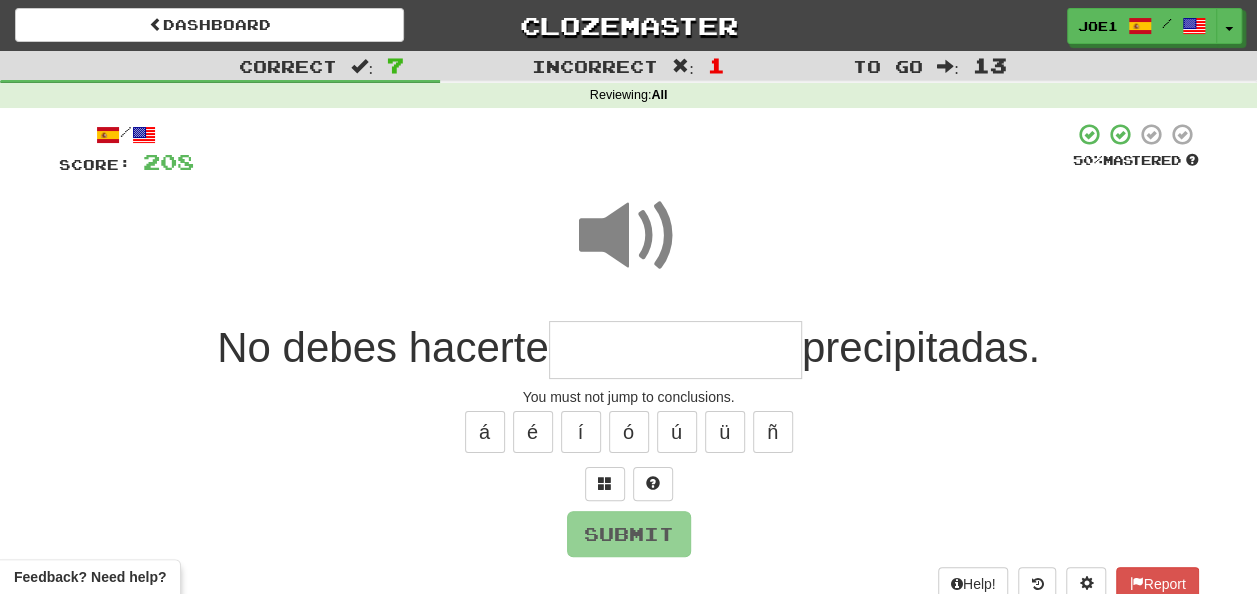 click at bounding box center (675, 350) 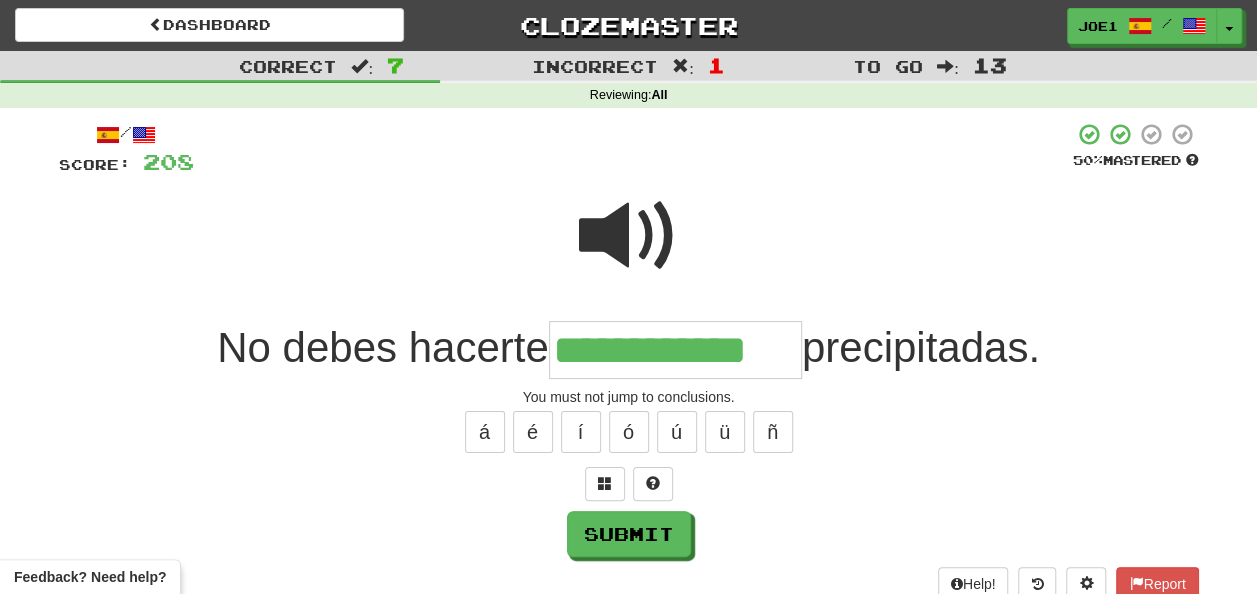 type on "**********" 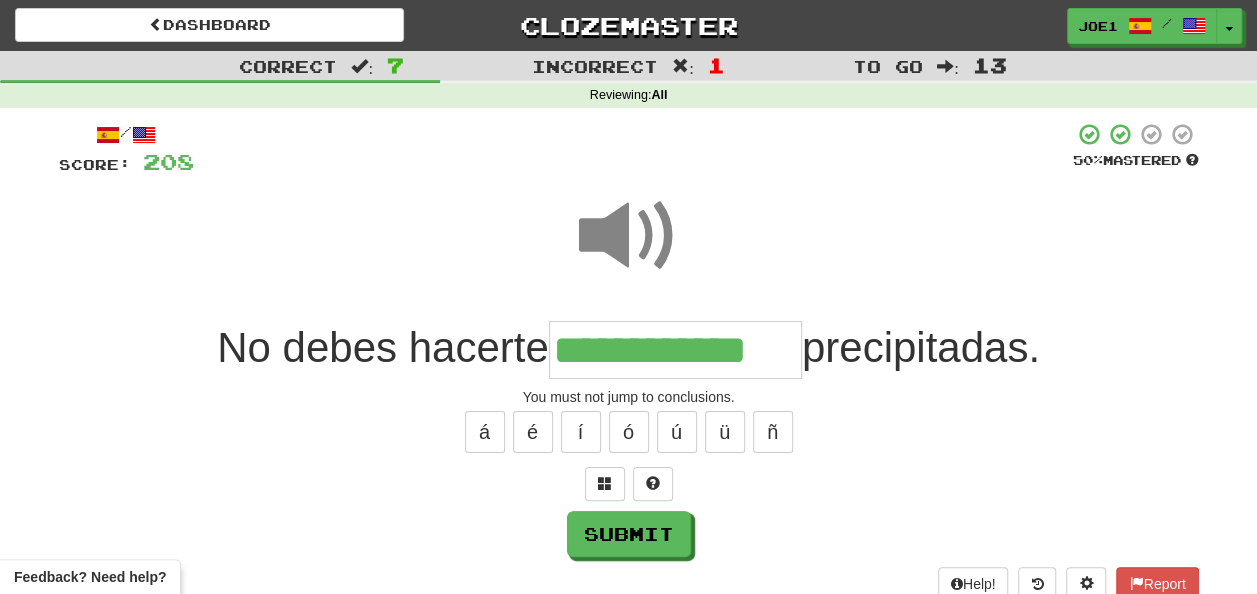 click at bounding box center (629, 236) 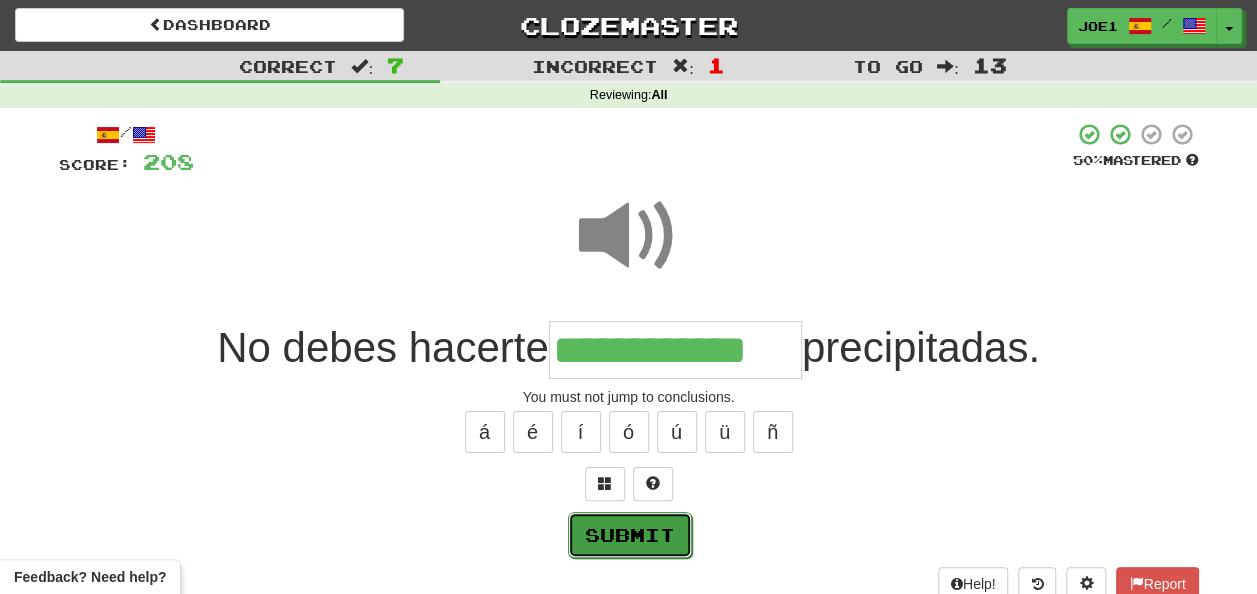 click on "Submit" at bounding box center [630, 535] 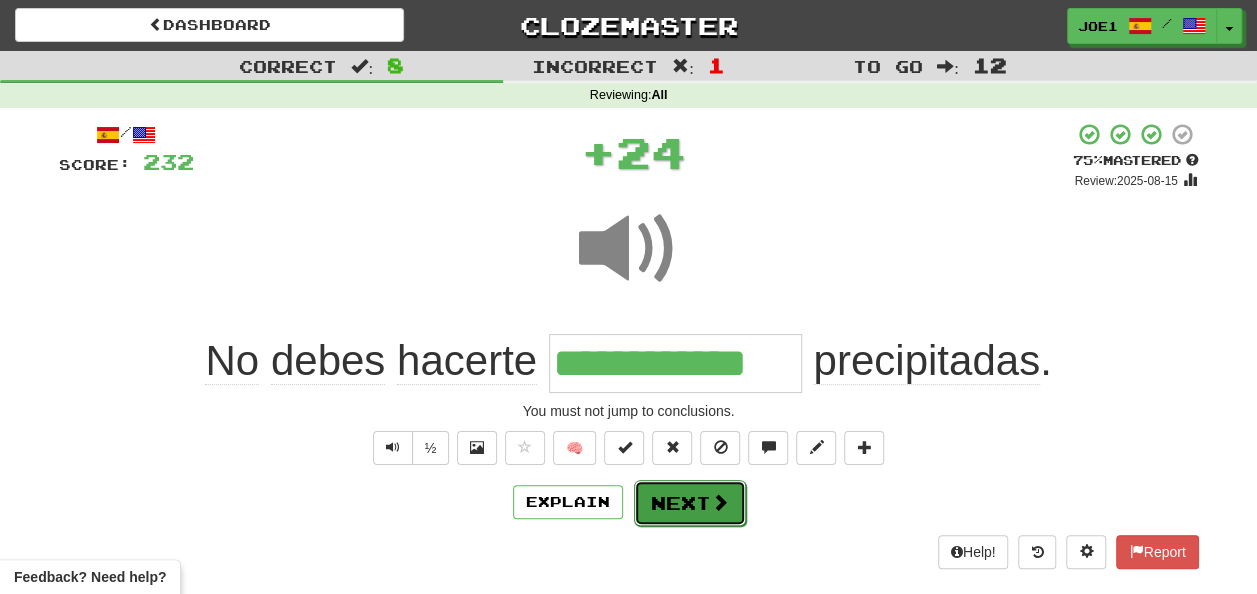 click on "Next" at bounding box center [690, 503] 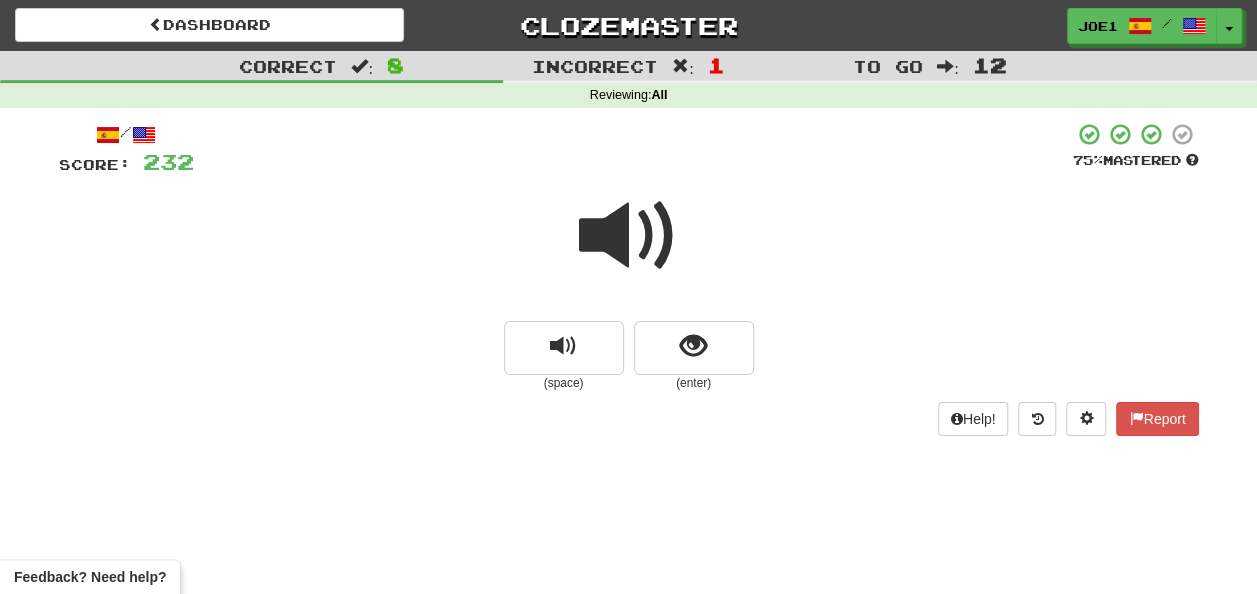 click at bounding box center [629, 236] 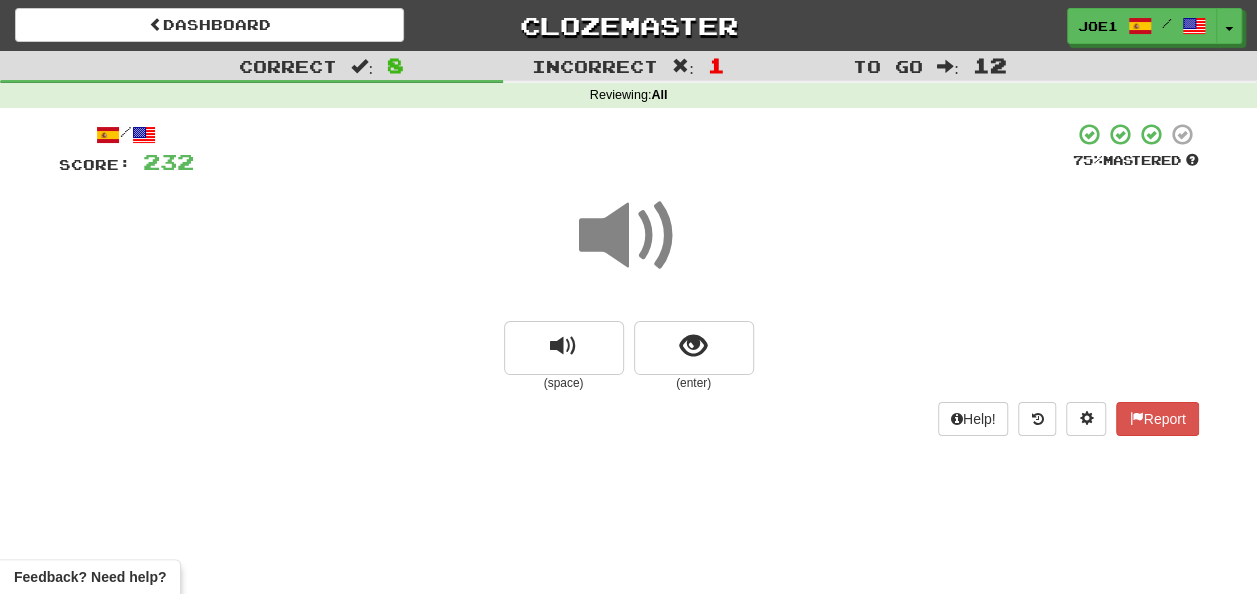 click at bounding box center [629, 236] 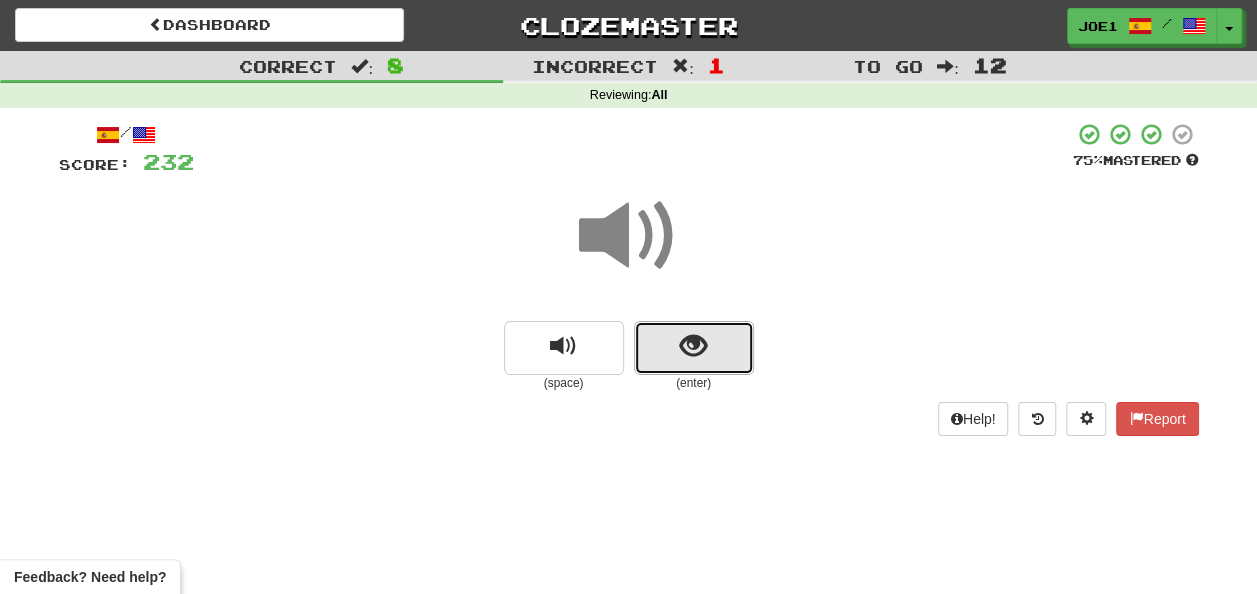click at bounding box center [694, 348] 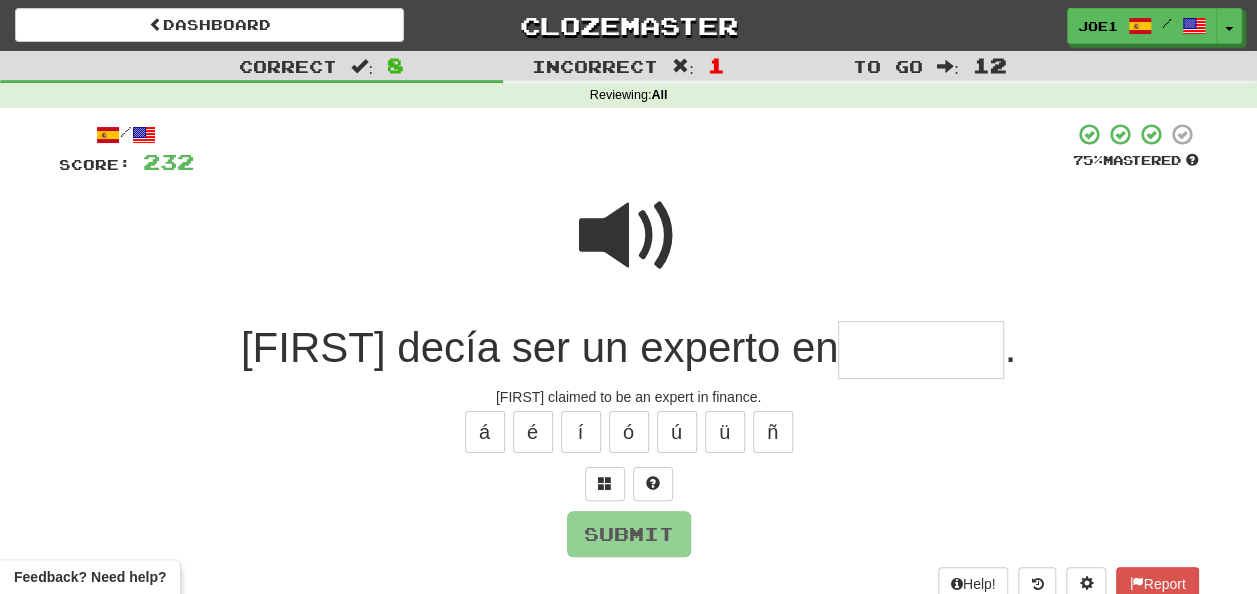 click at bounding box center (629, 236) 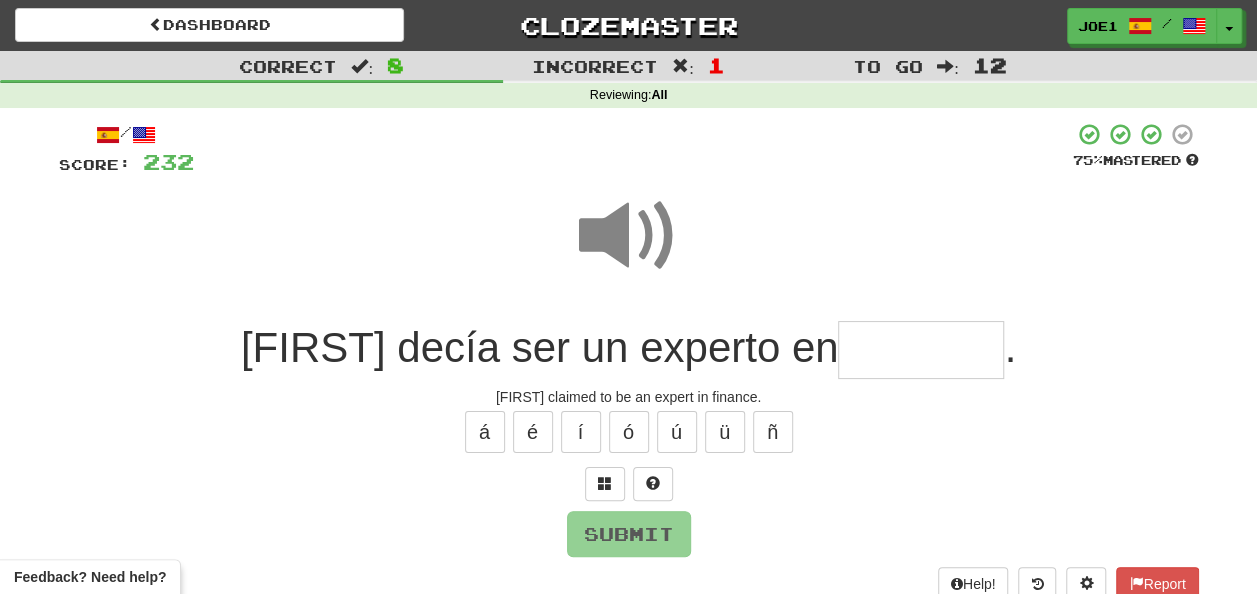 click at bounding box center [921, 350] 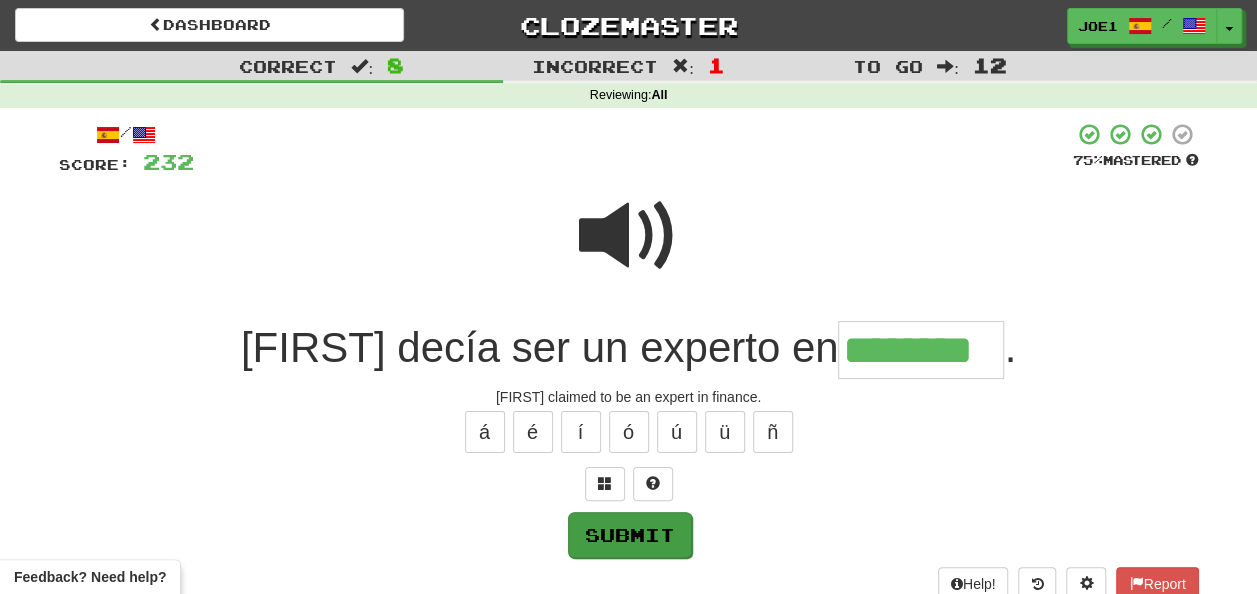 type on "********" 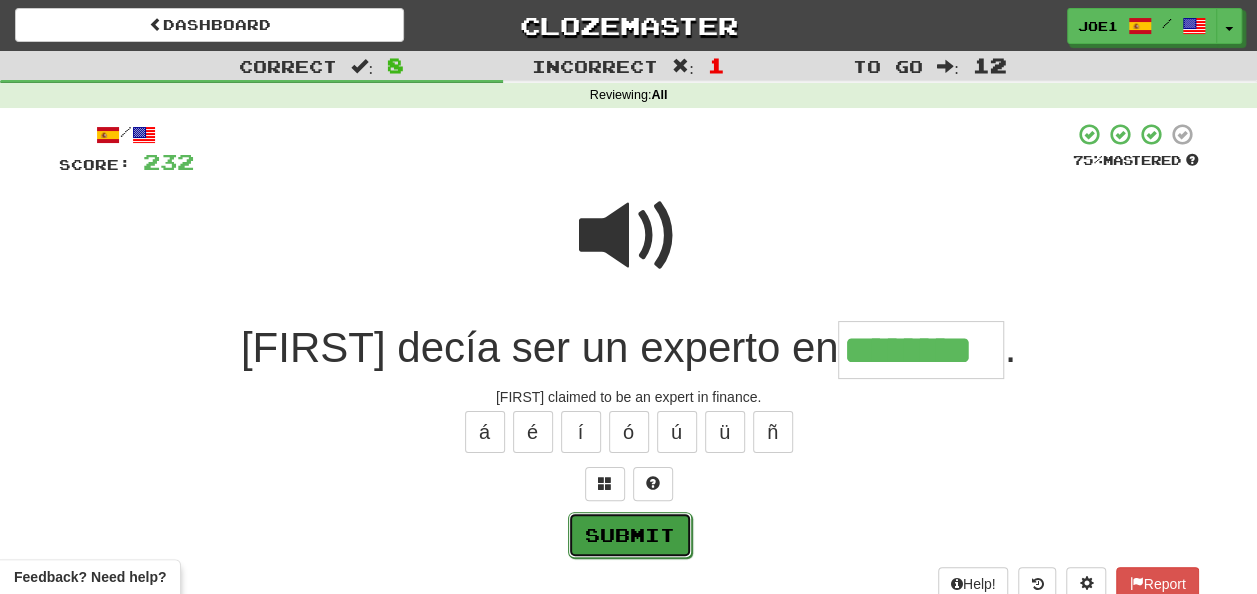 click on "Submit" at bounding box center (630, 535) 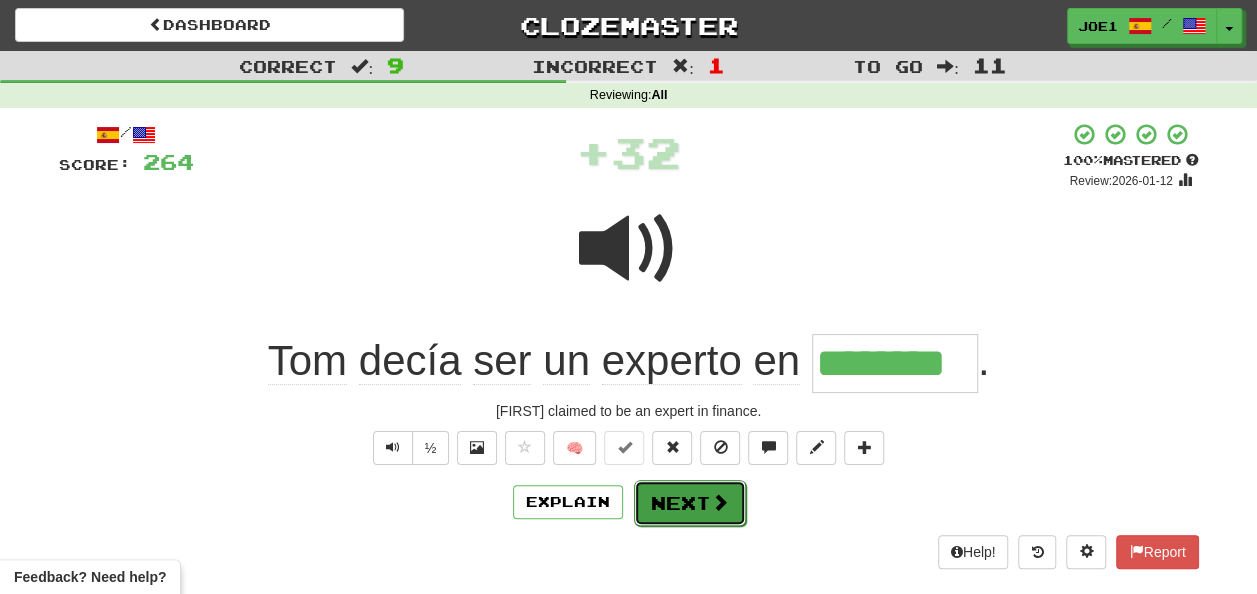 click on "Next" at bounding box center (690, 503) 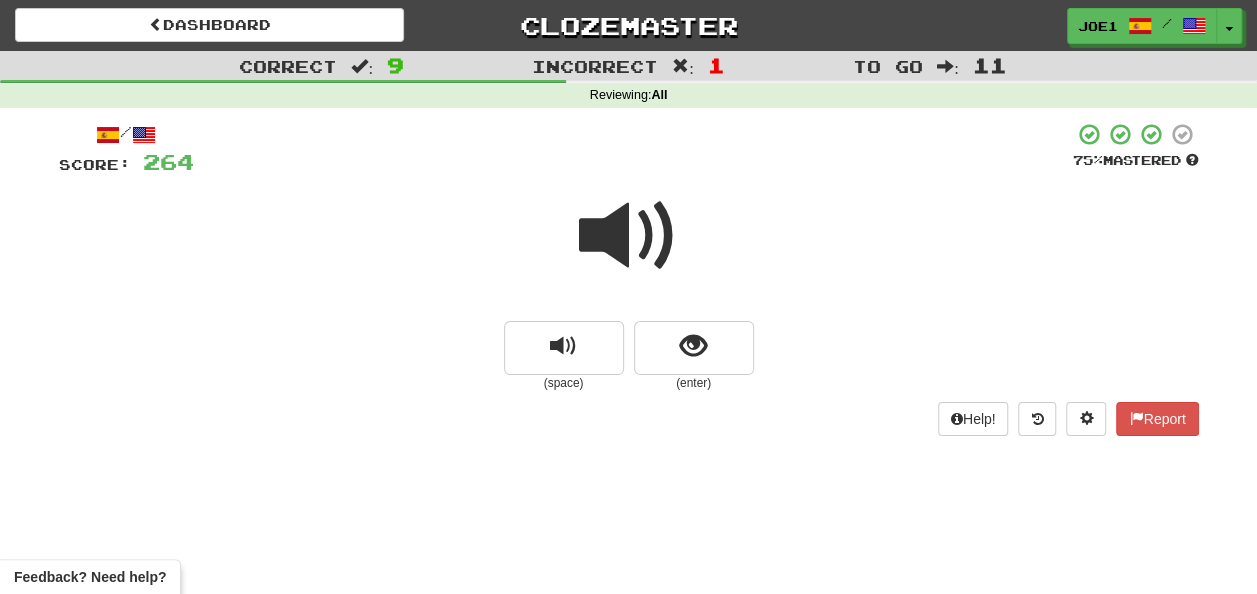 click at bounding box center (629, 236) 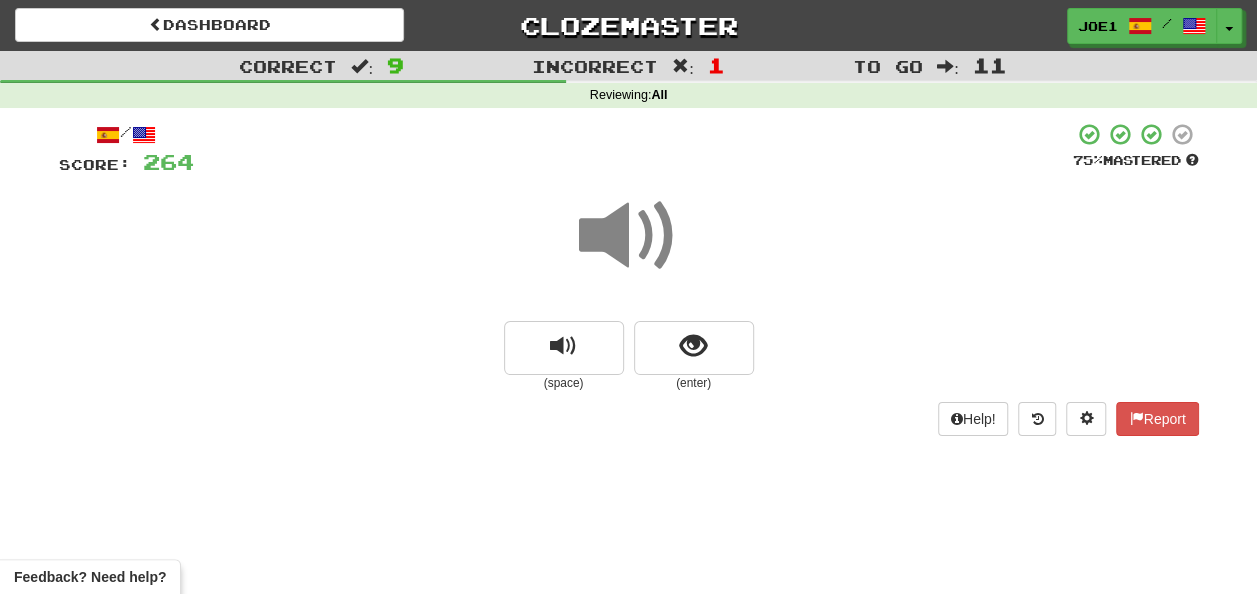 click at bounding box center [629, 236] 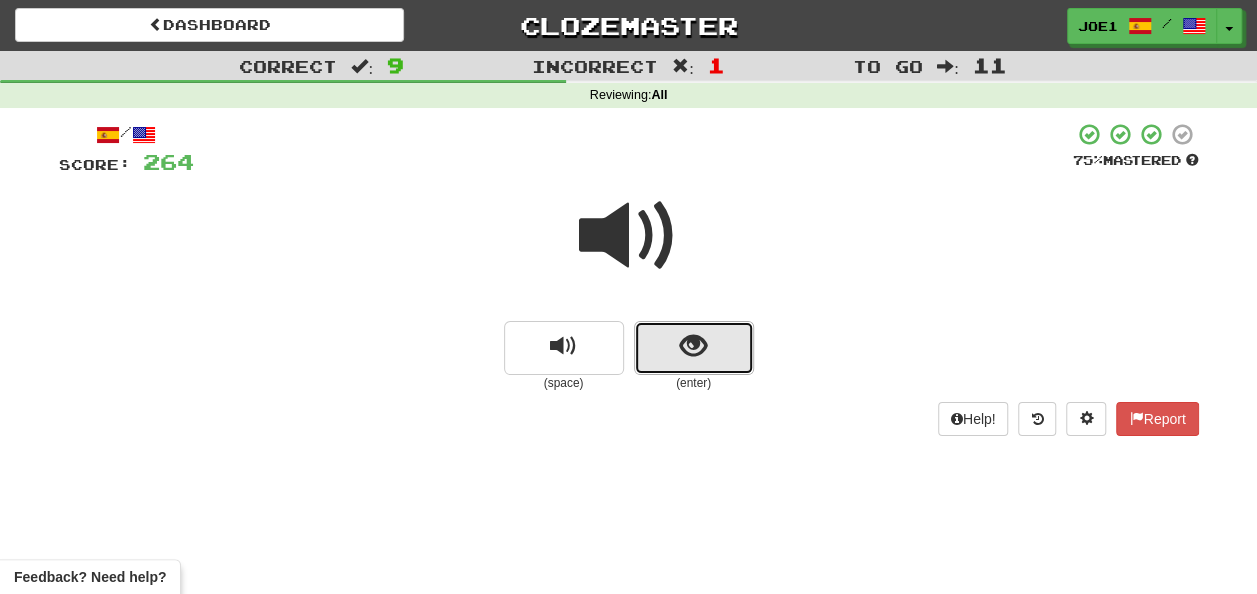 click at bounding box center (693, 346) 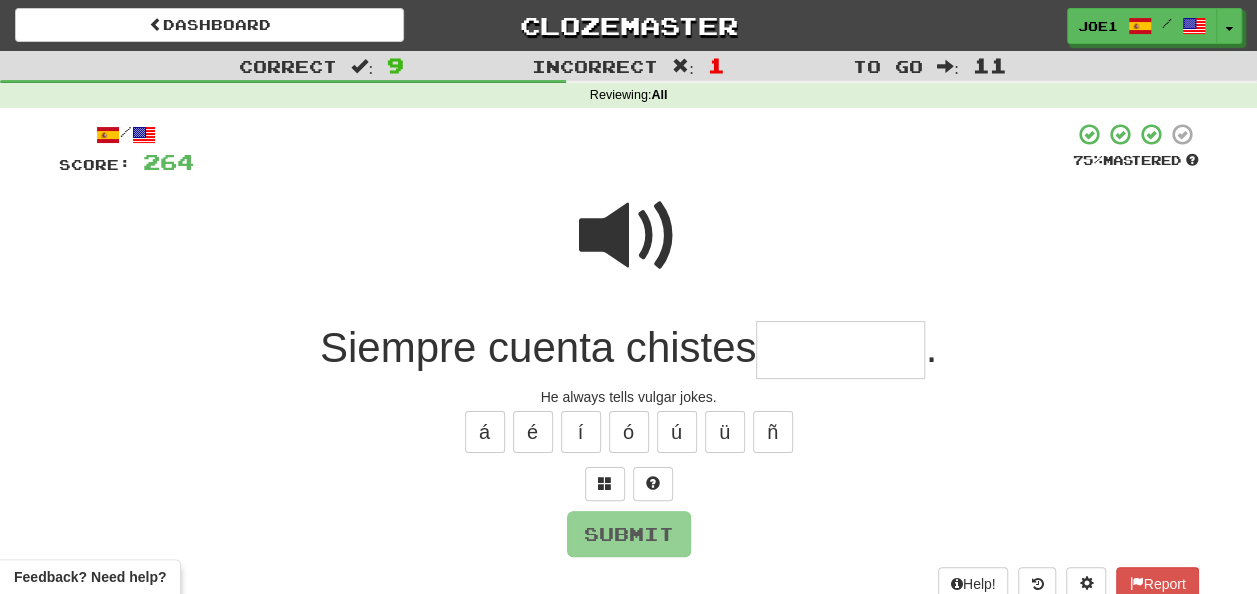 click at bounding box center (840, 350) 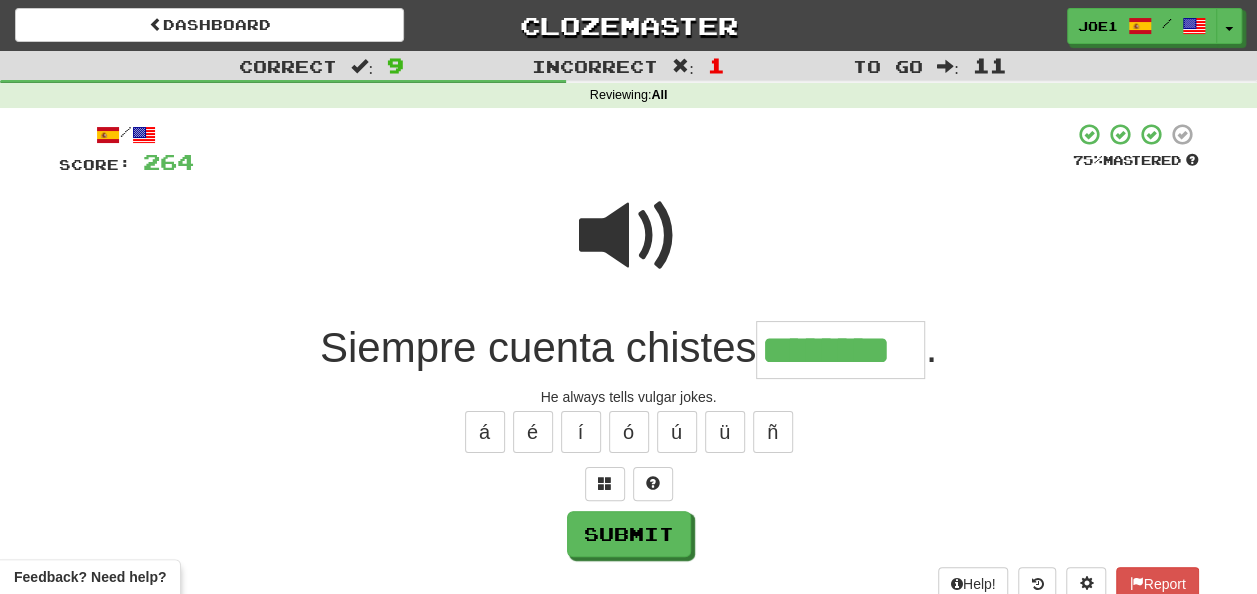 type on "********" 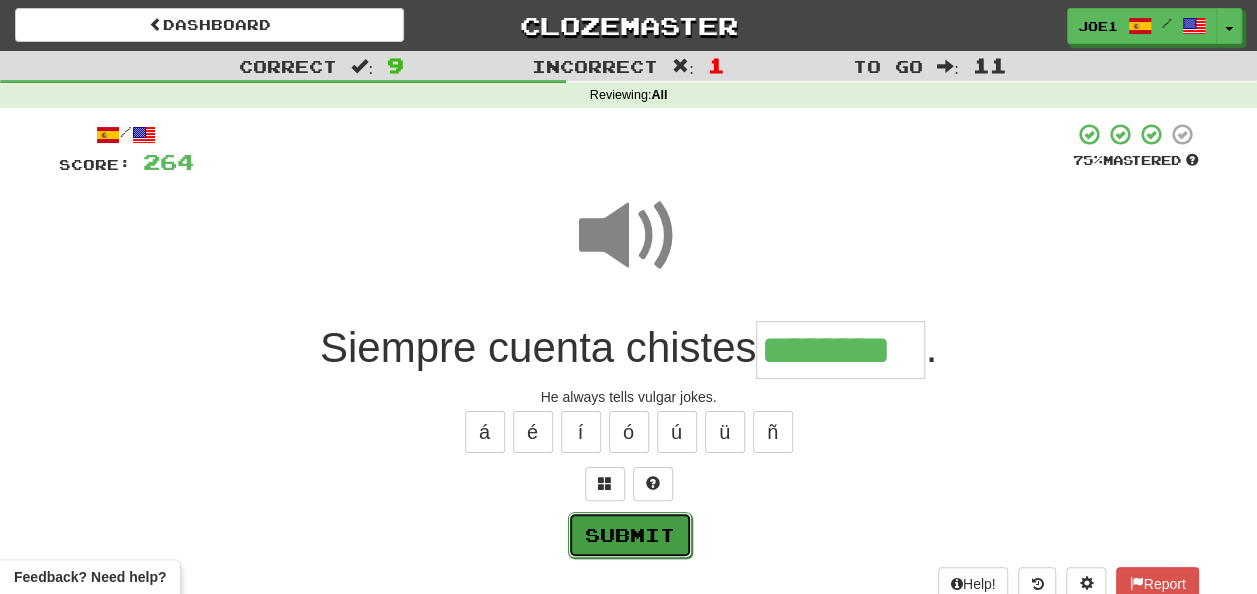 click on "Submit" at bounding box center (630, 535) 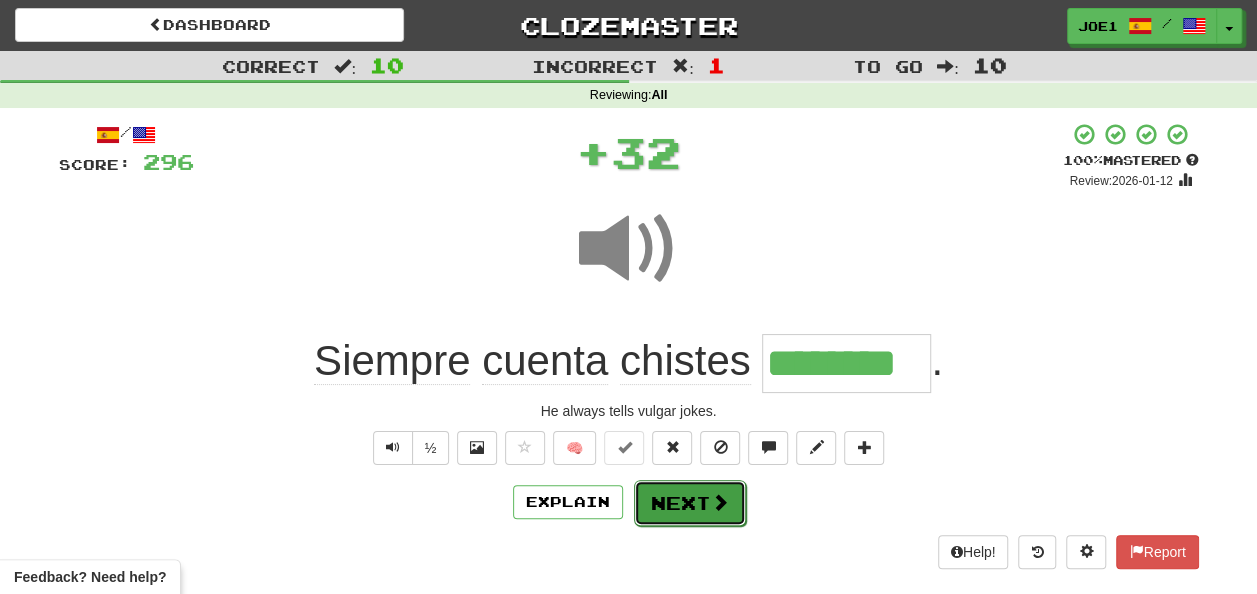 click on "Next" at bounding box center (690, 503) 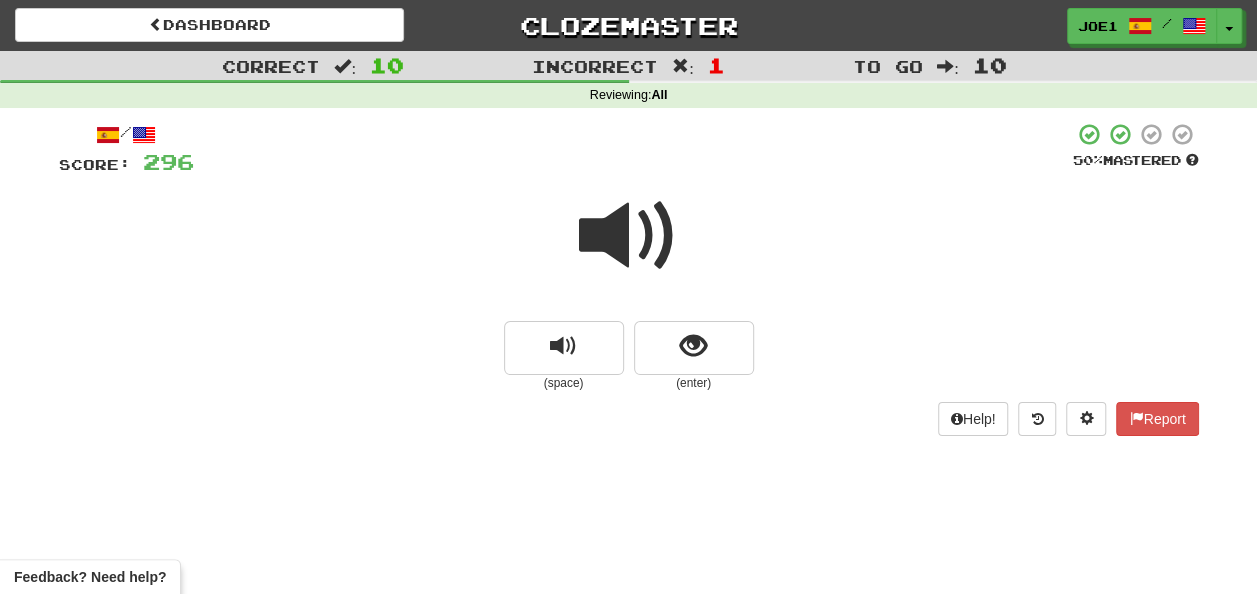 click at bounding box center [629, 236] 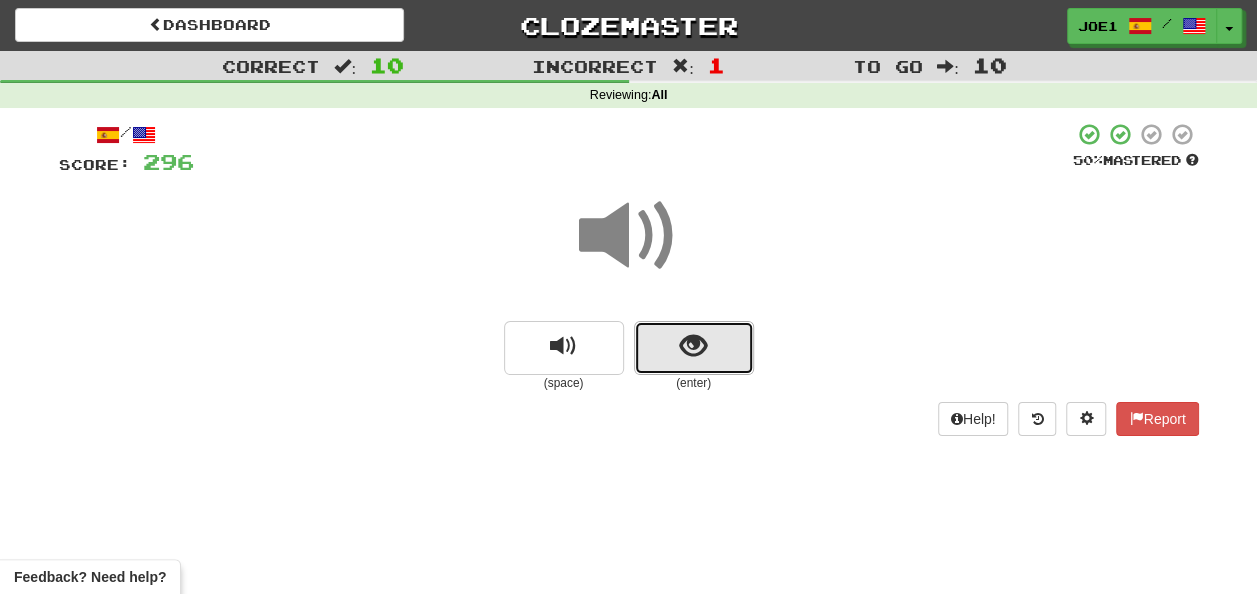 click at bounding box center (694, 348) 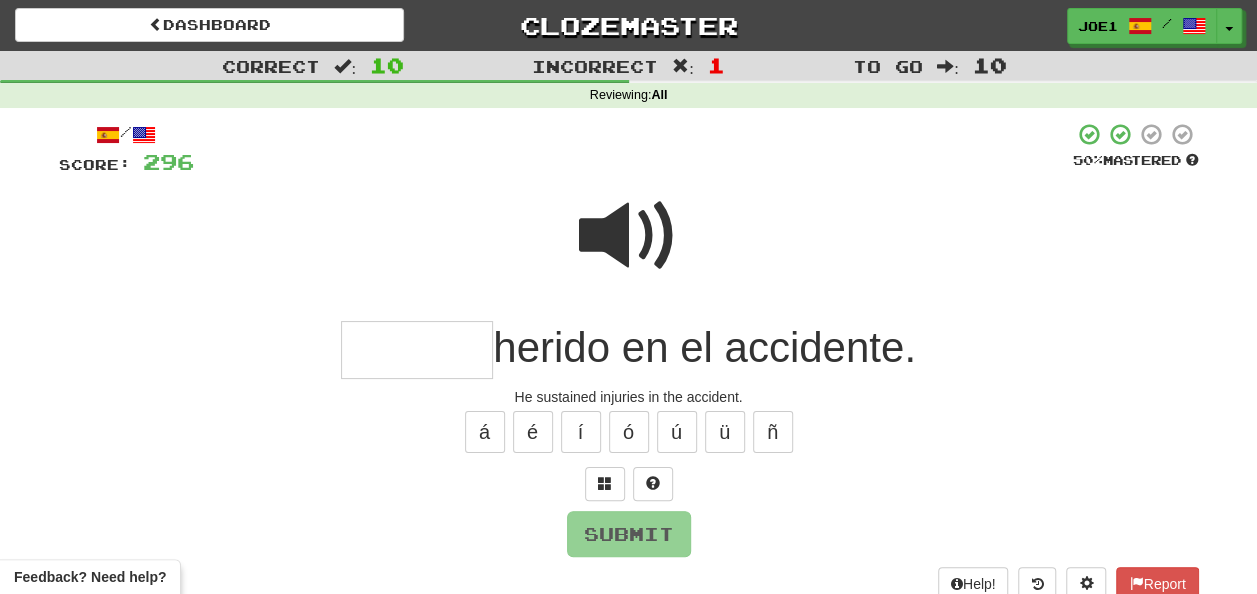 click at bounding box center [629, 236] 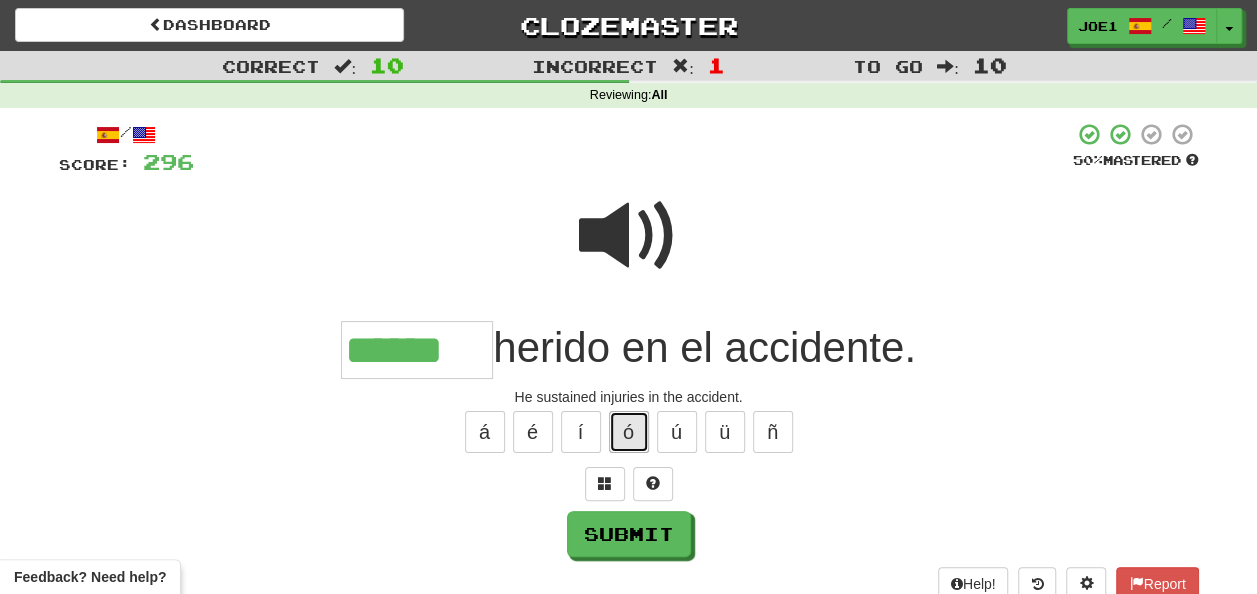 click on "ó" at bounding box center [629, 432] 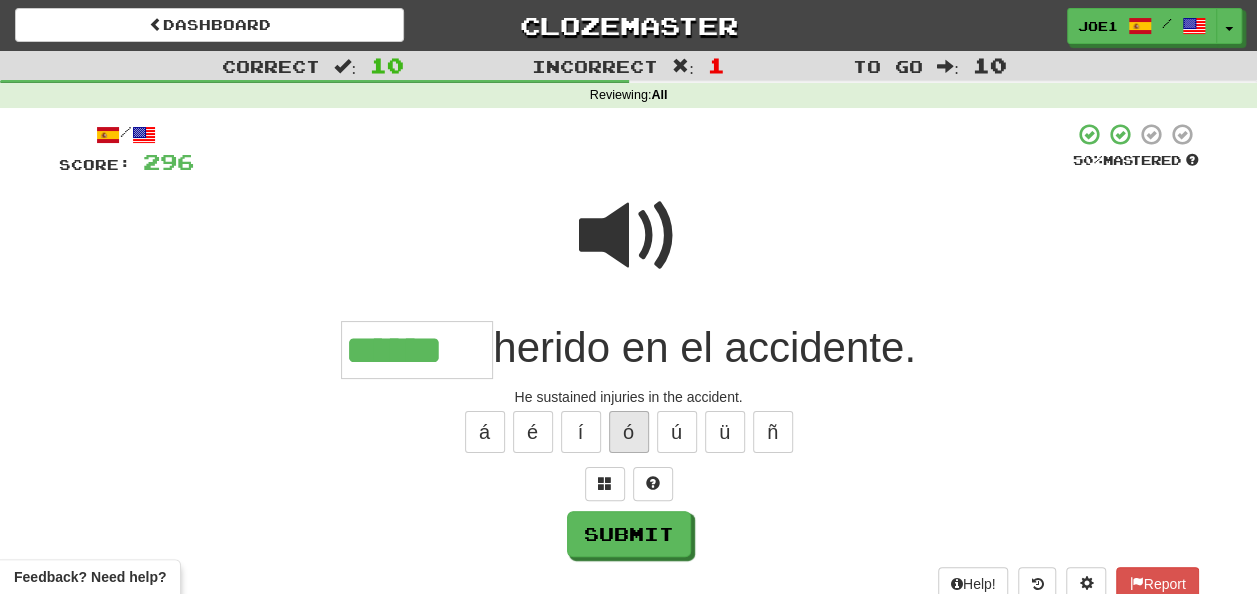 type on "*******" 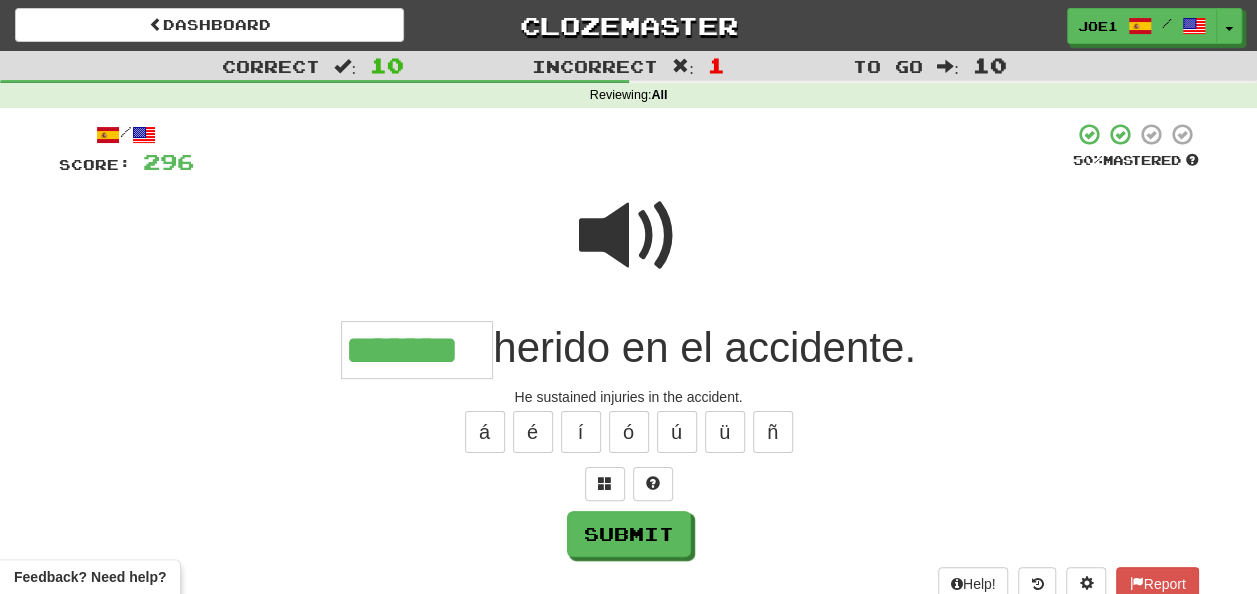 click at bounding box center (629, 236) 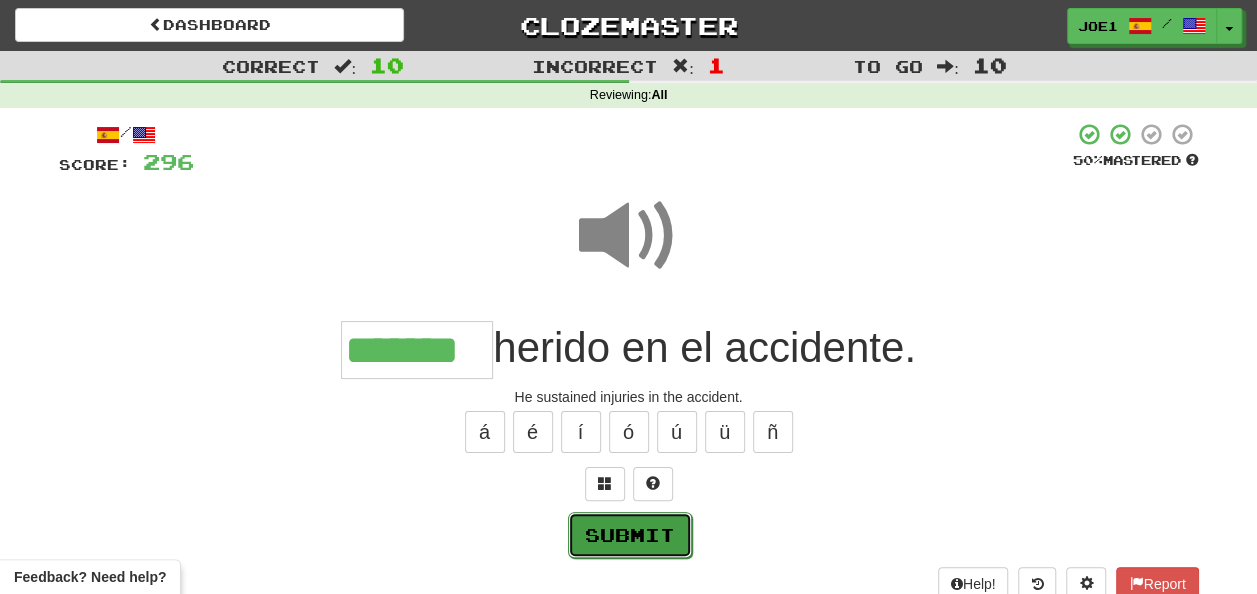 click on "Submit" at bounding box center (630, 535) 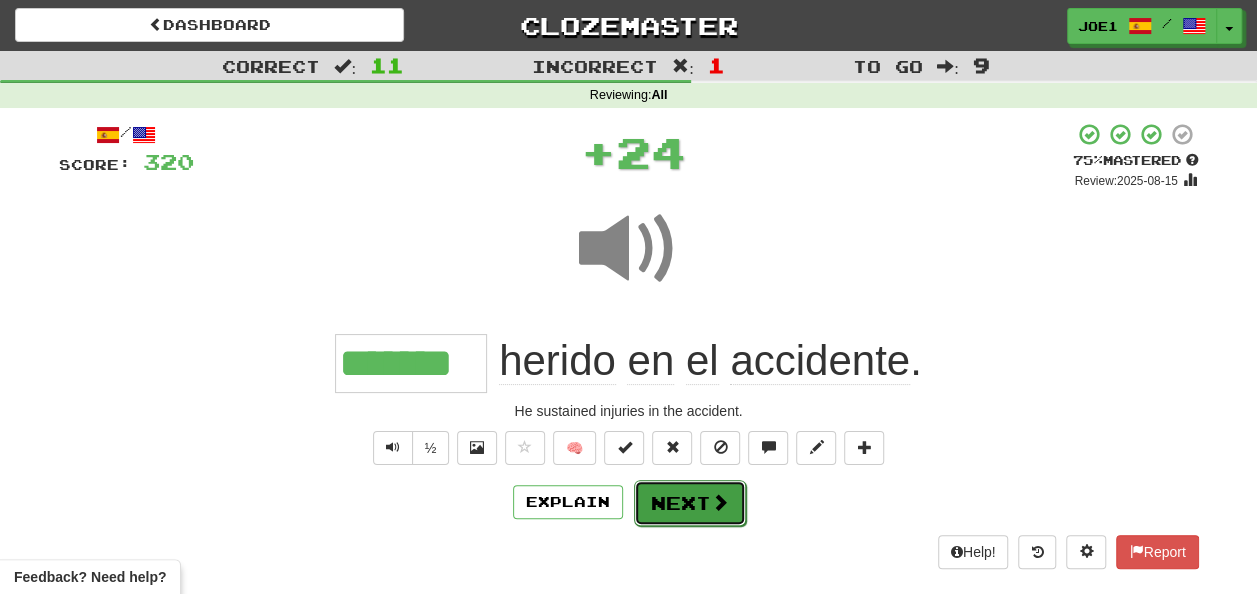 click on "Next" at bounding box center [690, 503] 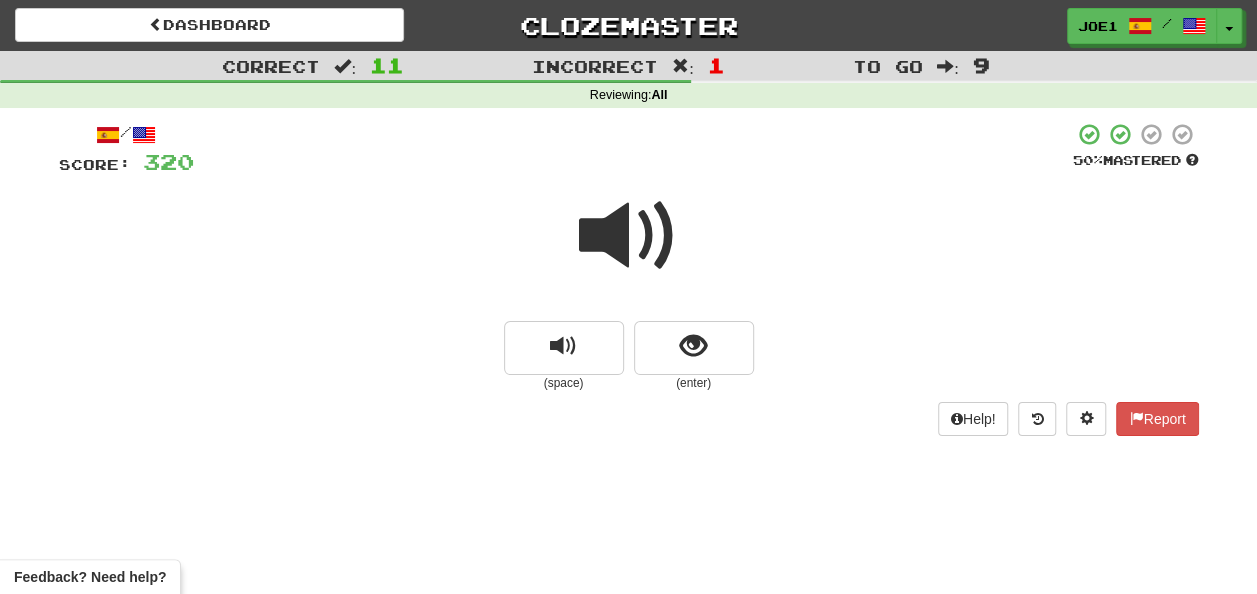 click at bounding box center [629, 236] 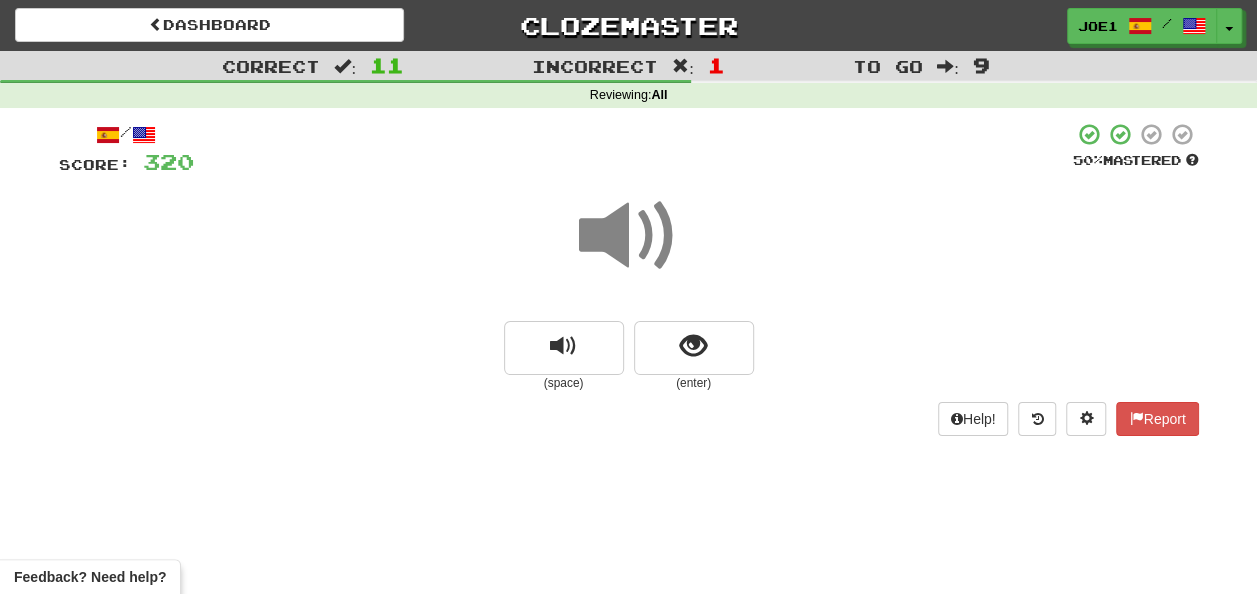click at bounding box center (629, 236) 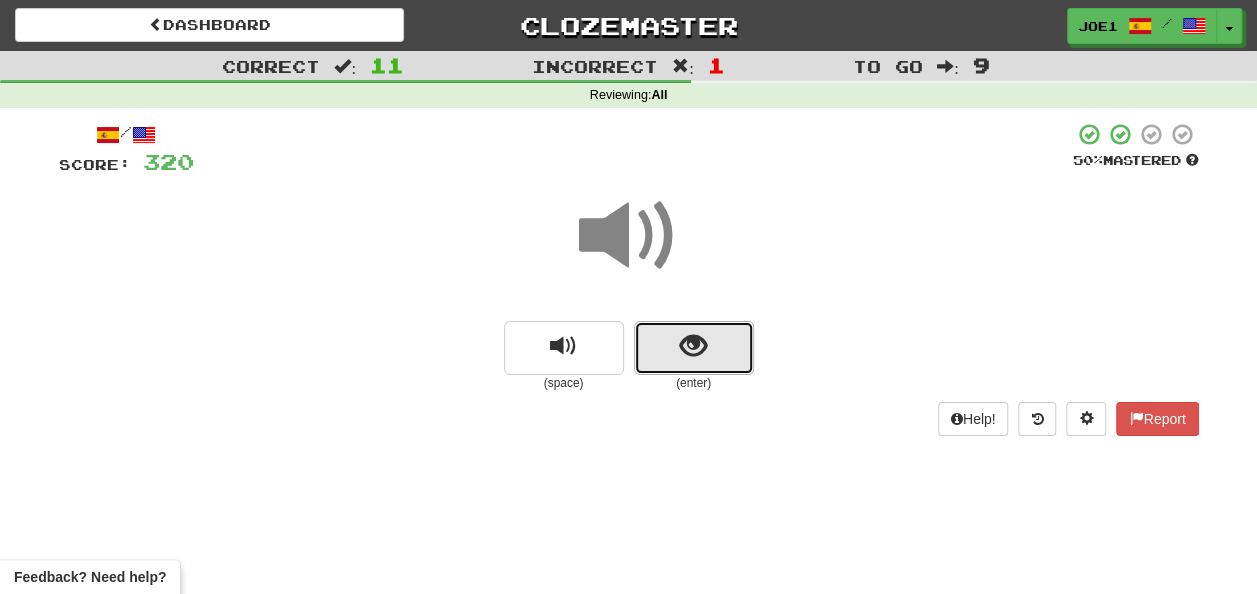 click at bounding box center (694, 348) 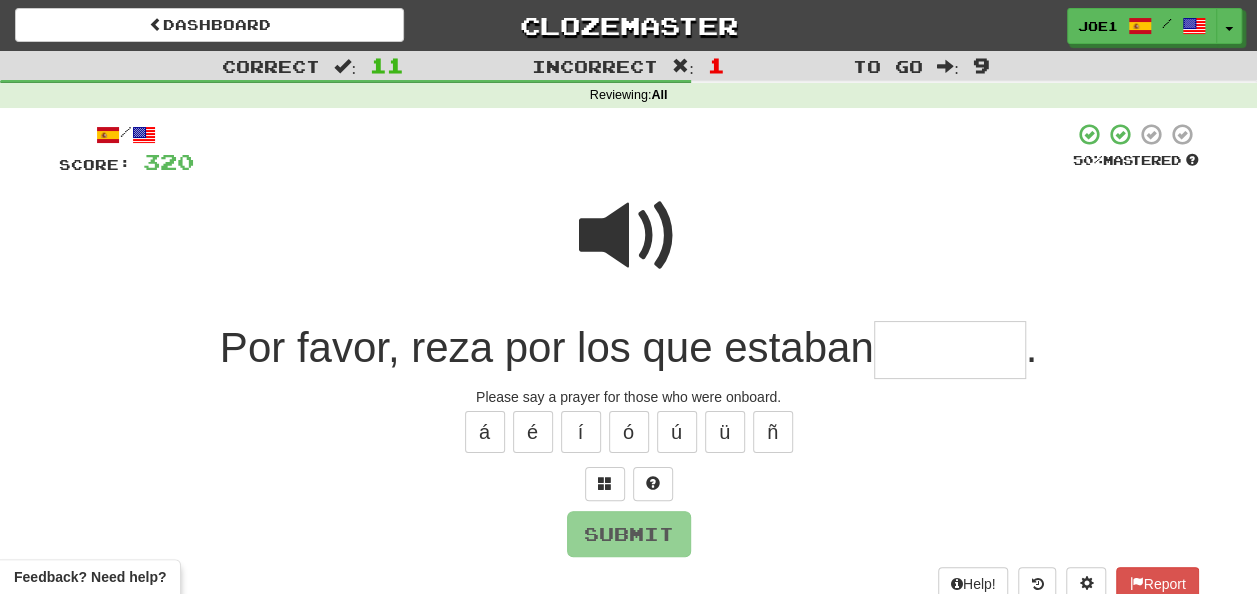 click at bounding box center [629, 236] 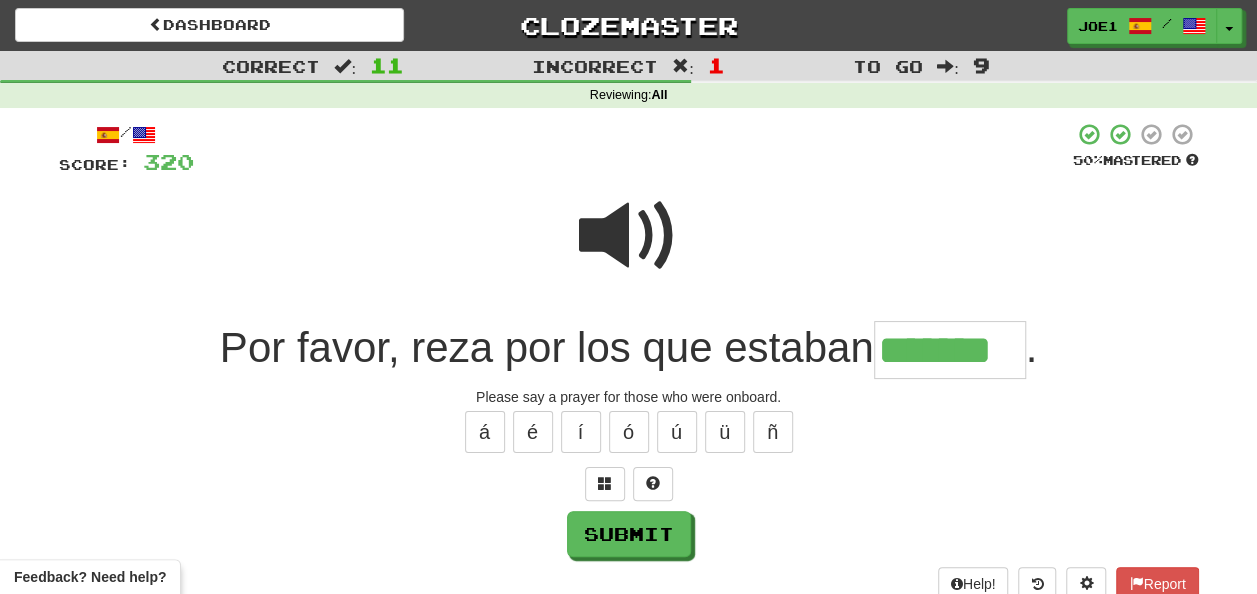 type on "*******" 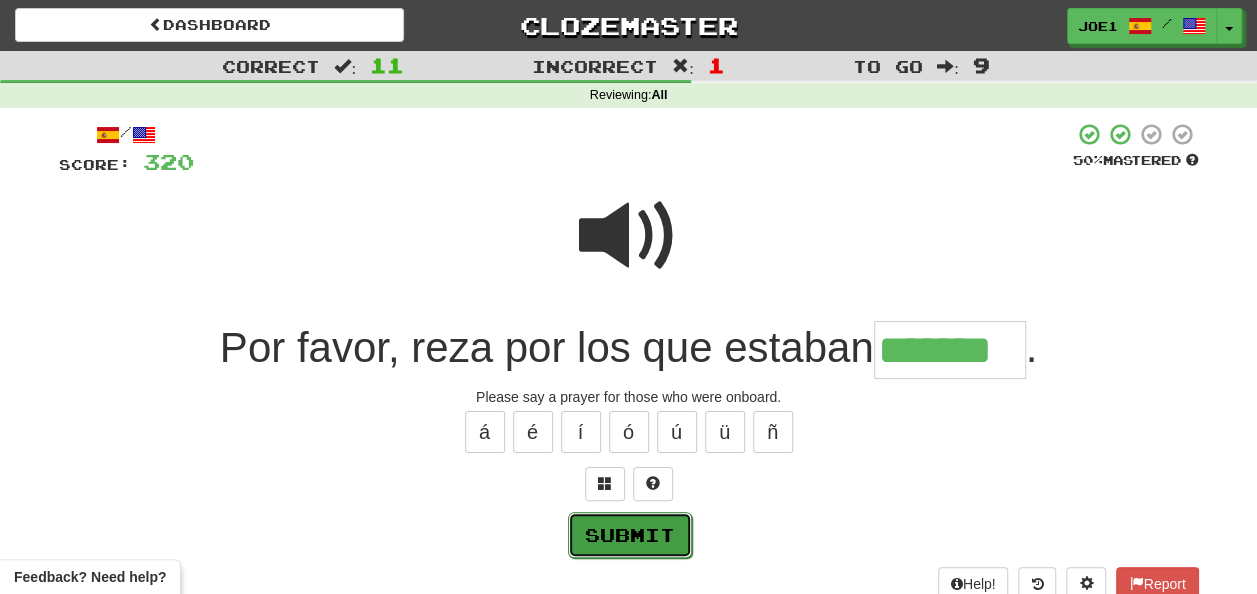 click on "Submit" at bounding box center [630, 535] 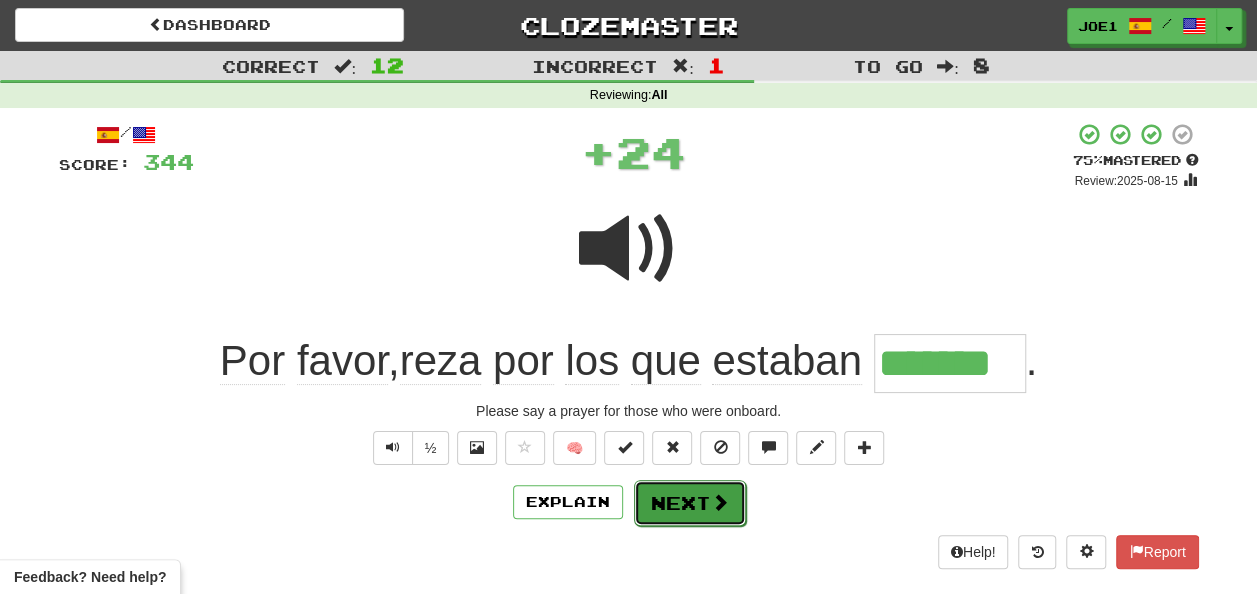 click on "Next" at bounding box center [690, 503] 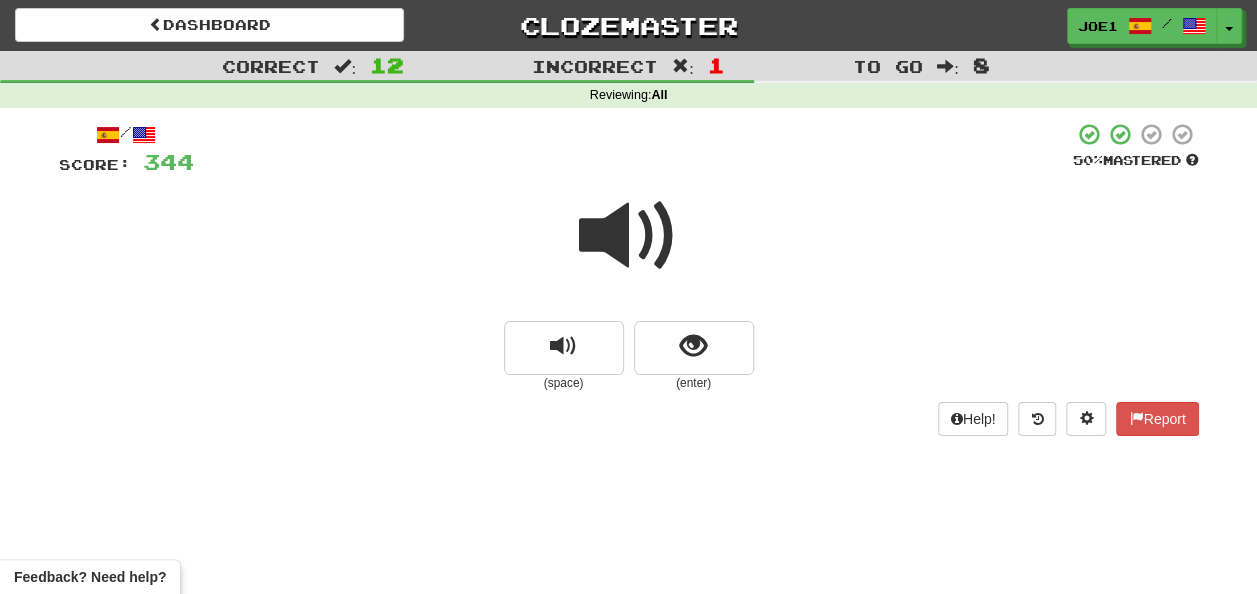 click at bounding box center (629, 236) 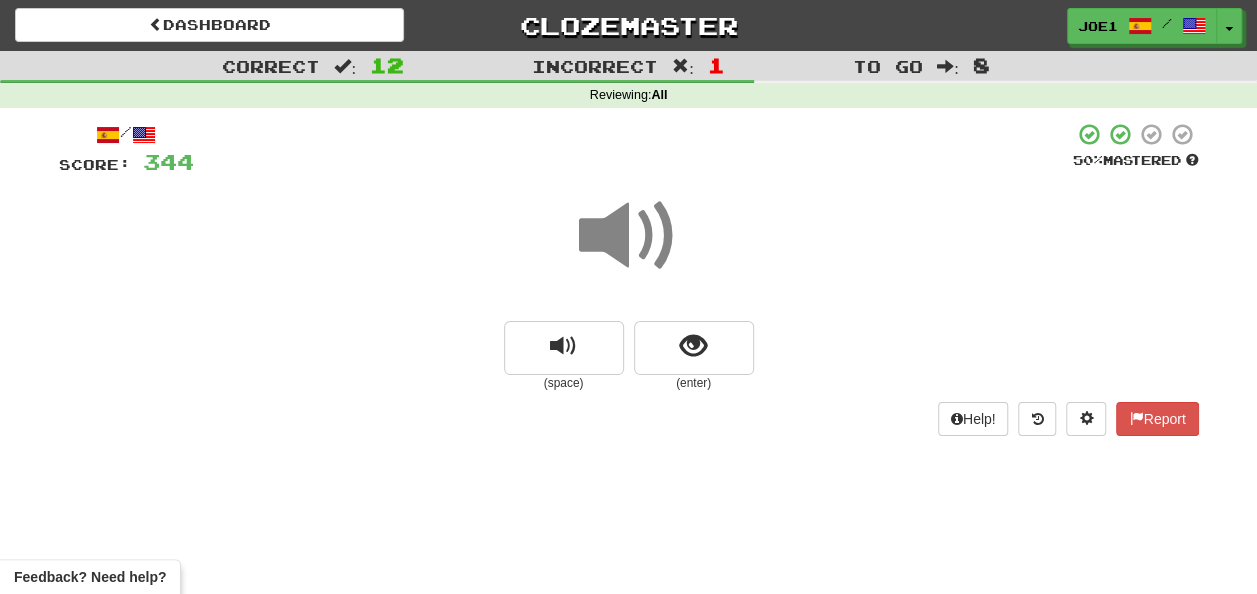 click at bounding box center (629, 236) 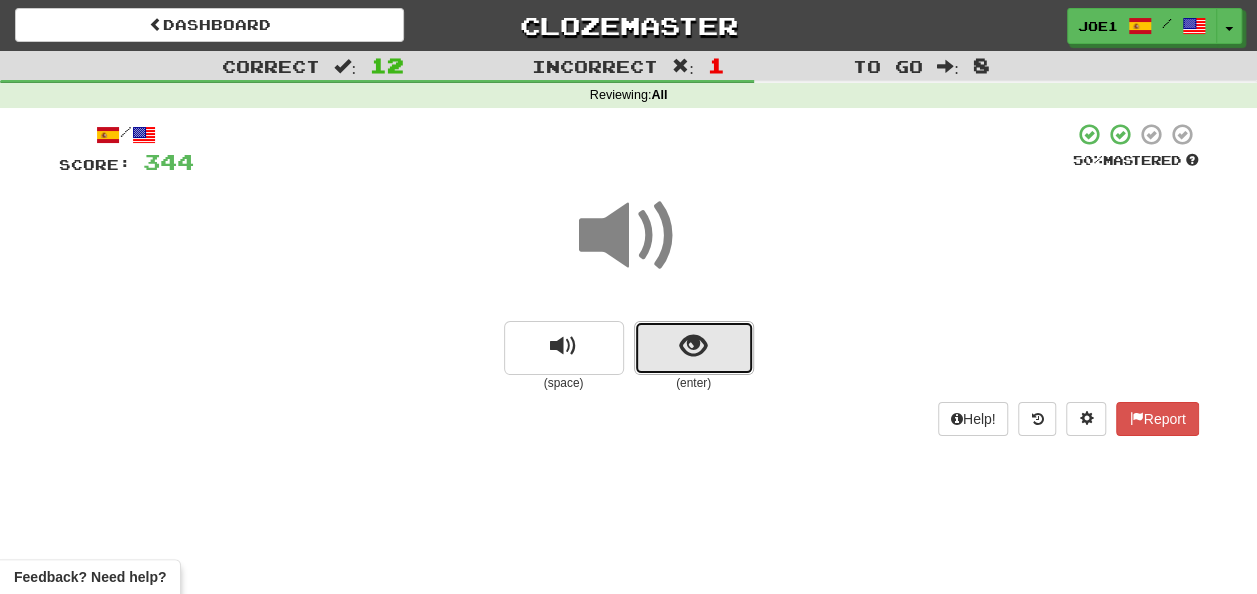 click at bounding box center (693, 346) 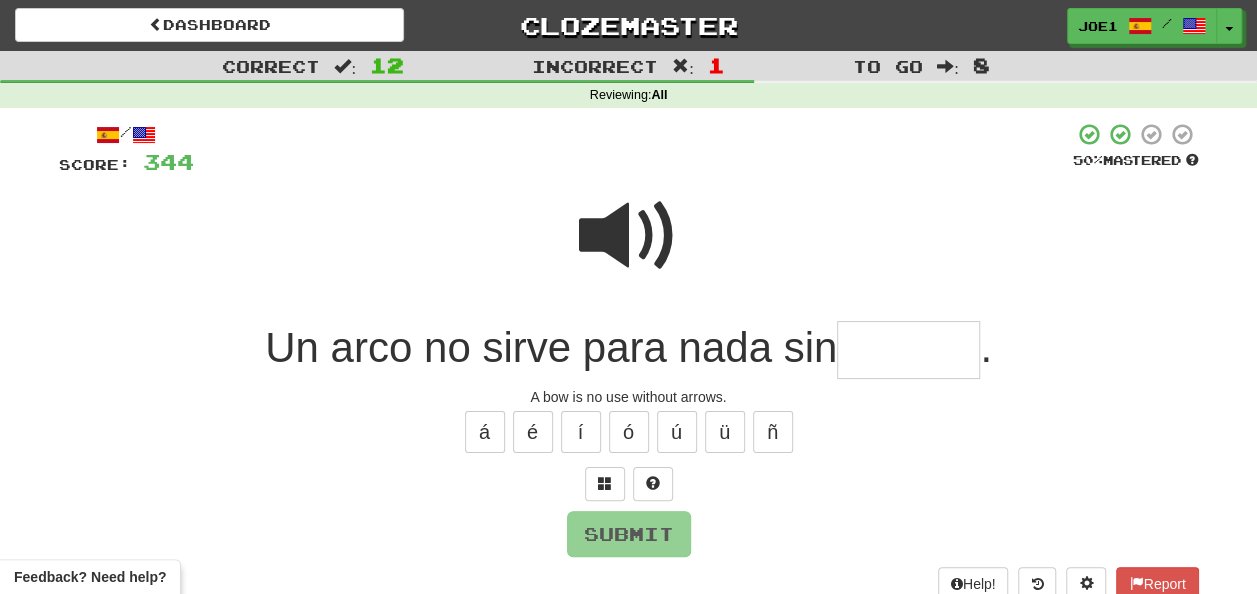 click at bounding box center [629, 236] 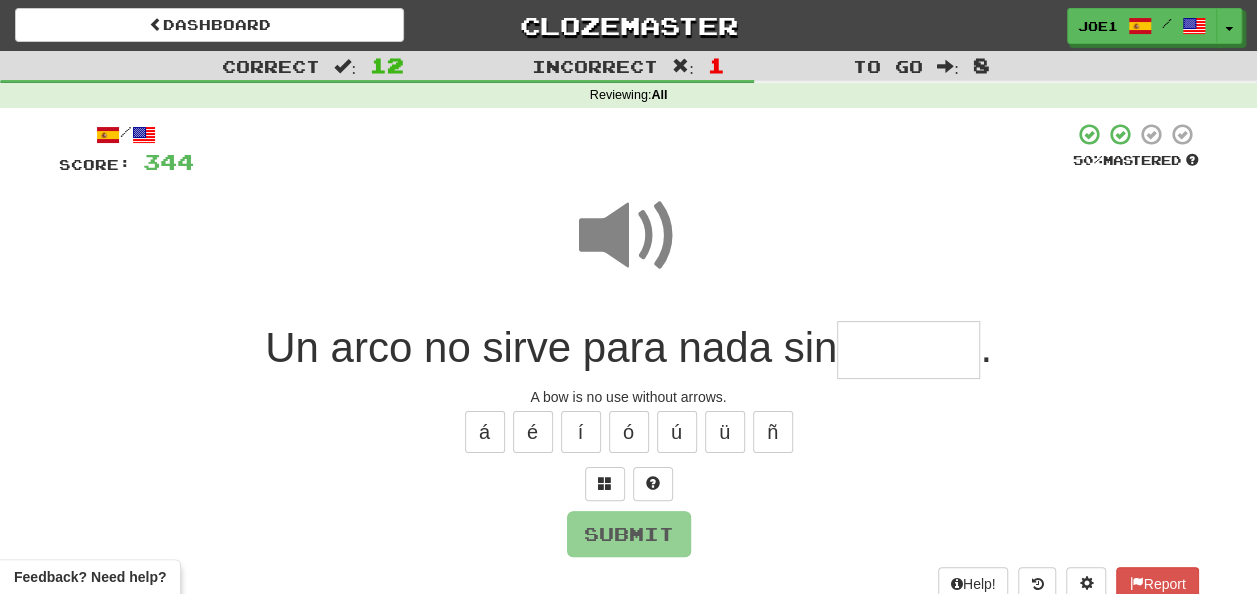 click at bounding box center (908, 350) 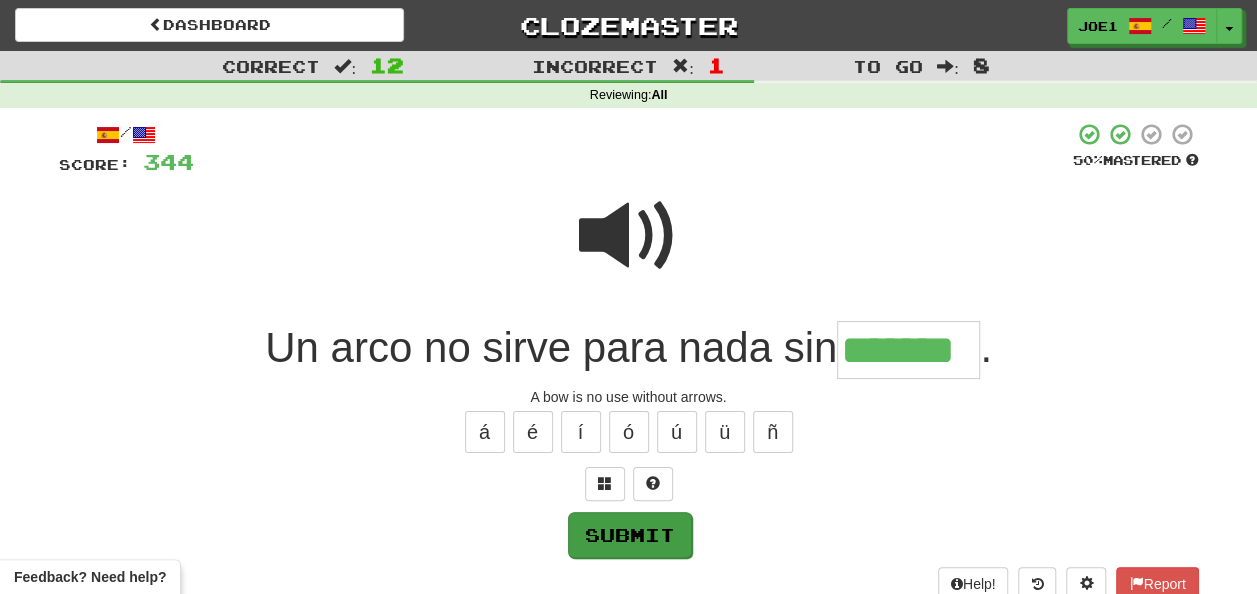 type on "*******" 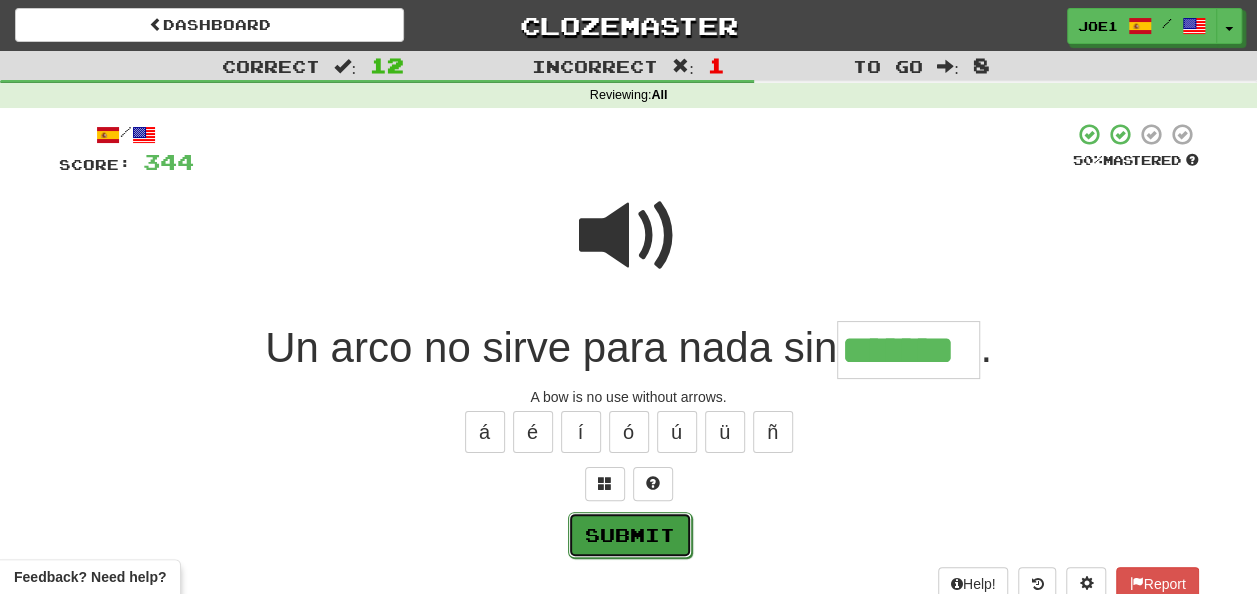 click on "Submit" at bounding box center (630, 535) 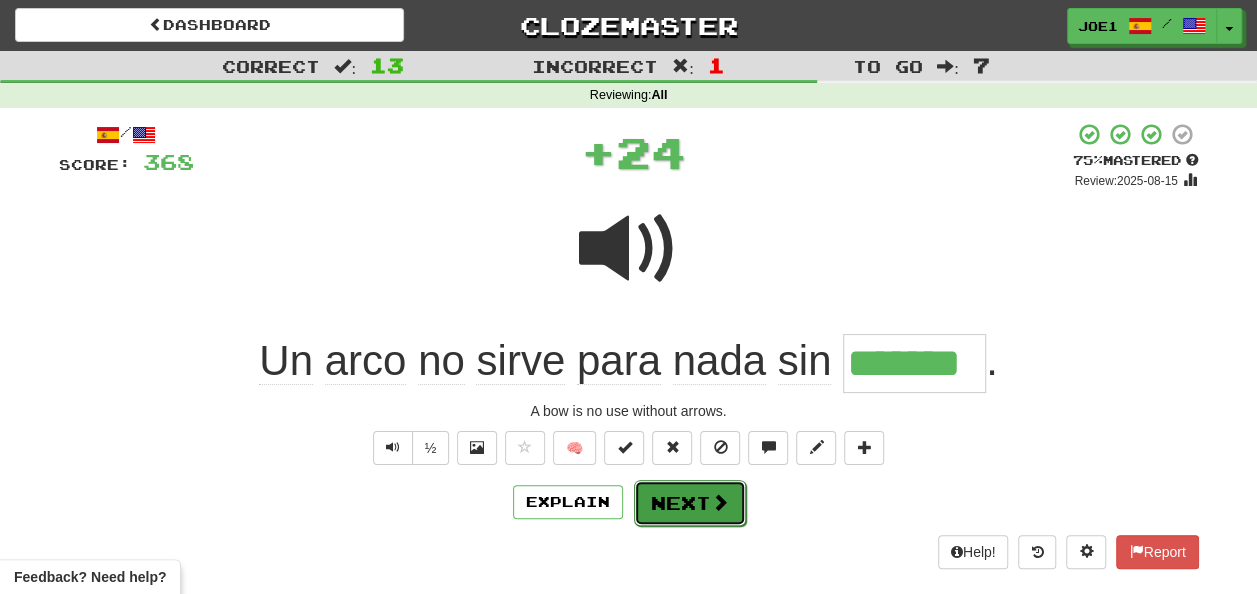 click on "Next" at bounding box center (690, 503) 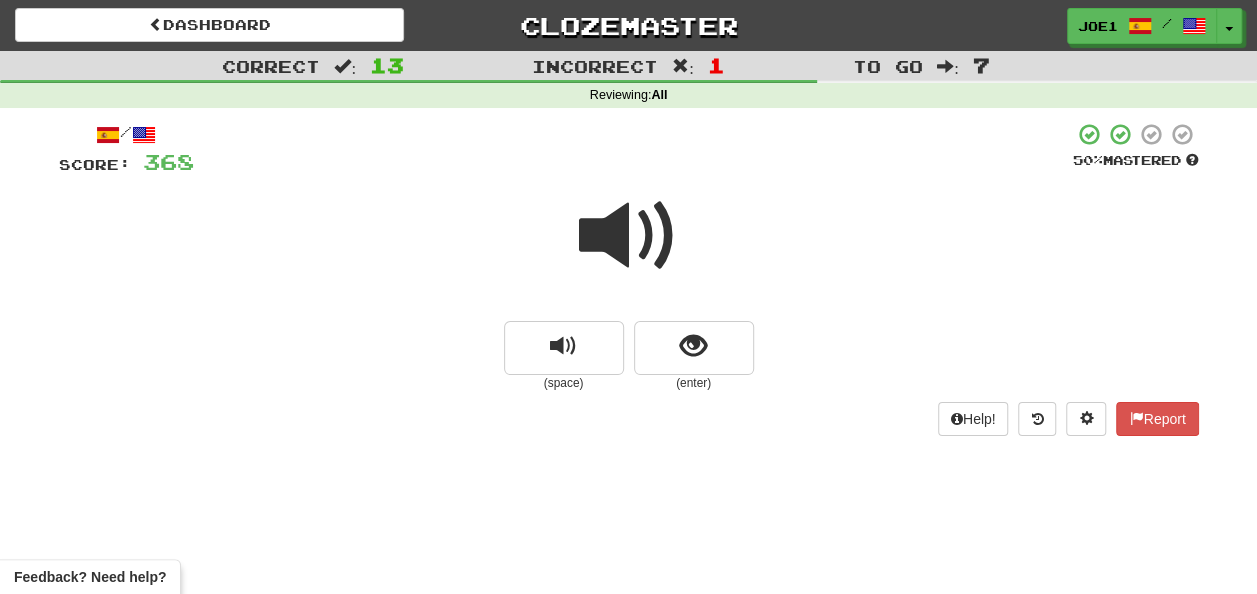 click at bounding box center [629, 236] 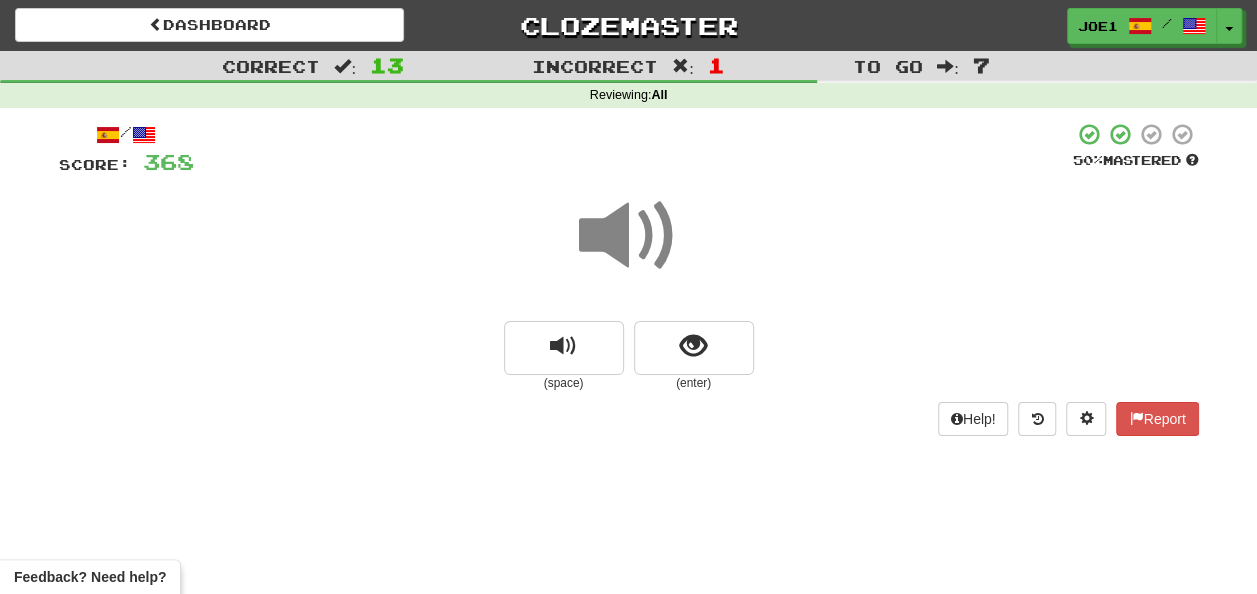 click at bounding box center (629, 236) 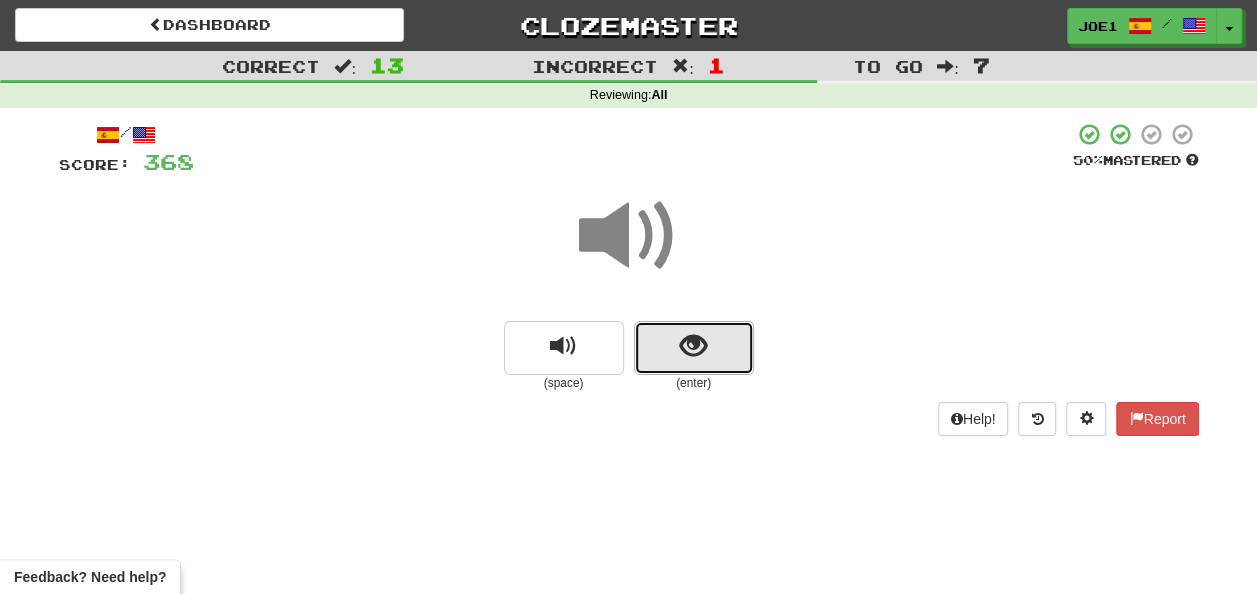 click at bounding box center [693, 346] 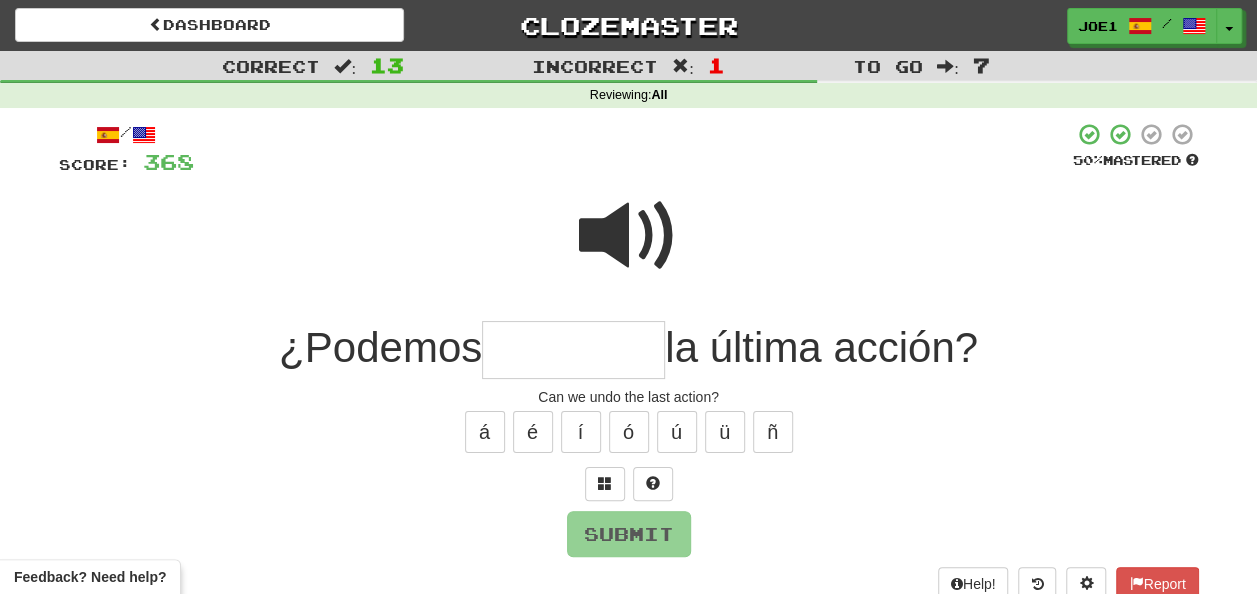click at bounding box center [629, 236] 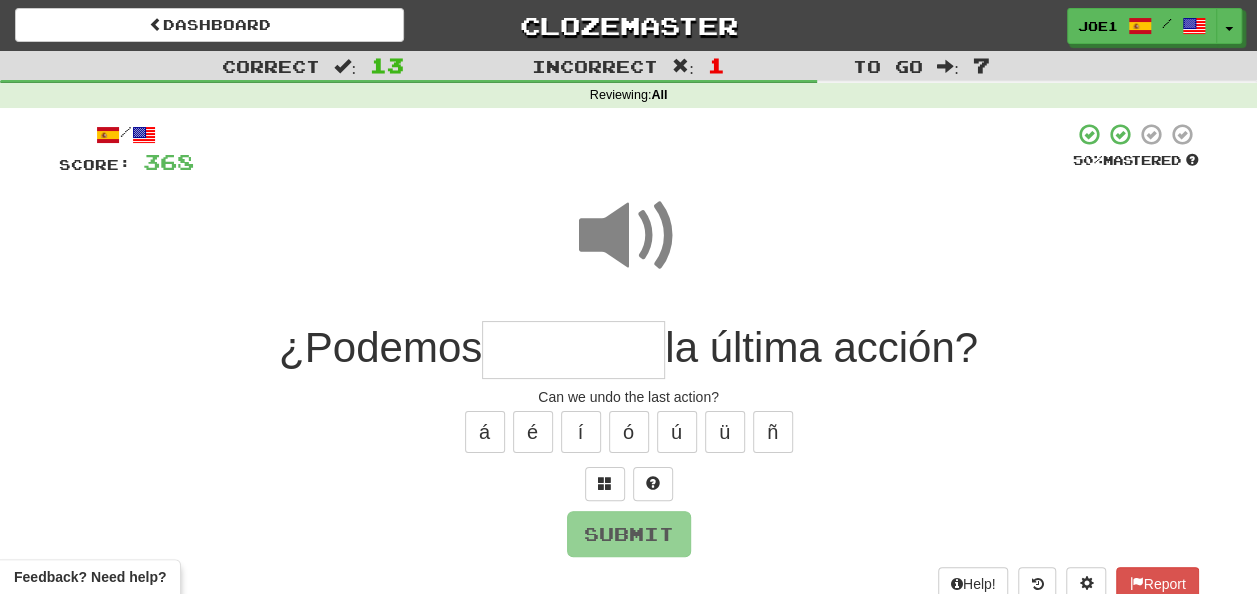 click at bounding box center [573, 350] 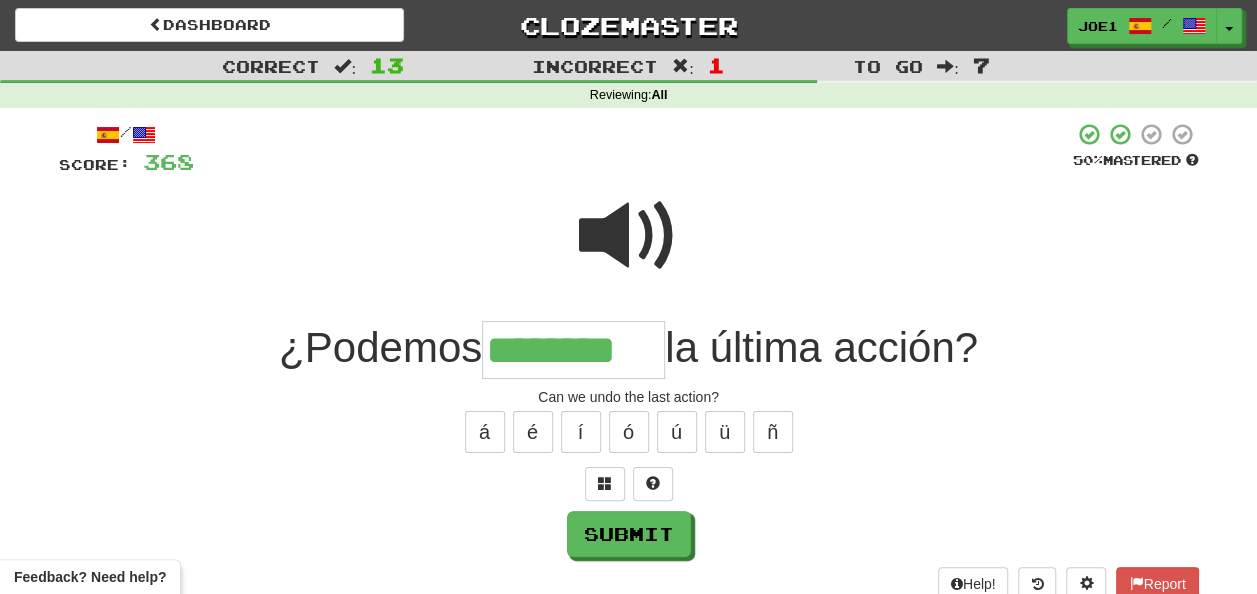 type on "********" 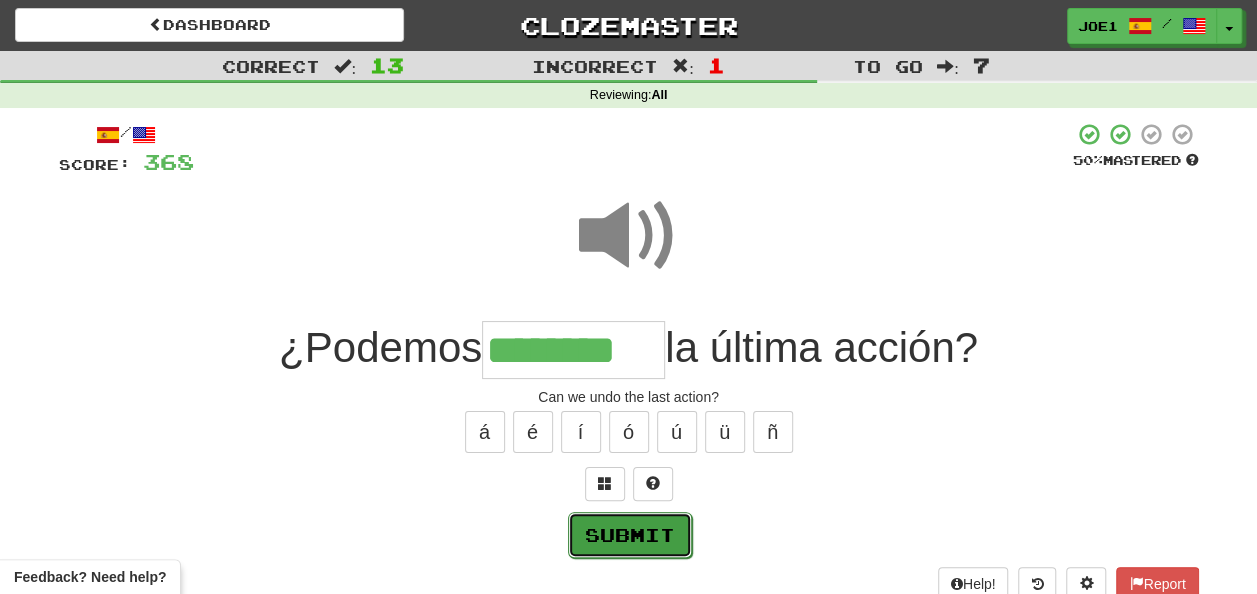 click on "Submit" at bounding box center [630, 535] 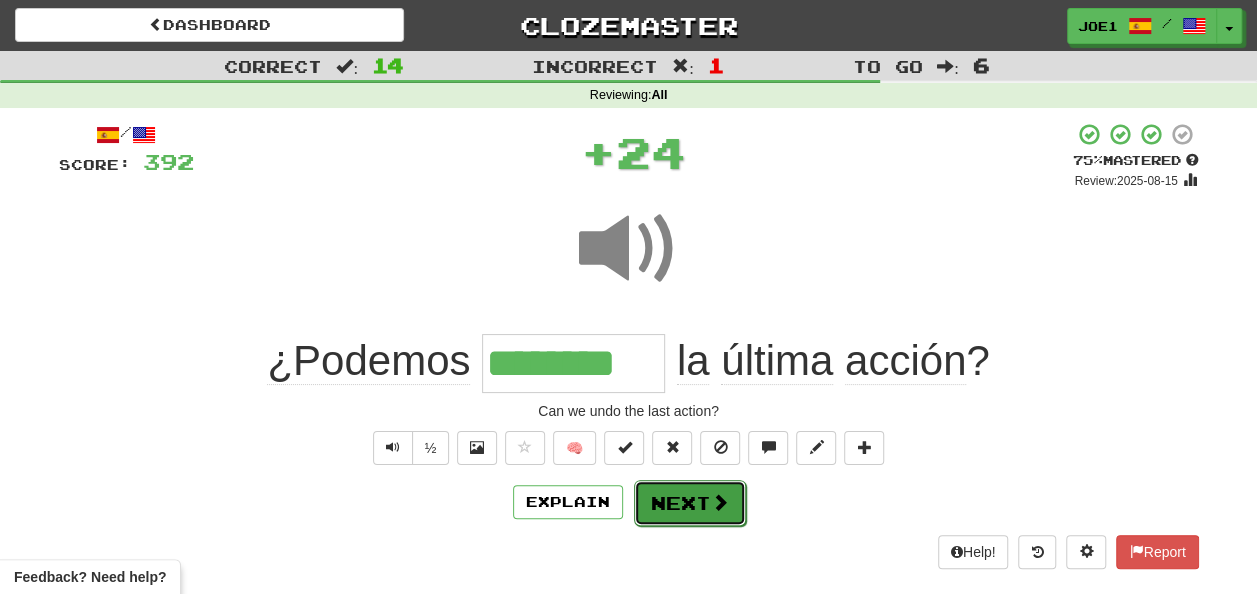 click on "Next" at bounding box center [690, 503] 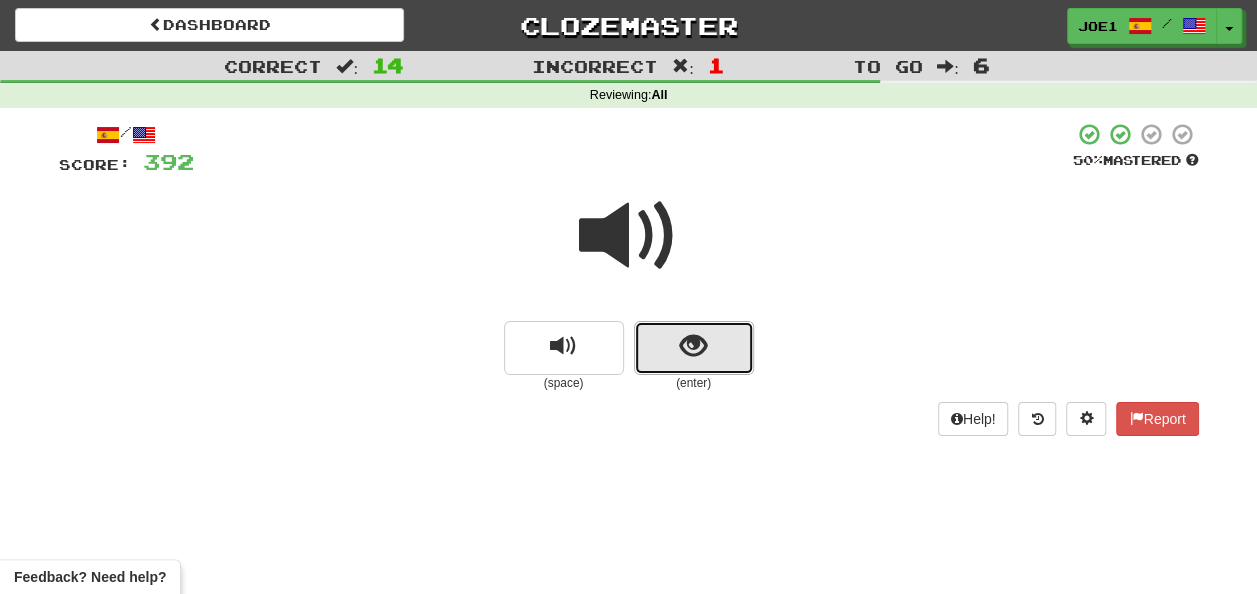 click at bounding box center (694, 348) 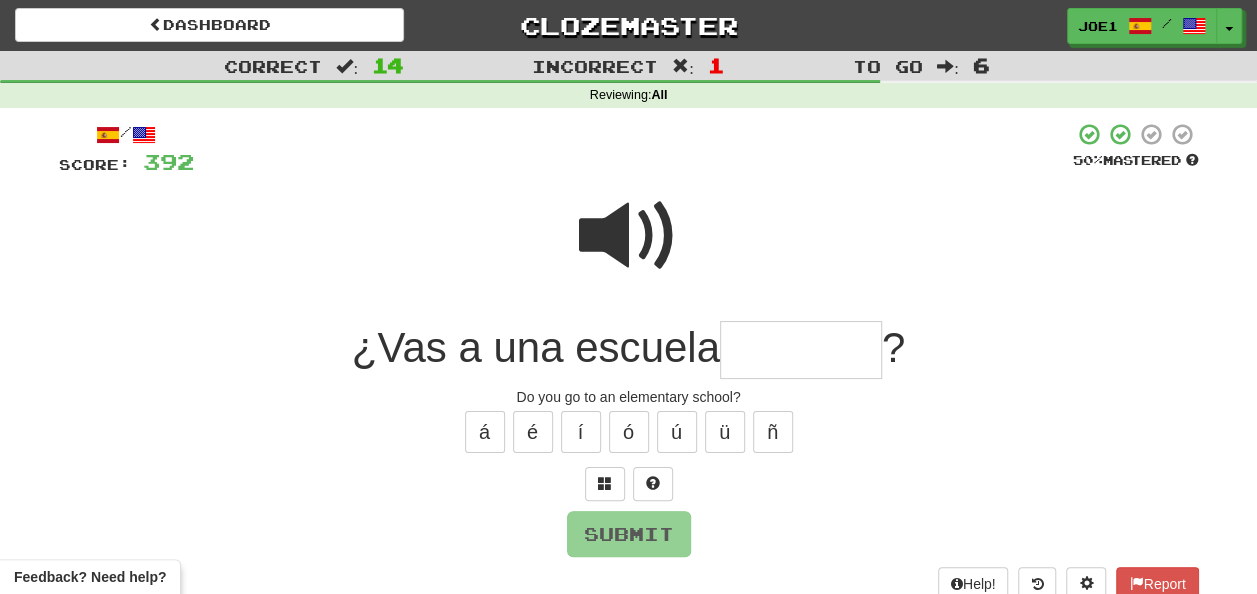 click at bounding box center (801, 350) 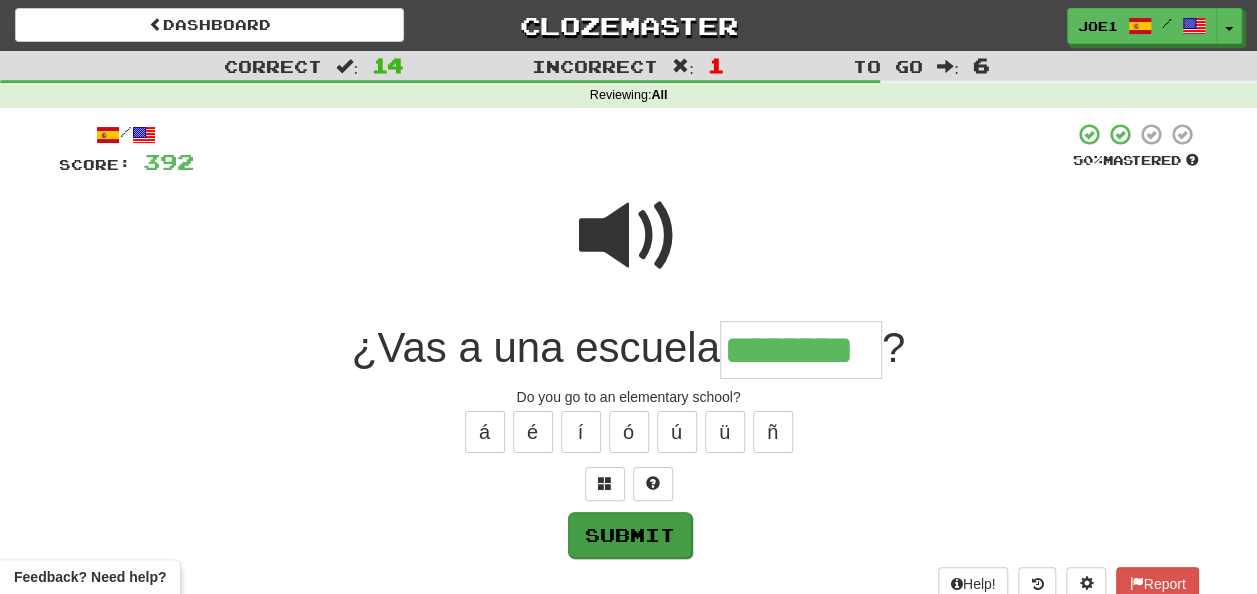type on "********" 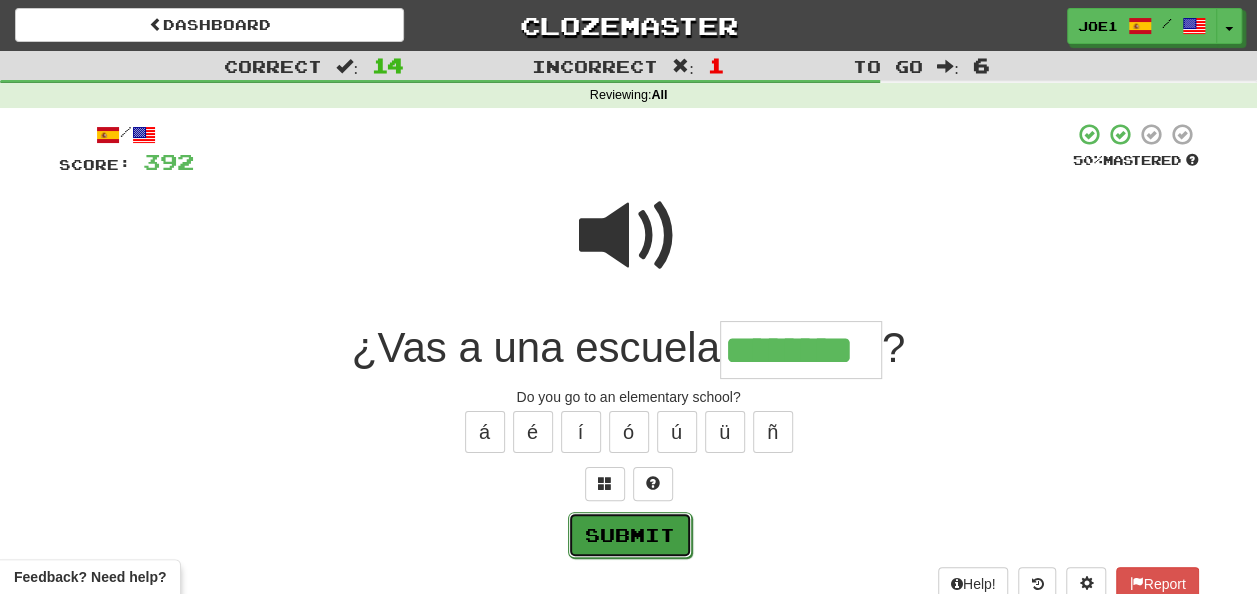 click on "Submit" at bounding box center (630, 535) 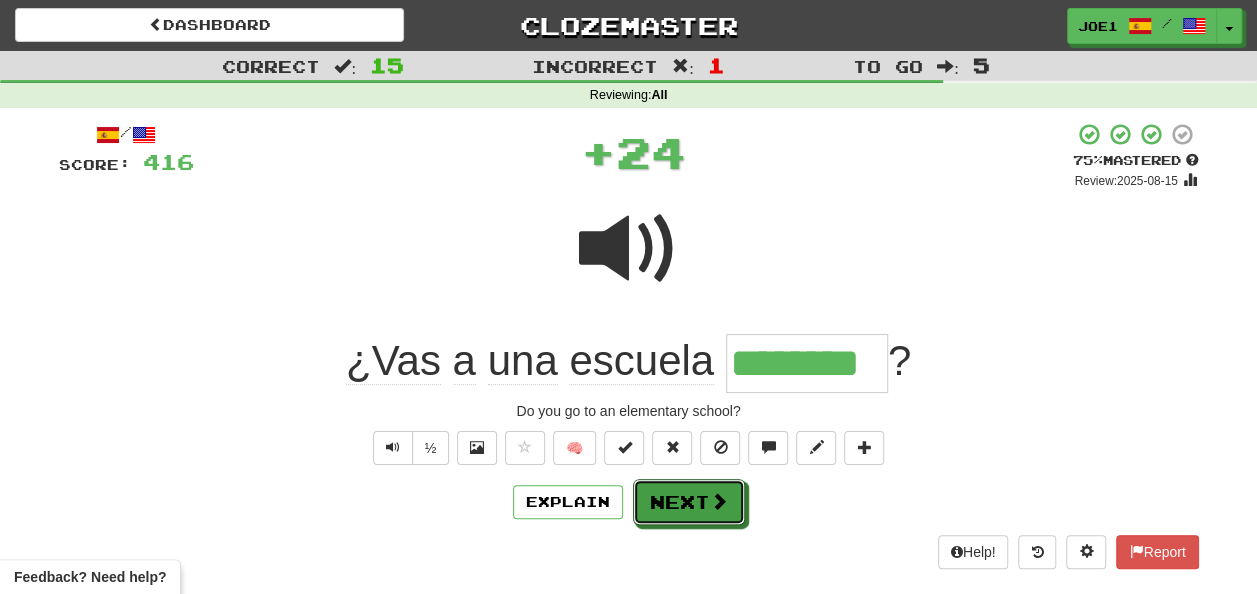 click on "Next" at bounding box center (689, 502) 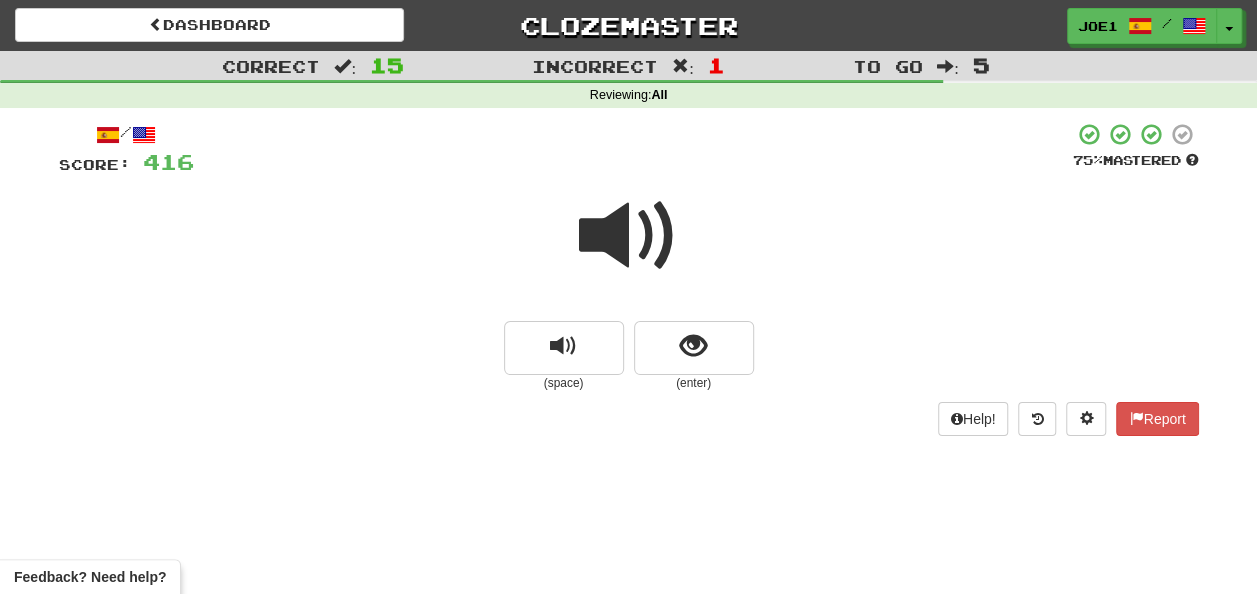 click at bounding box center [629, 236] 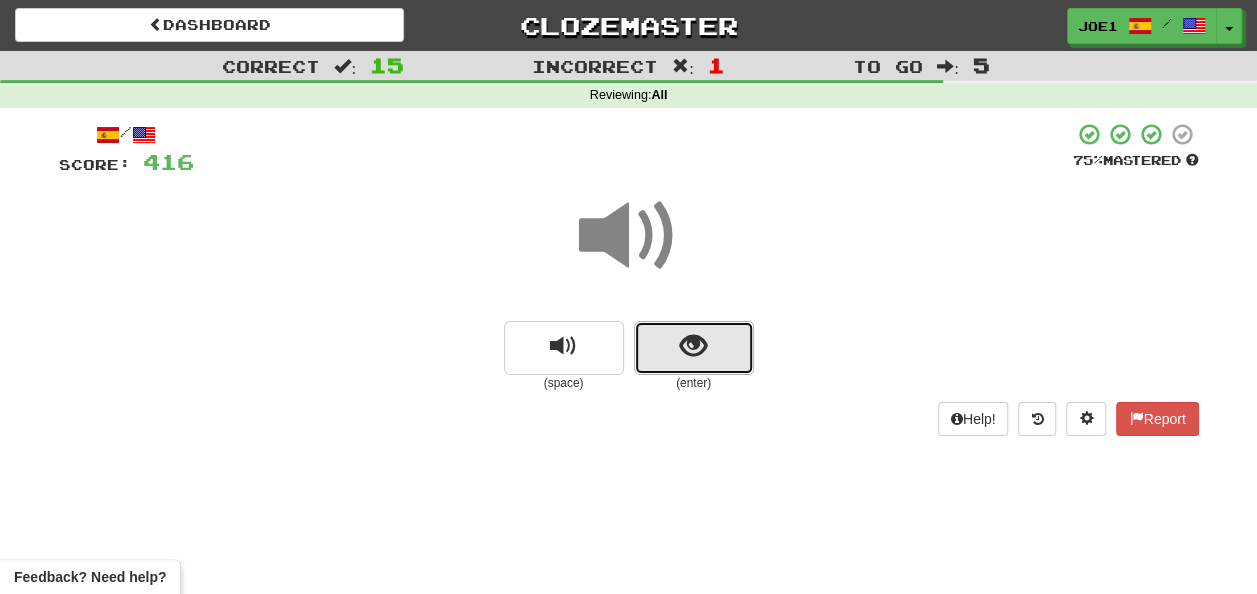 click at bounding box center [693, 346] 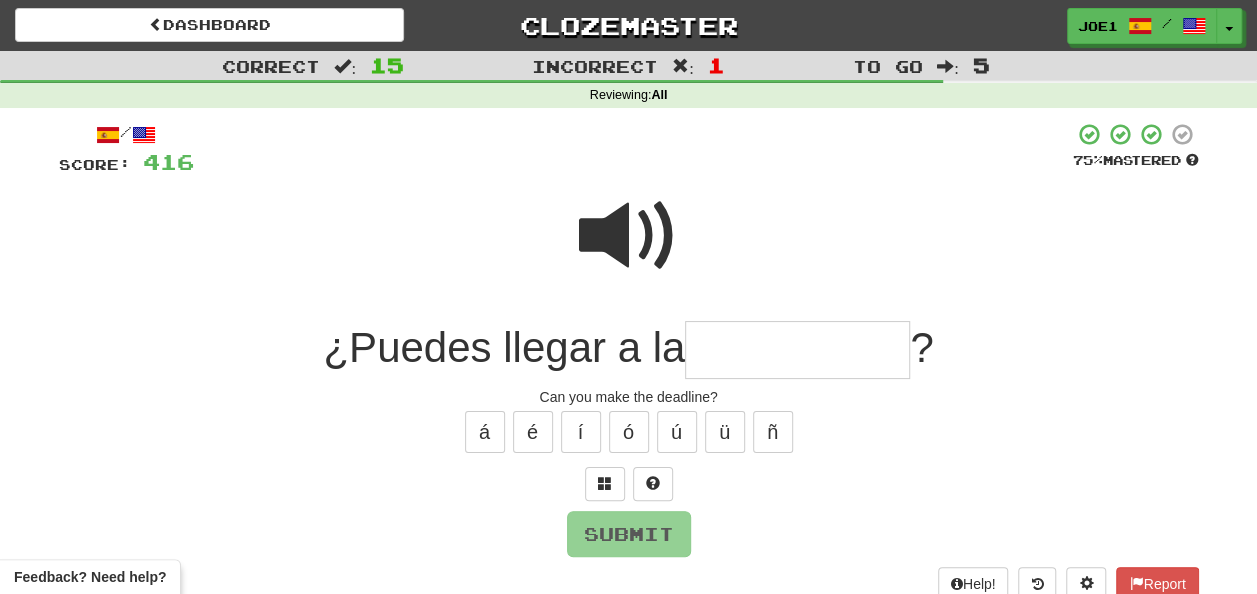 click at bounding box center [797, 350] 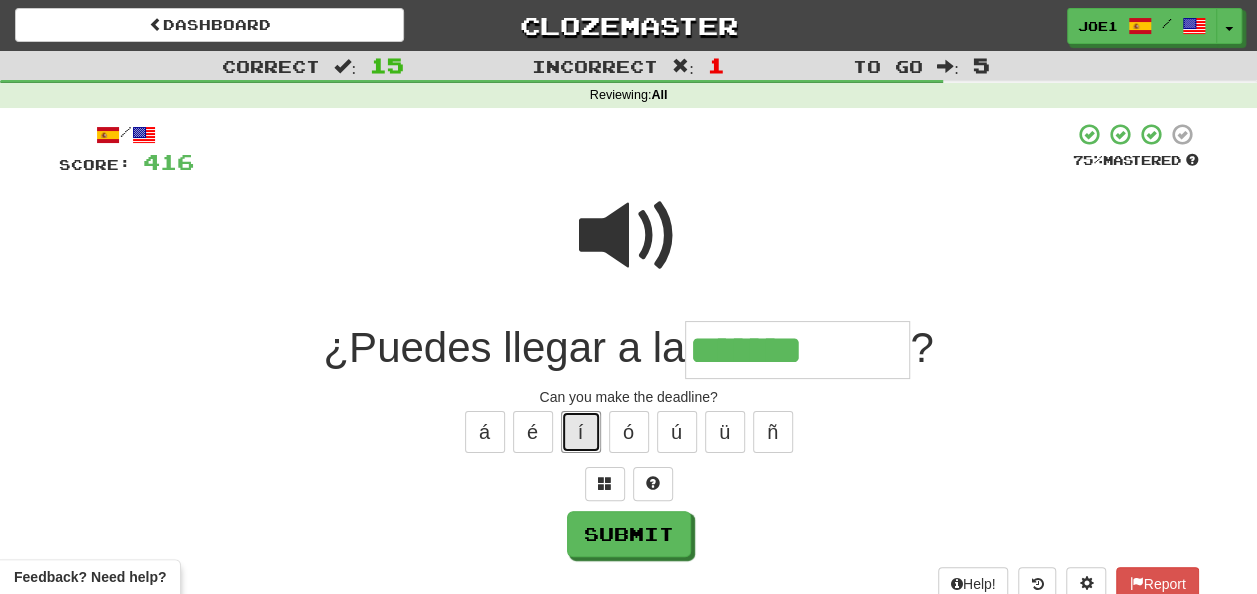 drag, startPoint x: 587, startPoint y: 423, endPoint x: 605, endPoint y: 426, distance: 18.248287 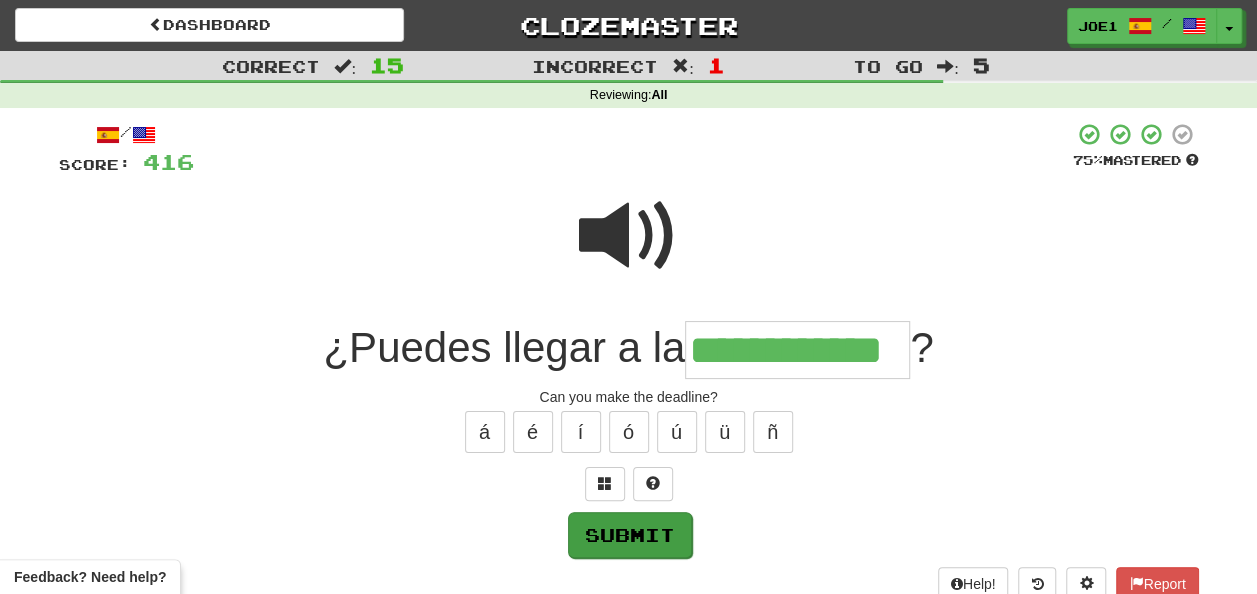 type on "**********" 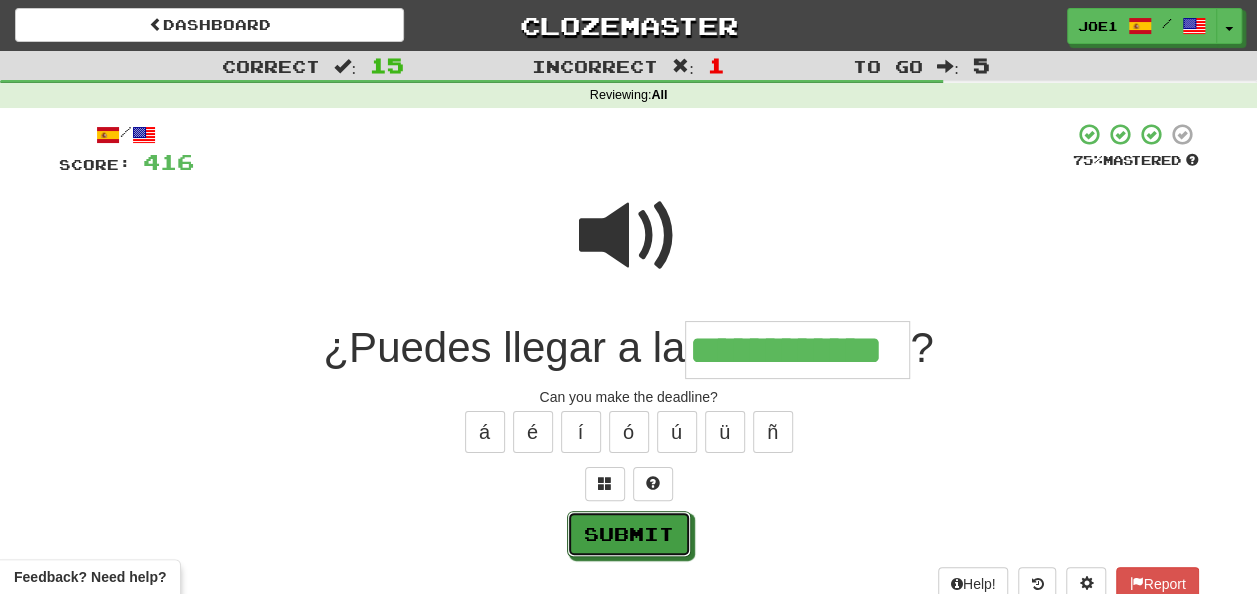 click on "Submit" at bounding box center (629, 534) 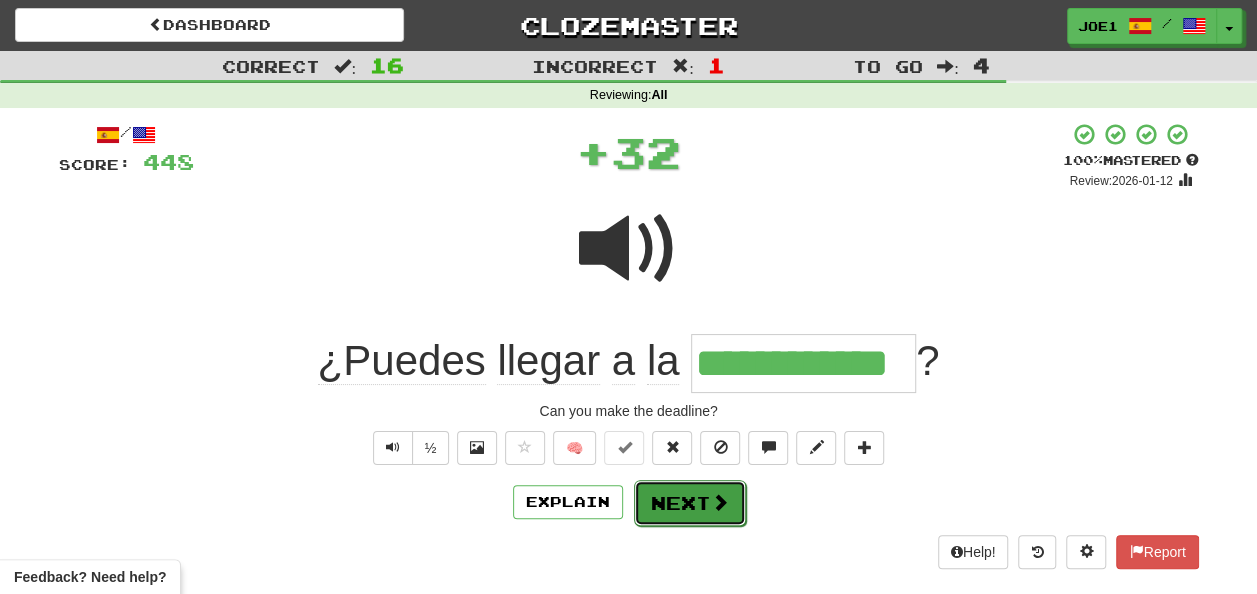 click on "Next" at bounding box center (690, 503) 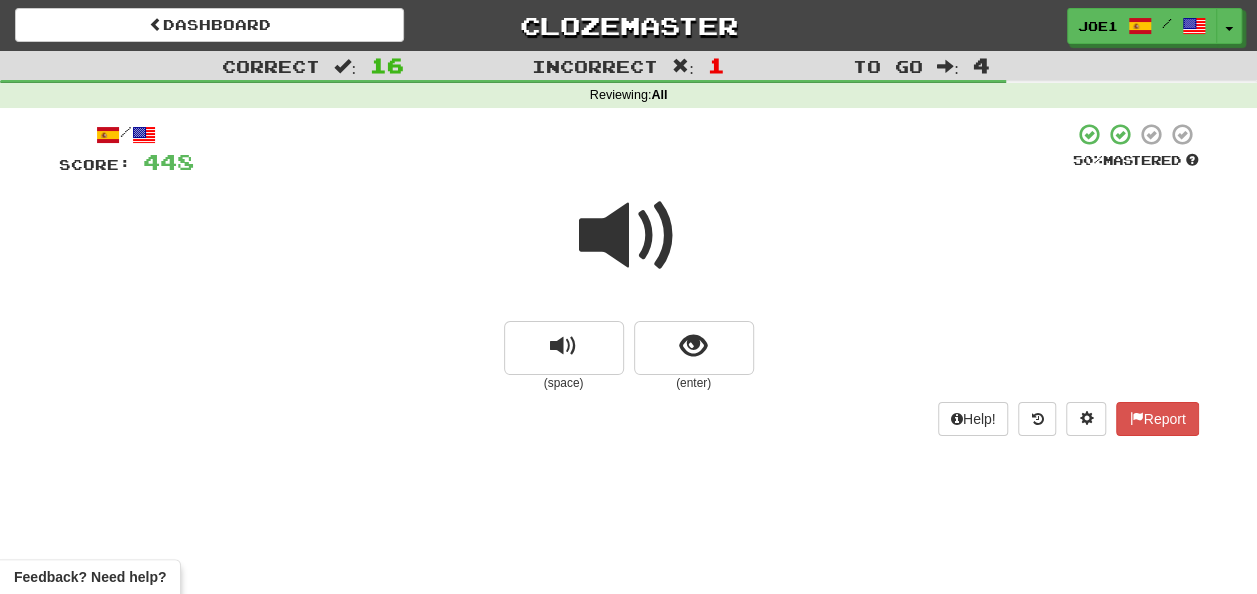 click at bounding box center [629, 236] 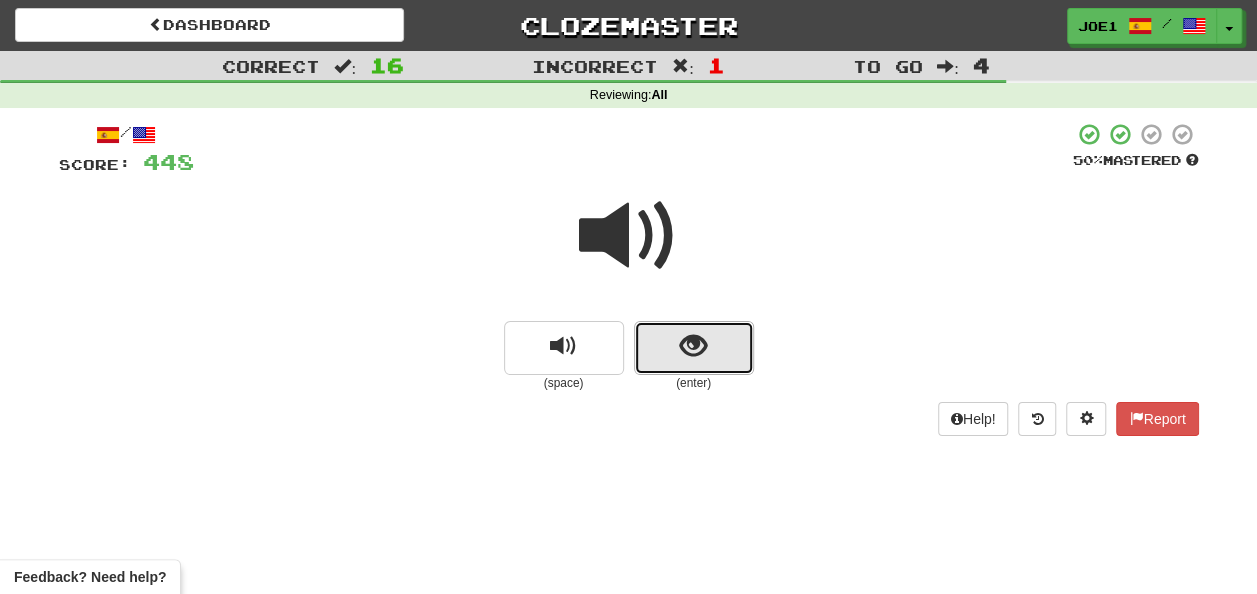 click at bounding box center (694, 348) 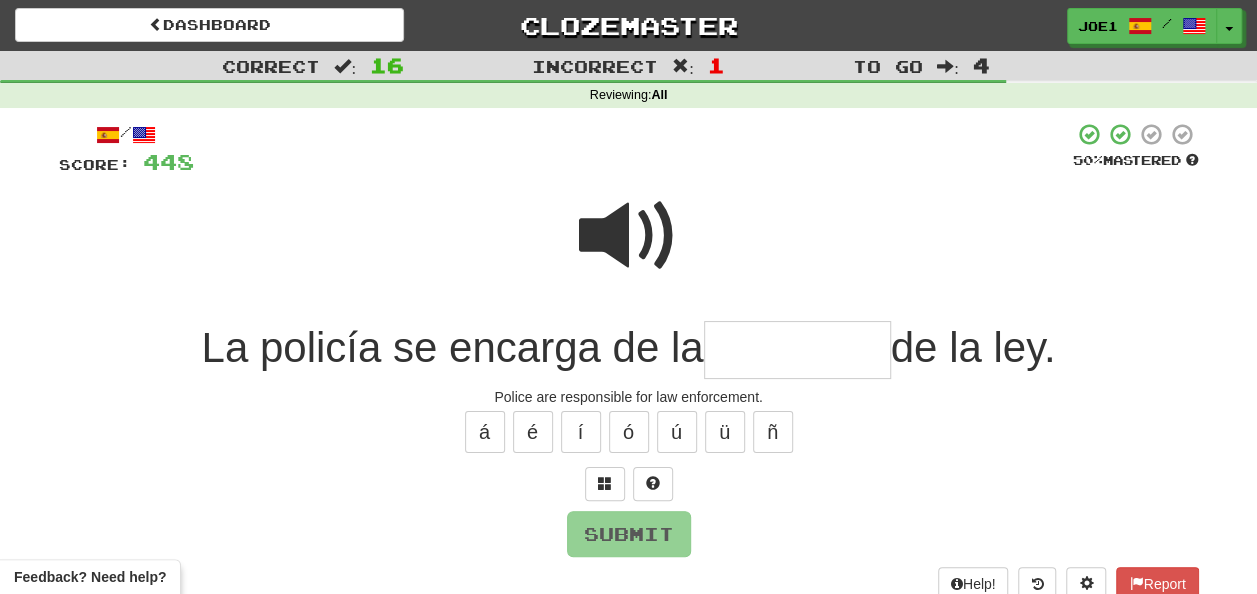 click at bounding box center [629, 236] 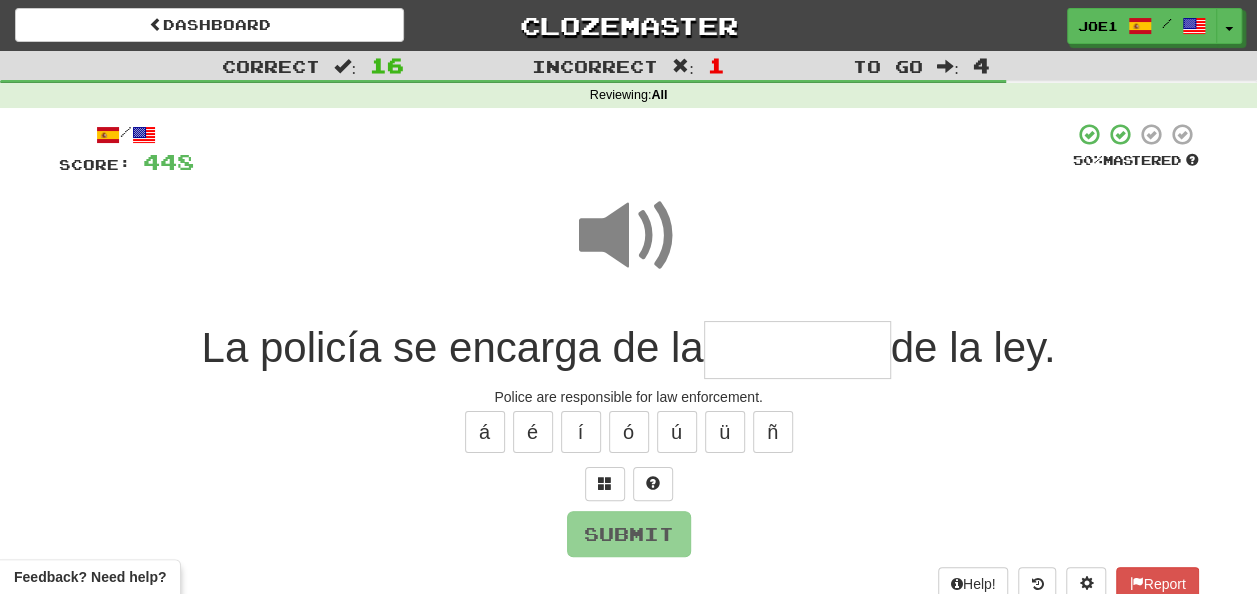 click at bounding box center (797, 350) 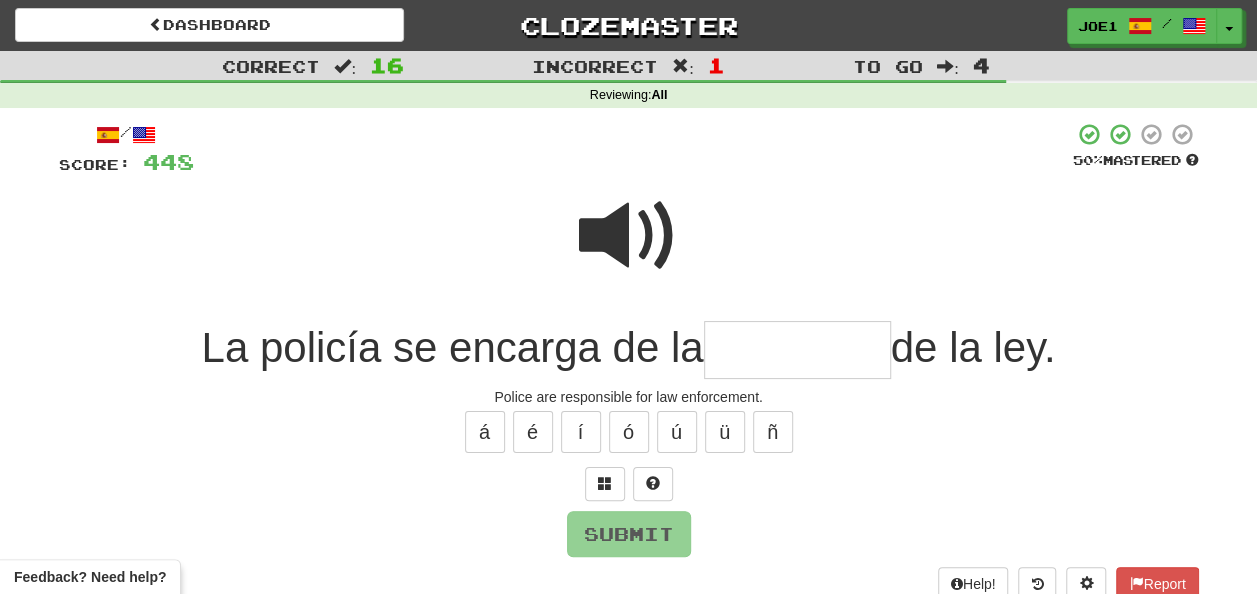 click at bounding box center (797, 350) 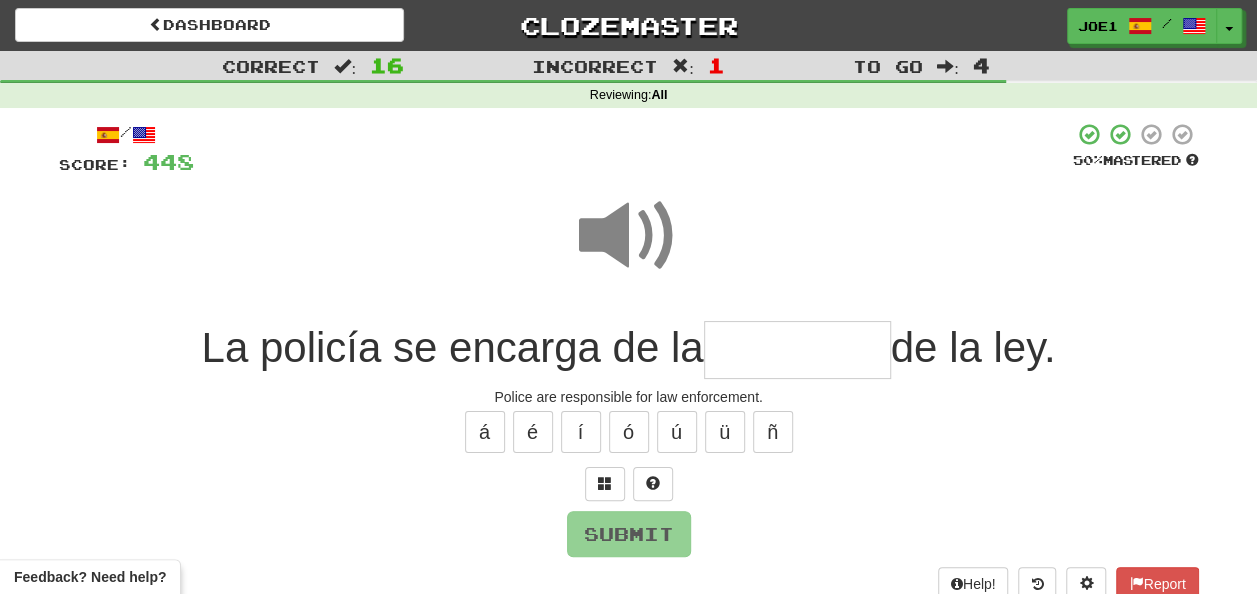 click at bounding box center (797, 350) 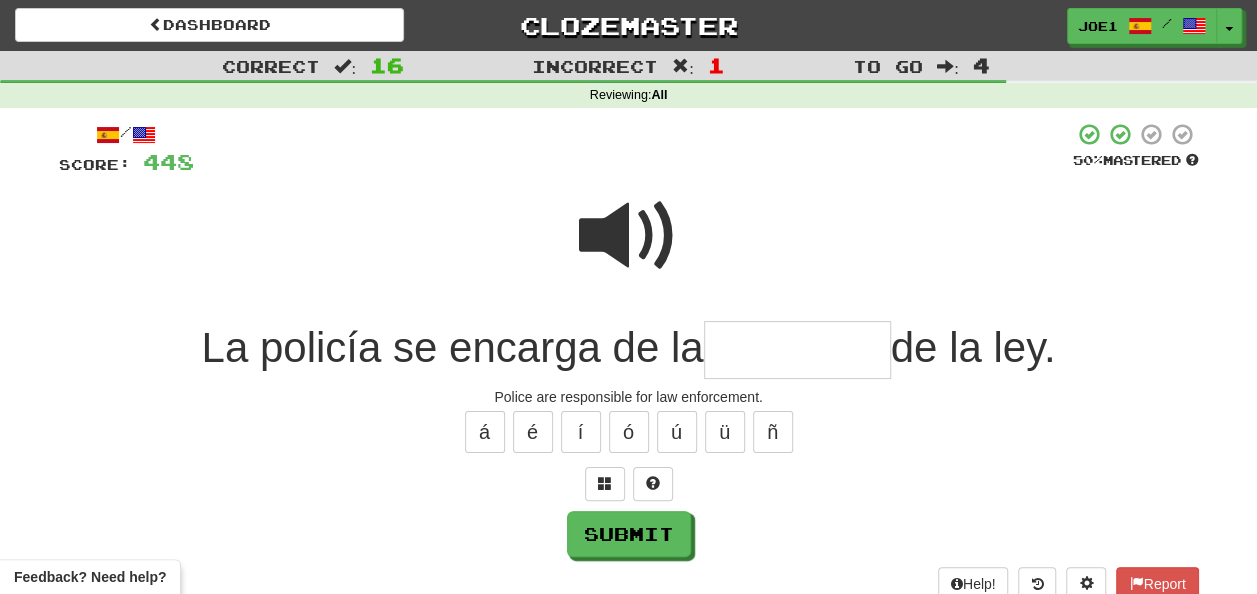 type on "*" 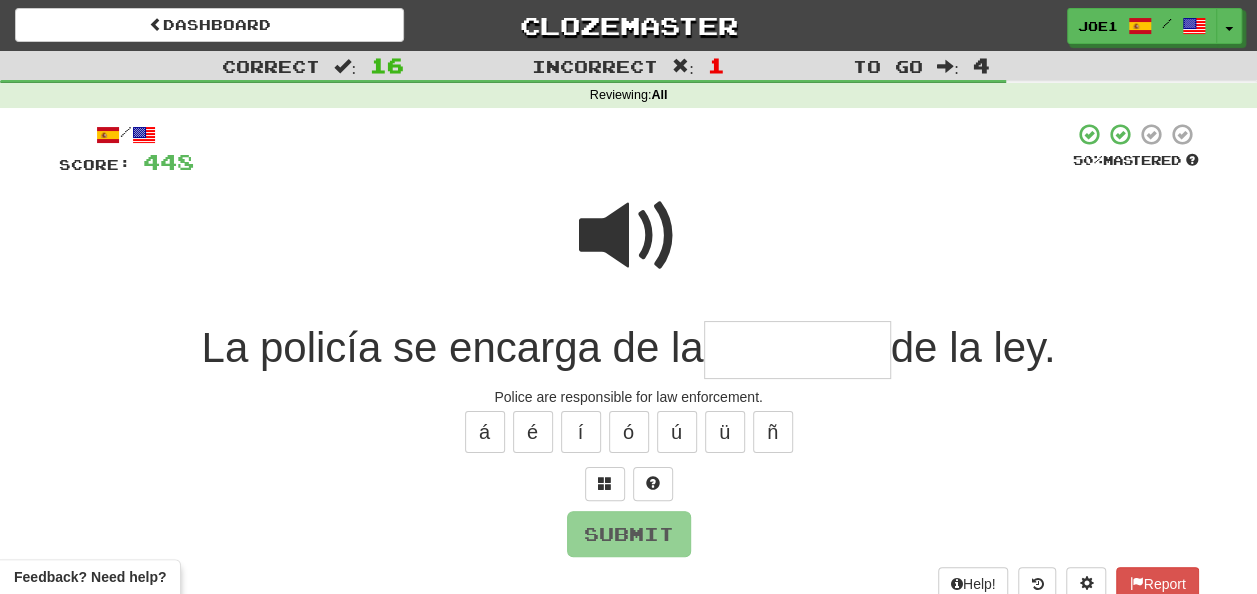 type on "*" 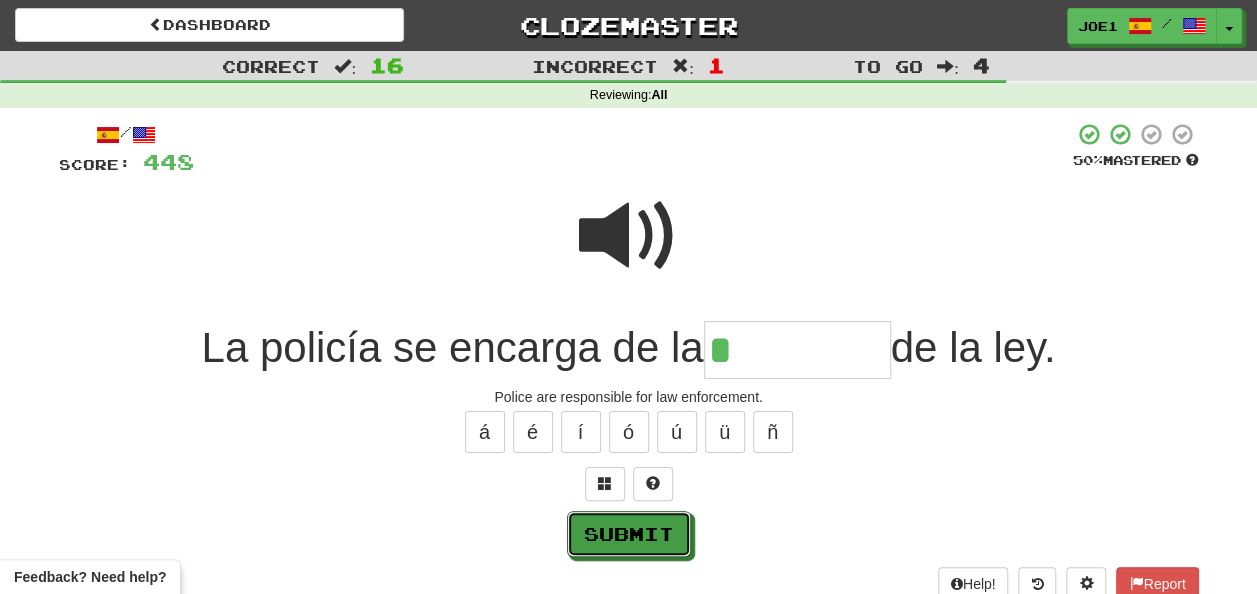 click on "Submit" at bounding box center [629, 534] 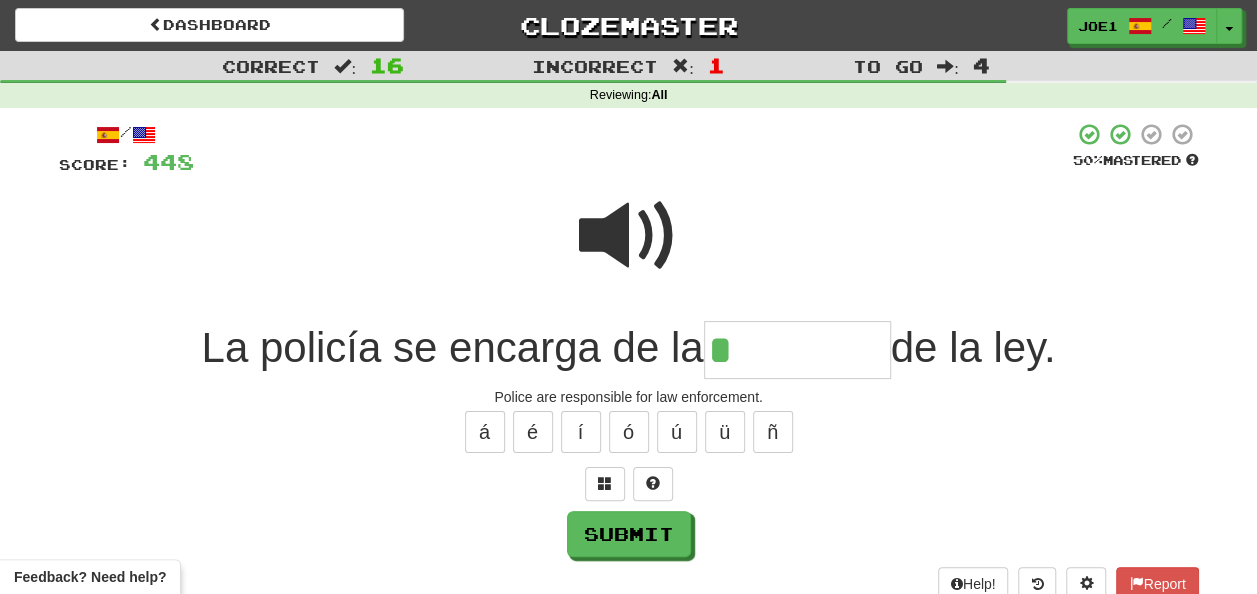 type on "*********" 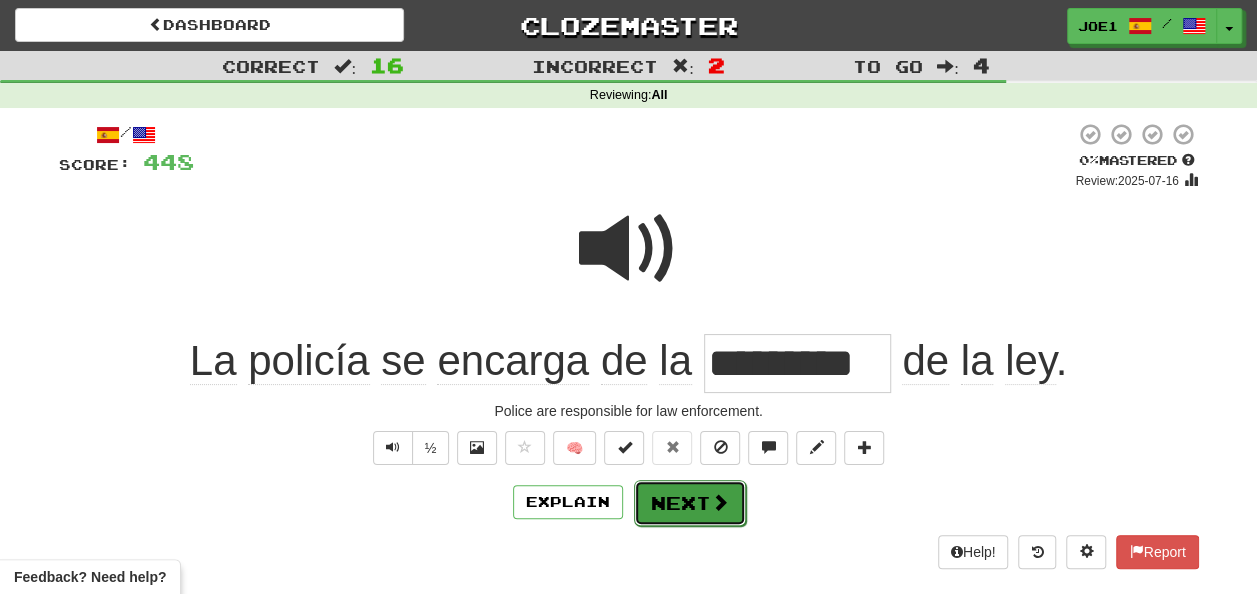 click on "Next" at bounding box center [690, 503] 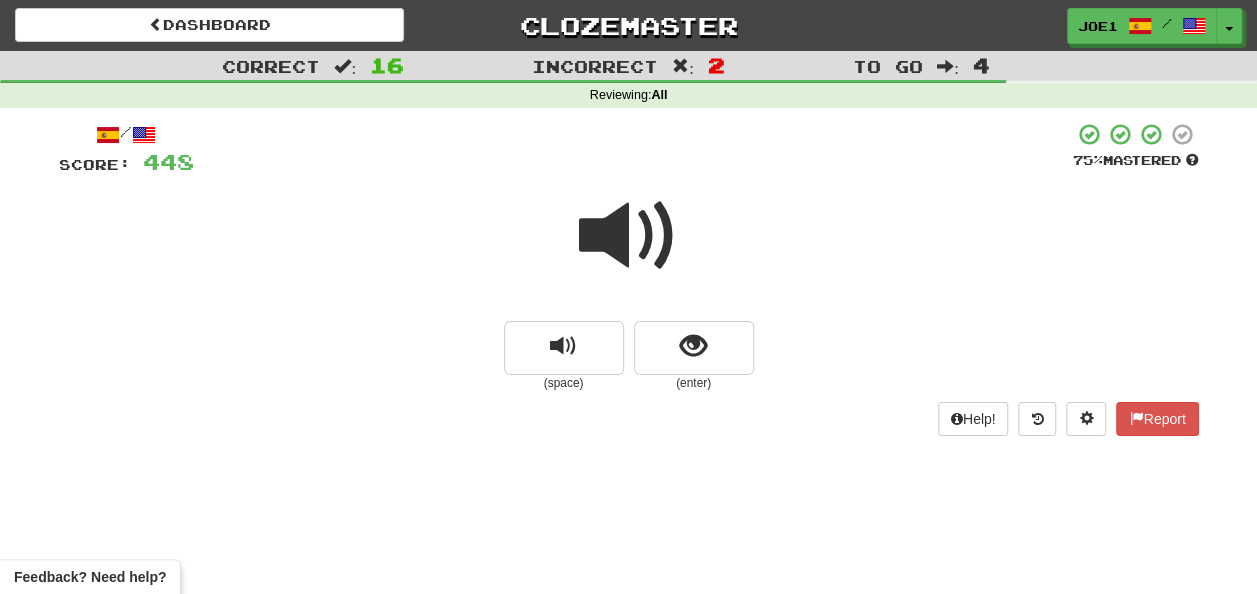 click at bounding box center [629, 236] 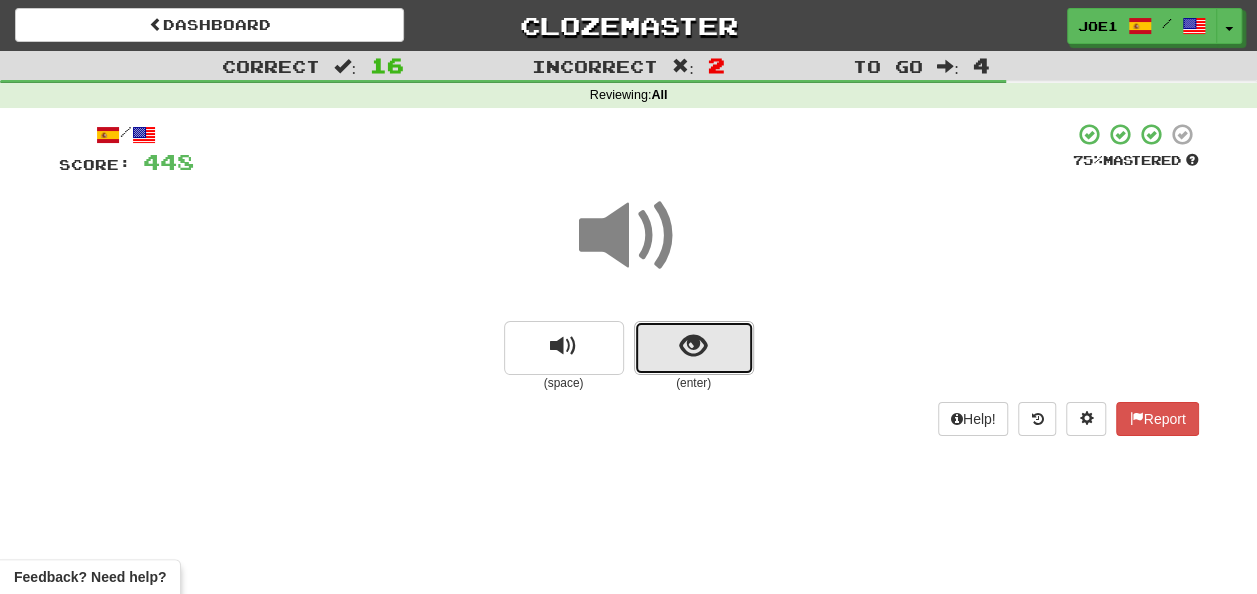 click at bounding box center [693, 346] 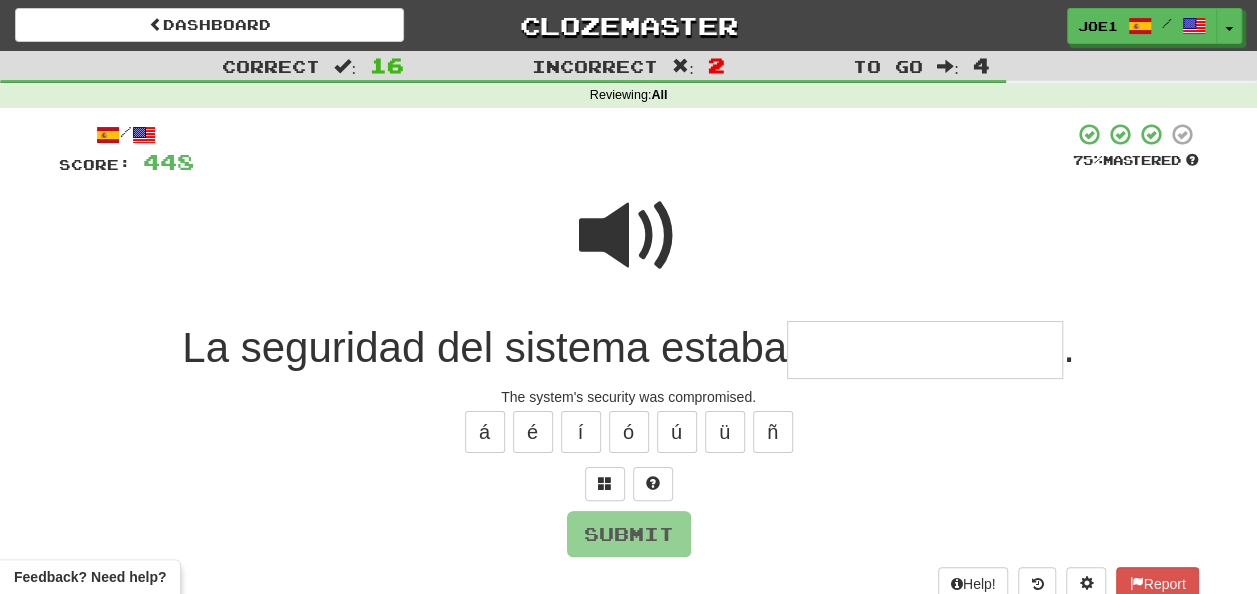 click at bounding box center (925, 350) 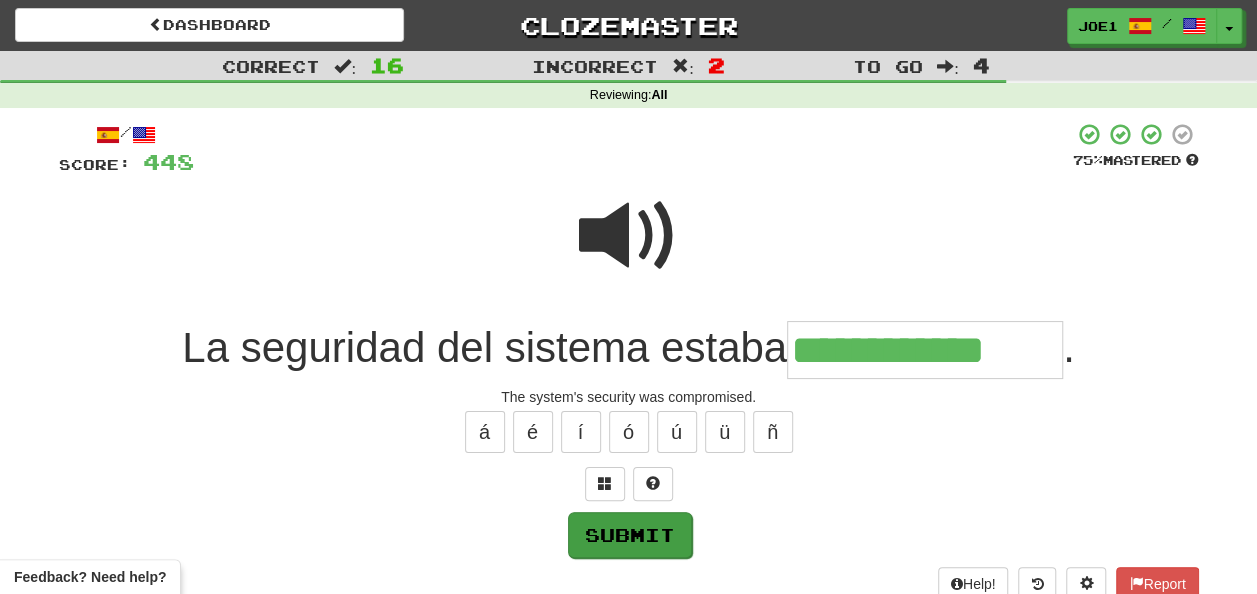 type on "**********" 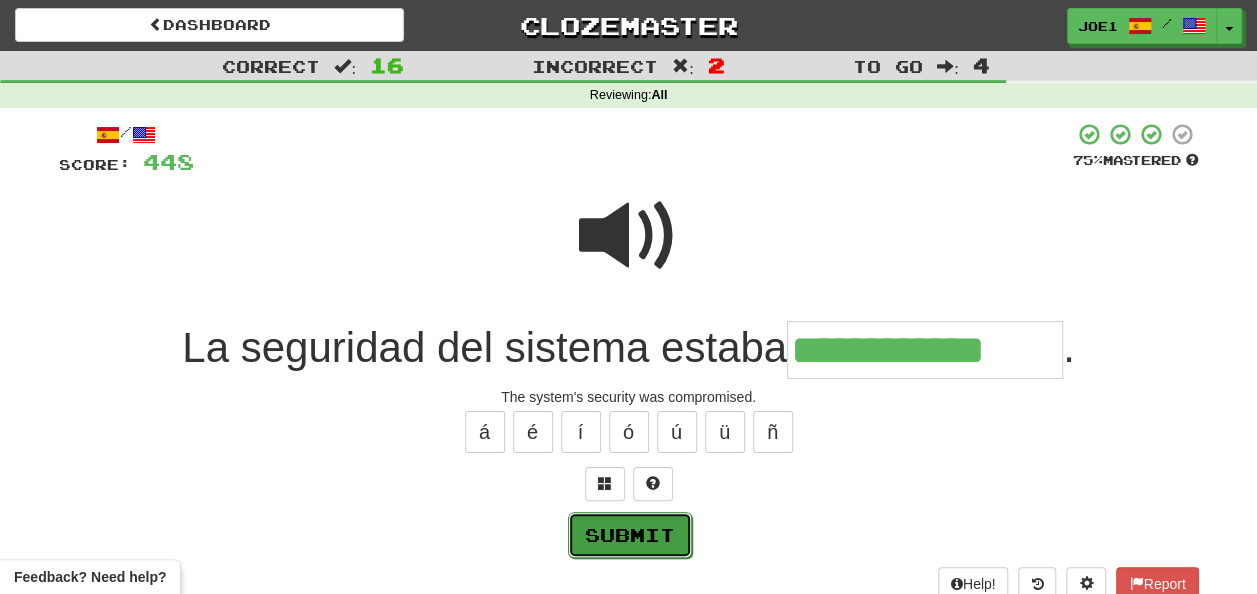 click on "Submit" at bounding box center [630, 535] 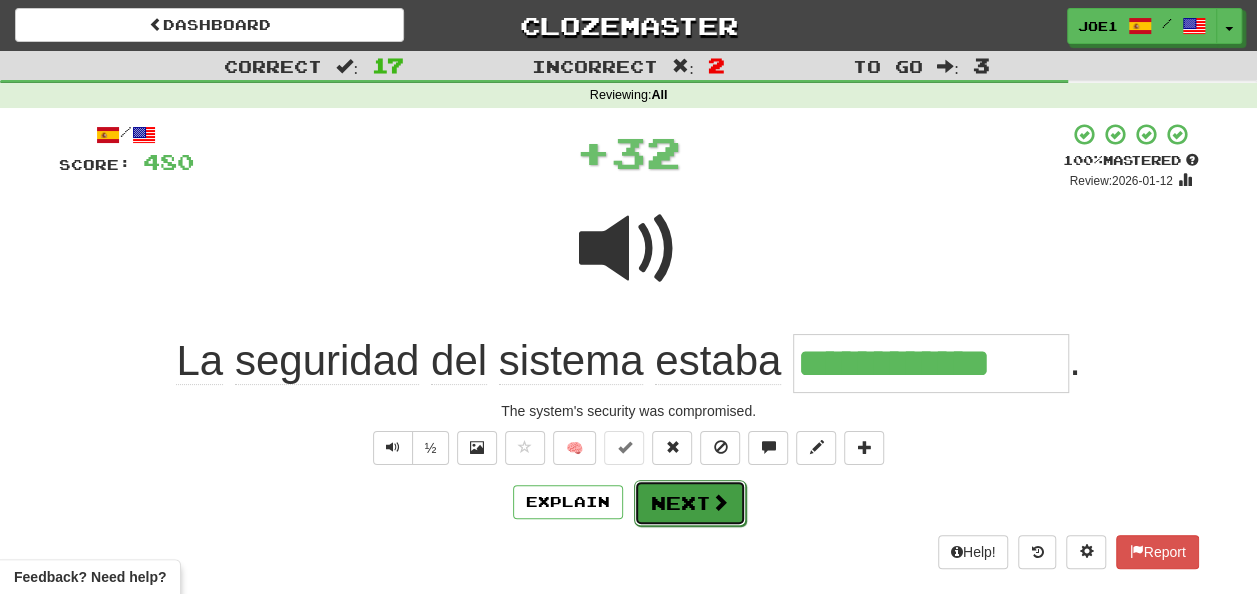 click on "Next" at bounding box center (690, 503) 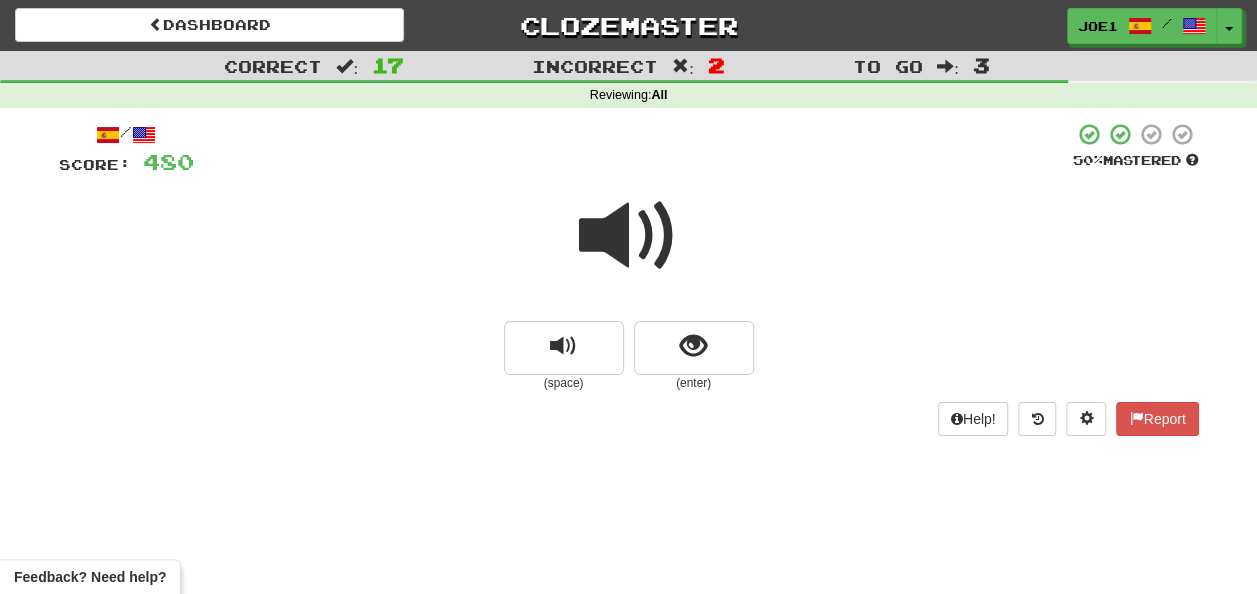 click at bounding box center (629, 236) 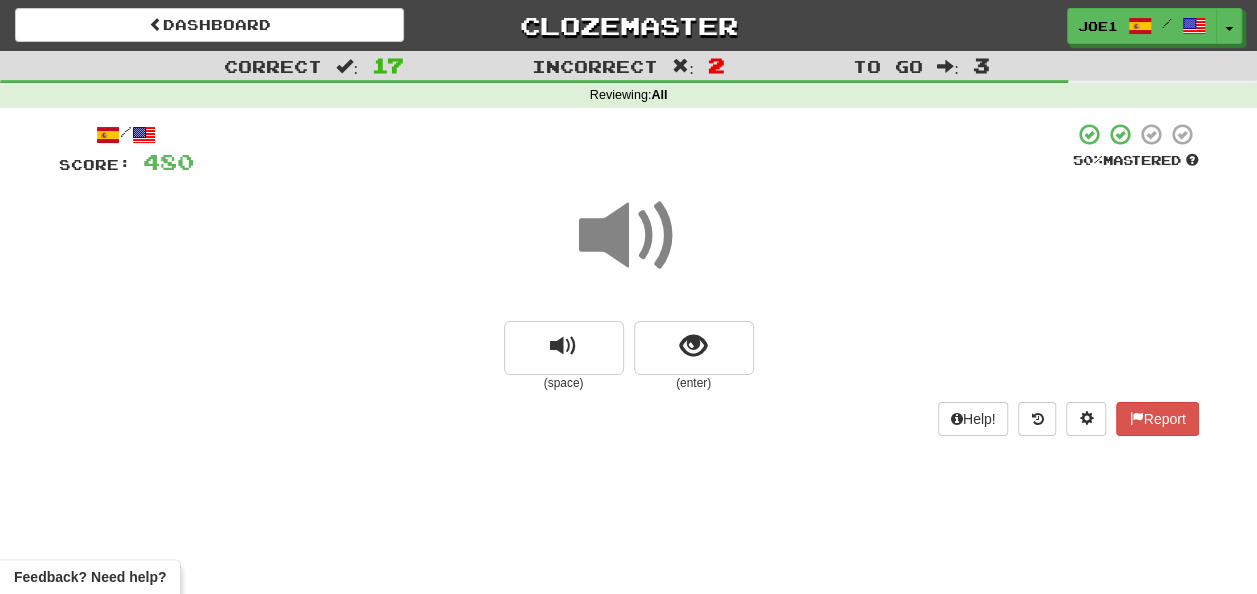 click at bounding box center [629, 236] 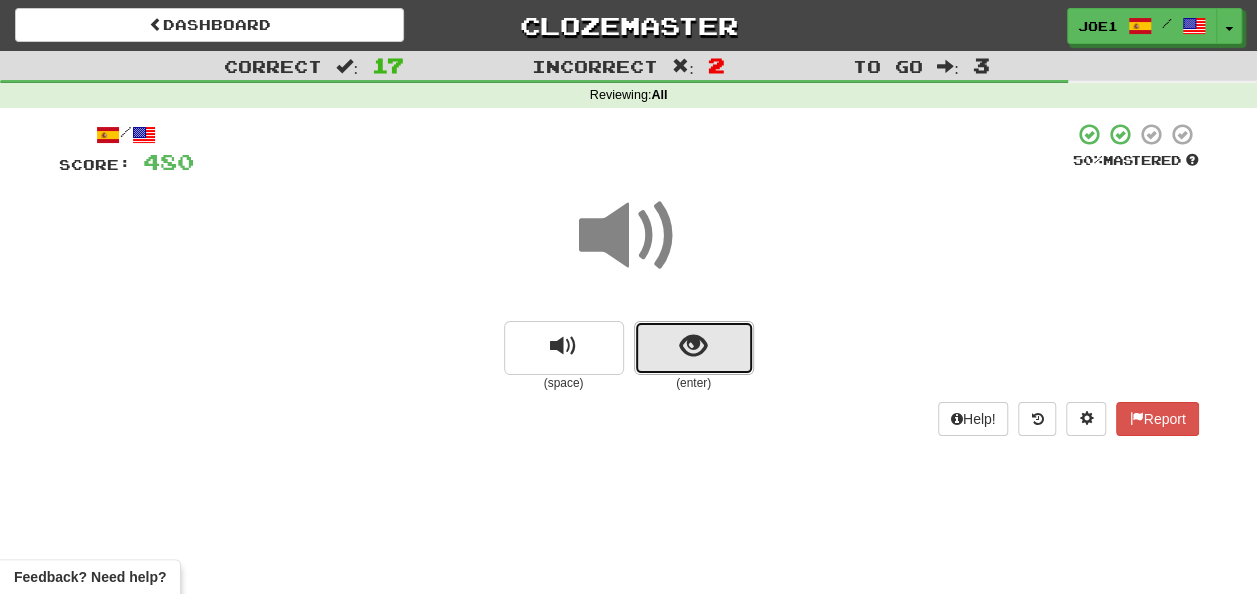 click at bounding box center (694, 348) 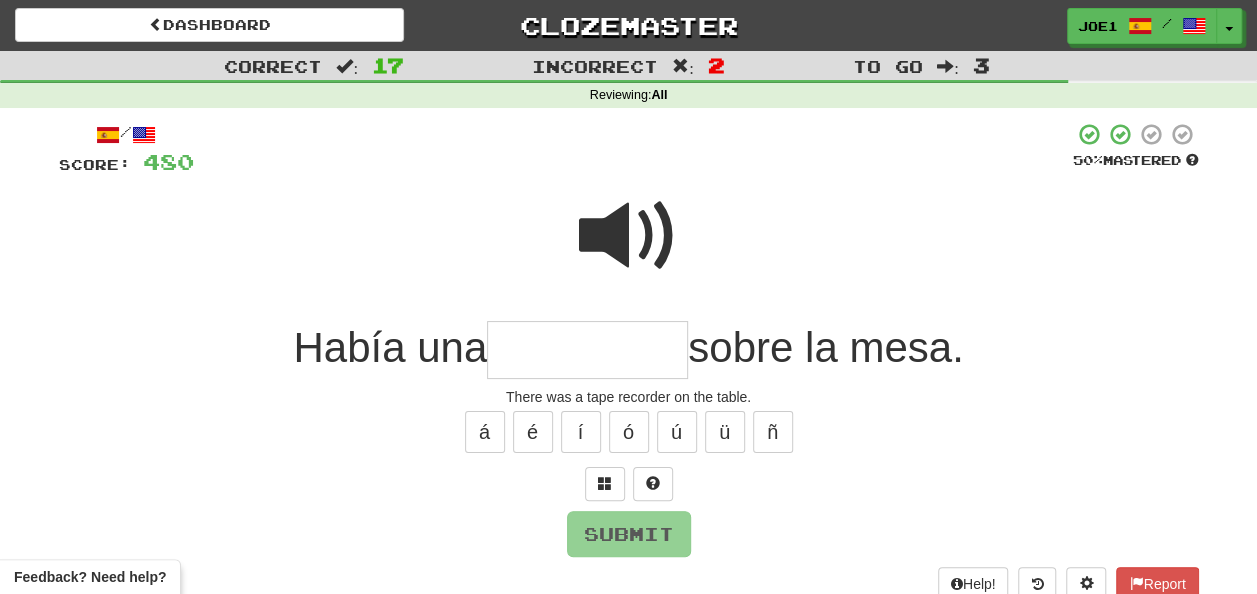 click at bounding box center (629, 236) 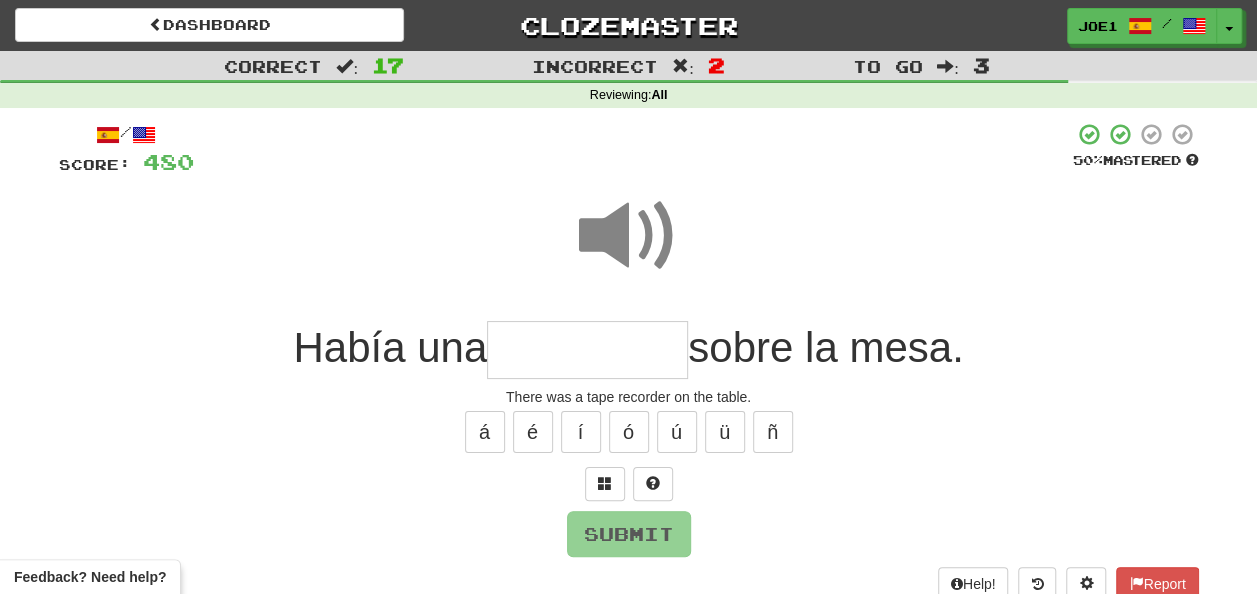 click at bounding box center (587, 350) 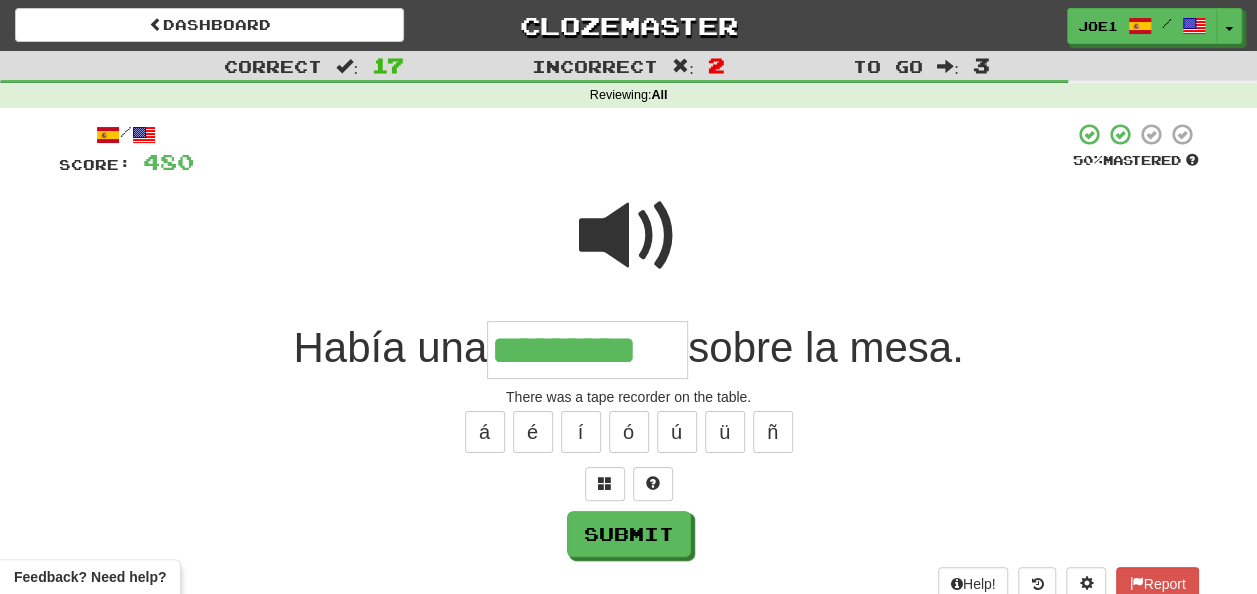 type on "*********" 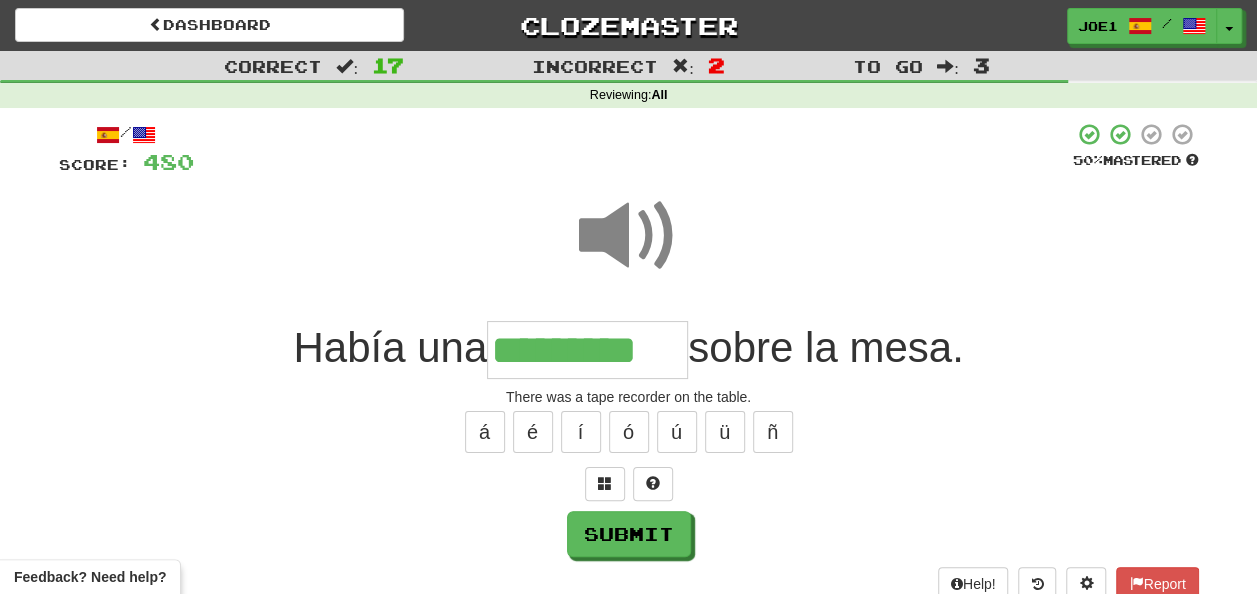 click at bounding box center (629, 236) 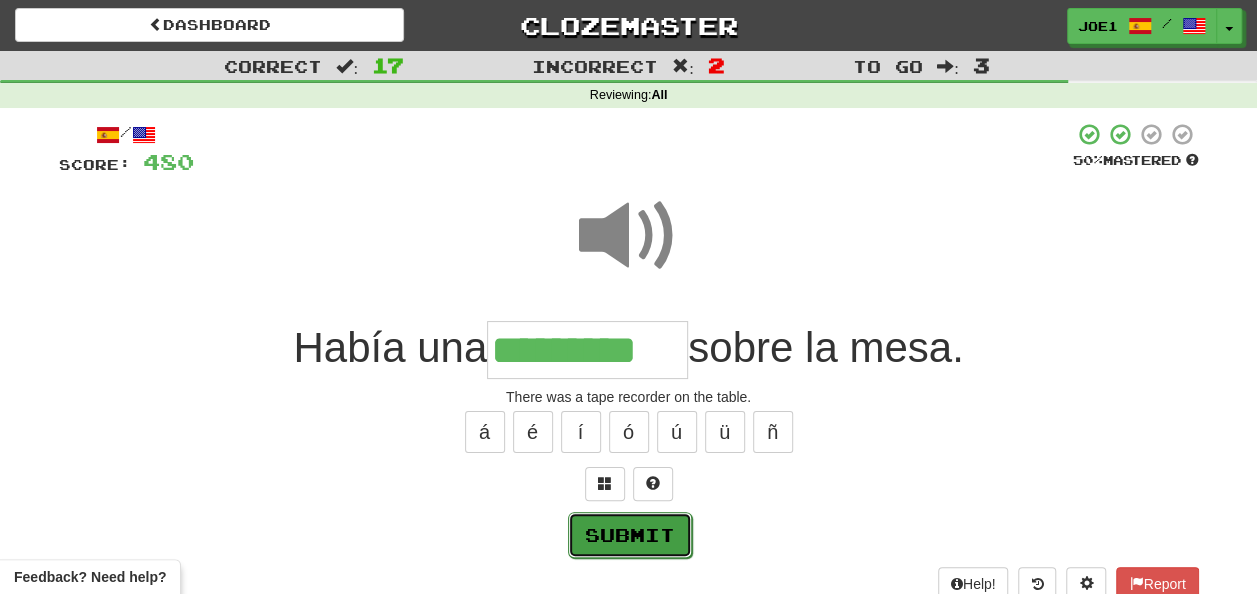 click on "Submit" at bounding box center [630, 535] 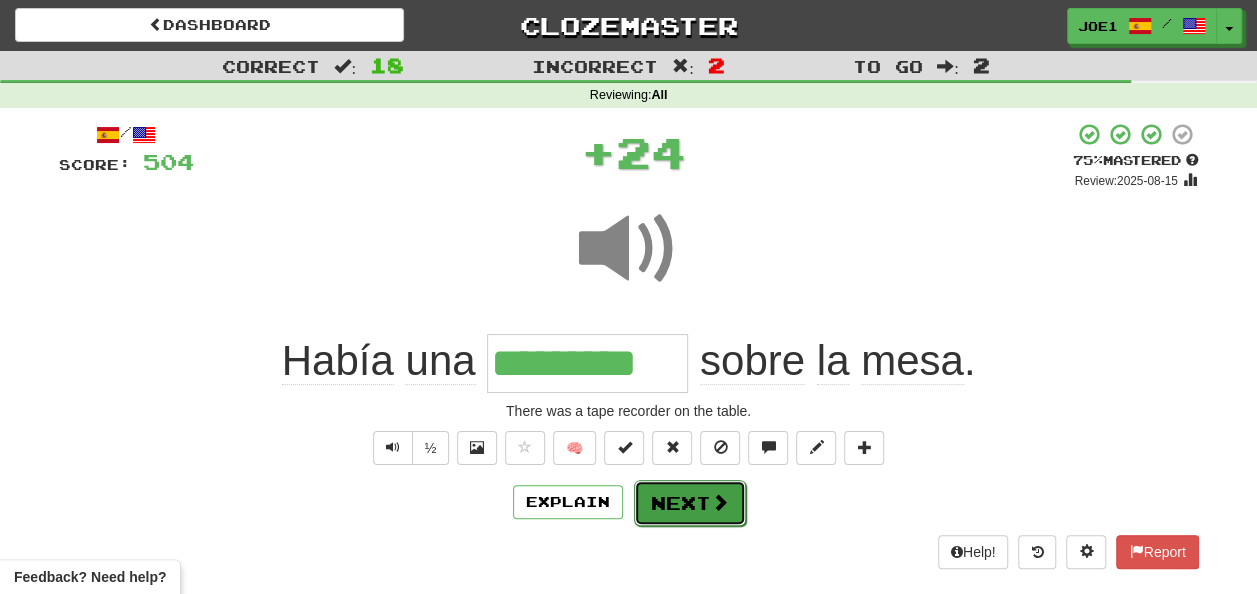 click on "Next" at bounding box center (690, 503) 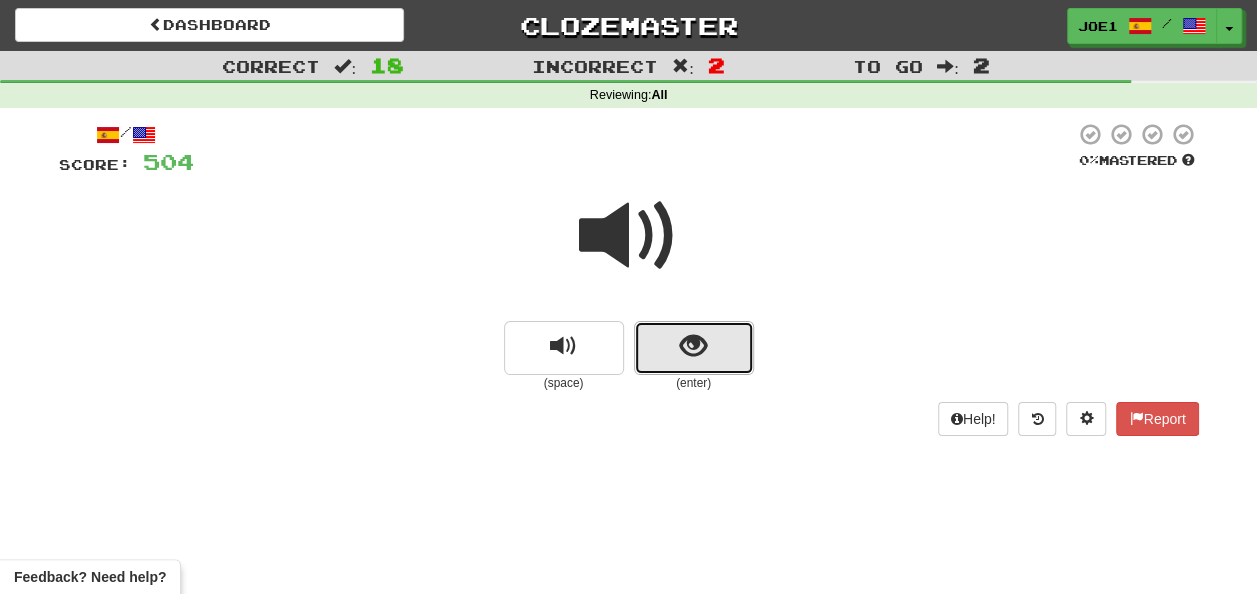 click at bounding box center [694, 348] 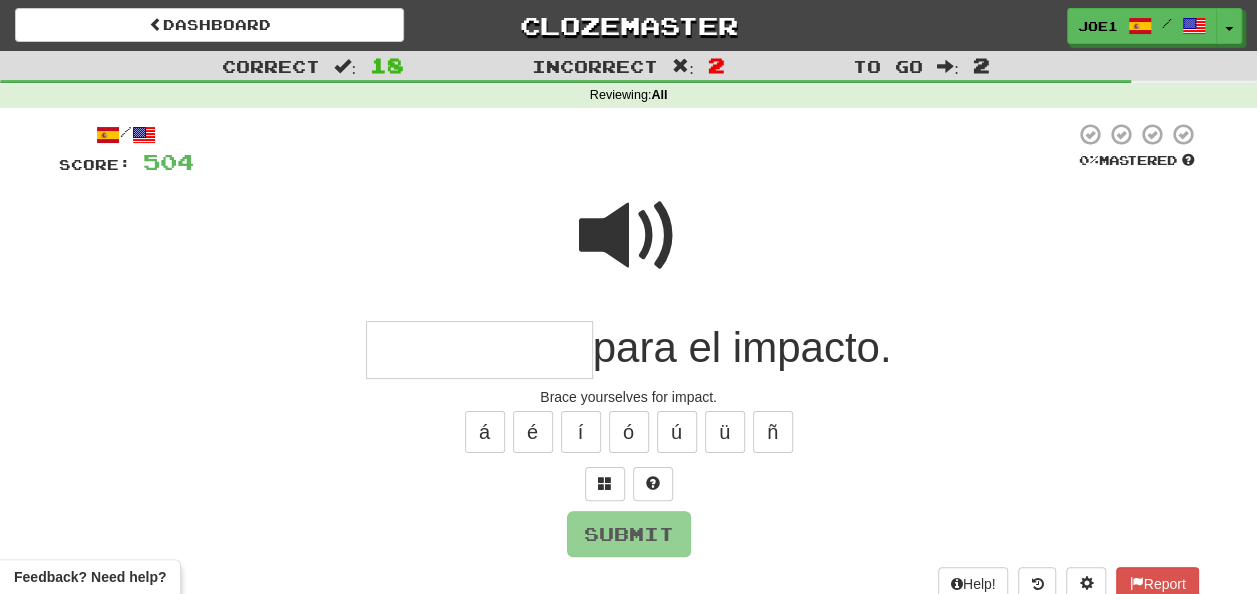 click at bounding box center (479, 350) 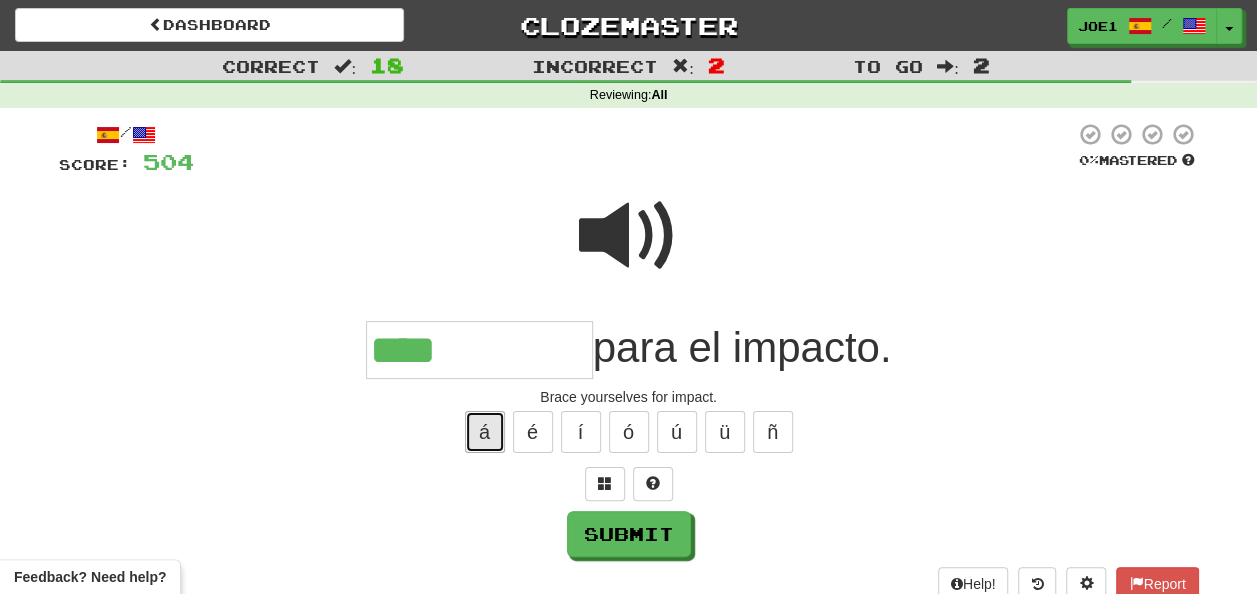 click on "á" at bounding box center (485, 432) 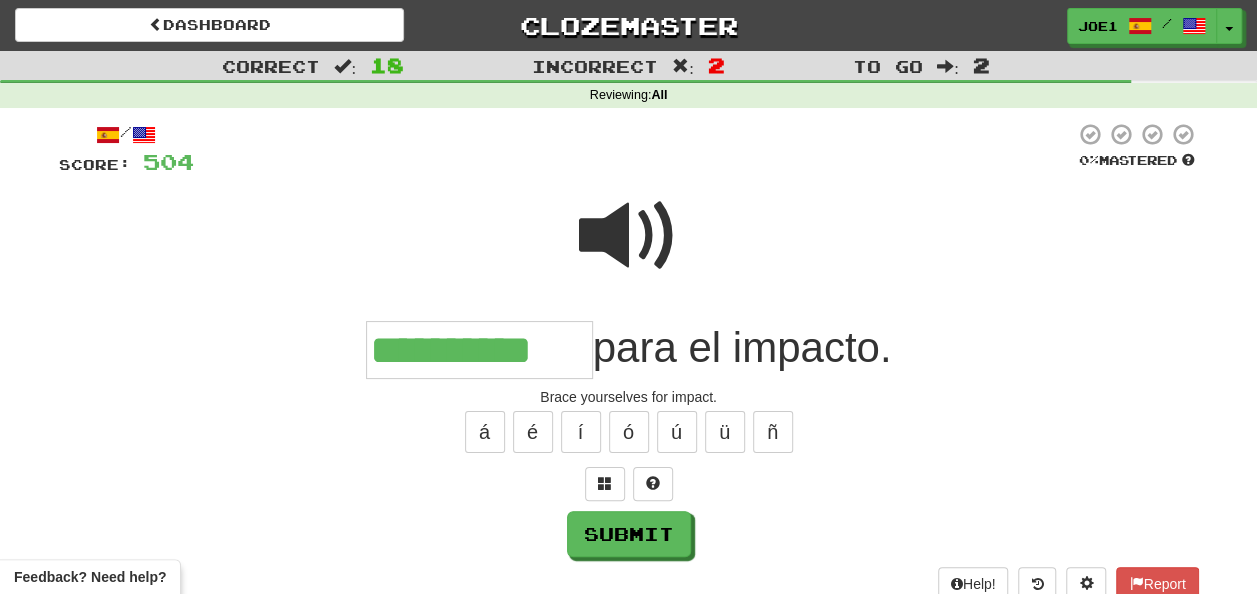 type on "**********" 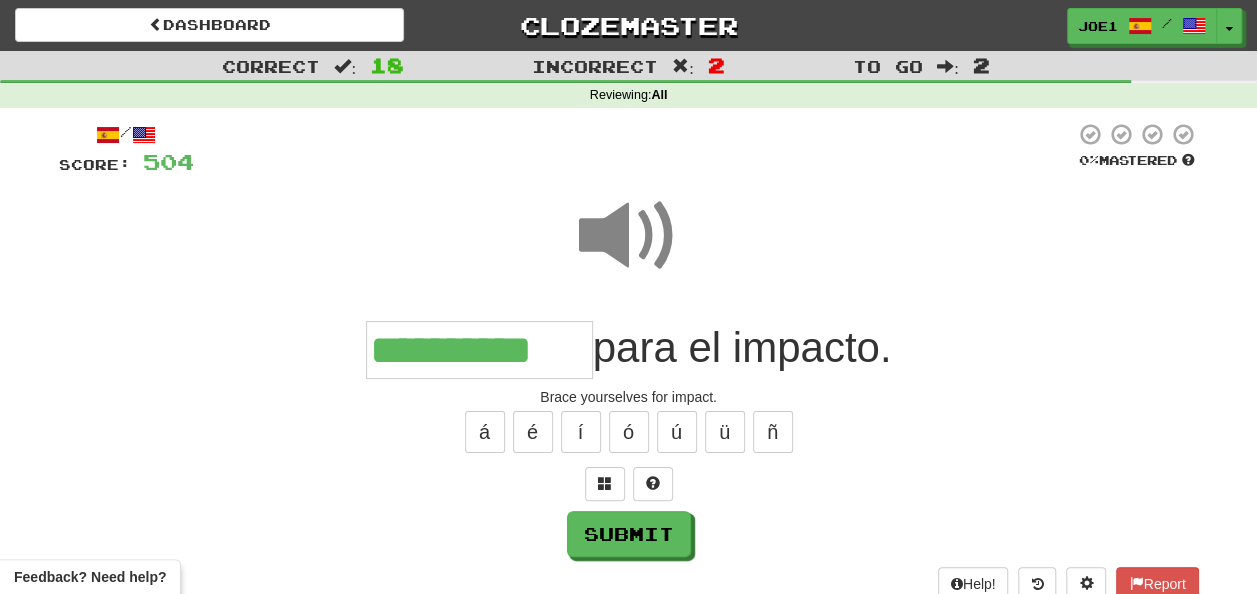click at bounding box center [629, 236] 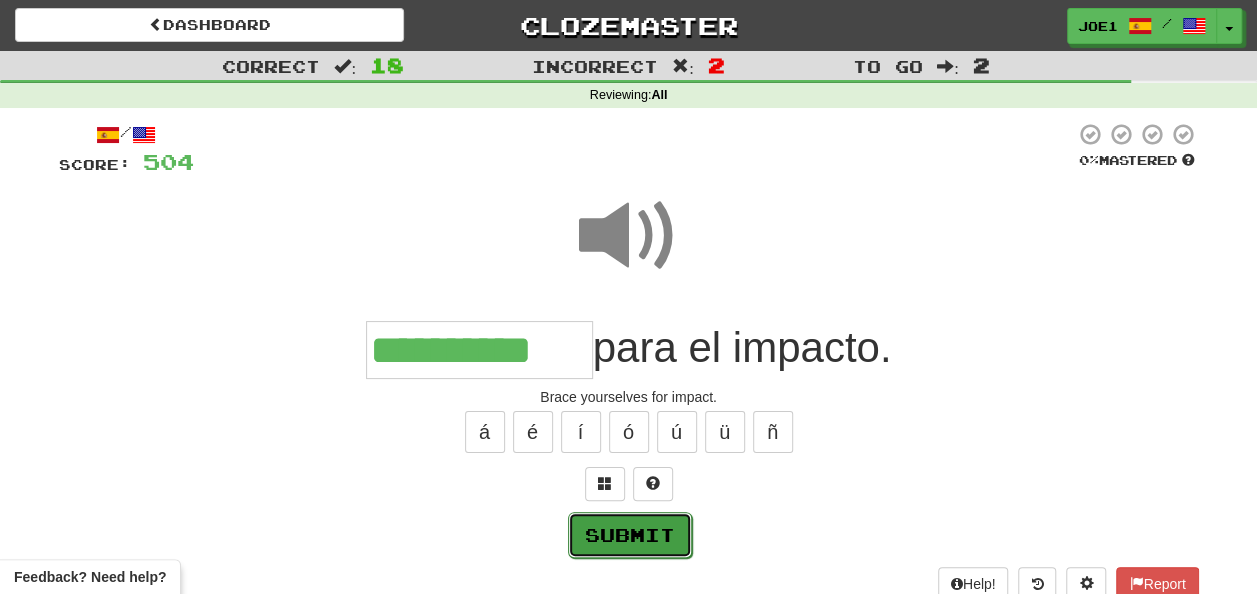 click on "Submit" at bounding box center [630, 535] 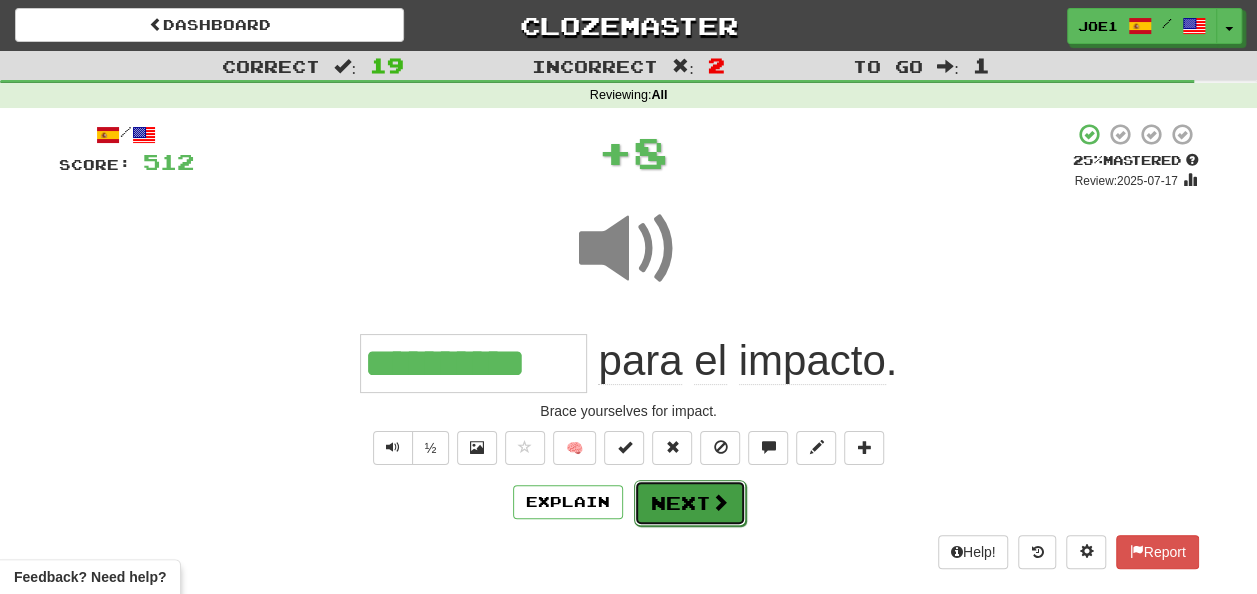 click on "Next" at bounding box center (690, 503) 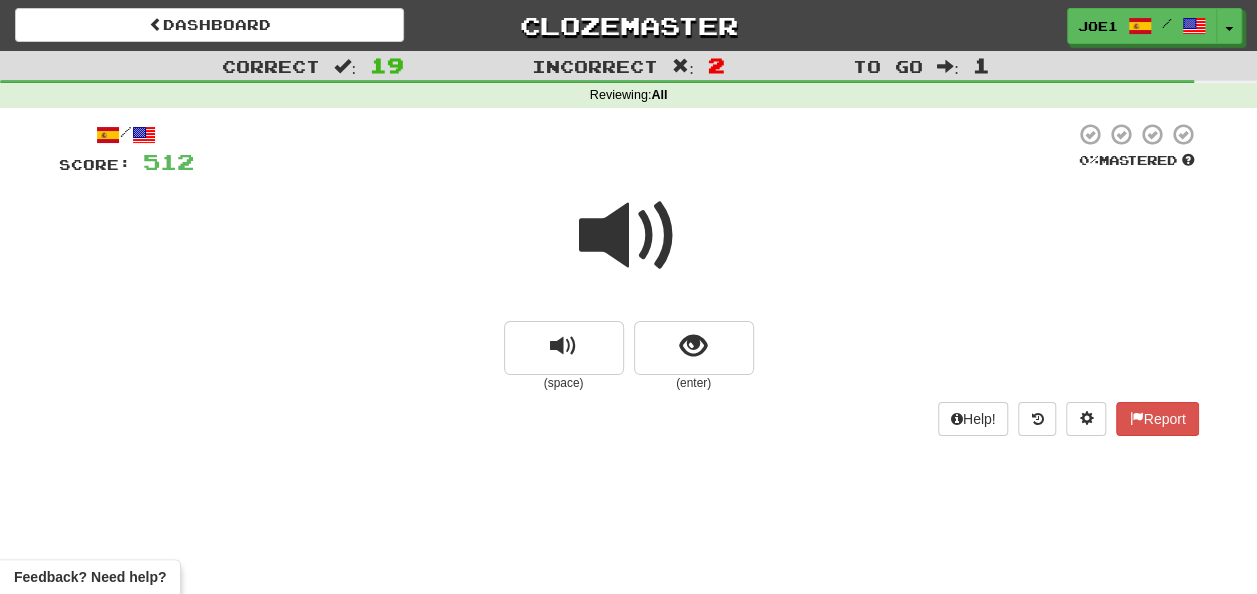 click at bounding box center [629, 236] 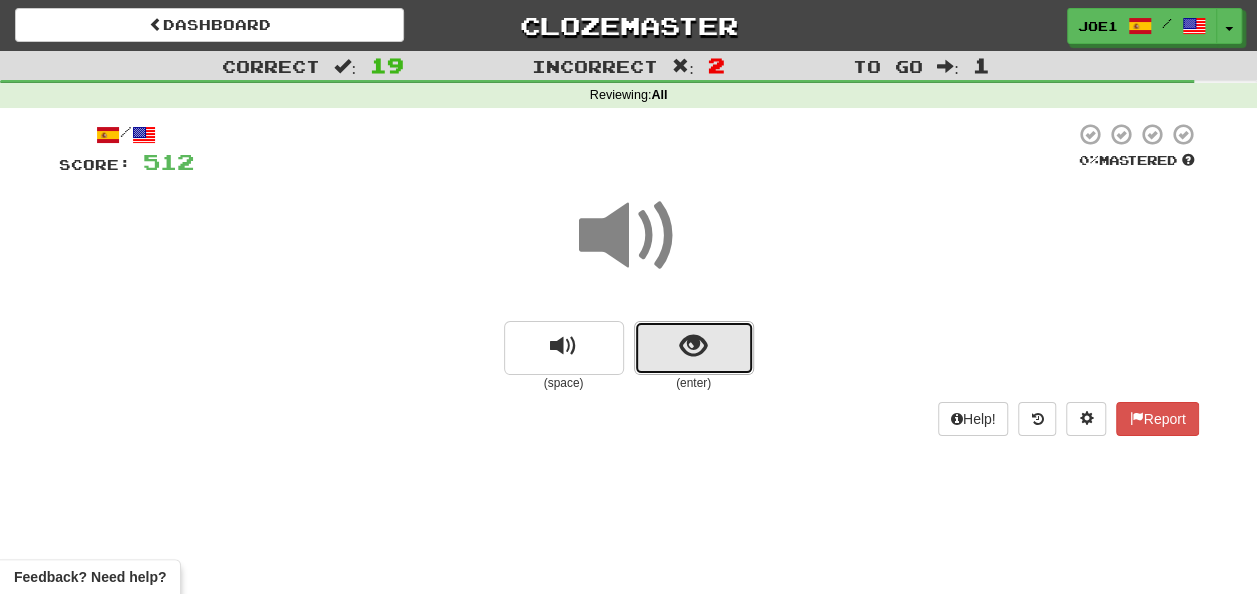 click at bounding box center (694, 348) 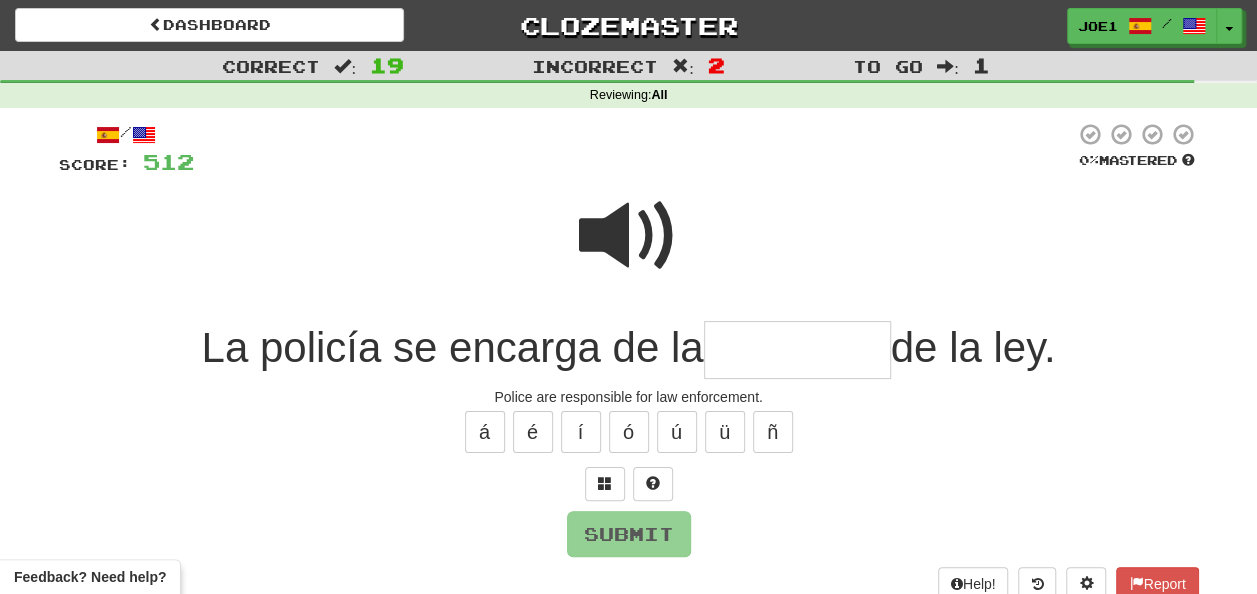 click at bounding box center (797, 350) 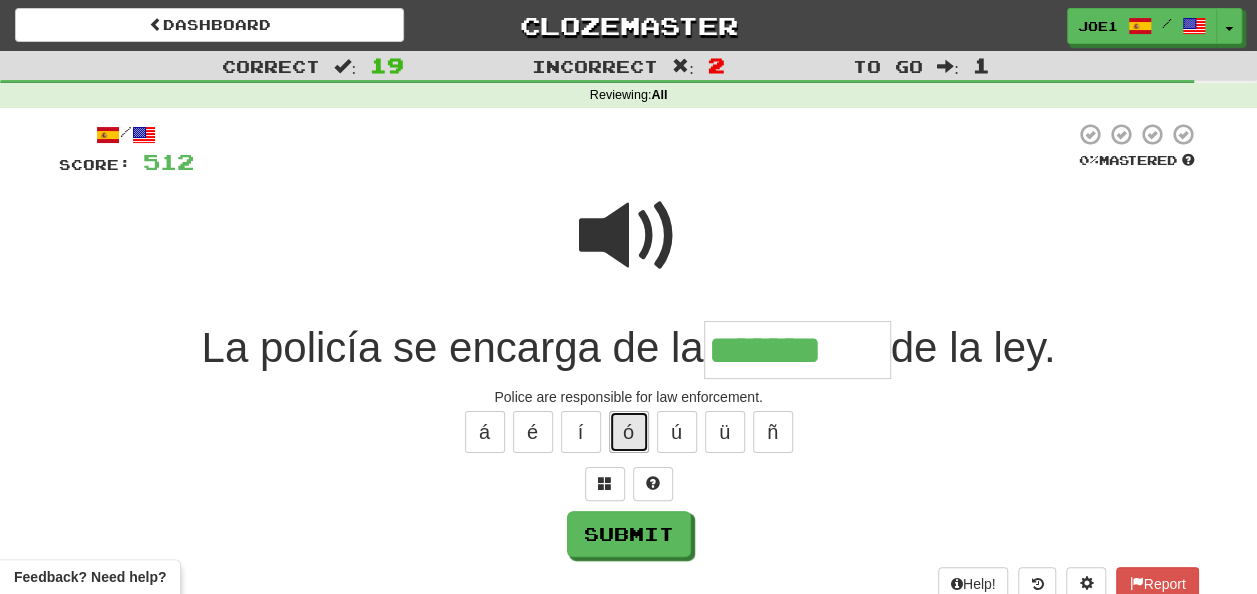 click on "ó" at bounding box center [629, 432] 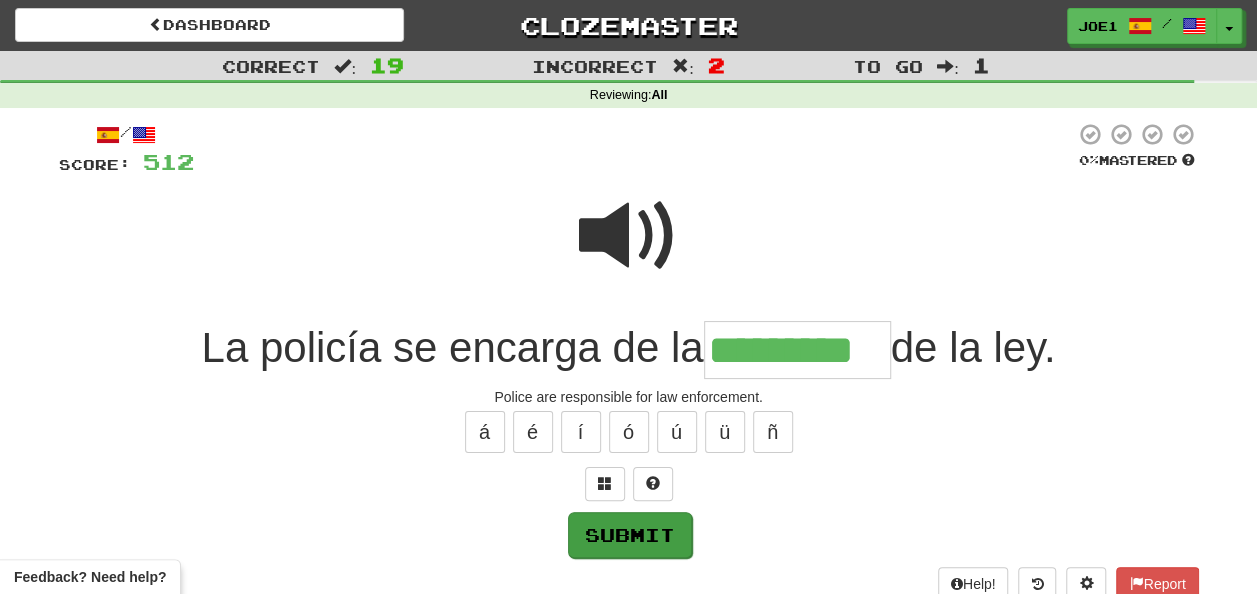 type on "*********" 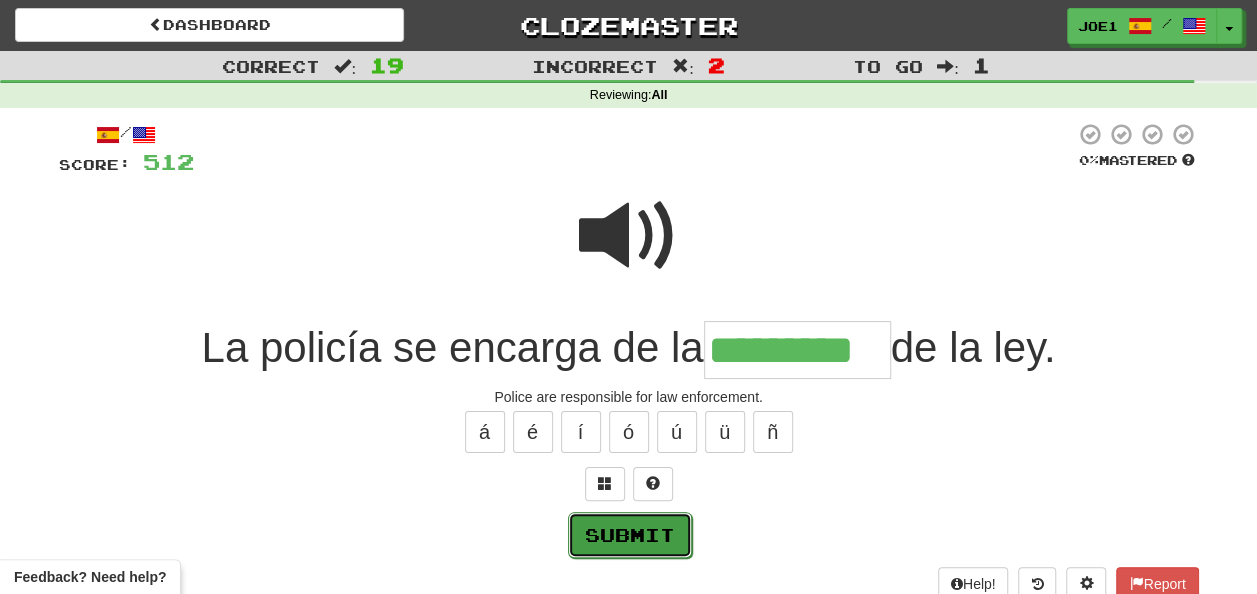click on "Submit" at bounding box center (630, 535) 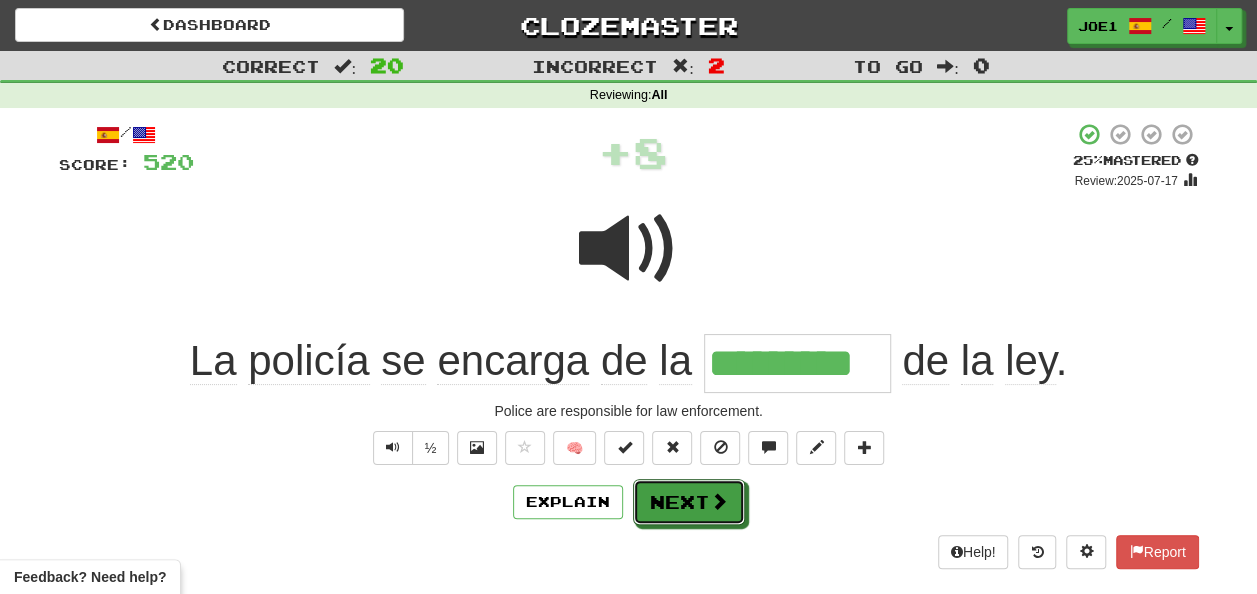 click on "Next" at bounding box center [689, 502] 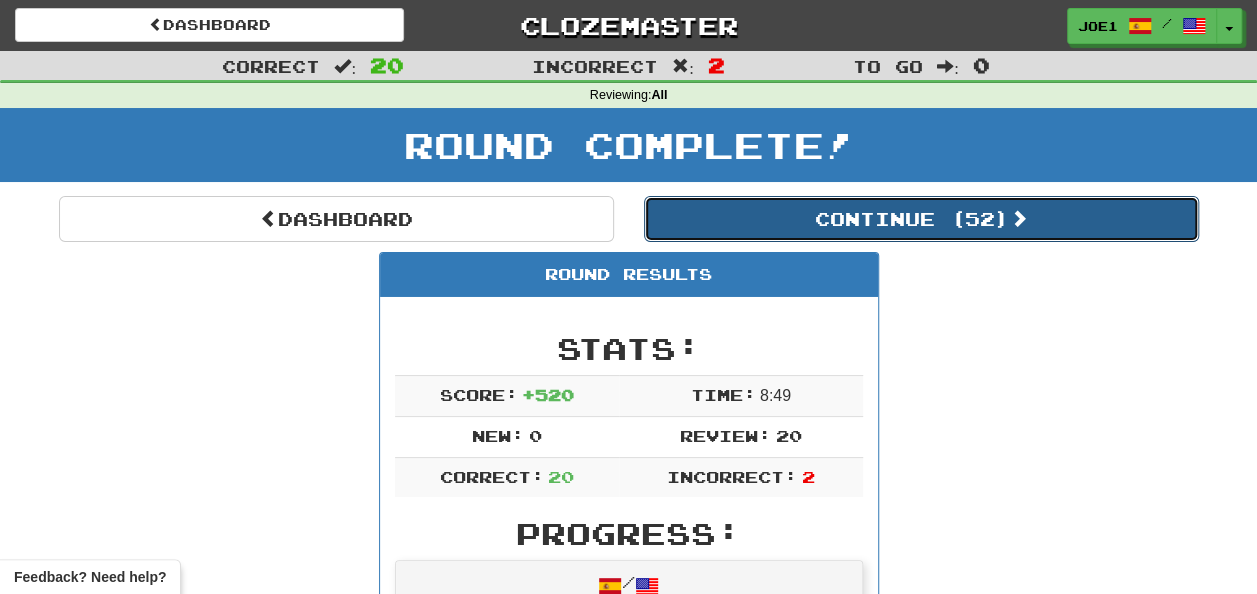 click on "Continue ( 52 )" at bounding box center [921, 219] 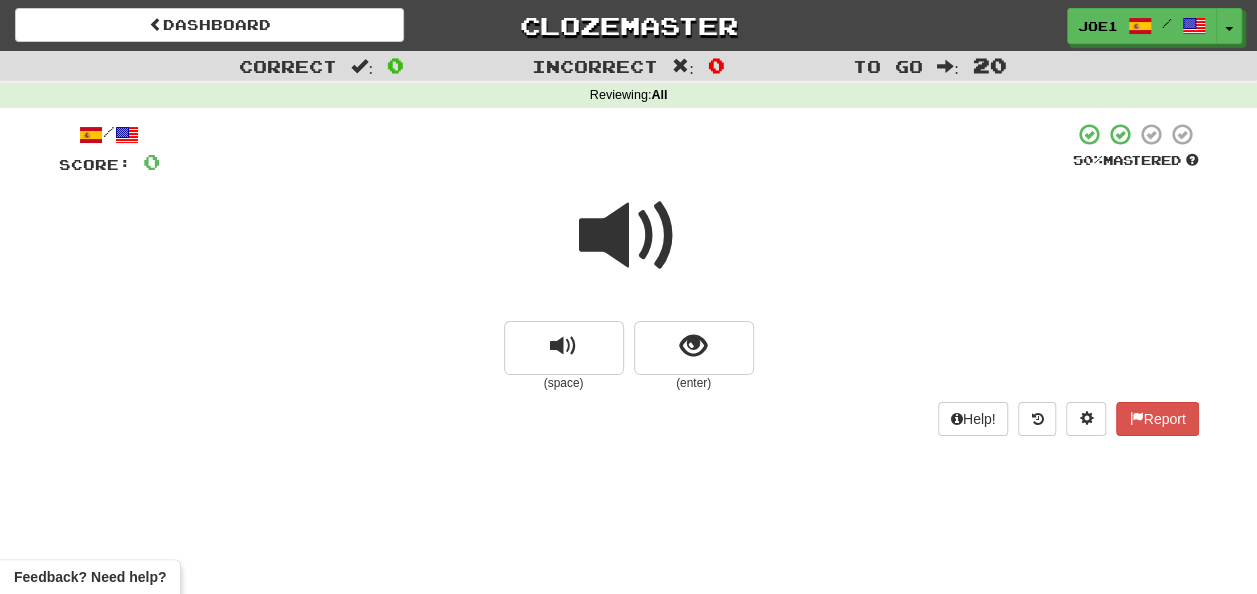 click at bounding box center [629, 236] 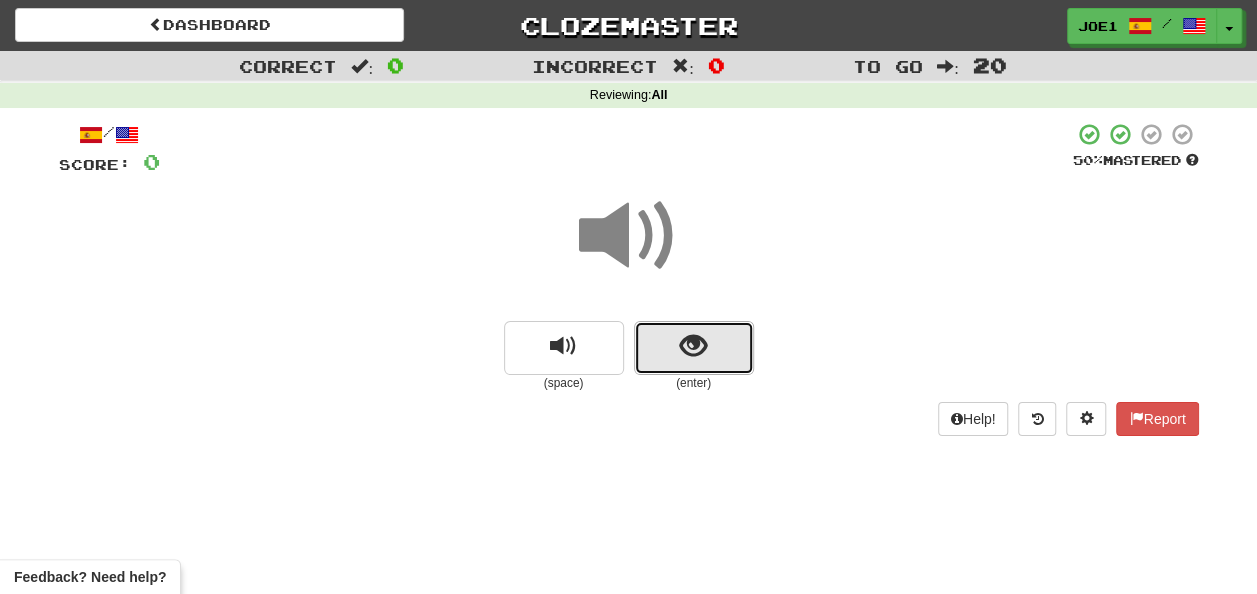 click at bounding box center [693, 346] 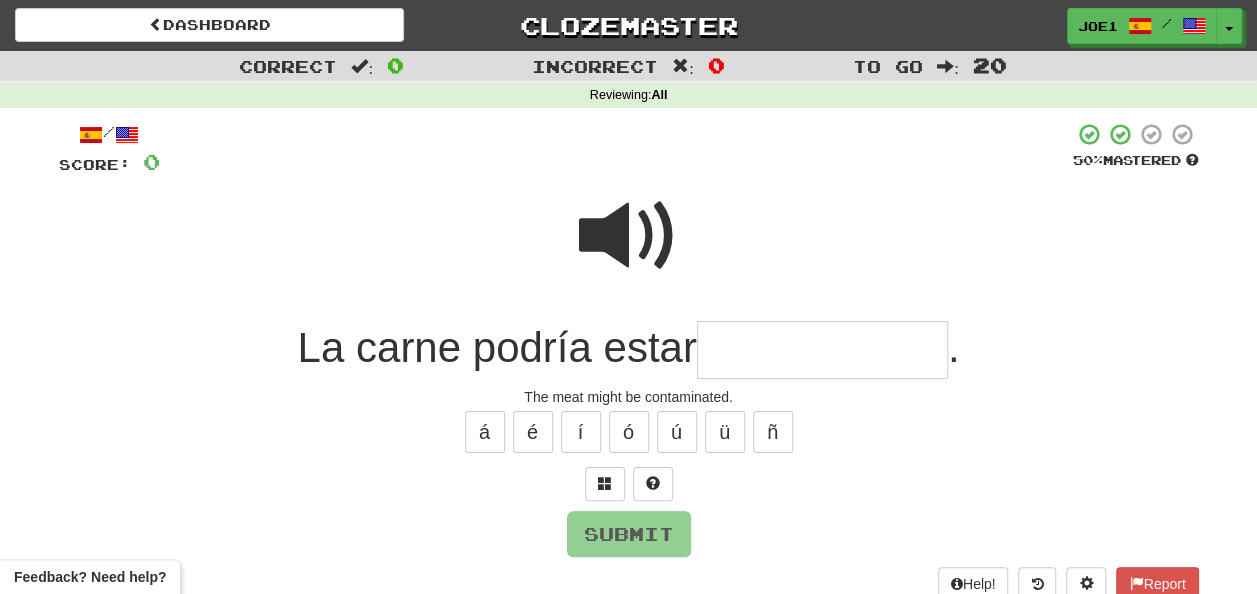 drag, startPoint x: 744, startPoint y: 338, endPoint x: 750, endPoint y: 350, distance: 13.416408 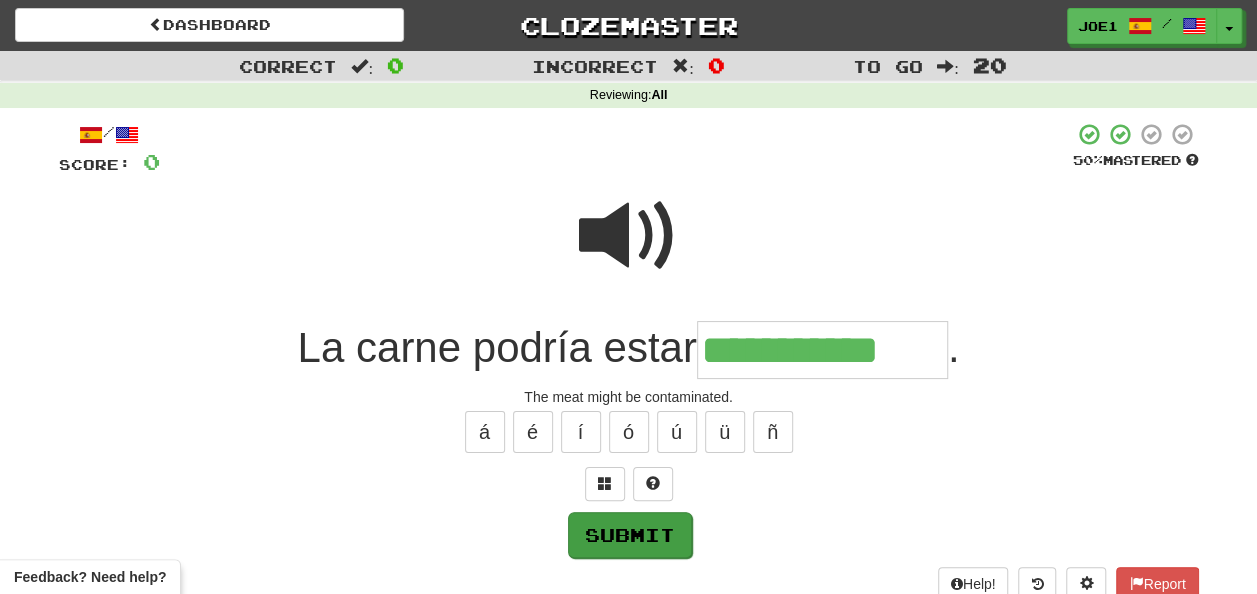 type on "**********" 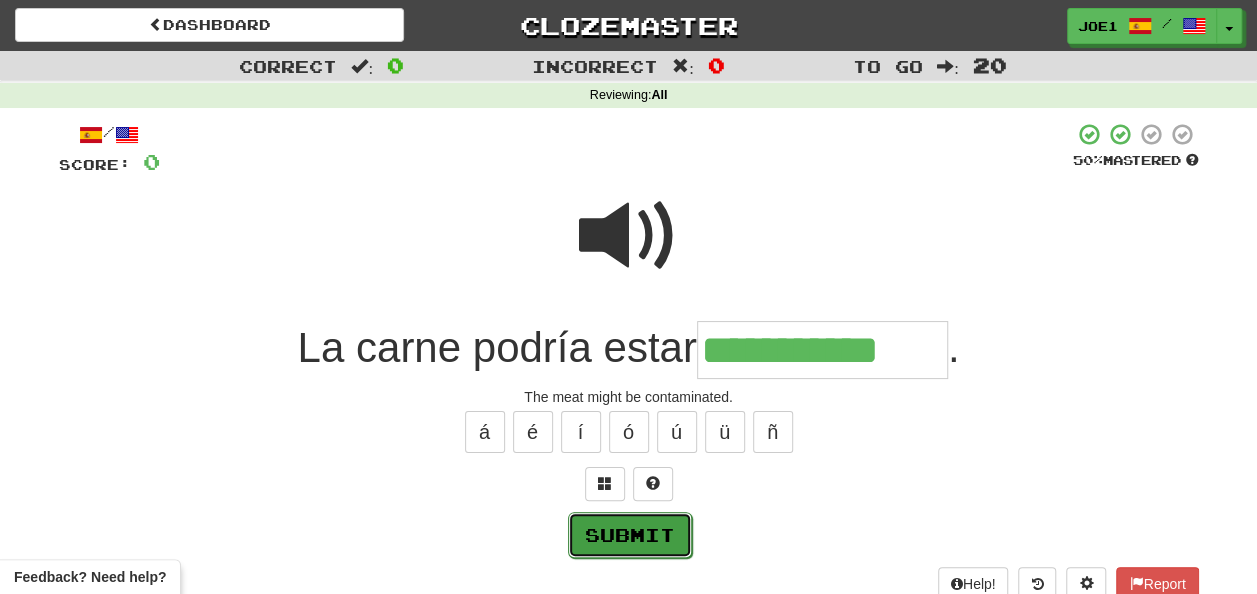 click on "Submit" at bounding box center (630, 535) 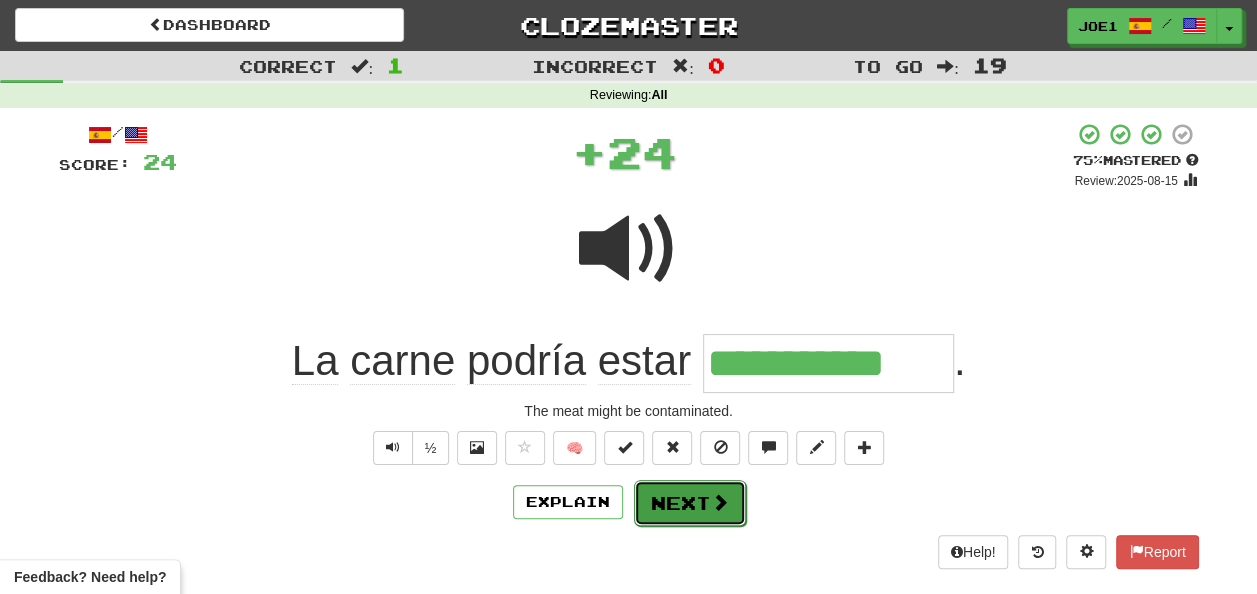 click on "Next" at bounding box center (690, 503) 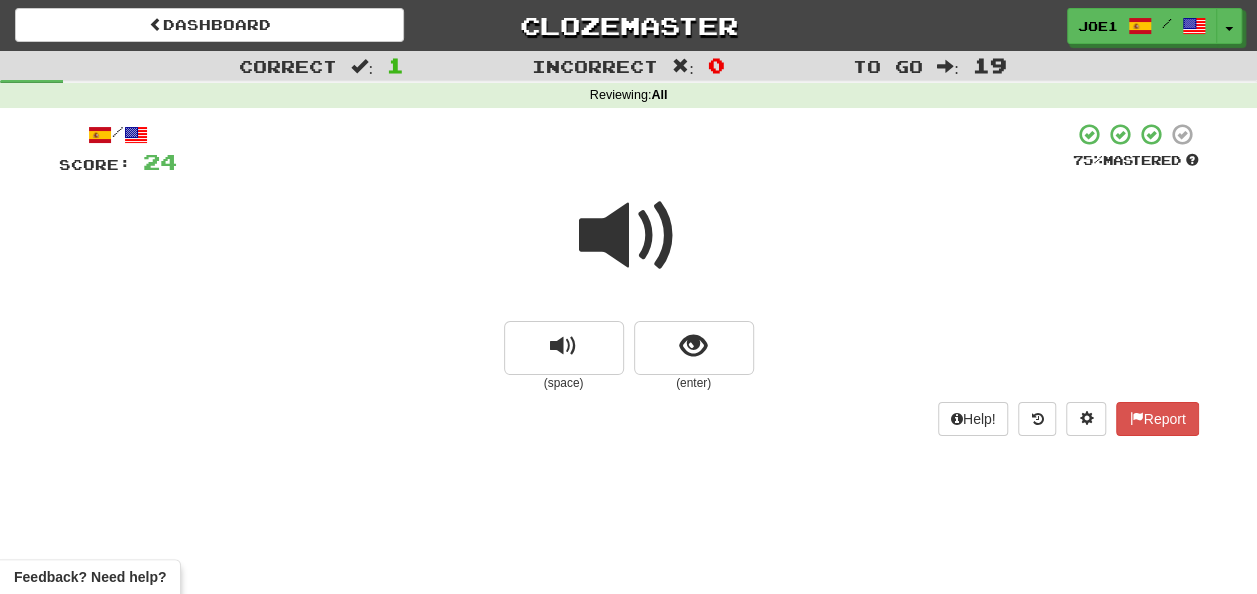 click at bounding box center [629, 236] 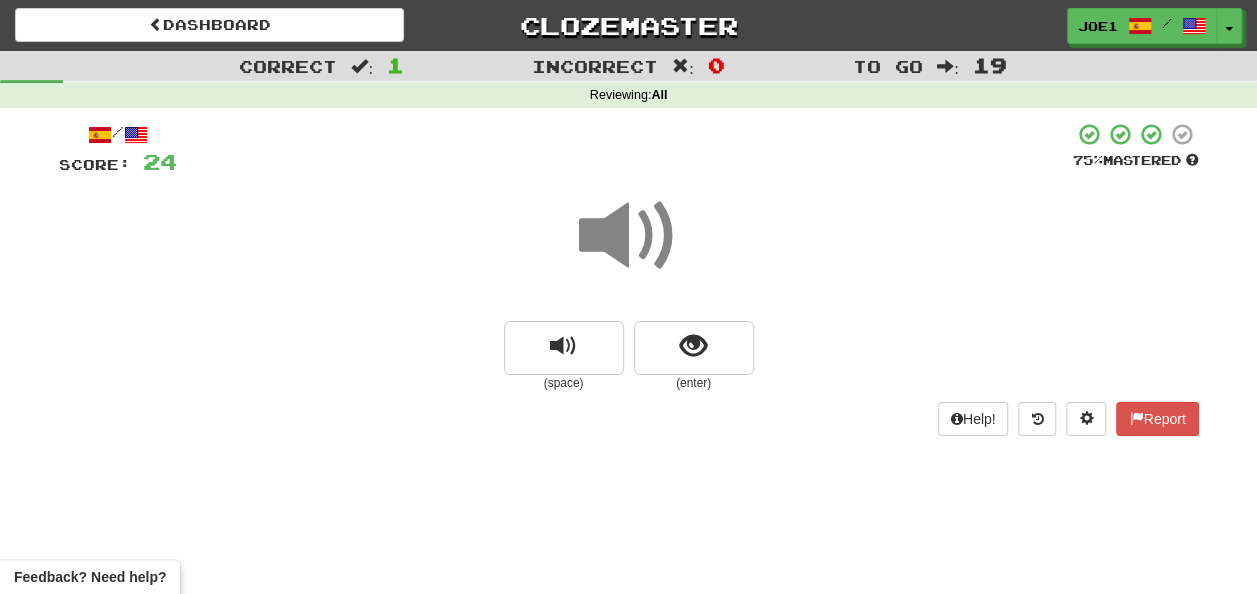 click at bounding box center (629, 236) 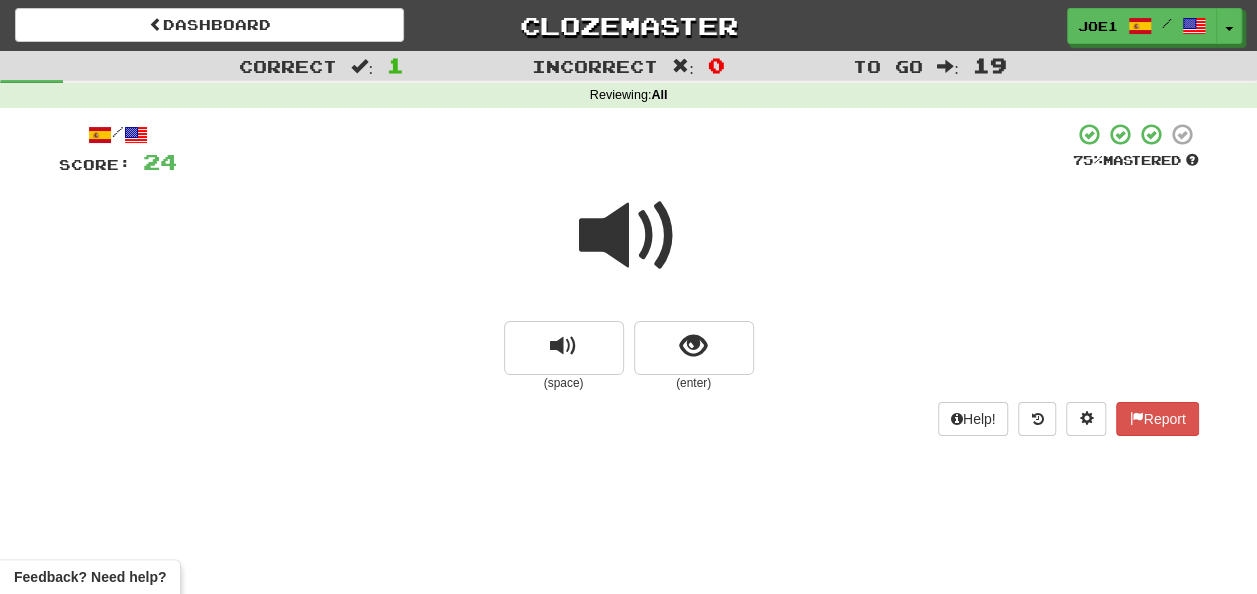 click at bounding box center (629, 236) 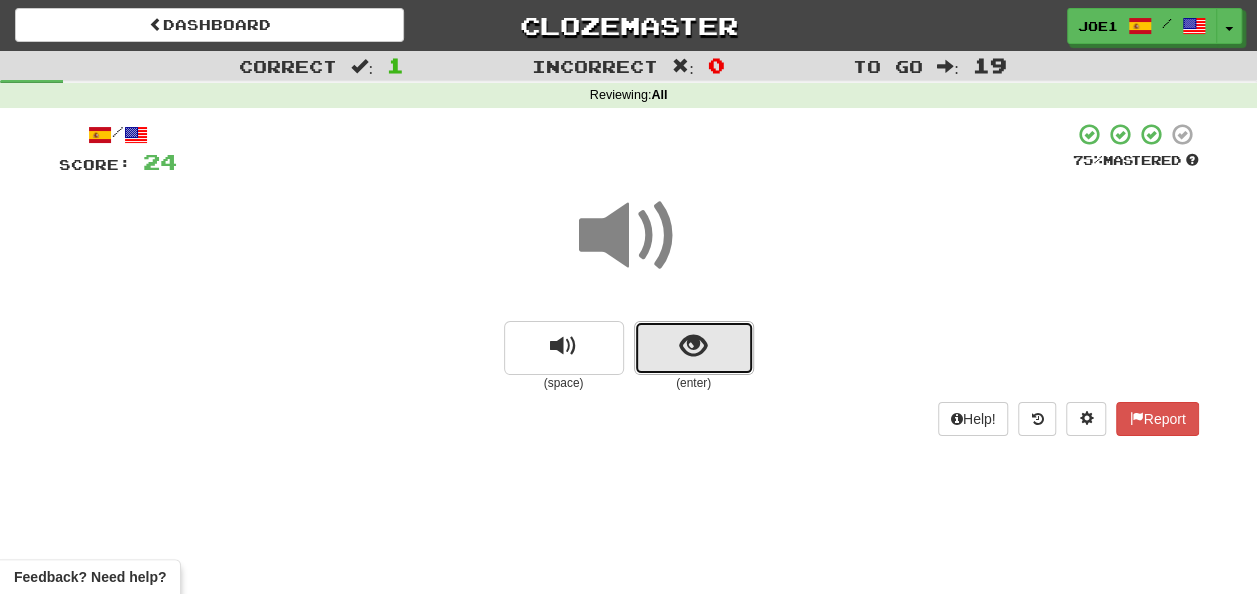 click at bounding box center (693, 346) 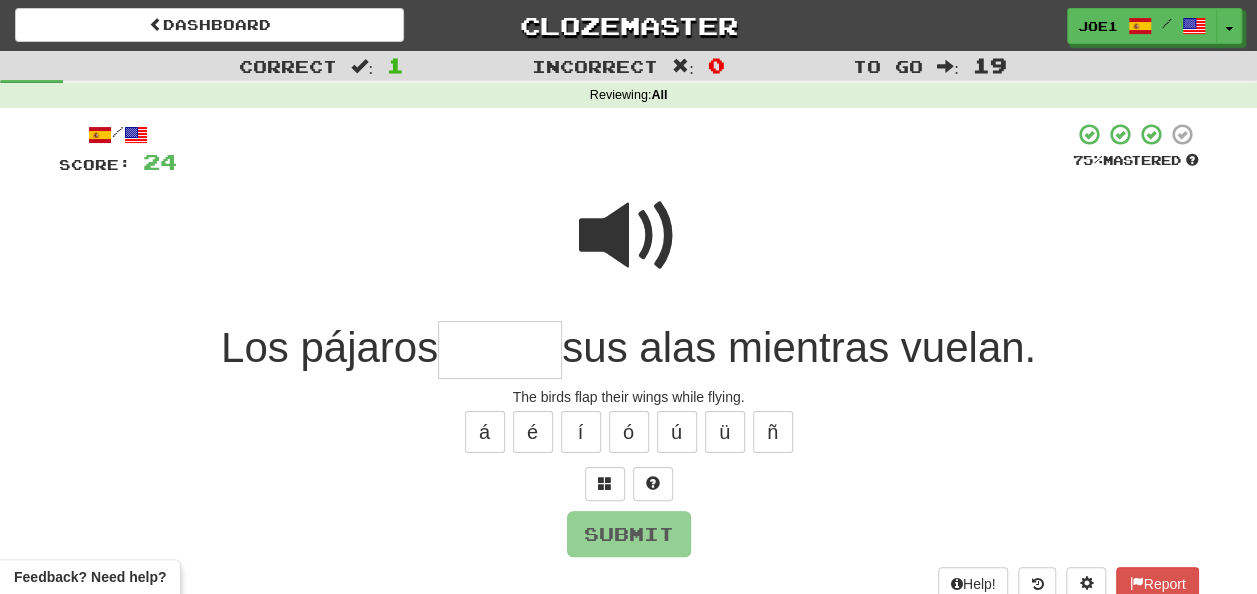 click at bounding box center (629, 236) 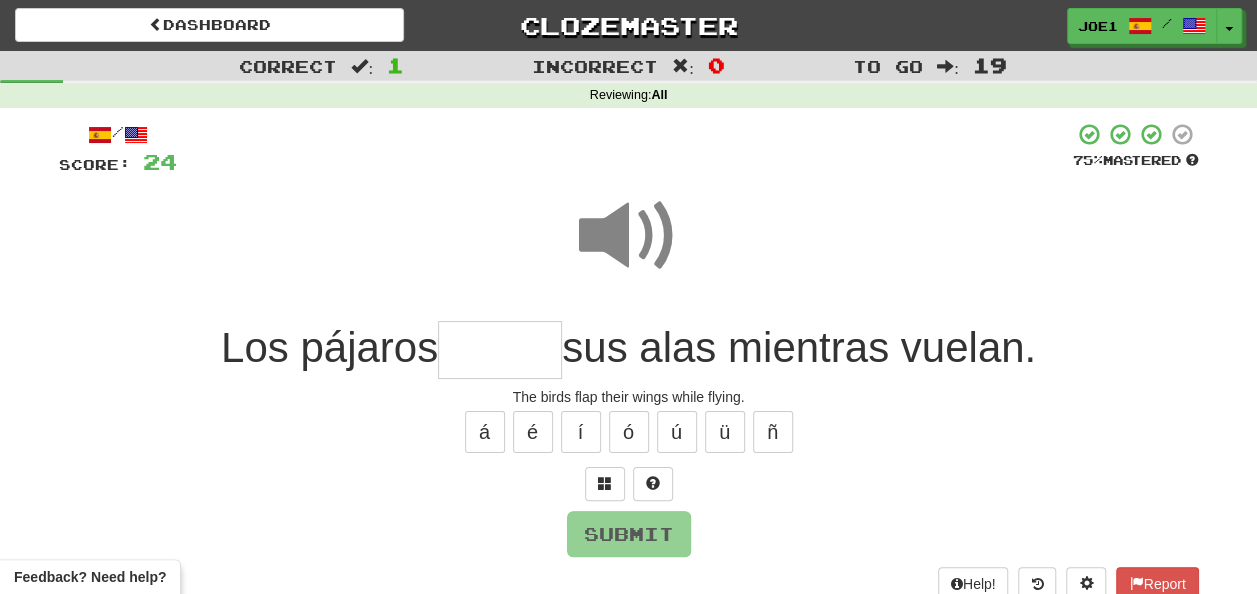 click at bounding box center [500, 350] 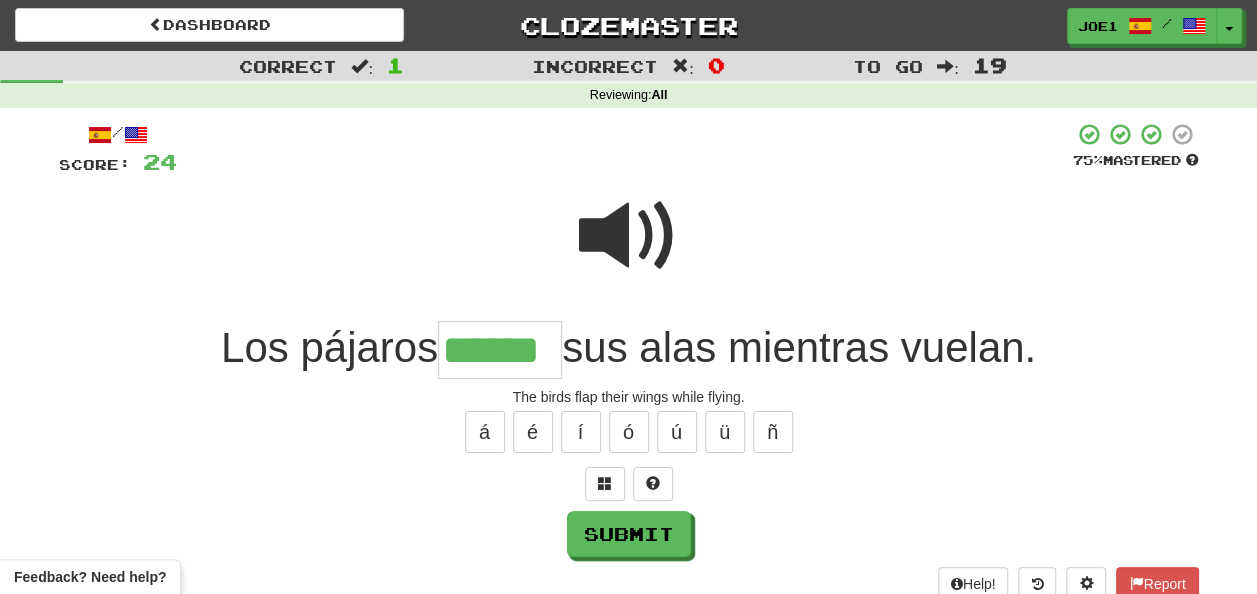 type on "******" 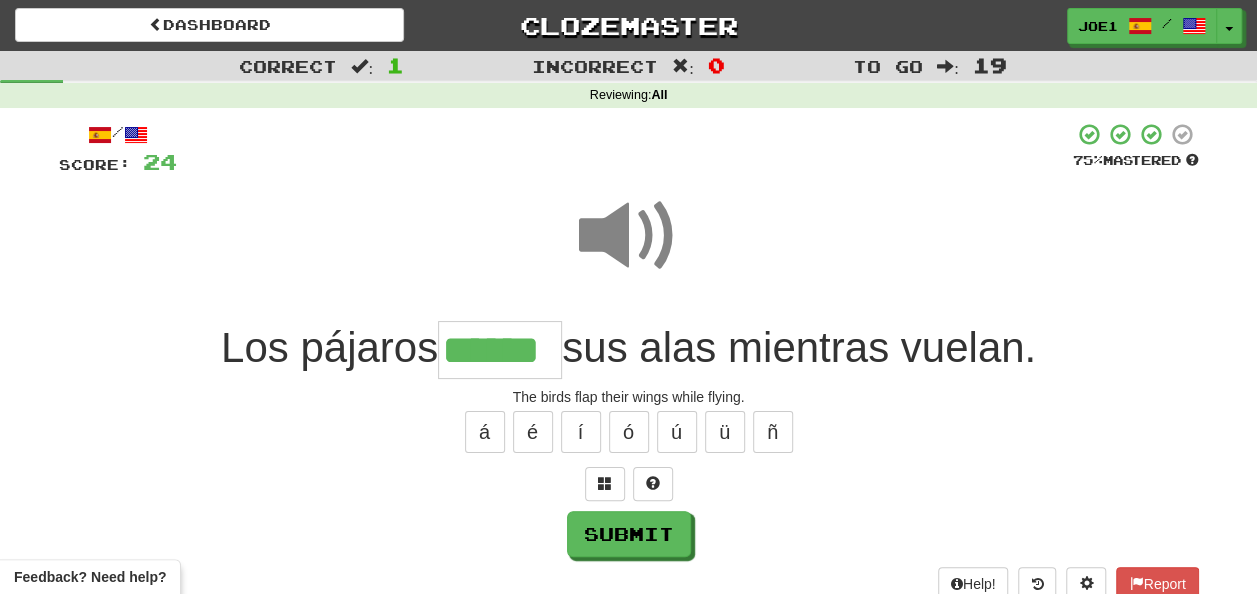 click at bounding box center (629, 236) 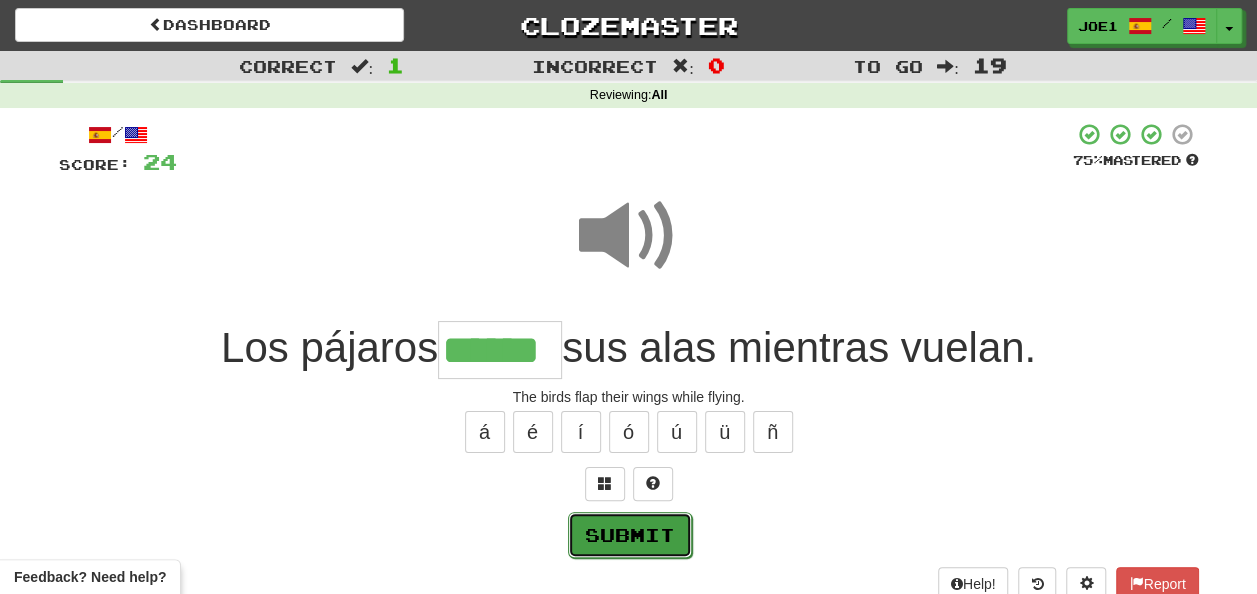 click on "Submit" at bounding box center [630, 535] 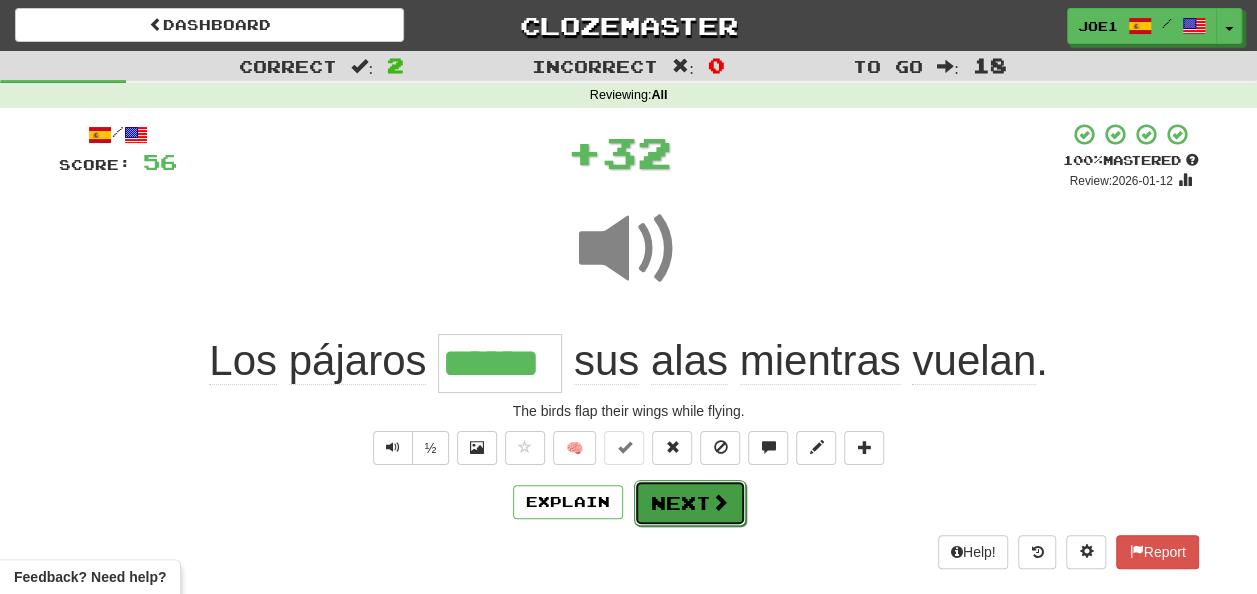 click on "Next" at bounding box center (690, 503) 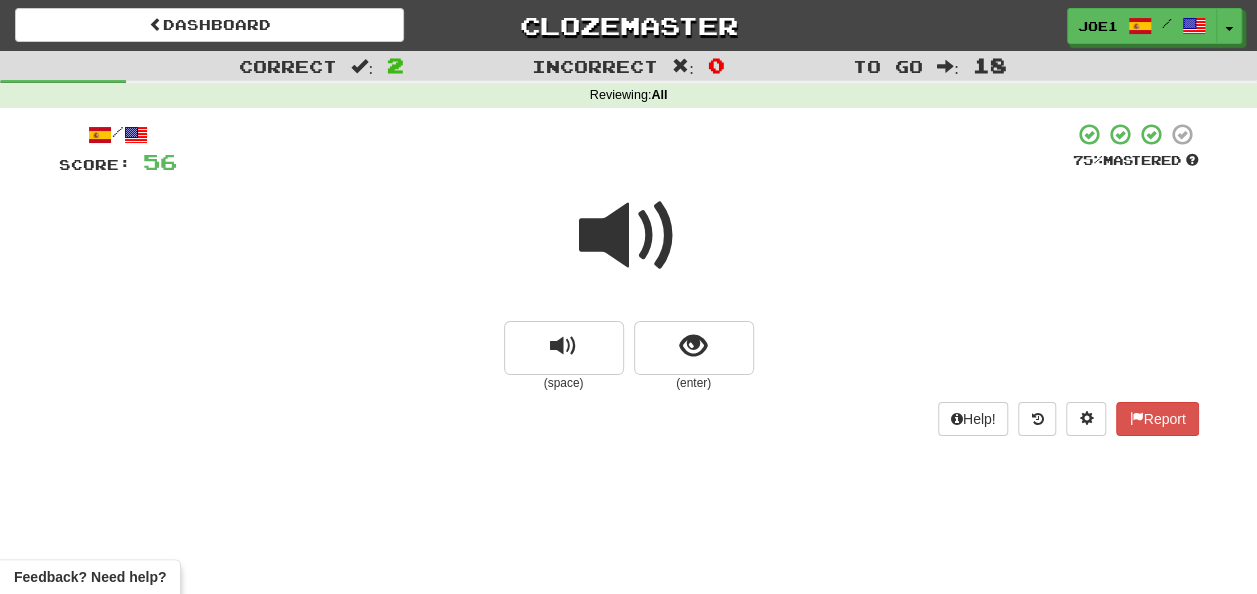 click at bounding box center (629, 236) 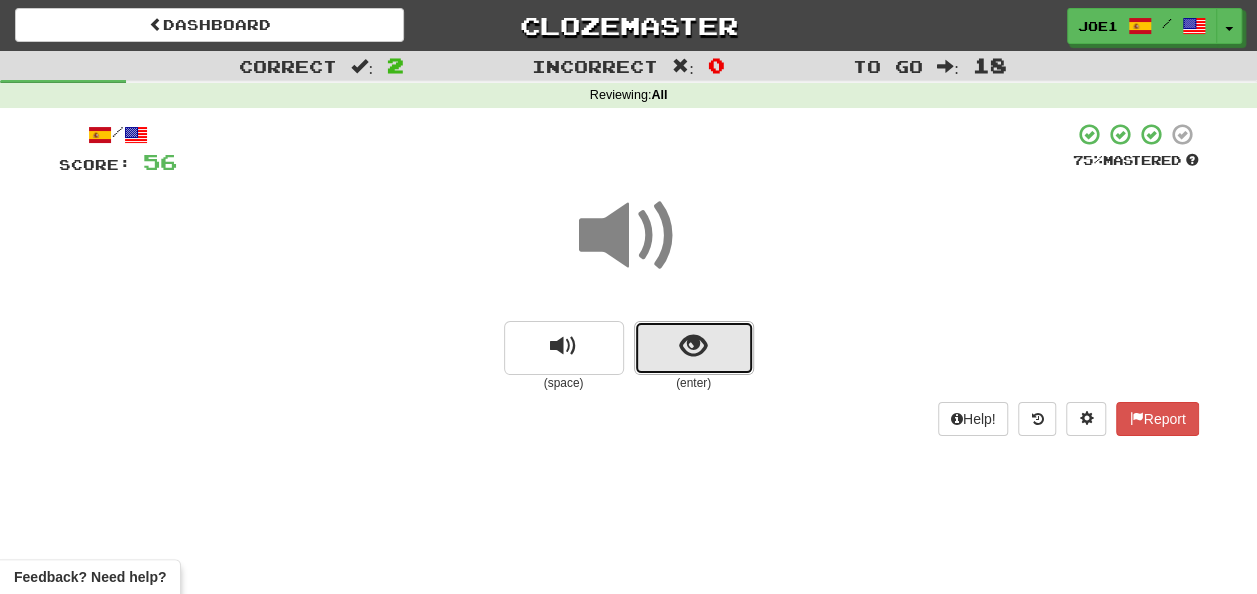click at bounding box center [693, 346] 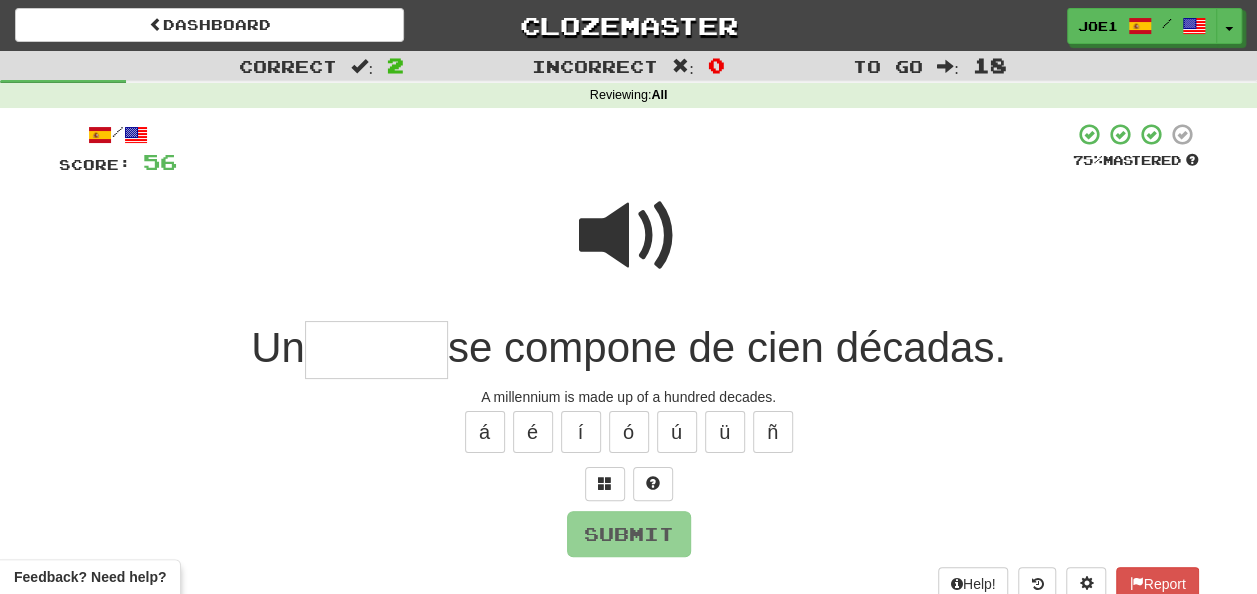click at bounding box center (629, 236) 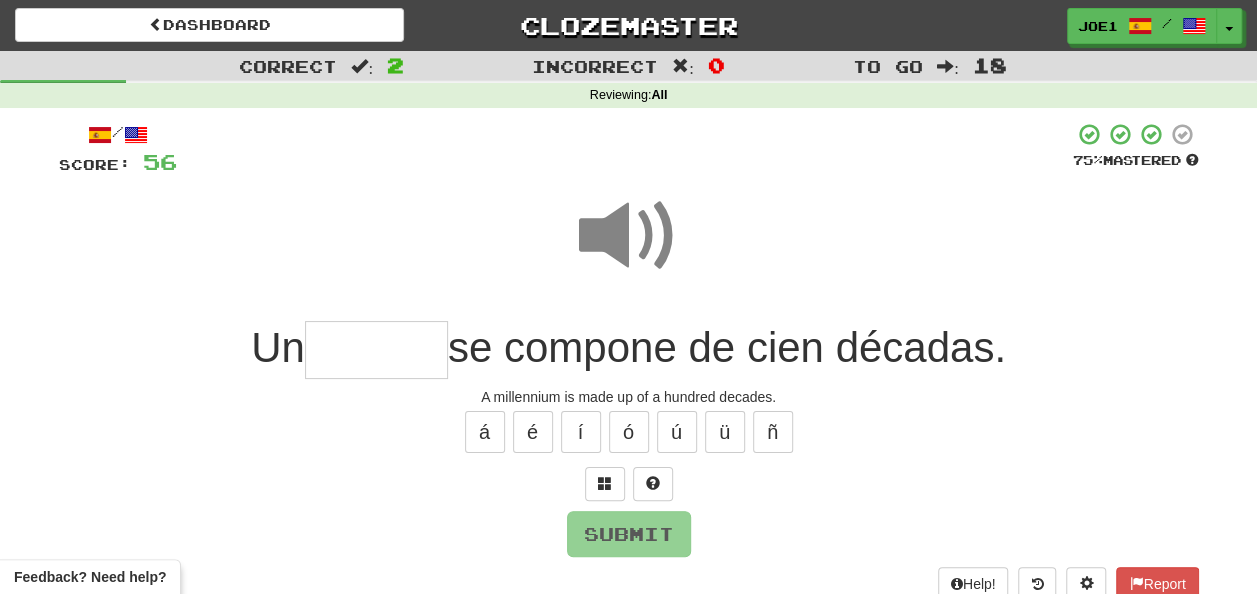 click at bounding box center [376, 350] 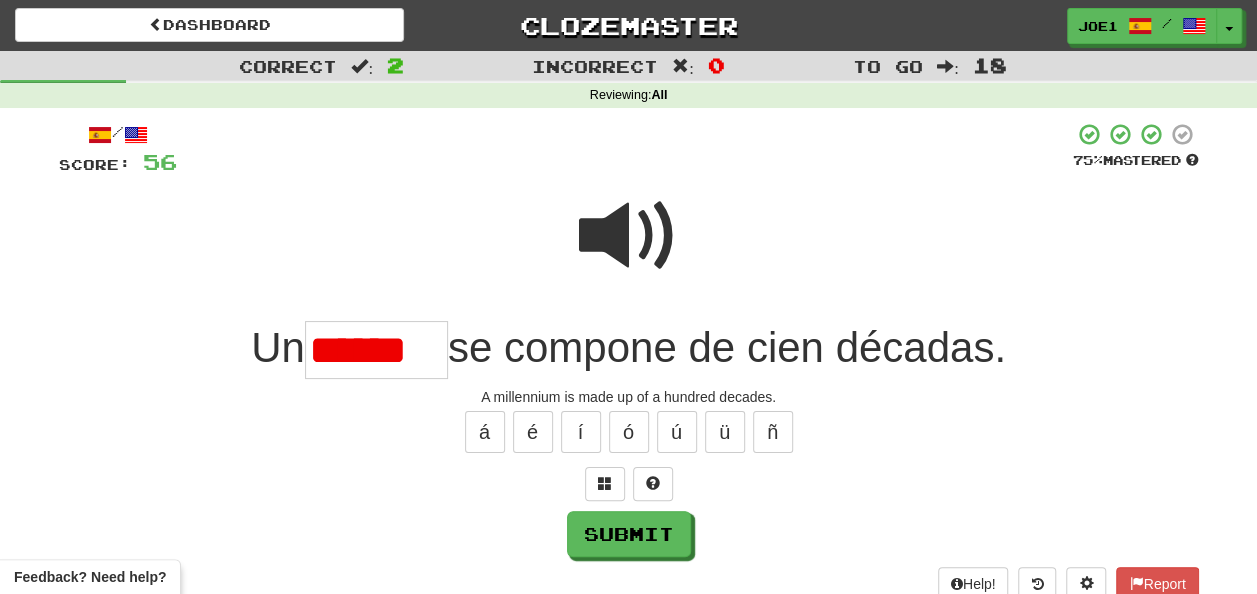 scroll, scrollTop: 0, scrollLeft: 0, axis: both 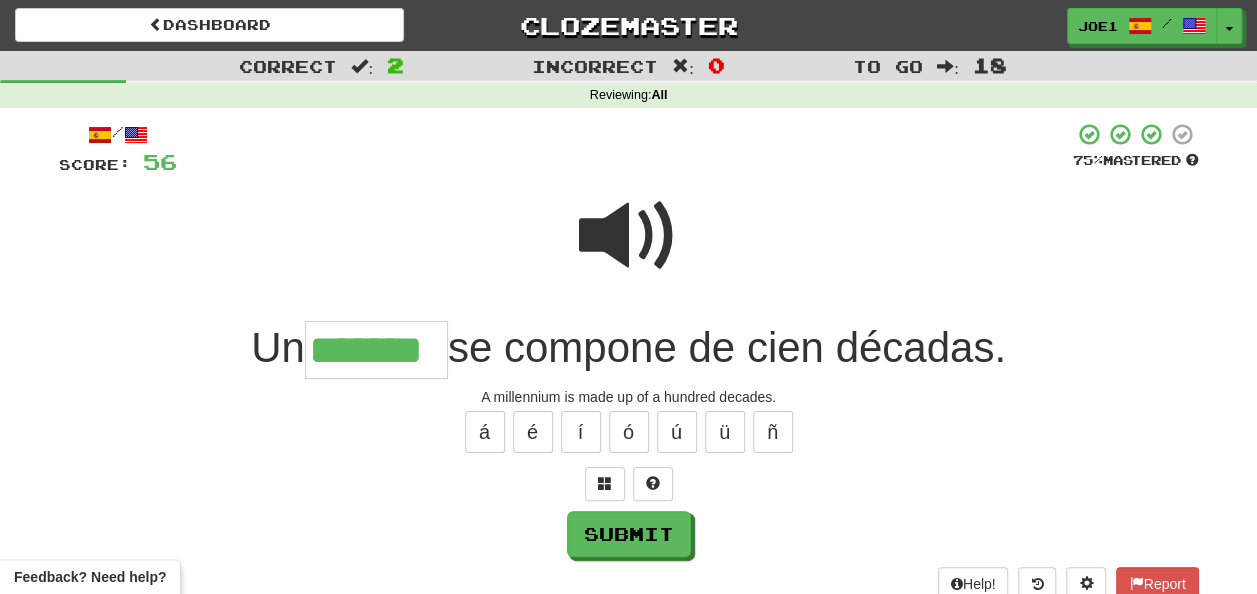 type on "*******" 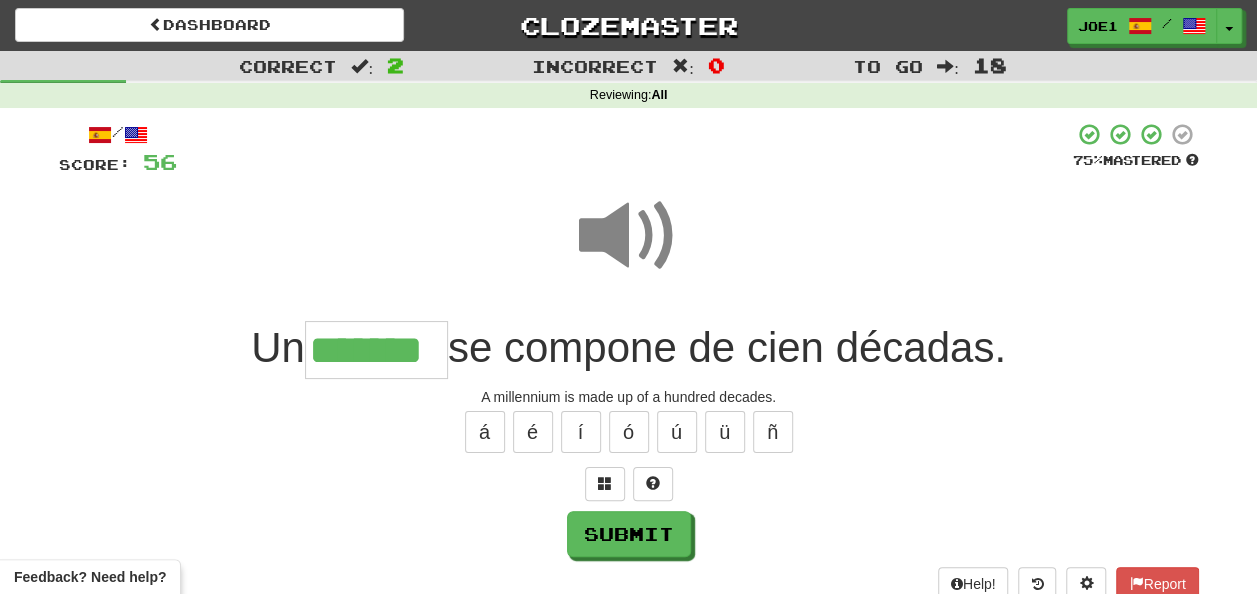 click at bounding box center (629, 236) 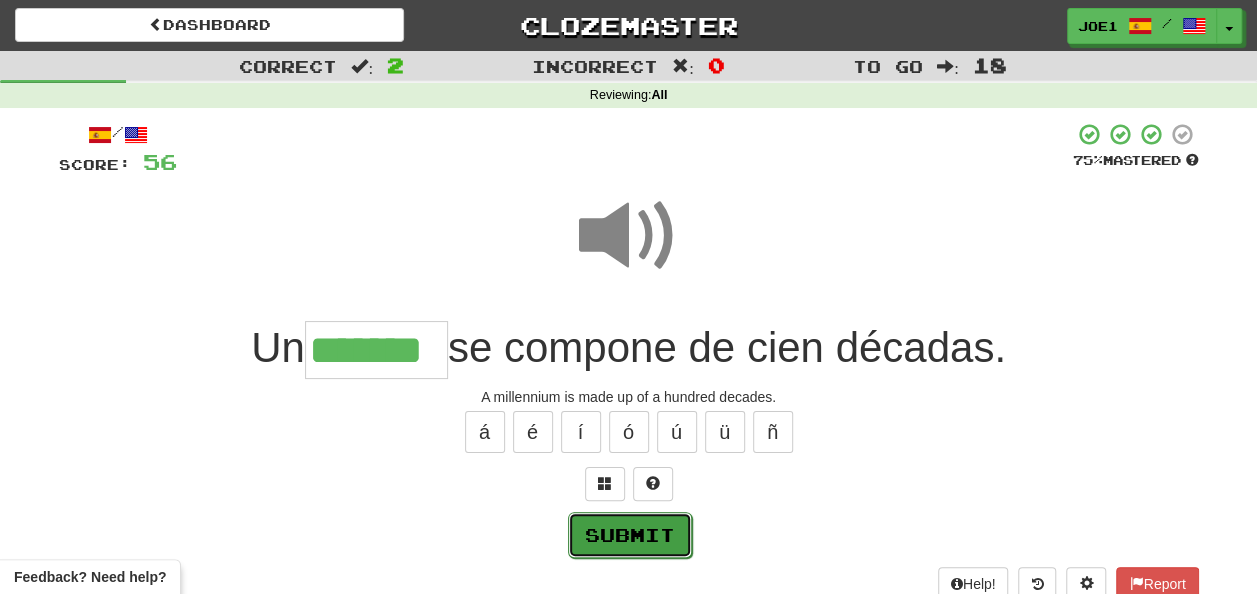 click on "Submit" at bounding box center [630, 535] 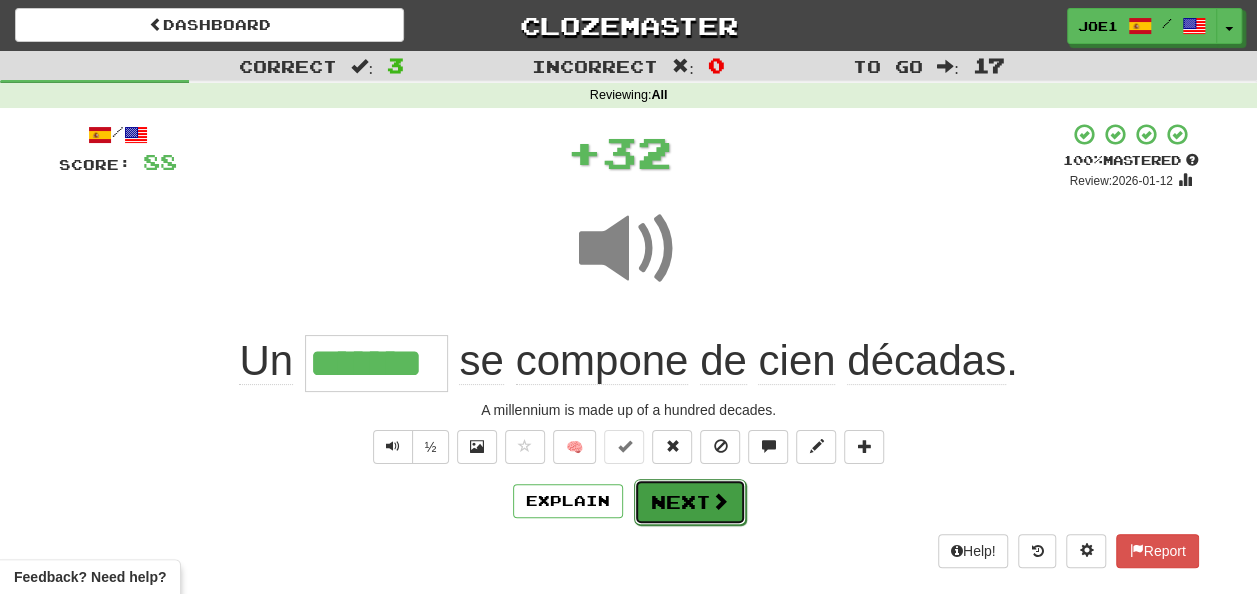 click on "Next" at bounding box center (690, 502) 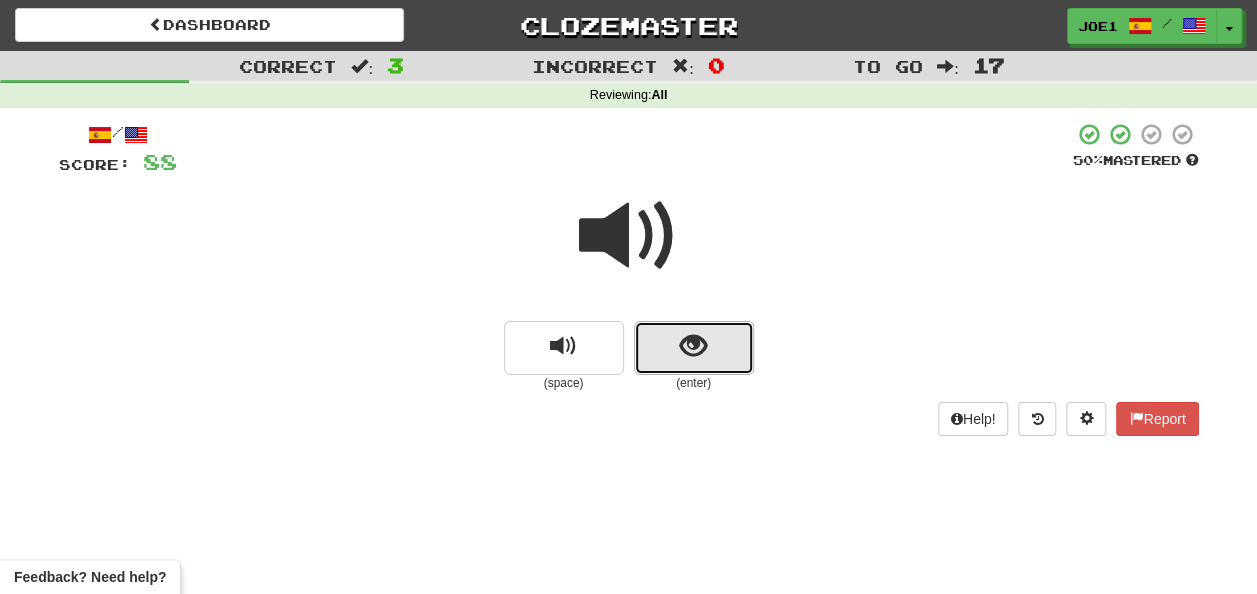 drag, startPoint x: 662, startPoint y: 331, endPoint x: 674, endPoint y: 332, distance: 12.0415945 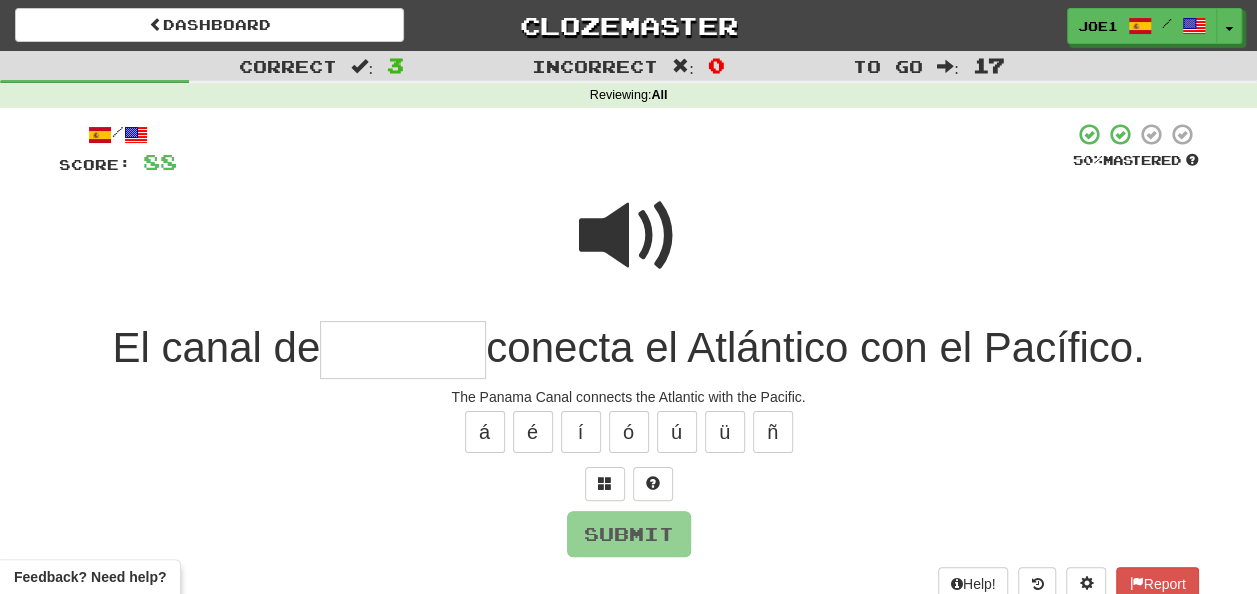click at bounding box center (403, 350) 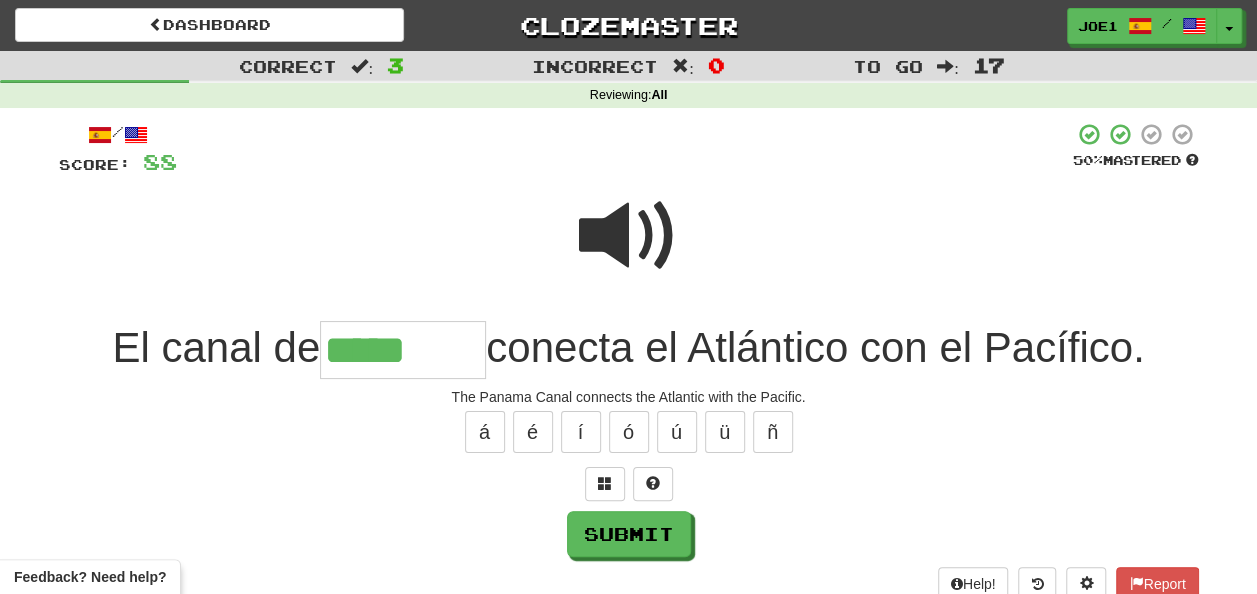 click at bounding box center [629, 236] 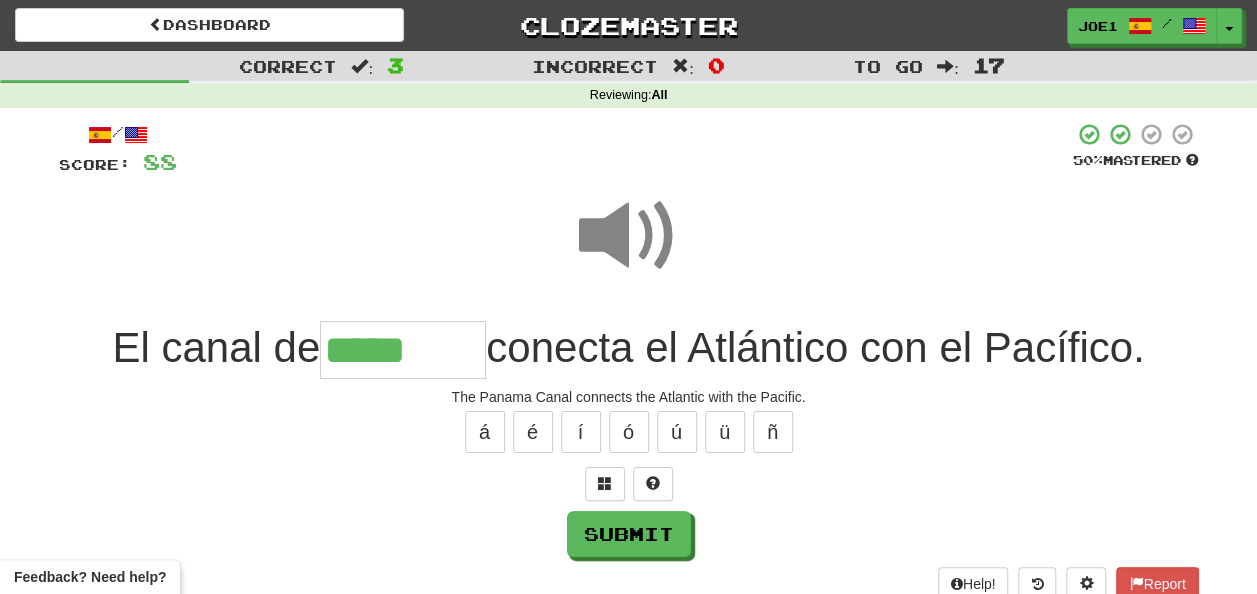 click on "*****" at bounding box center (403, 350) 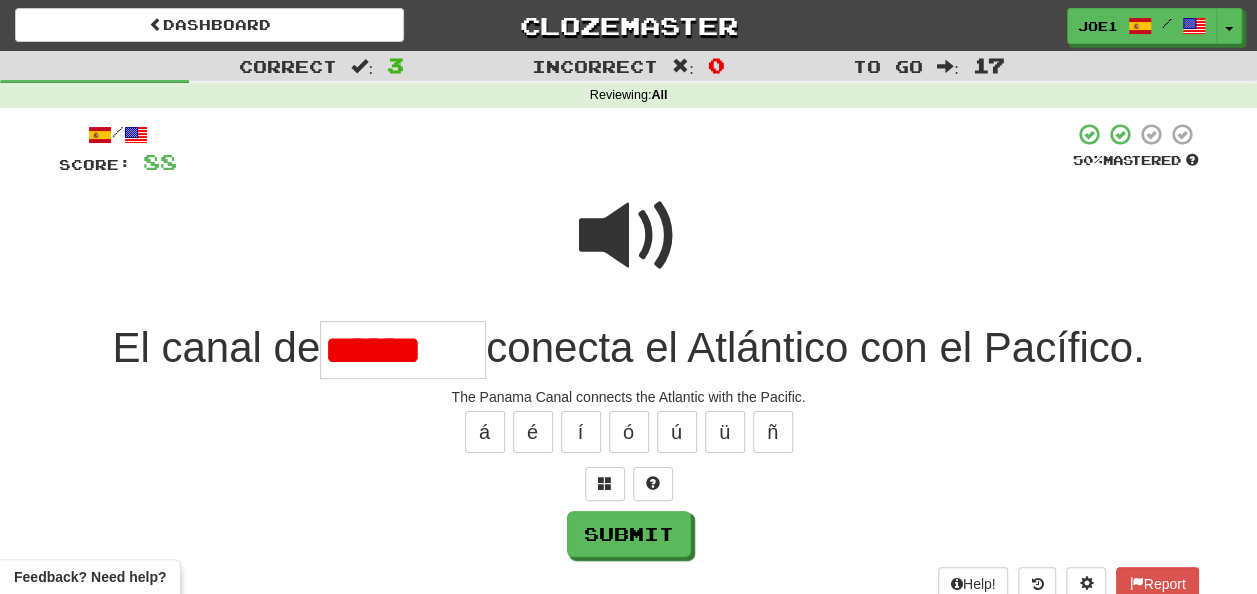 scroll, scrollTop: 0, scrollLeft: 0, axis: both 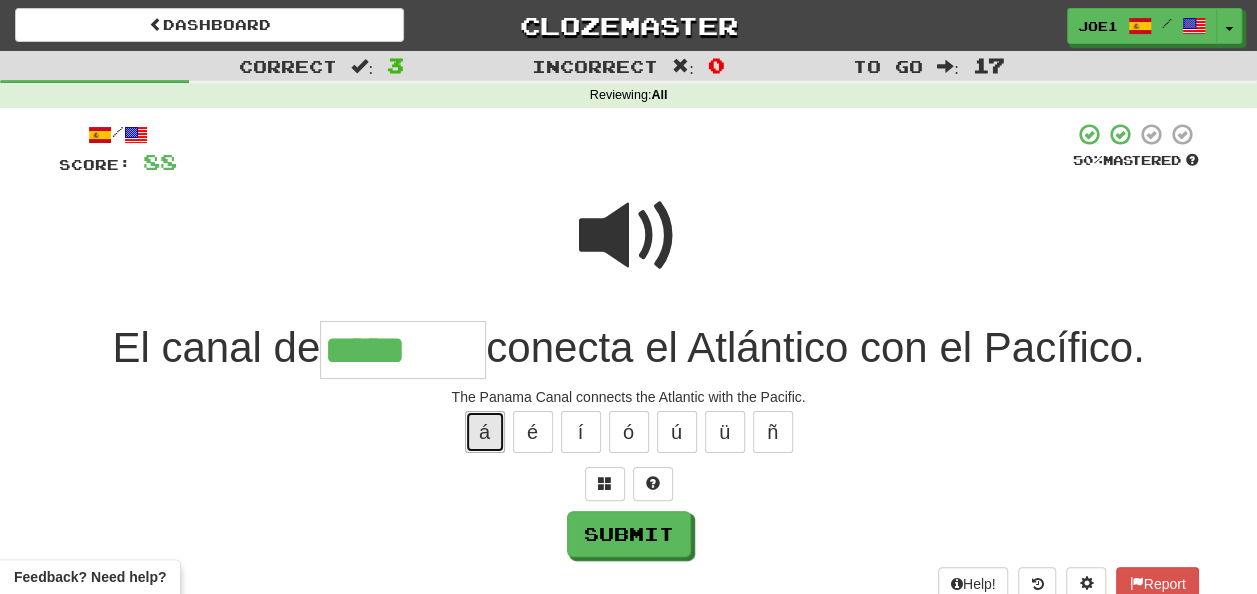 click on "á" at bounding box center (485, 432) 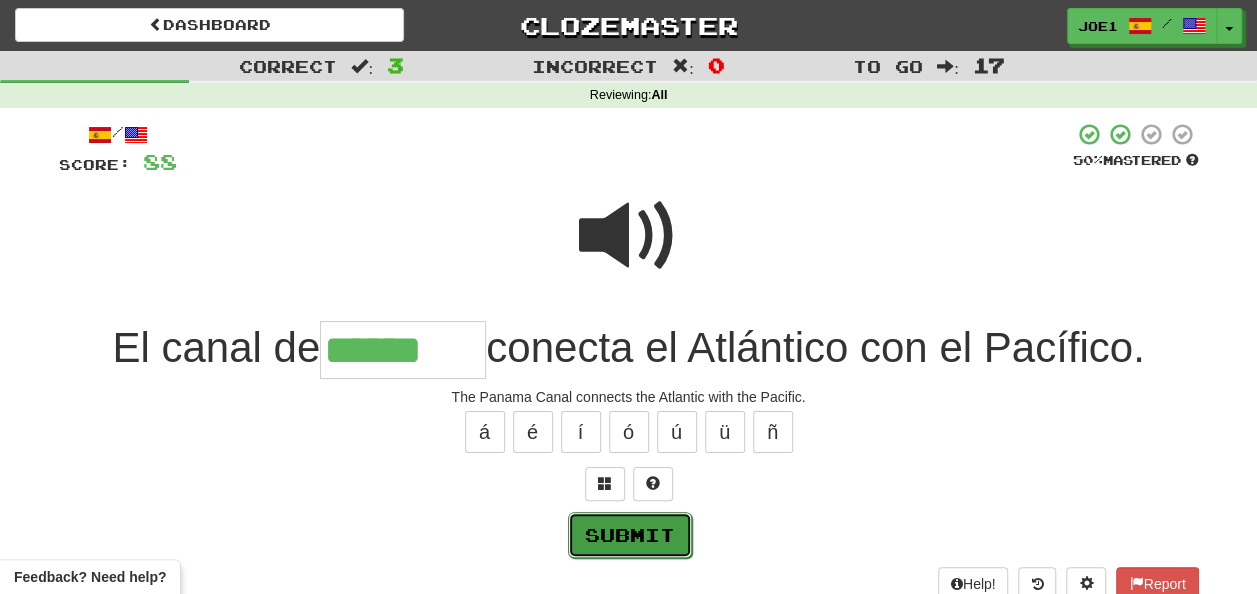 click on "Submit" at bounding box center [630, 535] 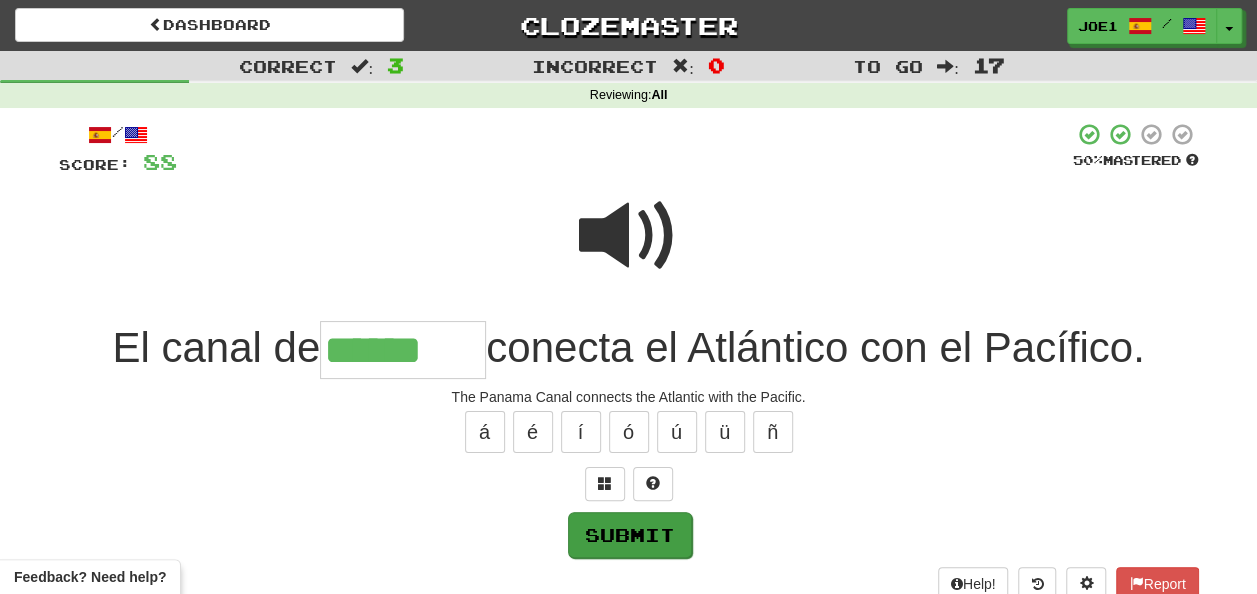 type on "******" 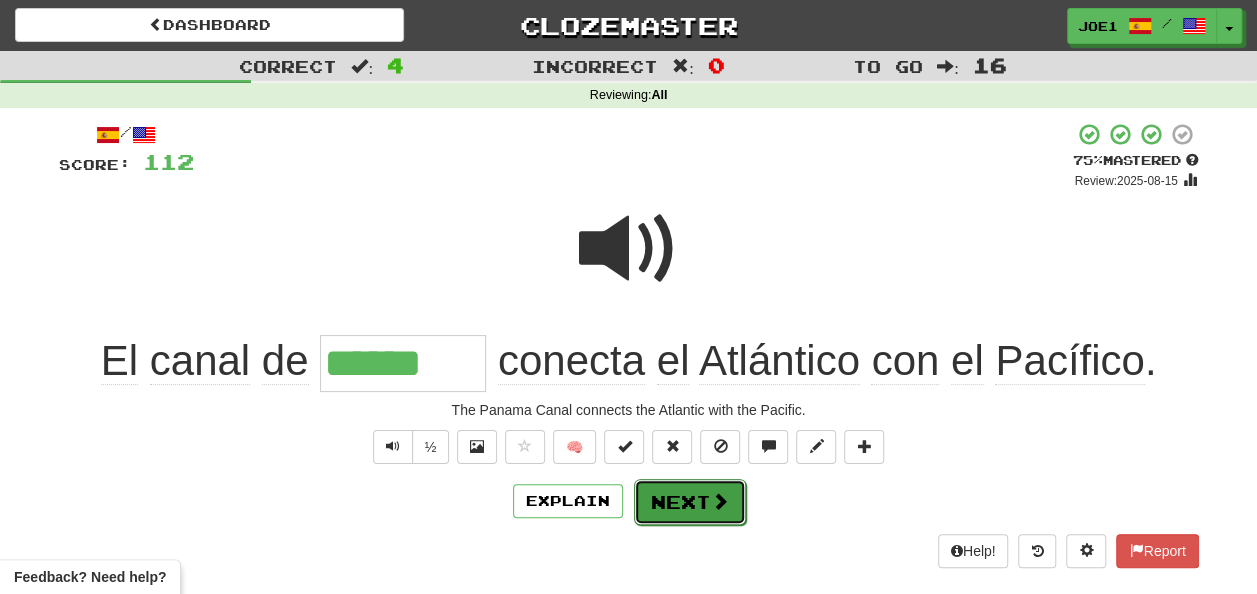 click on "Next" at bounding box center [690, 502] 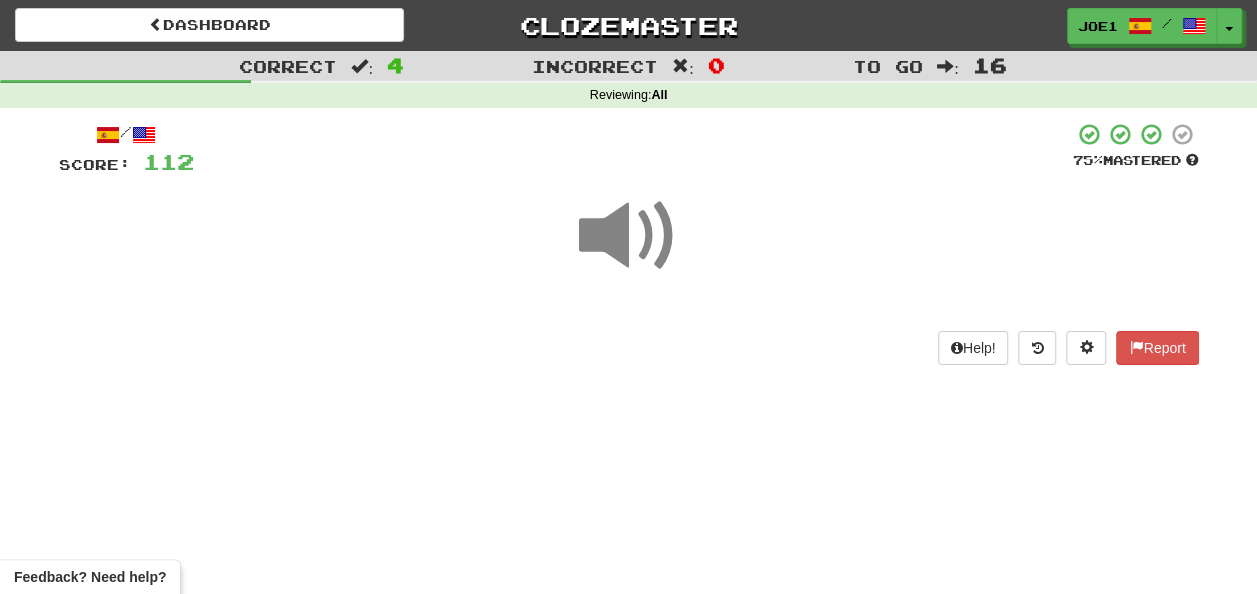 click at bounding box center (629, 236) 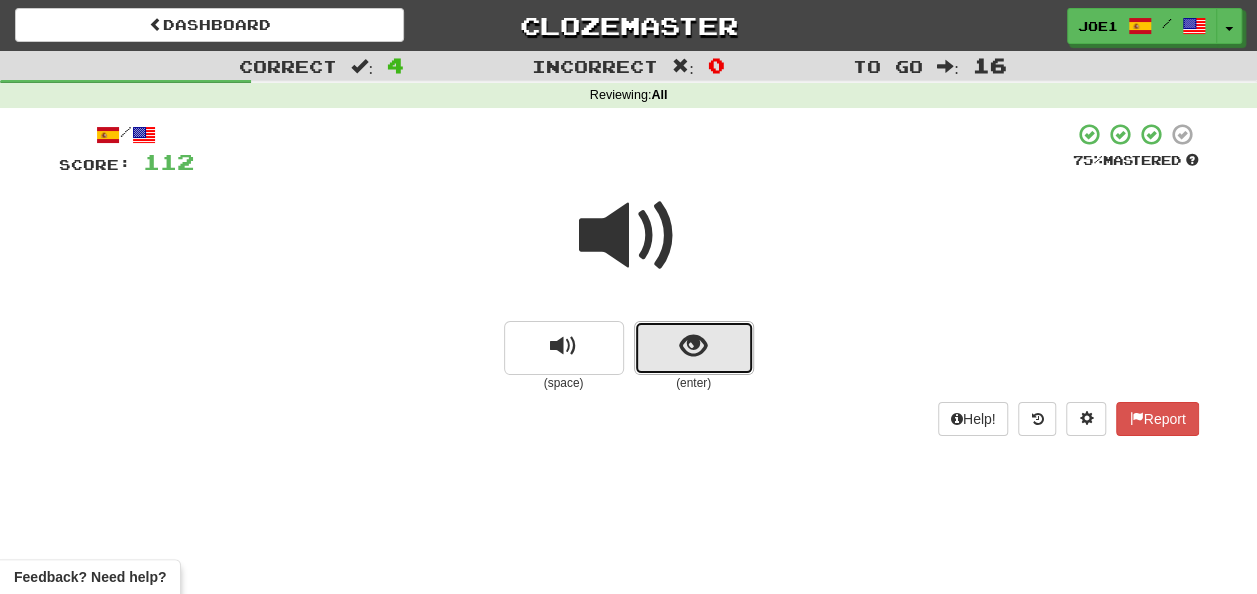click at bounding box center (694, 348) 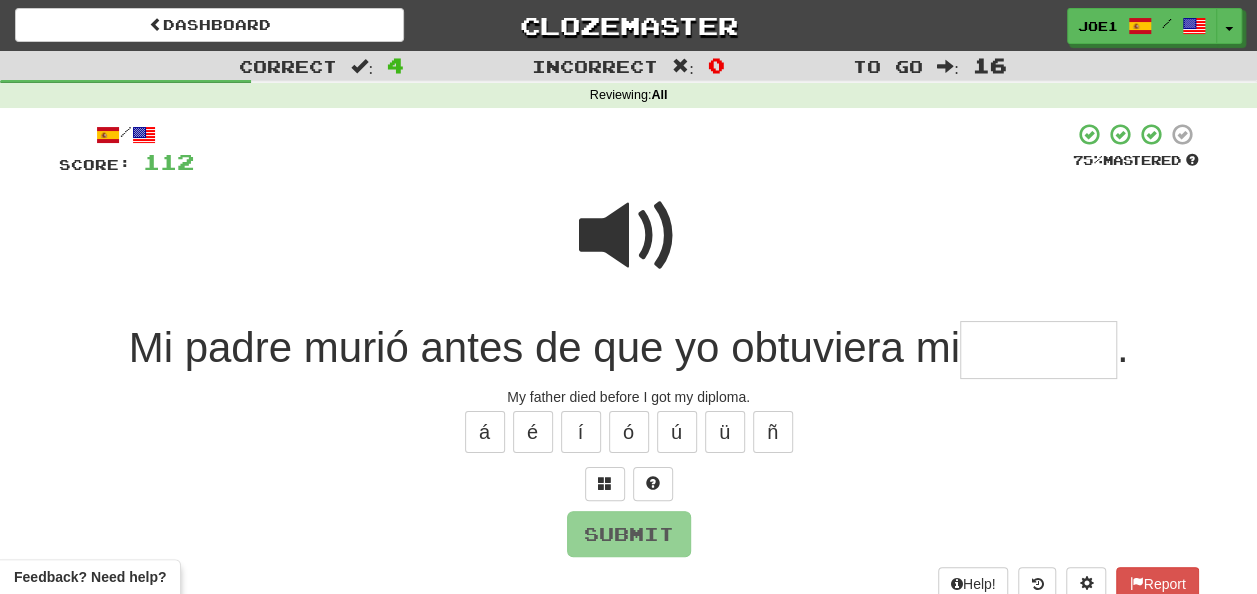 click at bounding box center (629, 236) 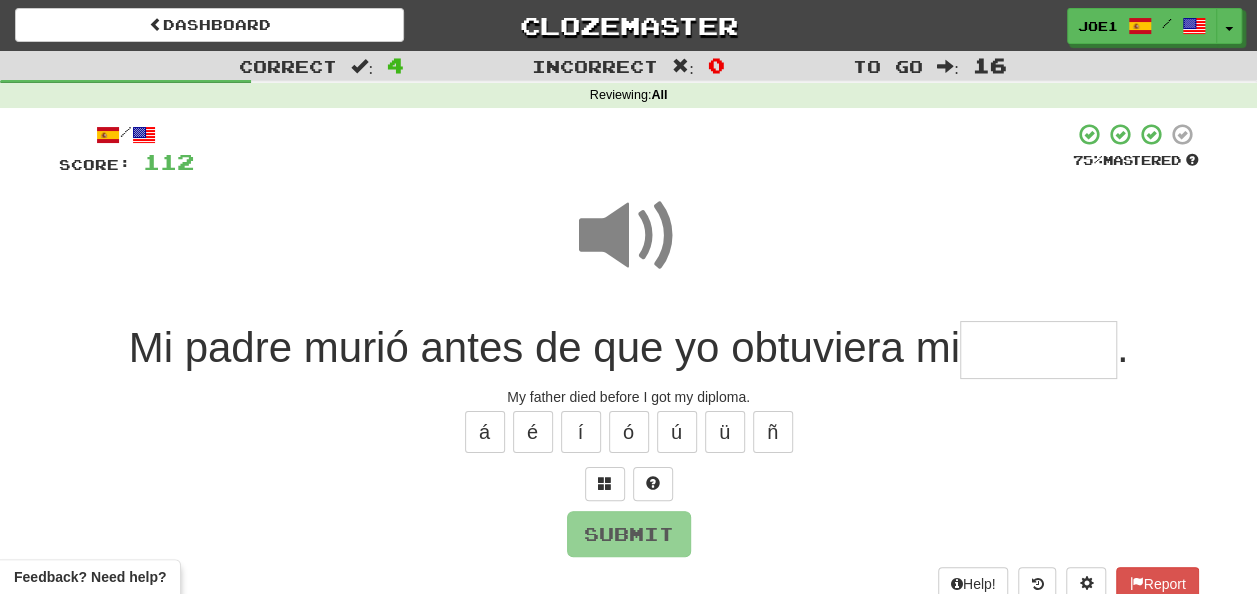 click at bounding box center (629, 236) 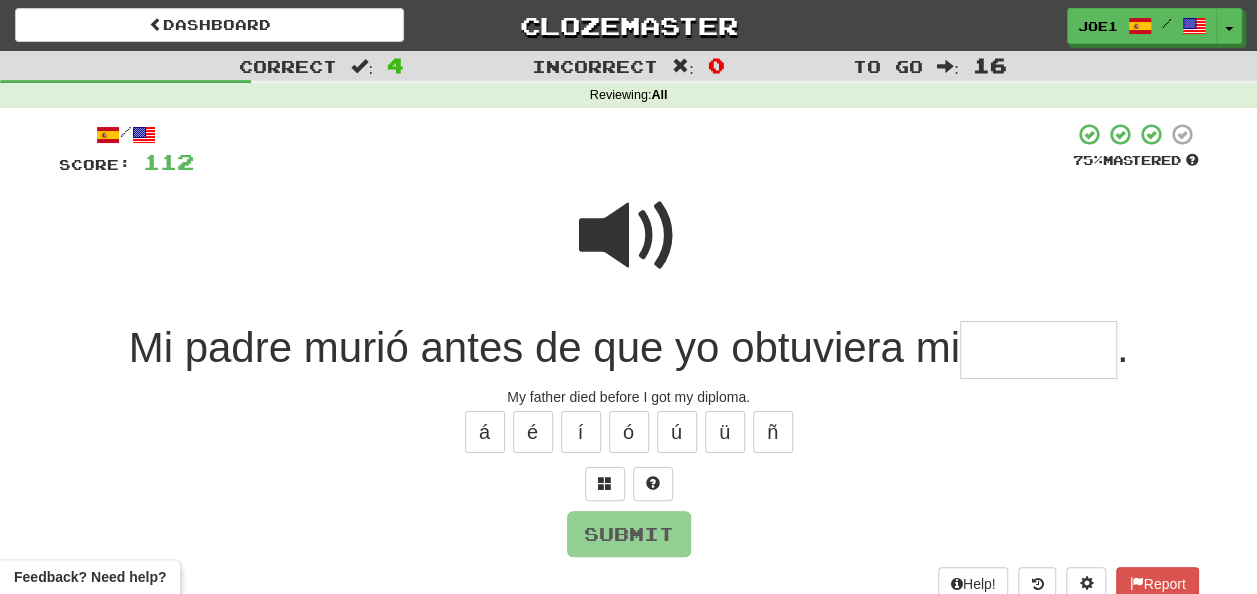 click at bounding box center (1038, 350) 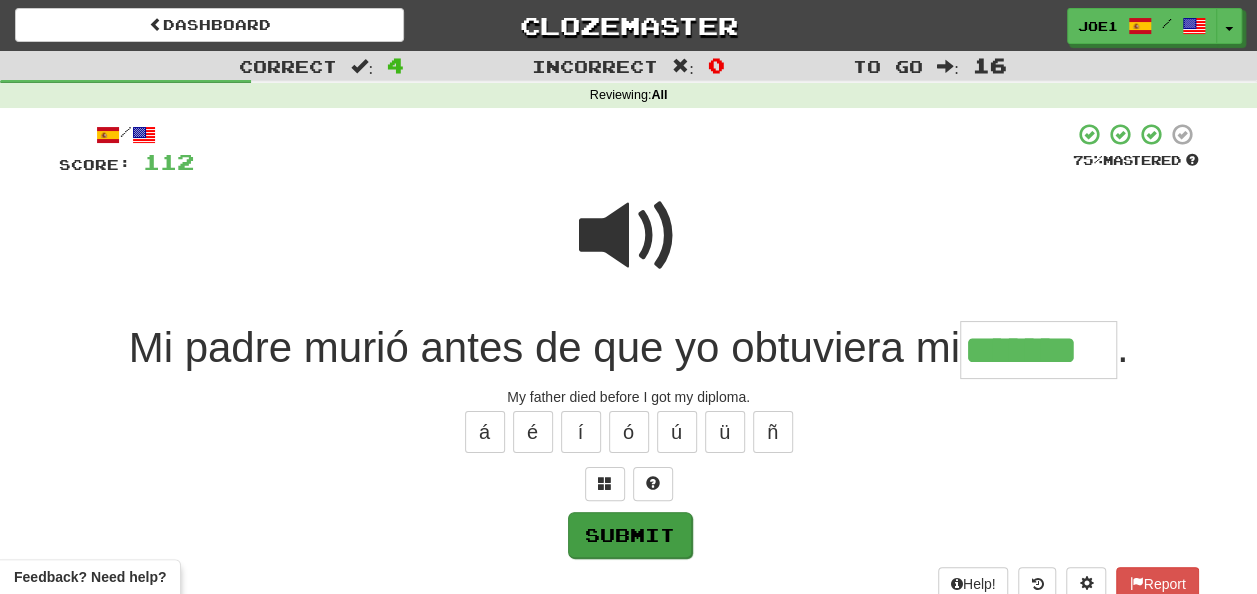 type on "*******" 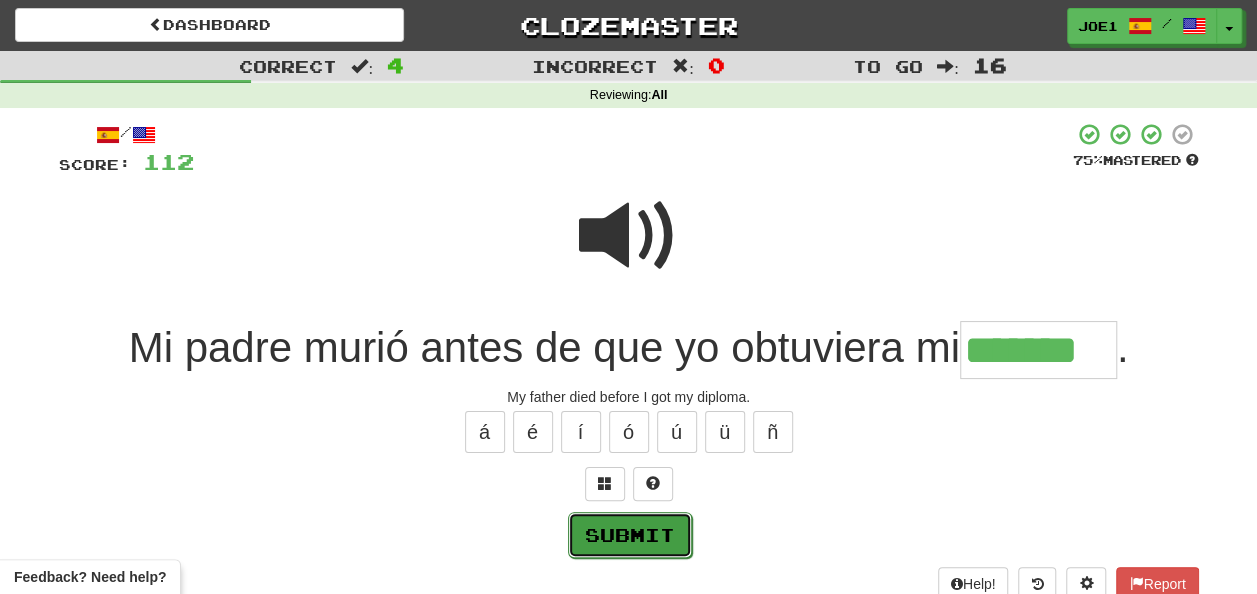 click on "Submit" at bounding box center (630, 535) 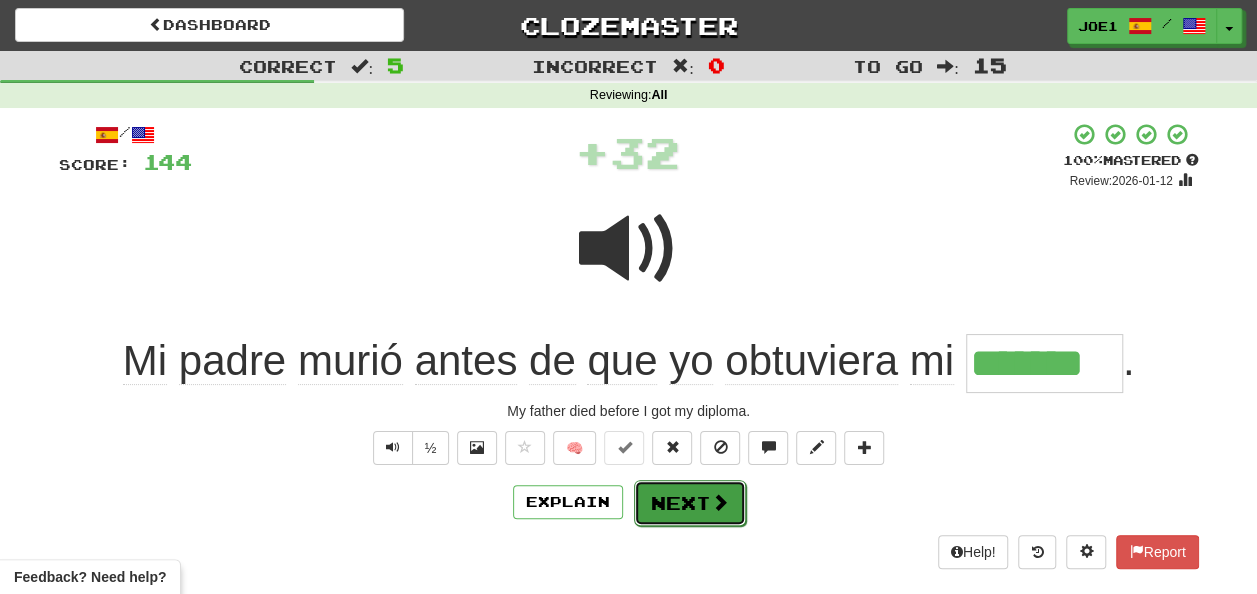 click on "Next" at bounding box center (690, 503) 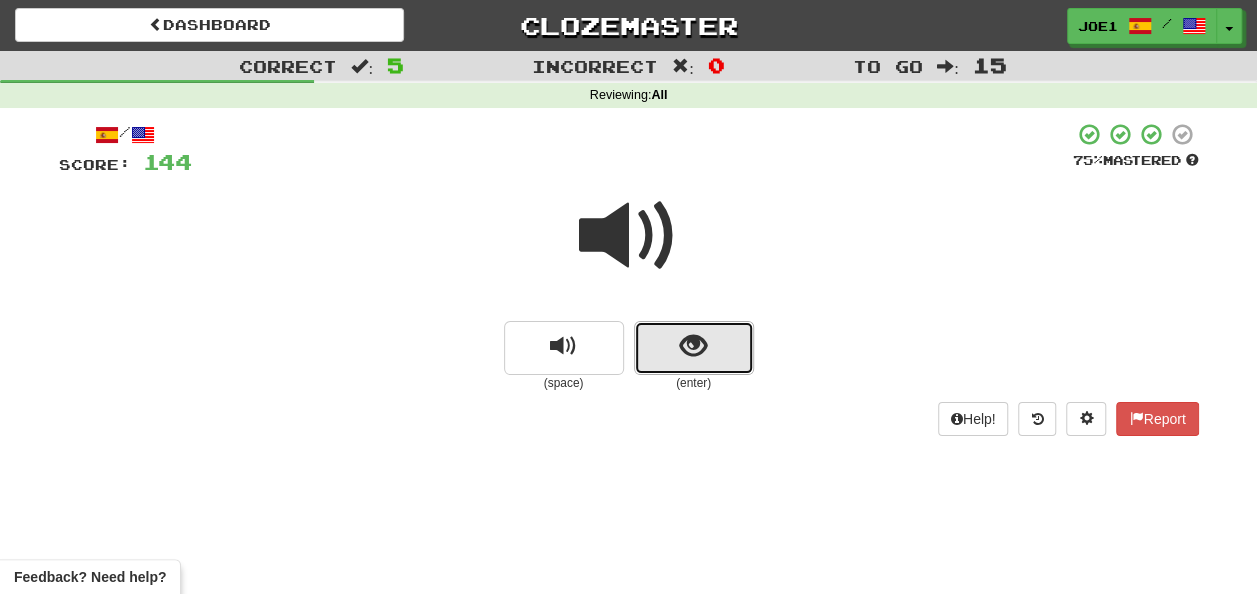 click at bounding box center (694, 348) 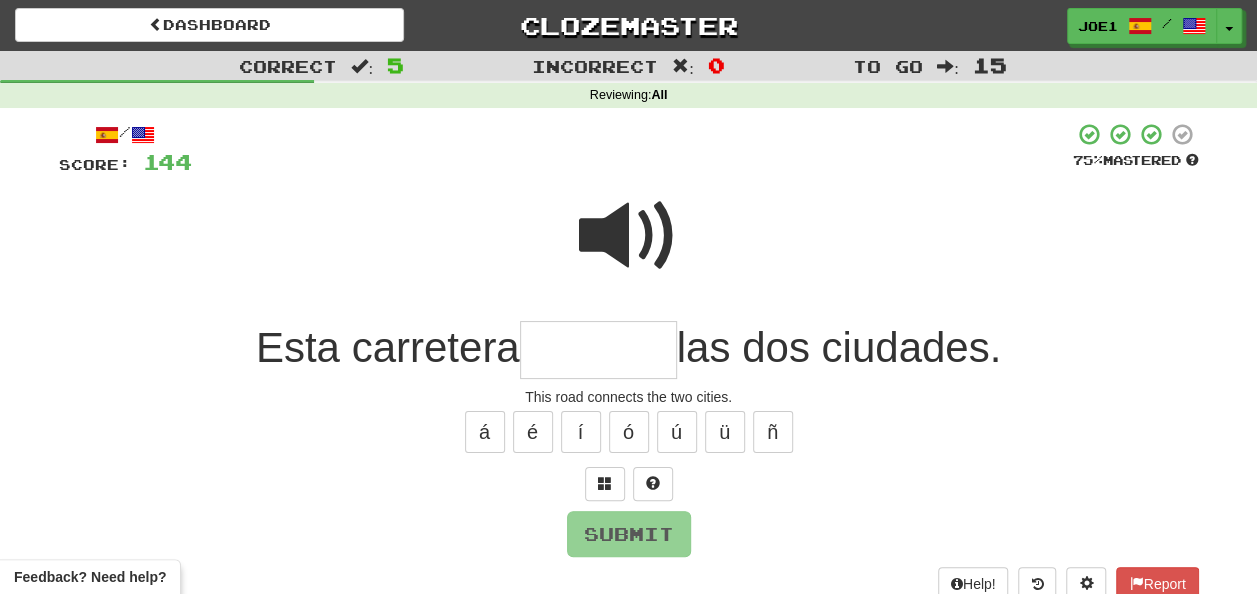 click at bounding box center [598, 350] 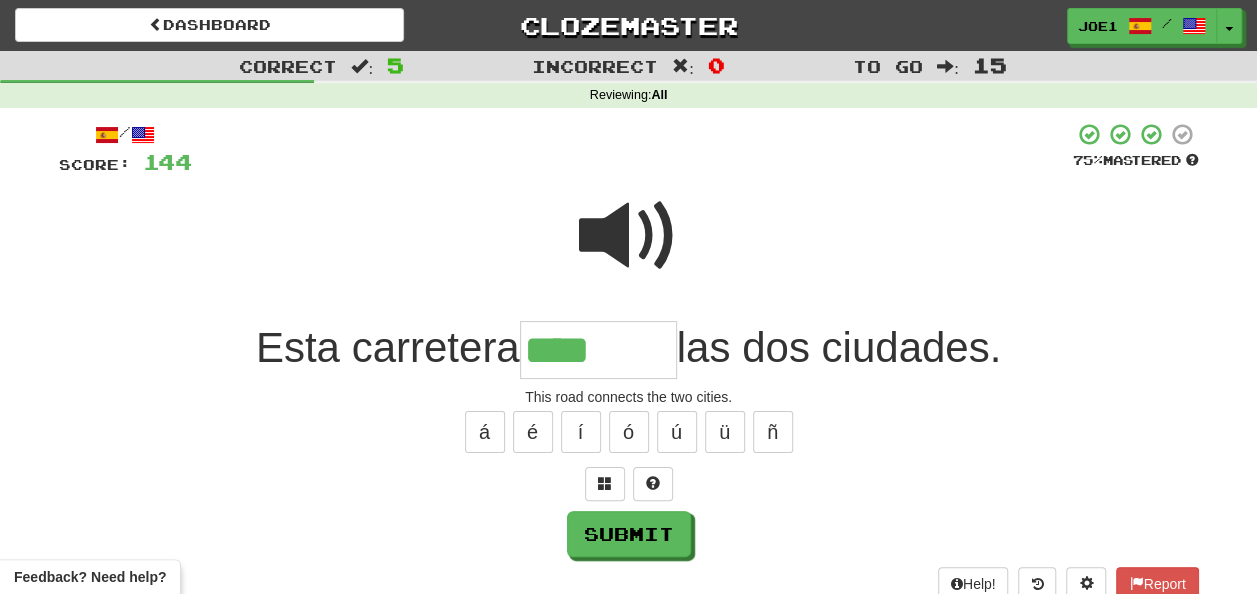 scroll, scrollTop: 42, scrollLeft: 0, axis: vertical 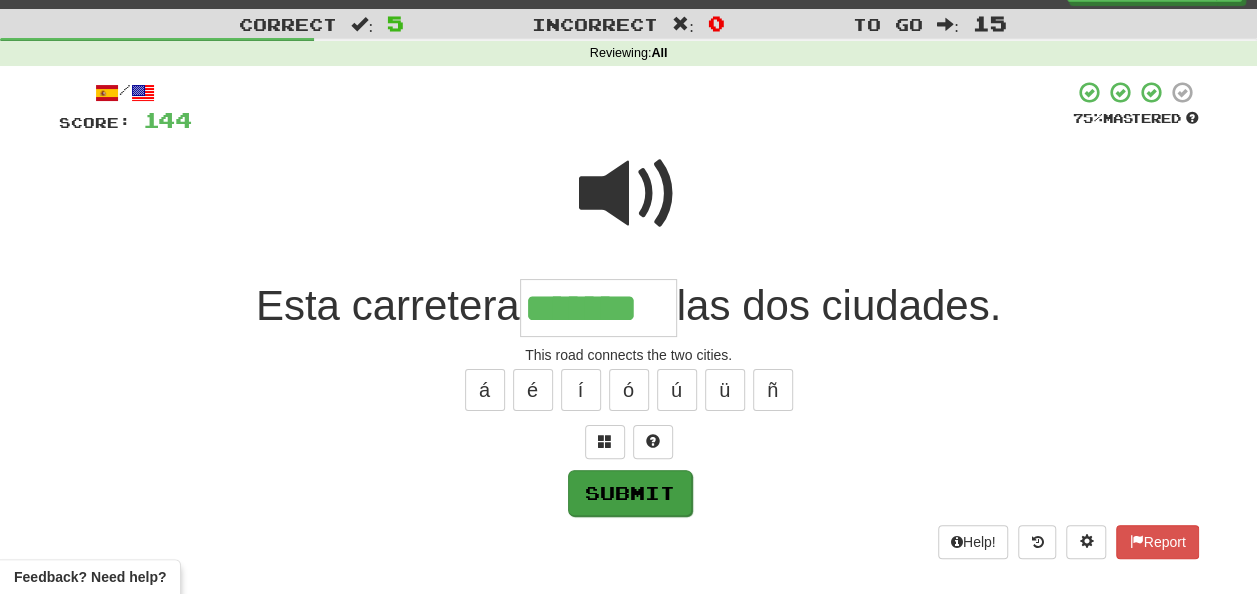type on "*******" 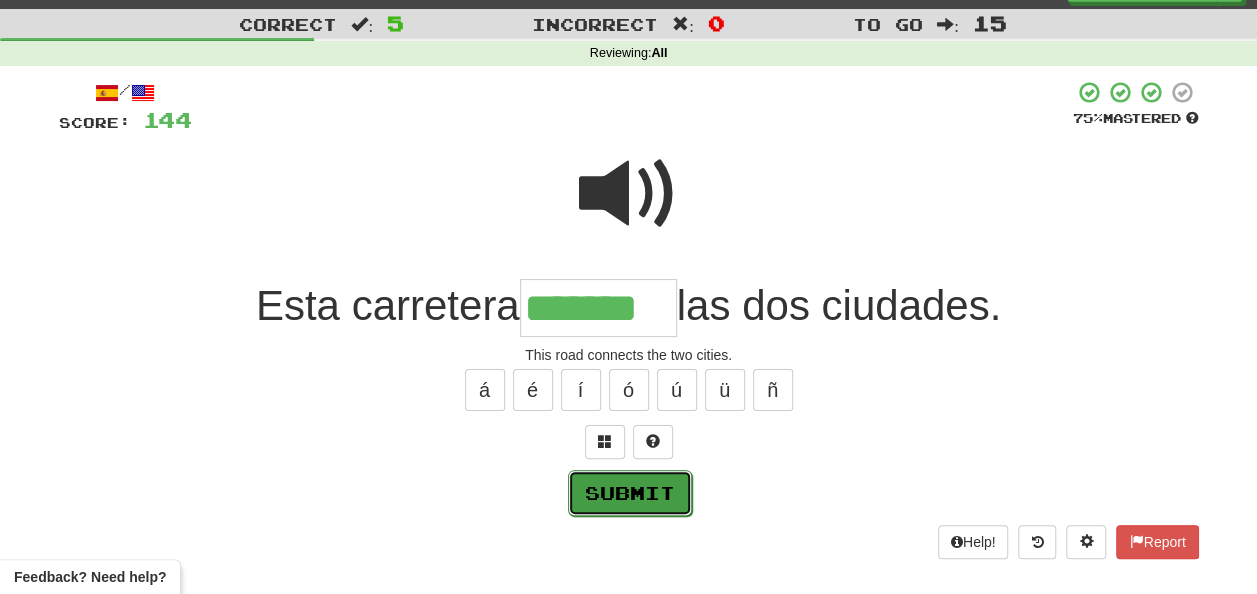 click on "Submit" at bounding box center [630, 493] 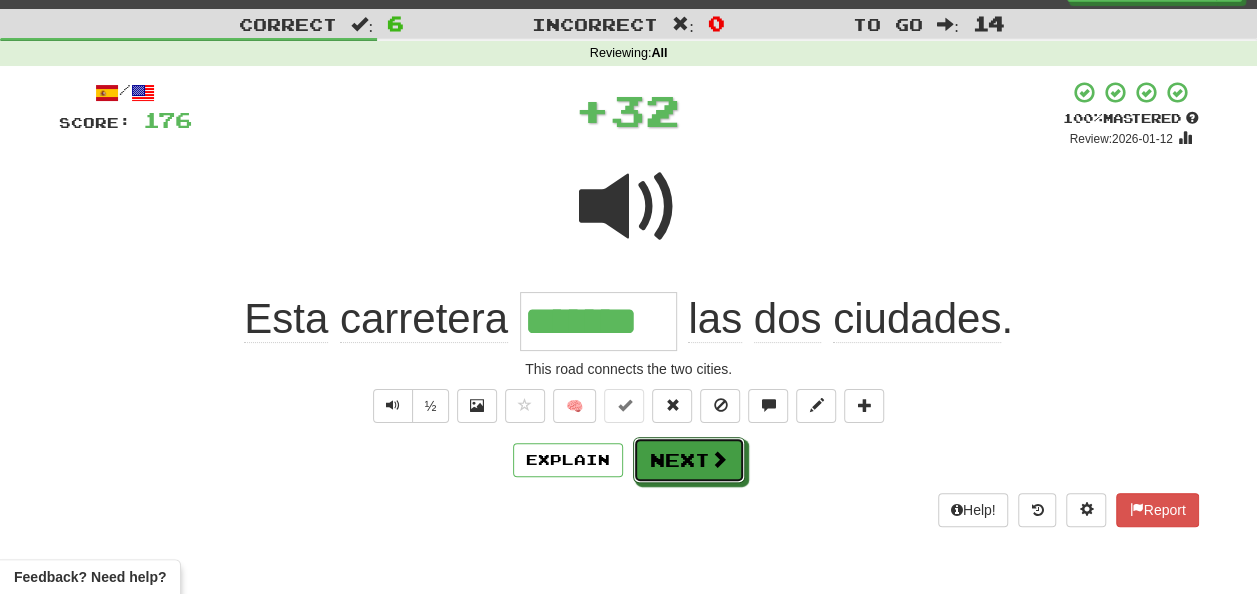 click on "Next" at bounding box center (689, 460) 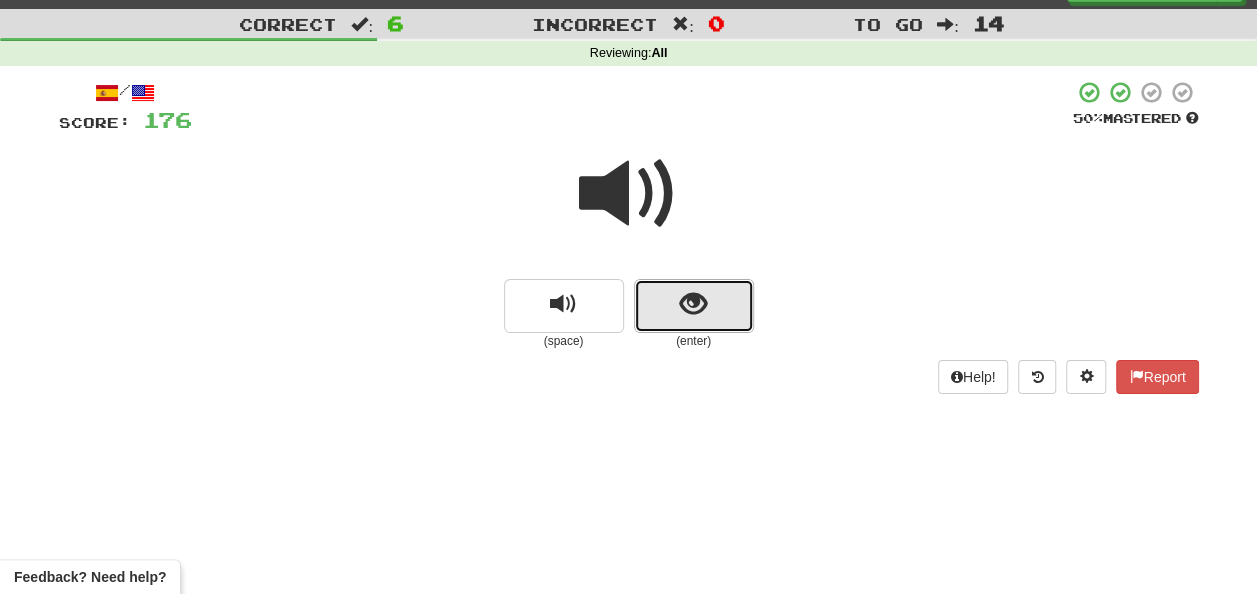 click at bounding box center (693, 304) 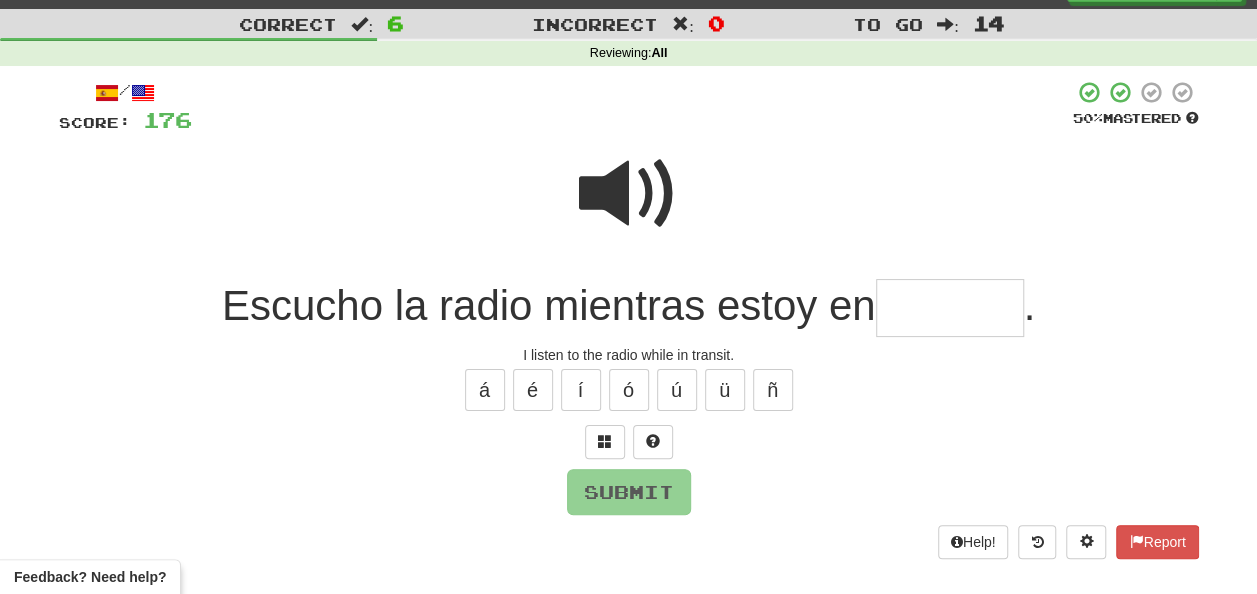click at bounding box center [950, 308] 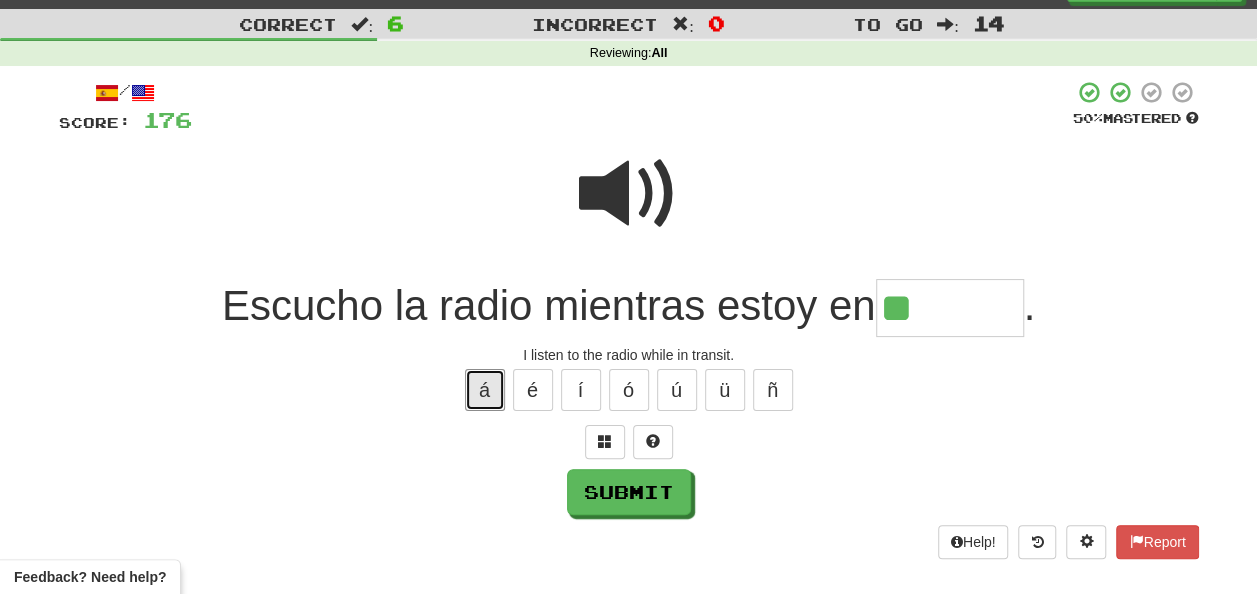 drag, startPoint x: 488, startPoint y: 386, endPoint x: 504, endPoint y: 373, distance: 20.615528 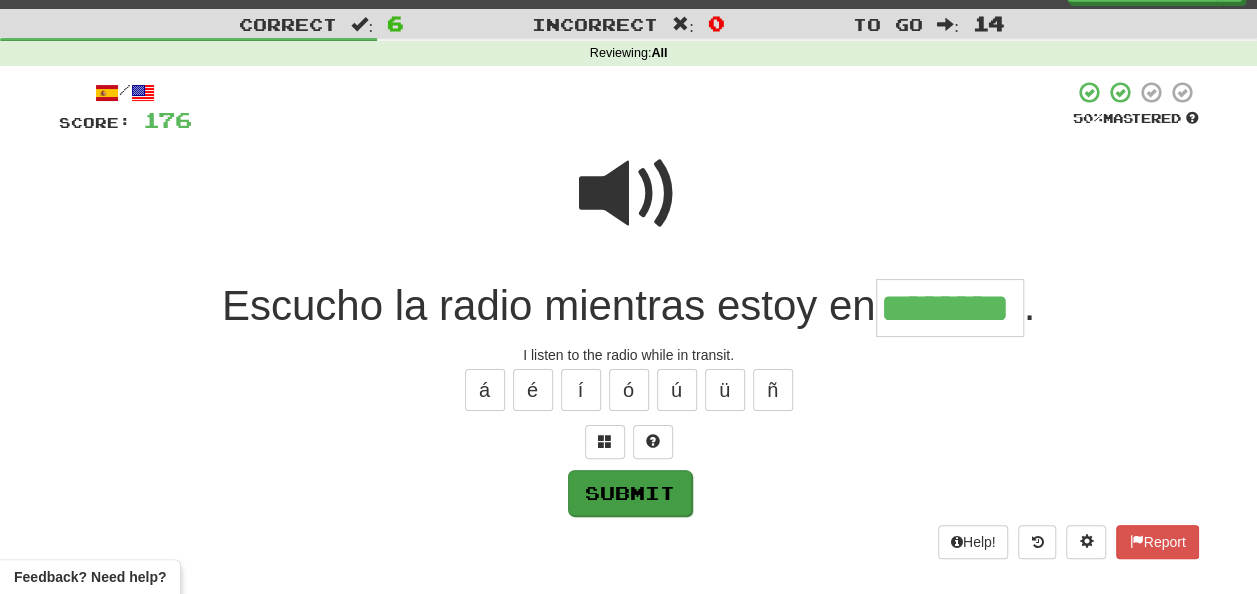 type on "********" 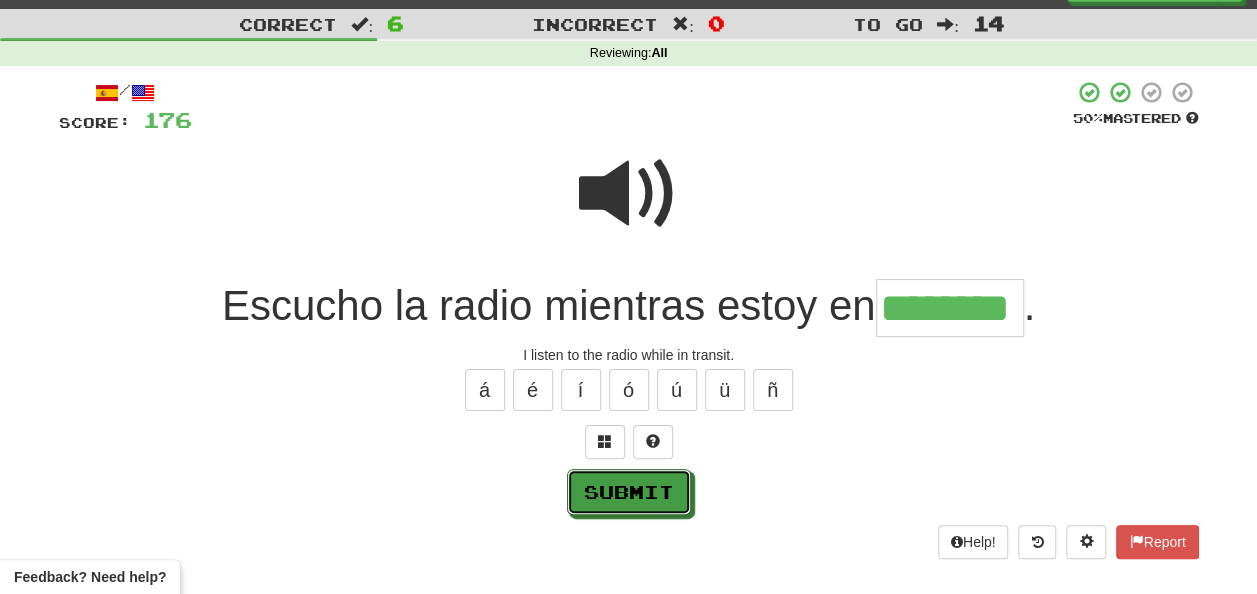click on "Submit" at bounding box center (629, 492) 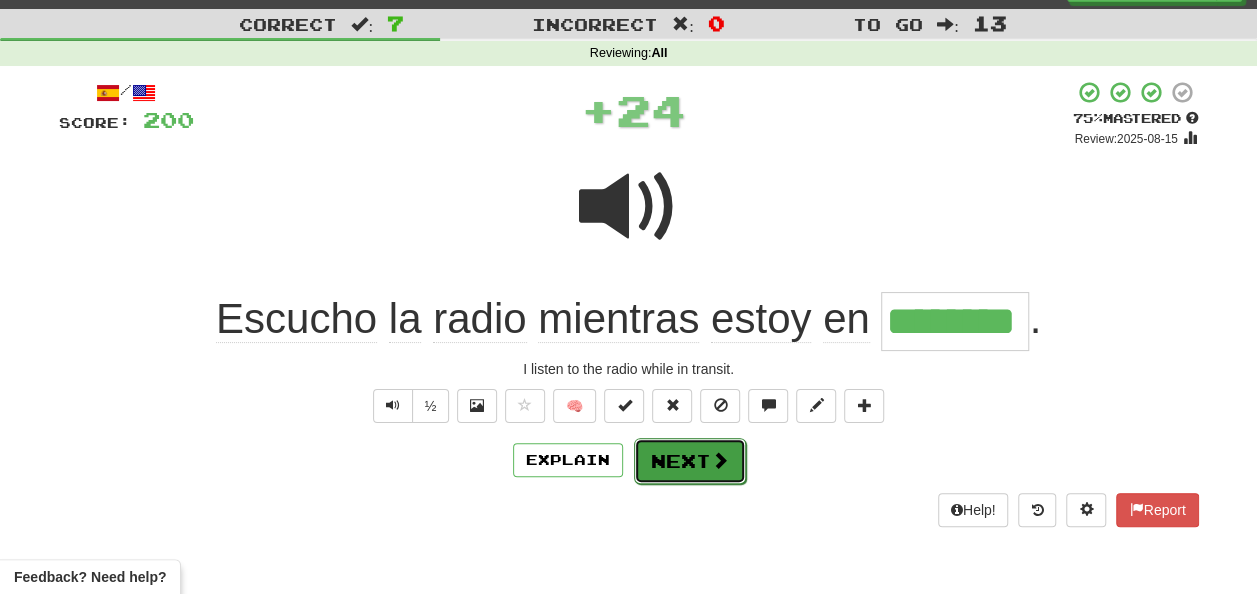click on "Next" at bounding box center [690, 461] 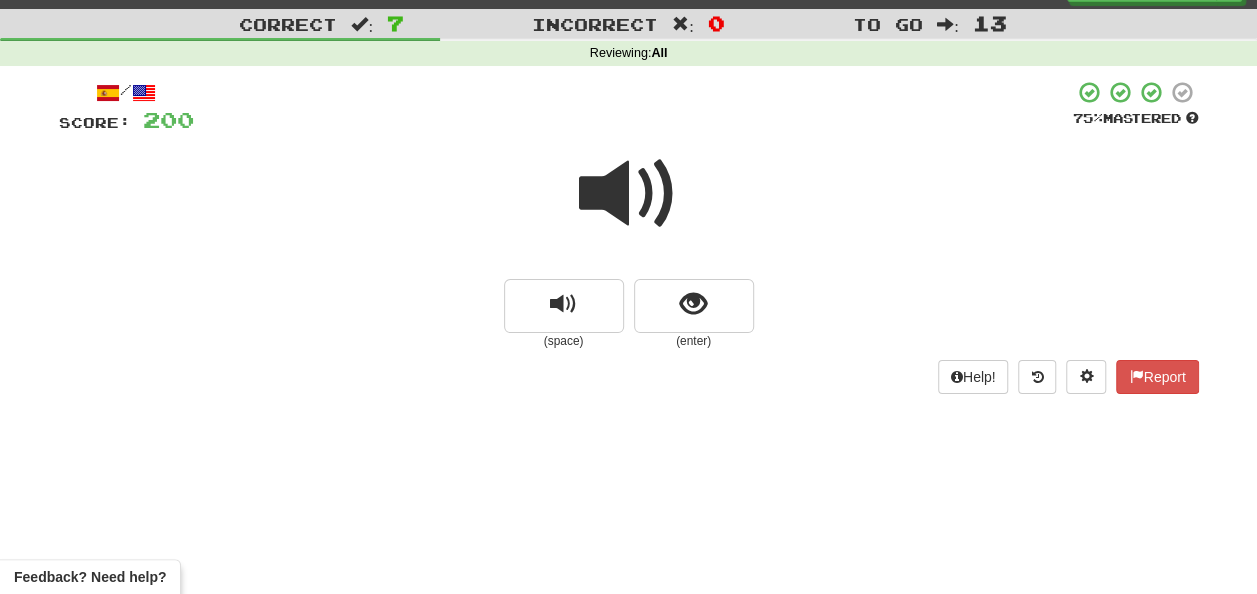click at bounding box center (629, 194) 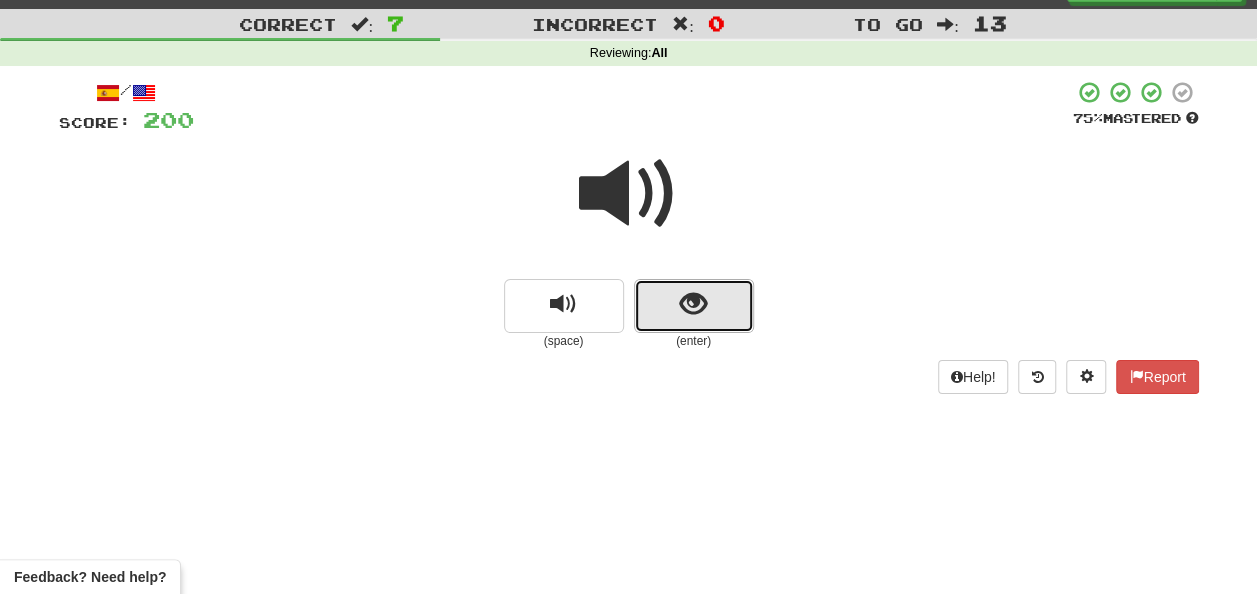 click at bounding box center (693, 304) 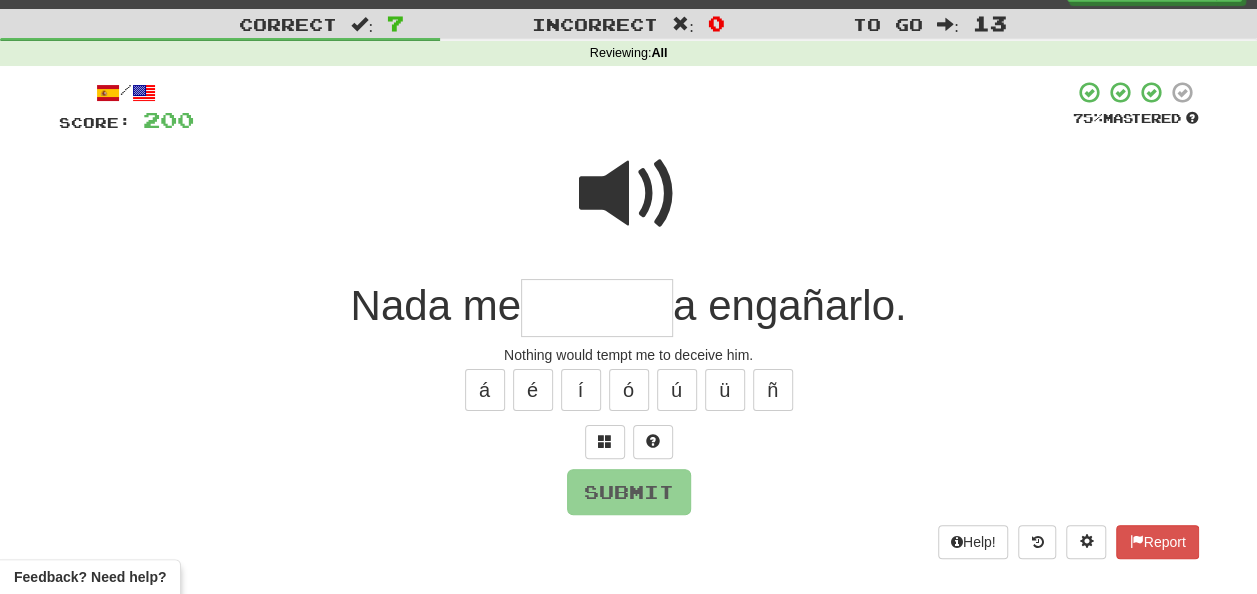 click at bounding box center [597, 308] 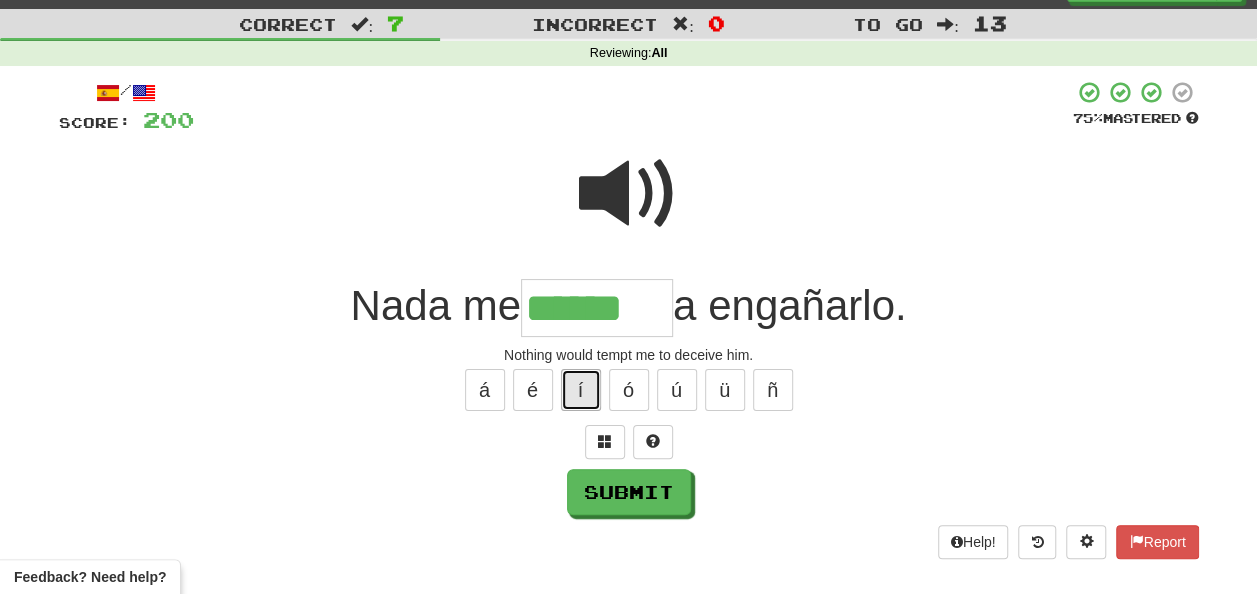 click on "í" at bounding box center (581, 390) 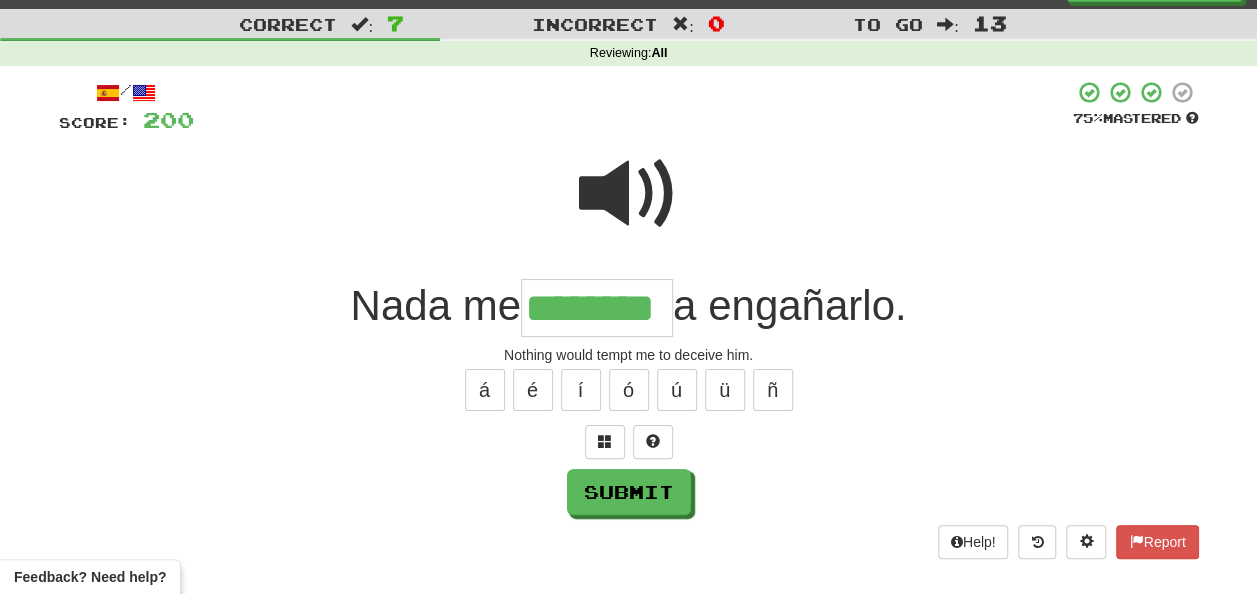 type on "********" 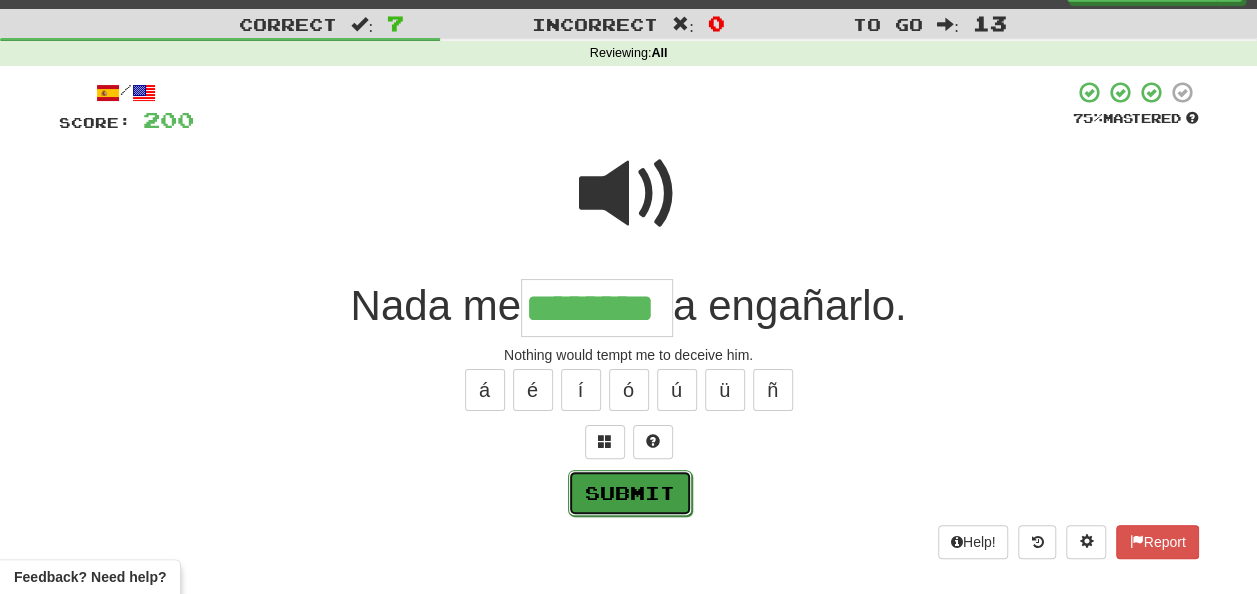 click on "Submit" at bounding box center (630, 493) 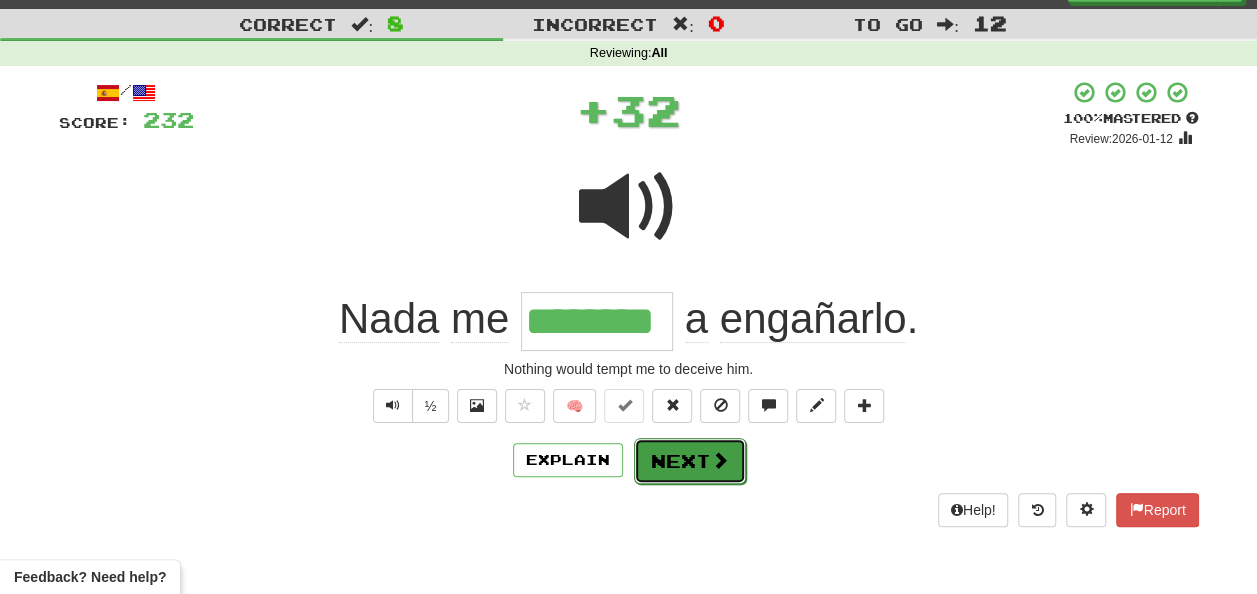 click on "Next" at bounding box center [690, 461] 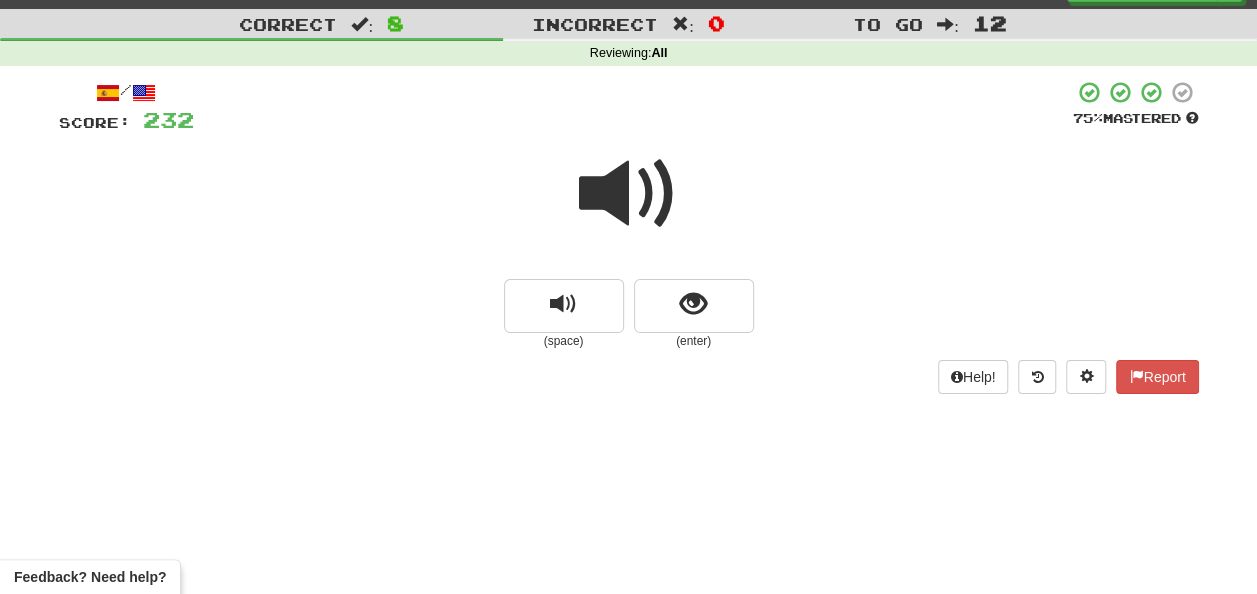 click at bounding box center [629, 194] 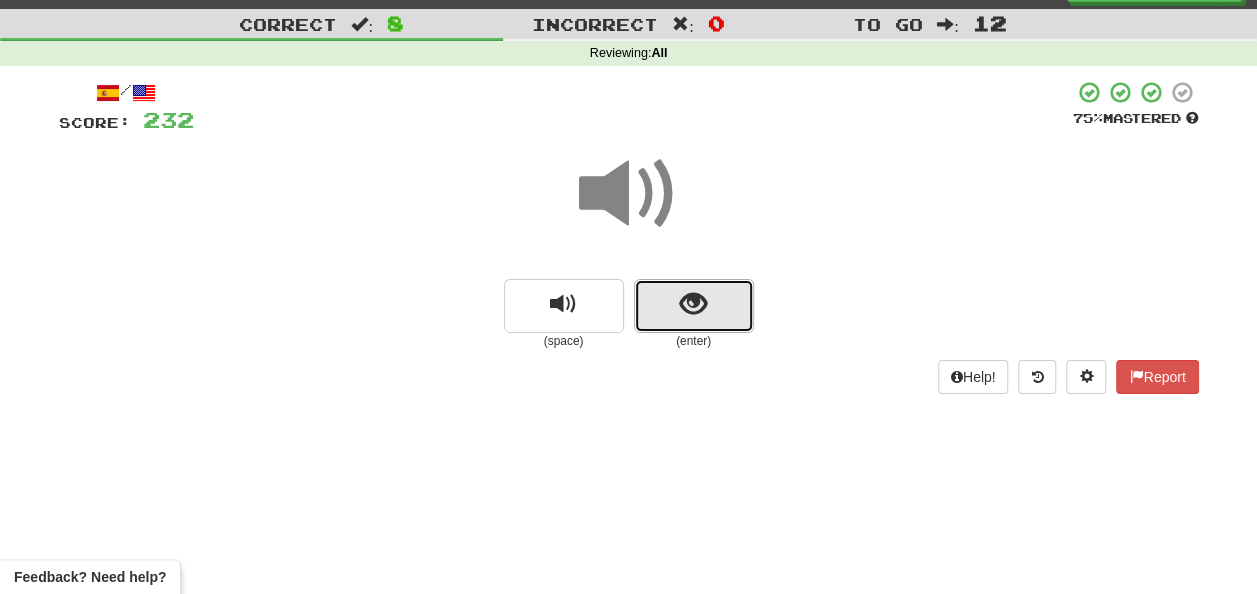 click at bounding box center (694, 306) 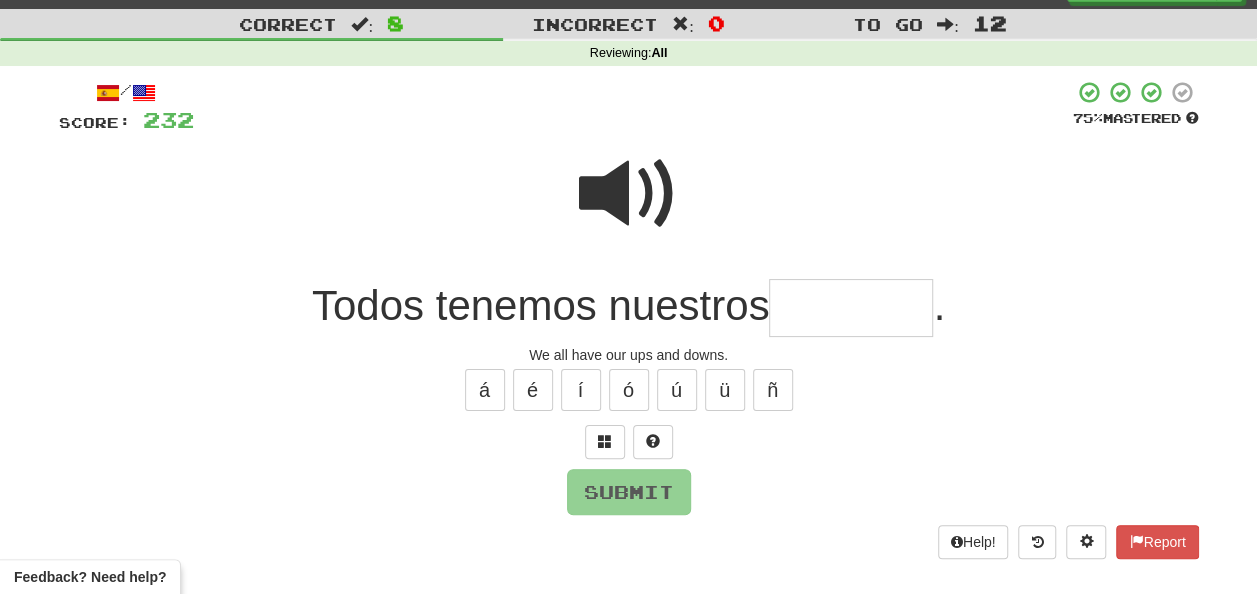 click at bounding box center [851, 308] 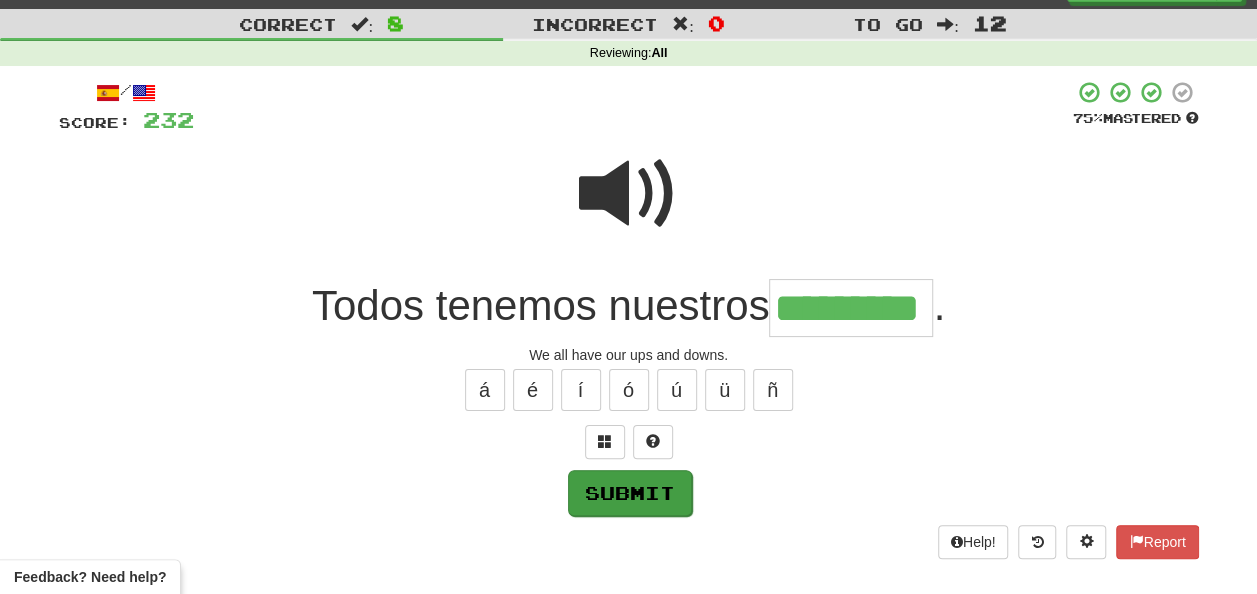 type on "*********" 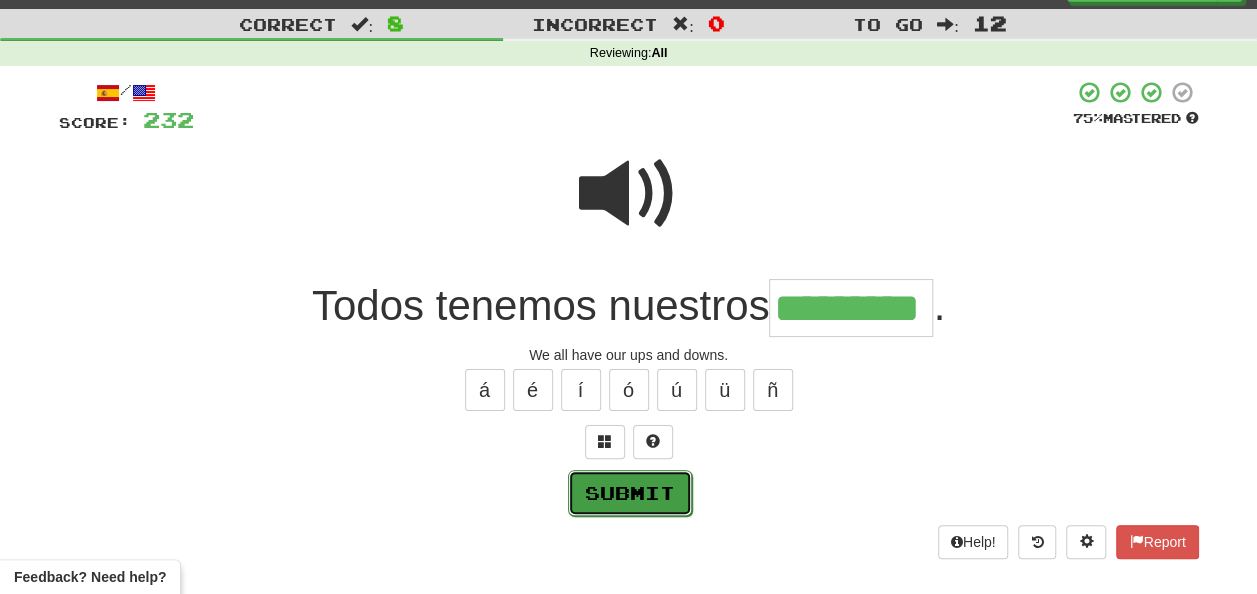 click on "Submit" at bounding box center [630, 493] 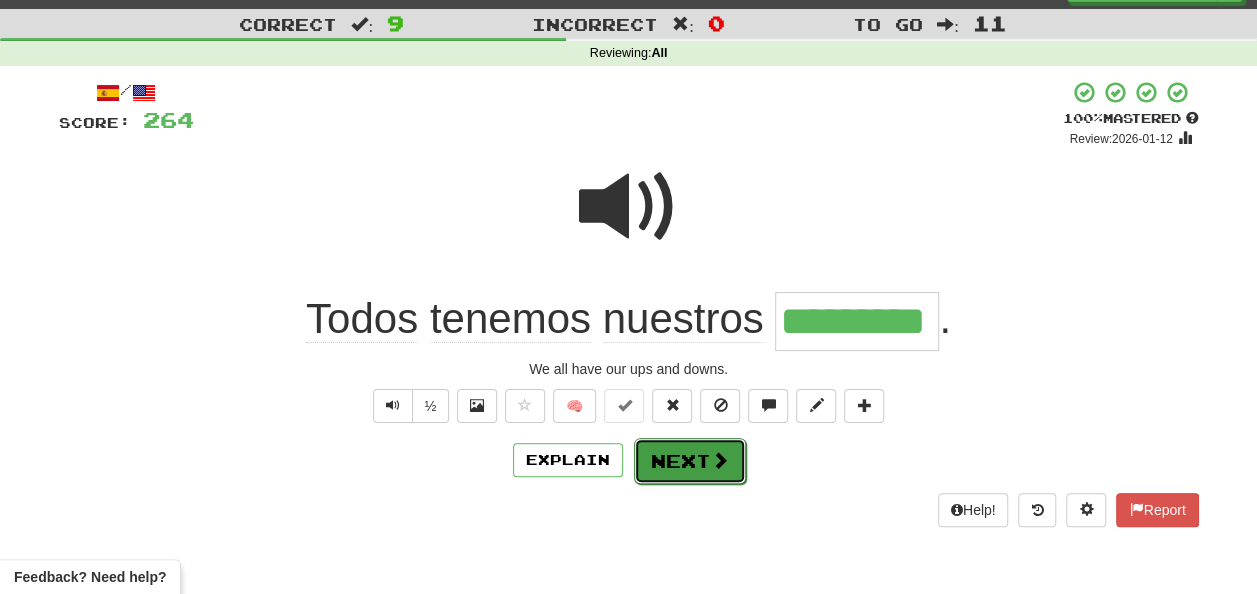 click on "Next" at bounding box center (690, 461) 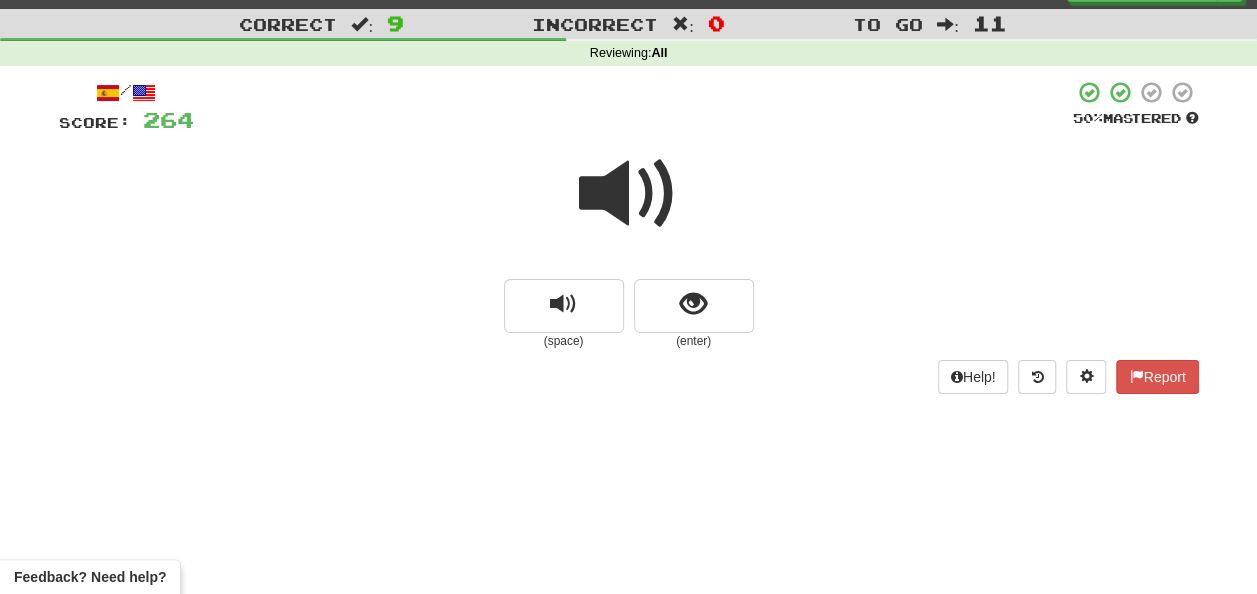 click at bounding box center [629, 194] 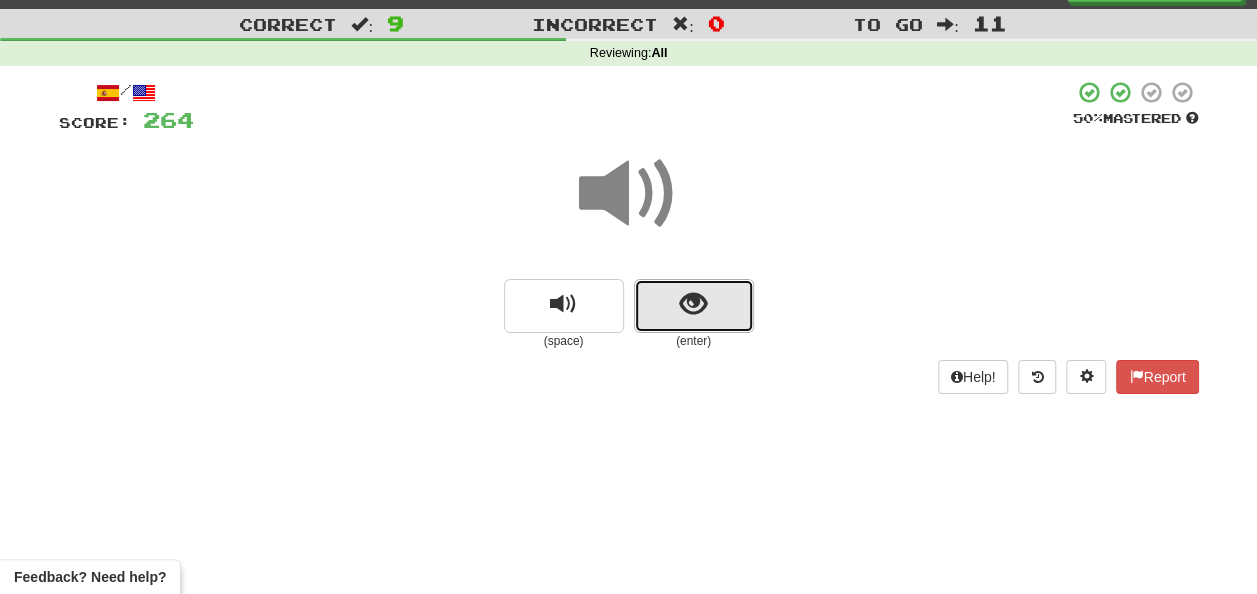 click at bounding box center [694, 306] 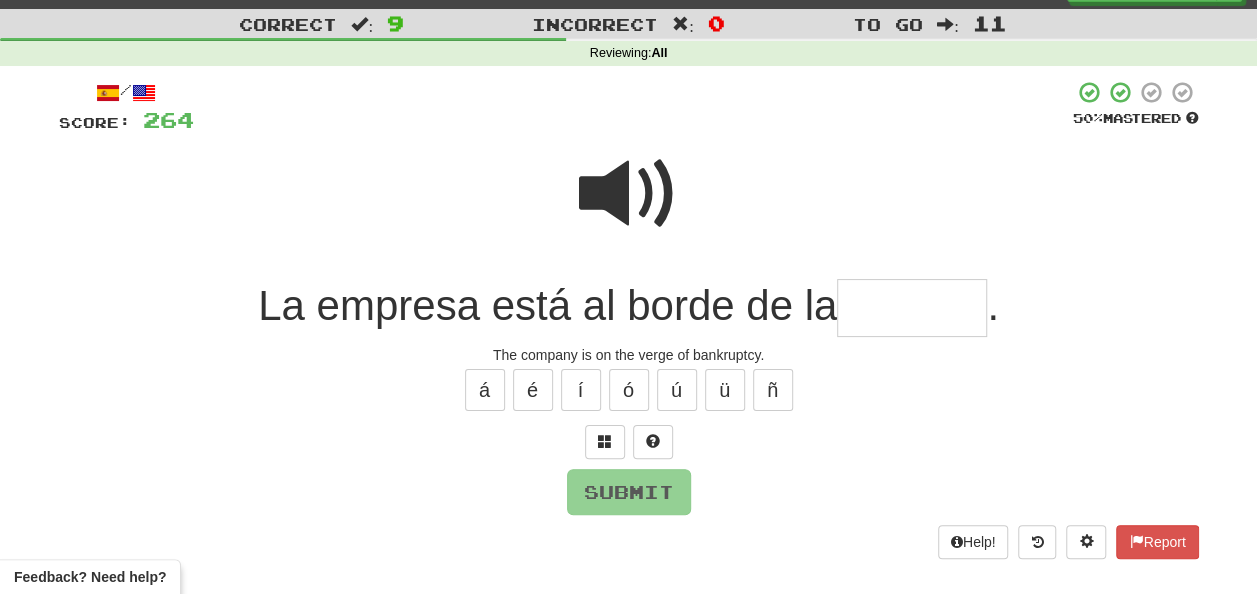click at bounding box center (912, 308) 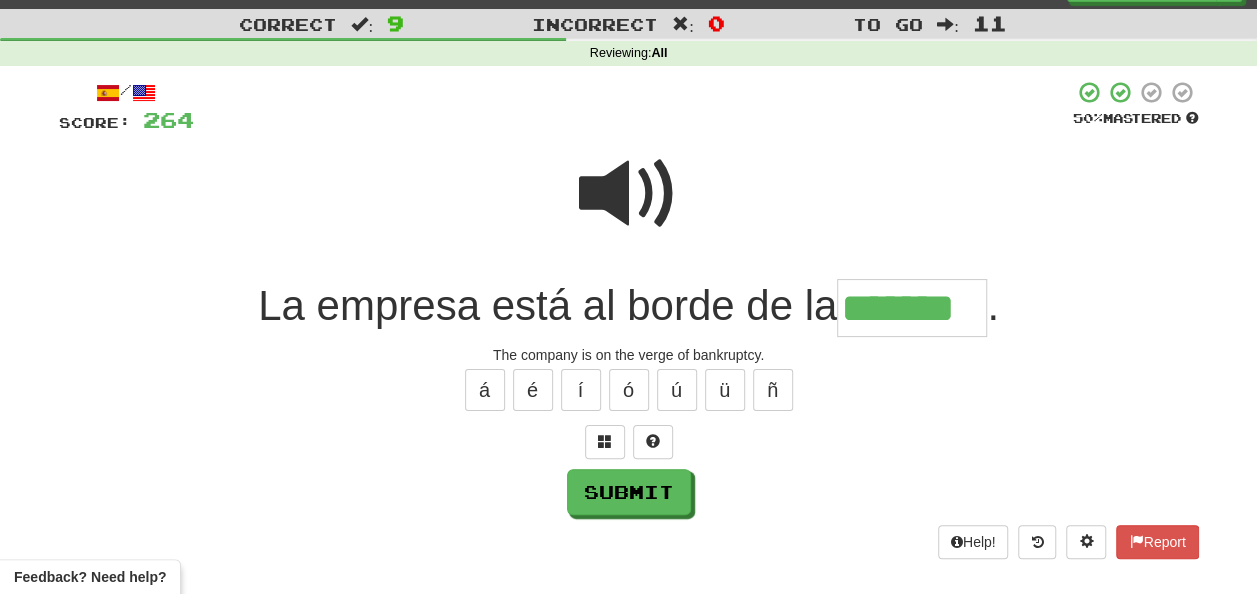 type on "*******" 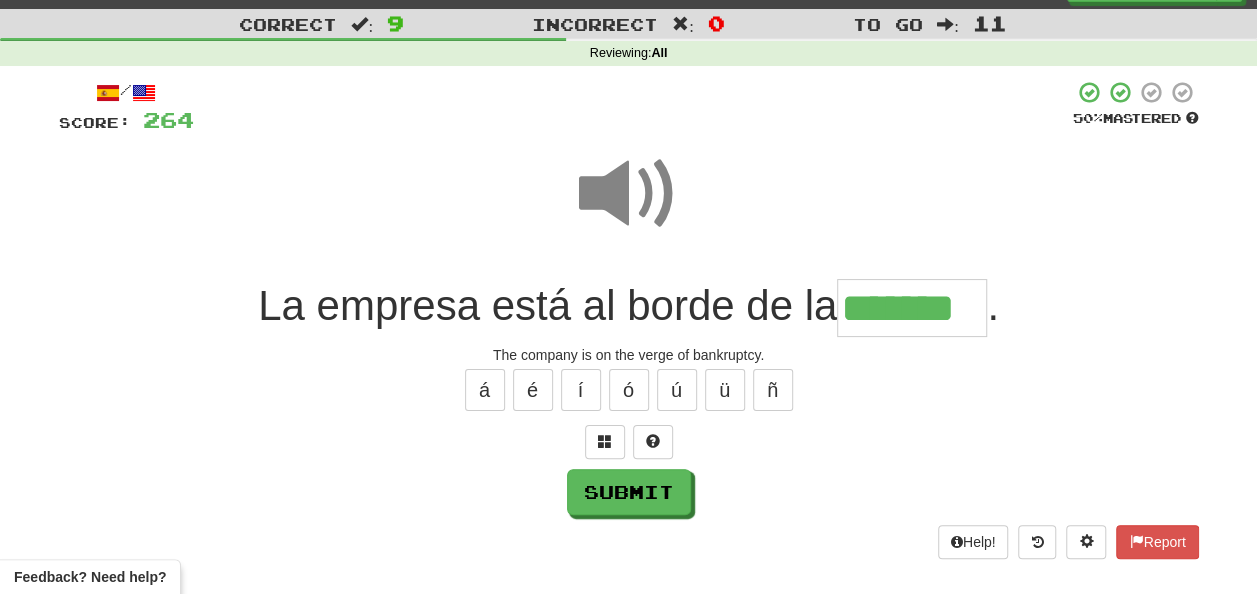 click at bounding box center [629, 194] 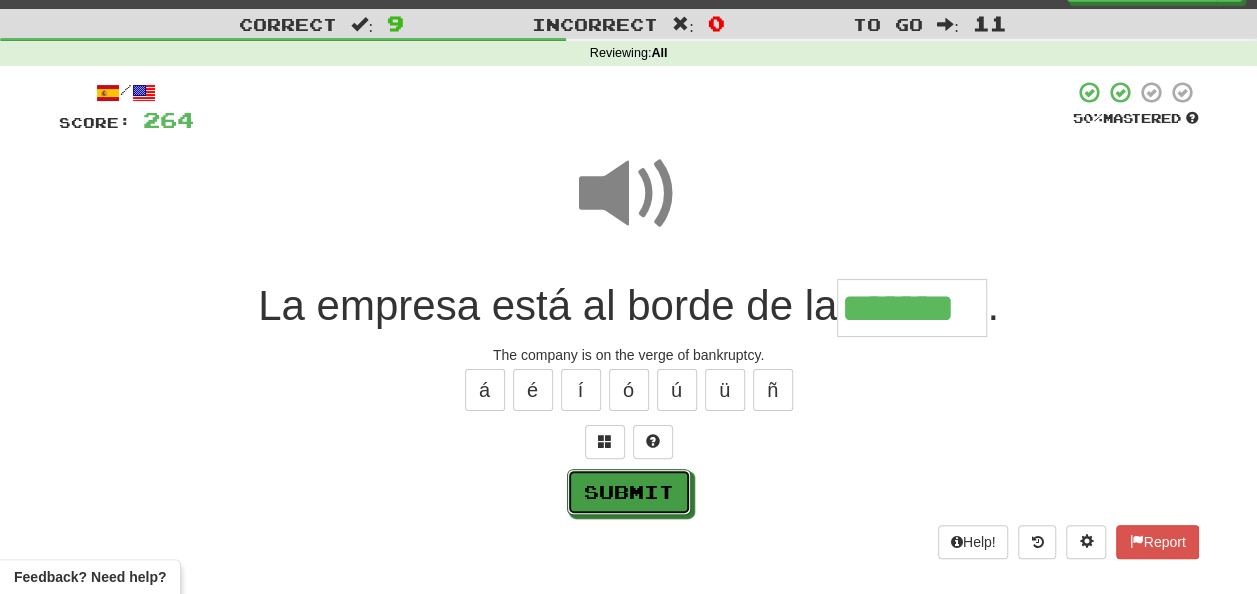 click on "Submit" at bounding box center (629, 492) 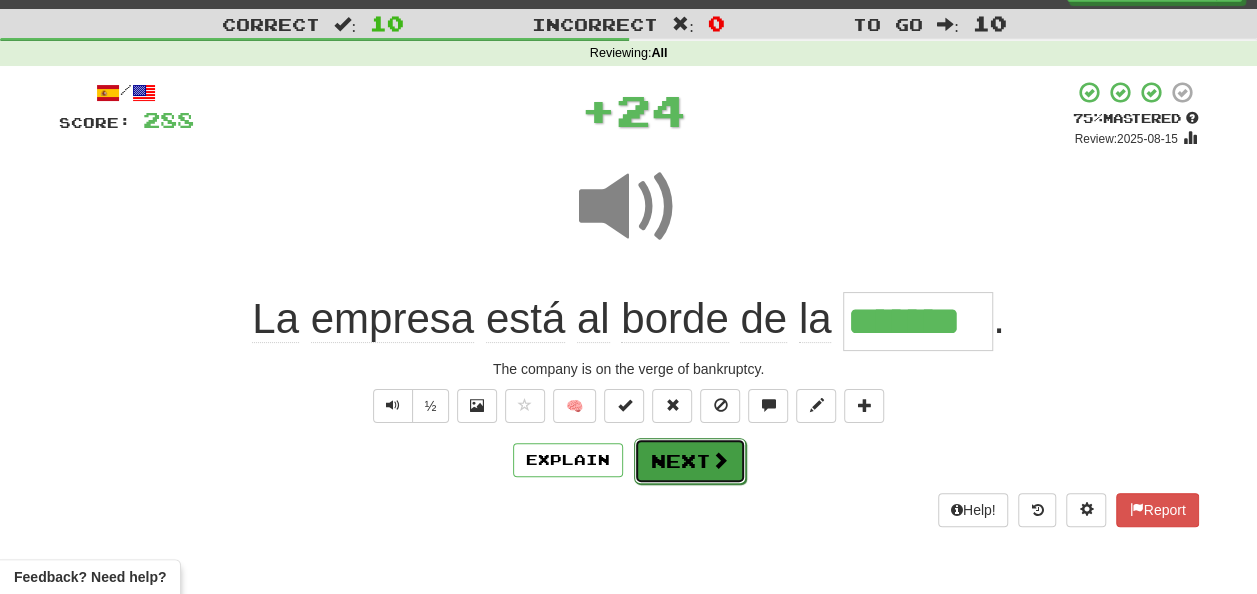 click on "Next" at bounding box center [690, 461] 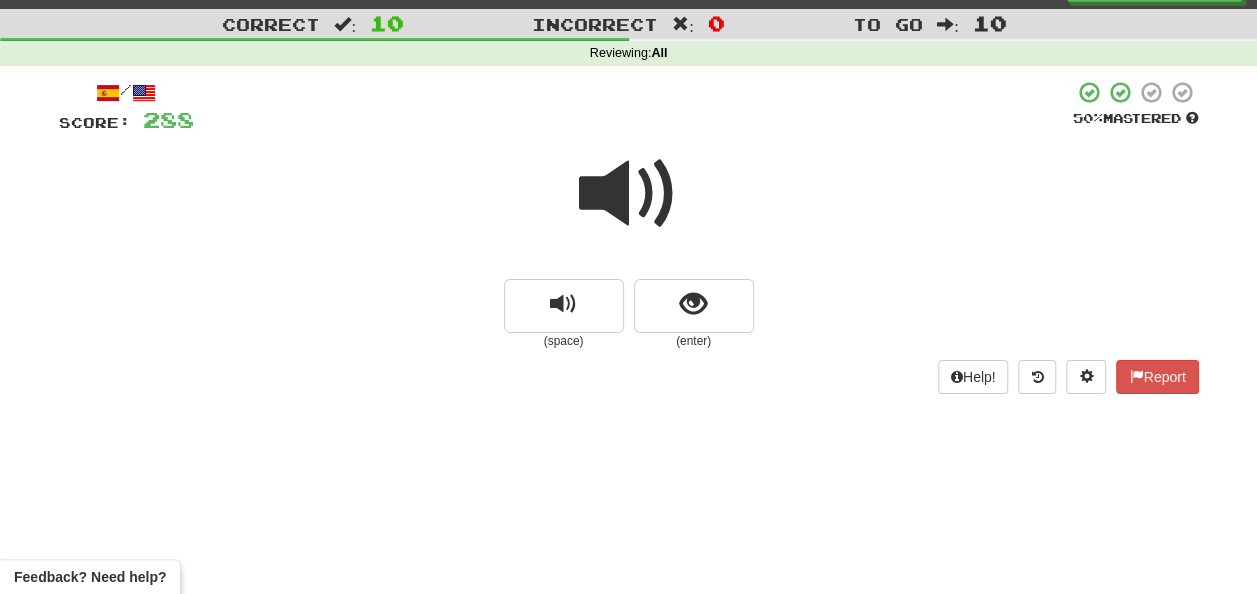 click at bounding box center [629, 194] 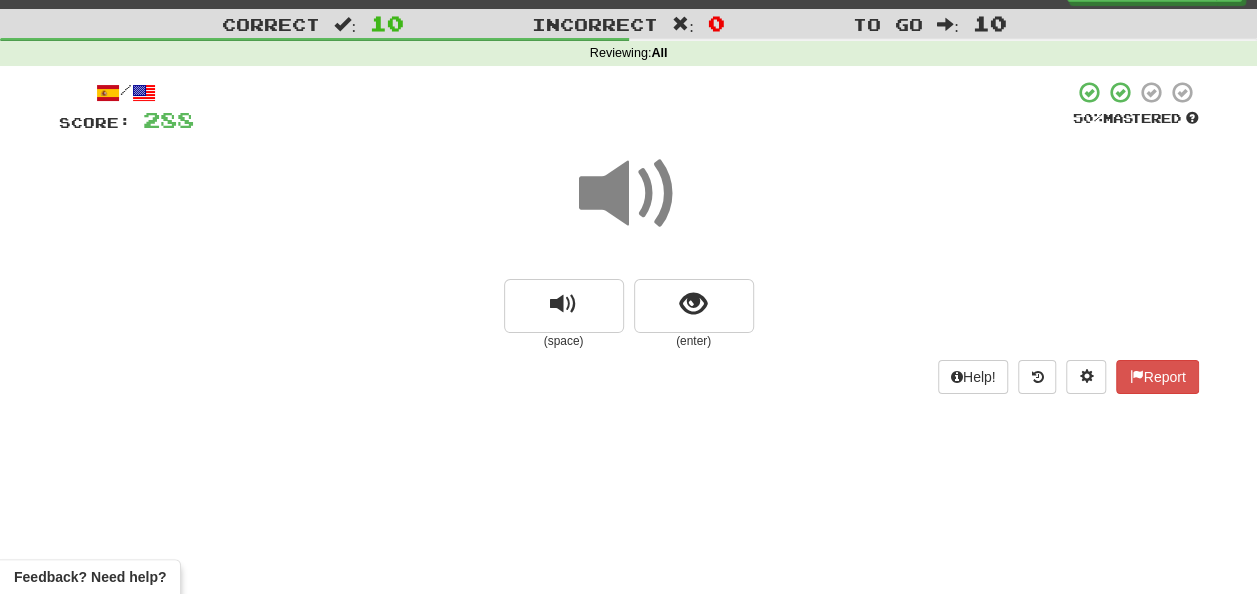click at bounding box center [629, 194] 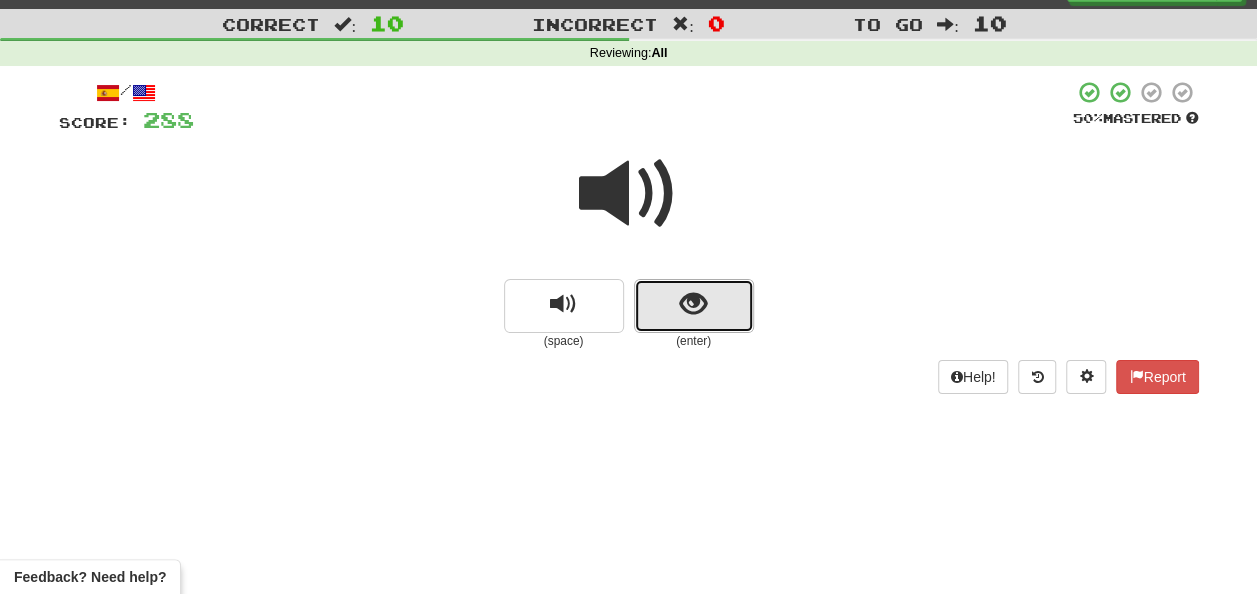 click at bounding box center [693, 304] 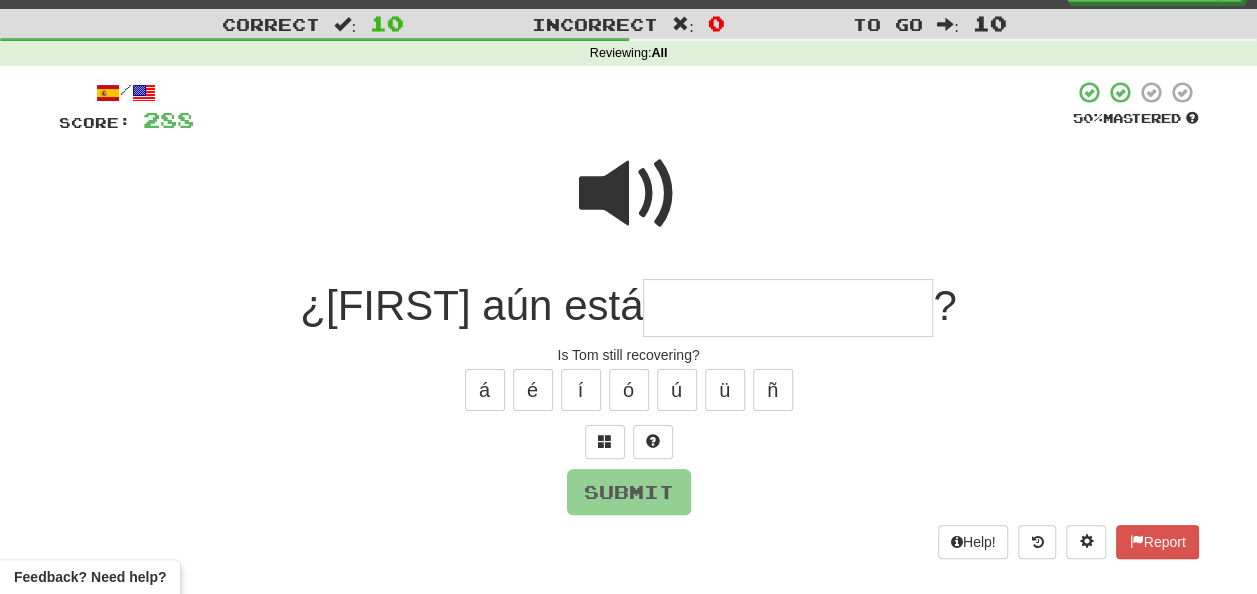 click at bounding box center [788, 308] 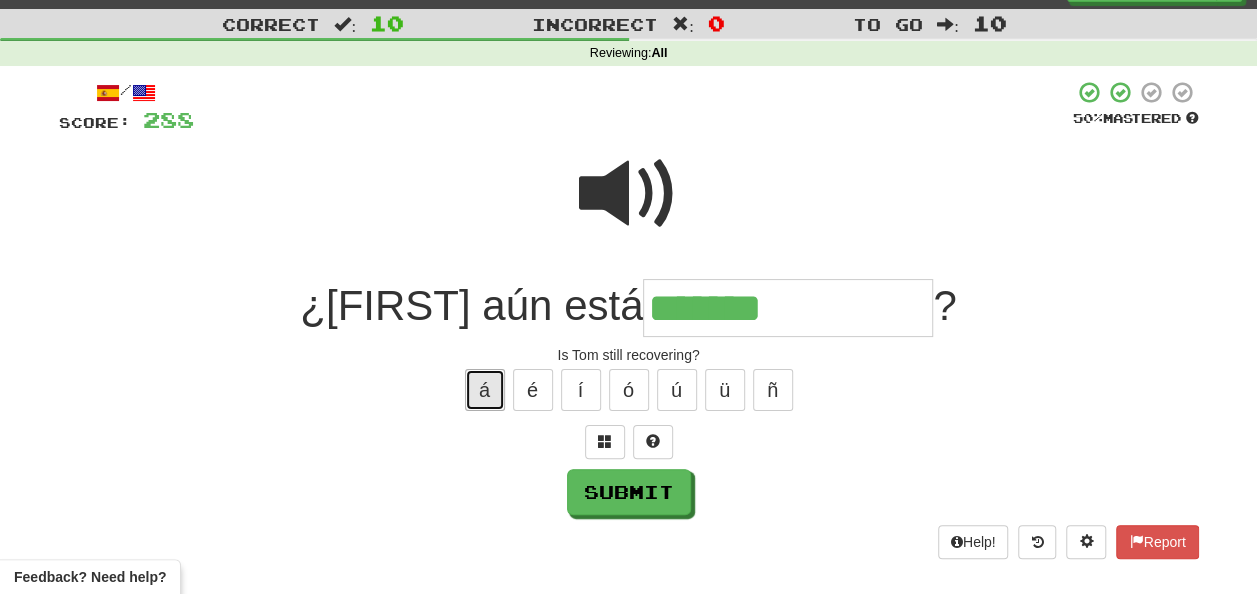 click on "á" at bounding box center [485, 390] 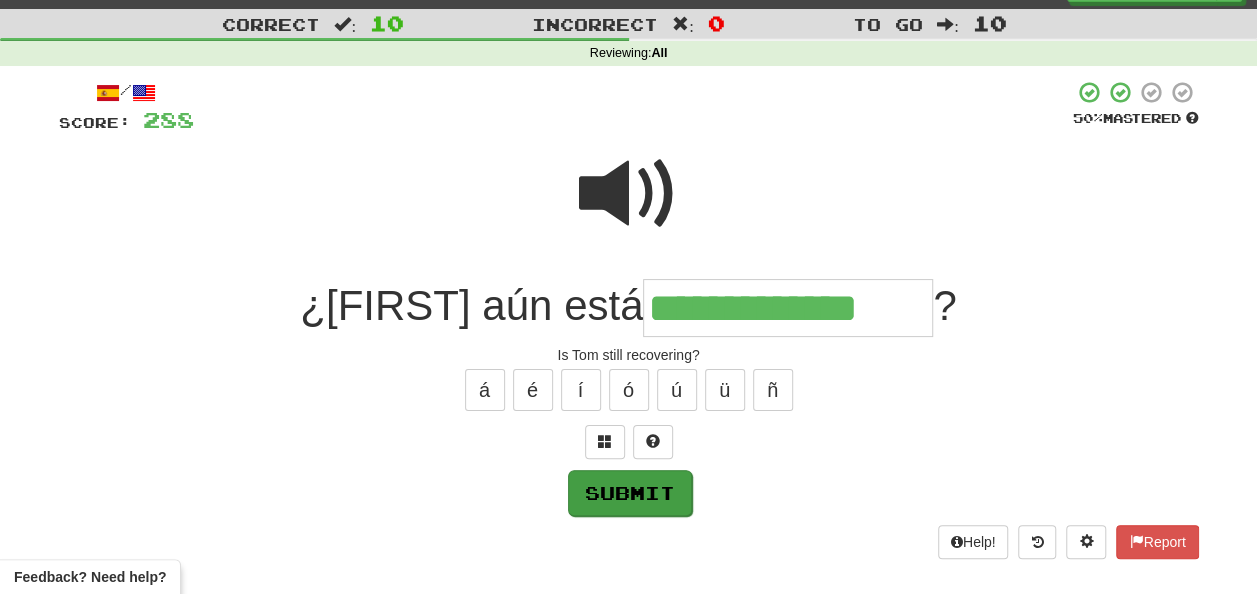 type on "**********" 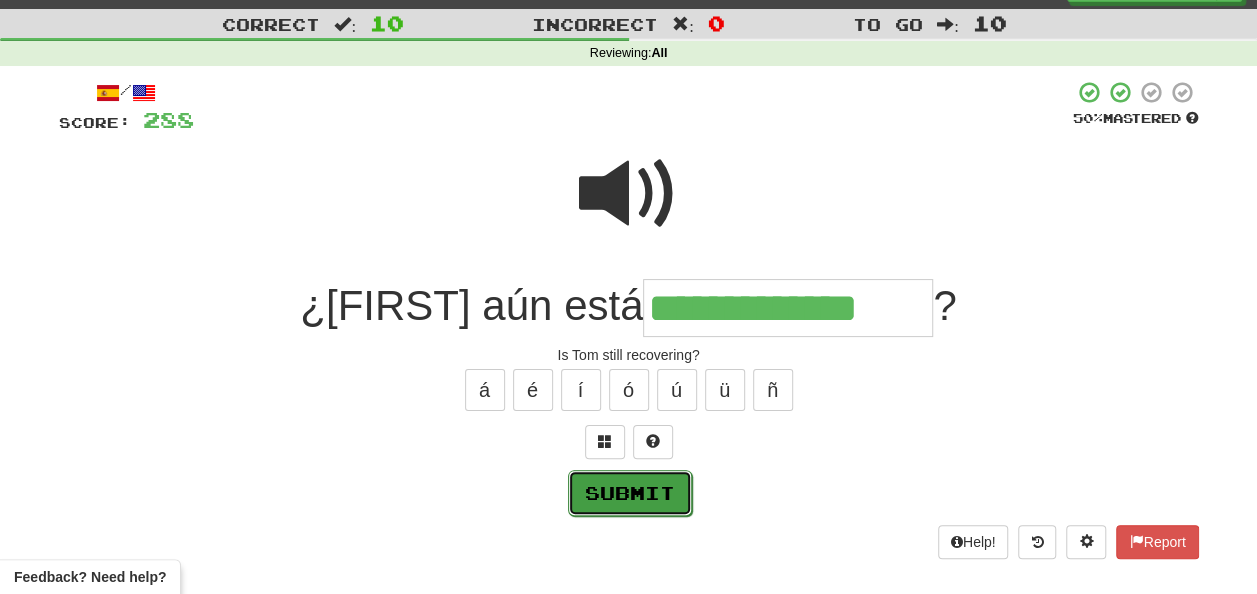 click on "Submit" at bounding box center [630, 493] 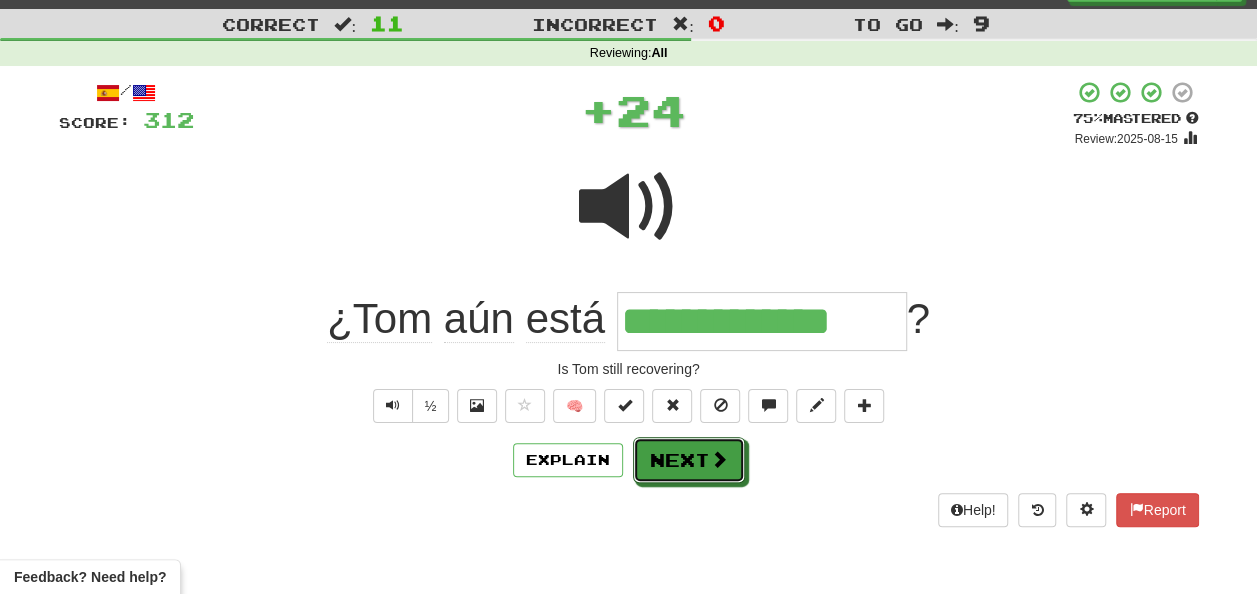 click on "Next" at bounding box center [689, 460] 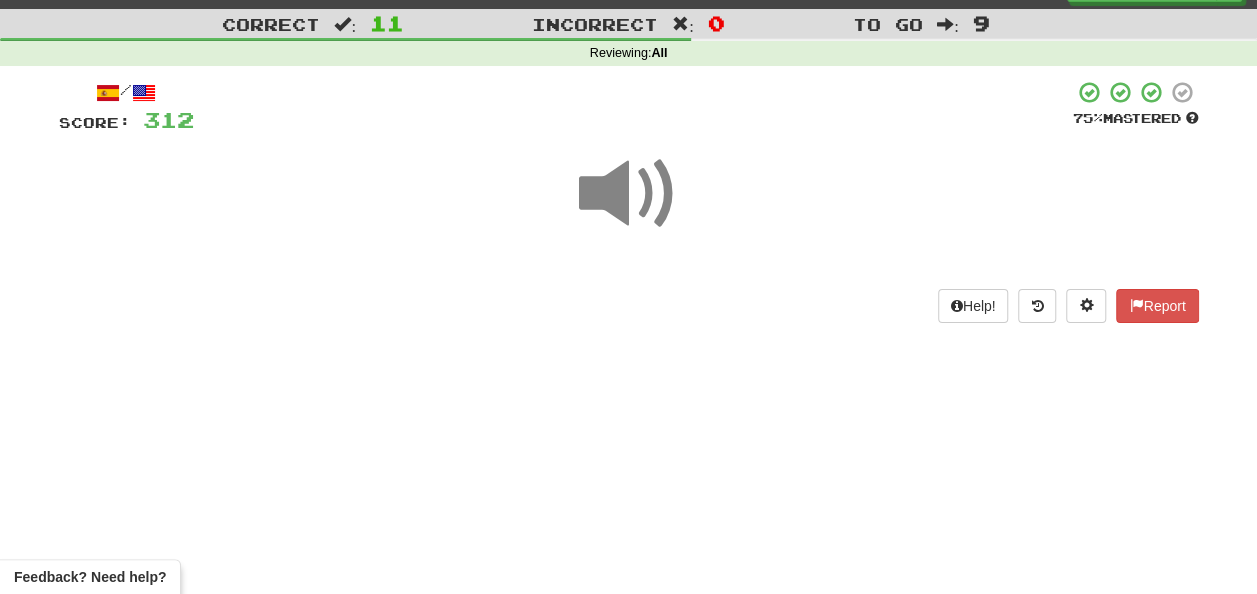 click at bounding box center (629, 194) 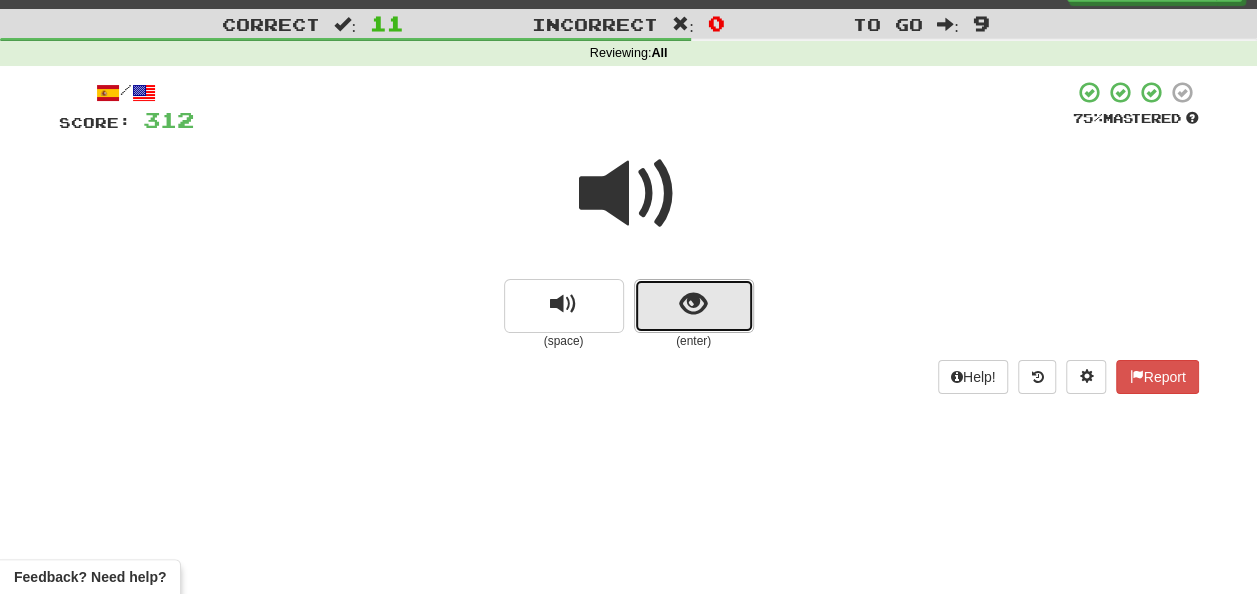 click at bounding box center [693, 304] 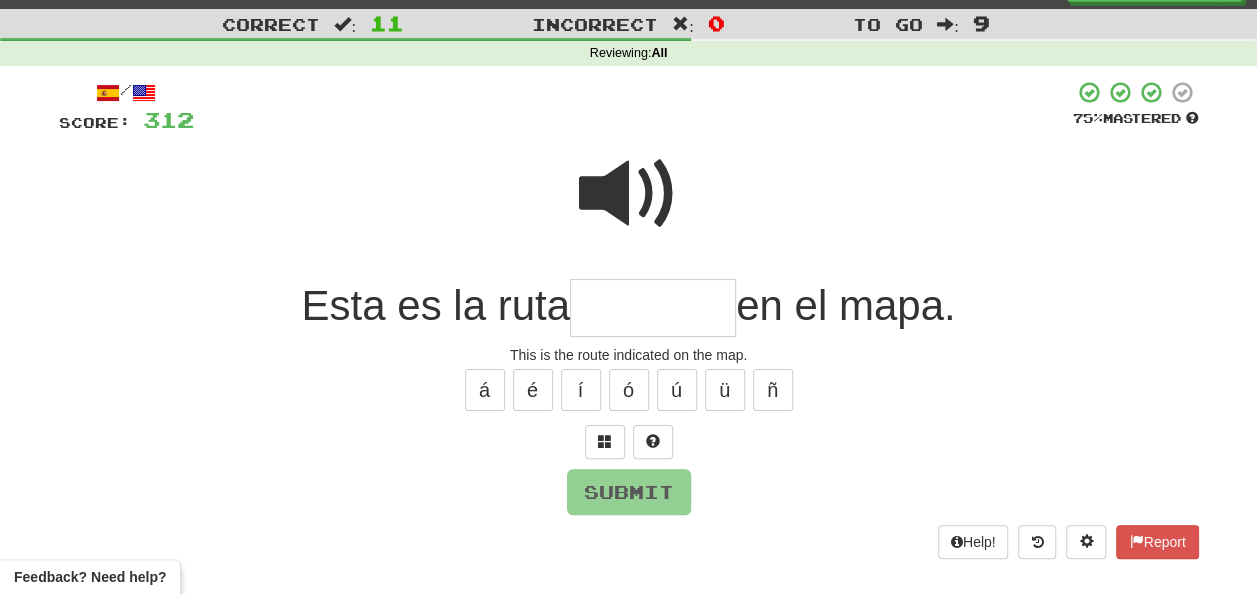 click at bounding box center (653, 308) 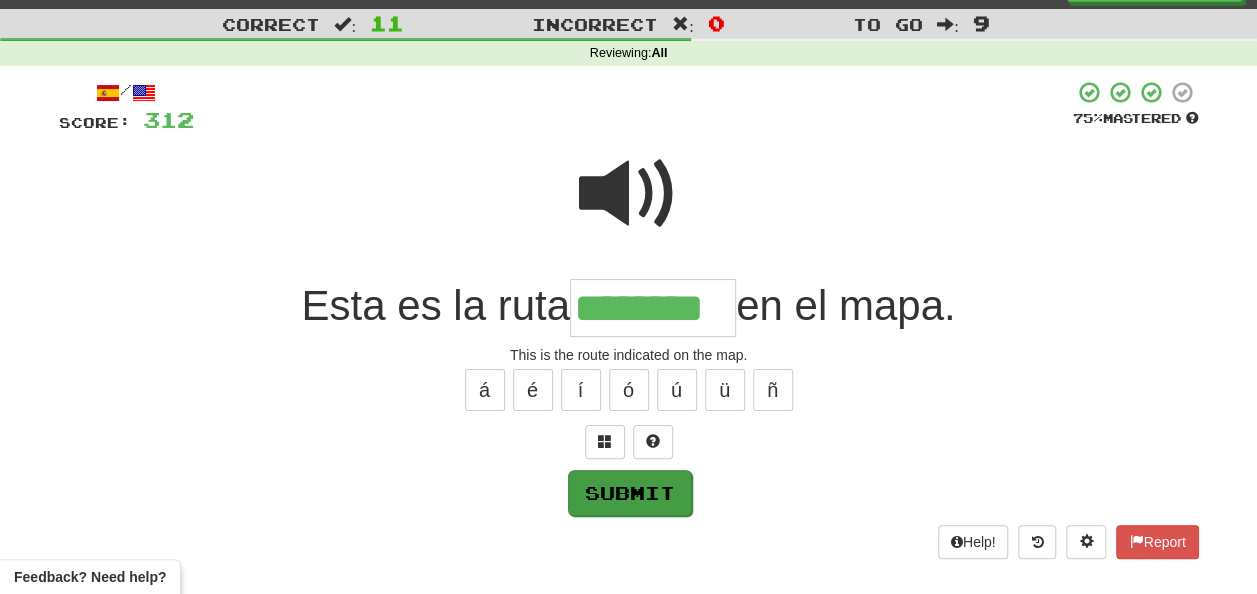 type on "********" 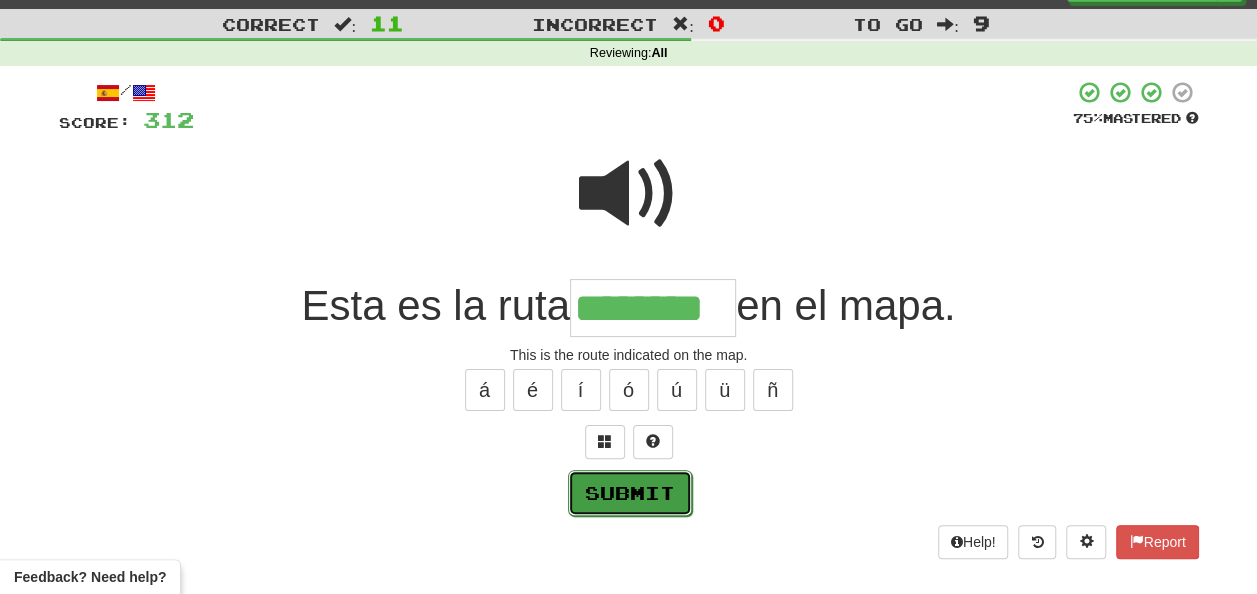 click on "Submit" at bounding box center [630, 493] 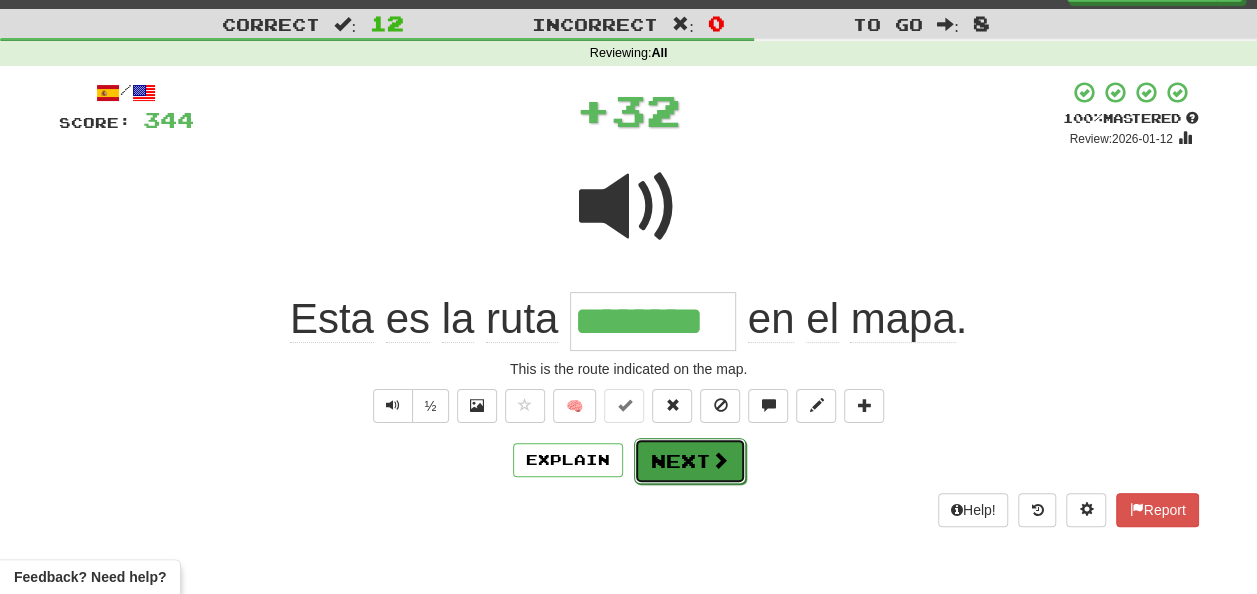 click on "Next" at bounding box center [690, 461] 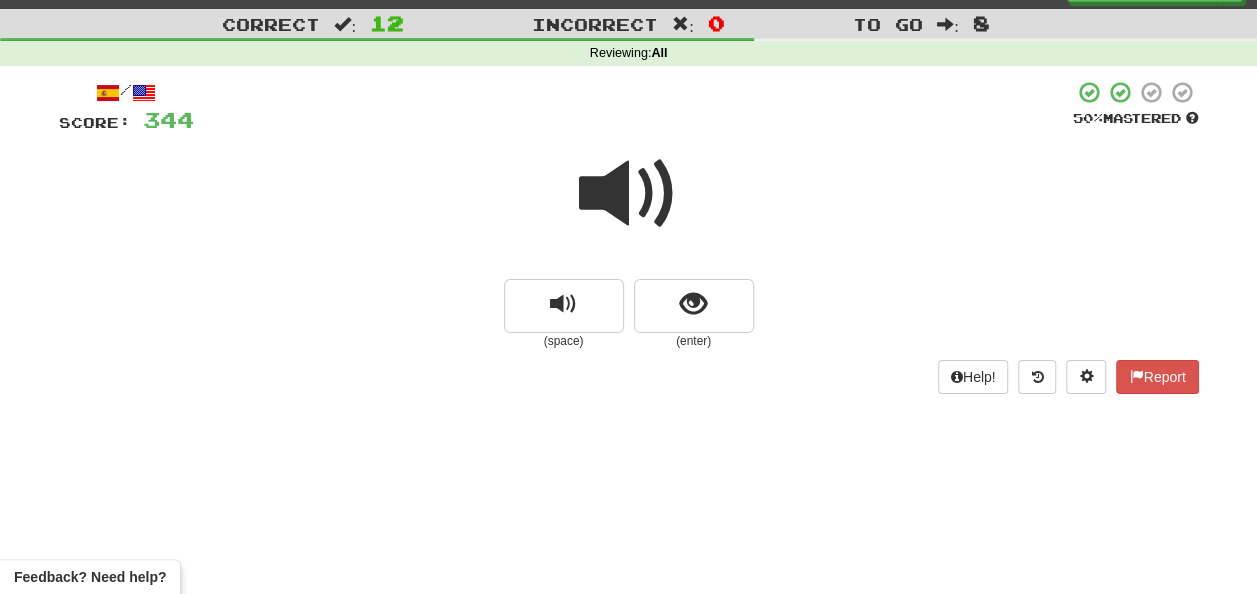 click at bounding box center (629, 194) 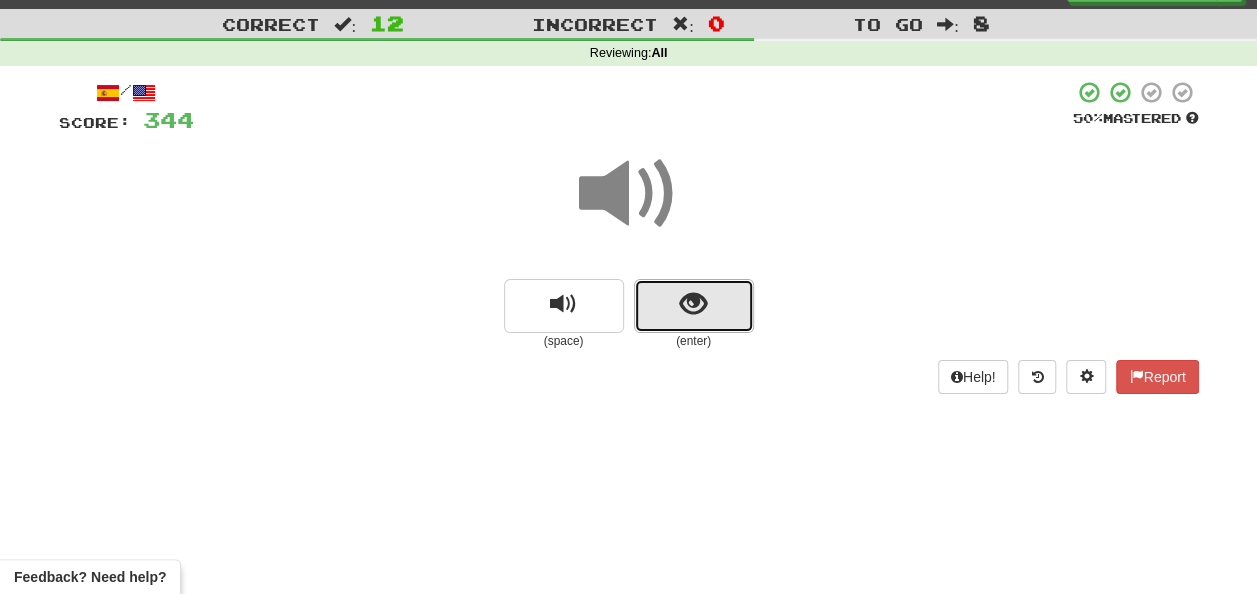 click at bounding box center (693, 304) 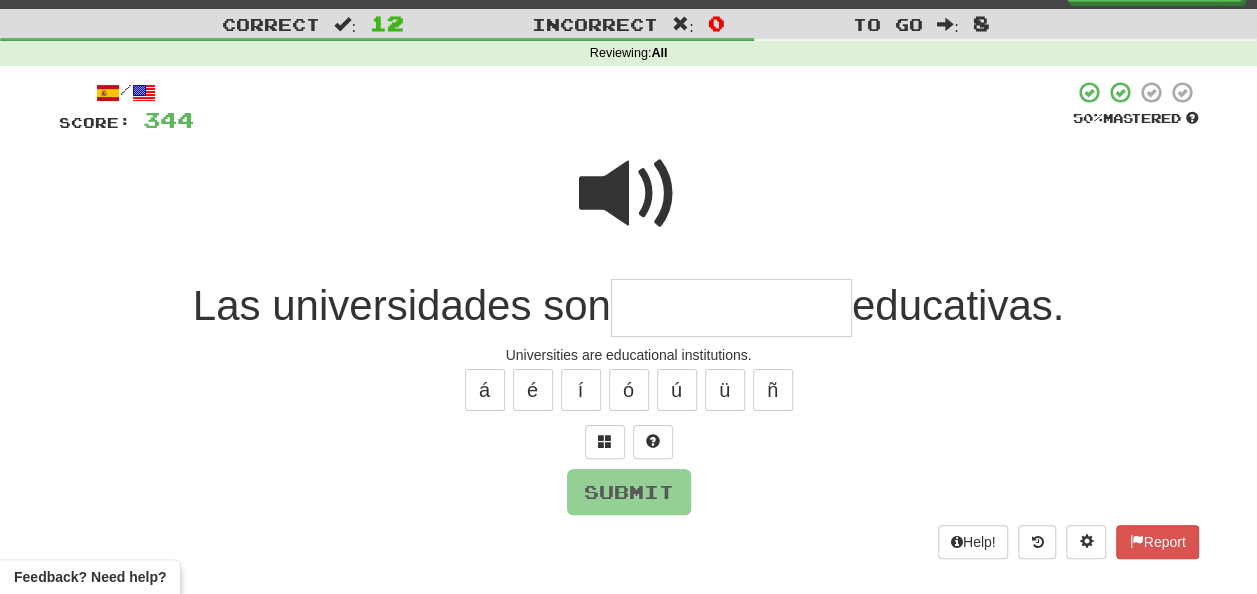 click at bounding box center [731, 308] 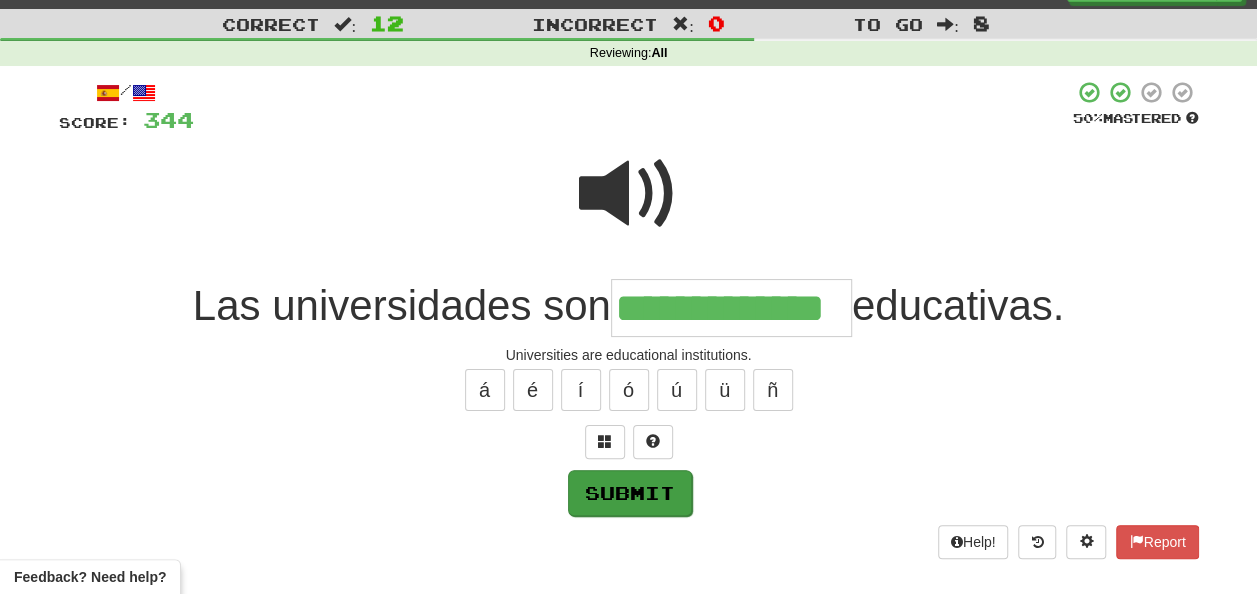 type on "**********" 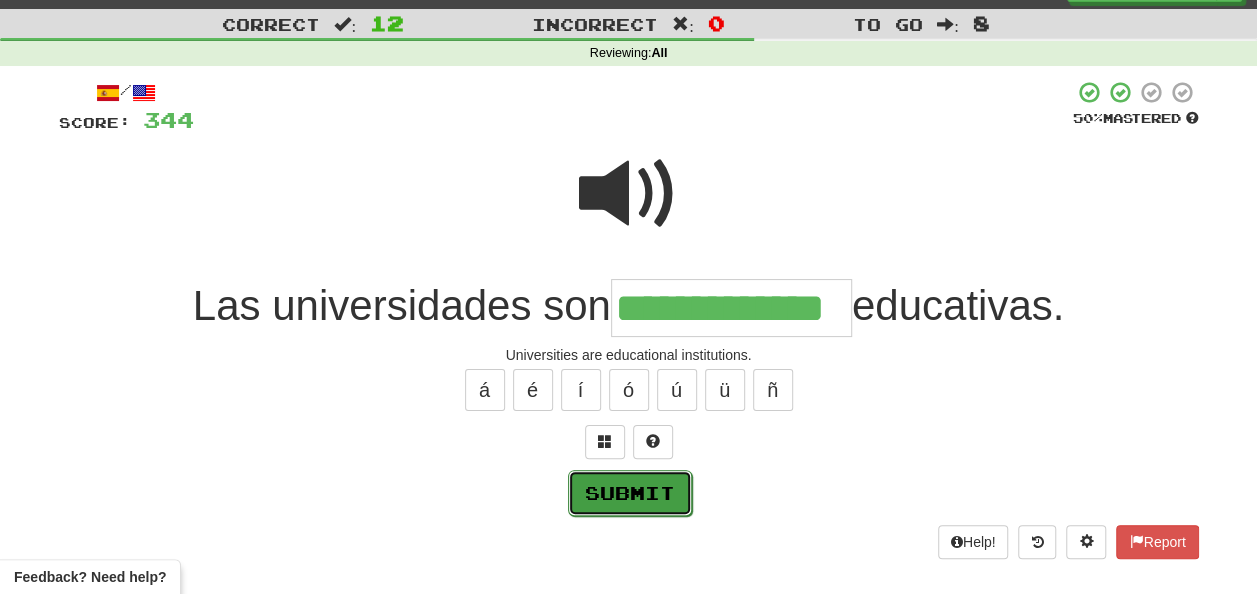click on "Submit" at bounding box center (630, 493) 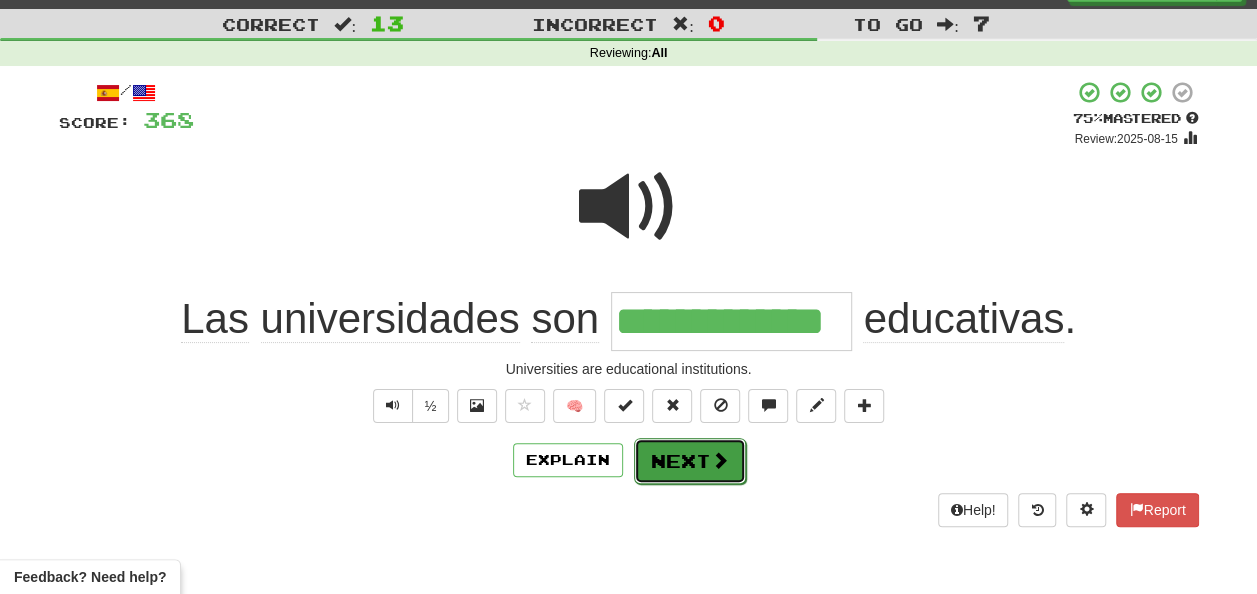 click on "Next" at bounding box center [690, 461] 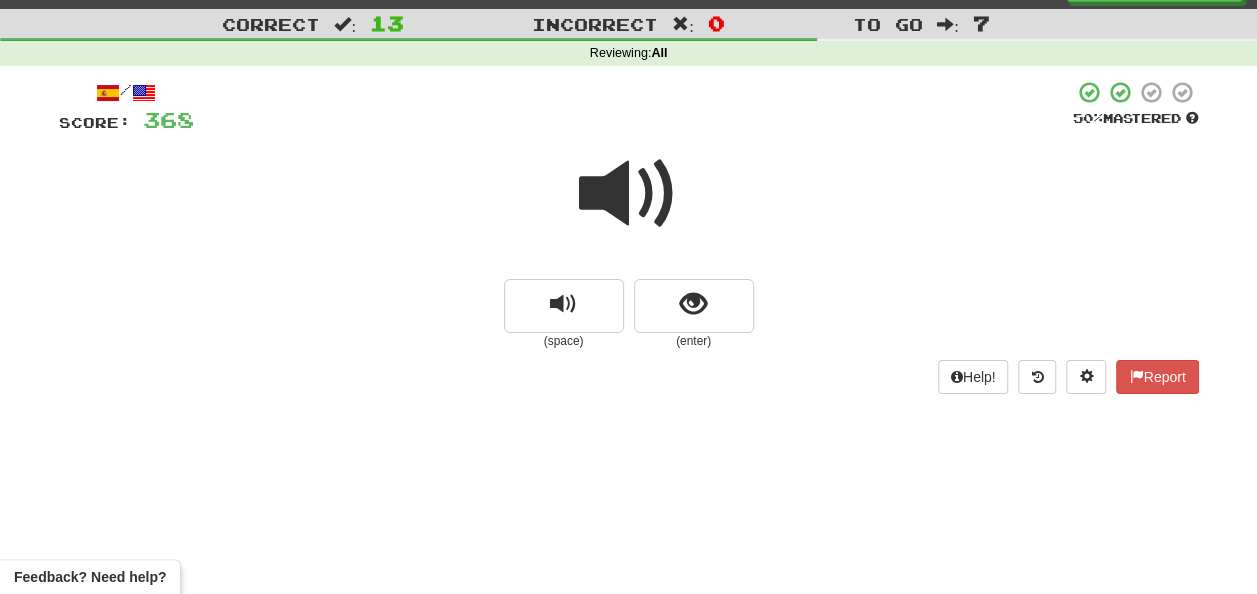 click at bounding box center [629, 194] 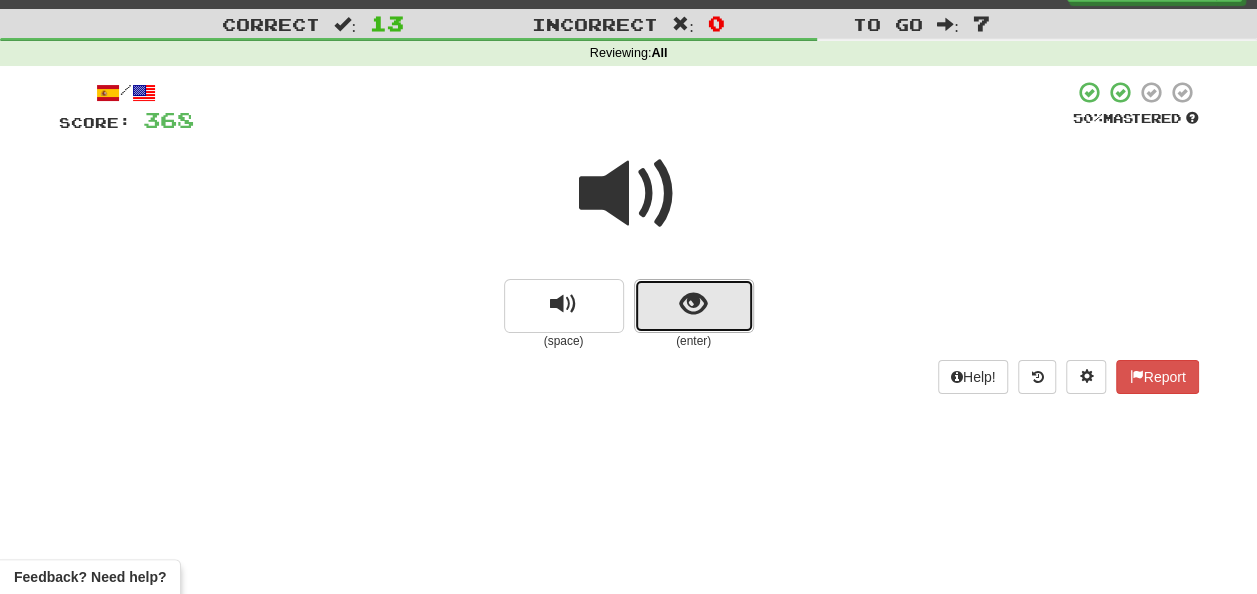 click at bounding box center (693, 304) 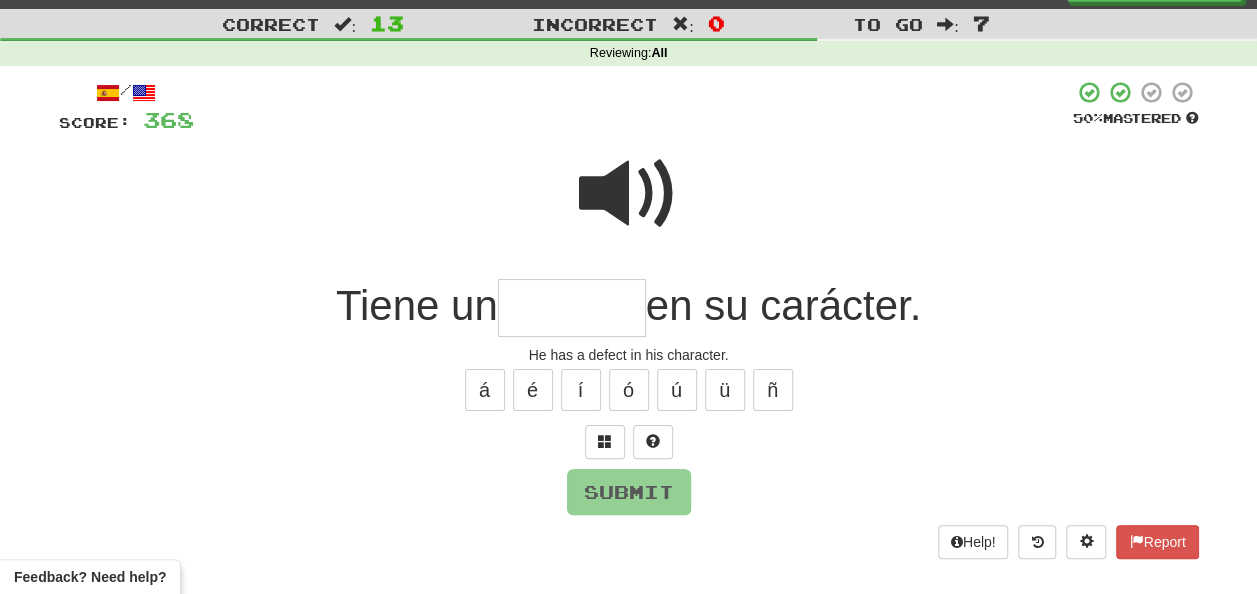 click at bounding box center (572, 308) 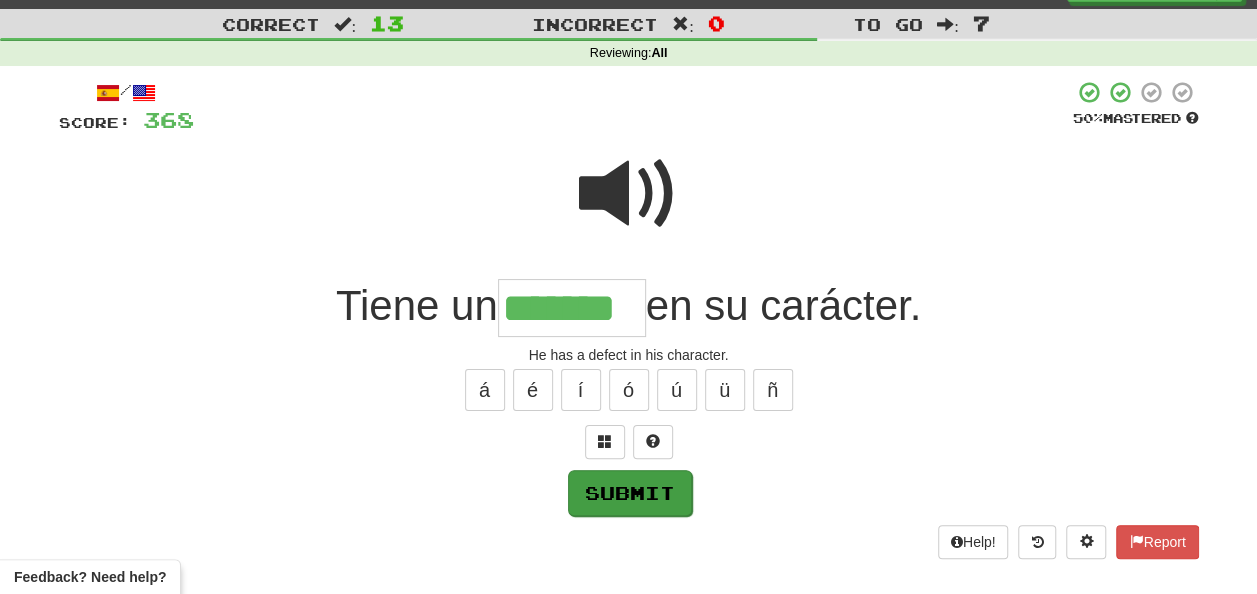 type on "*******" 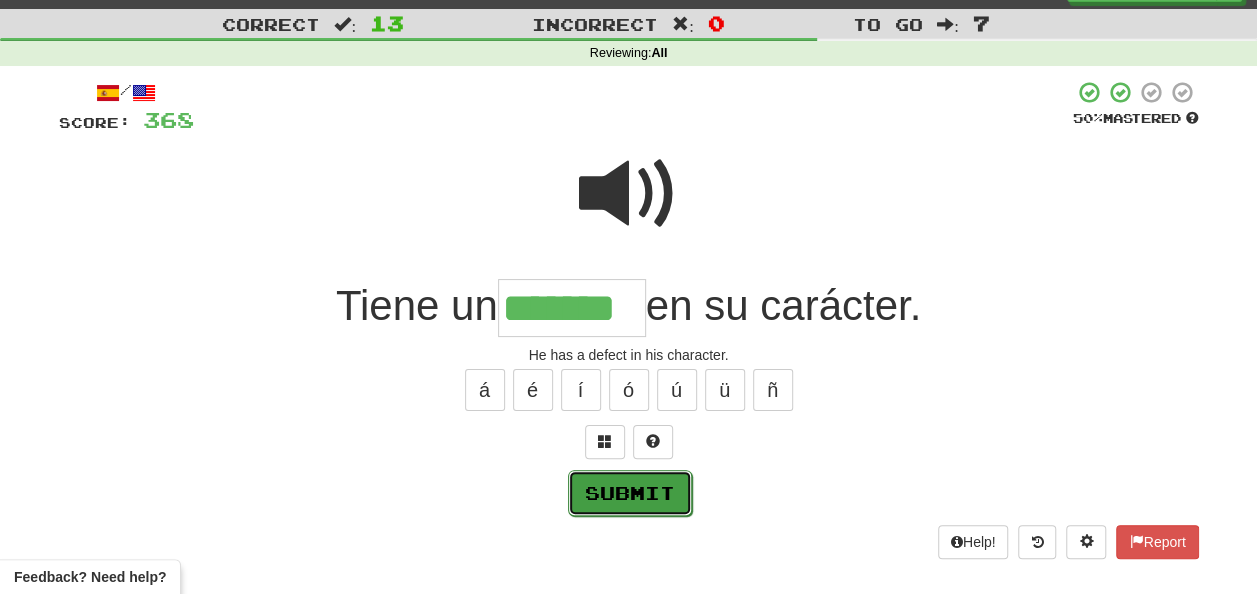 click on "Submit" at bounding box center [630, 493] 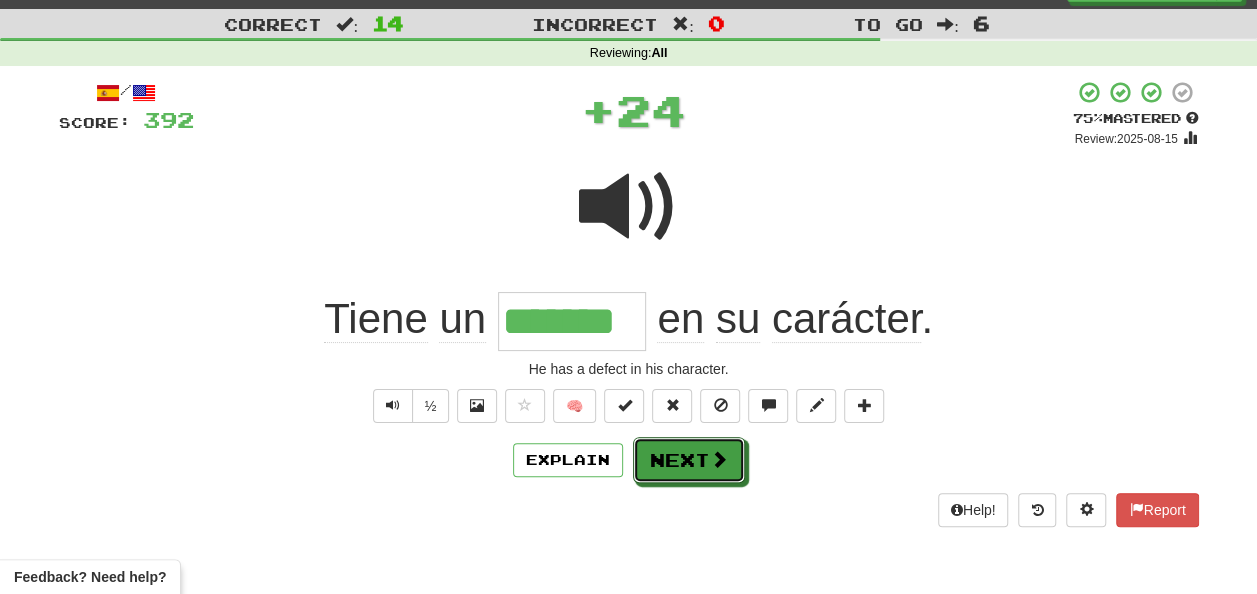click on "Next" at bounding box center (689, 460) 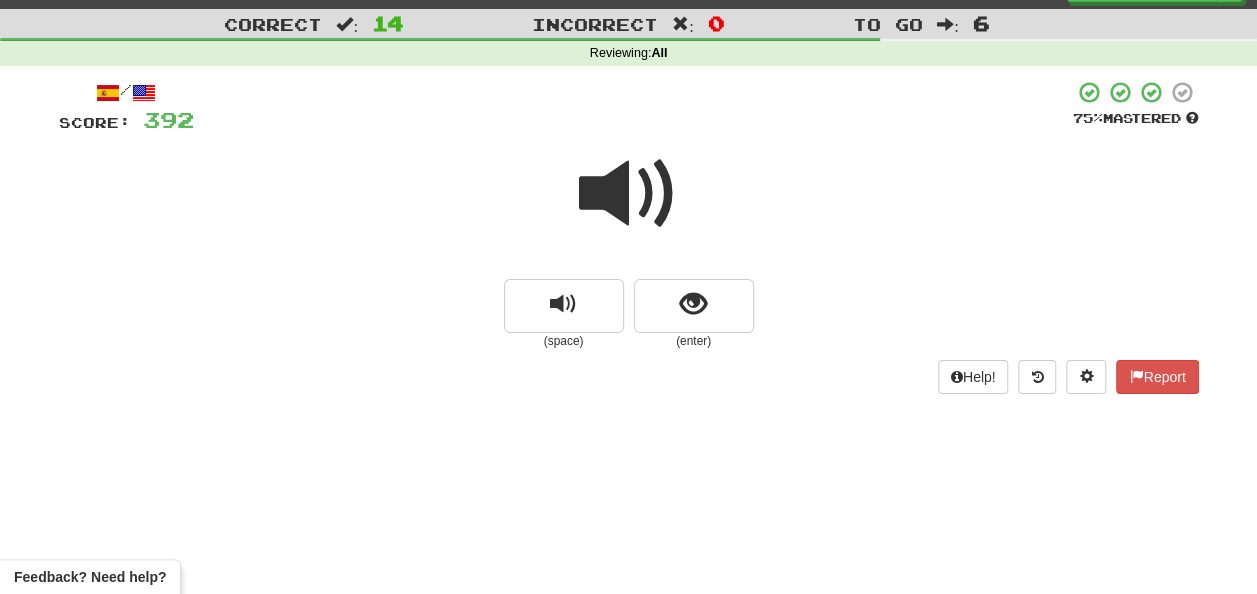 click at bounding box center [629, 194] 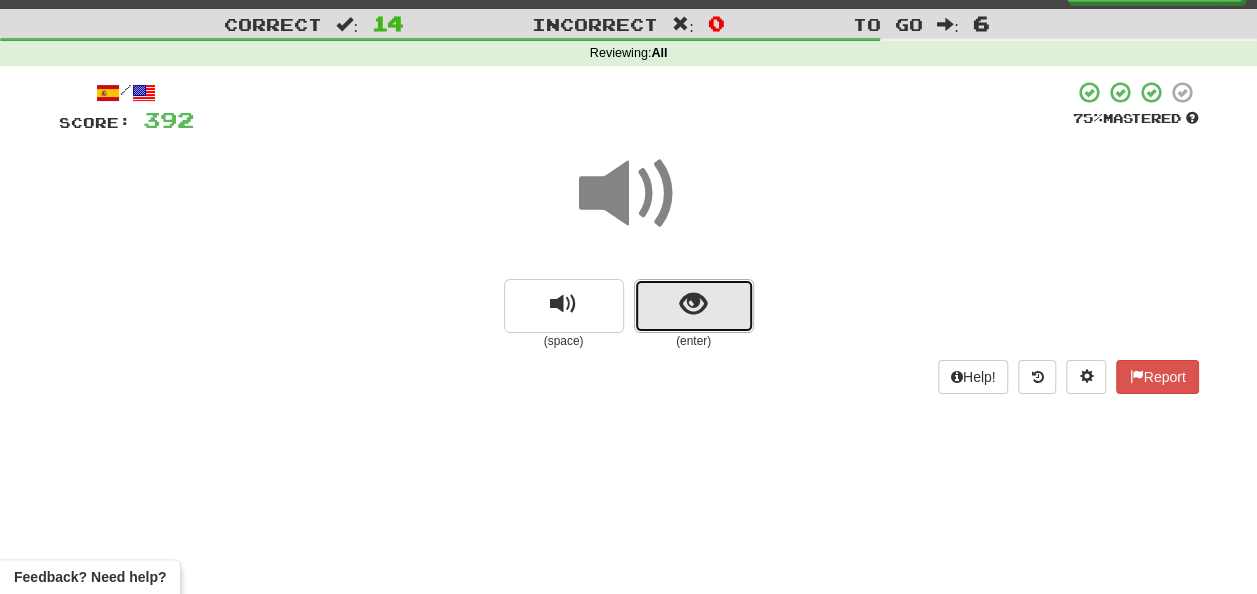 click at bounding box center [694, 306] 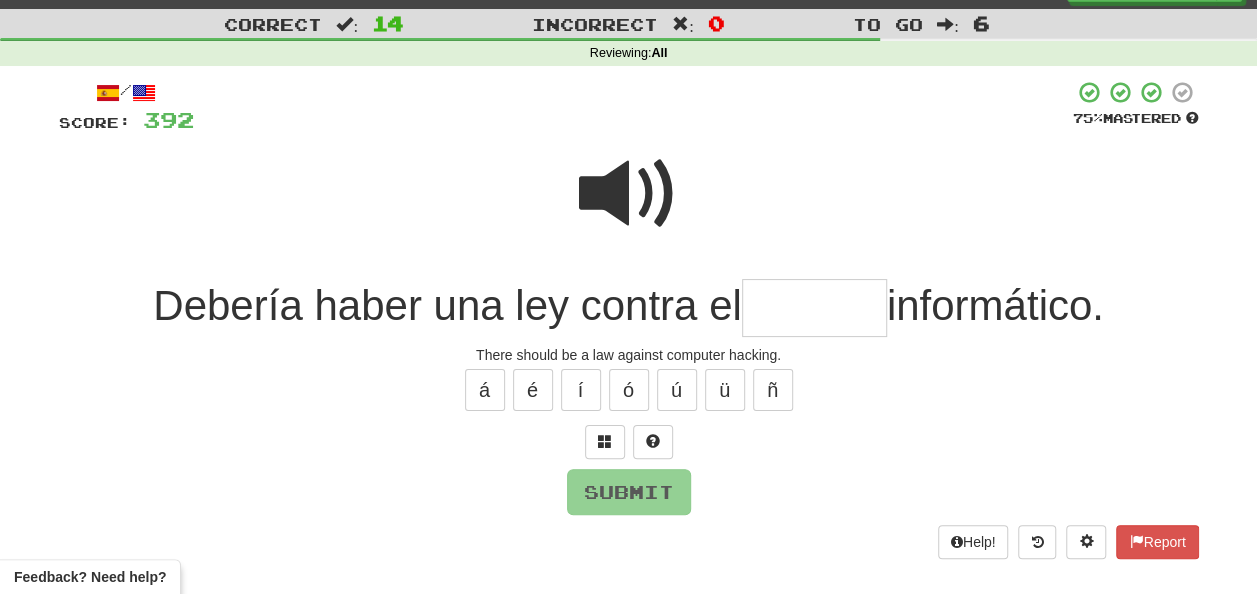 click at bounding box center [629, 194] 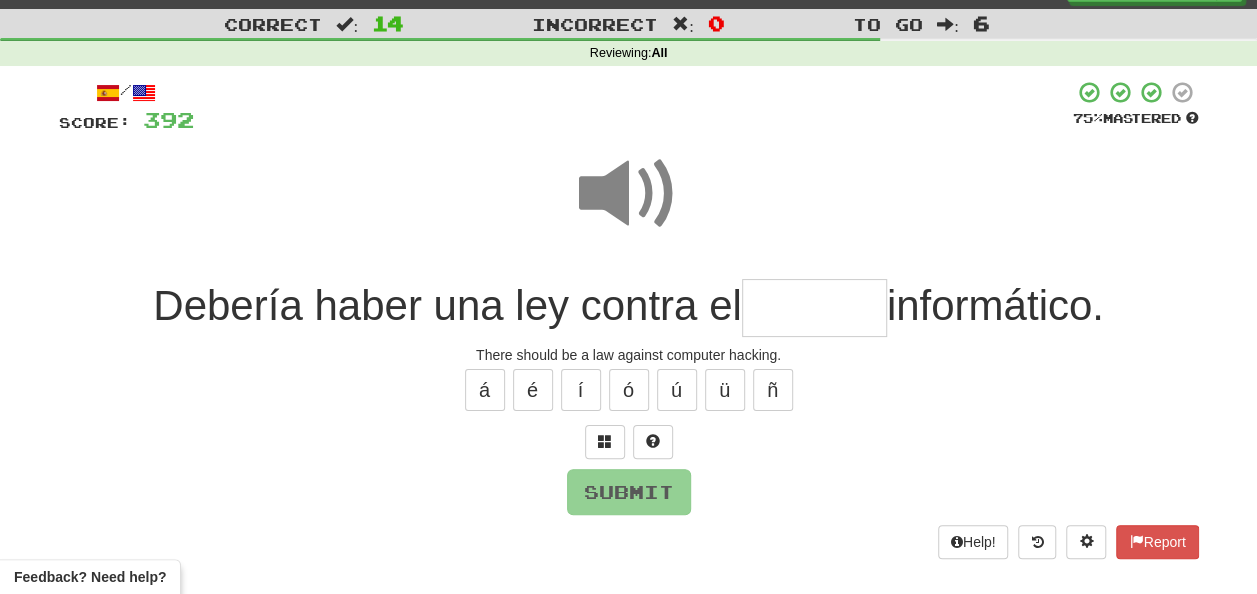 click at bounding box center (814, 308) 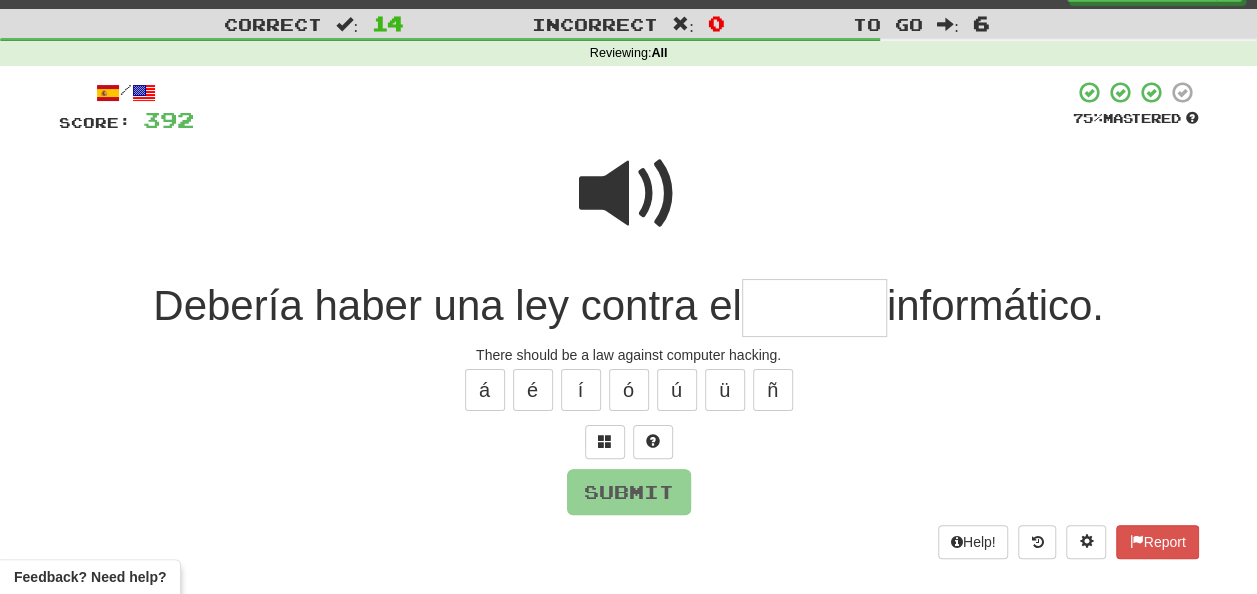 click at bounding box center (814, 308) 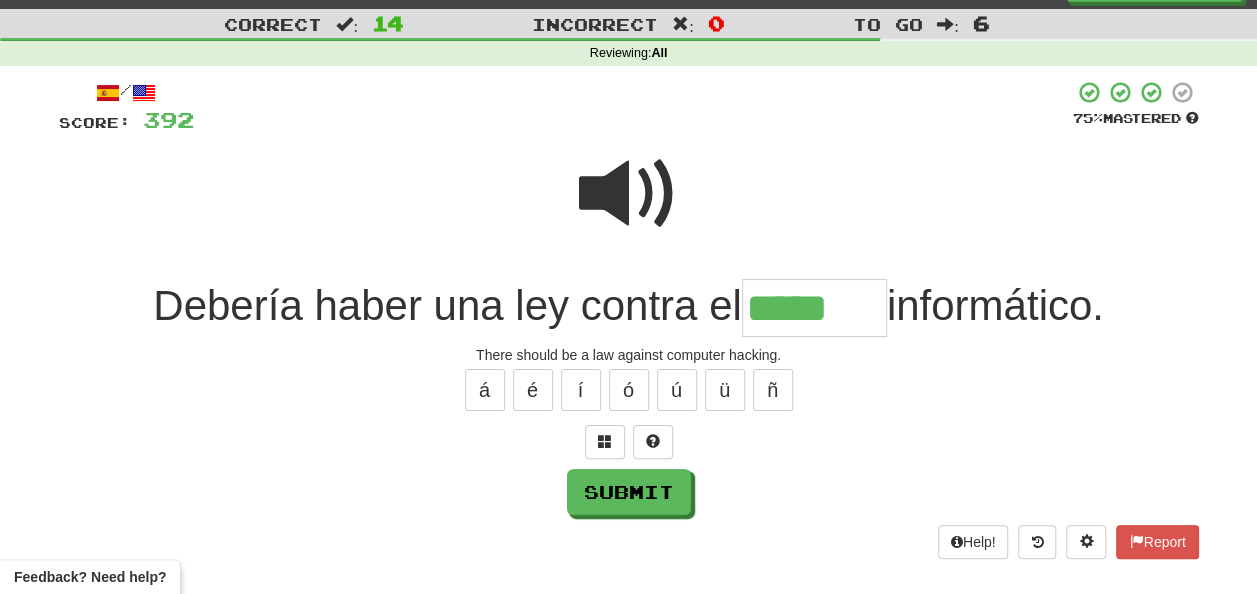 click at bounding box center [629, 194] 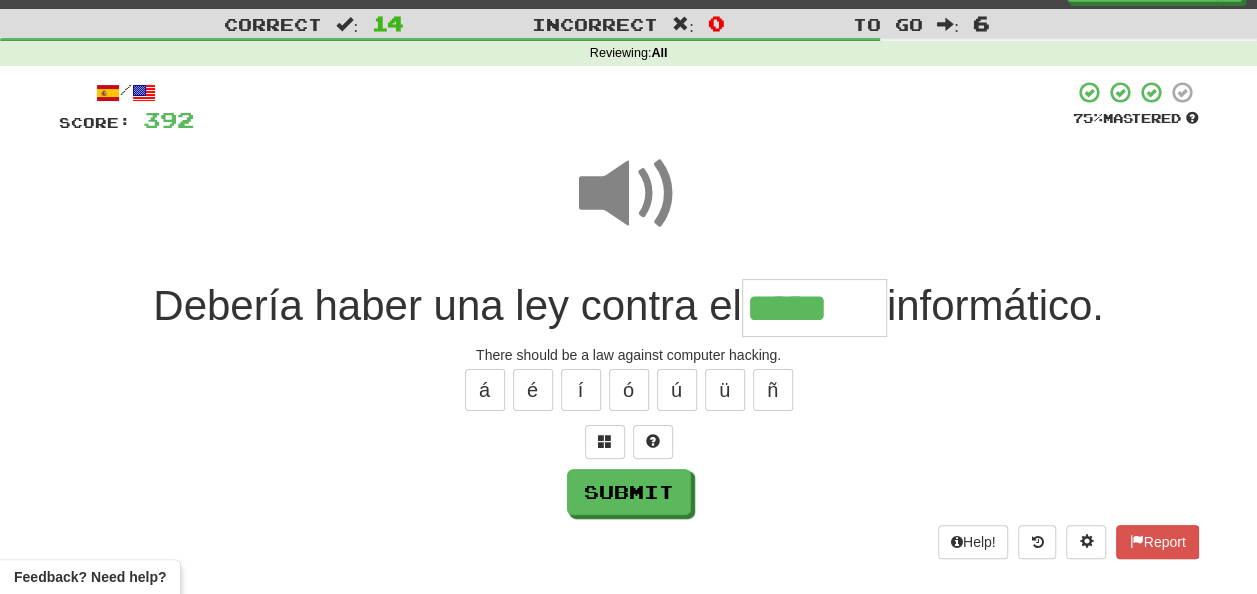 click on "*****" at bounding box center (814, 308) 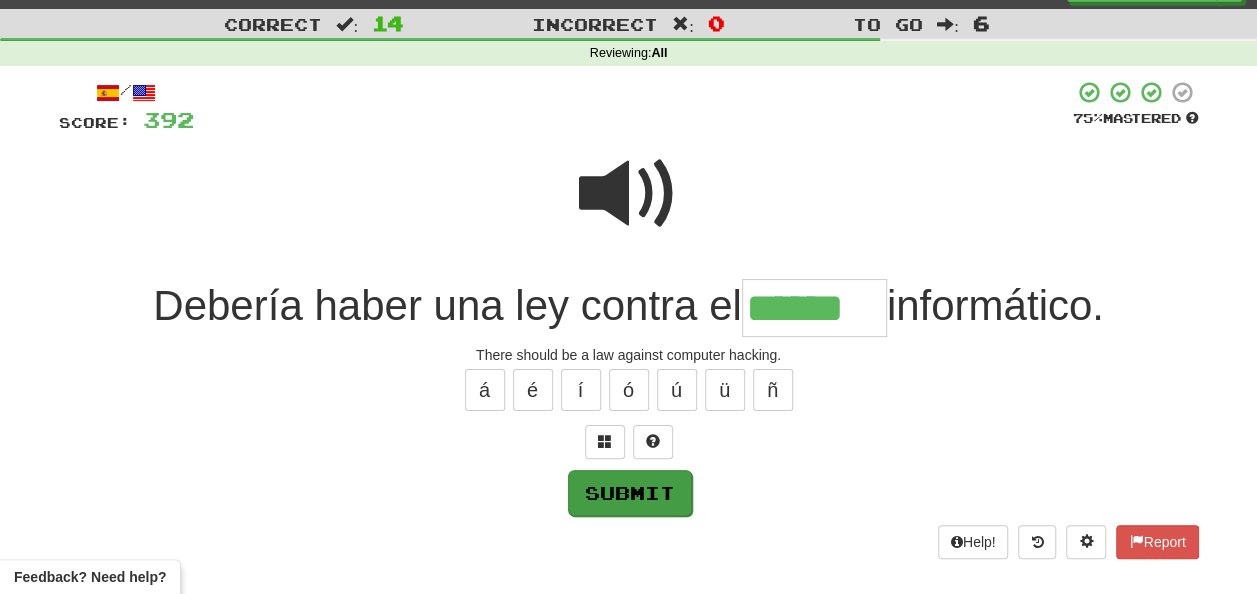 type on "******" 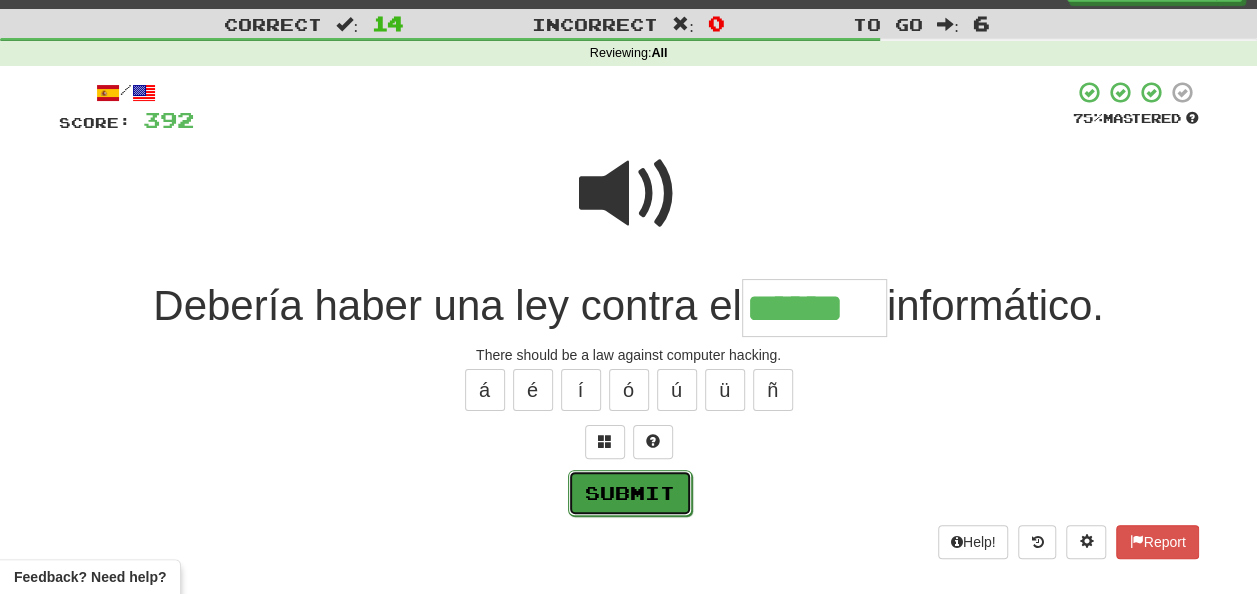 click on "Submit" at bounding box center [630, 493] 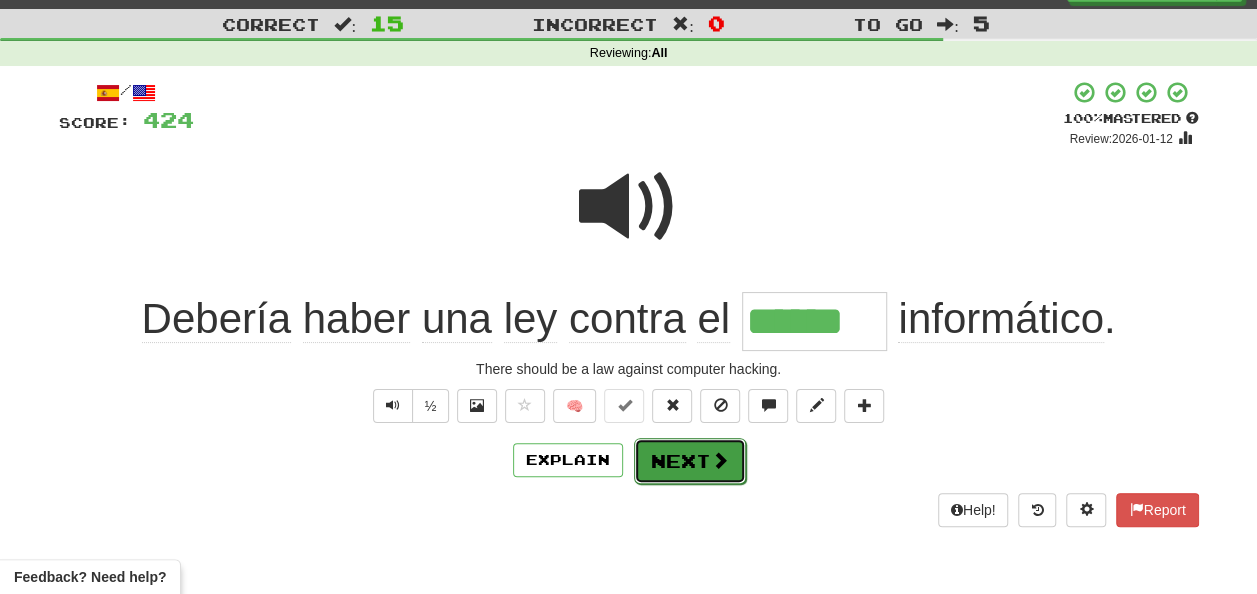 click on "Next" at bounding box center [690, 461] 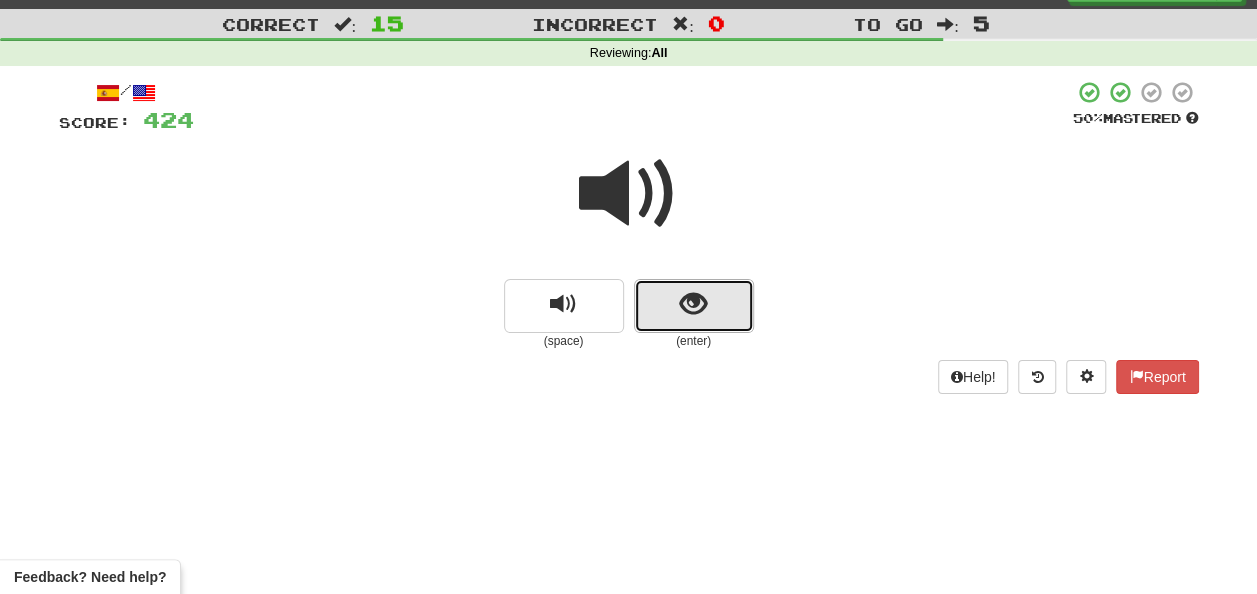 click at bounding box center (694, 306) 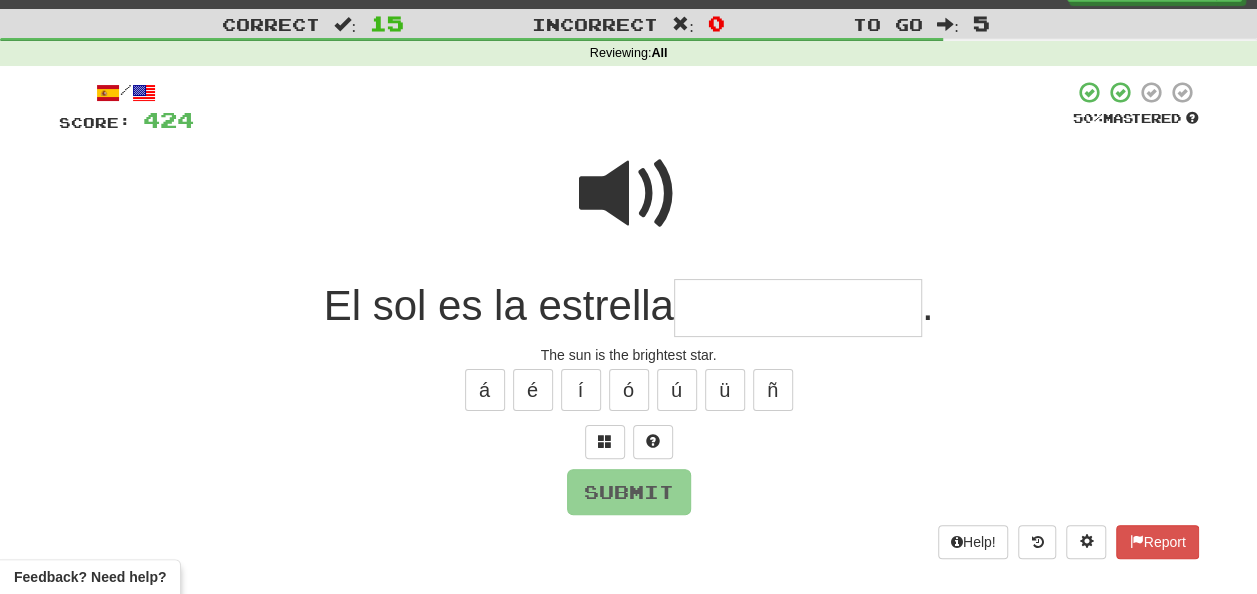 click at bounding box center [798, 308] 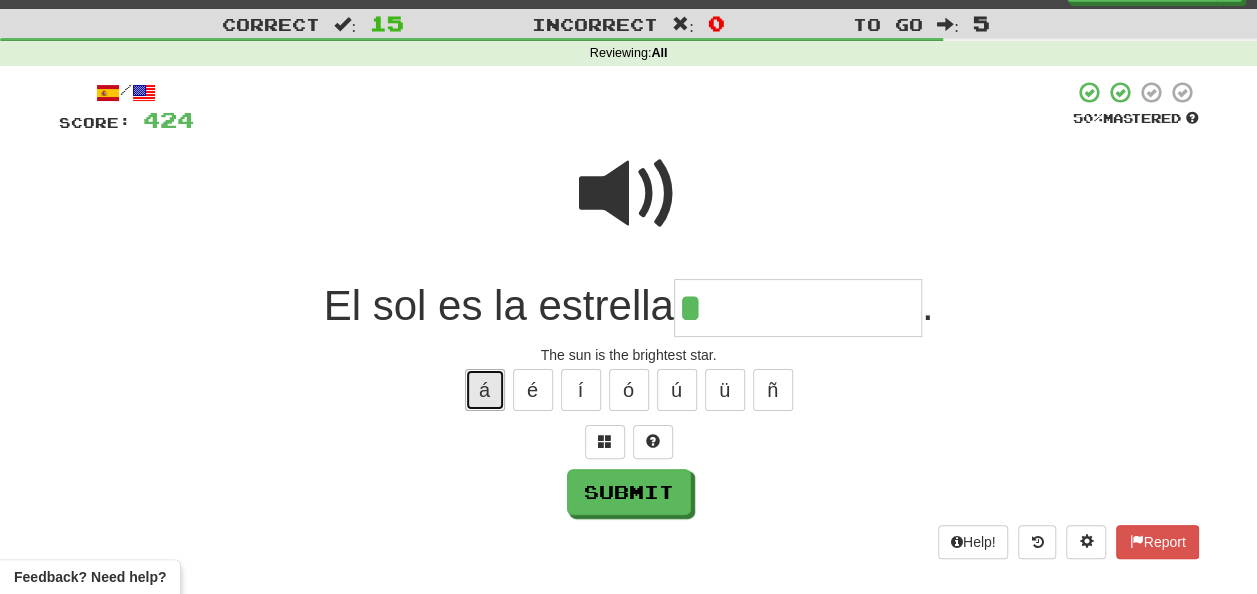click on "á" at bounding box center (485, 390) 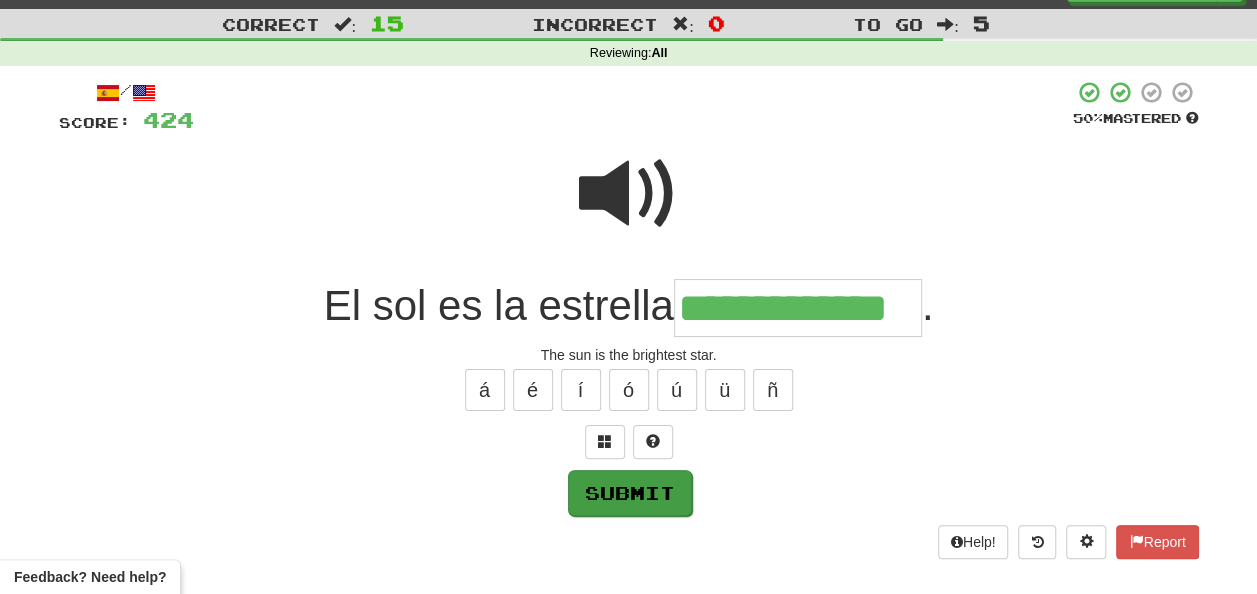 type on "**********" 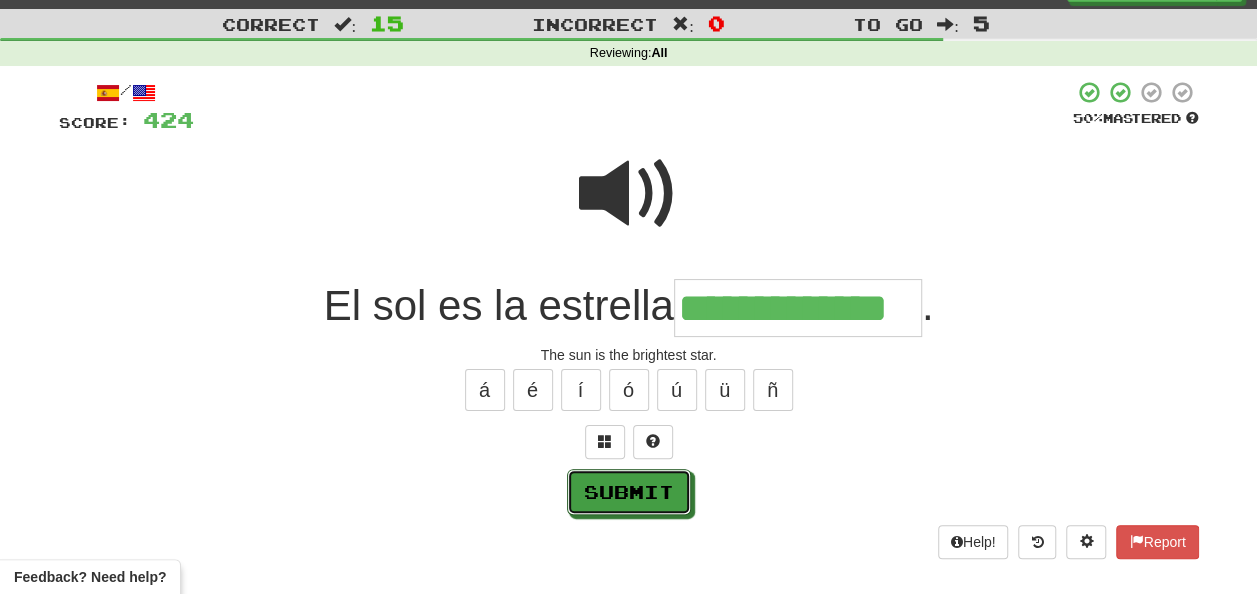 drag, startPoint x: 638, startPoint y: 498, endPoint x: 648, endPoint y: 494, distance: 10.770329 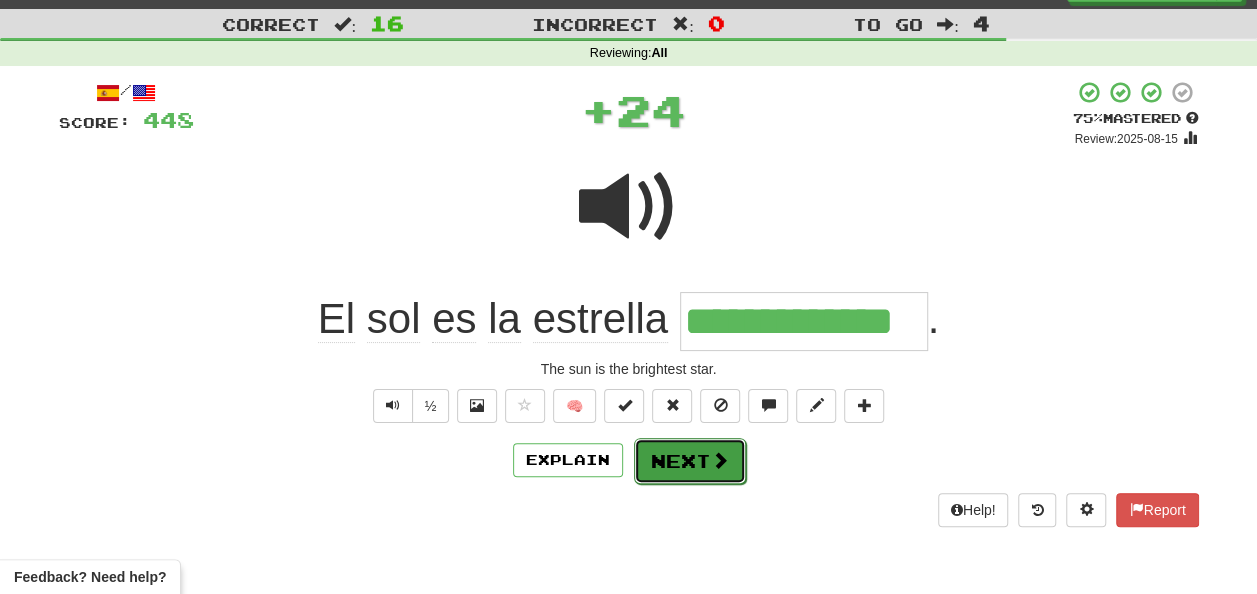 click on "Next" at bounding box center [690, 461] 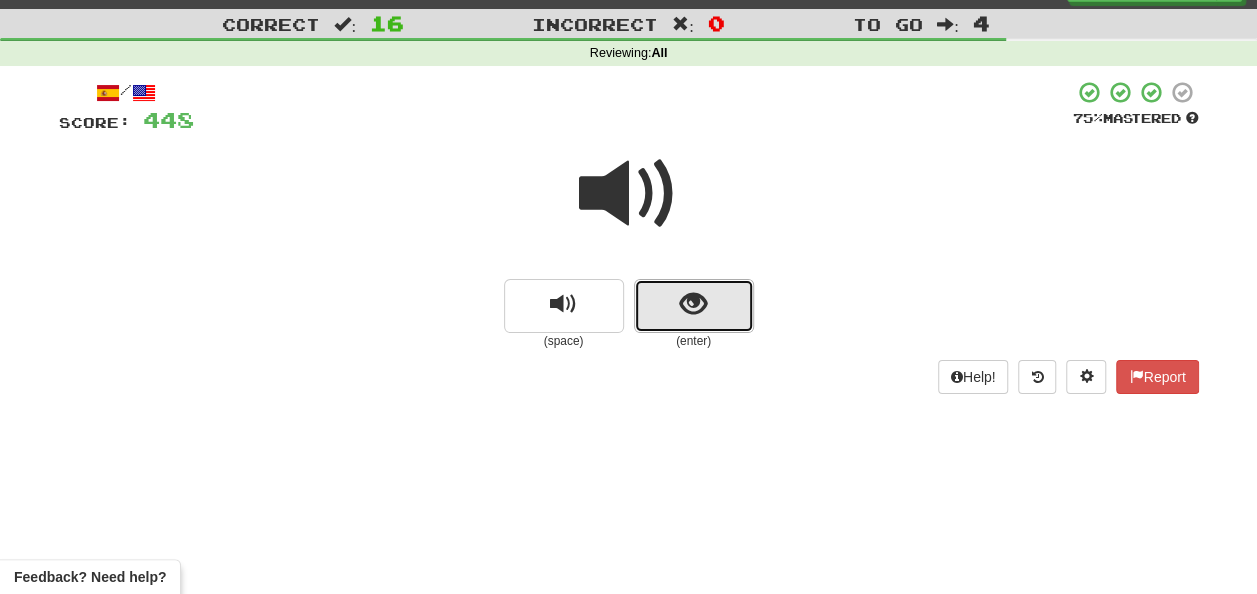 click at bounding box center (693, 304) 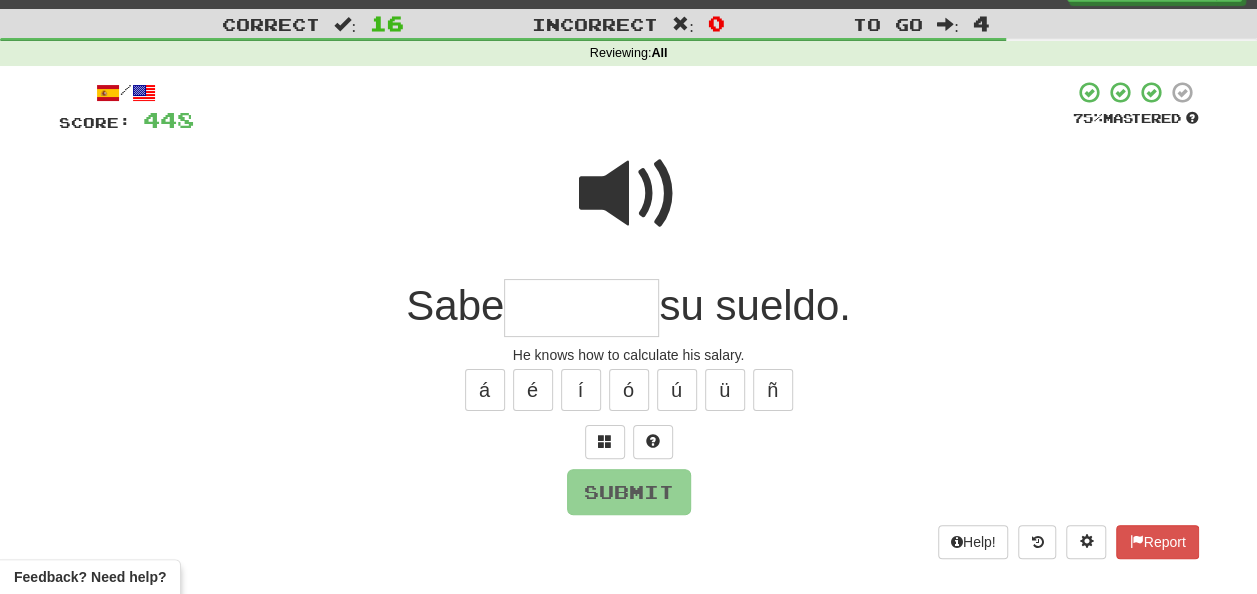 click at bounding box center (581, 308) 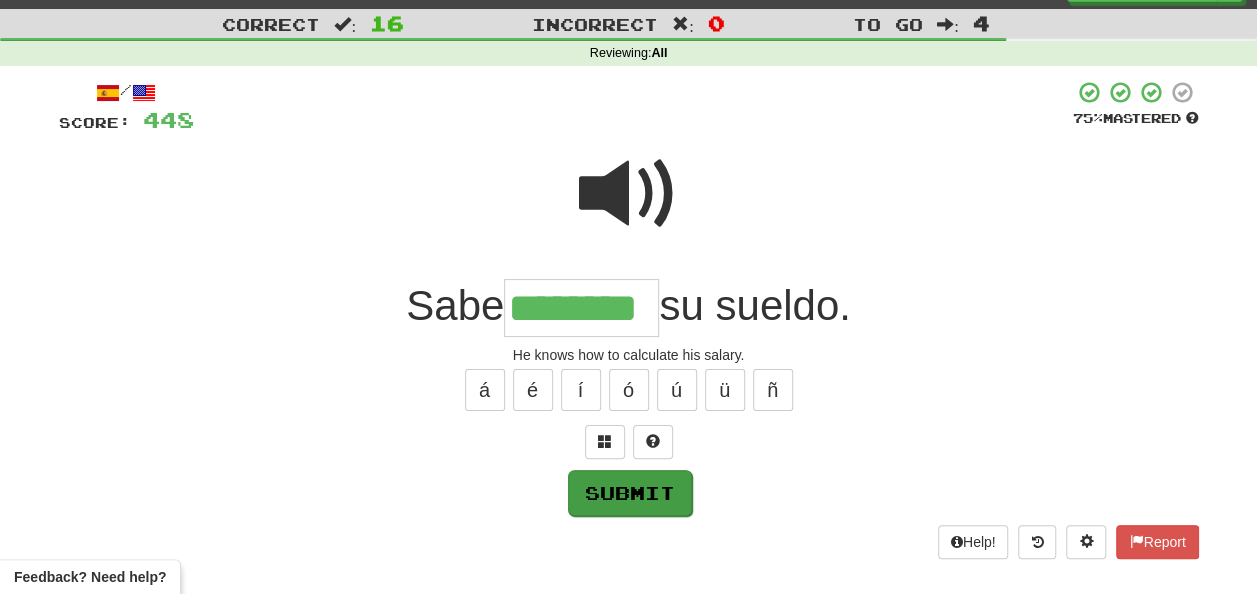 type on "********" 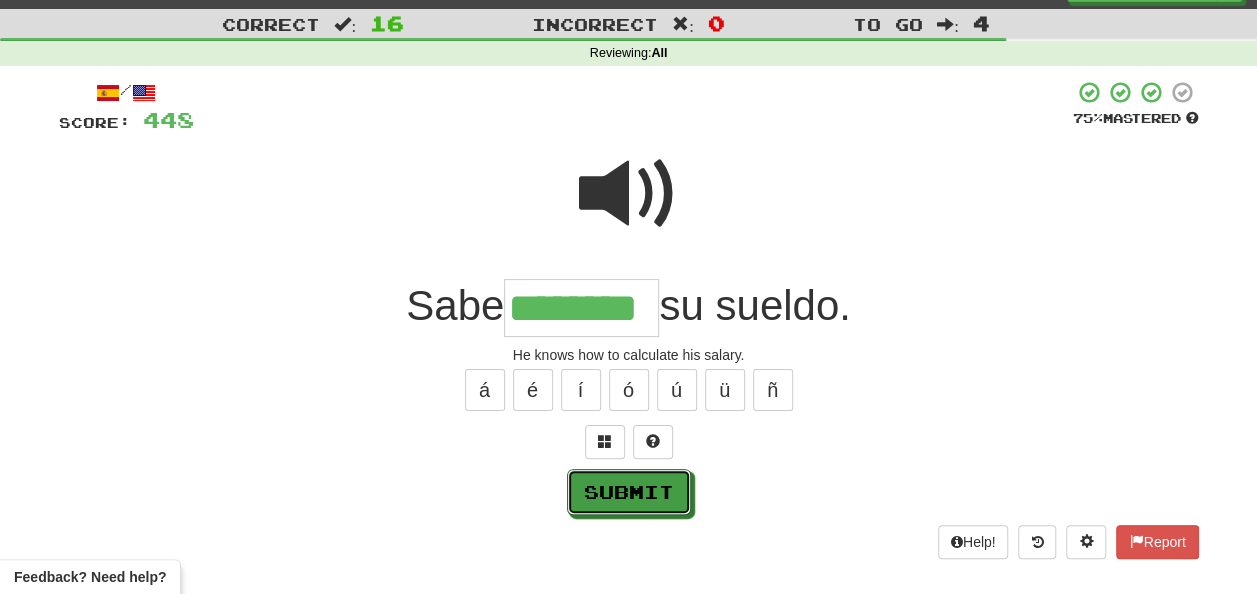click on "Submit" at bounding box center (629, 492) 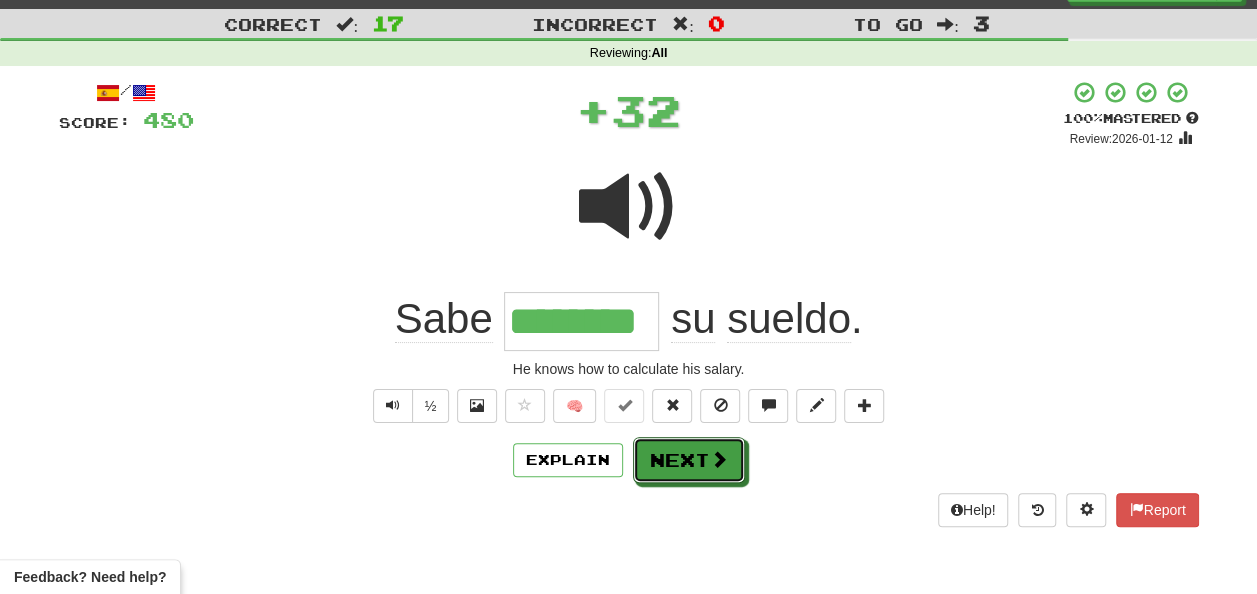 click on "Next" at bounding box center [689, 460] 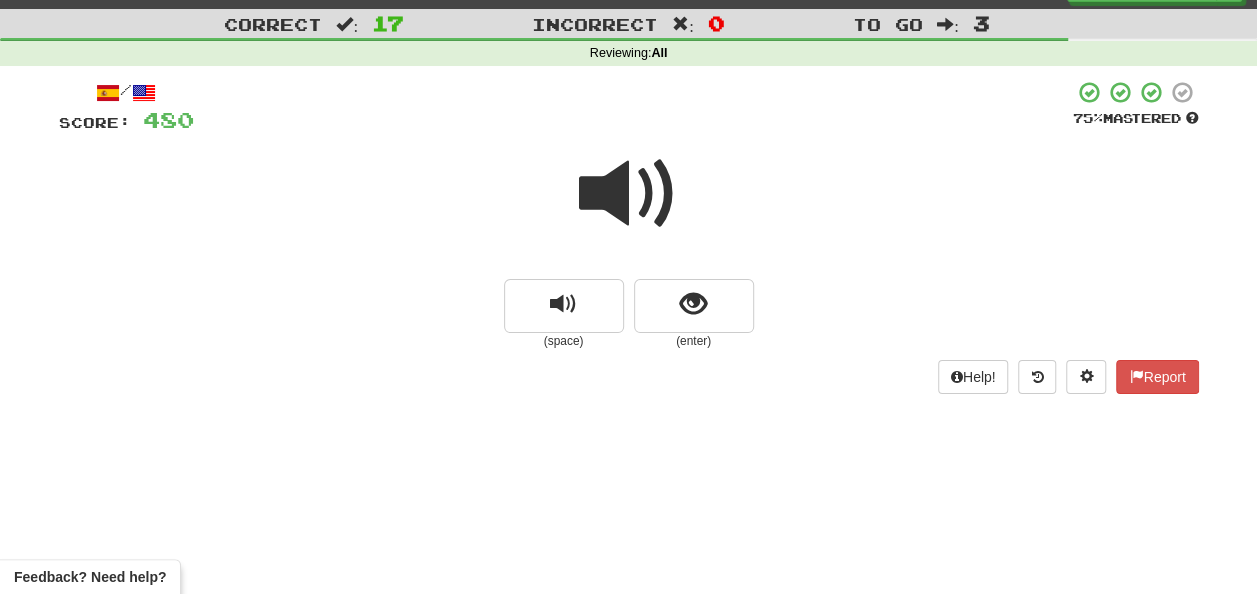 click at bounding box center [629, 194] 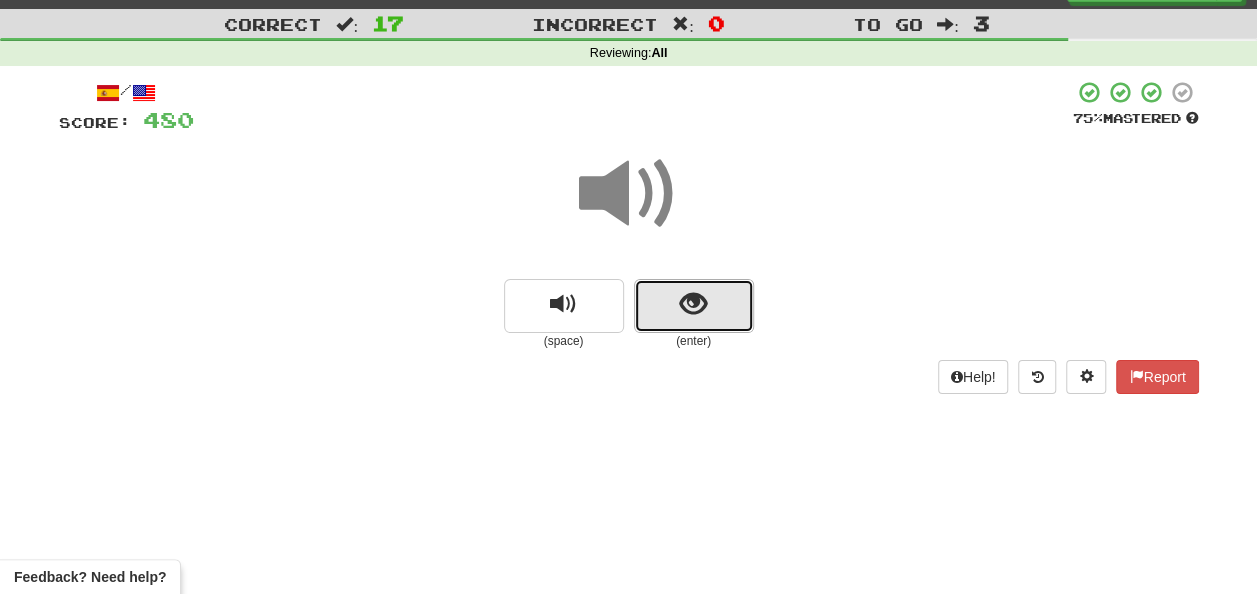 click at bounding box center [694, 306] 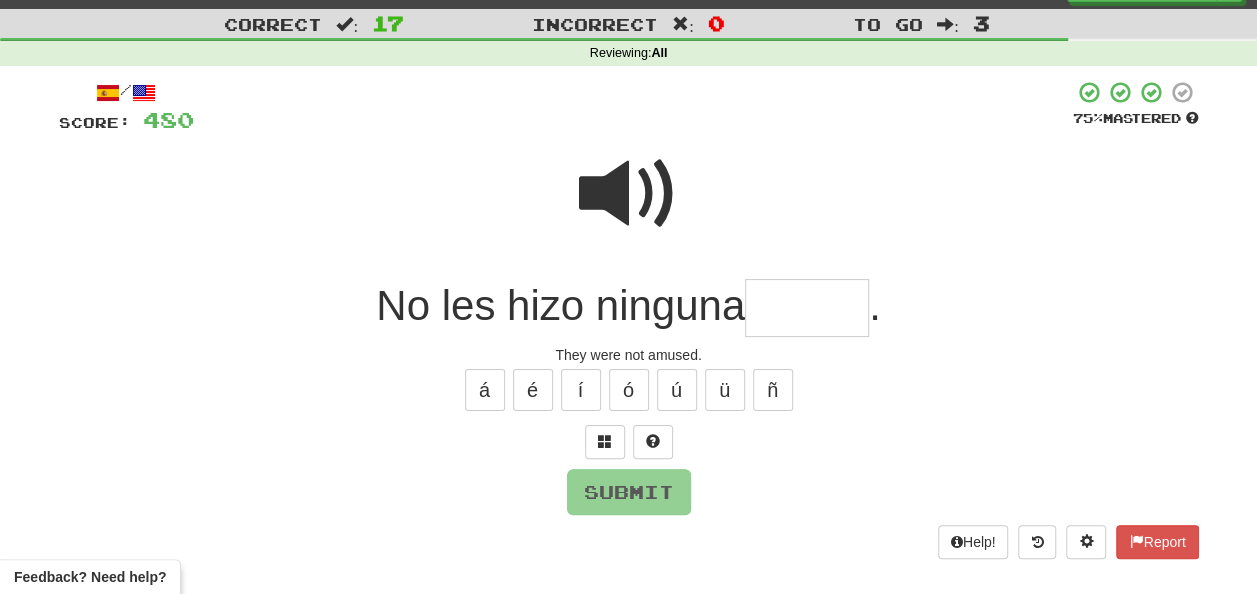 click at bounding box center [807, 308] 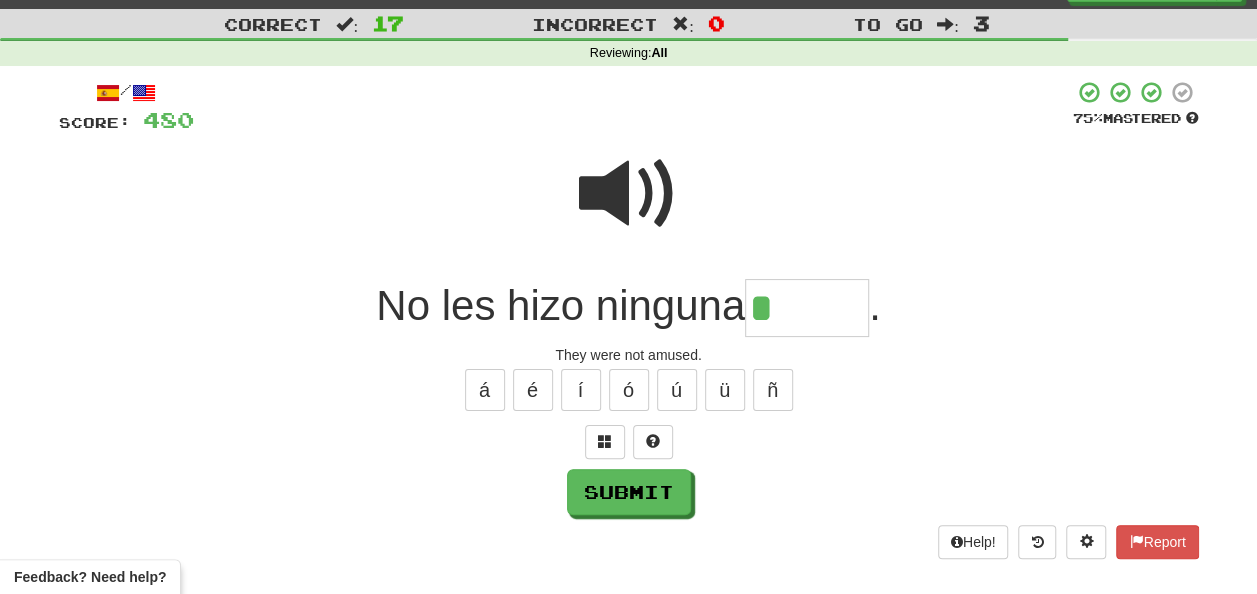 click on "*" at bounding box center (807, 308) 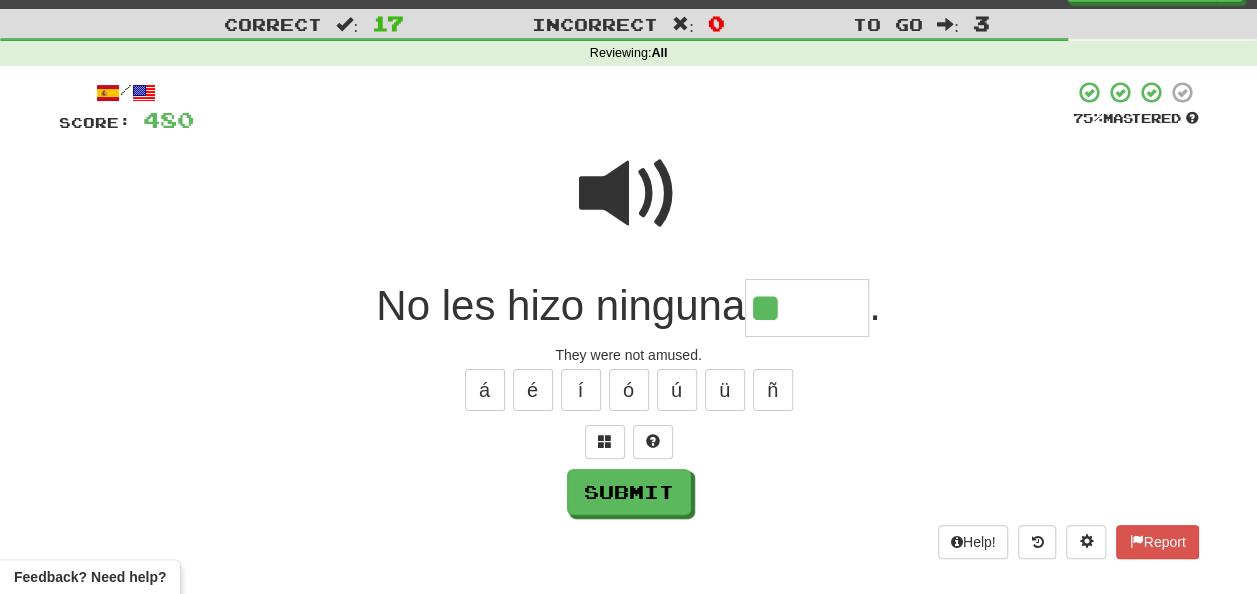 click on "**" at bounding box center (807, 308) 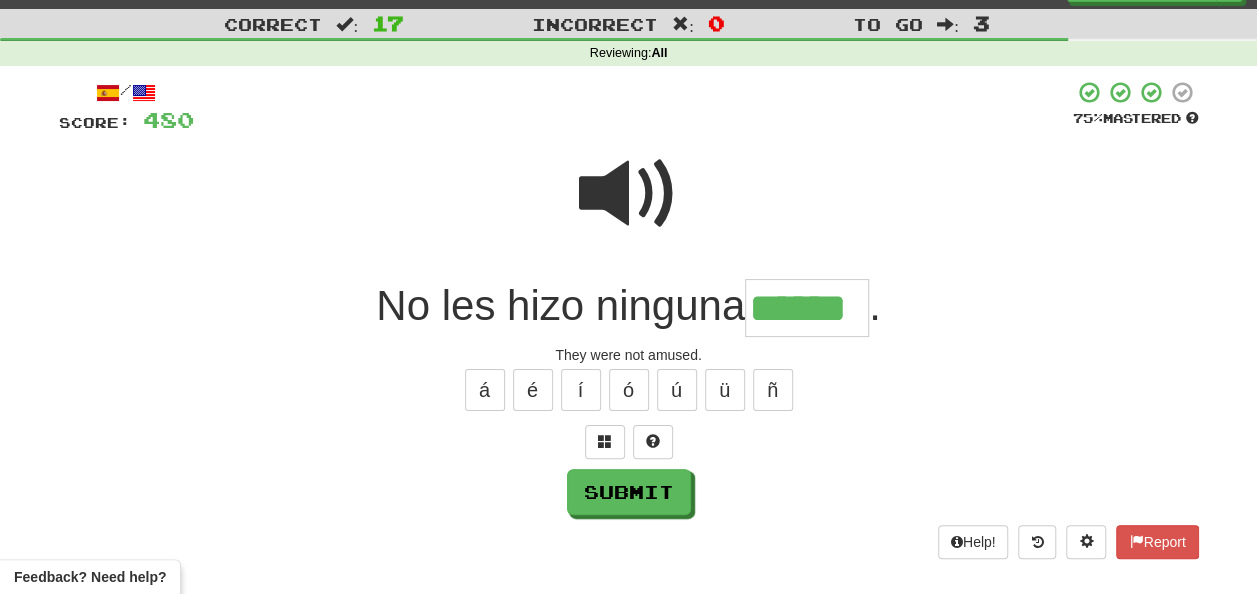 type on "******" 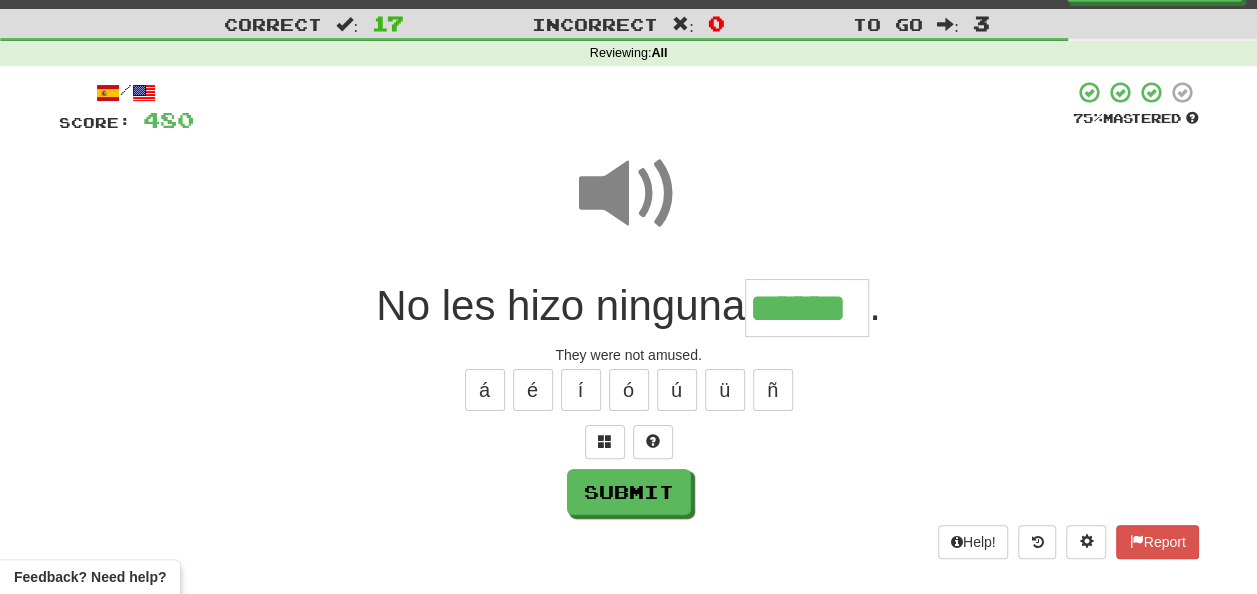 click at bounding box center (629, 194) 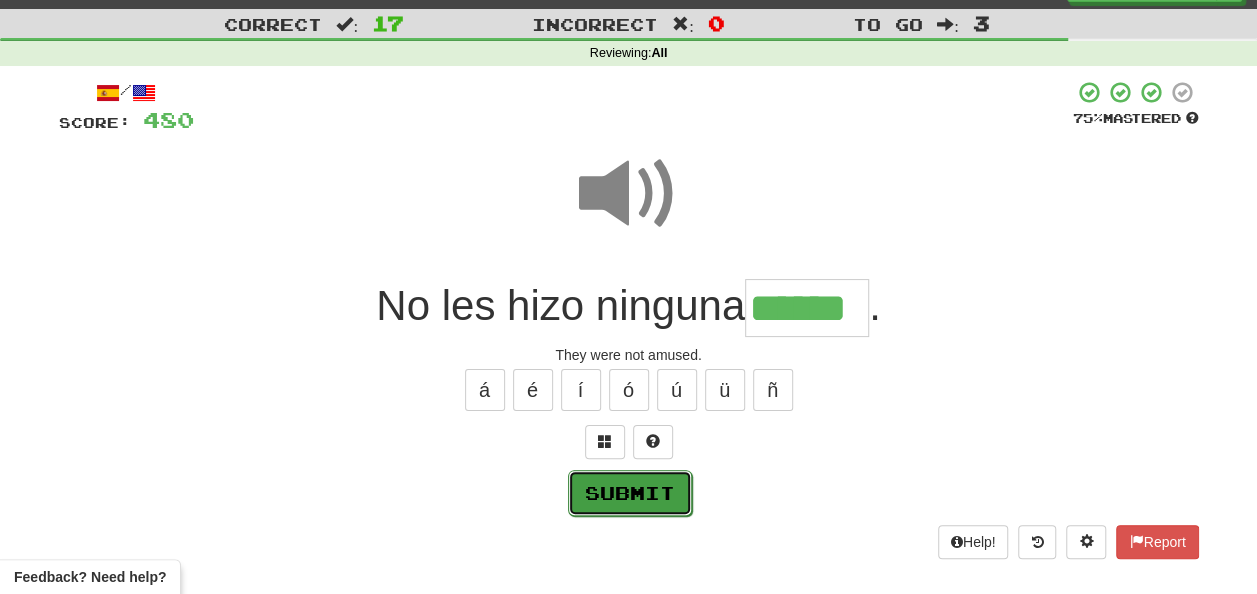 click on "Submit" at bounding box center [630, 493] 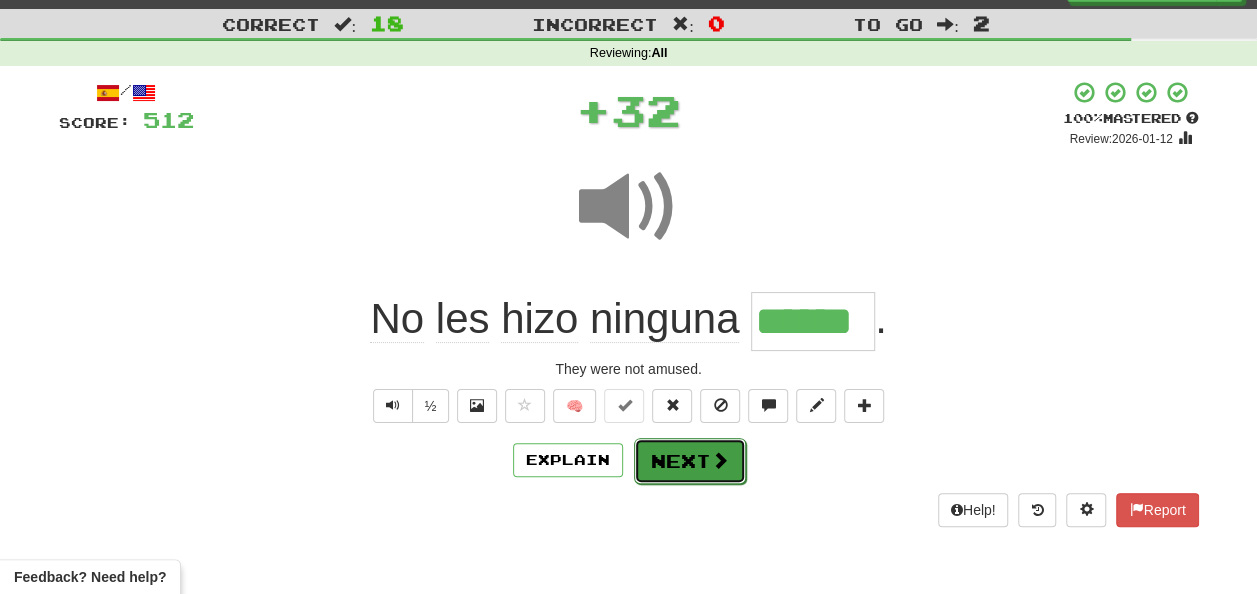click on "Next" at bounding box center (690, 461) 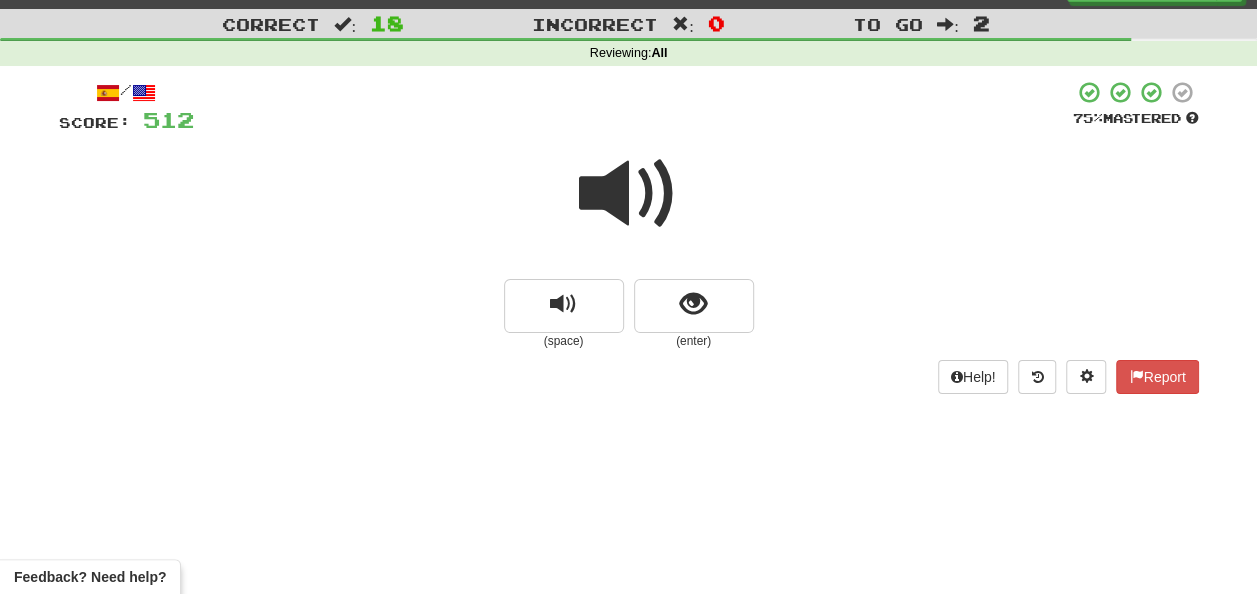 click at bounding box center [629, 194] 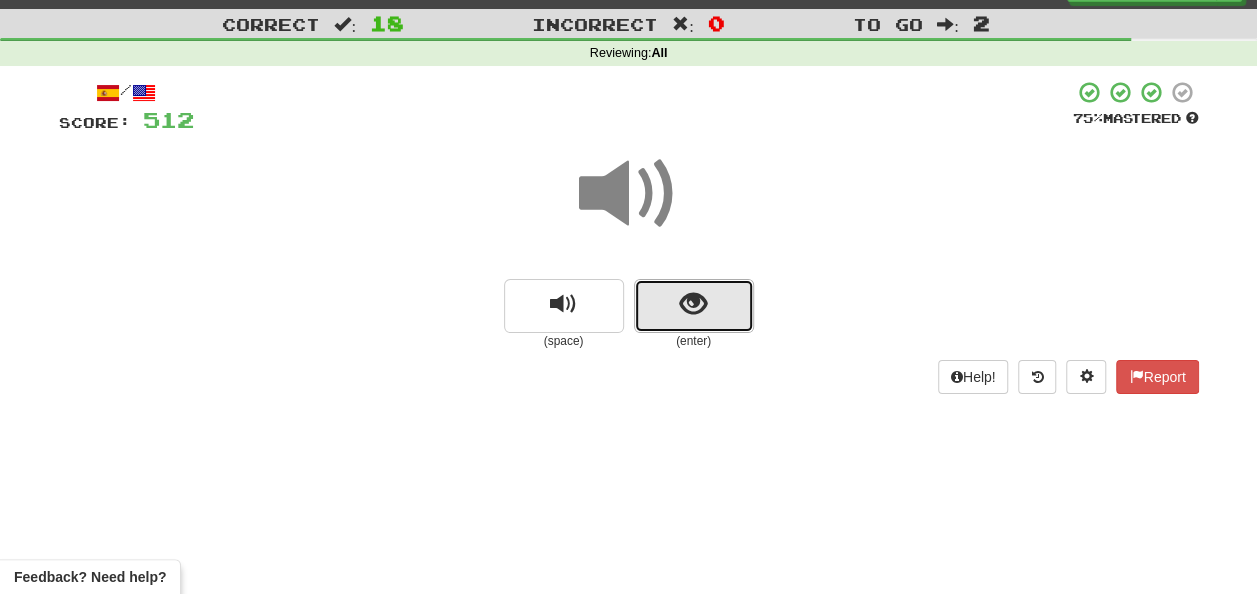 click at bounding box center (694, 306) 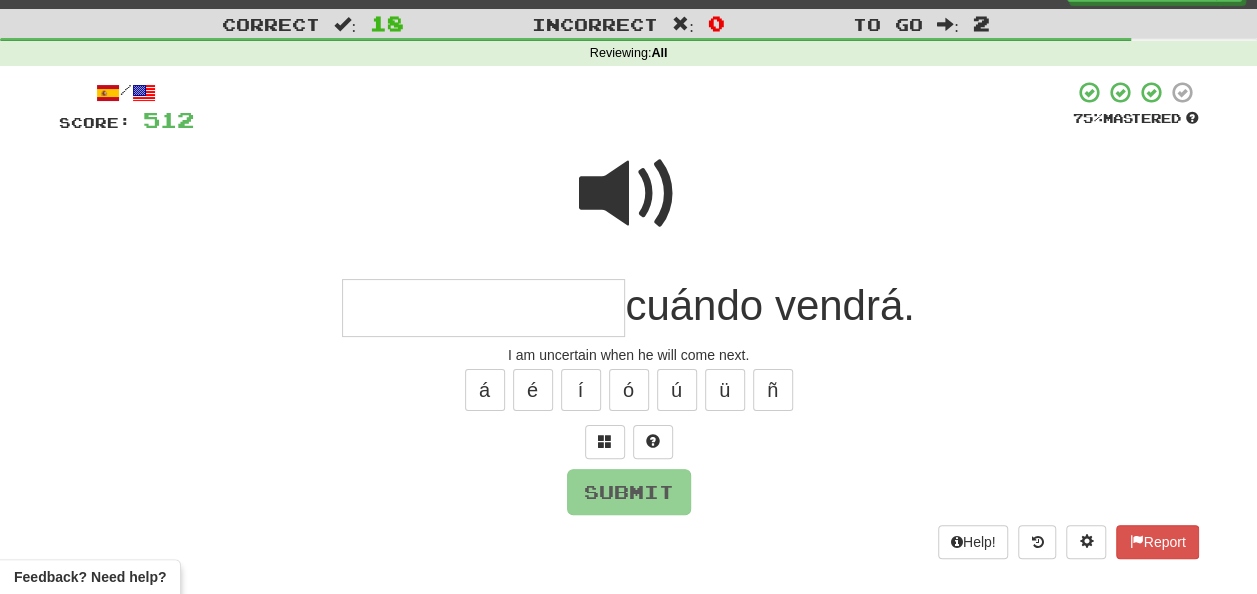 click at bounding box center [629, 194] 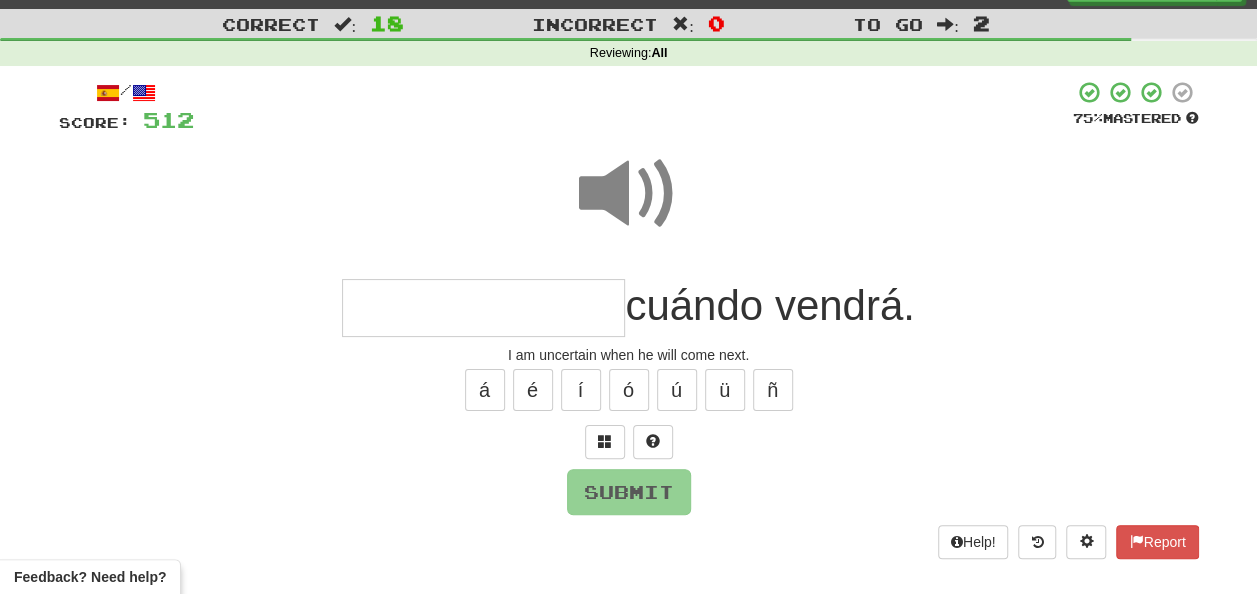 click at bounding box center [483, 308] 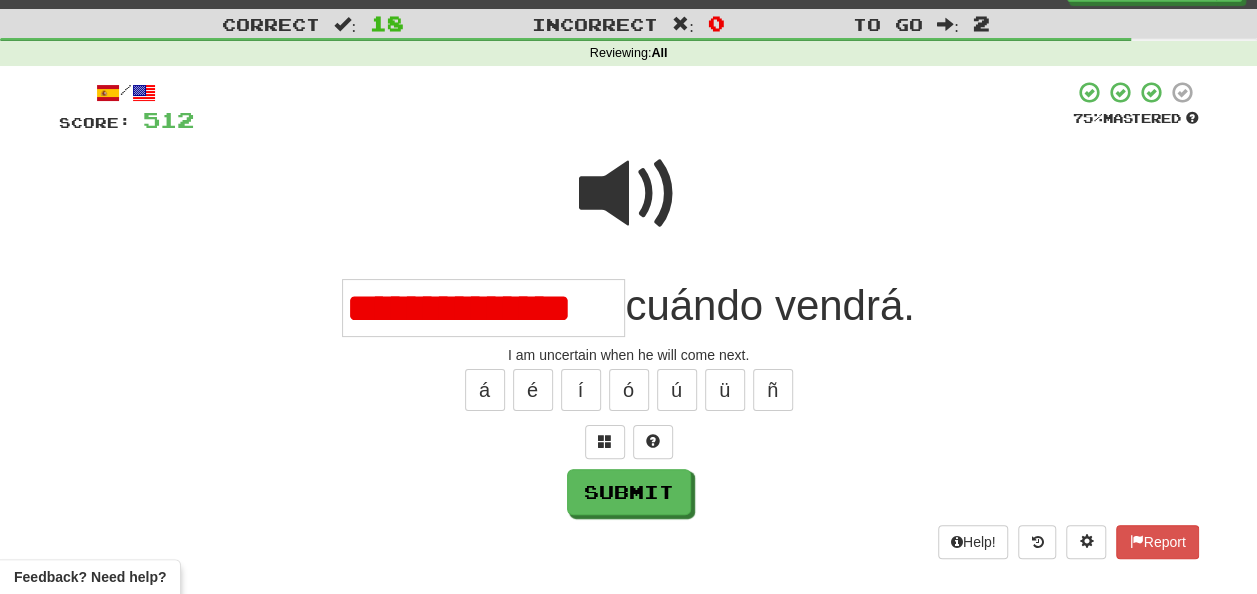 scroll, scrollTop: 0, scrollLeft: 0, axis: both 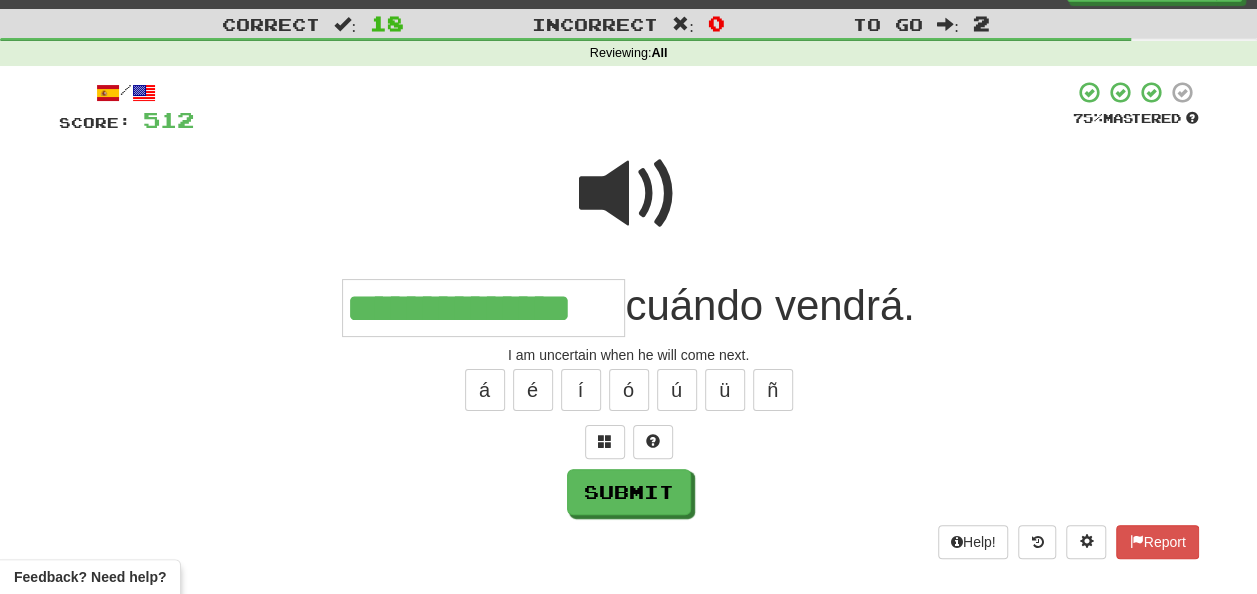 type on "**********" 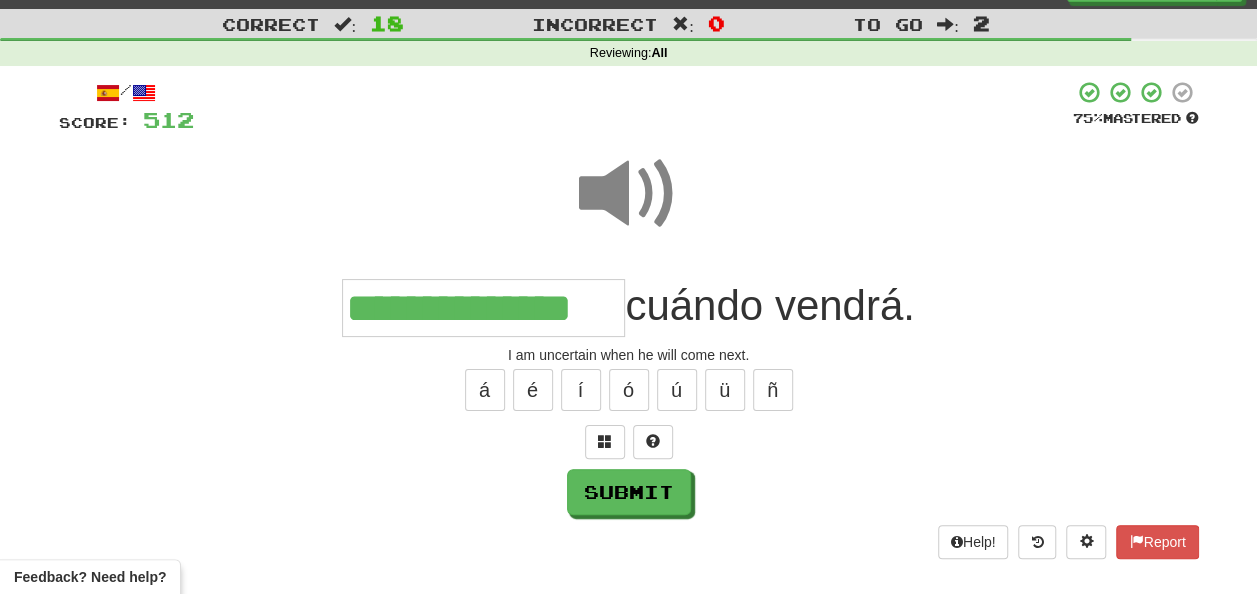 click at bounding box center (629, 194) 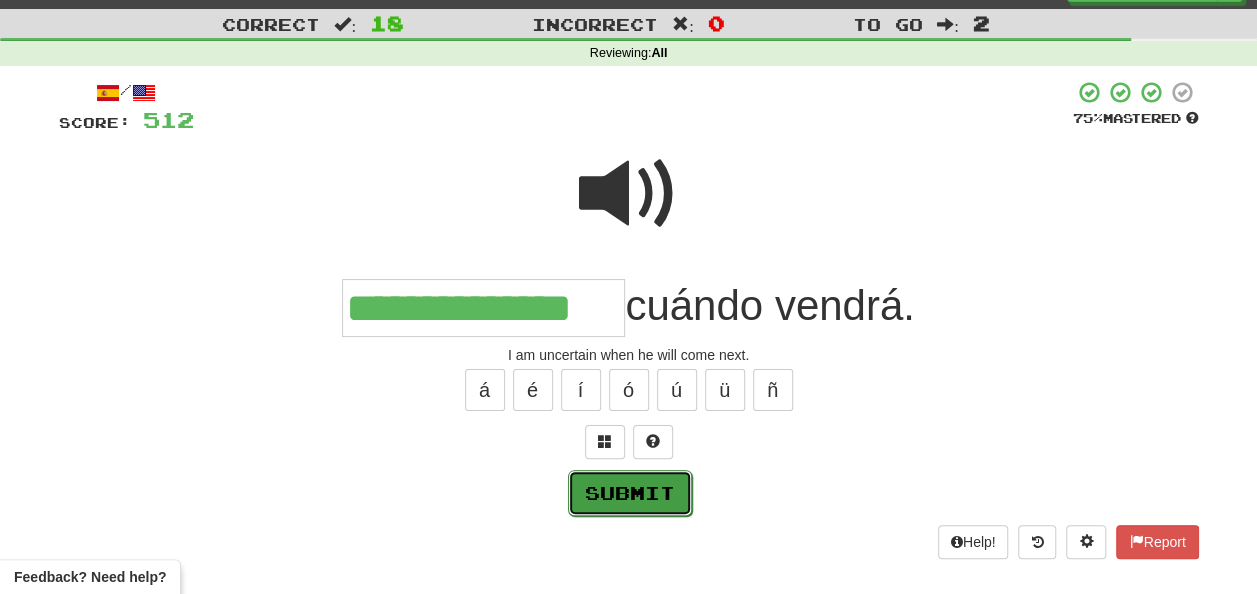 click on "Submit" at bounding box center [630, 493] 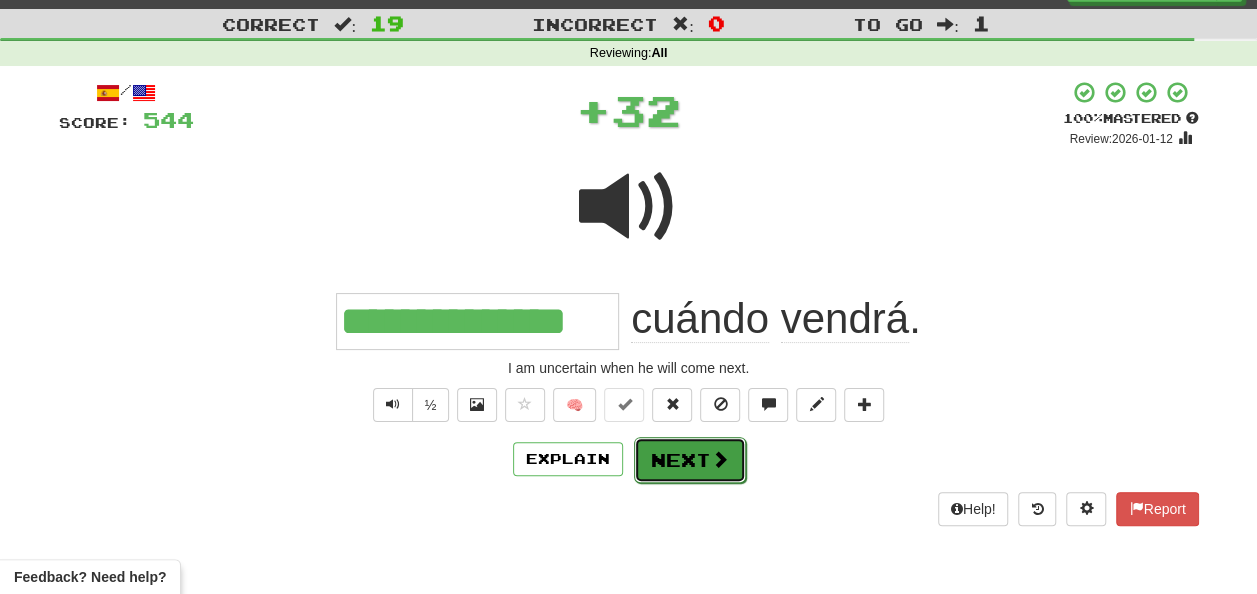 click on "Next" at bounding box center [690, 460] 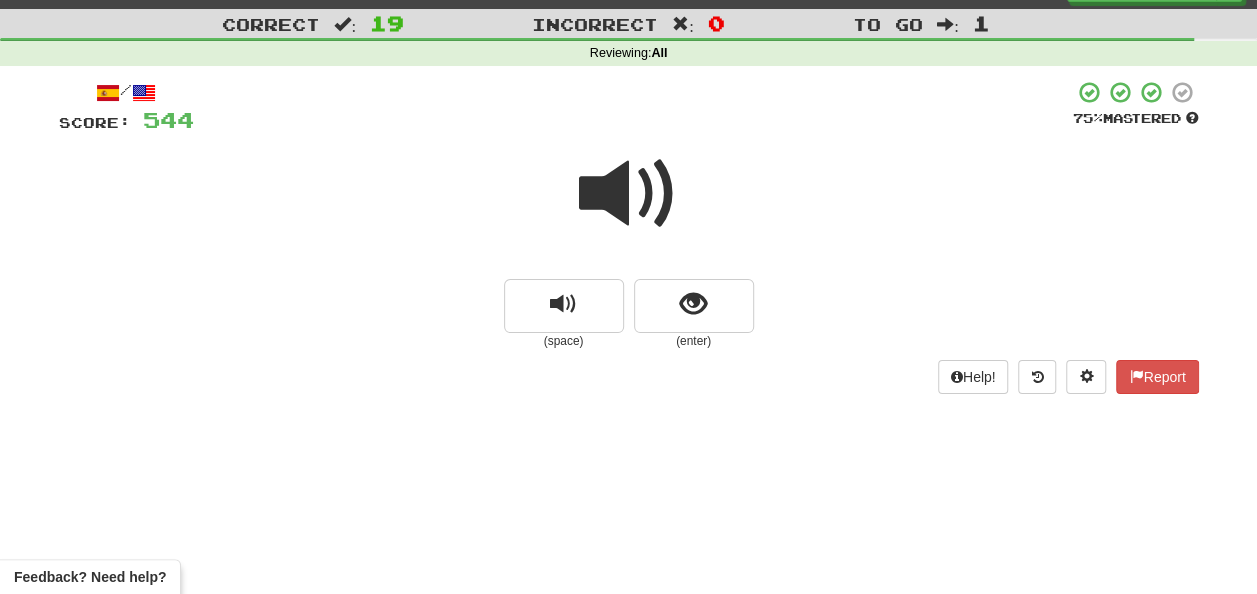 click at bounding box center (629, 194) 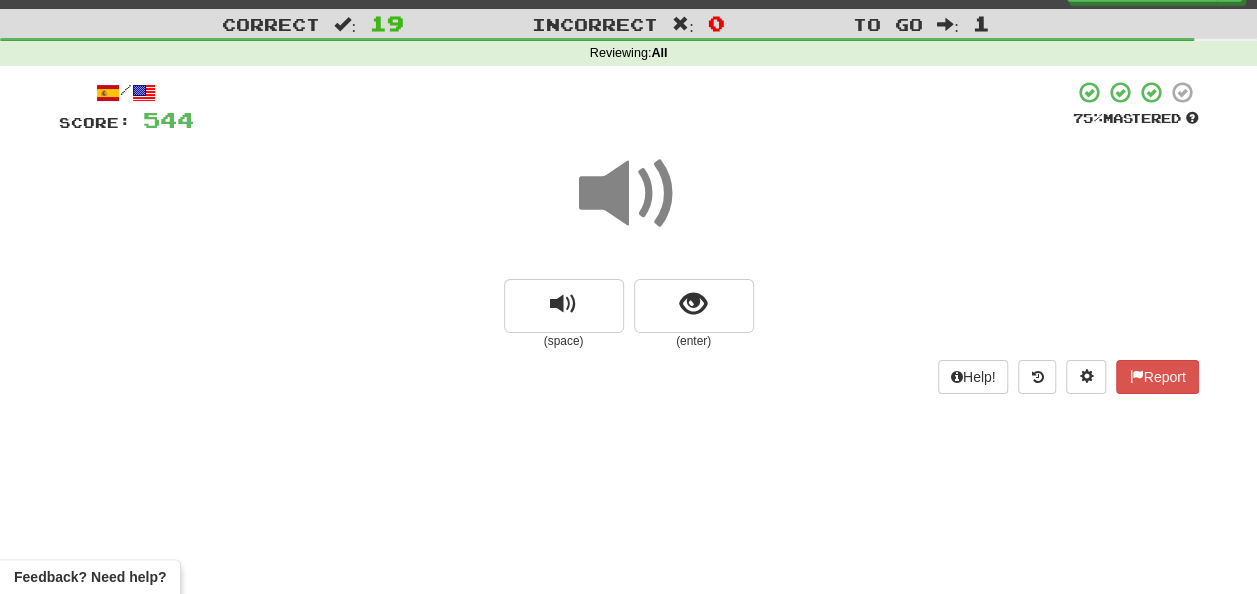 click at bounding box center (629, 194) 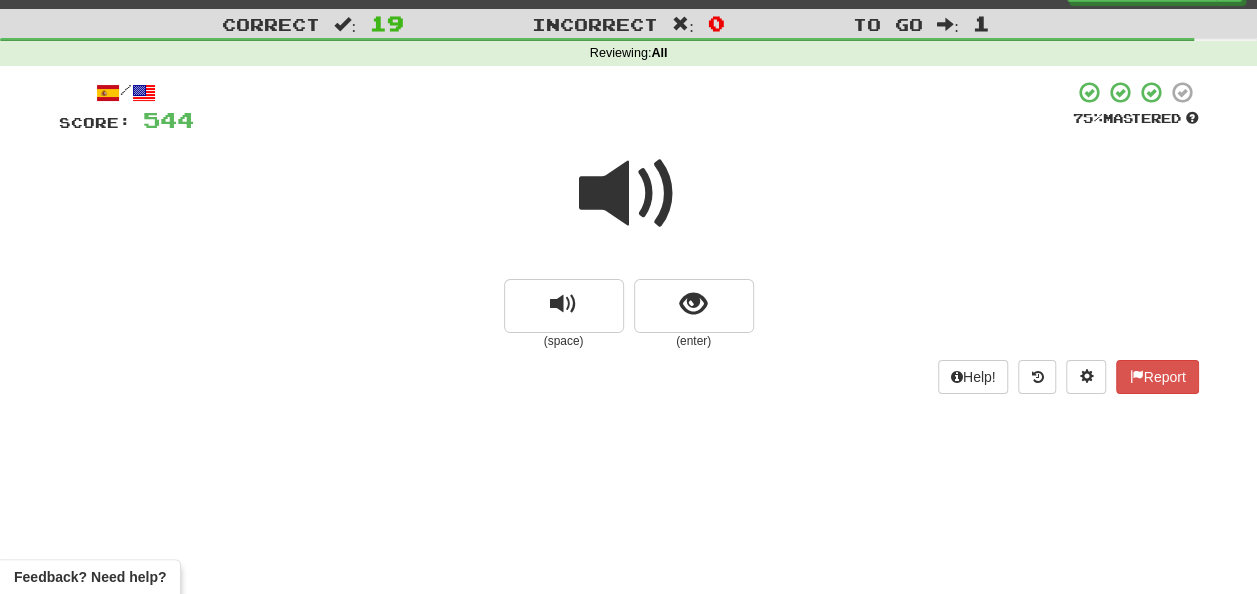 click at bounding box center [629, 194] 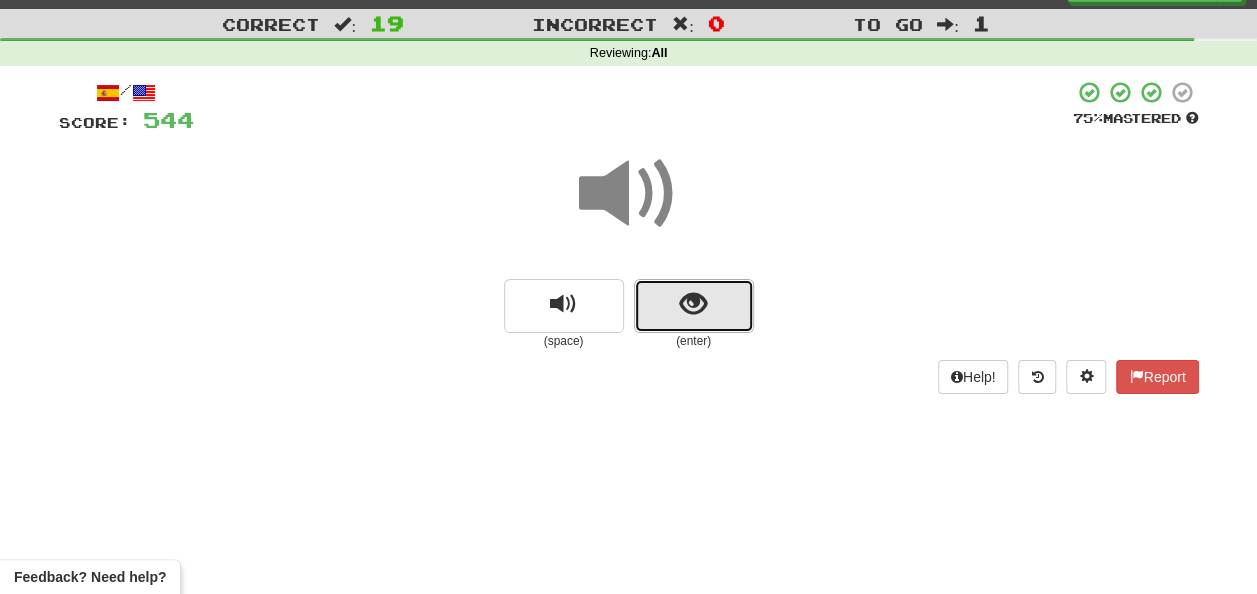 click at bounding box center [693, 304] 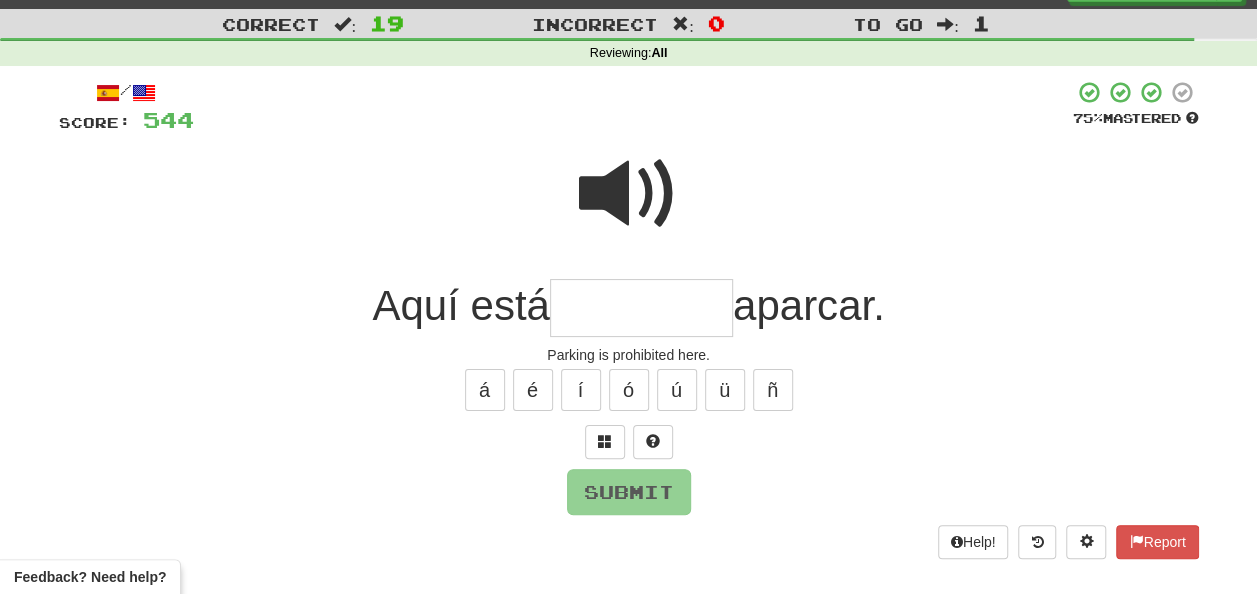 click at bounding box center (629, 194) 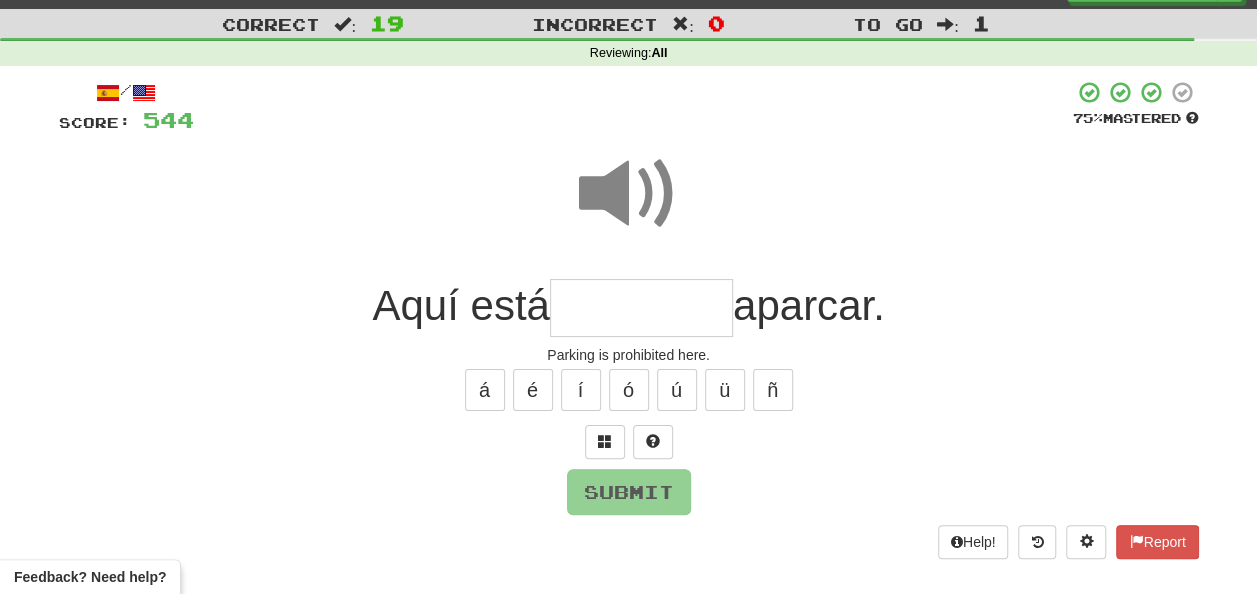 click at bounding box center [641, 308] 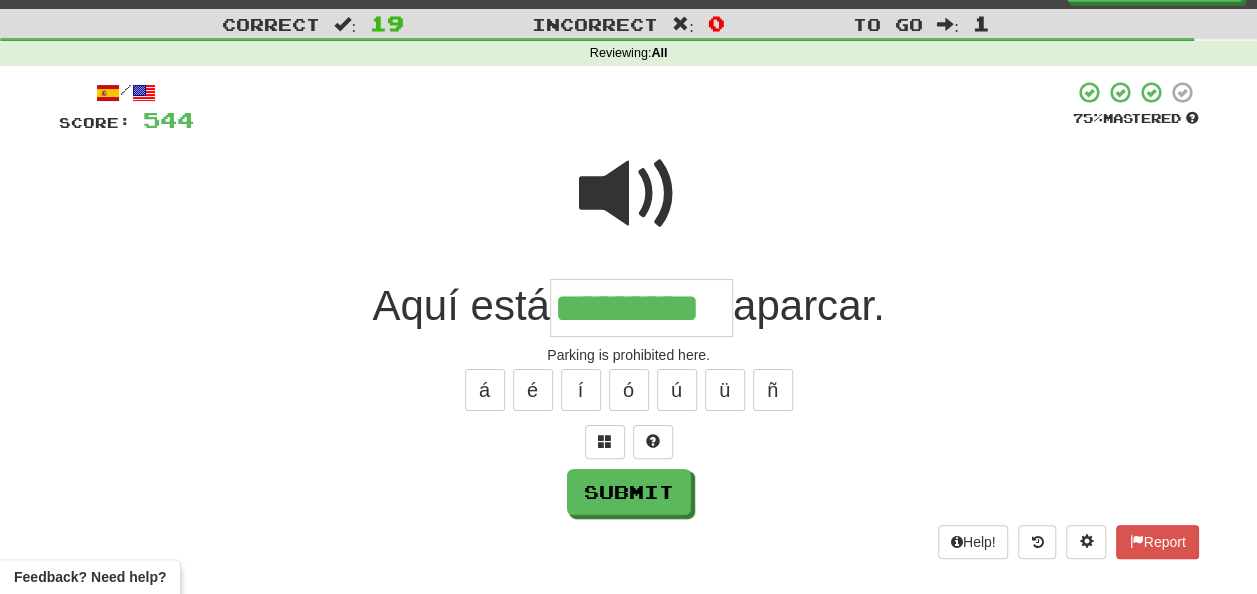 type on "*********" 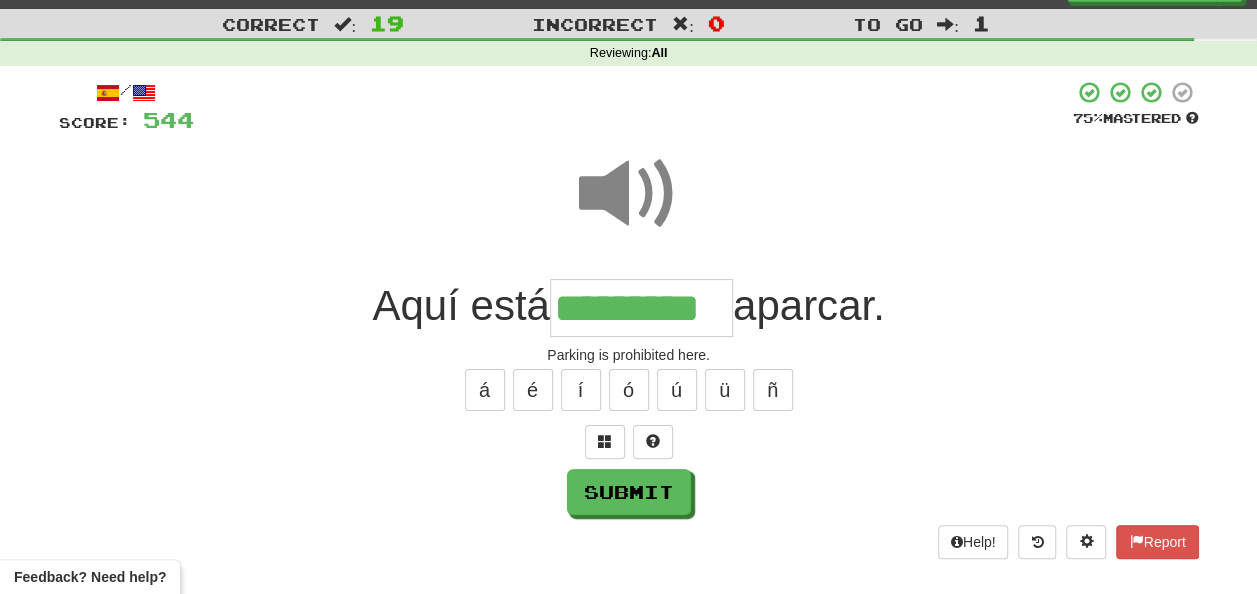 click at bounding box center [629, 194] 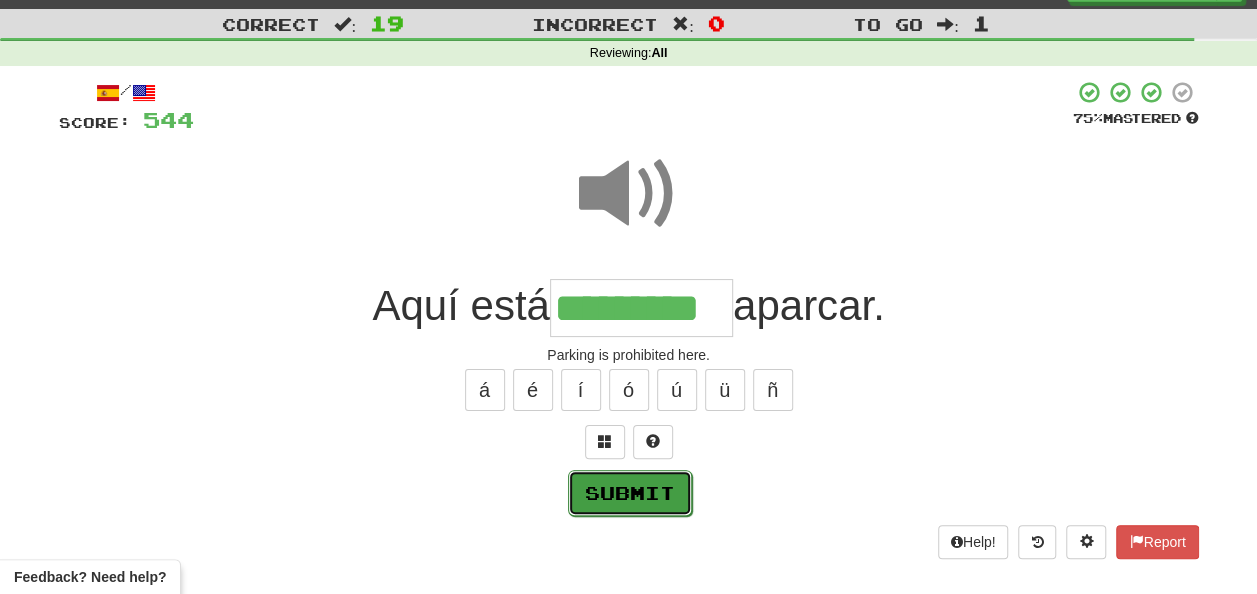 click on "Submit" at bounding box center [630, 493] 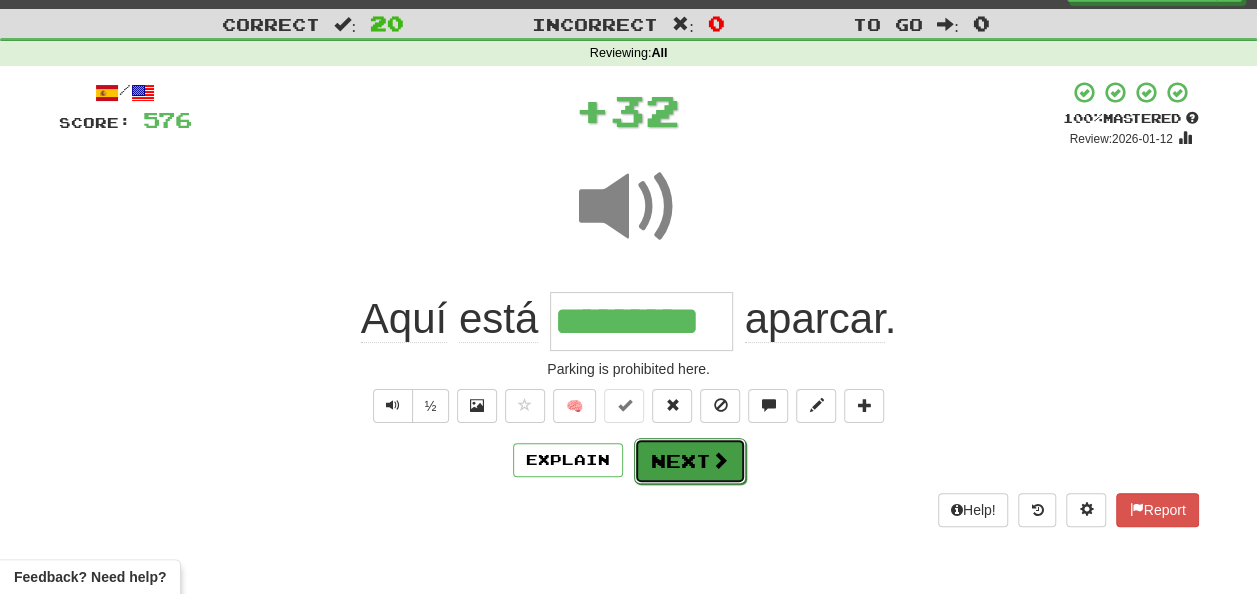 click on "Next" at bounding box center (690, 461) 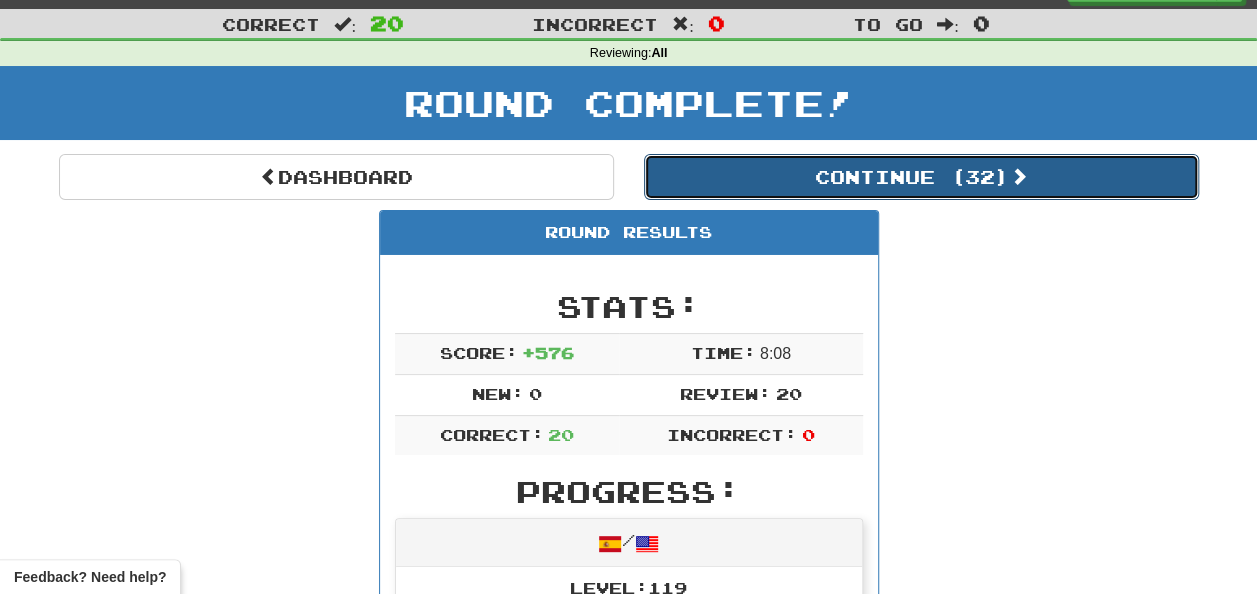 click on "Continue ( 32 )" at bounding box center (921, 177) 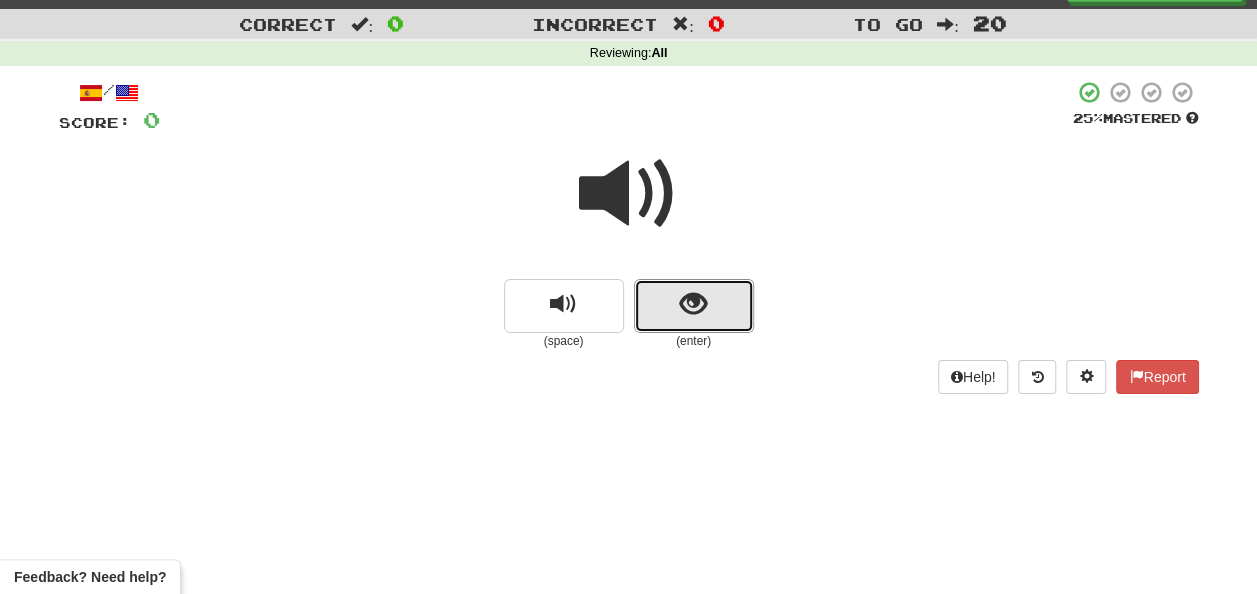 click at bounding box center [694, 306] 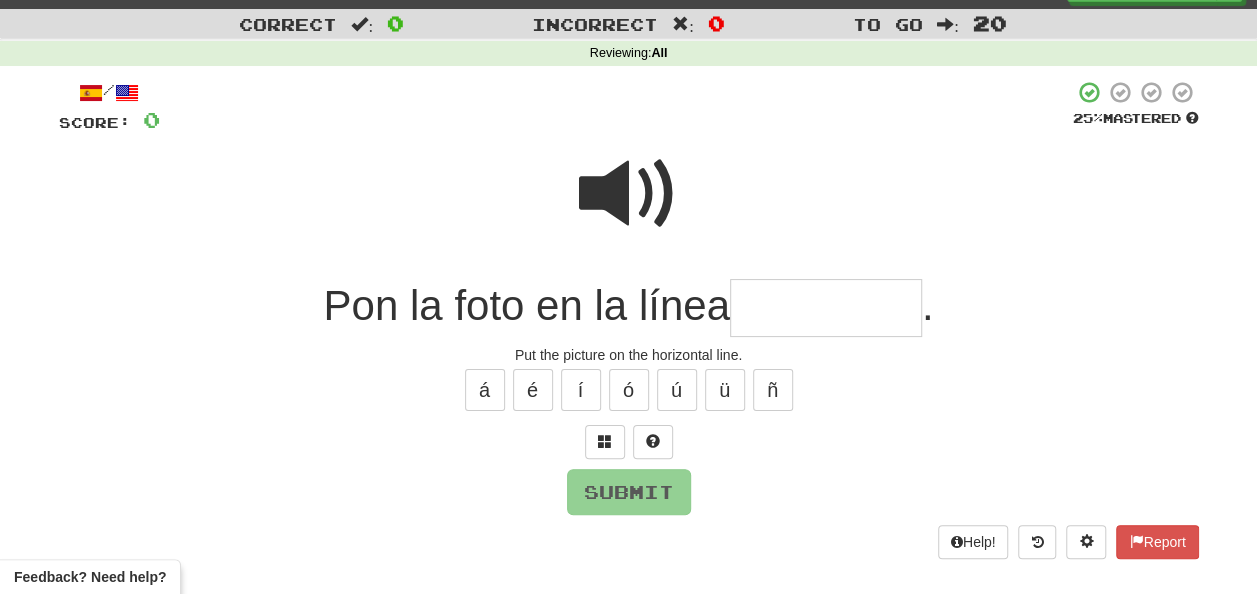 click at bounding box center [826, 308] 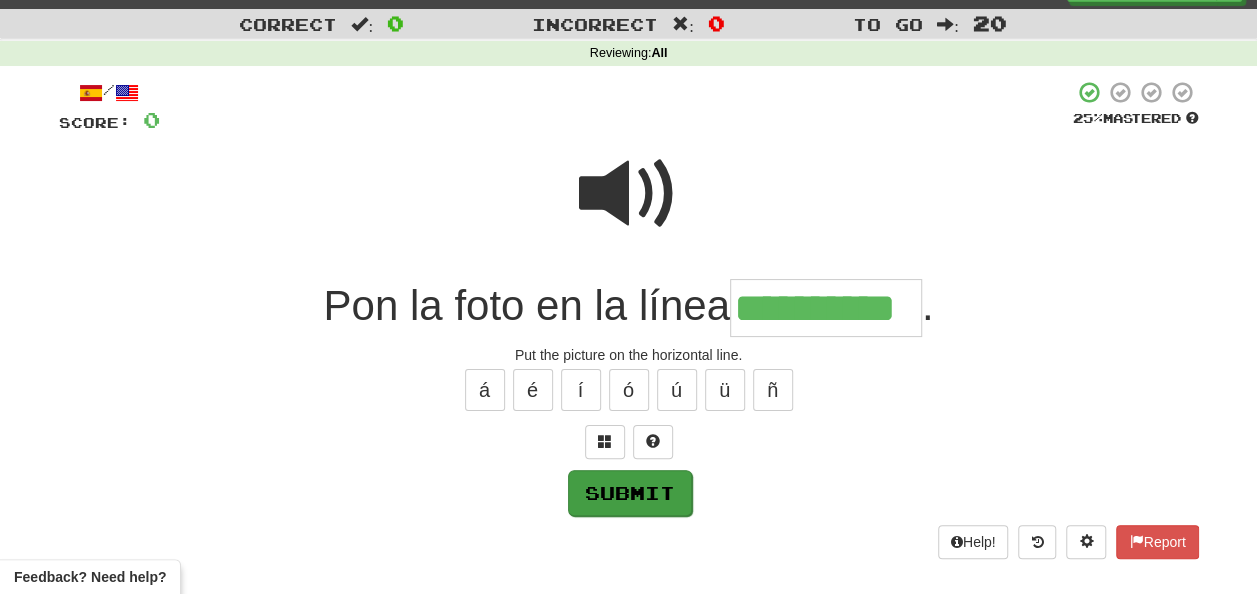 type on "**********" 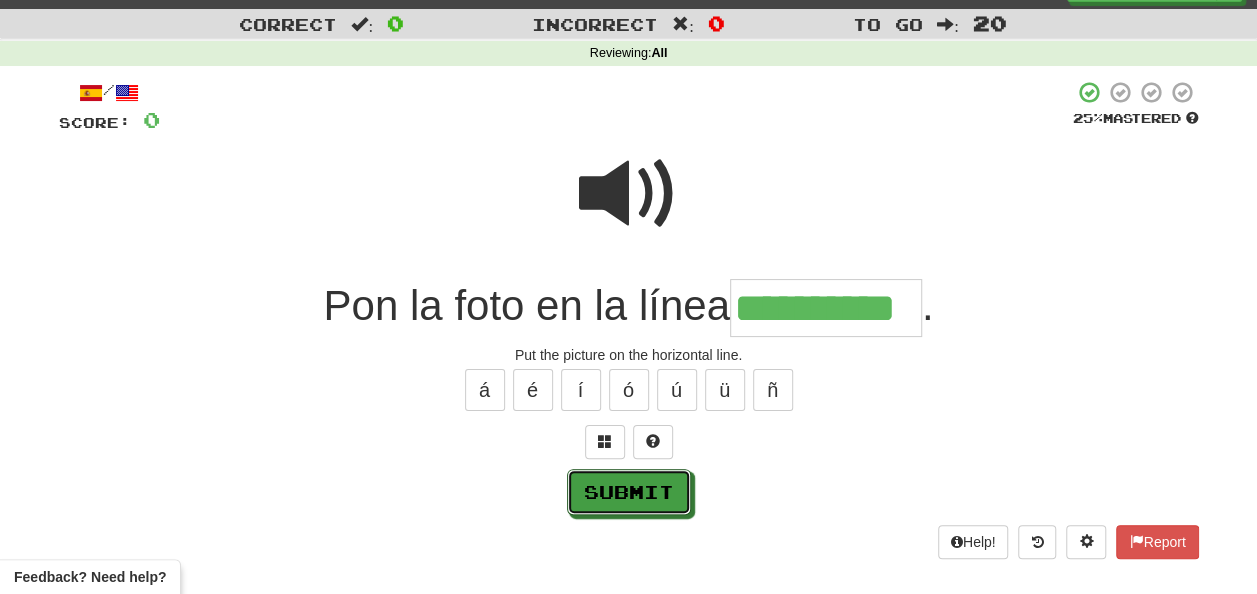 click on "Submit" at bounding box center [629, 492] 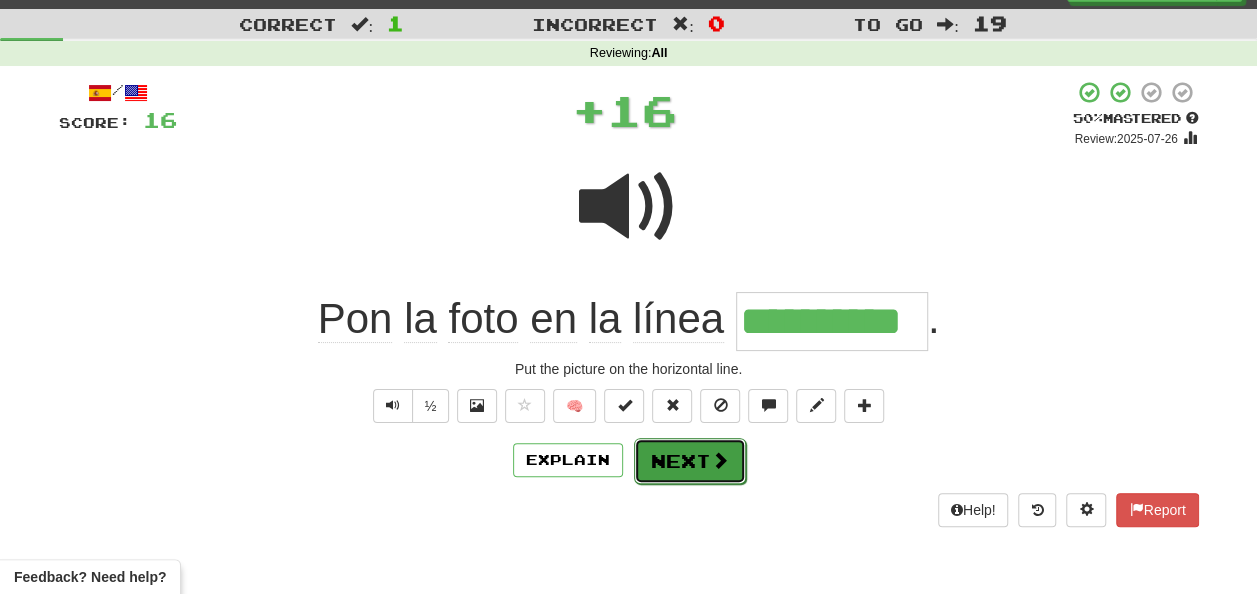 click on "Next" at bounding box center (690, 461) 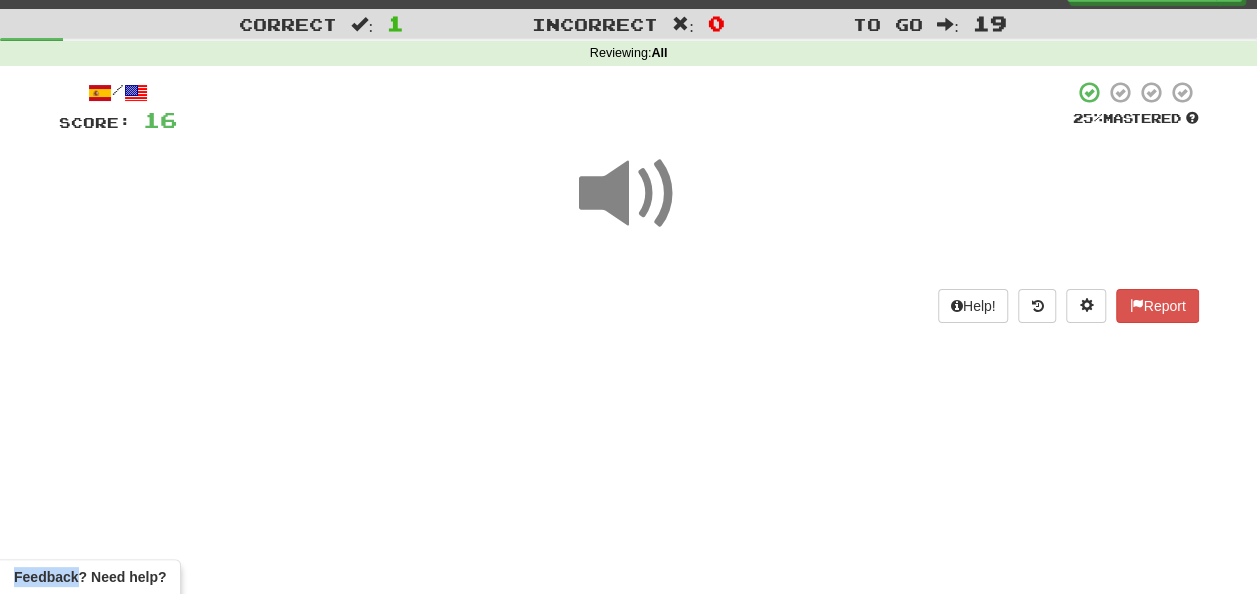 click on "Dashboard
Clozemaster
[FIRST]
/
Toggle Dropdown
Dashboard
Leaderboard
Activity Feed
Notifications
1
Profile
Discussions
Español
/
English
Streak:
4
Review:
72
Points Today: 0
Languages
Account
Logout
[FIRST]
/
Toggle Dropdown
Dashboard
Leaderboard
Activity Feed
Notifications
1
Profile
Discussions
Español
/
English
Streak:
4
Review:
72
Points Today: 0
Languages
Account
Logout
clozemaster
Correct   :   1 Incorrect   :   0 To go   :   19 Reviewing :  All  /  Score:   16 25 %  Mastered  Help!  Report
Feedback? Need help?" at bounding box center (628, 255) 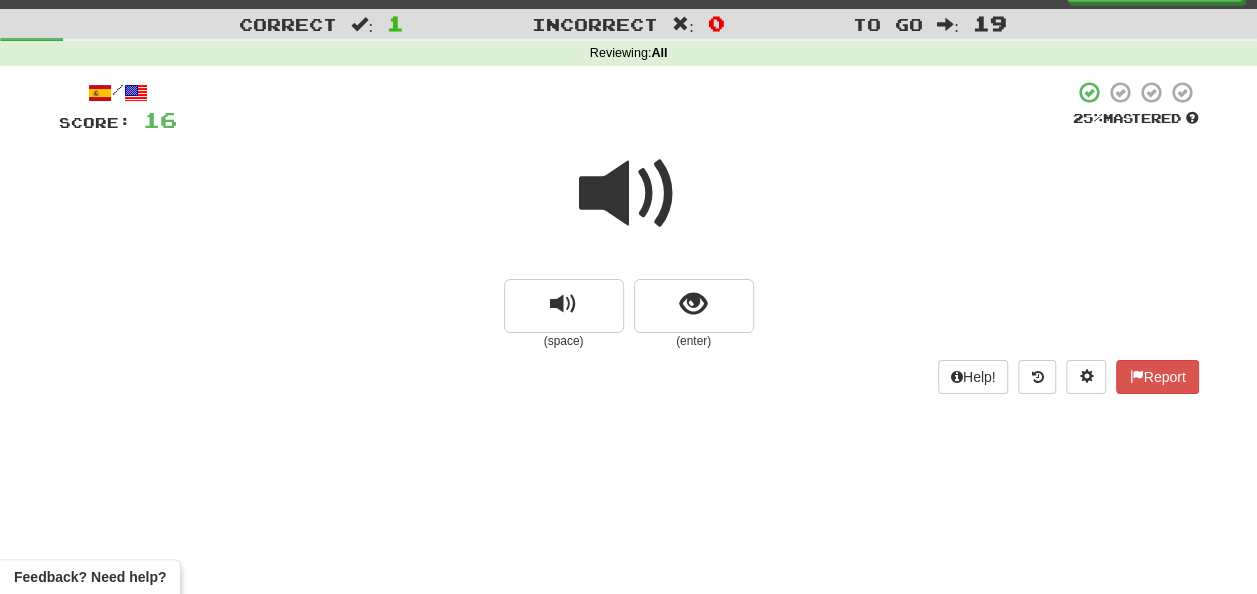 drag, startPoint x: 688, startPoint y: 459, endPoint x: 612, endPoint y: 196, distance: 273.76083 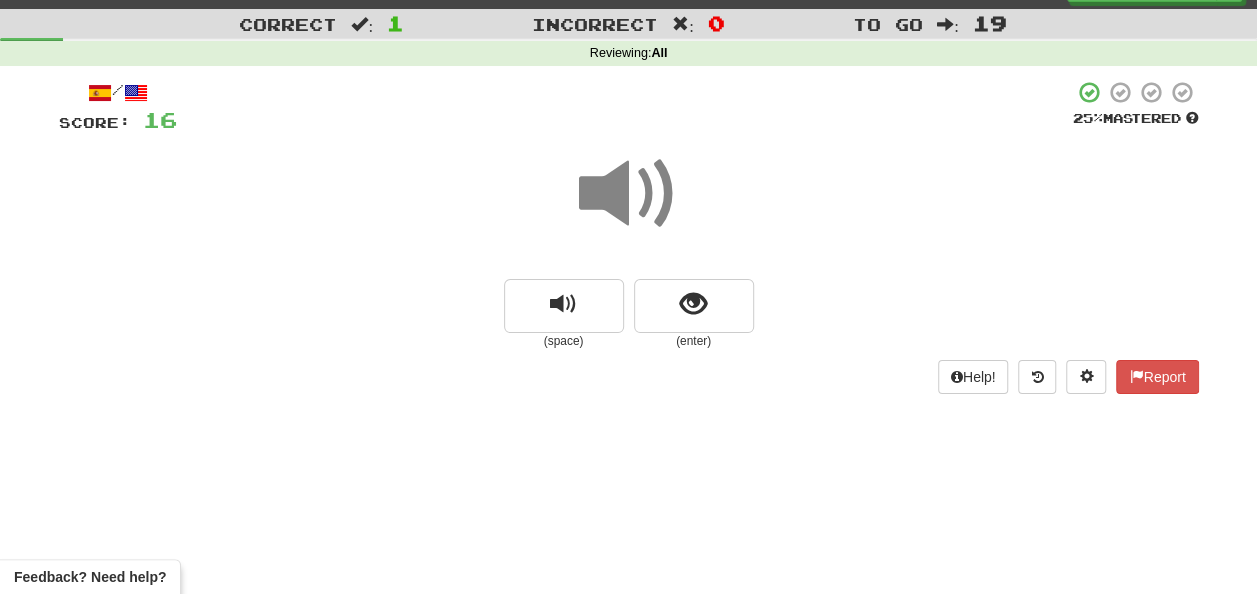 click at bounding box center (629, 194) 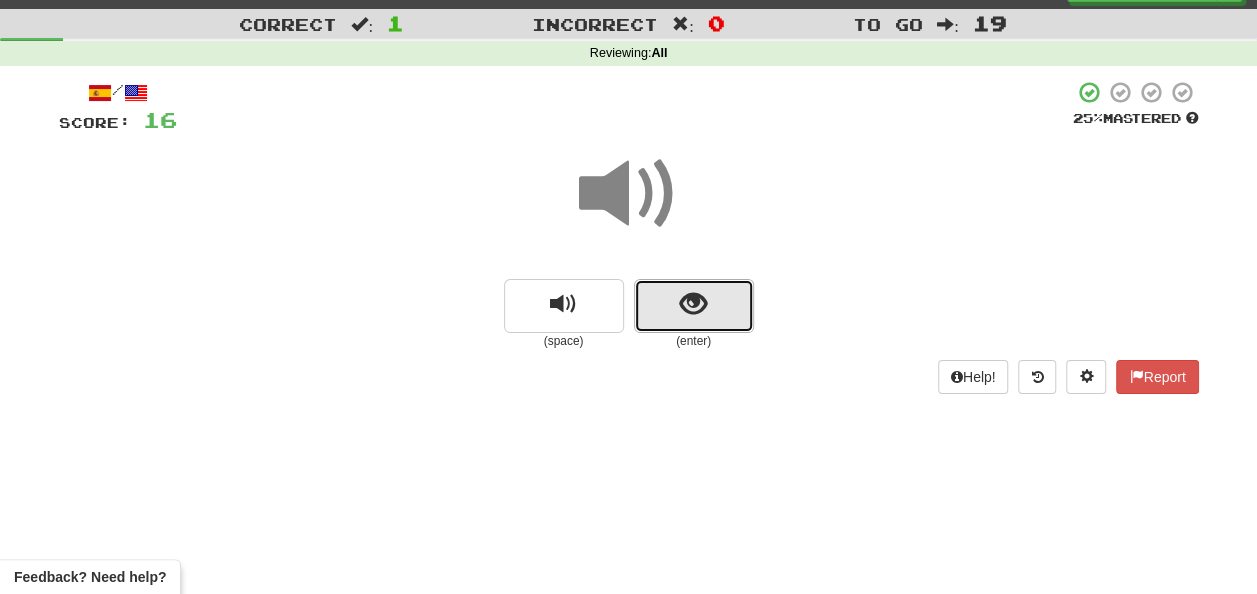 click at bounding box center (693, 304) 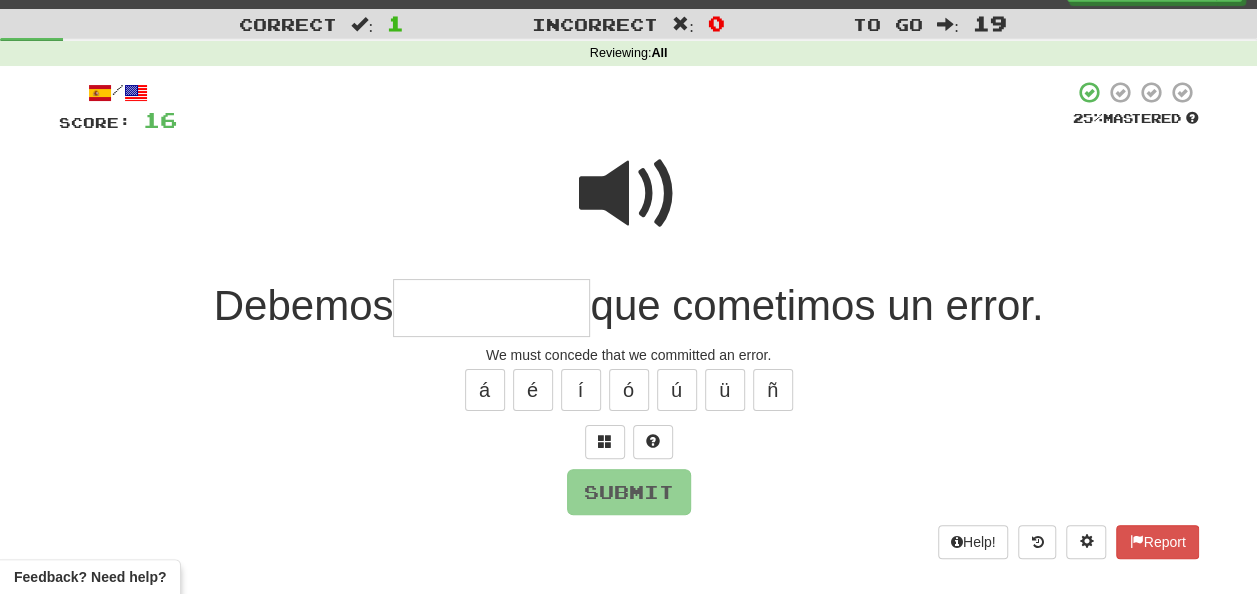click at bounding box center [491, 308] 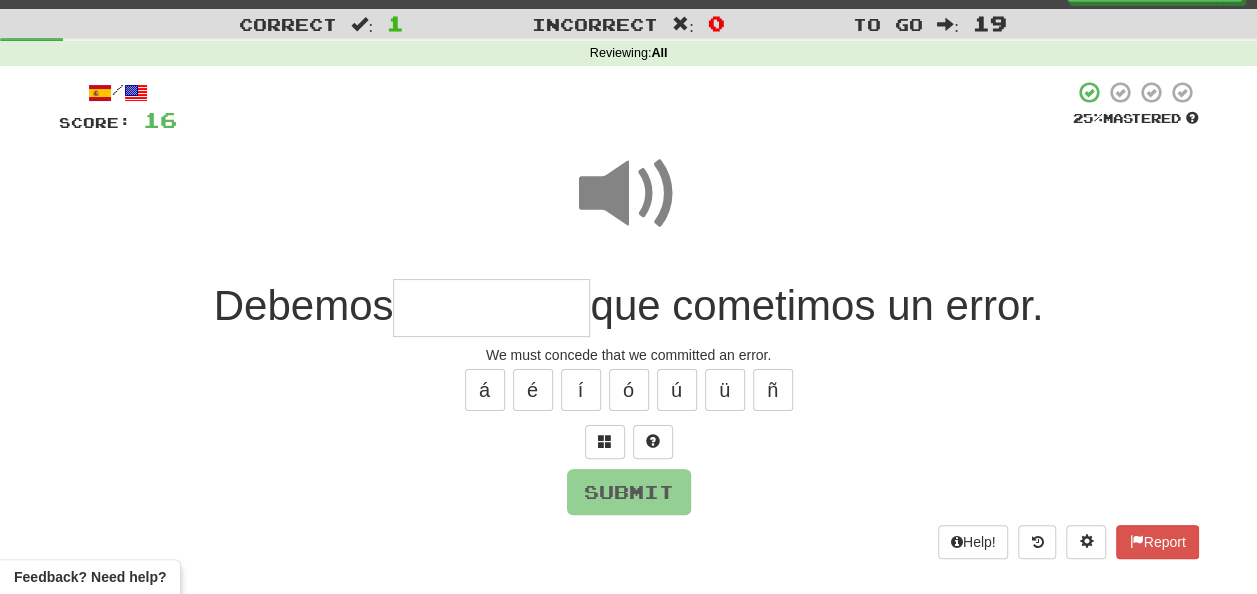 click at bounding box center [491, 308] 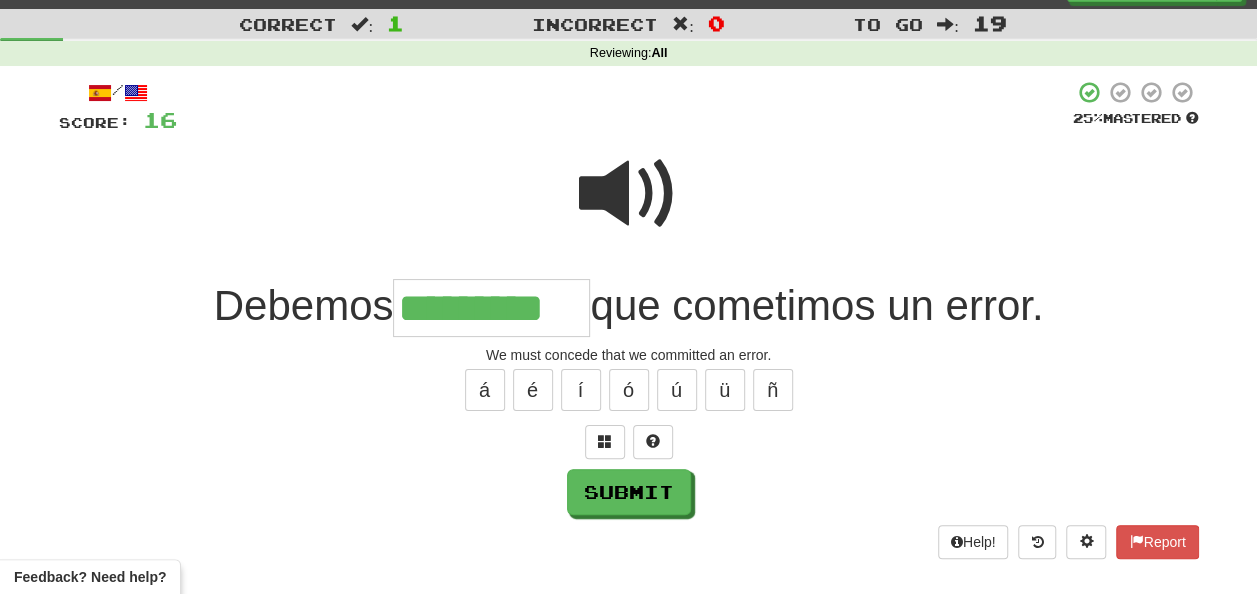 type on "*********" 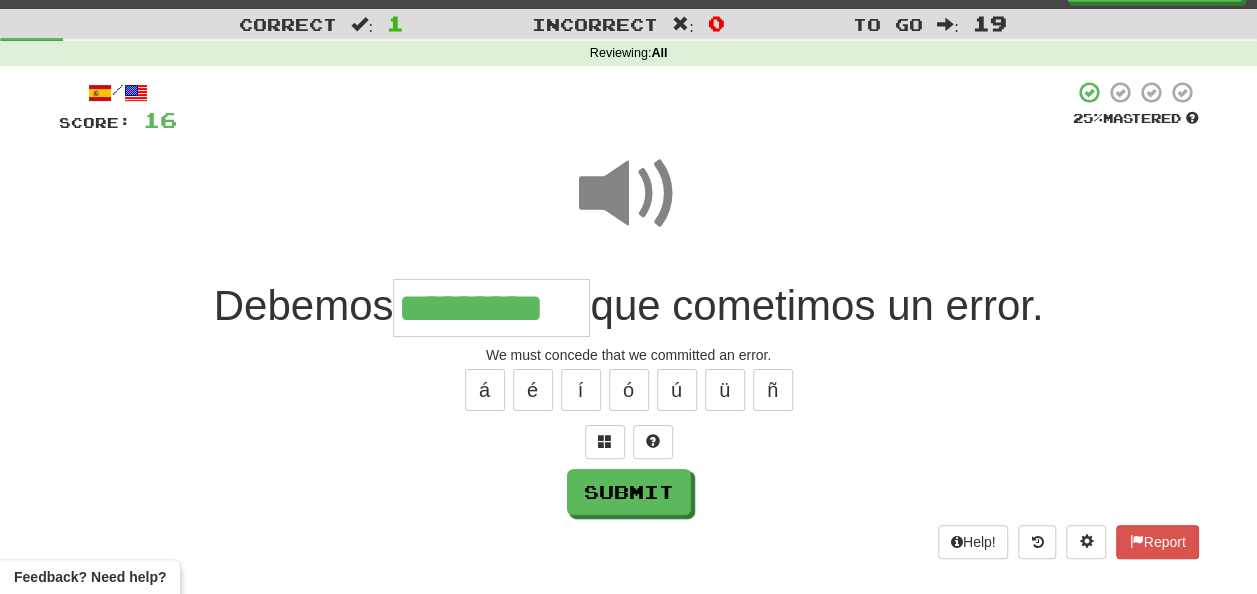 click at bounding box center (629, 194) 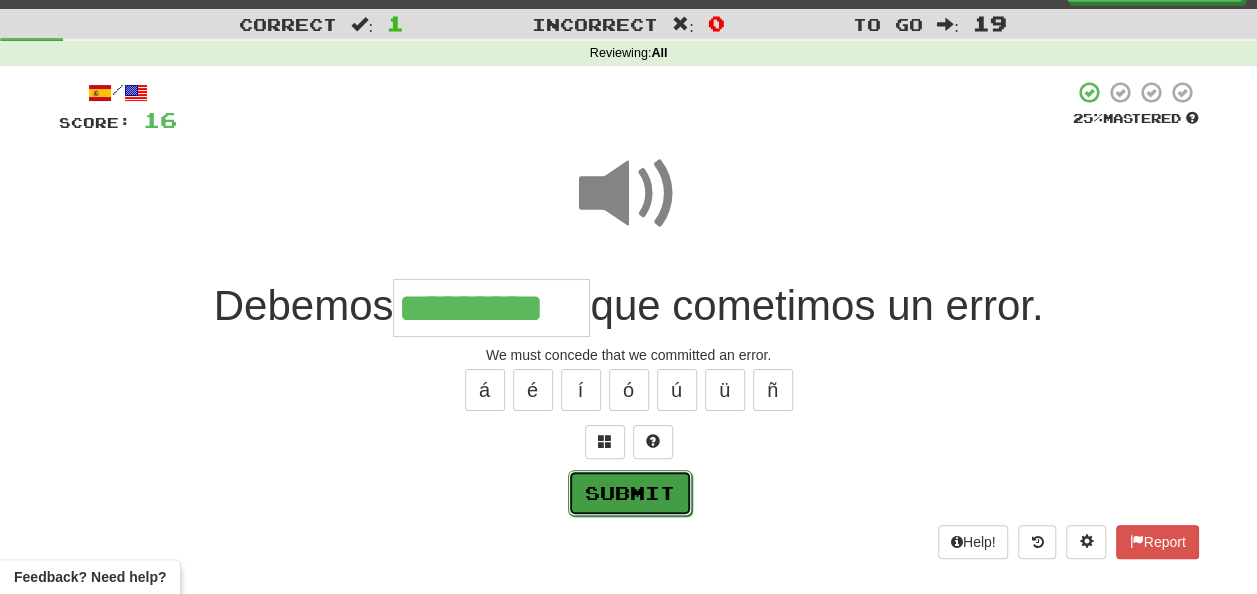click on "Submit" at bounding box center [630, 493] 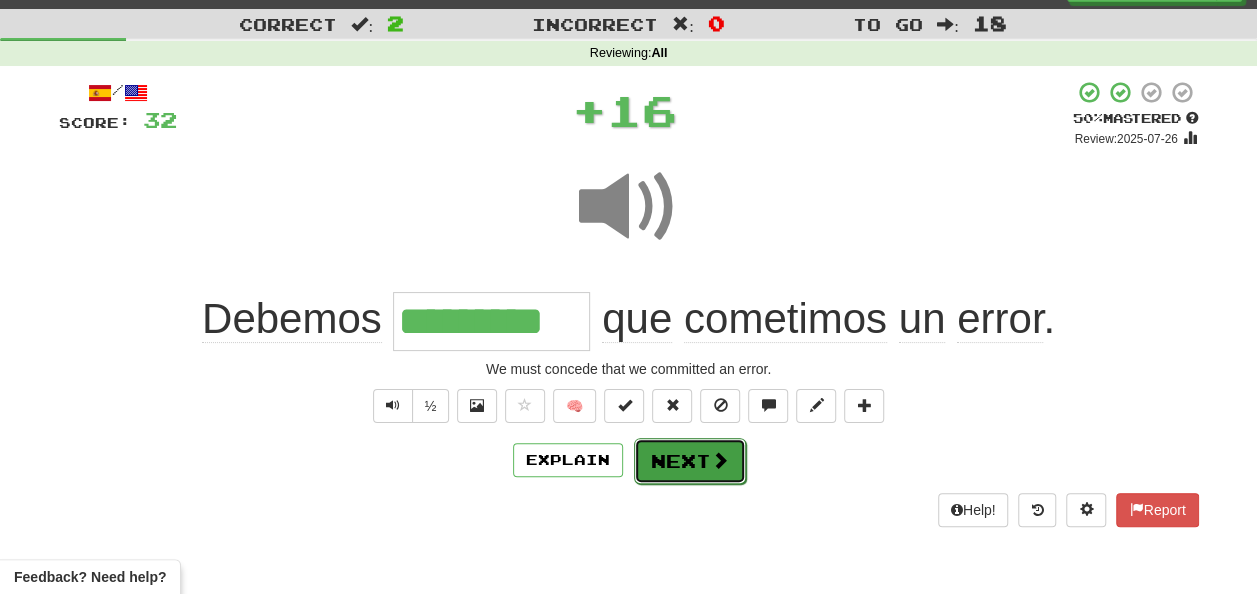 click on "Next" at bounding box center (690, 461) 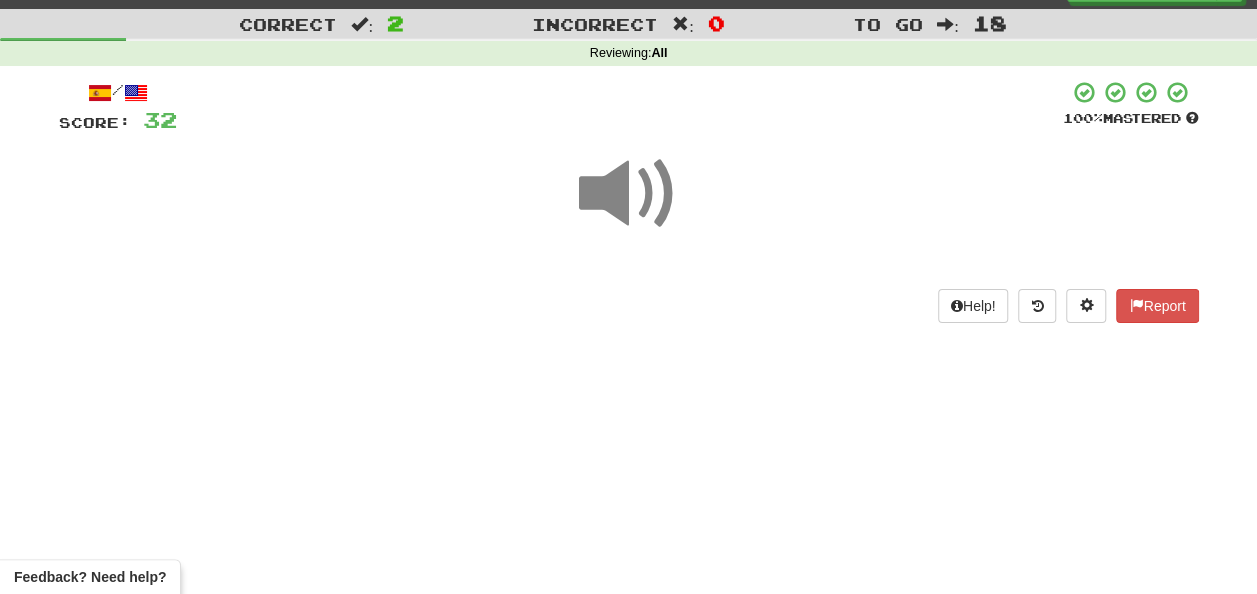 click at bounding box center (629, 194) 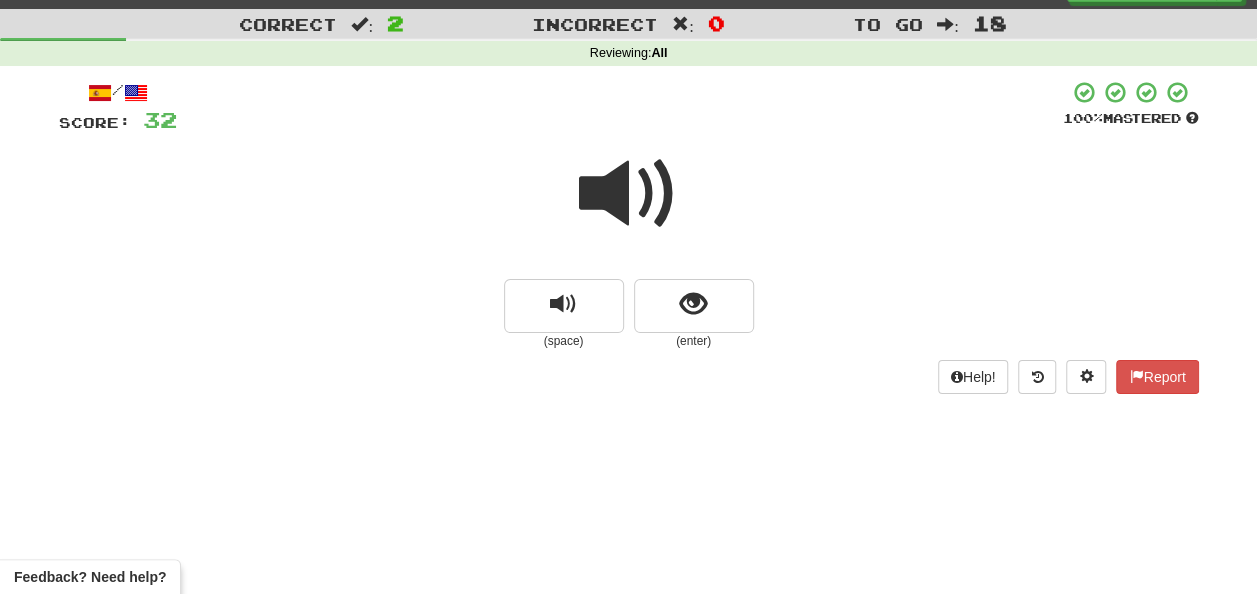 click at bounding box center (629, 194) 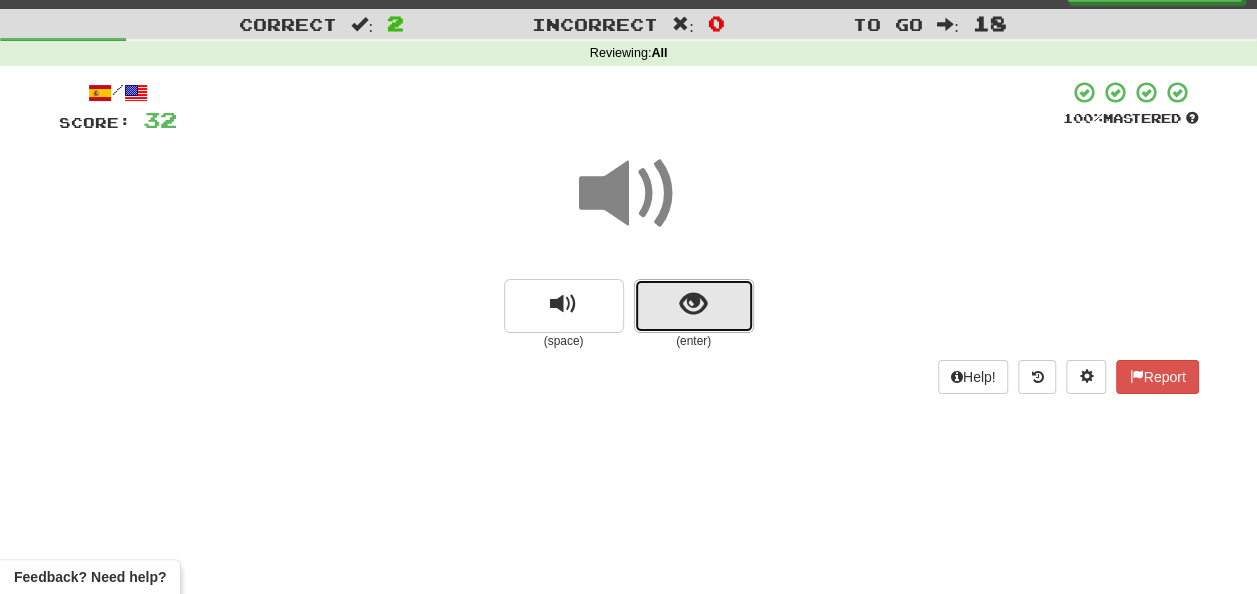 click at bounding box center (693, 304) 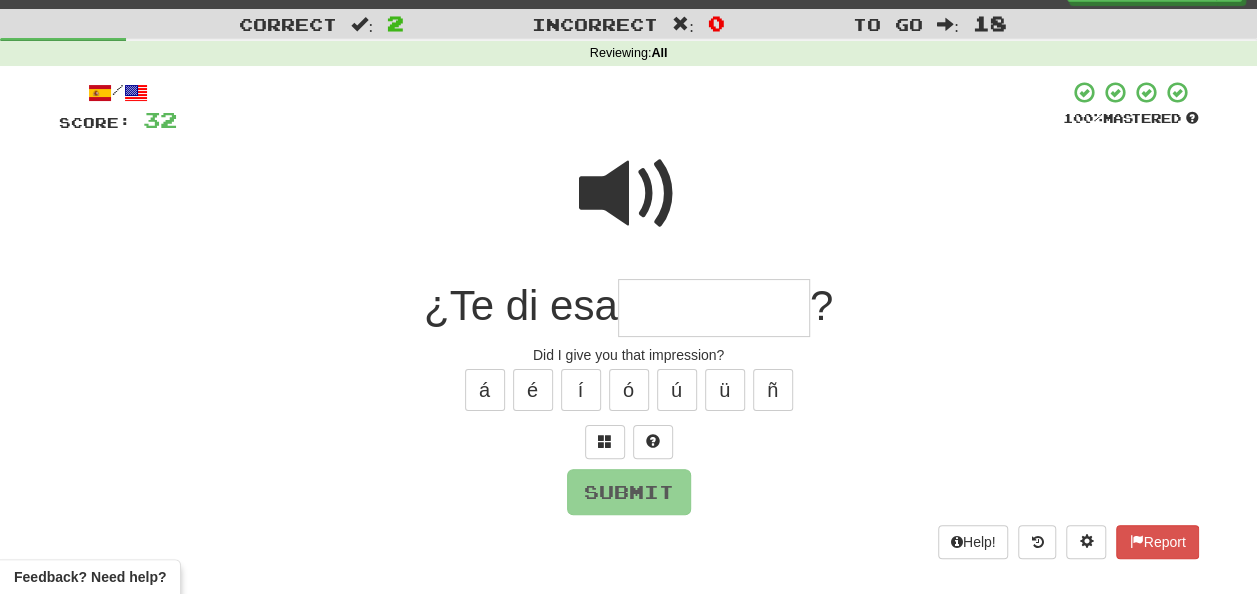 click at bounding box center [714, 308] 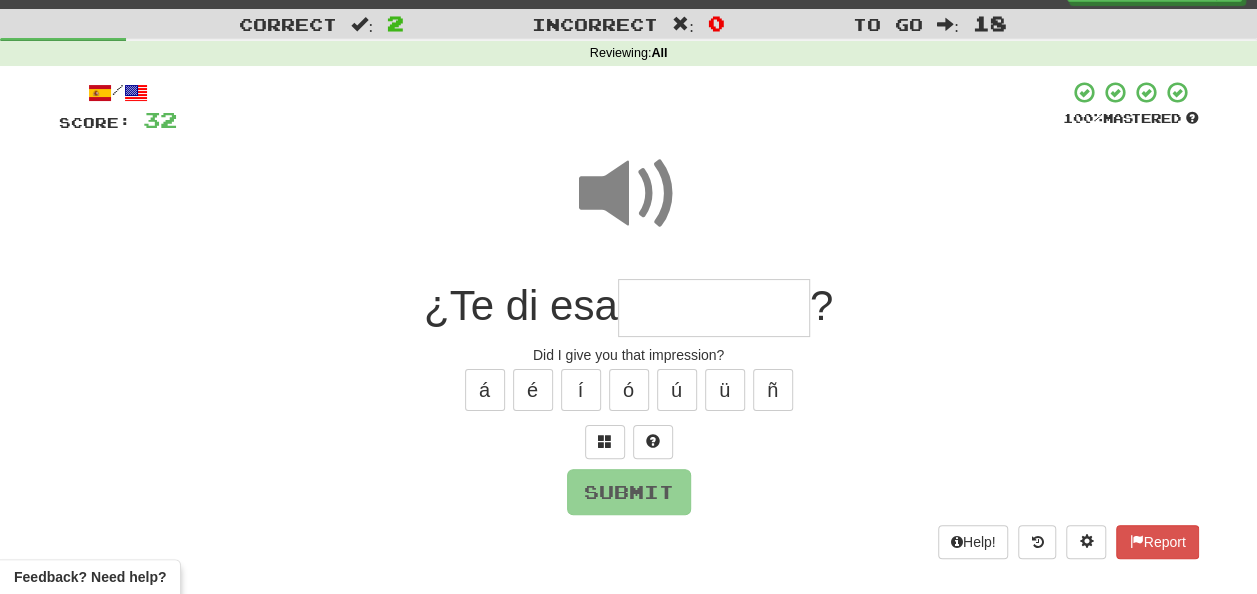 click at bounding box center (629, 194) 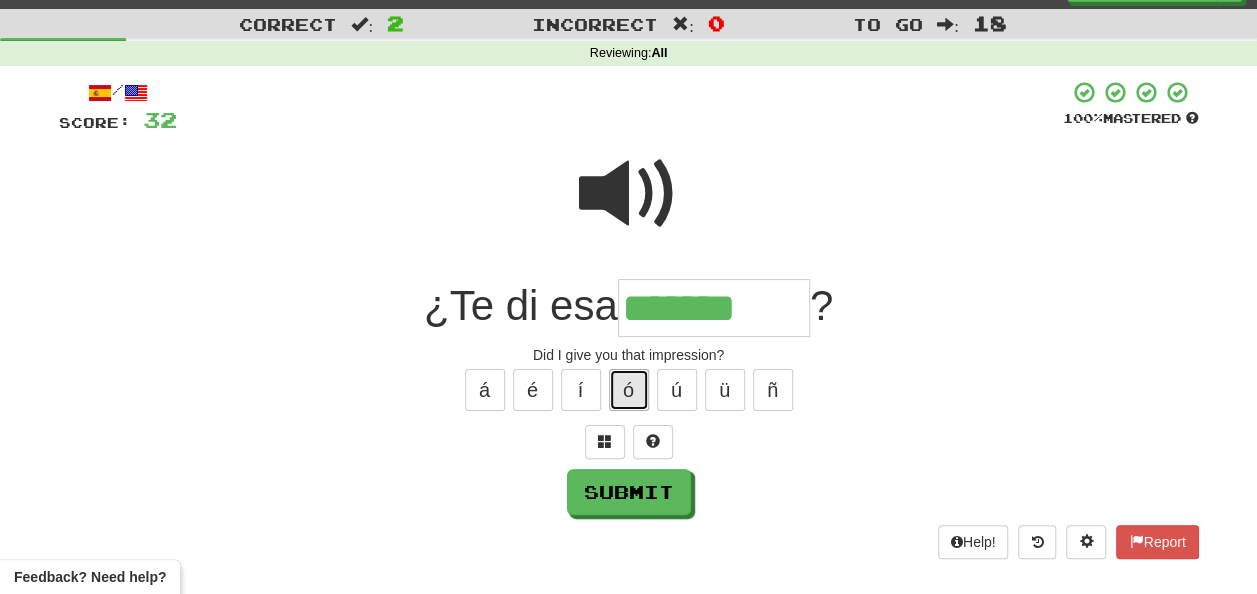 click on "ó" at bounding box center (629, 390) 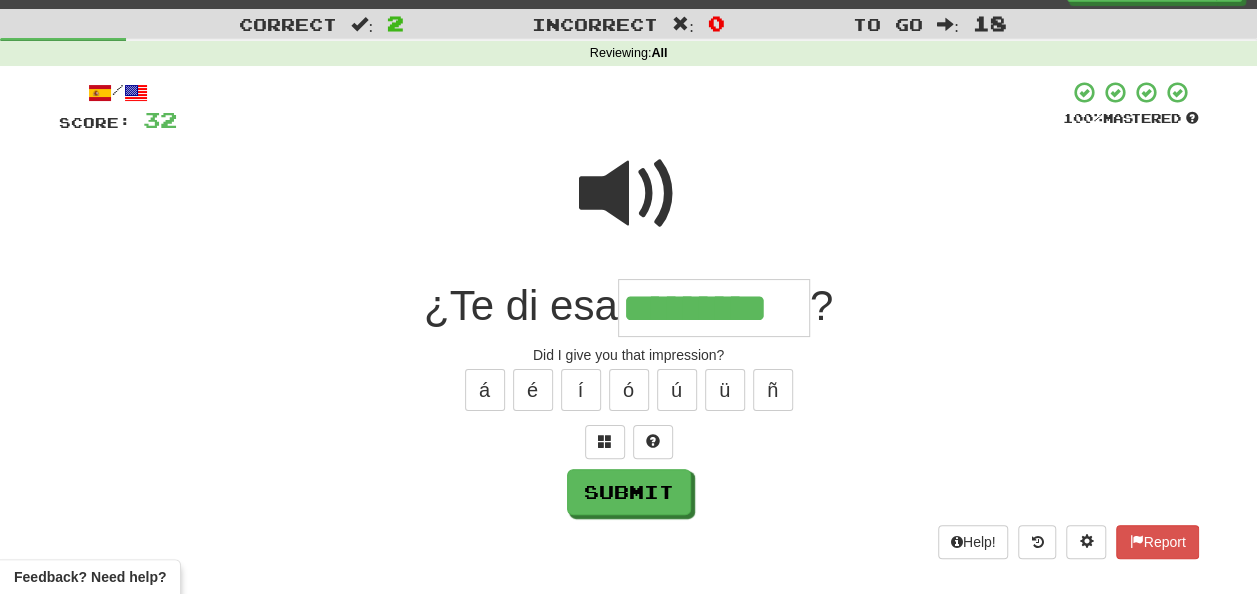 type on "*********" 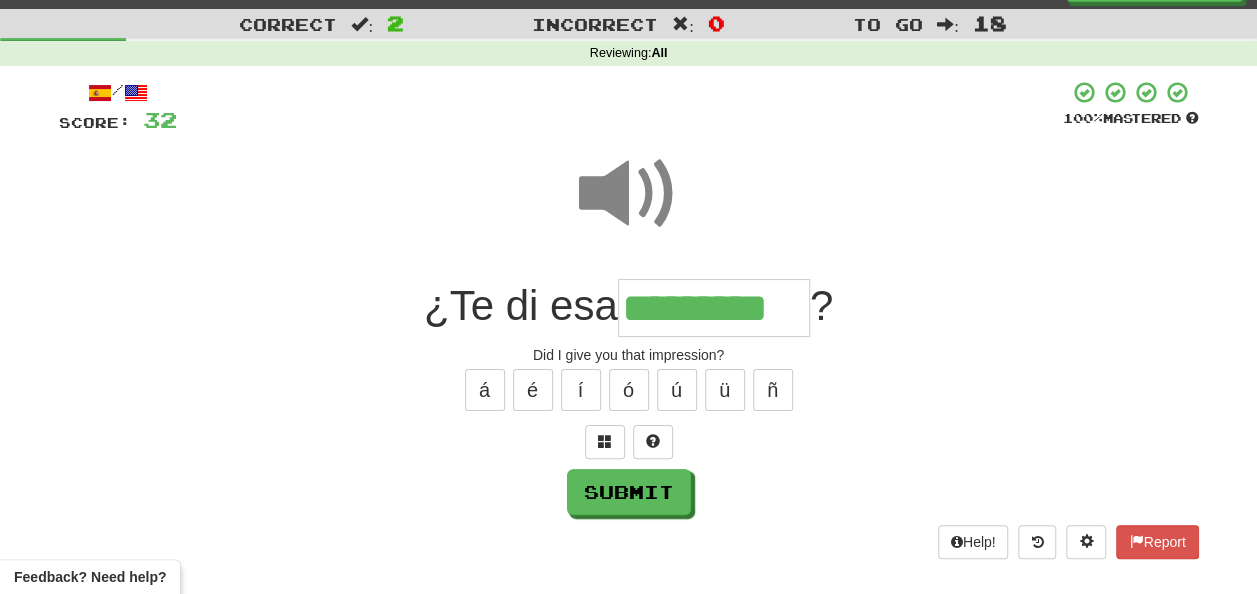 click at bounding box center (629, 194) 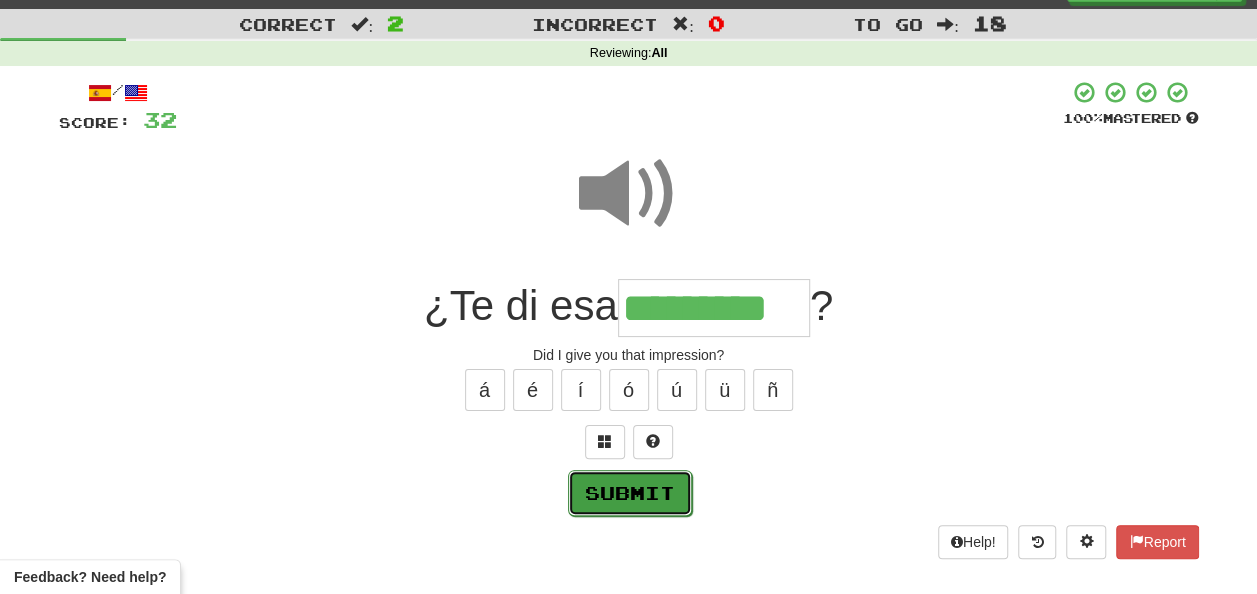 click on "Submit" at bounding box center [630, 493] 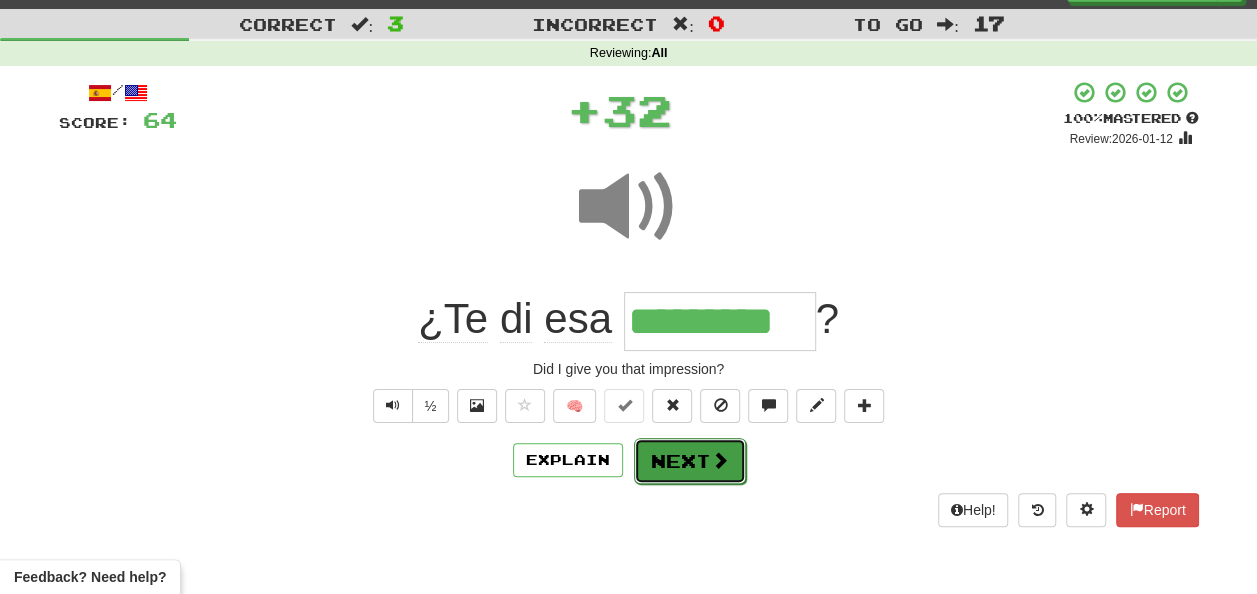 click on "Next" at bounding box center [690, 461] 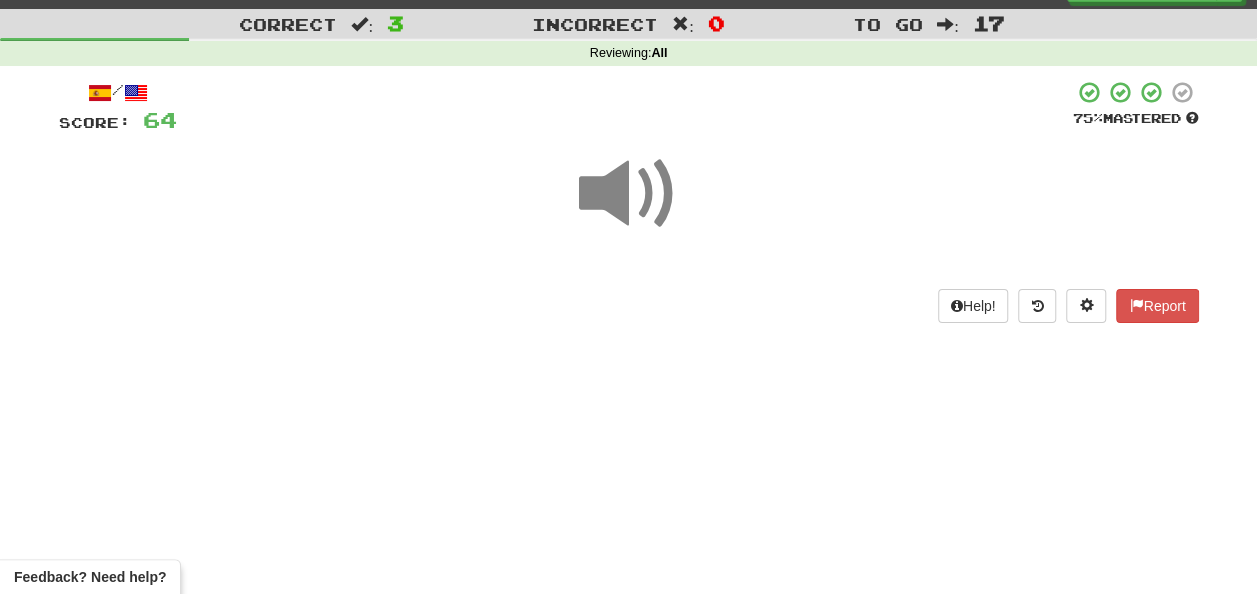 click at bounding box center (629, 194) 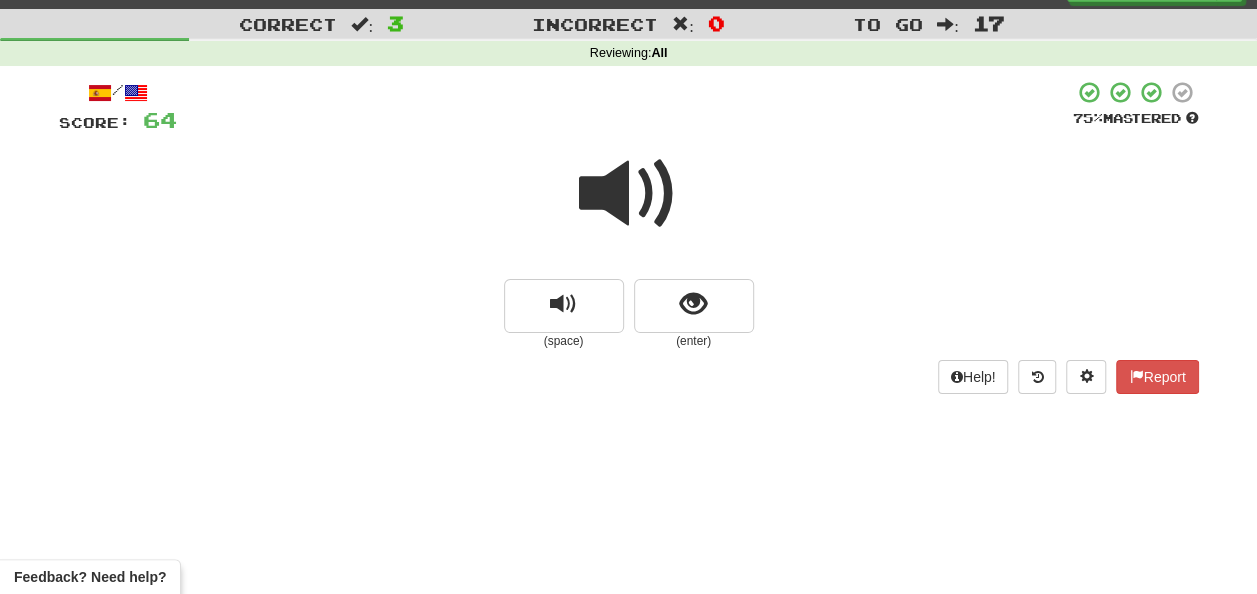 click at bounding box center [629, 194] 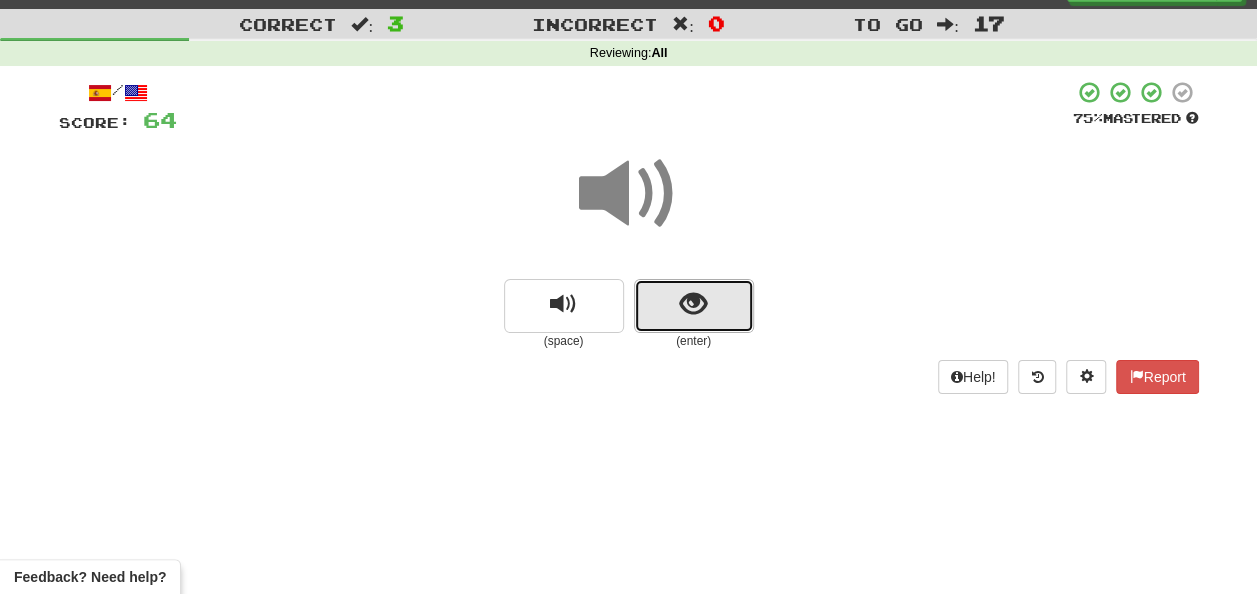 click at bounding box center [694, 306] 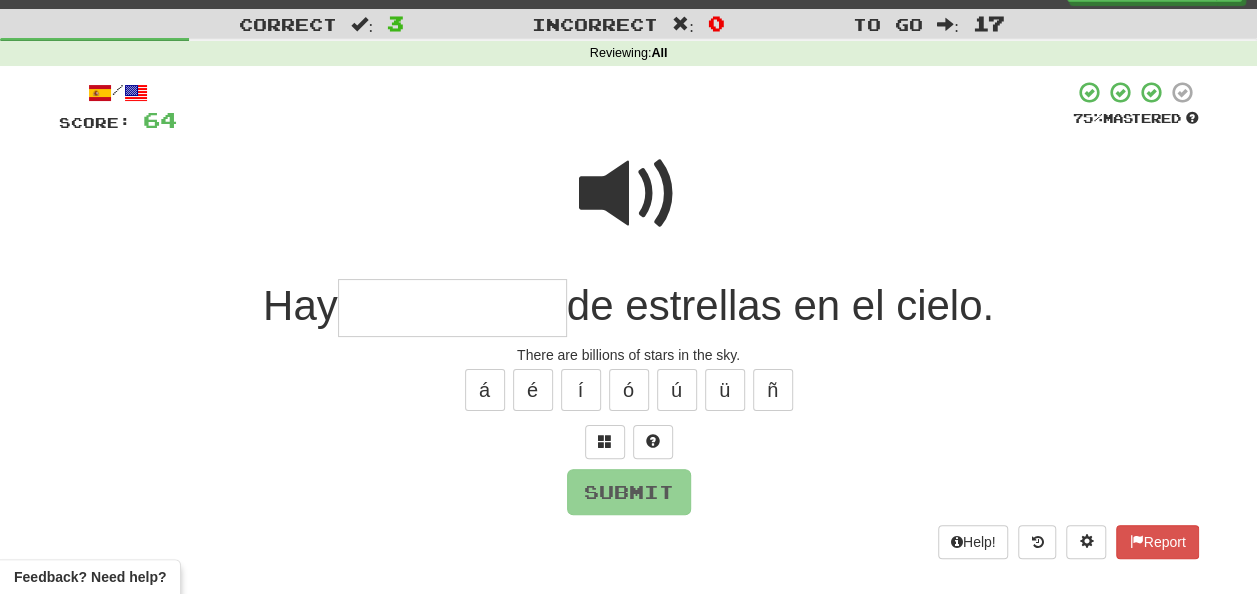 click at bounding box center (452, 308) 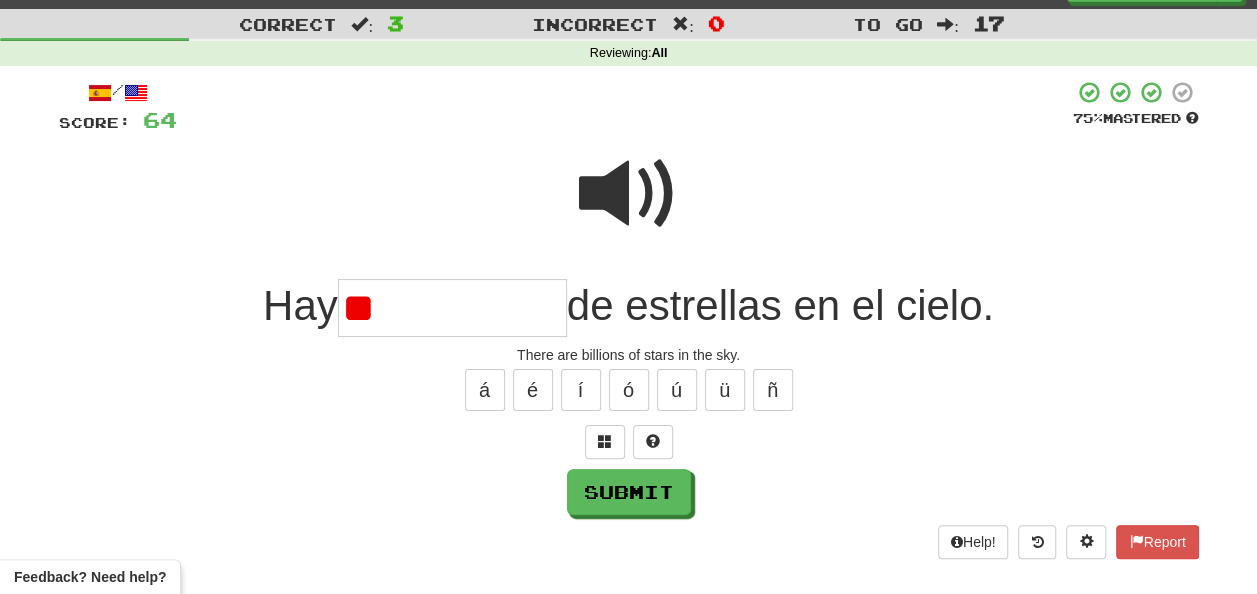 type on "*" 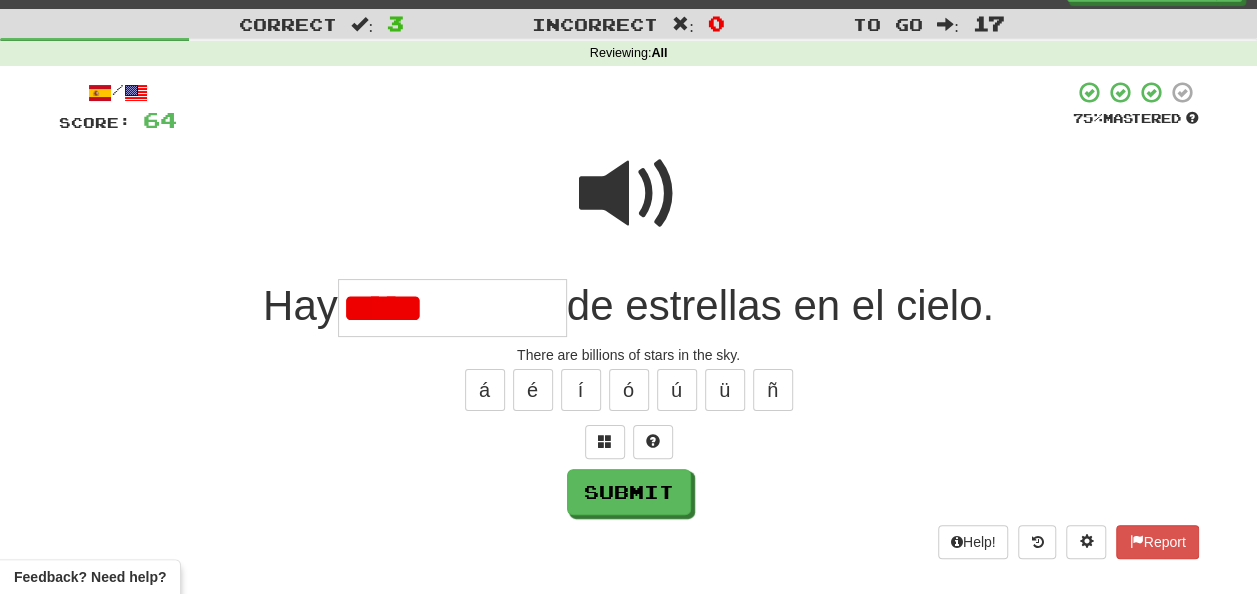 type on "***" 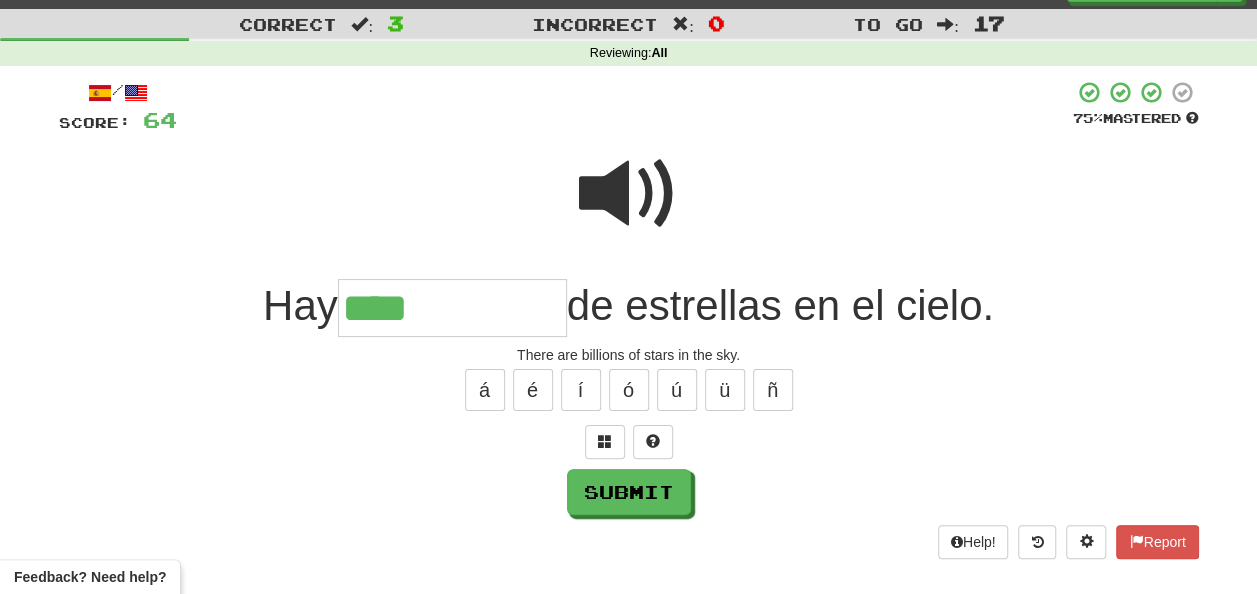 click on "***" at bounding box center [452, 308] 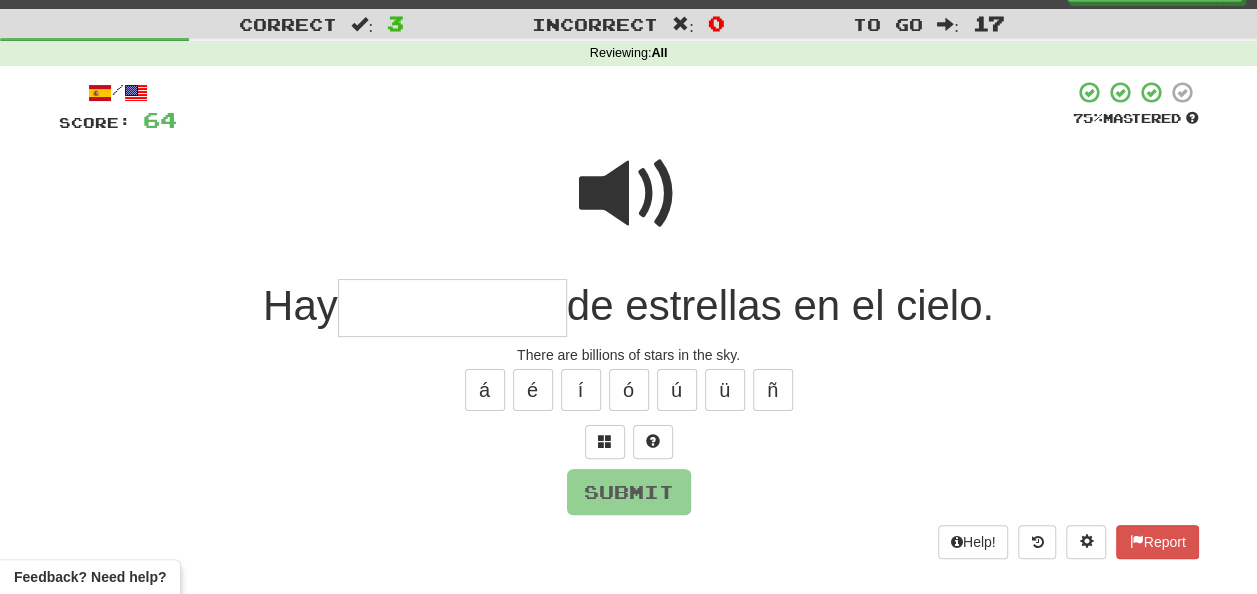 type on "*" 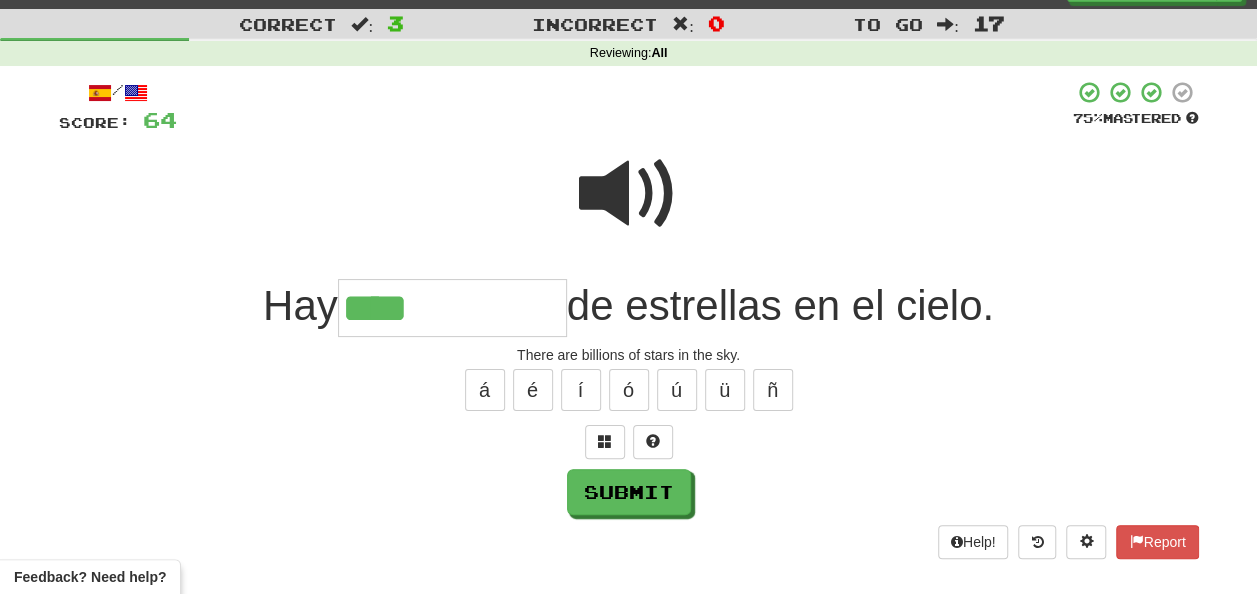 click at bounding box center [629, 194] 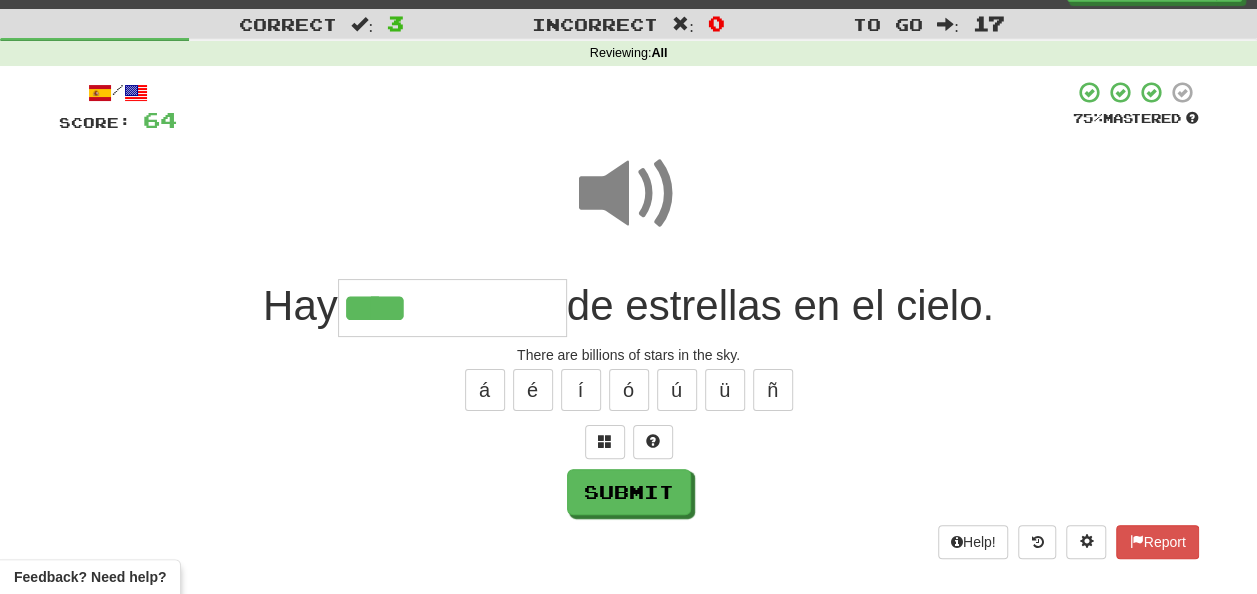 click on "***" at bounding box center [452, 308] 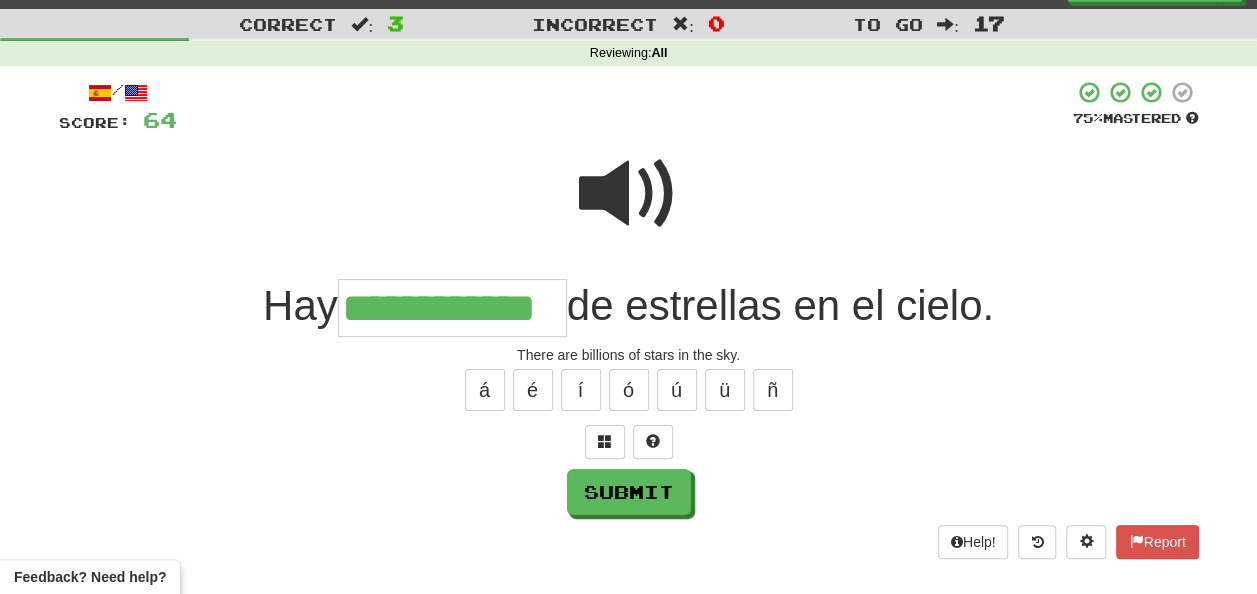 type on "**********" 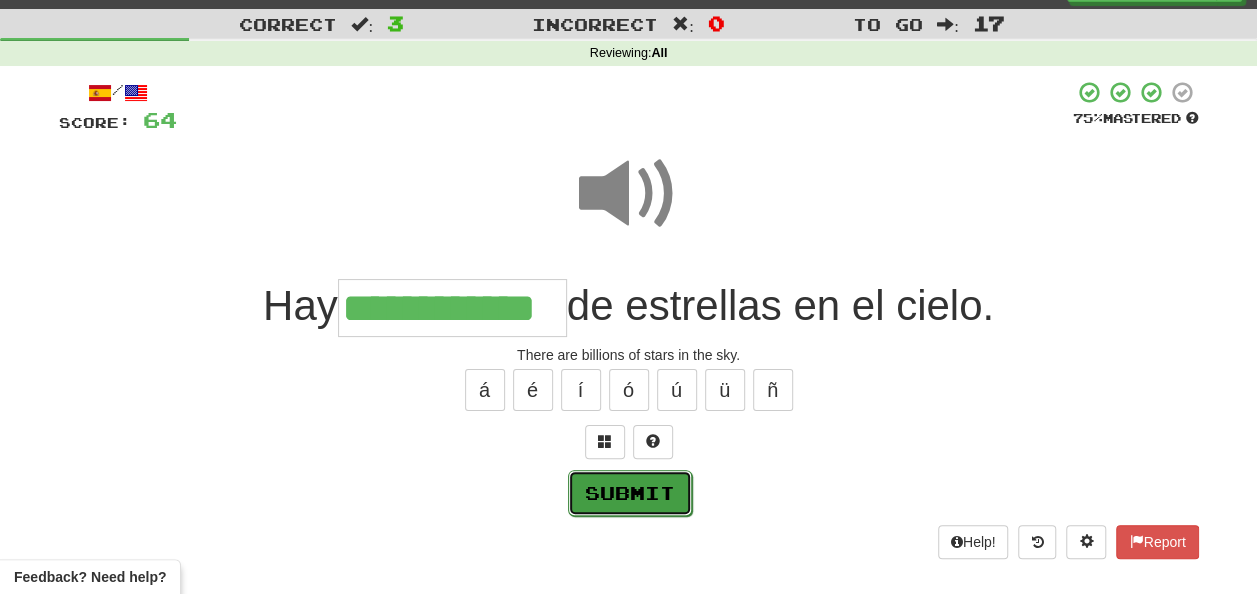 click on "Submit" at bounding box center (630, 493) 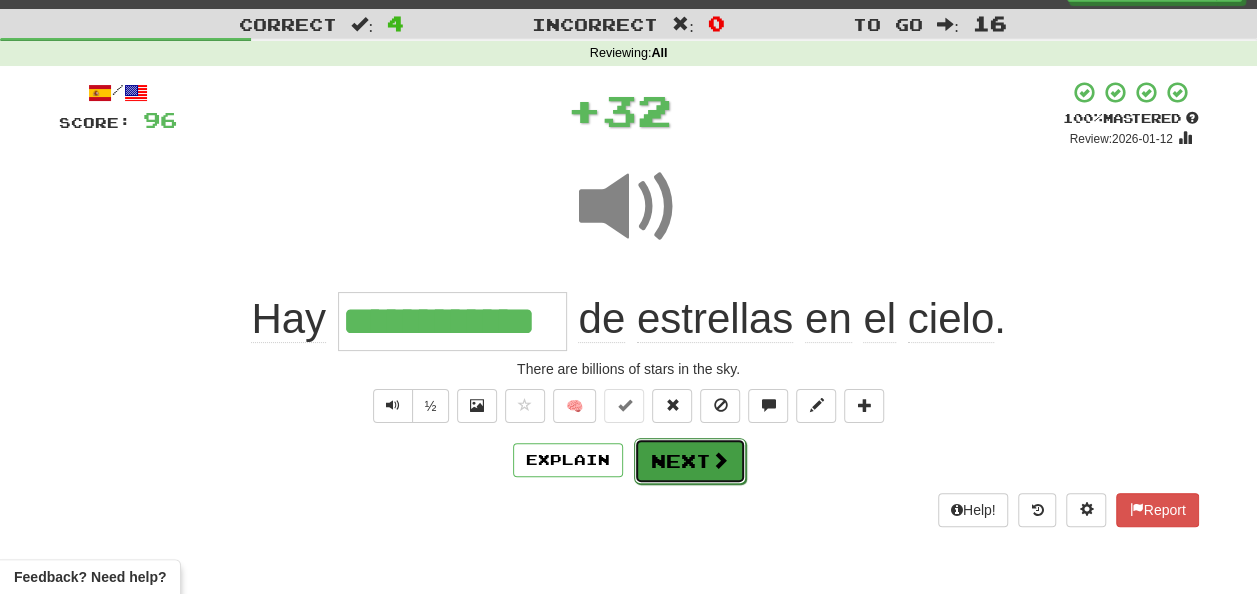click on "Next" at bounding box center [690, 461] 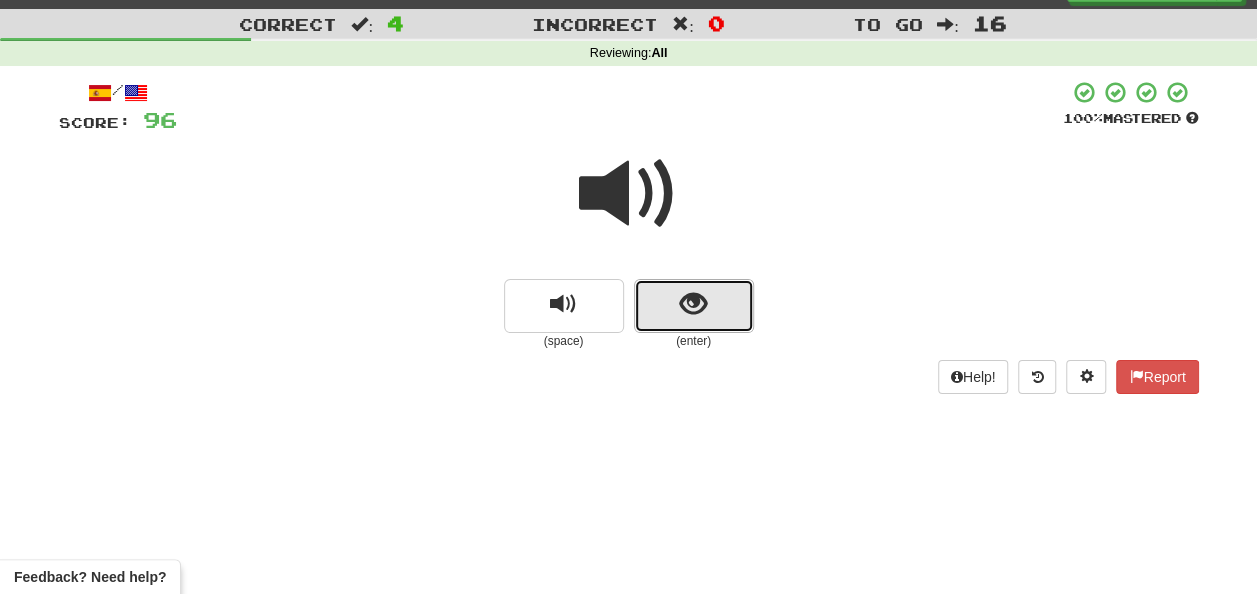 click at bounding box center (694, 306) 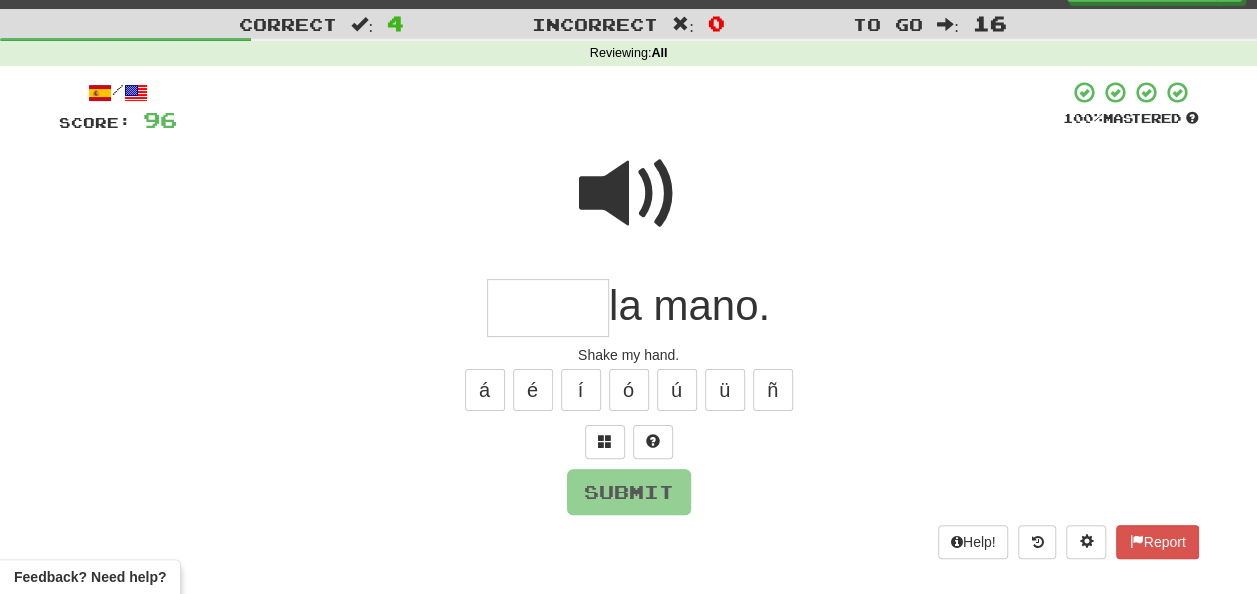 click at bounding box center (548, 308) 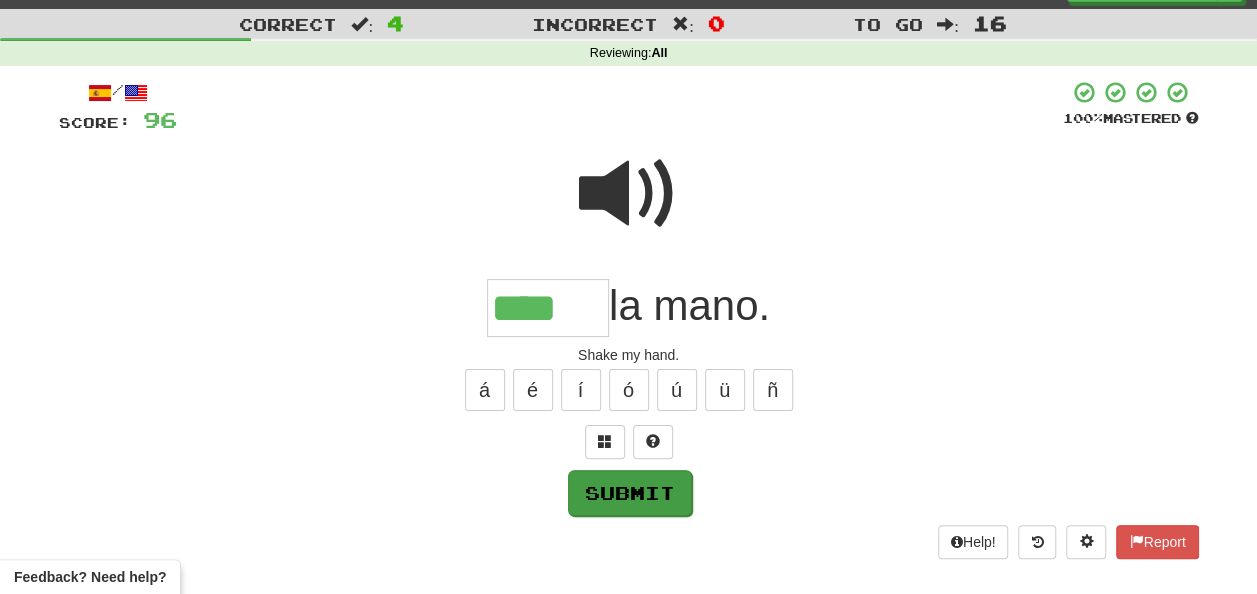 type on "****" 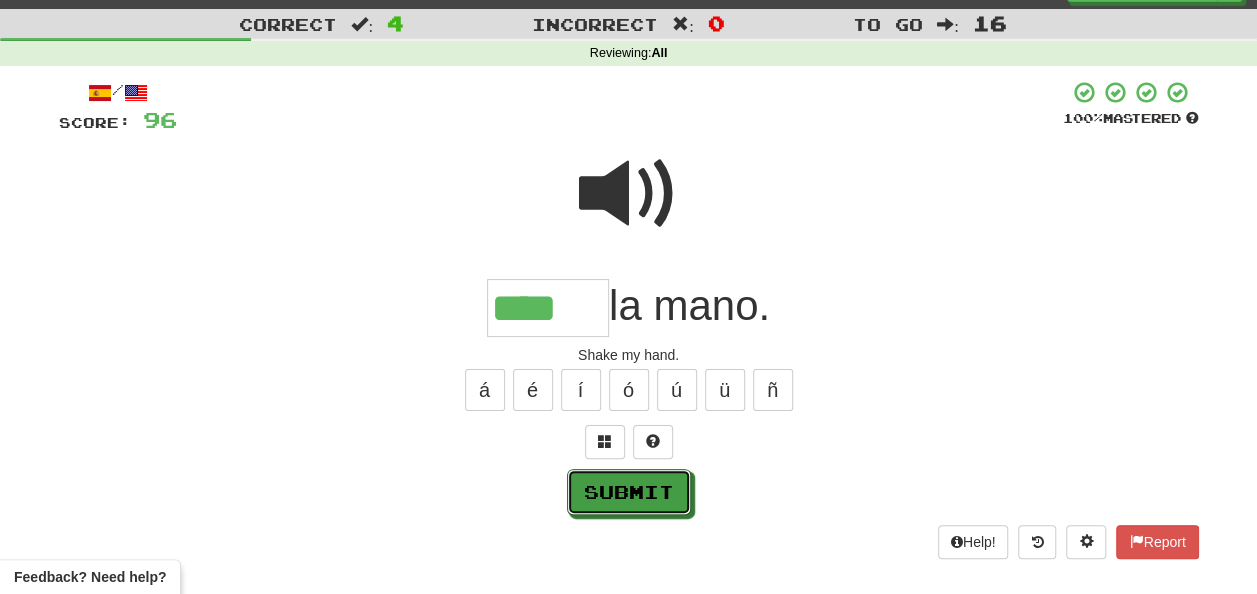 click on "Submit" at bounding box center (629, 492) 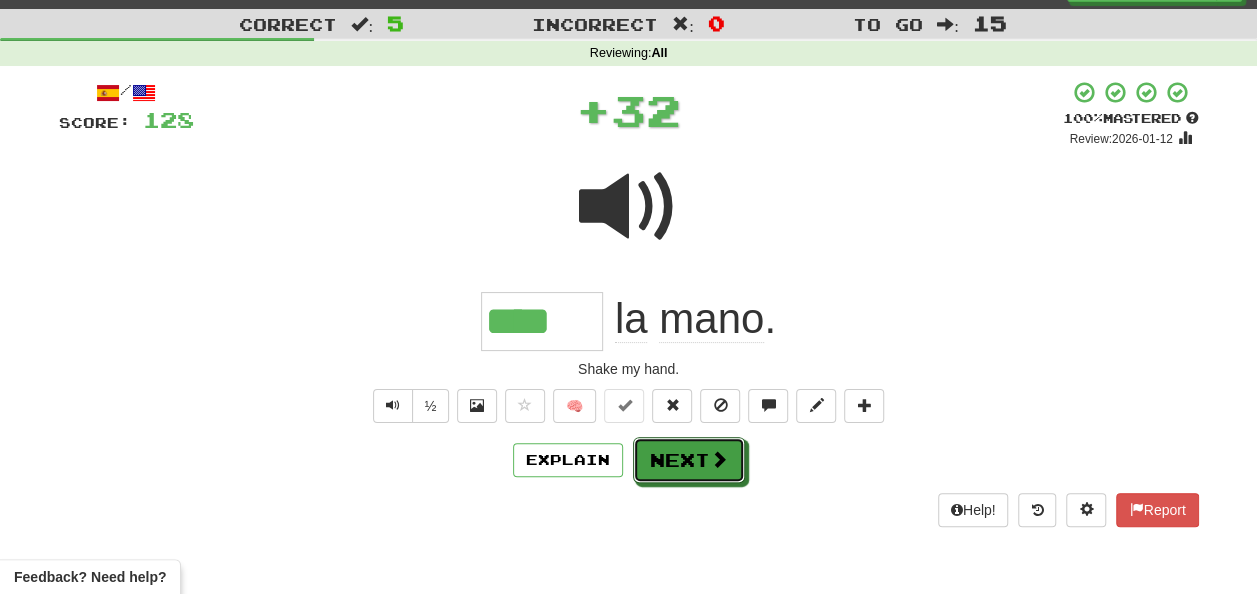 click on "Next" at bounding box center [689, 460] 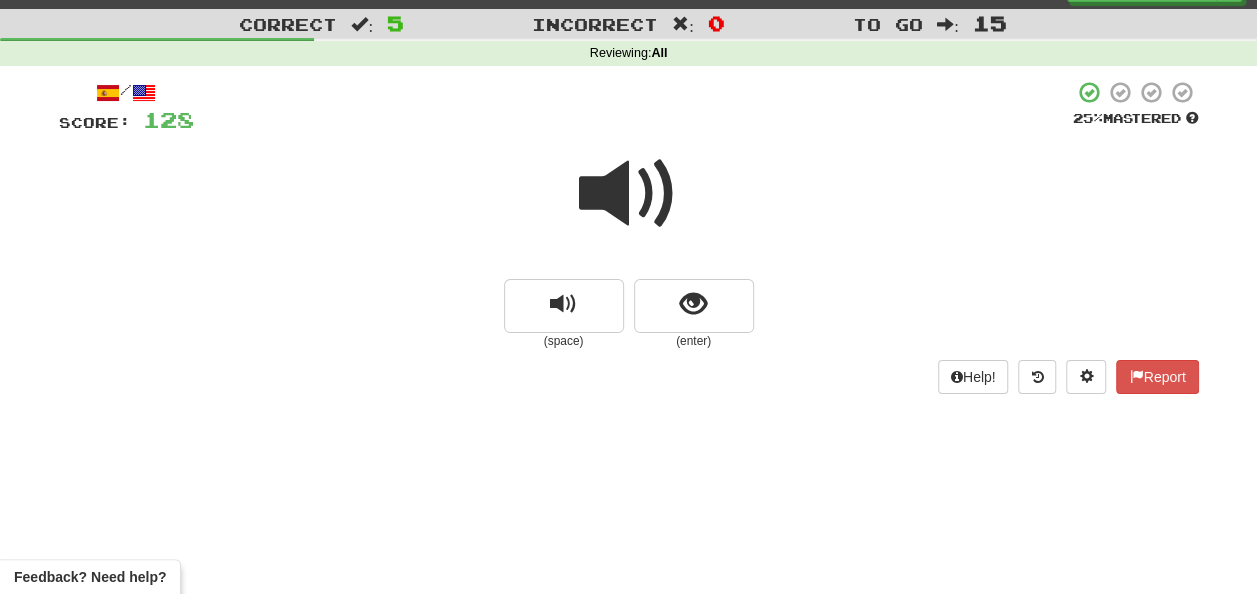 click at bounding box center [629, 194] 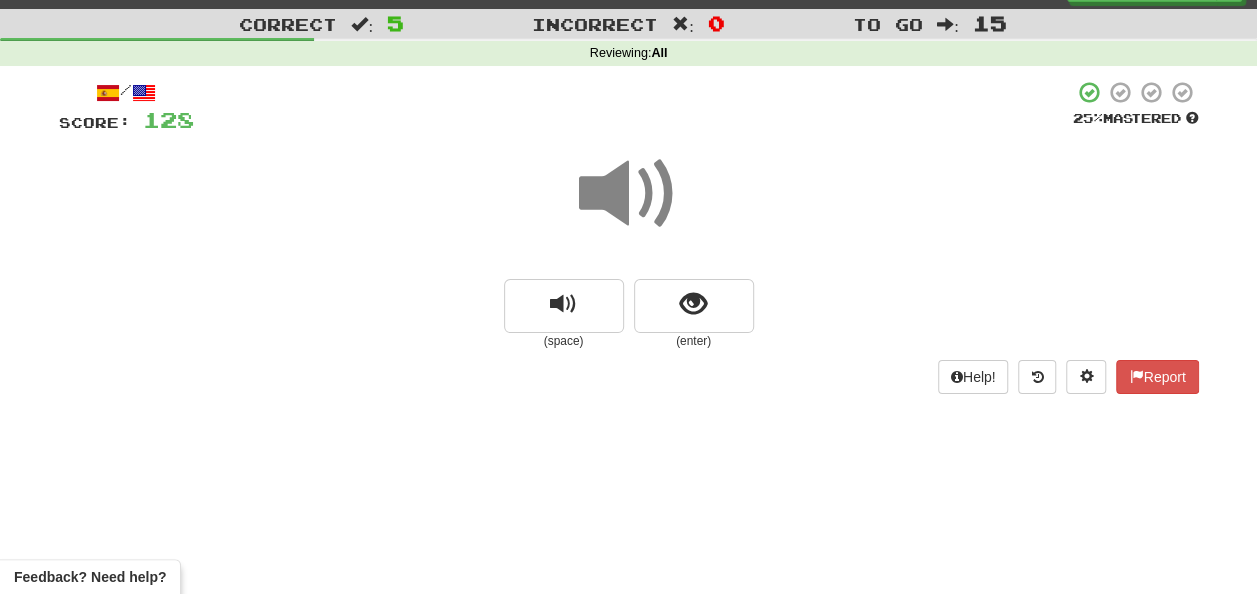 click at bounding box center (629, 194) 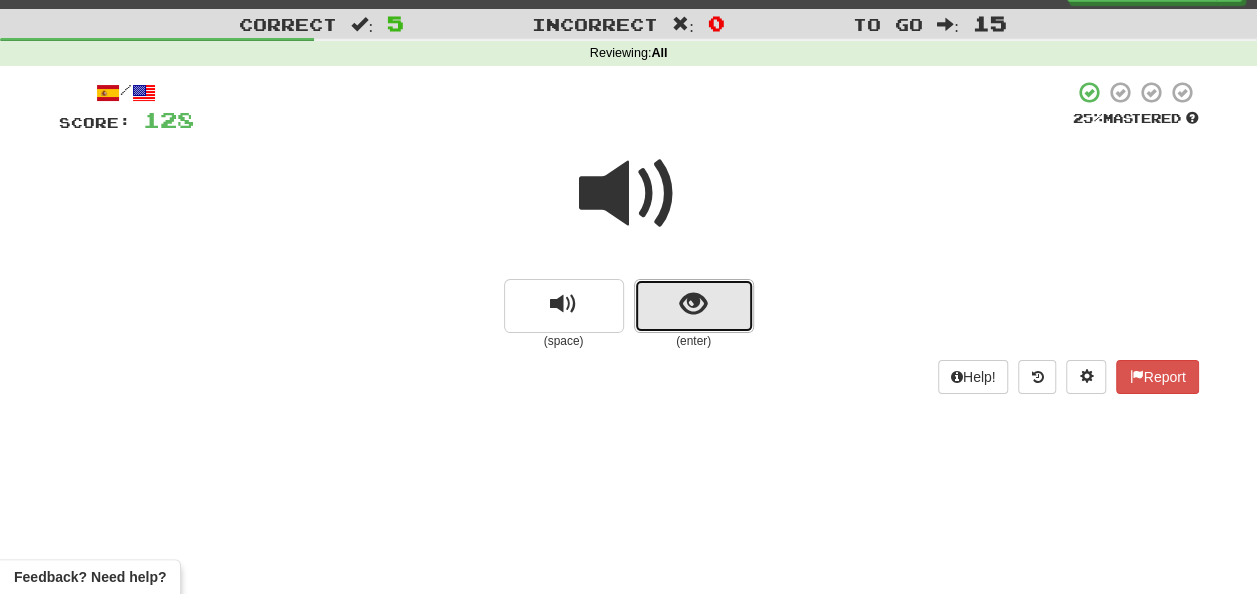 click at bounding box center [693, 304] 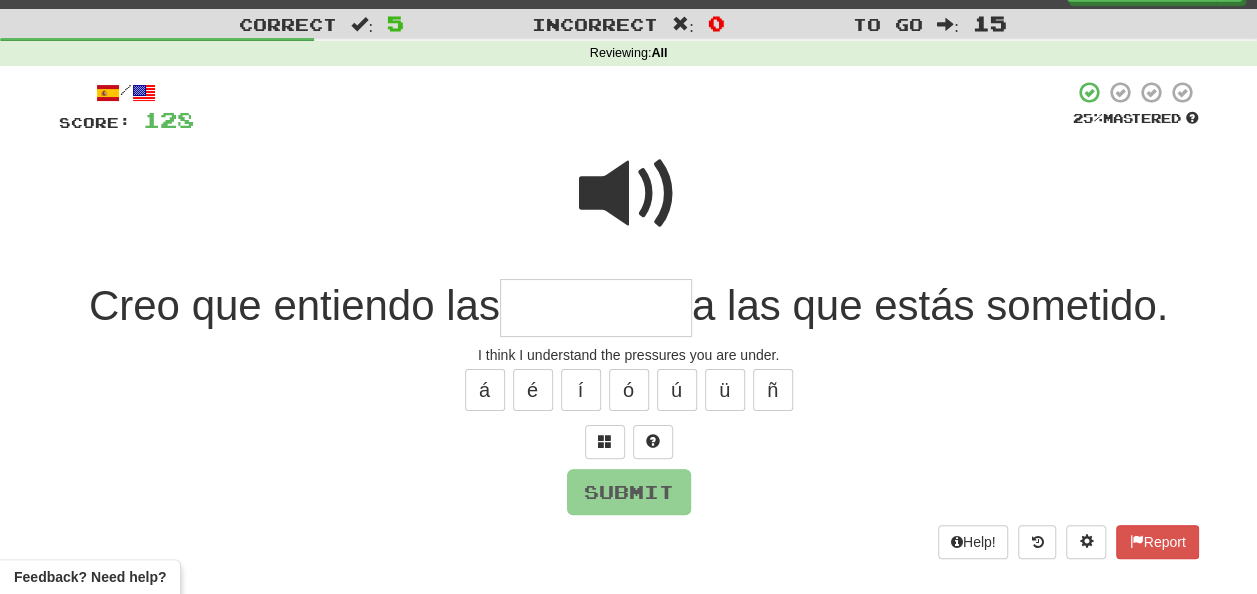 click at bounding box center [629, 194] 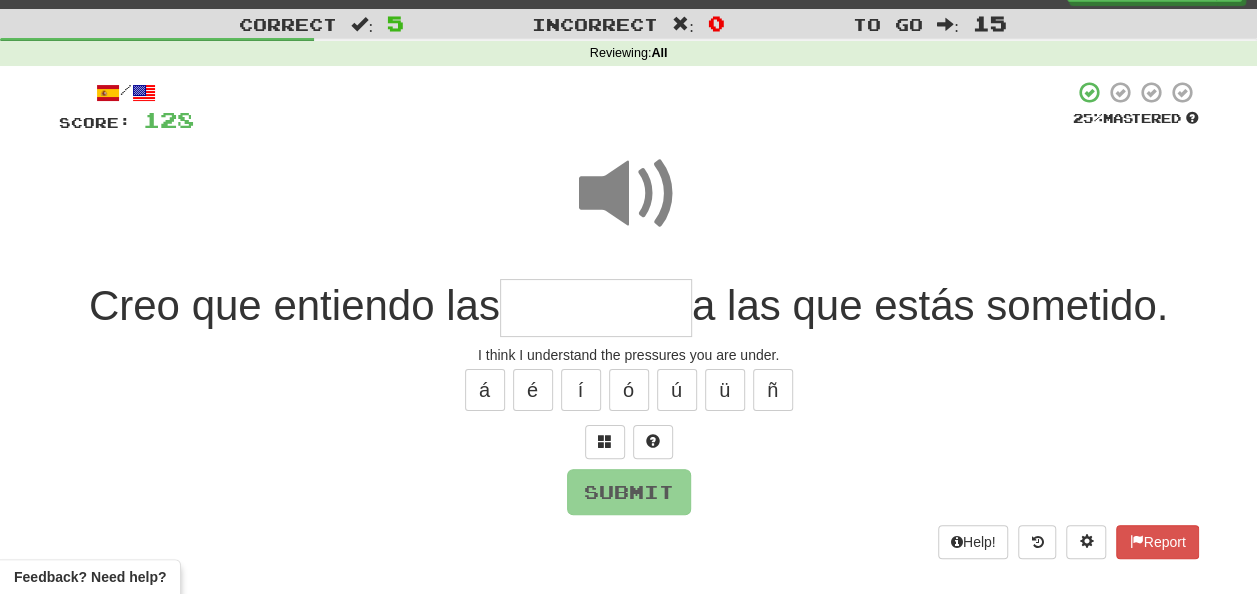 click at bounding box center [596, 308] 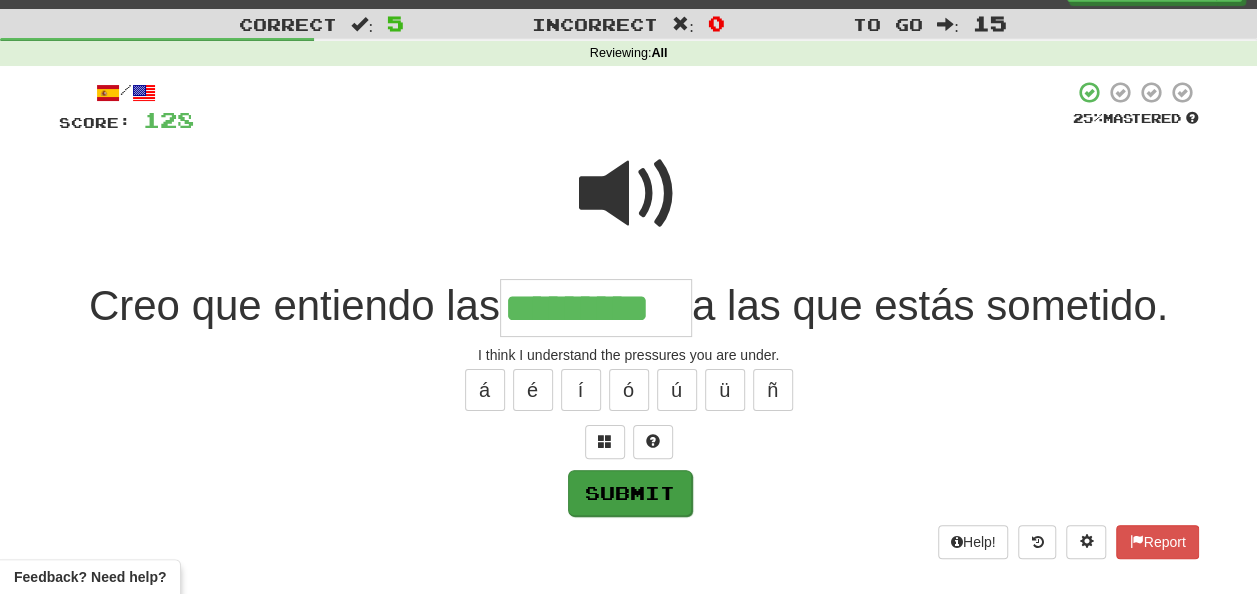 type on "*********" 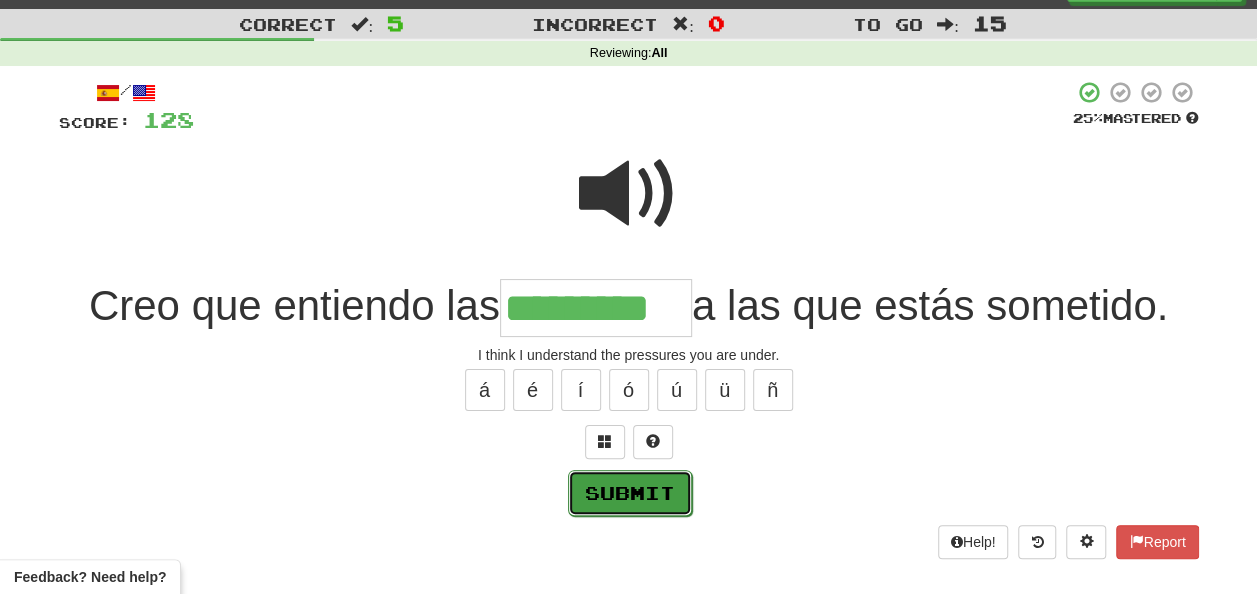 click on "Submit" at bounding box center (630, 493) 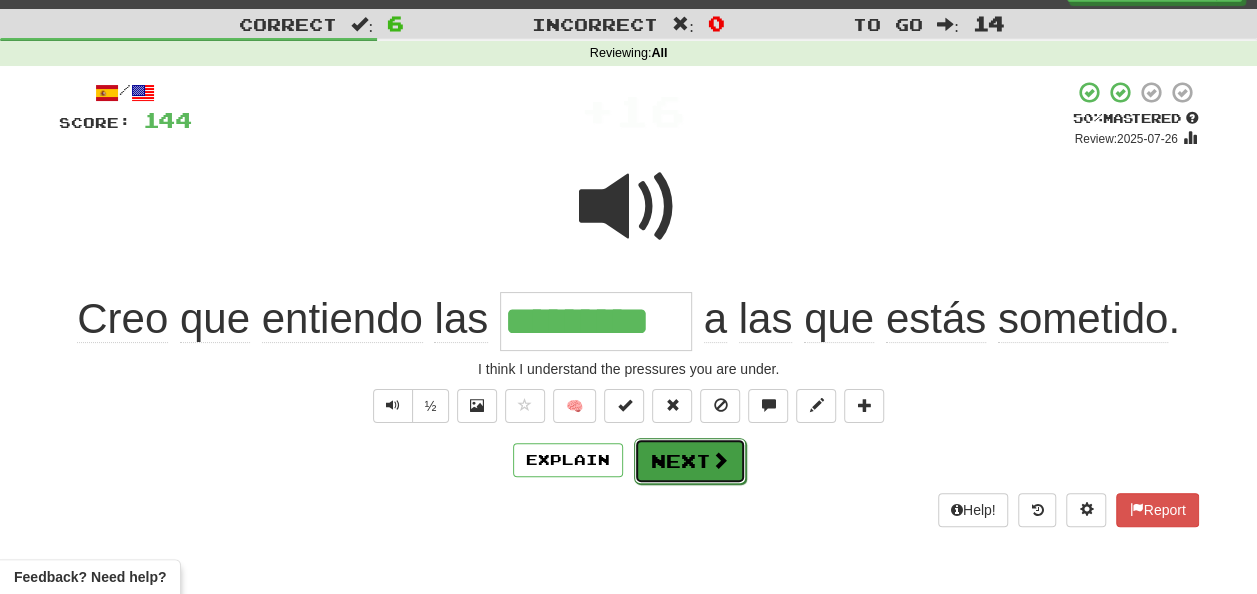 click on "Next" at bounding box center [690, 461] 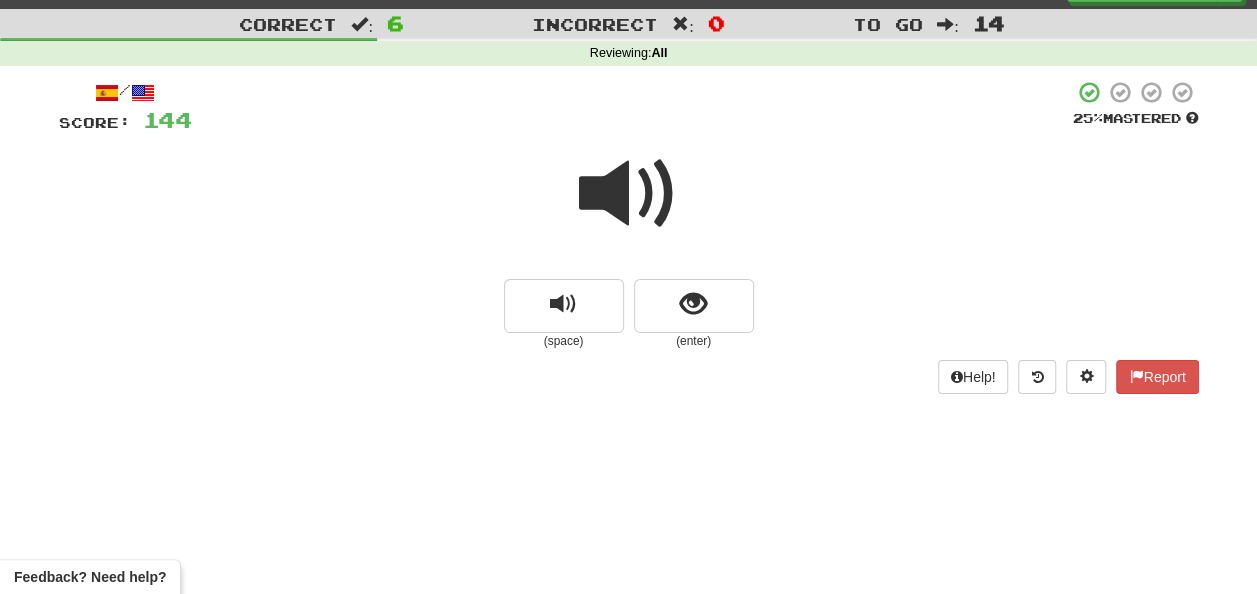click at bounding box center (629, 194) 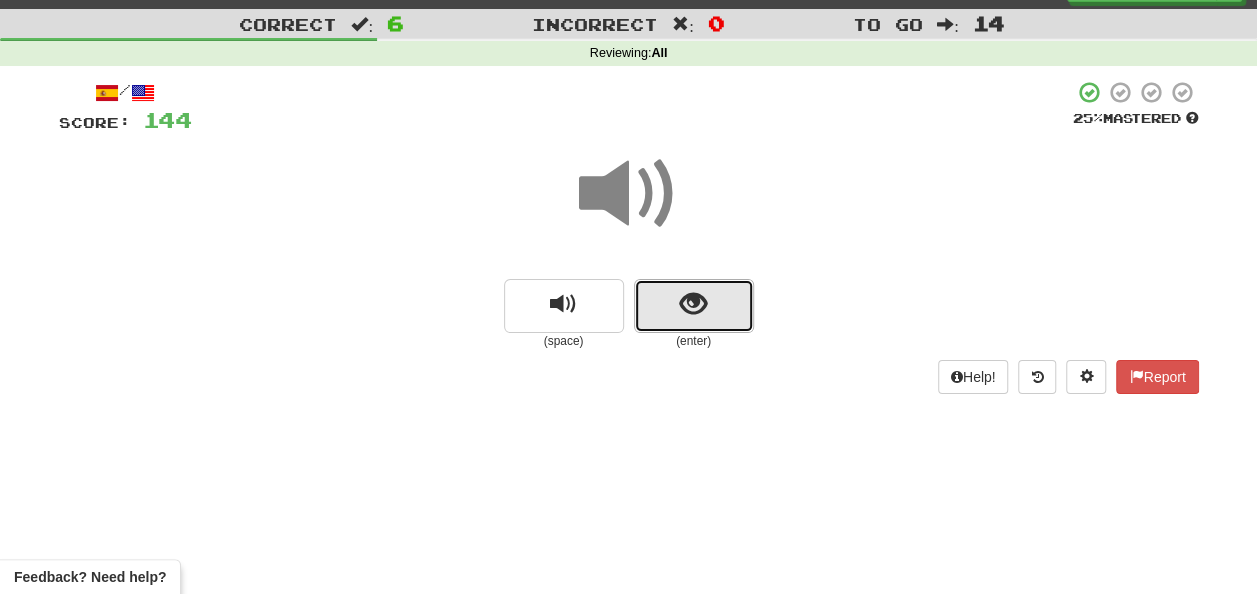 click at bounding box center [693, 304] 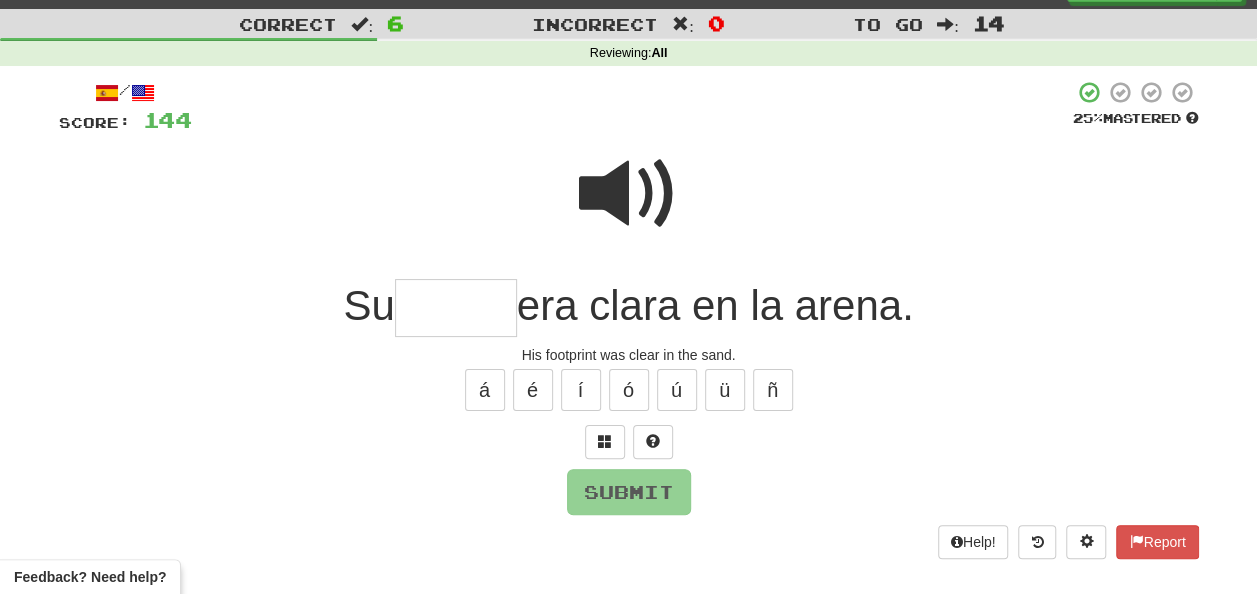 click at bounding box center [456, 308] 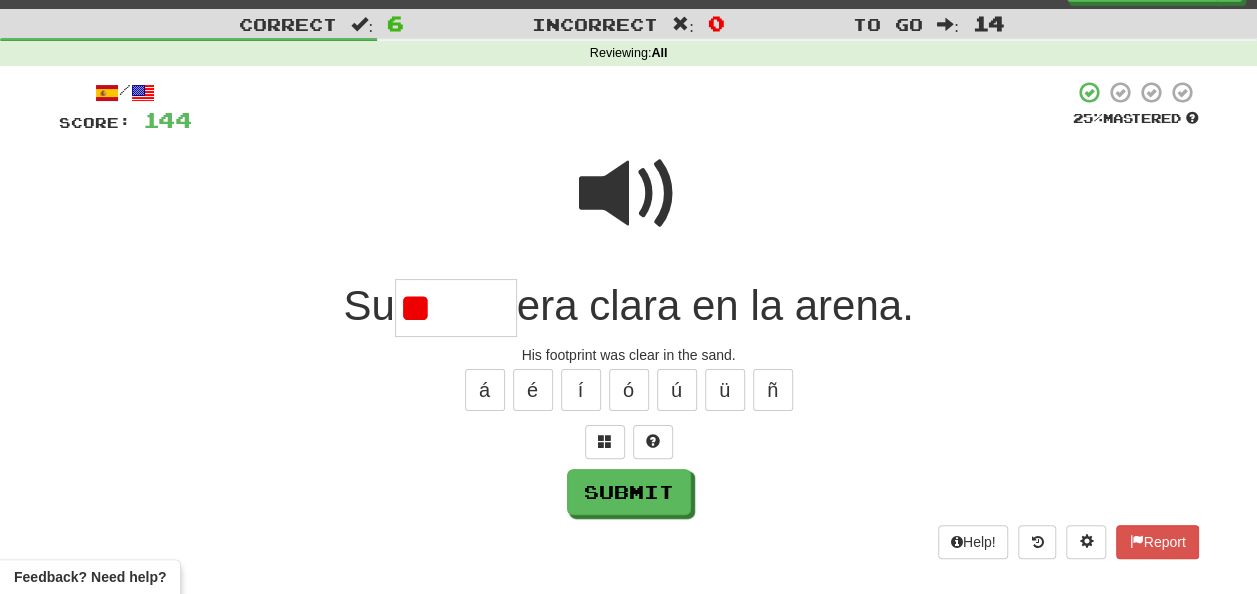 type on "*" 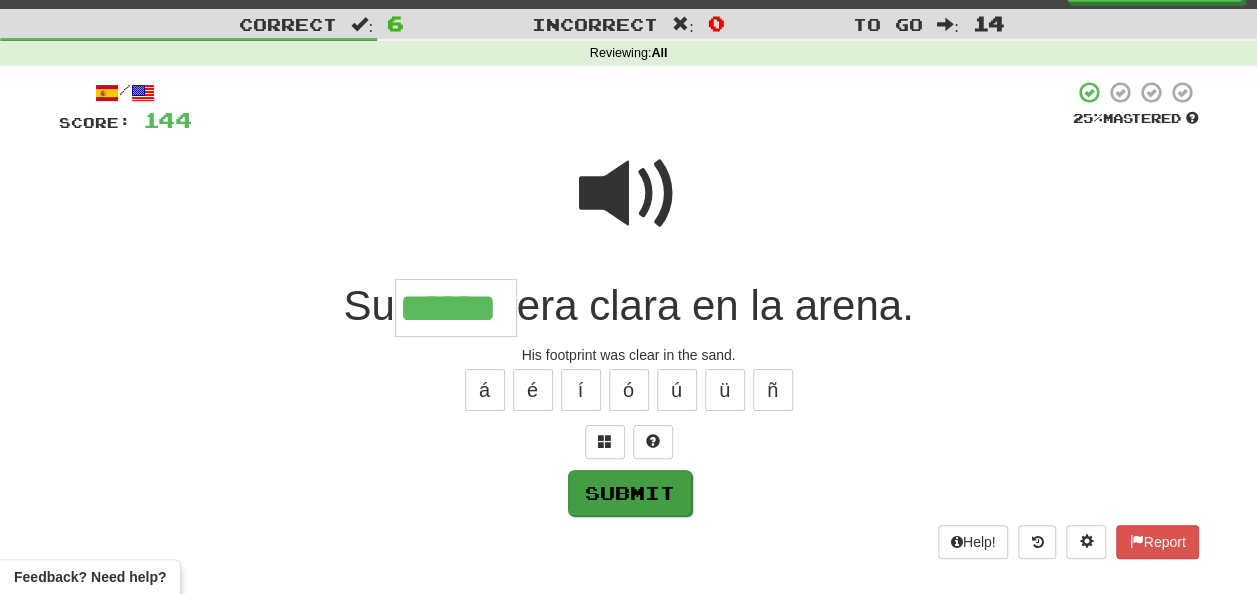 type on "******" 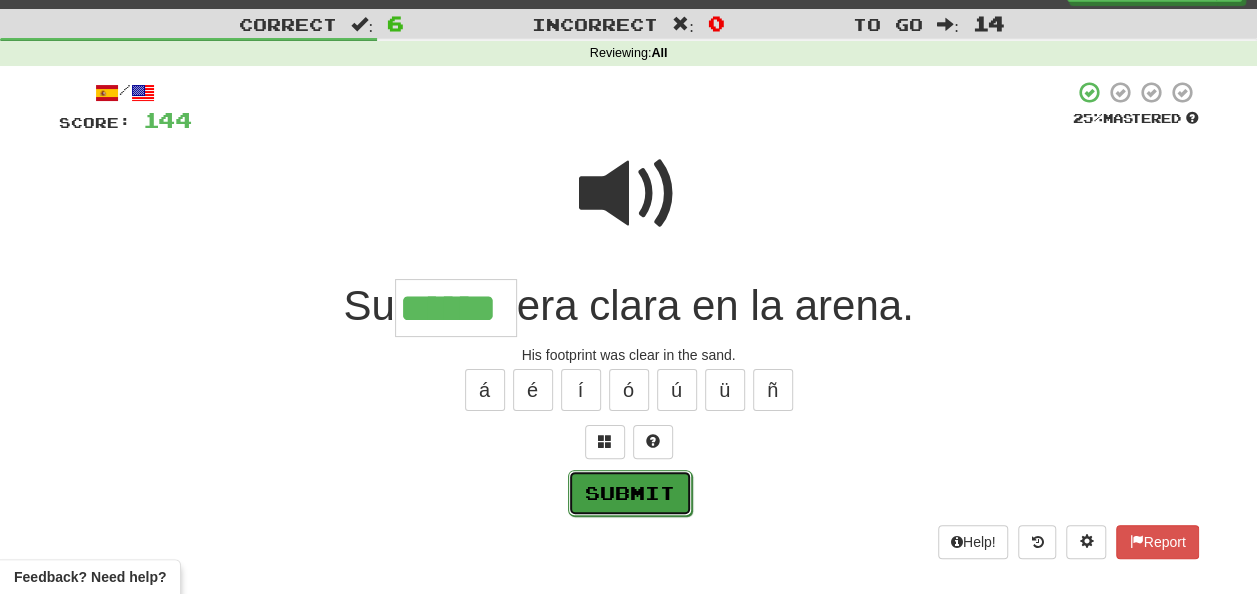 click on "Submit" at bounding box center (630, 493) 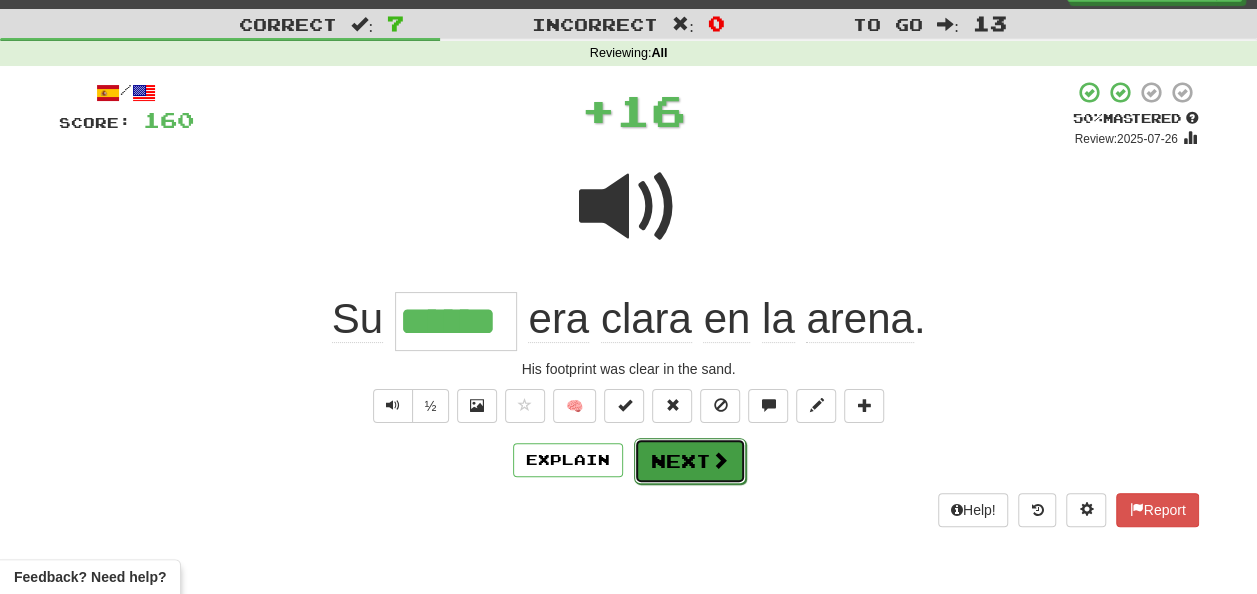click on "Next" at bounding box center [690, 461] 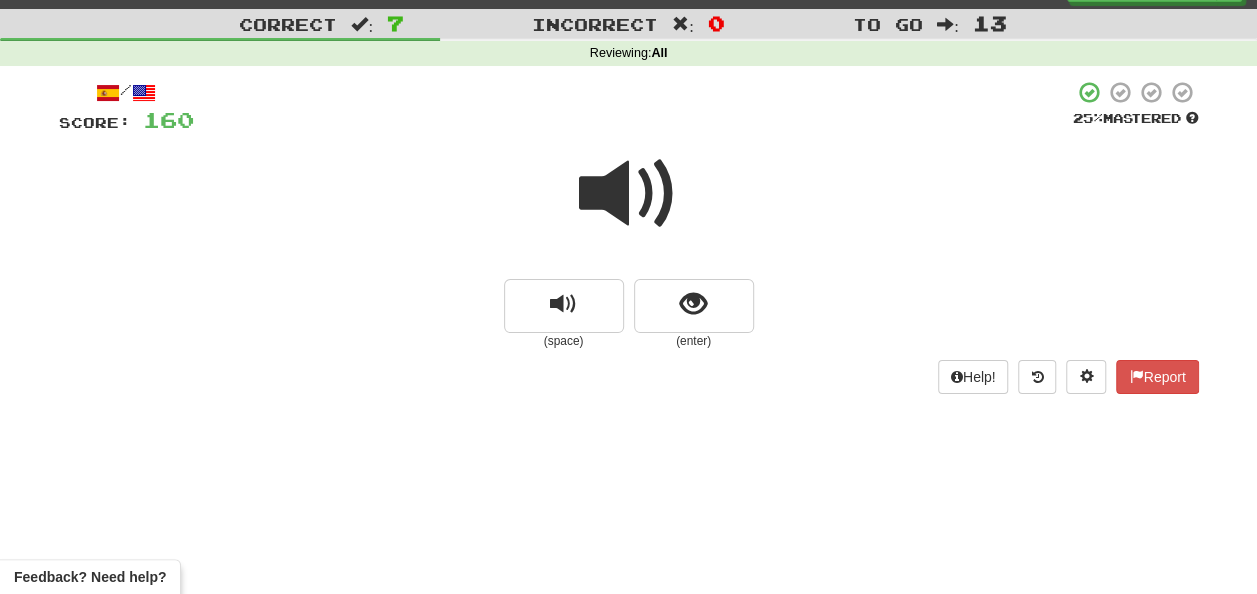 click at bounding box center [629, 194] 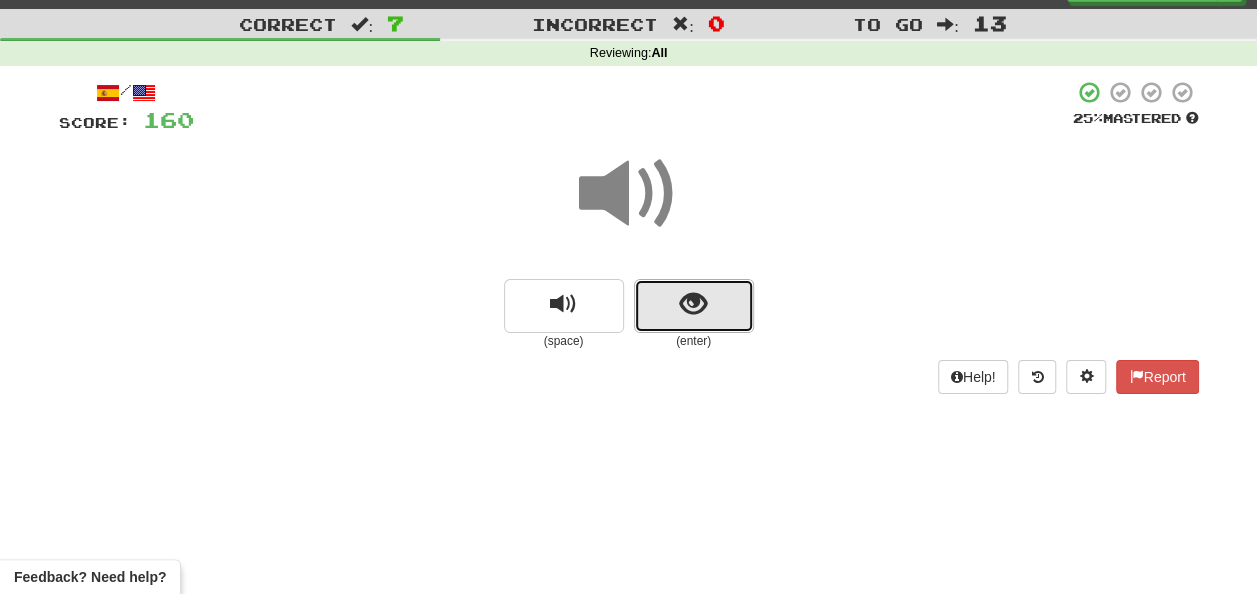 click at bounding box center (694, 306) 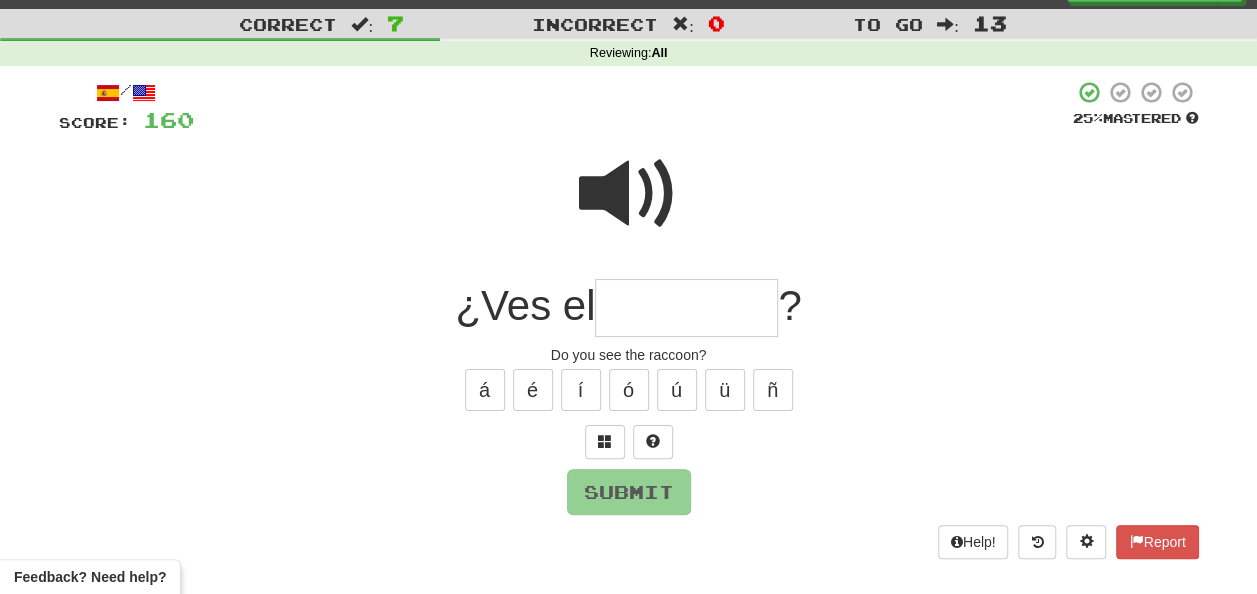 click at bounding box center [629, 194] 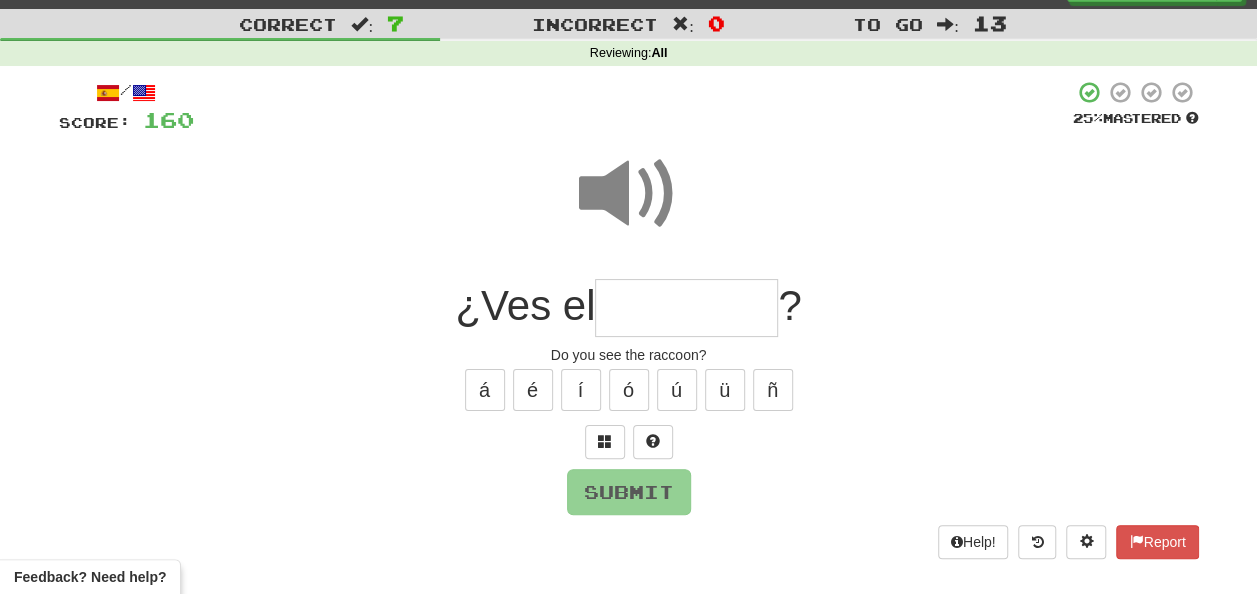 click at bounding box center (686, 308) 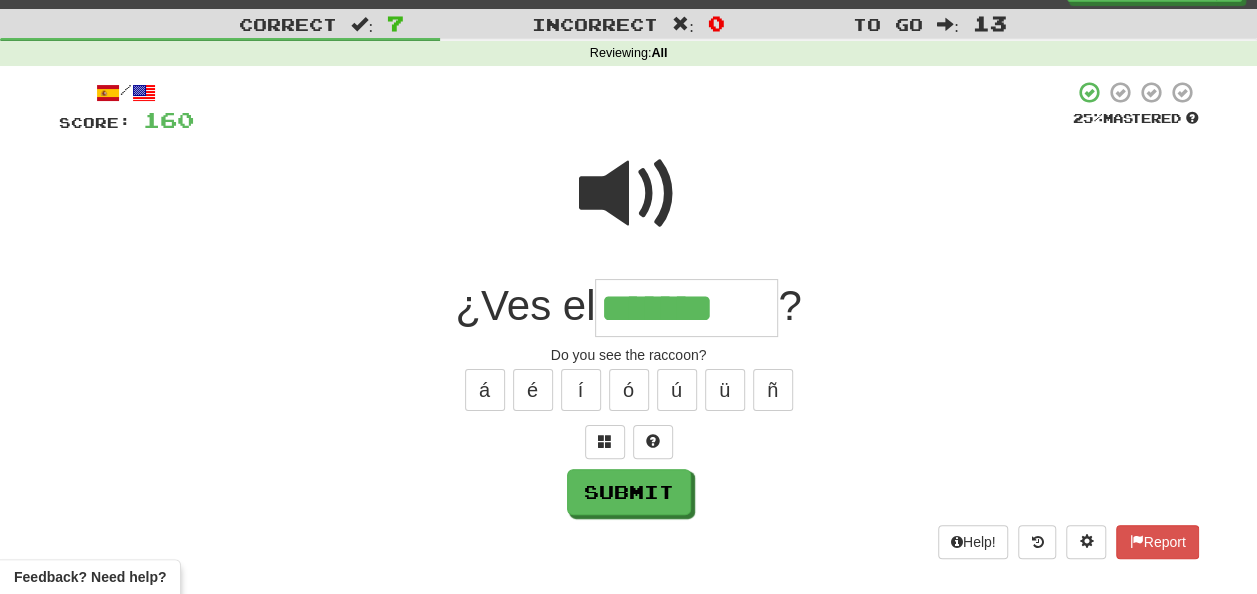 type on "*******" 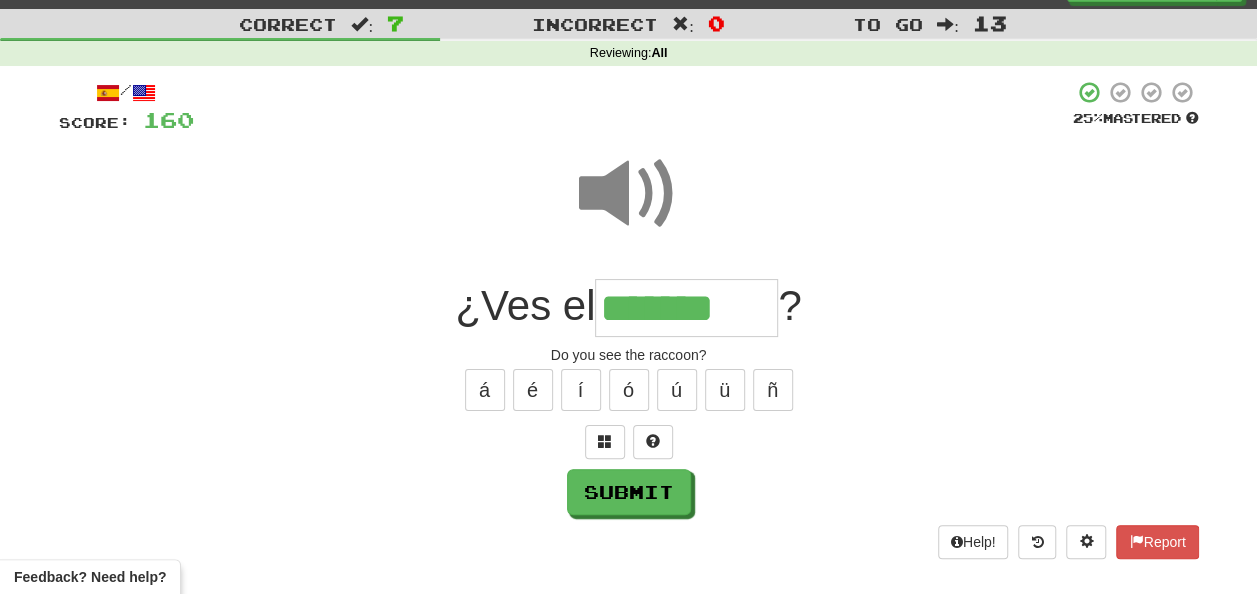 click at bounding box center [629, 194] 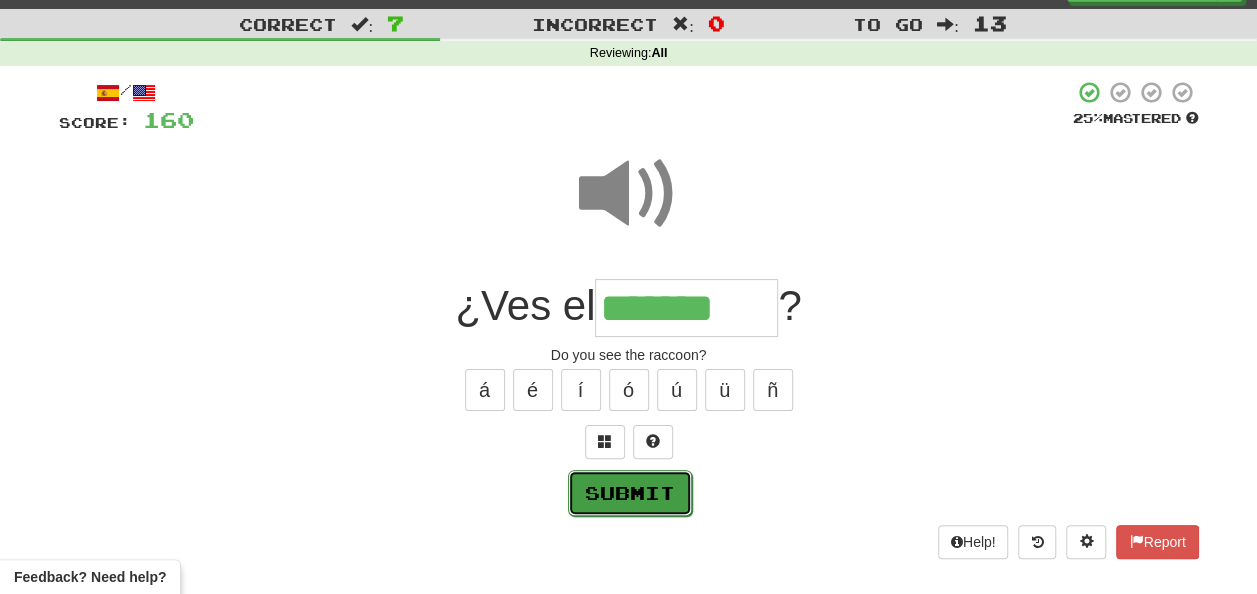 click on "Submit" at bounding box center [630, 493] 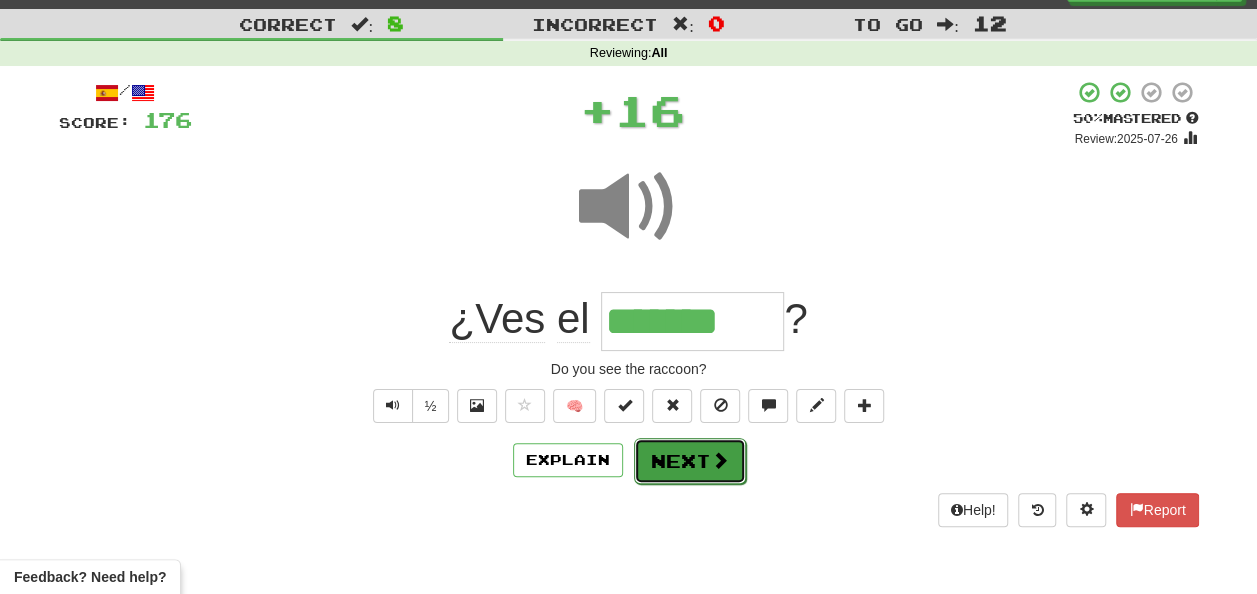 click on "Next" at bounding box center [690, 461] 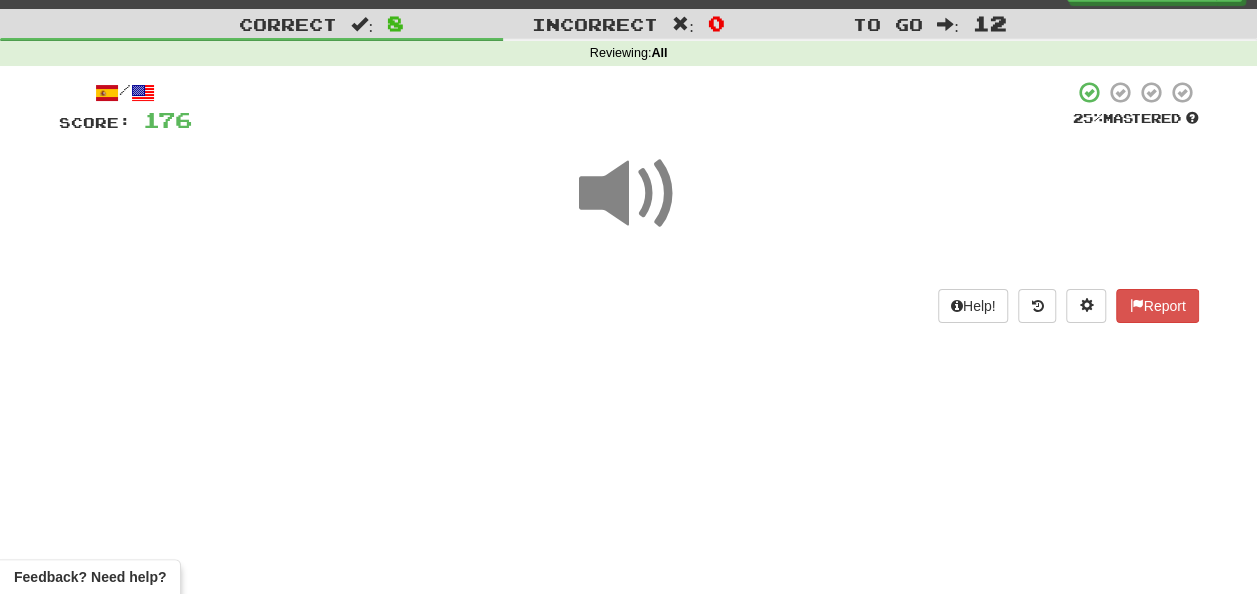 click at bounding box center (629, 194) 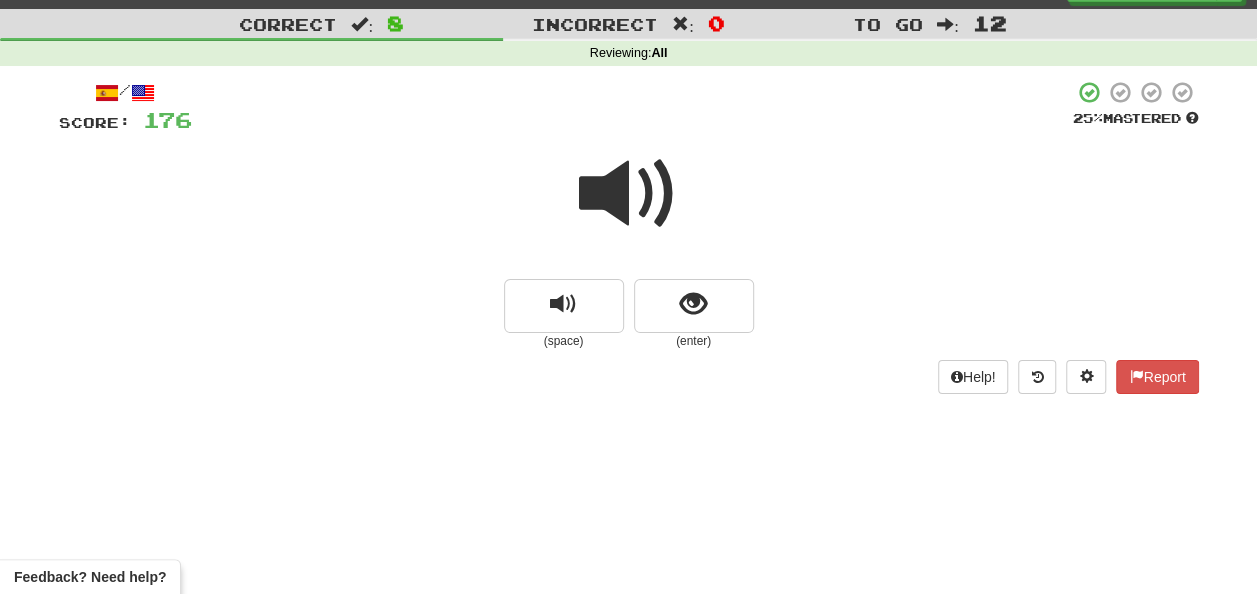 click at bounding box center (629, 194) 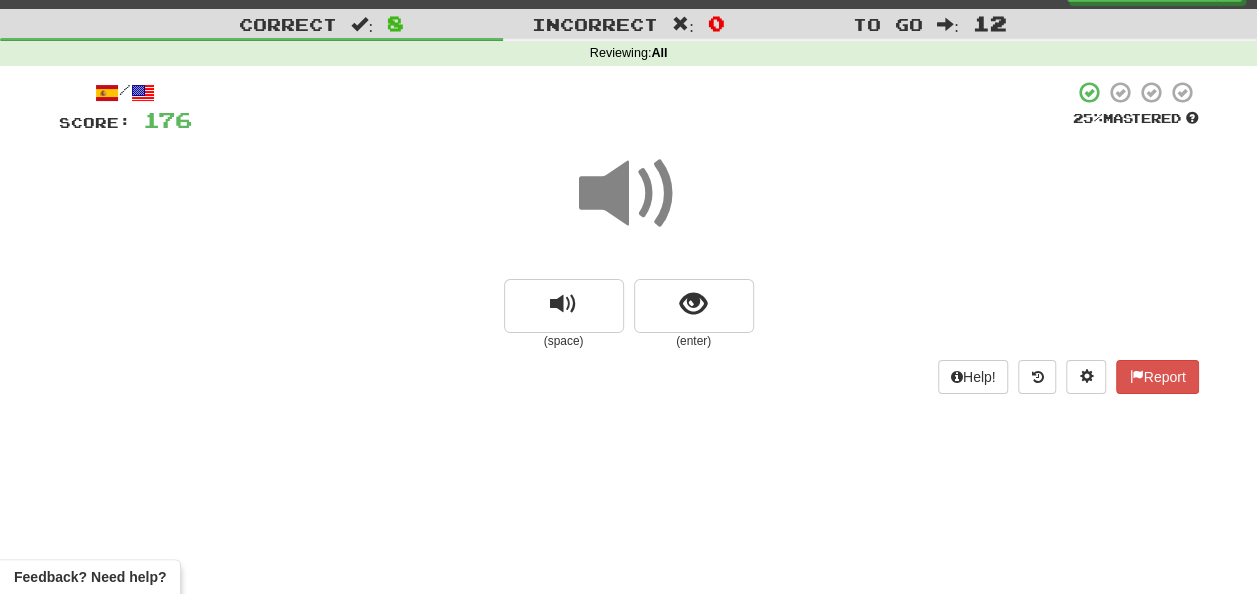 click at bounding box center [629, 194] 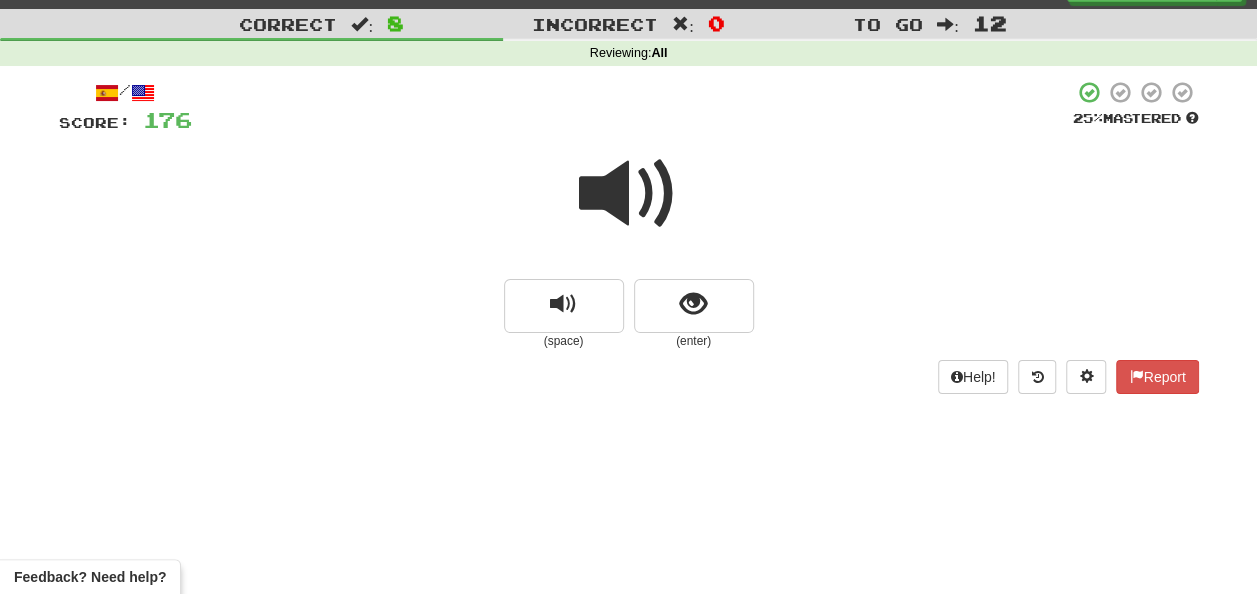 click at bounding box center (629, 194) 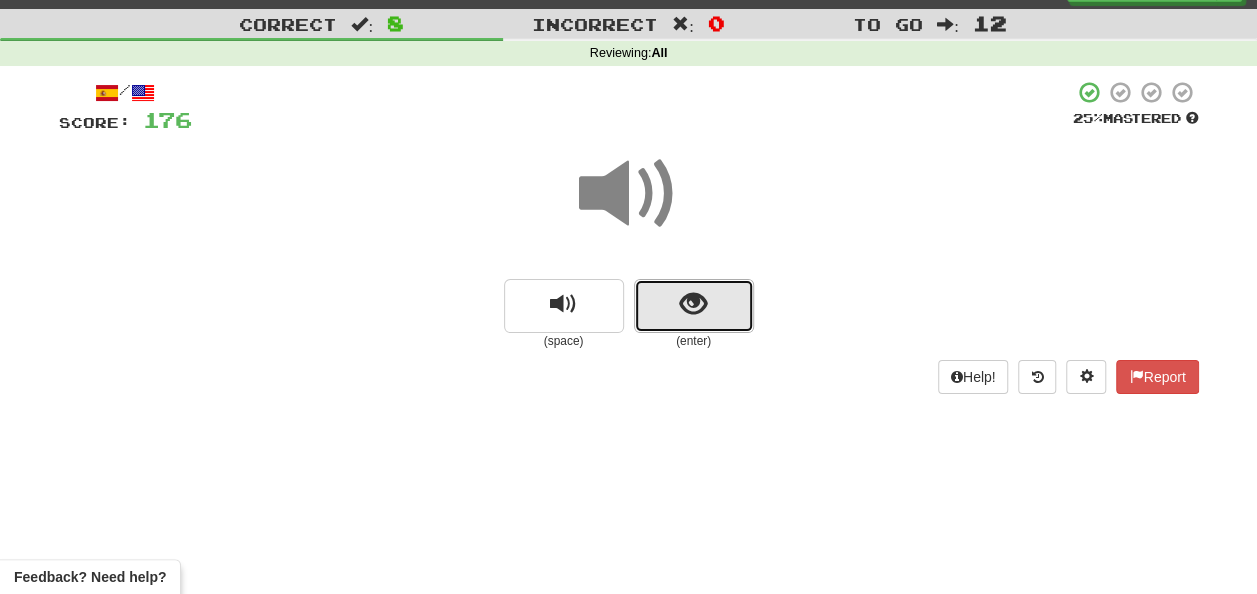 click at bounding box center (694, 306) 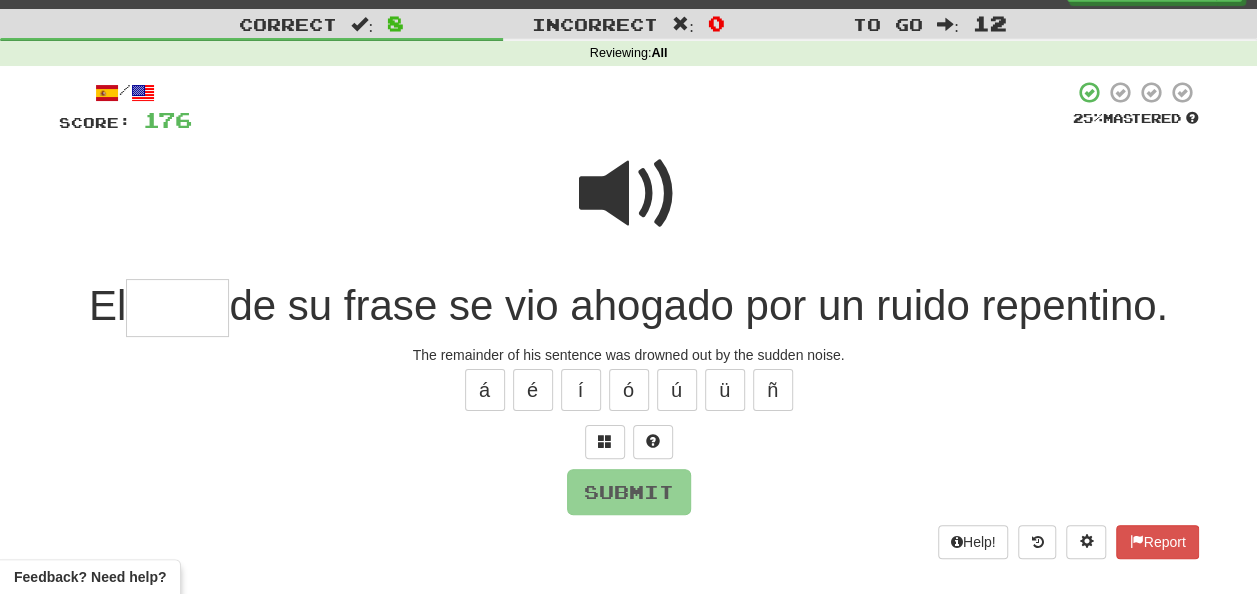 click at bounding box center [629, 194] 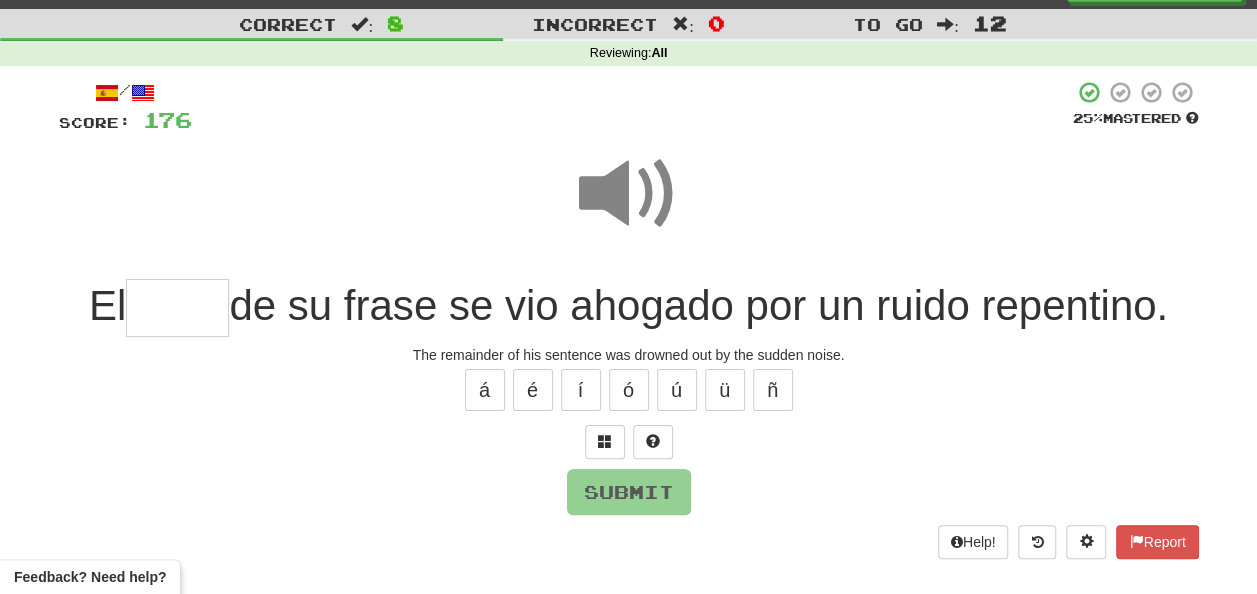 click at bounding box center (629, 194) 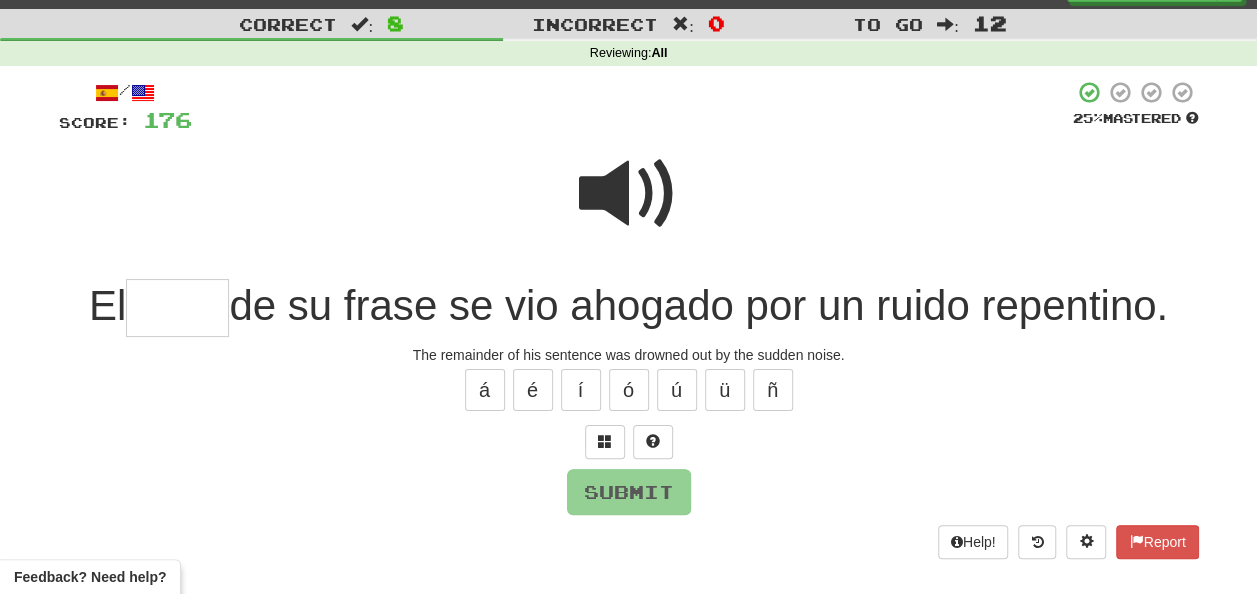drag, startPoint x: 152, startPoint y: 308, endPoint x: 149, endPoint y: 318, distance: 10.440307 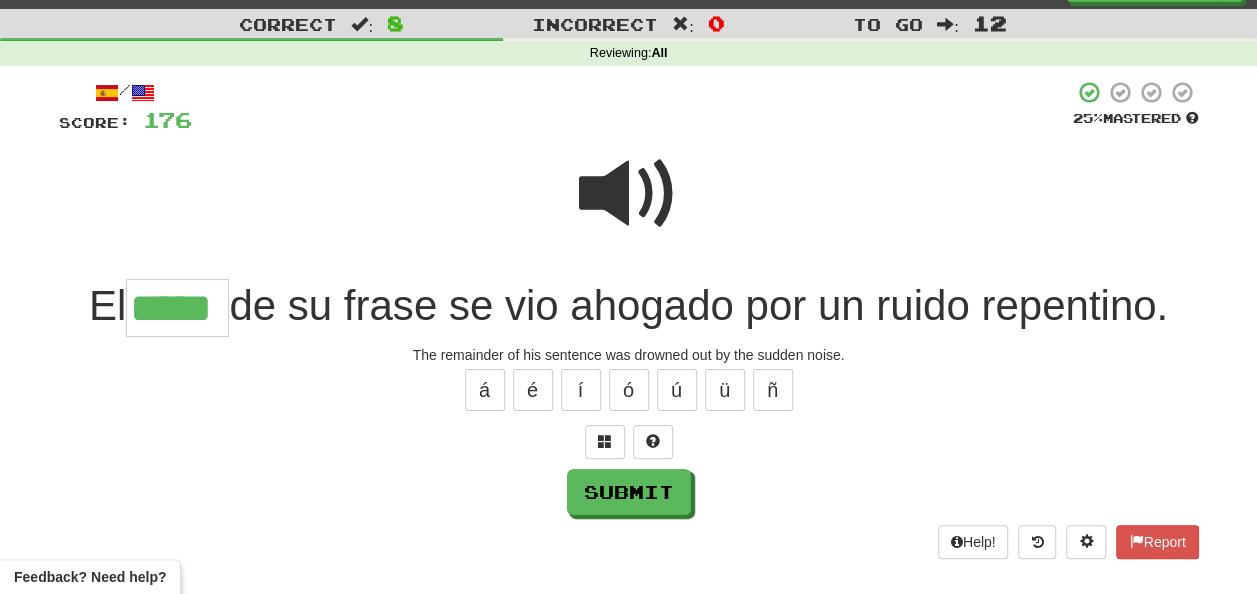 scroll, scrollTop: 0, scrollLeft: 0, axis: both 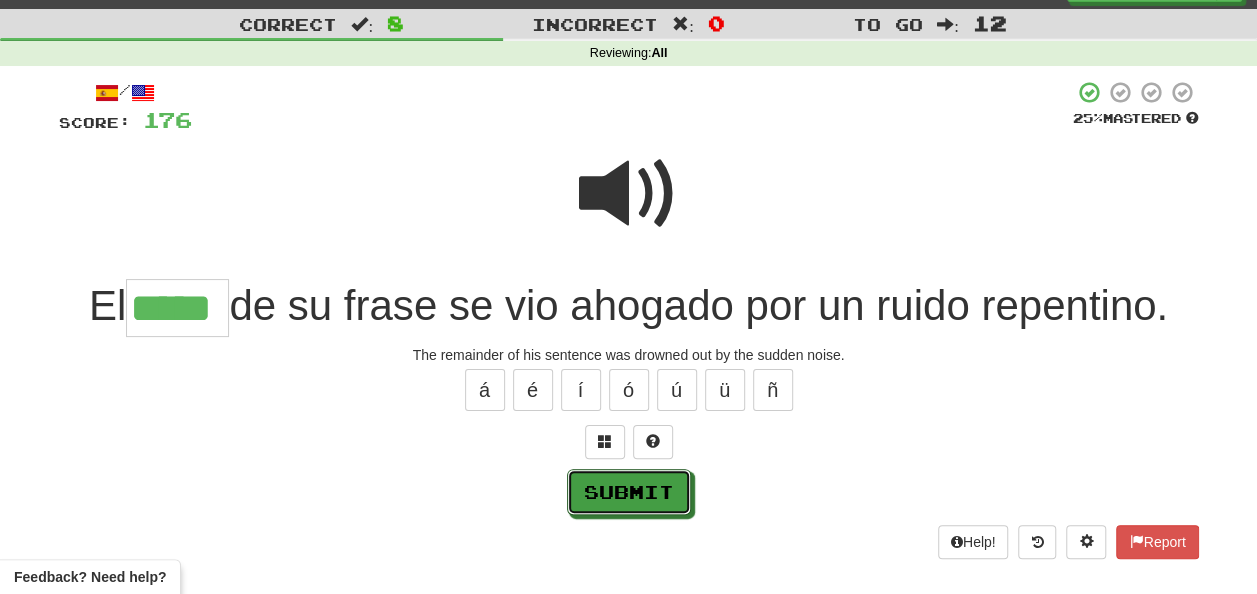 click on "Submit" at bounding box center [629, 492] 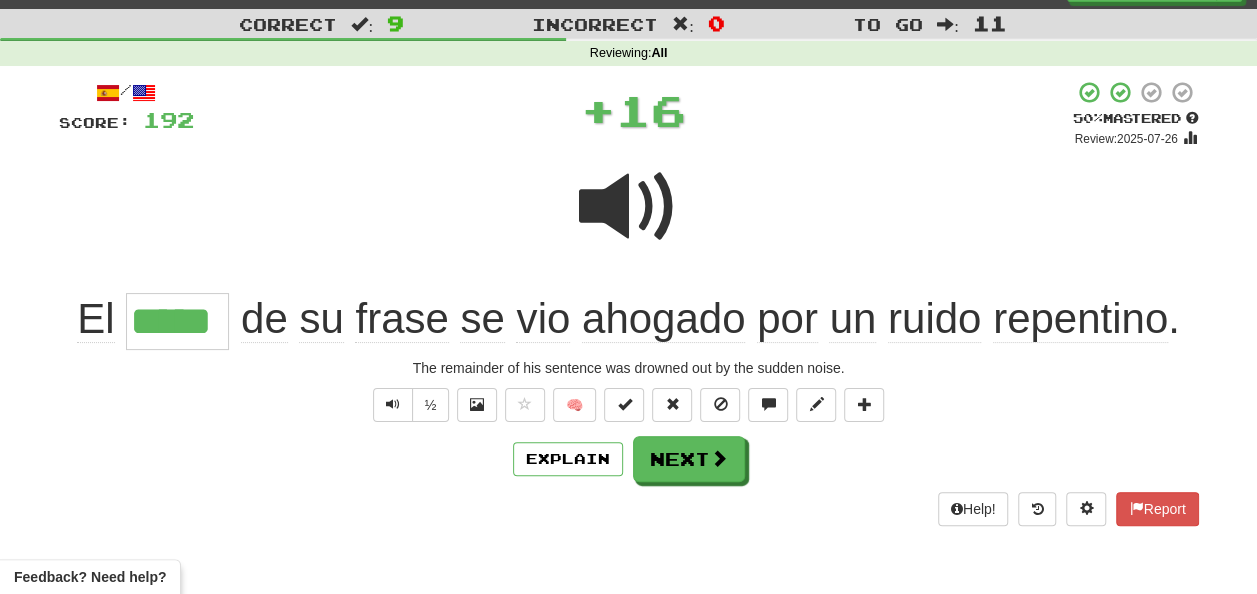 click on "/  Score:   192 + 16 50 %  Mastered Review:  2025-07-26 El   *****   de   su   frase   se   vio   ahogado   por   un   ruido   repentino . The remainder of his sentence was drowned out by the sudden noise. ½ 🧠 Explain Next  Help!  Report" at bounding box center [629, 303] 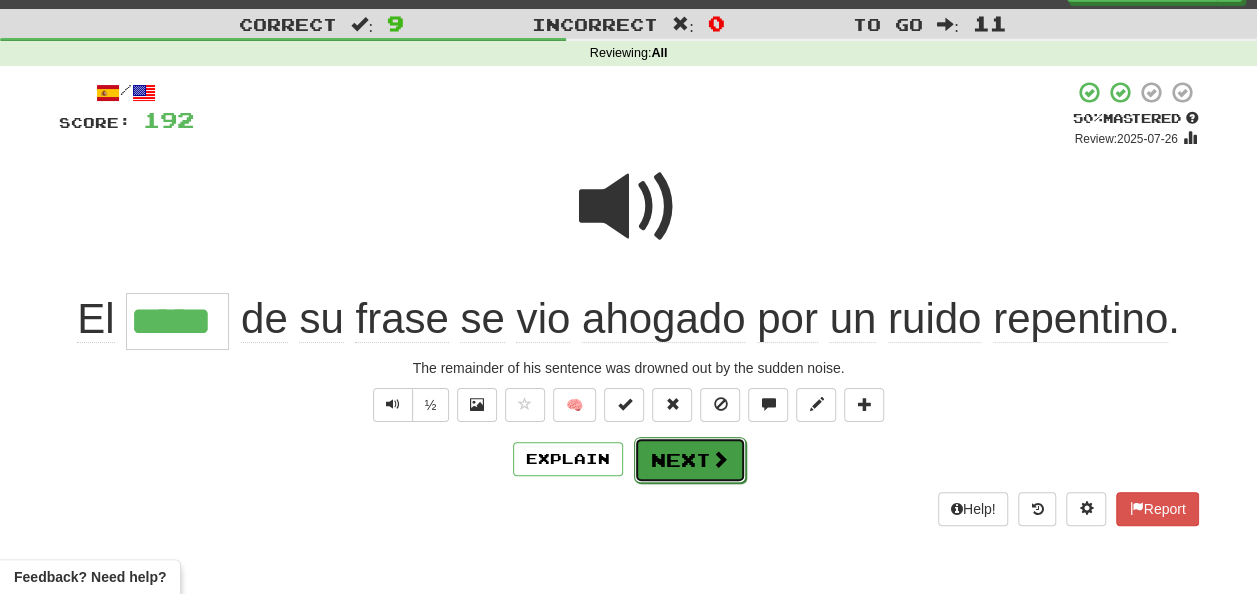 click on "Next" at bounding box center (690, 460) 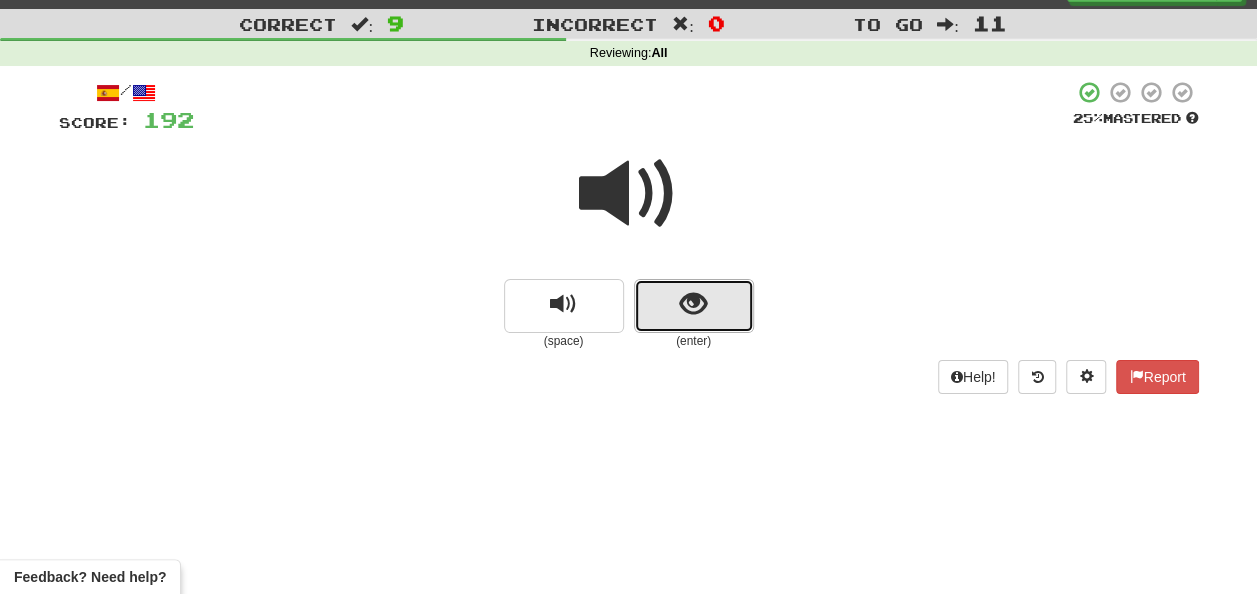 click at bounding box center [693, 304] 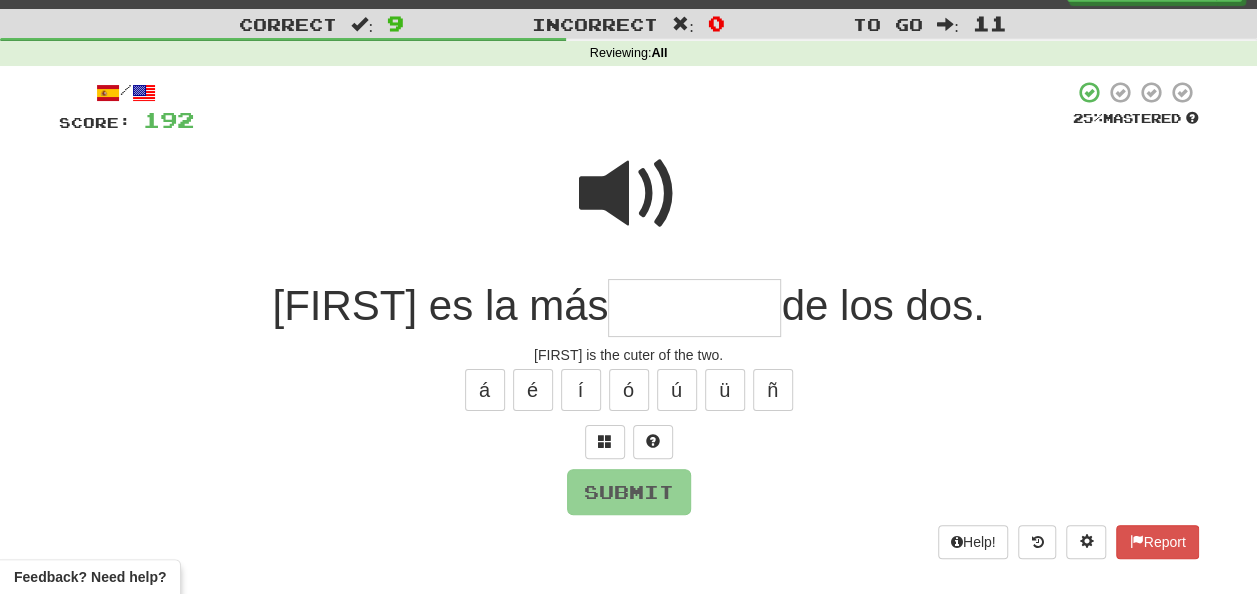 click at bounding box center [694, 308] 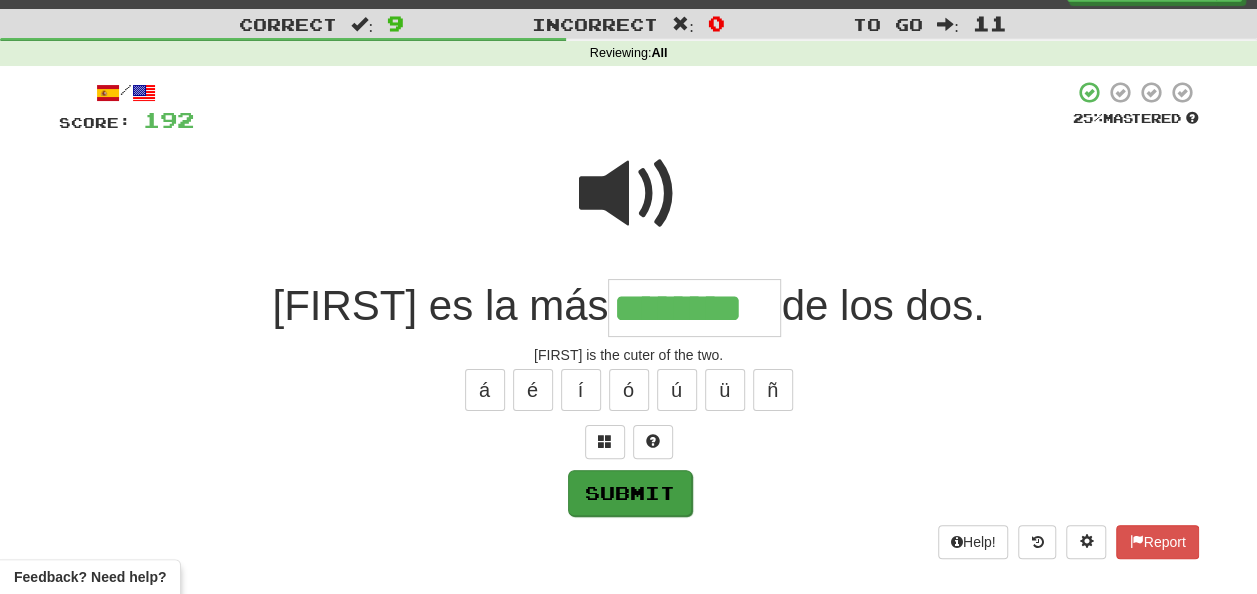 type on "********" 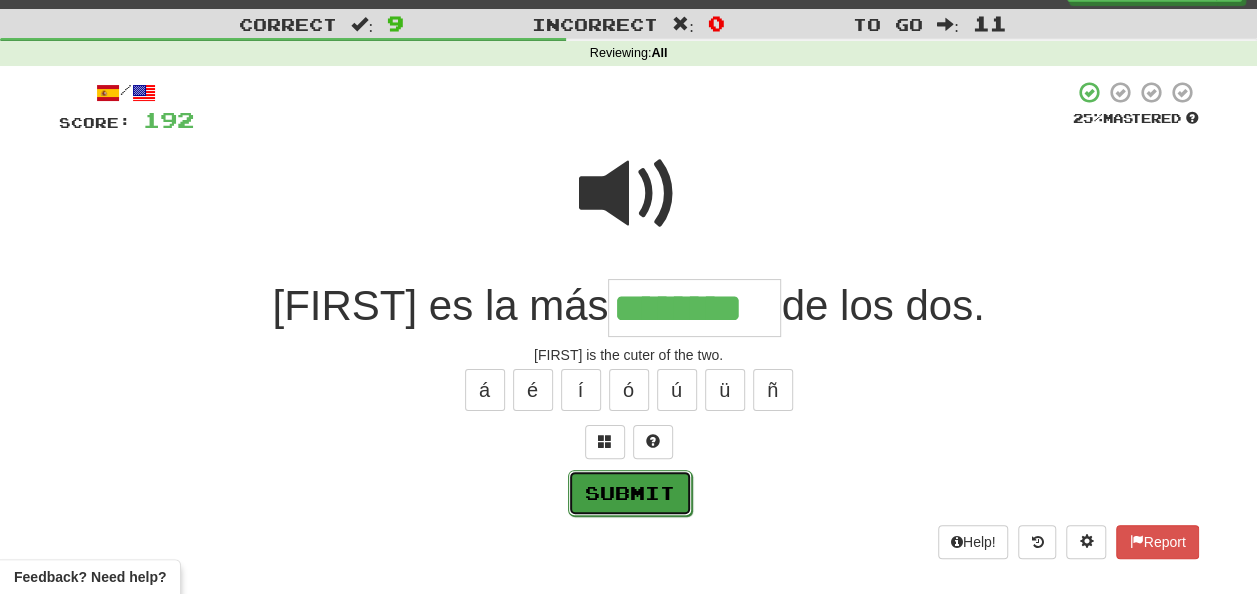 click on "Submit" at bounding box center [630, 493] 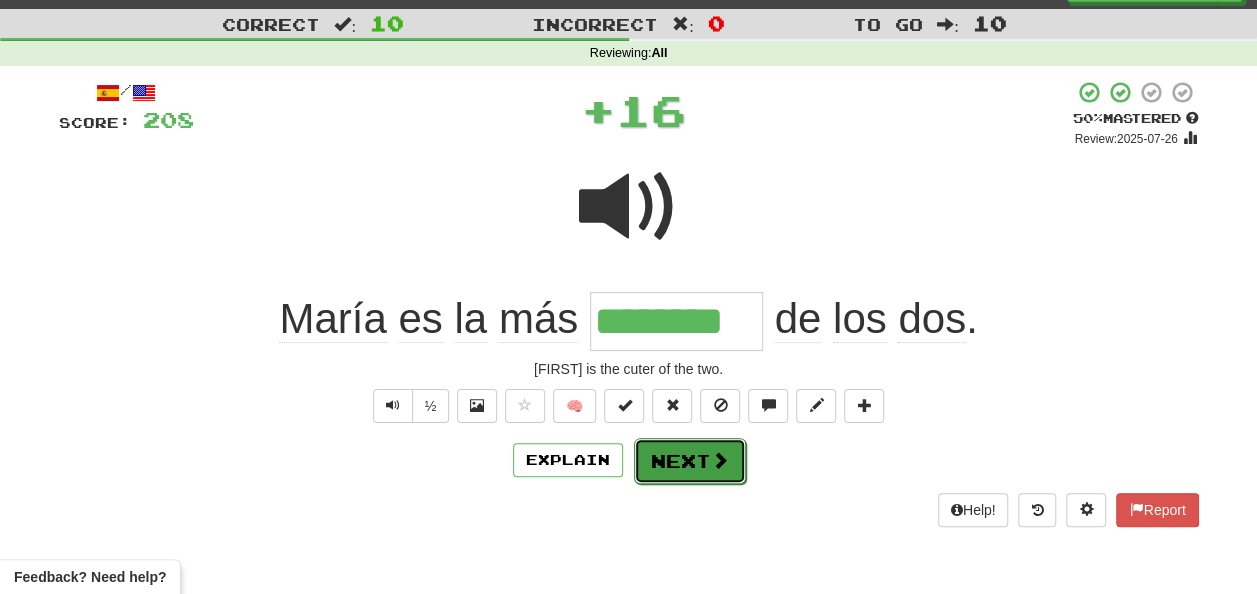 click on "Next" at bounding box center (690, 461) 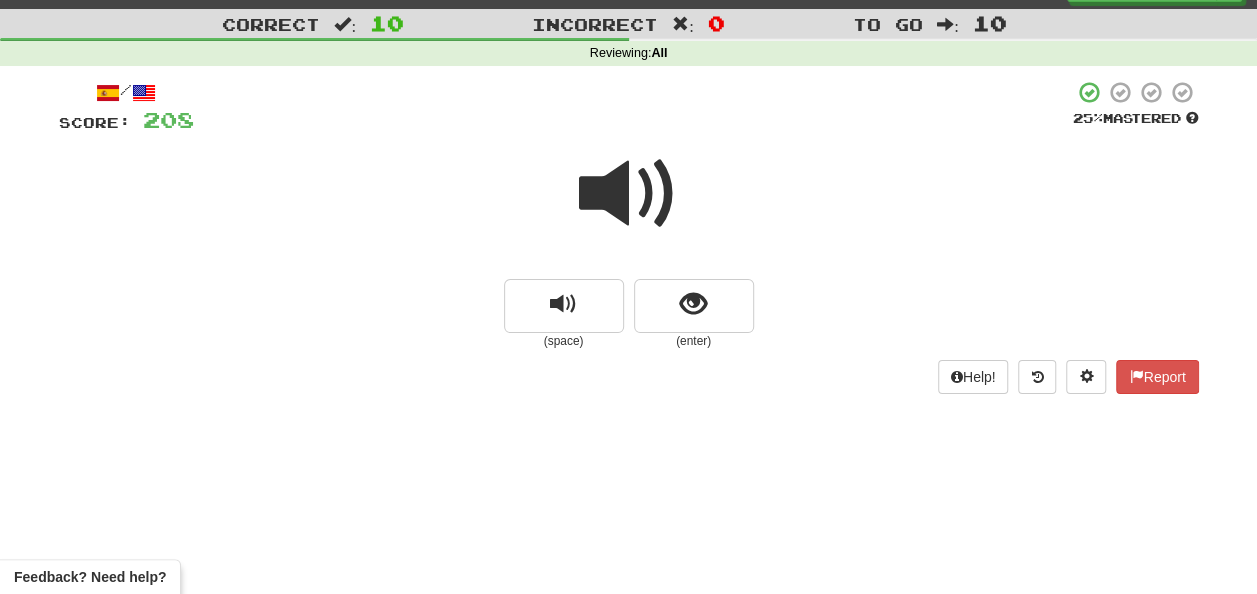 click at bounding box center (629, 194) 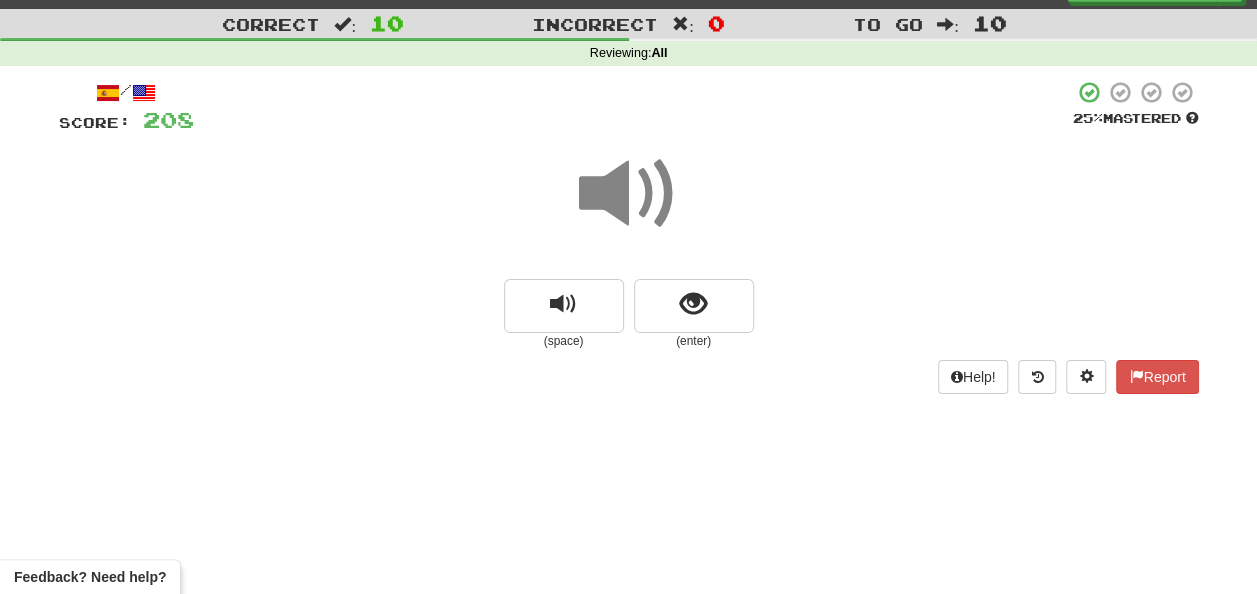 click at bounding box center [629, 194] 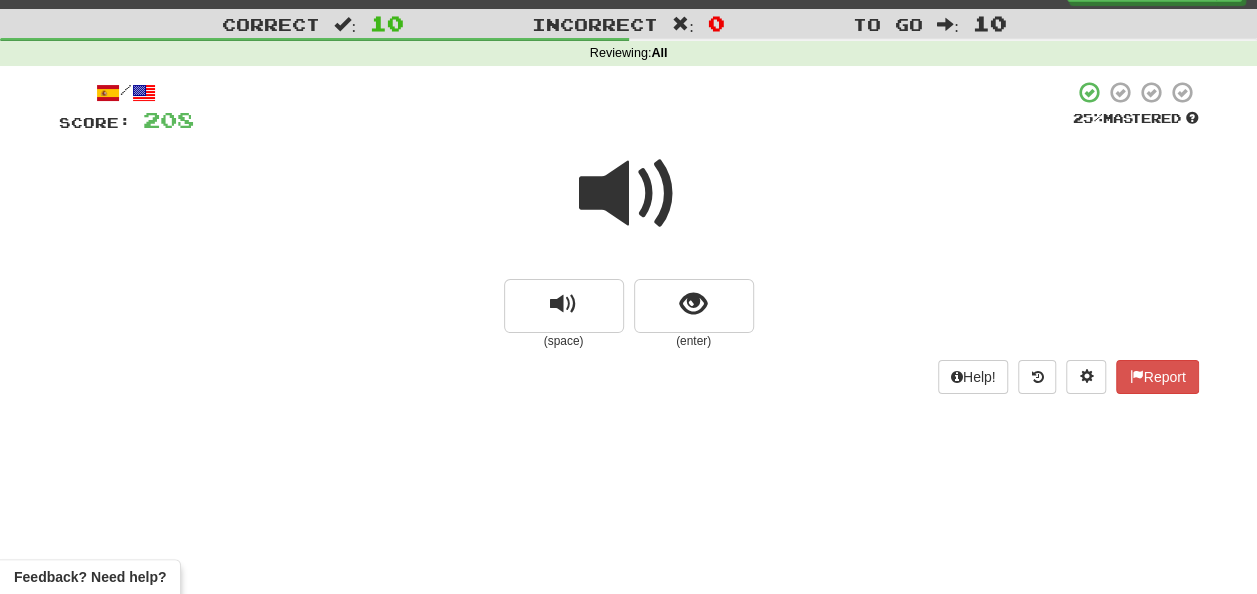 click at bounding box center (629, 194) 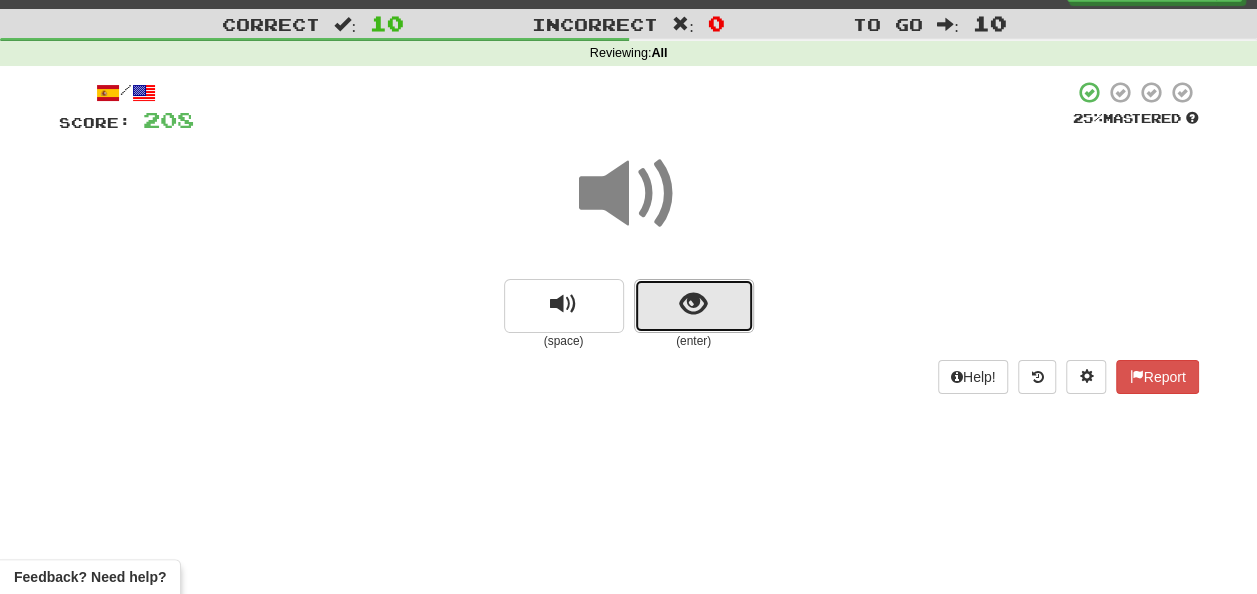 click at bounding box center (693, 304) 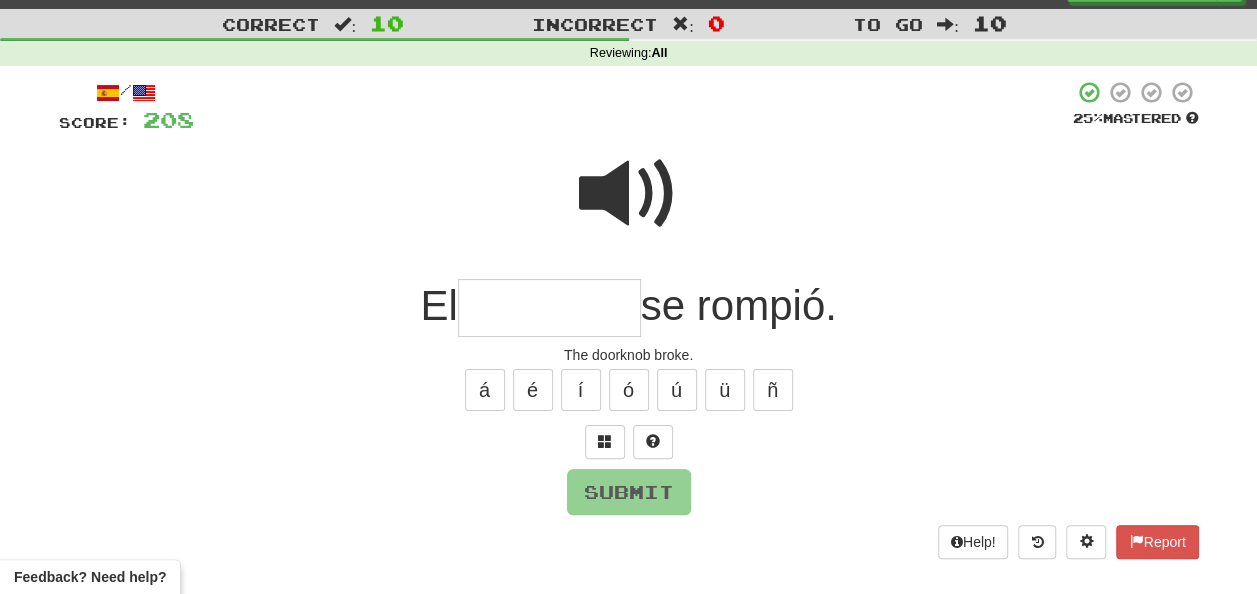 click at bounding box center [549, 308] 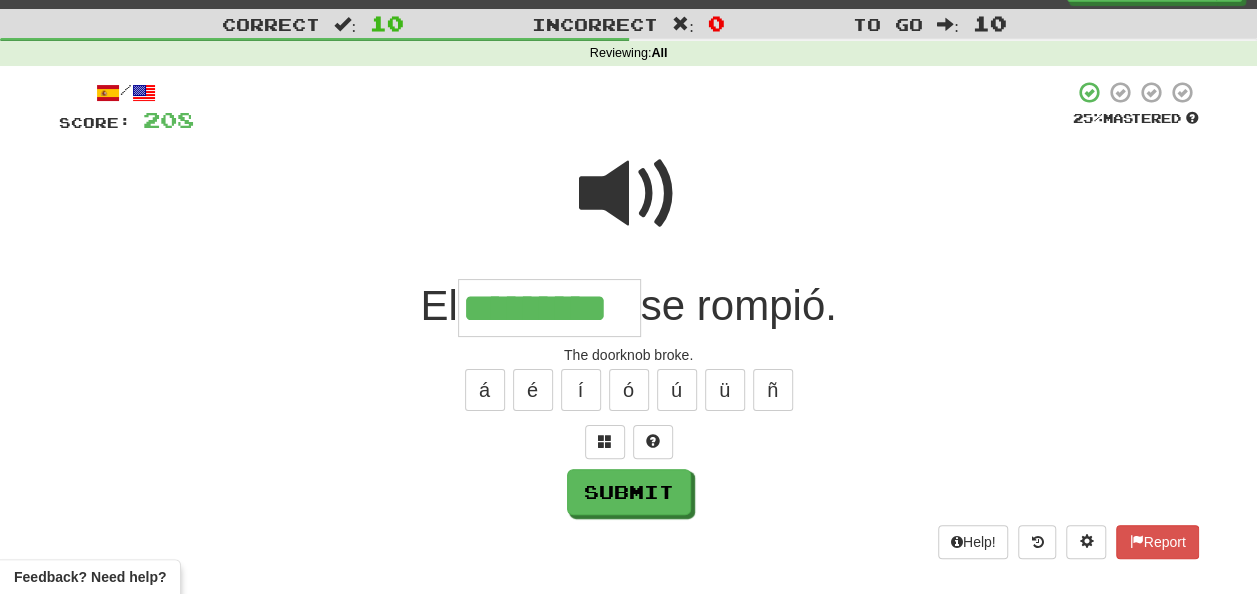 type on "*********" 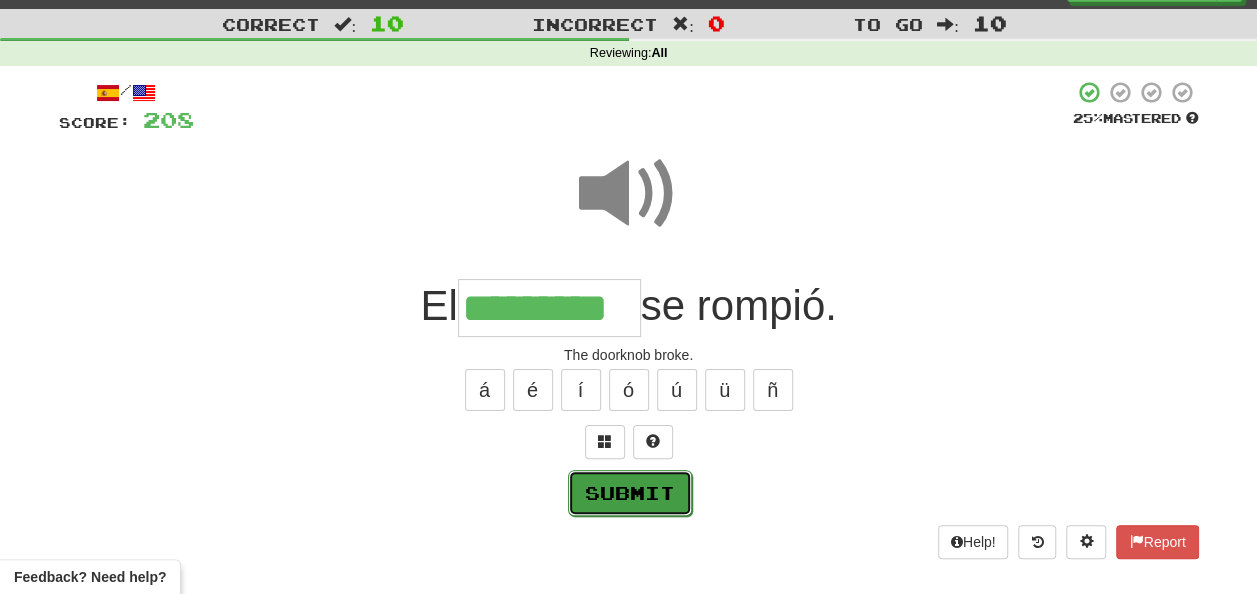 click on "Submit" at bounding box center (630, 493) 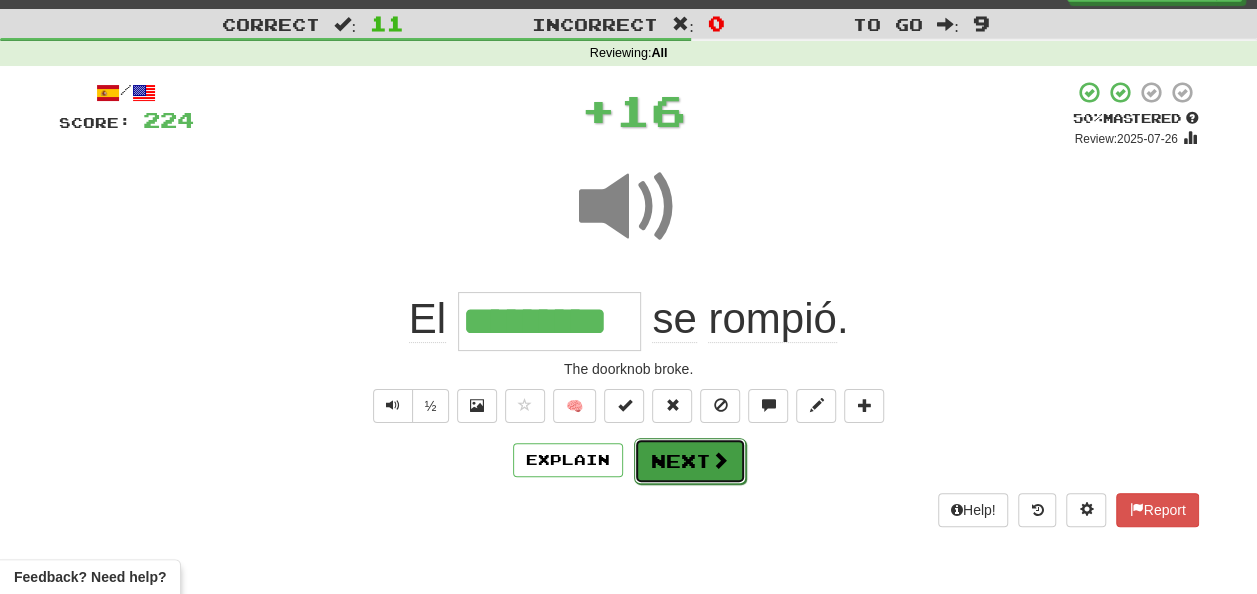 click on "Next" at bounding box center [690, 461] 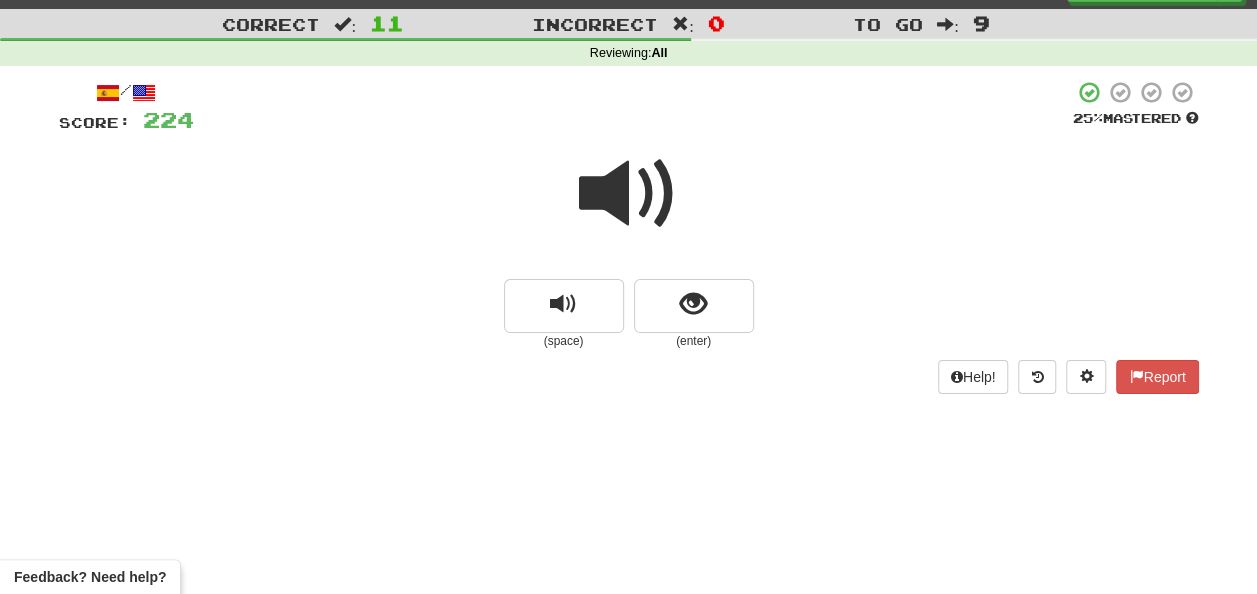 click at bounding box center (629, 194) 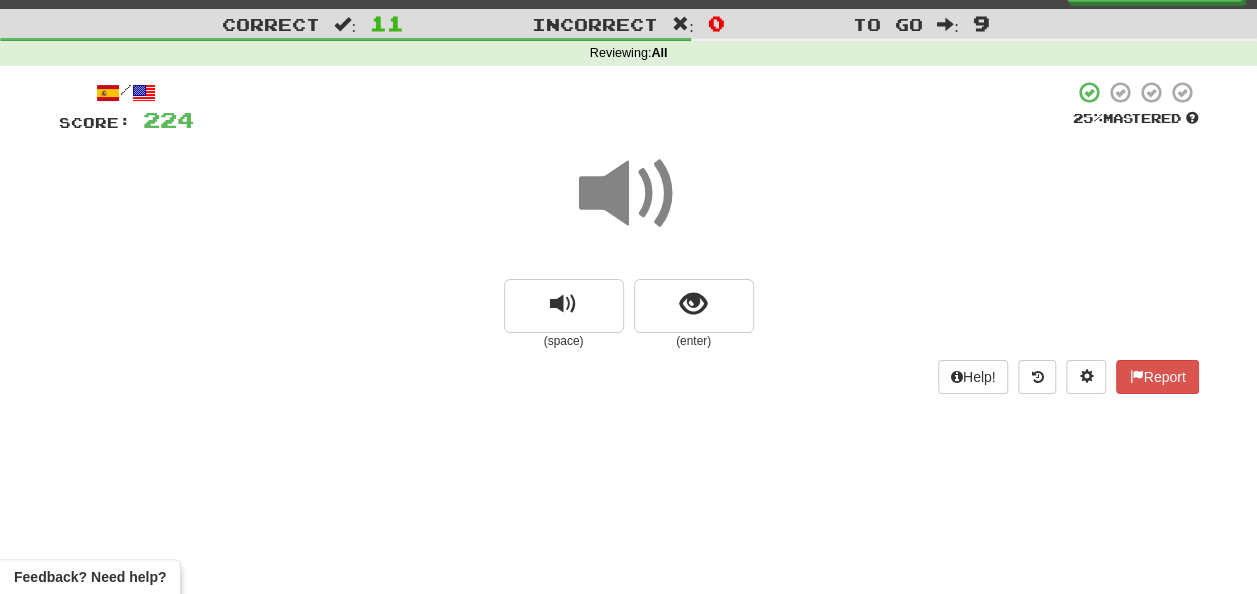 click at bounding box center (629, 194) 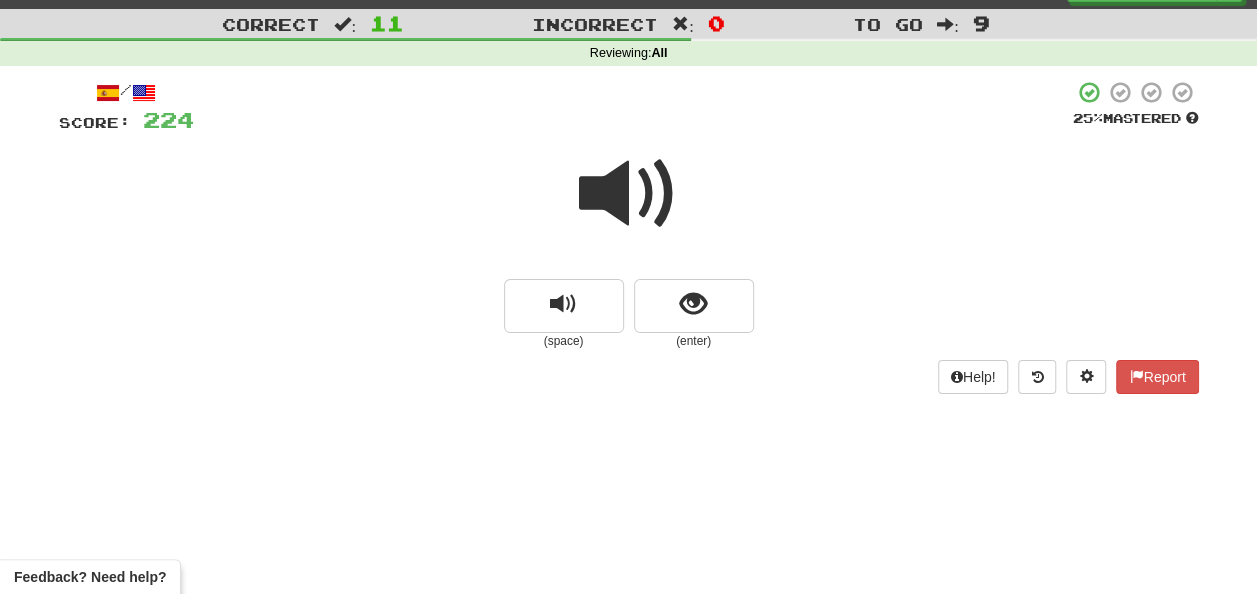 click at bounding box center (629, 194) 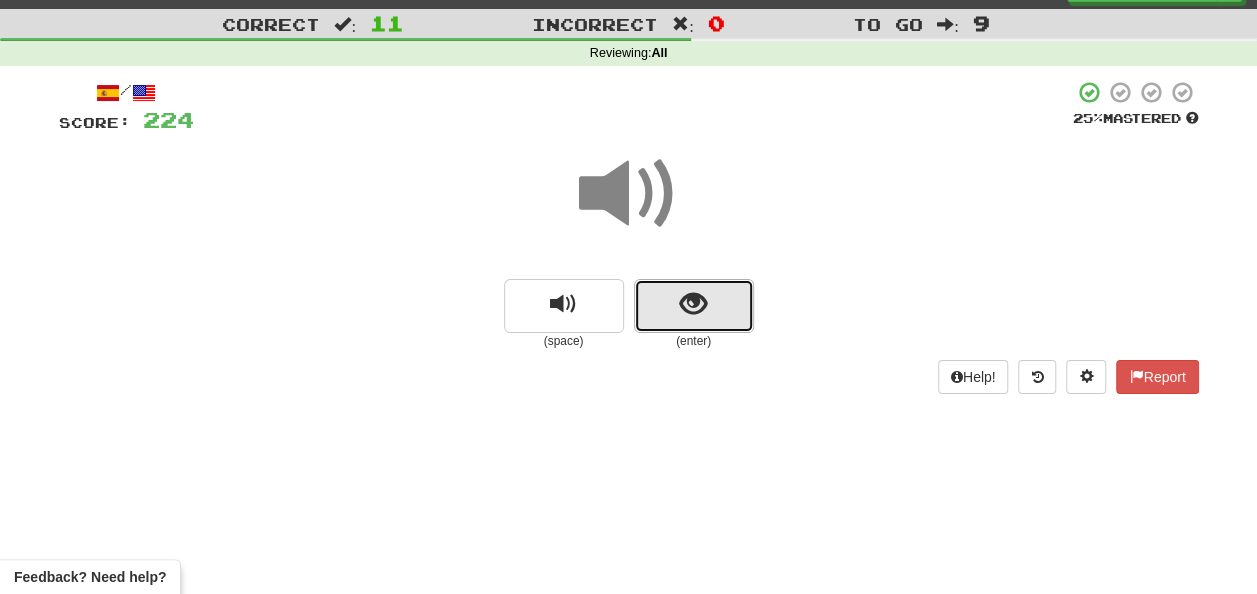 click at bounding box center (693, 304) 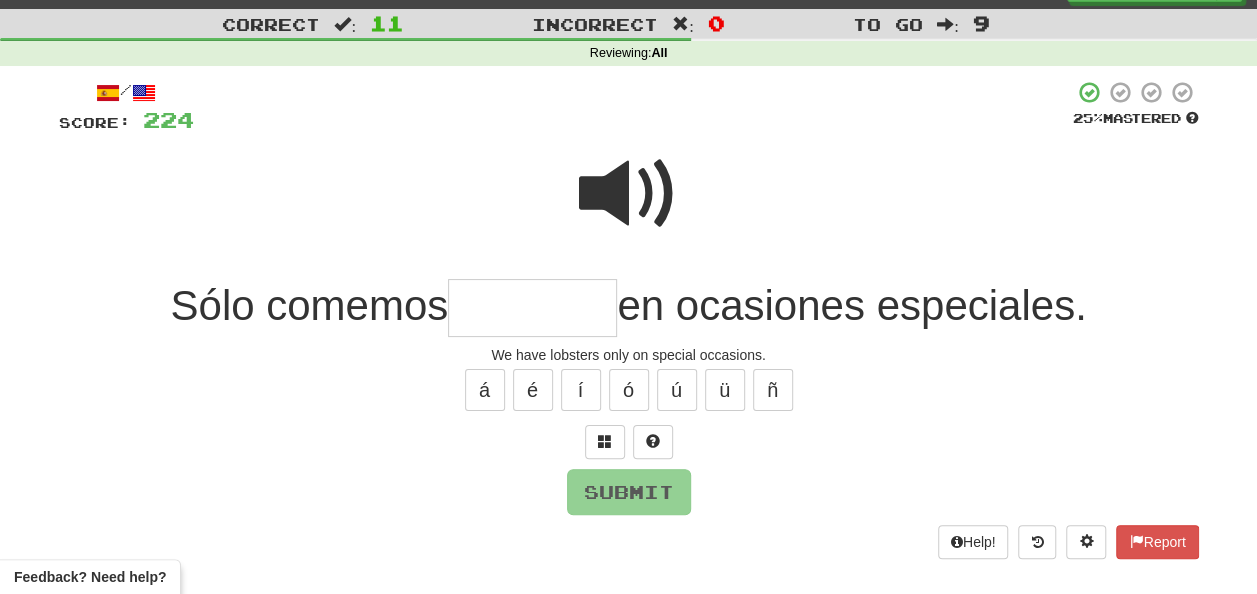 click at bounding box center [532, 308] 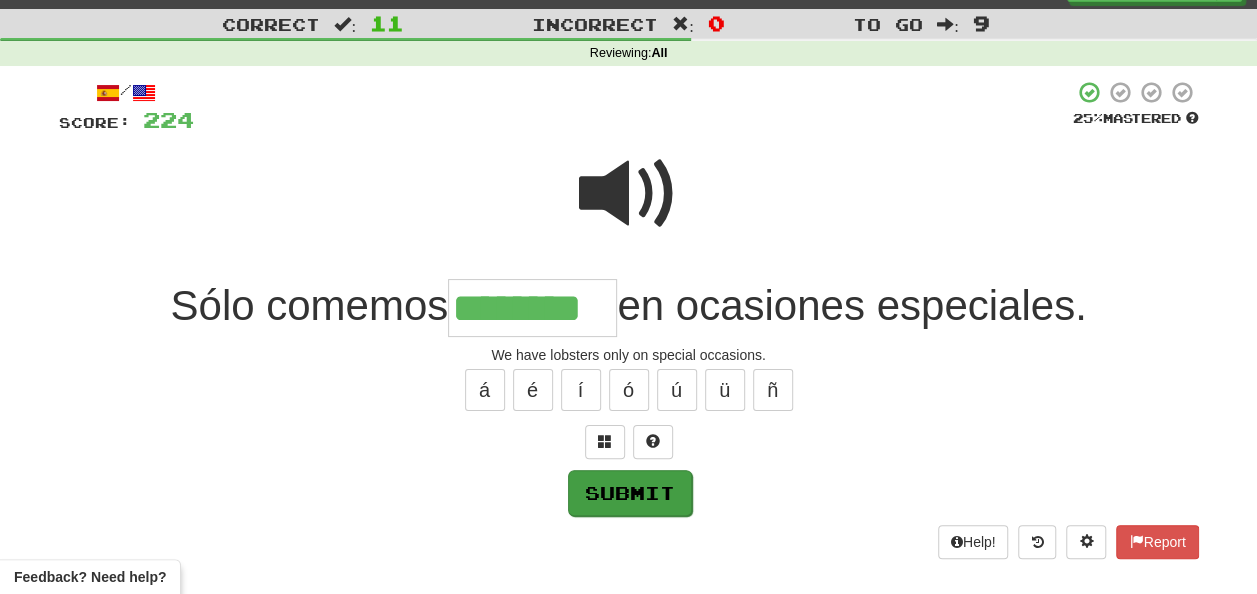 type on "********" 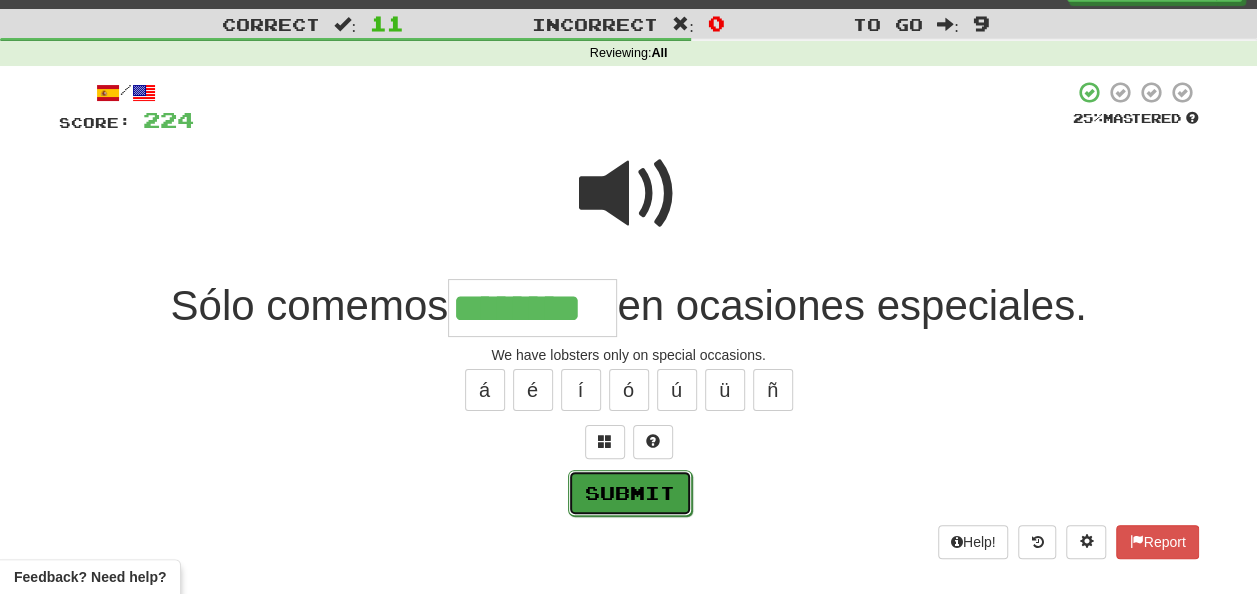 click on "Submit" at bounding box center (630, 493) 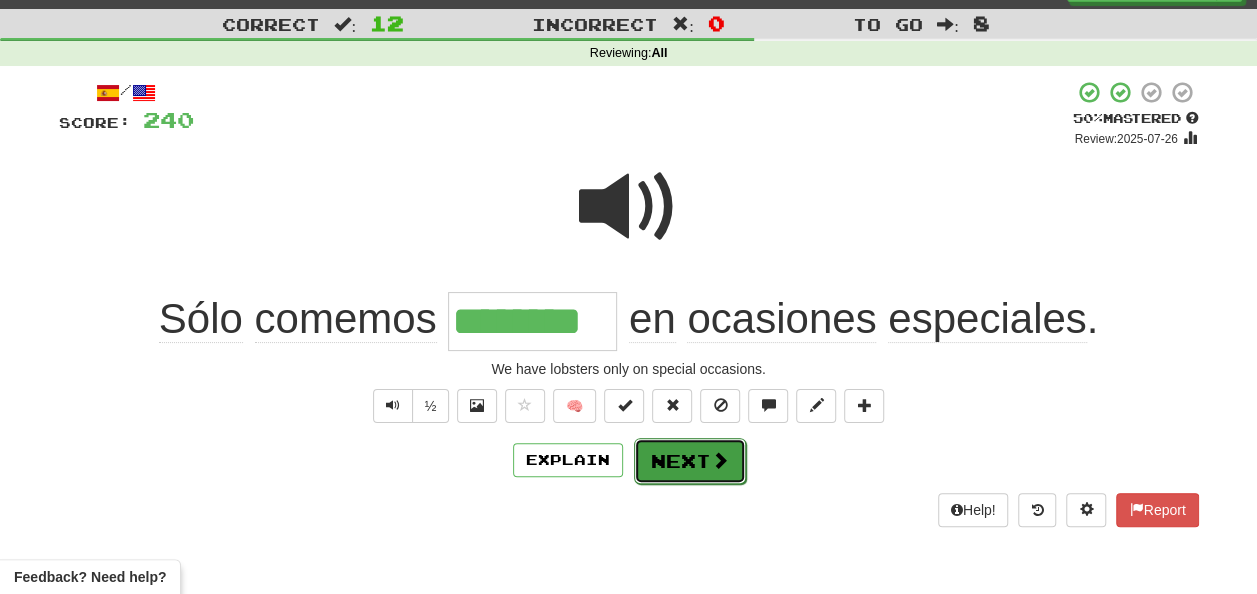 click on "Next" at bounding box center (690, 461) 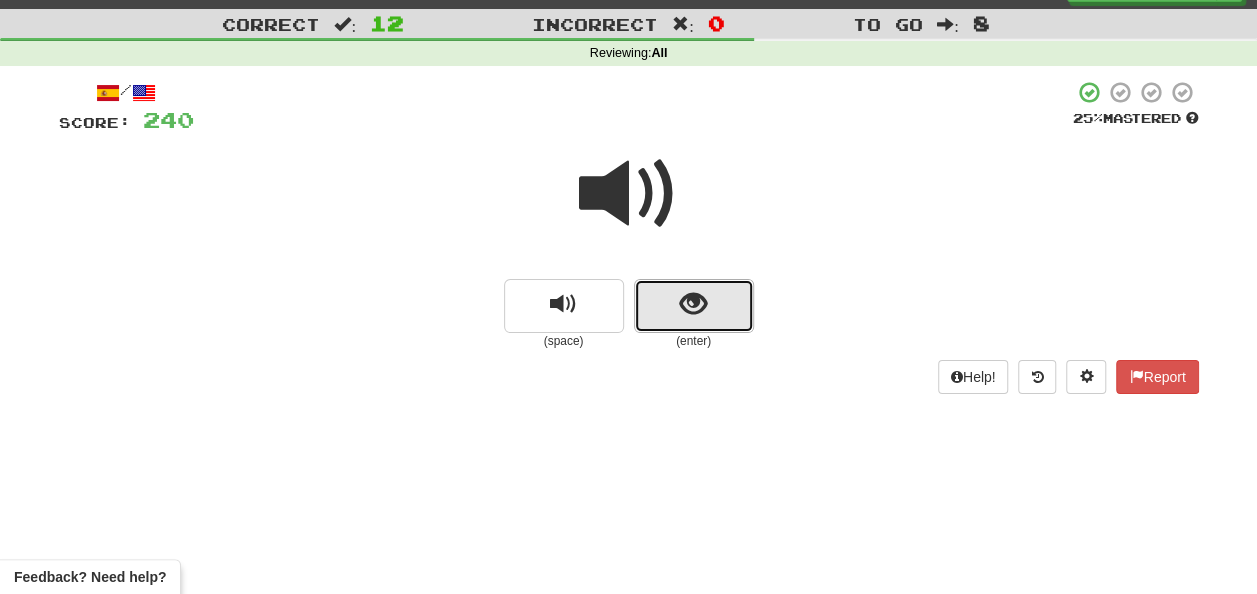 click at bounding box center (694, 306) 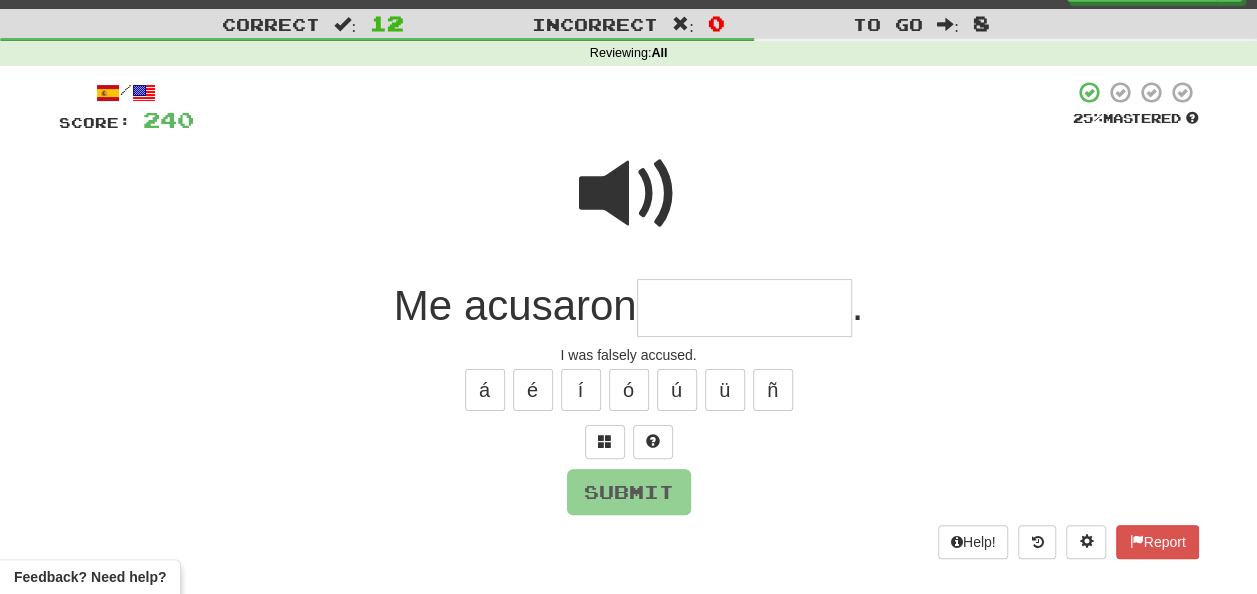 click at bounding box center [744, 308] 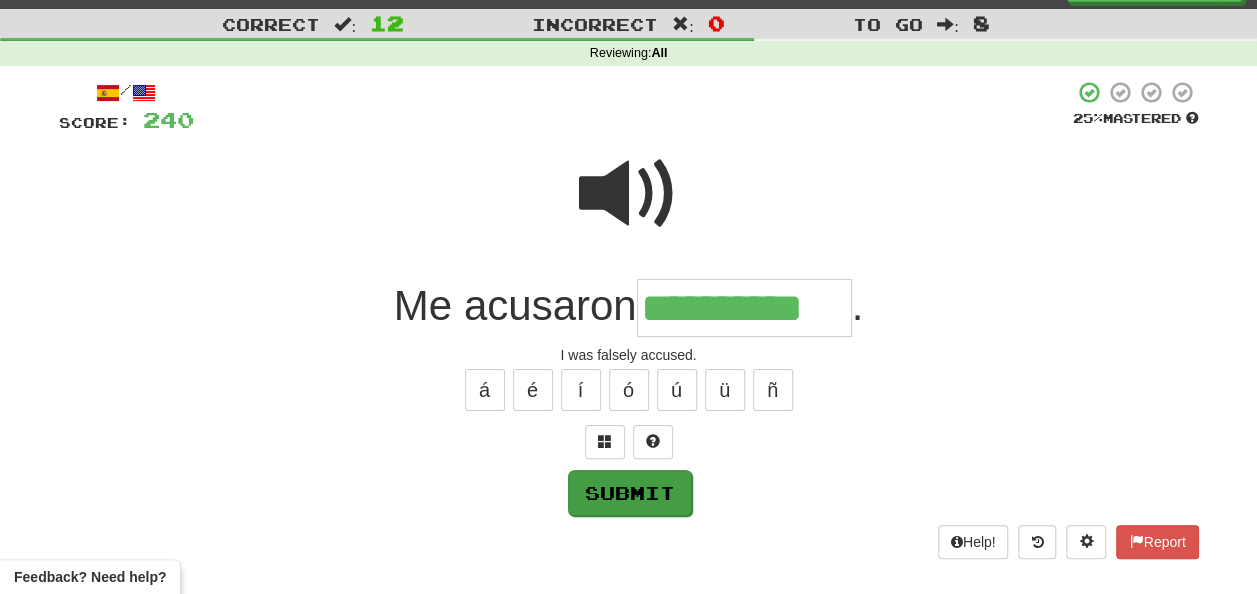 type on "**********" 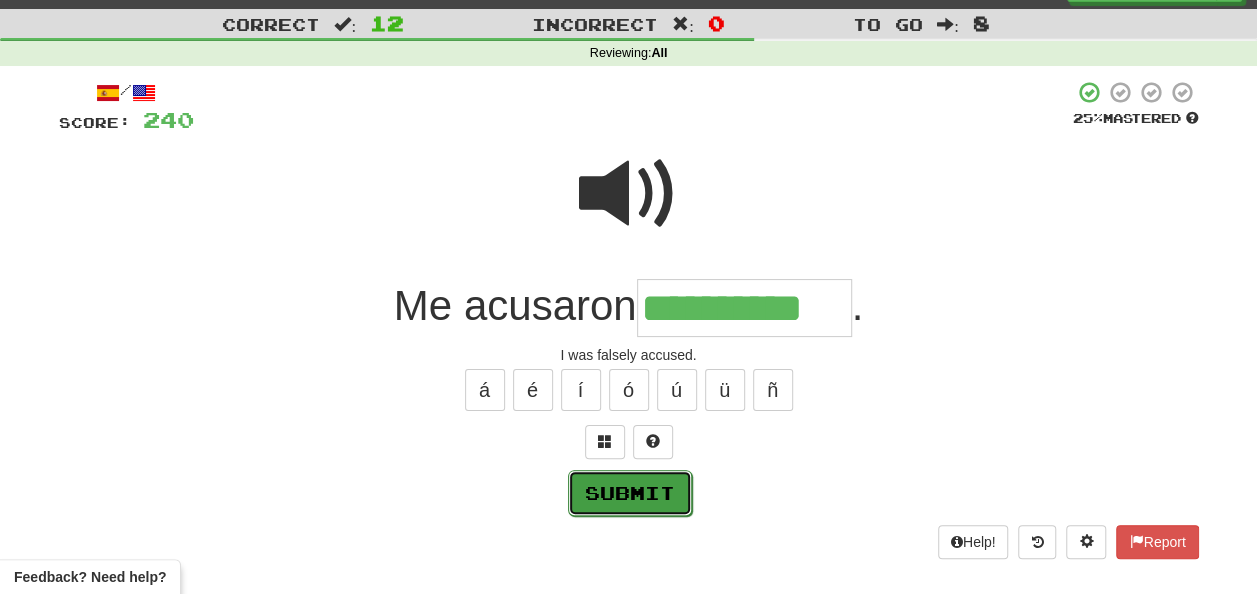 click on "Submit" at bounding box center (630, 493) 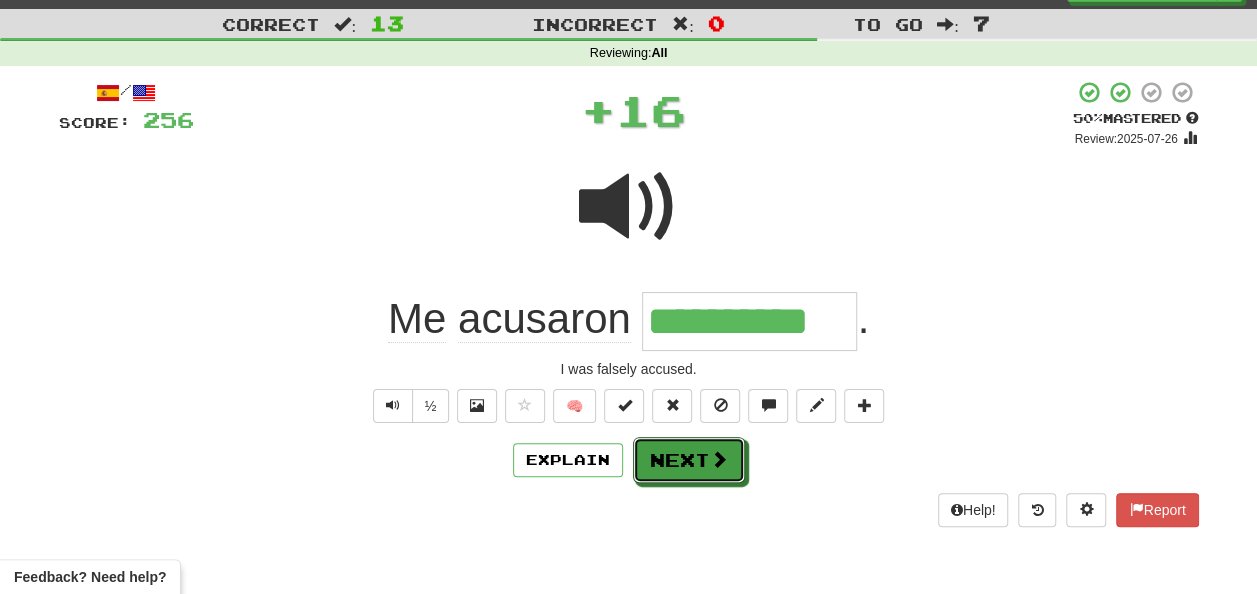 click on "Next" at bounding box center (689, 460) 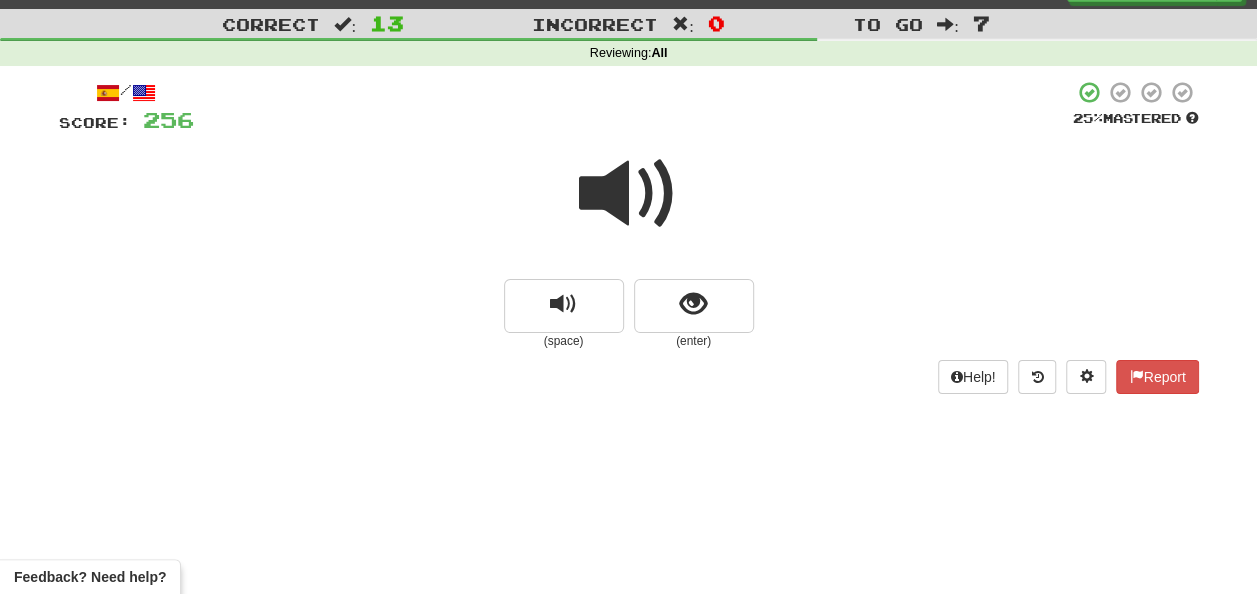 click at bounding box center [629, 194] 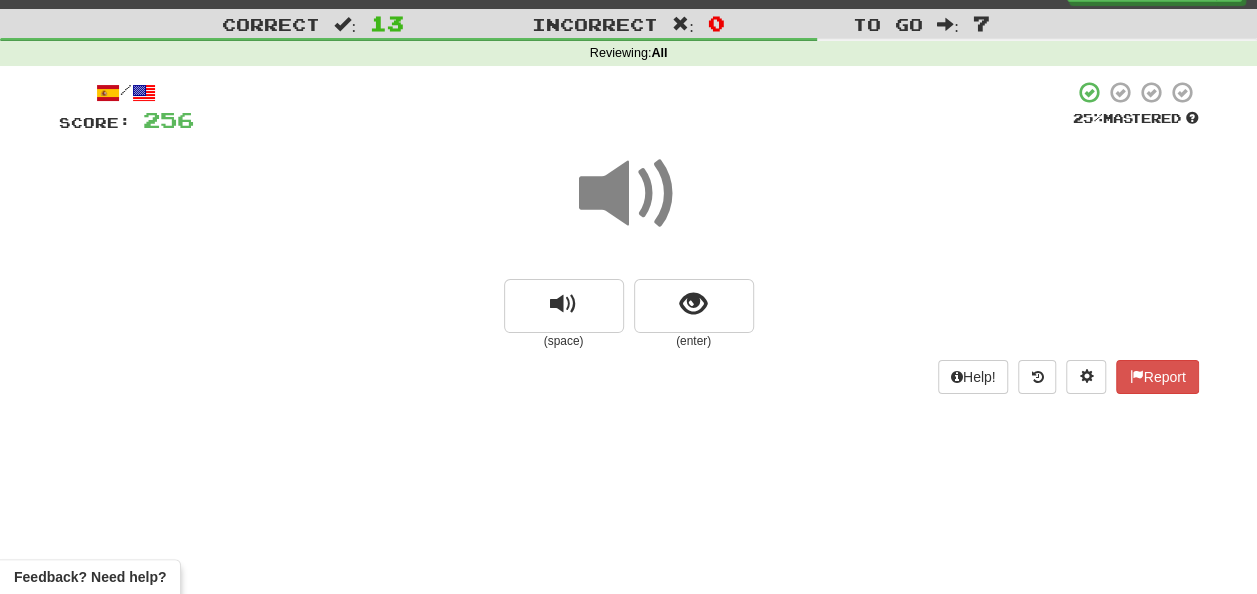 click at bounding box center (629, 194) 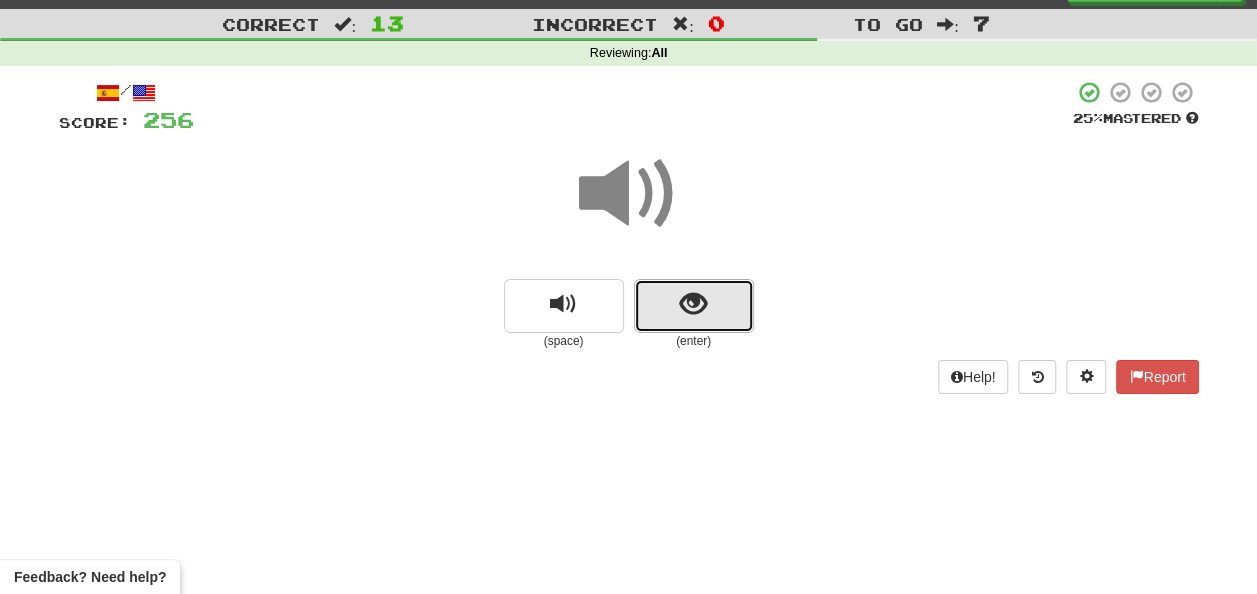 click at bounding box center (694, 306) 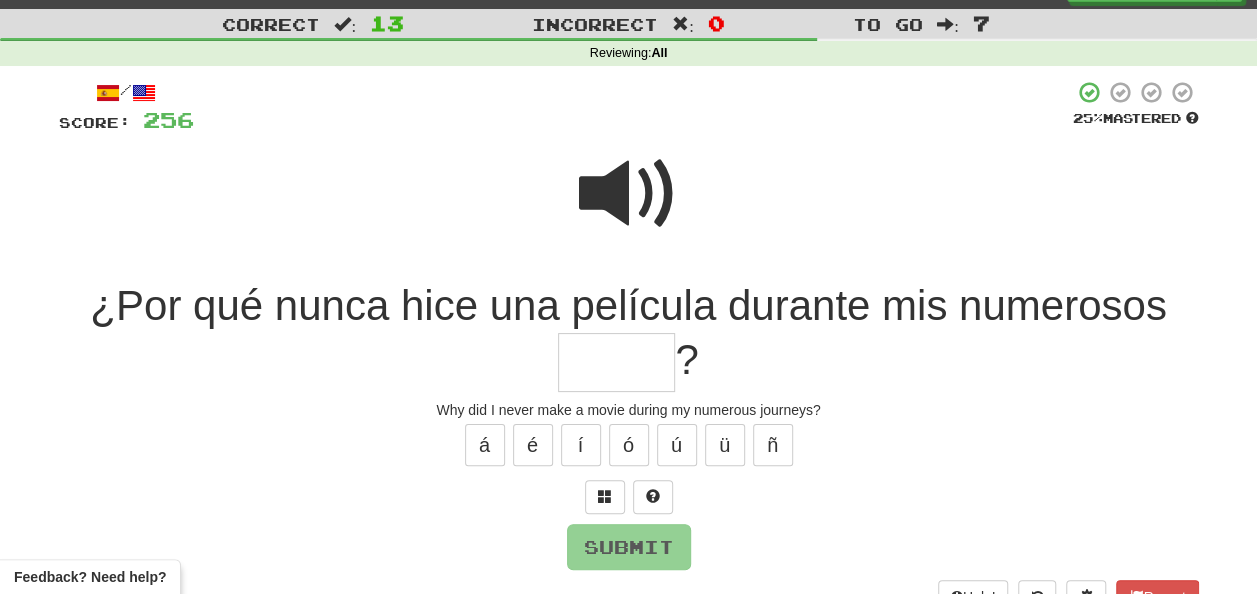 click at bounding box center [629, 194] 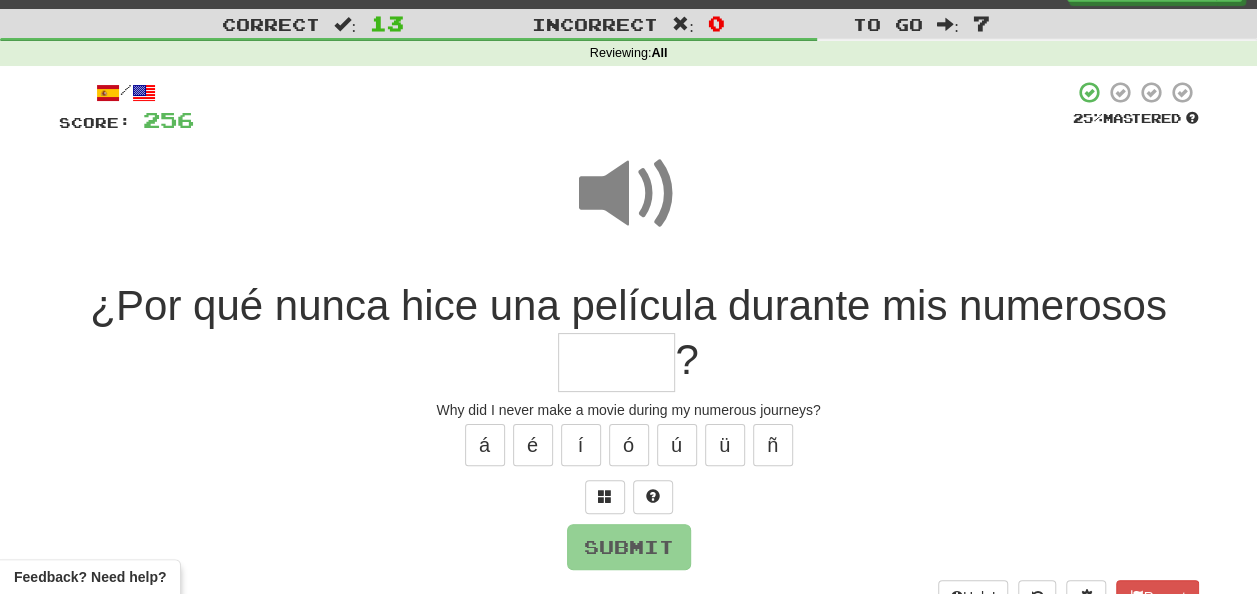 click at bounding box center [616, 362] 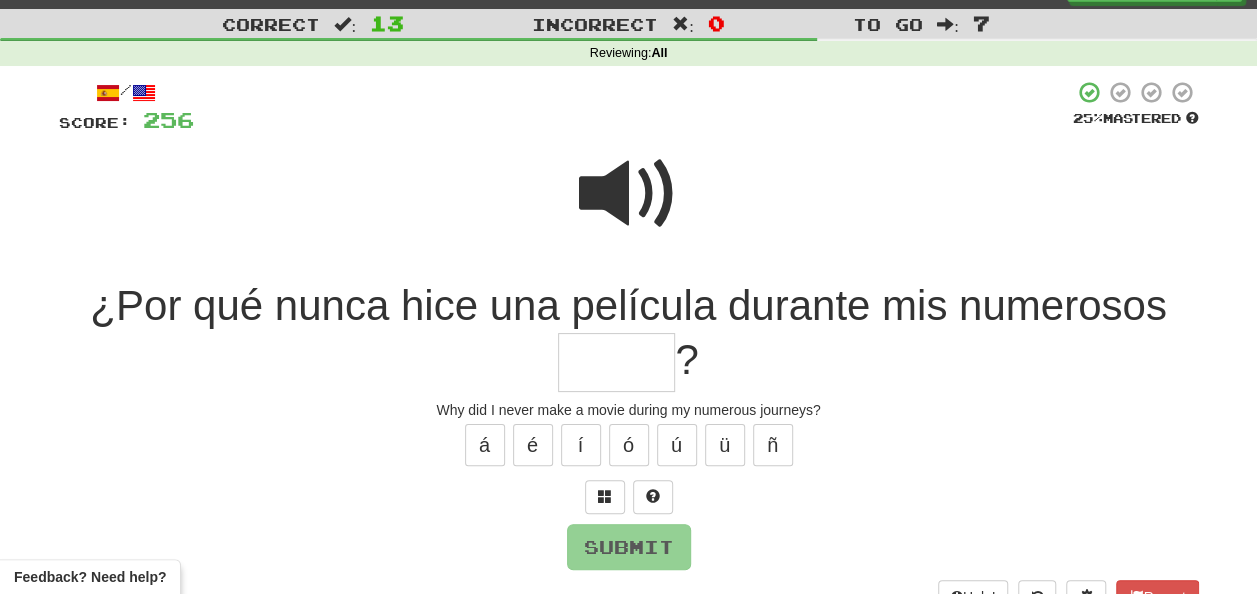 click at bounding box center [629, 194] 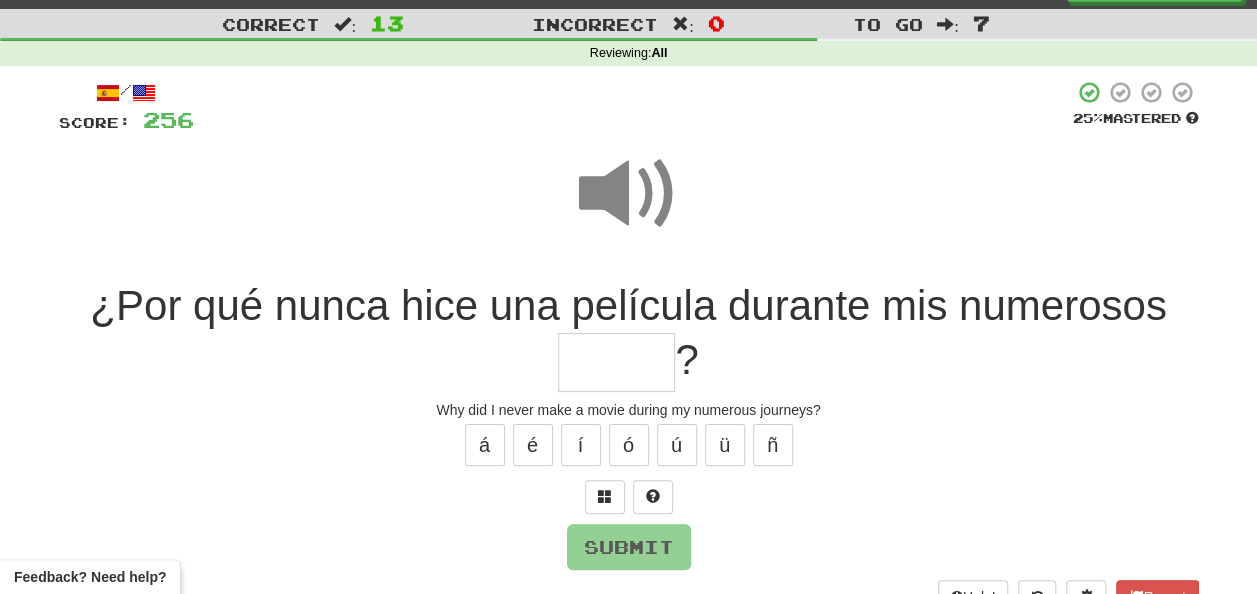 click at bounding box center (616, 362) 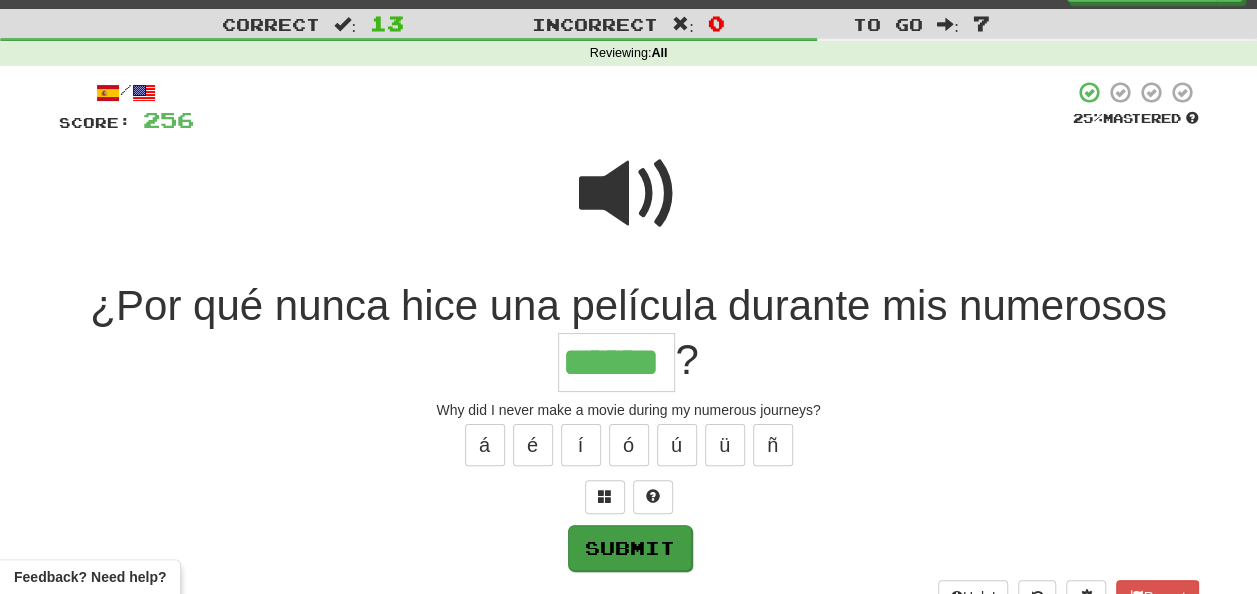 type on "******" 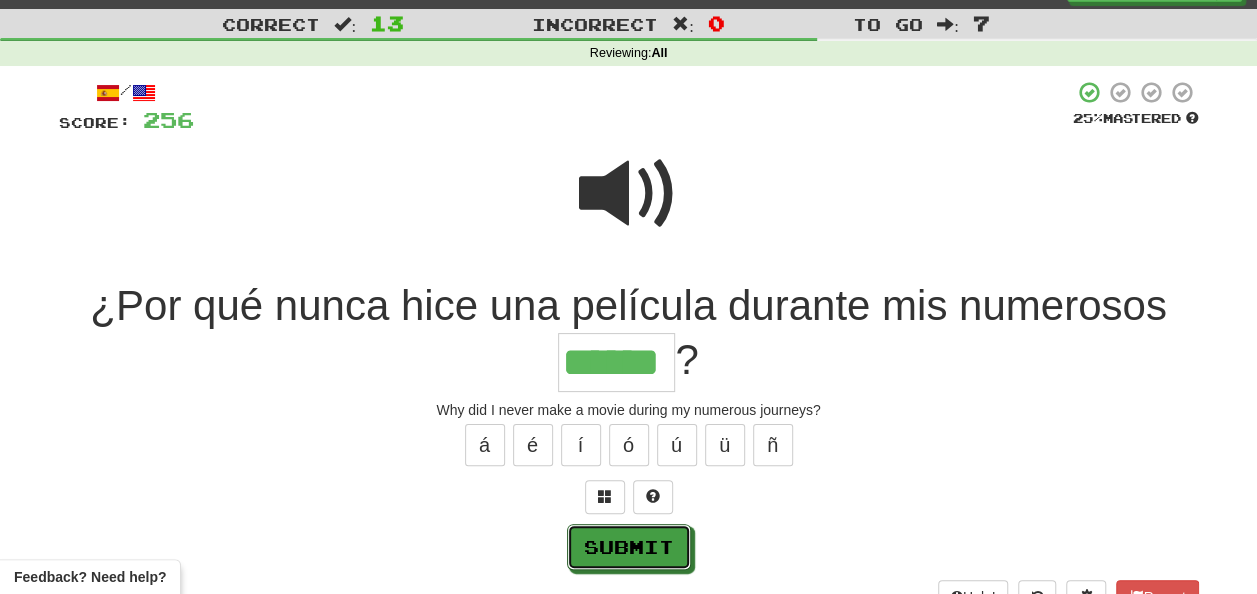 drag, startPoint x: 626, startPoint y: 542, endPoint x: 640, endPoint y: 541, distance: 14.035668 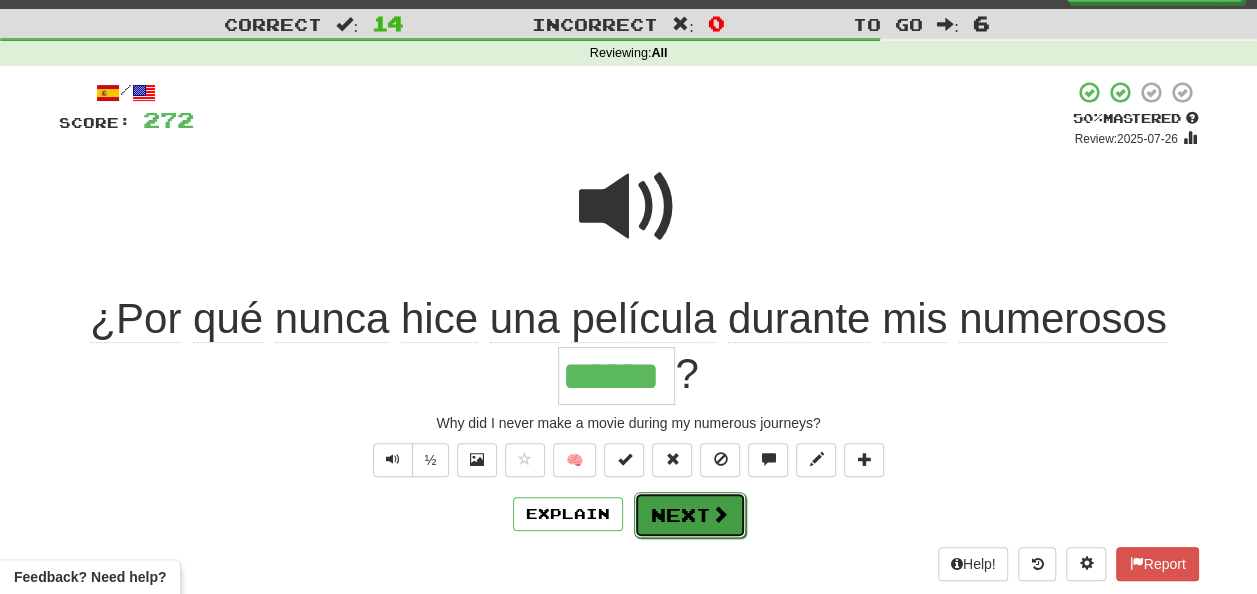 click on "Next" at bounding box center [690, 515] 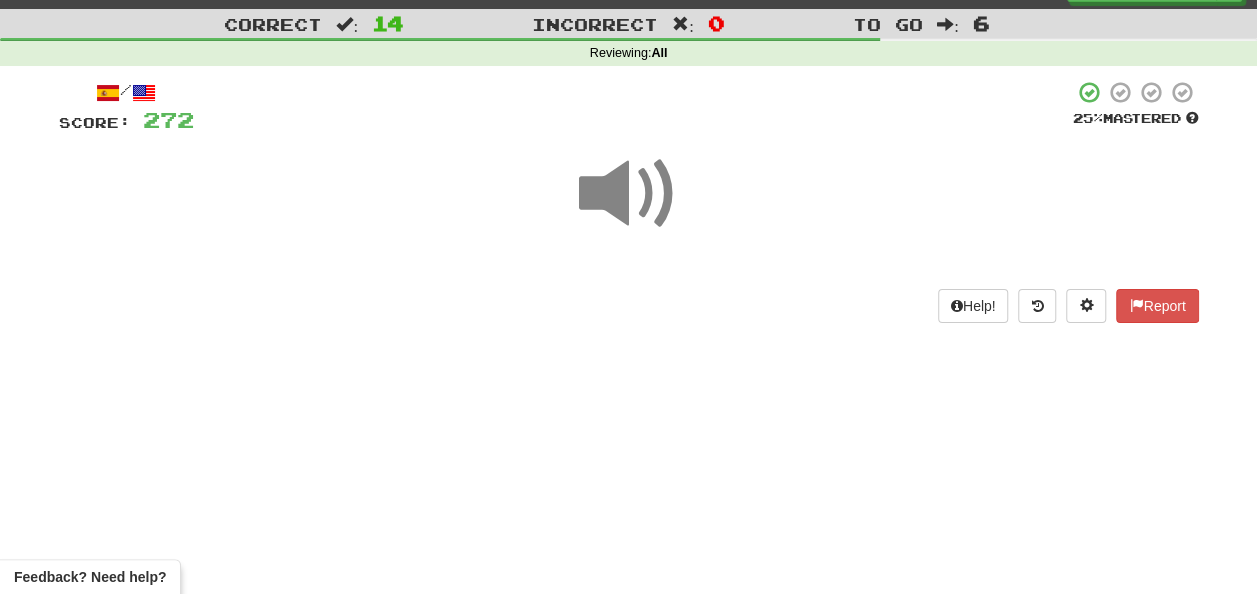 click at bounding box center [629, 194] 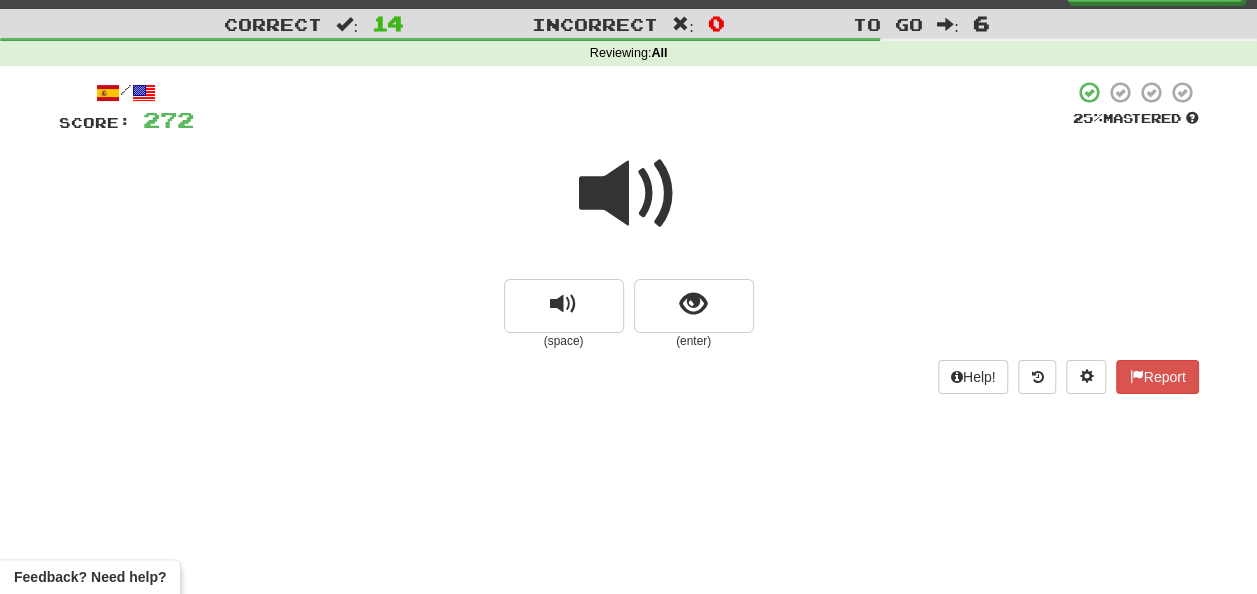 click at bounding box center (629, 194) 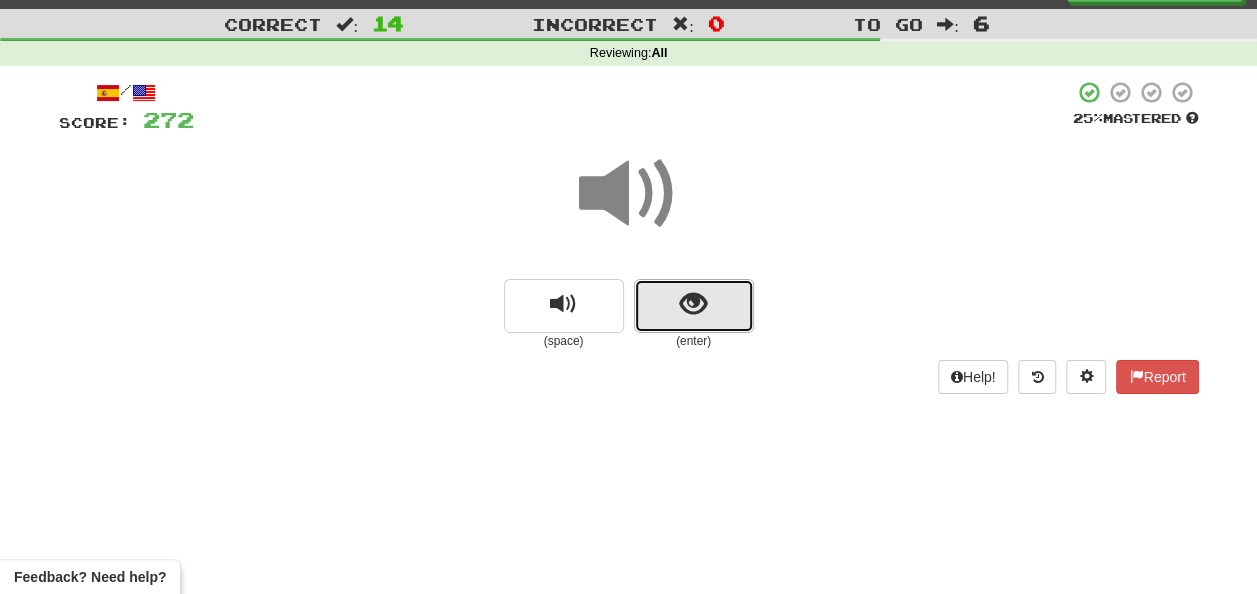 click at bounding box center (694, 306) 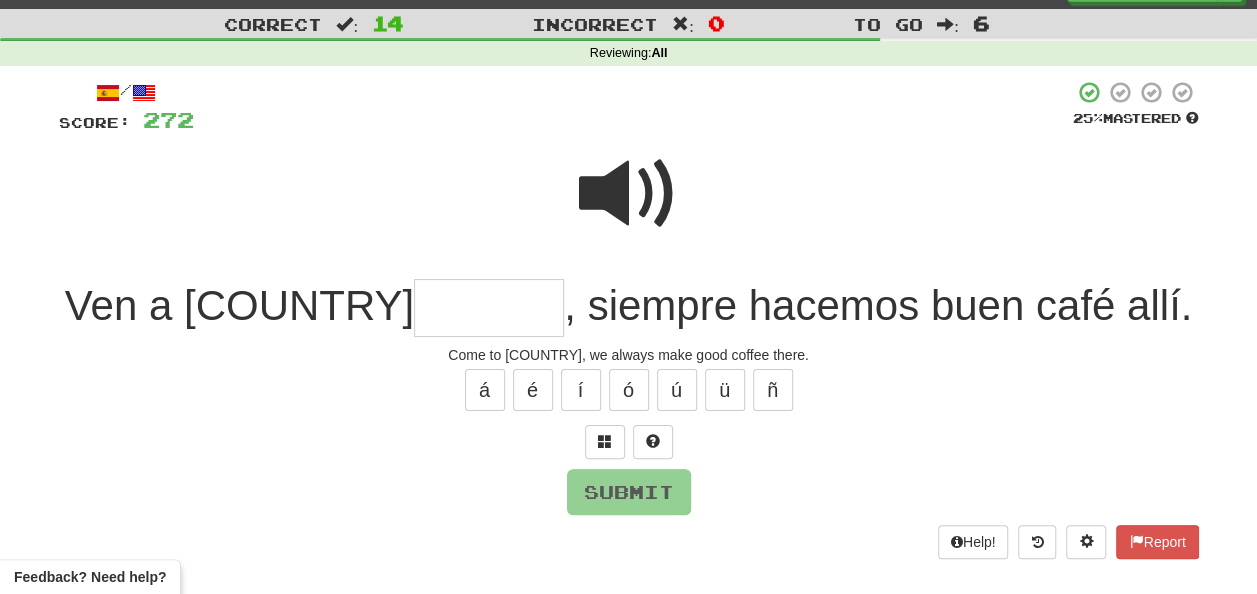 click at bounding box center [629, 194] 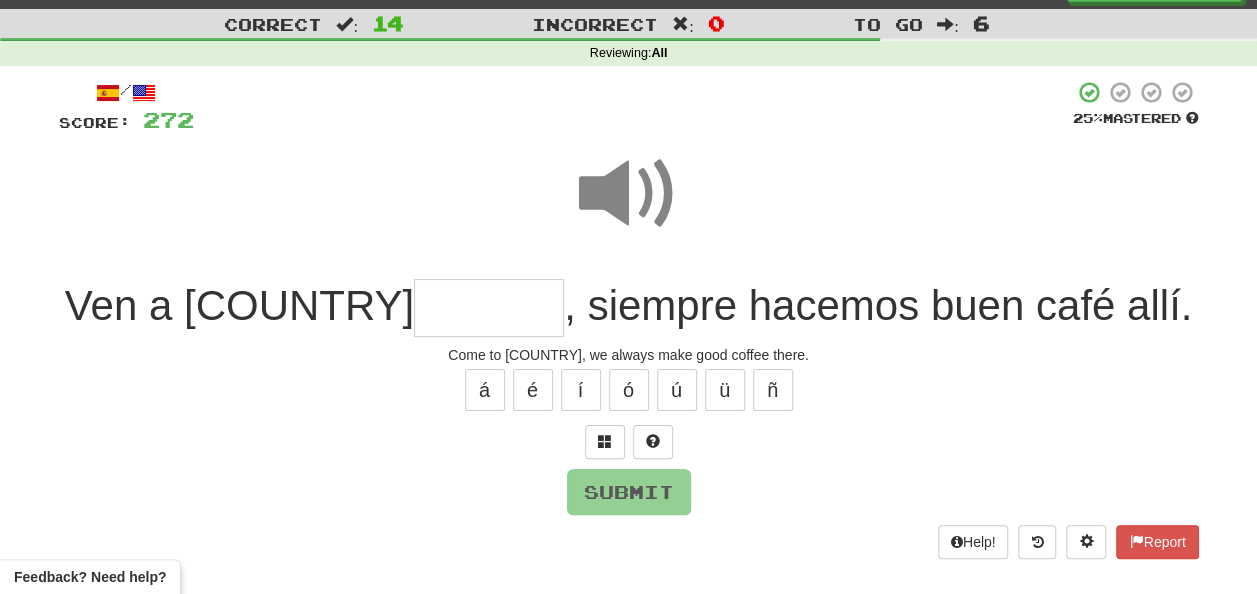 click at bounding box center [489, 308] 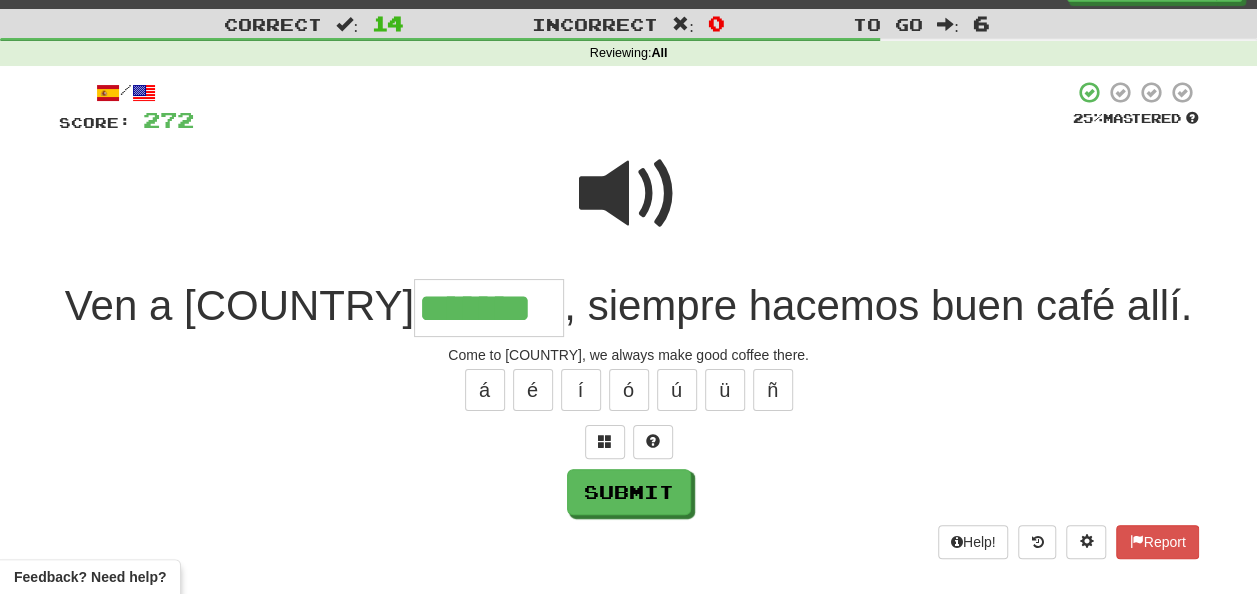 click at bounding box center [629, 194] 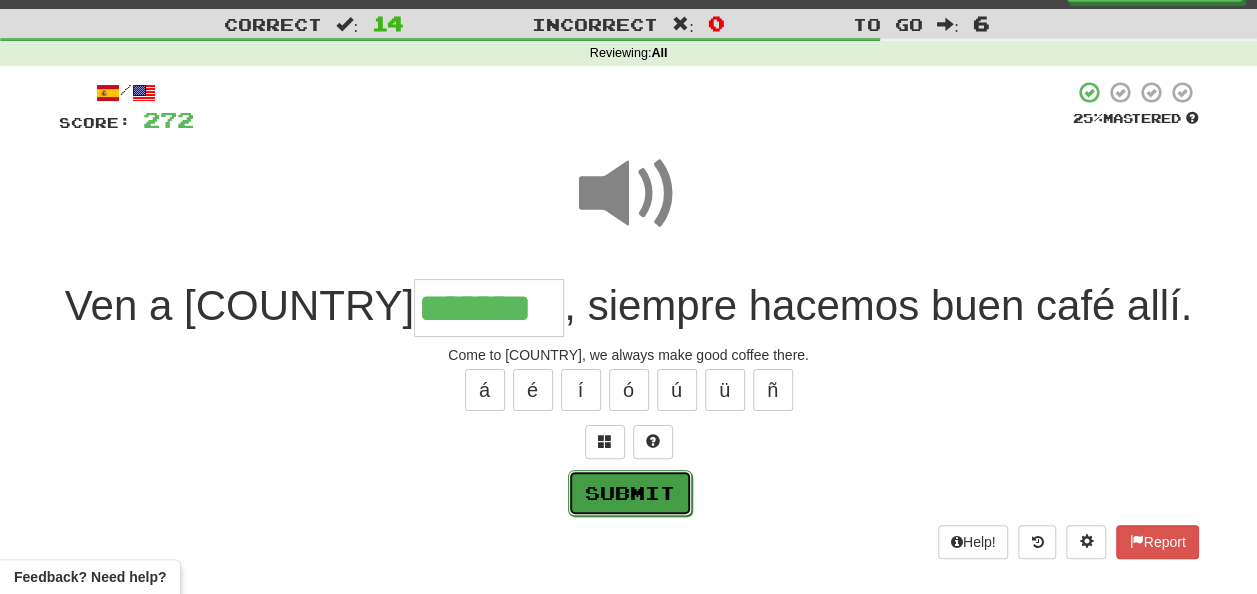 click on "Submit" at bounding box center (630, 493) 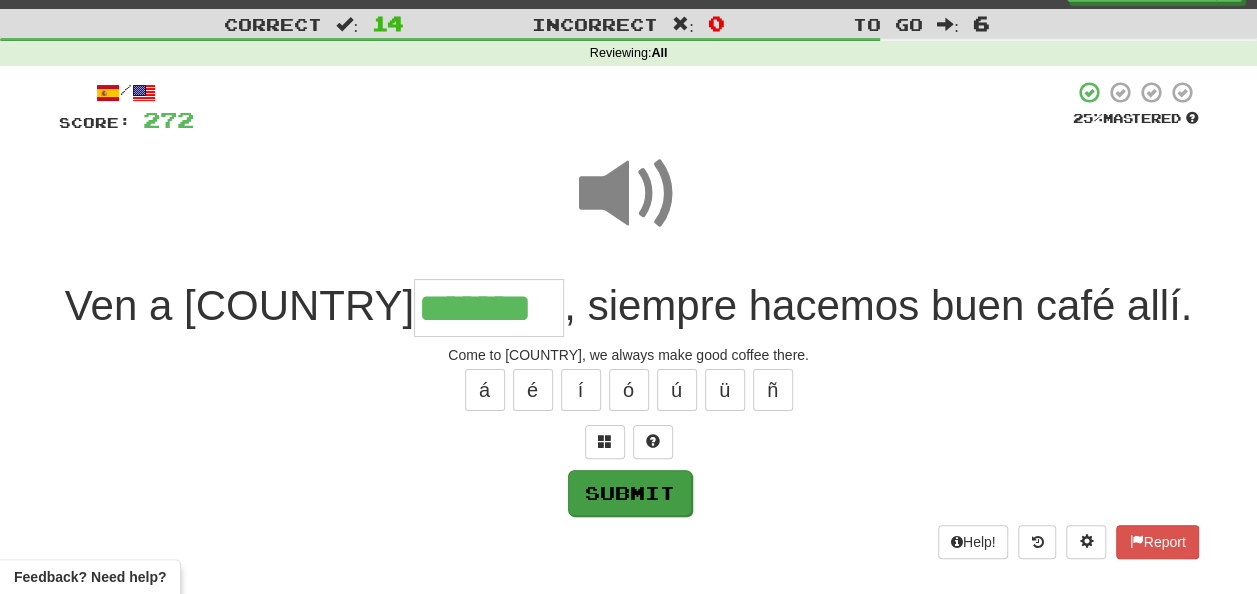 type on "*******" 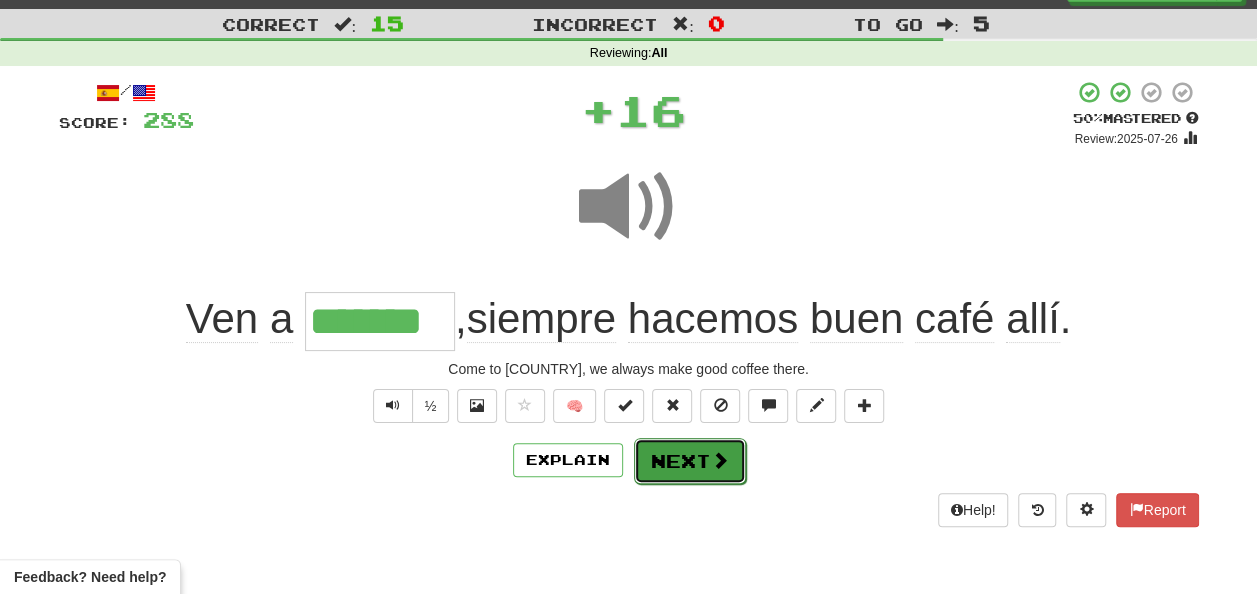 click on "Next" at bounding box center (690, 461) 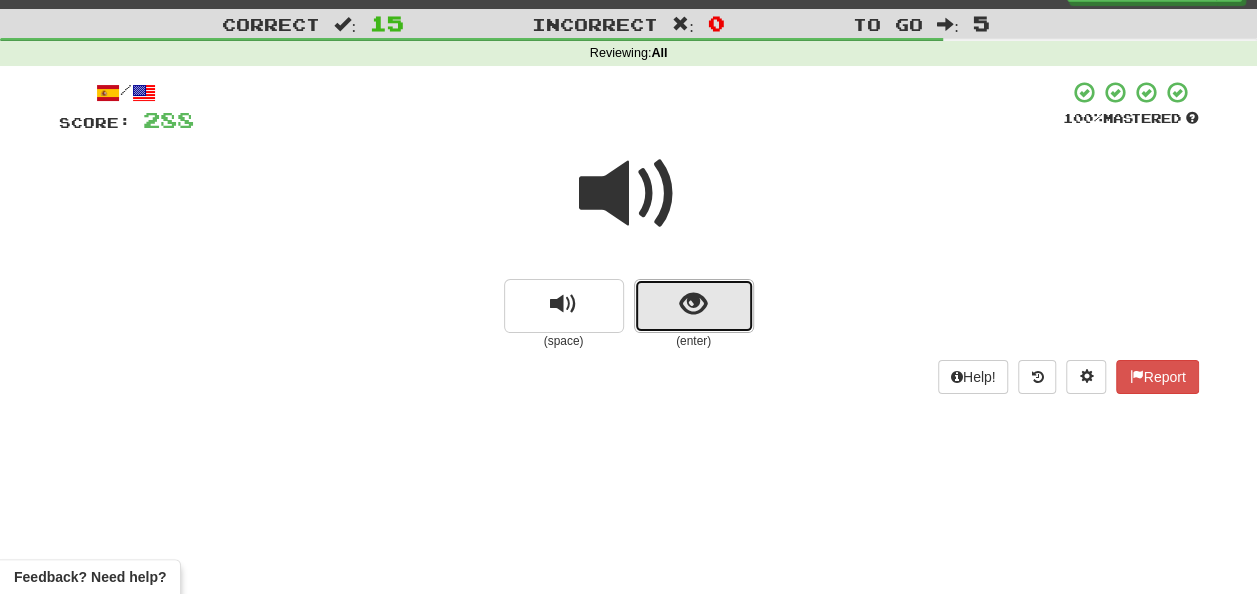 click at bounding box center (694, 306) 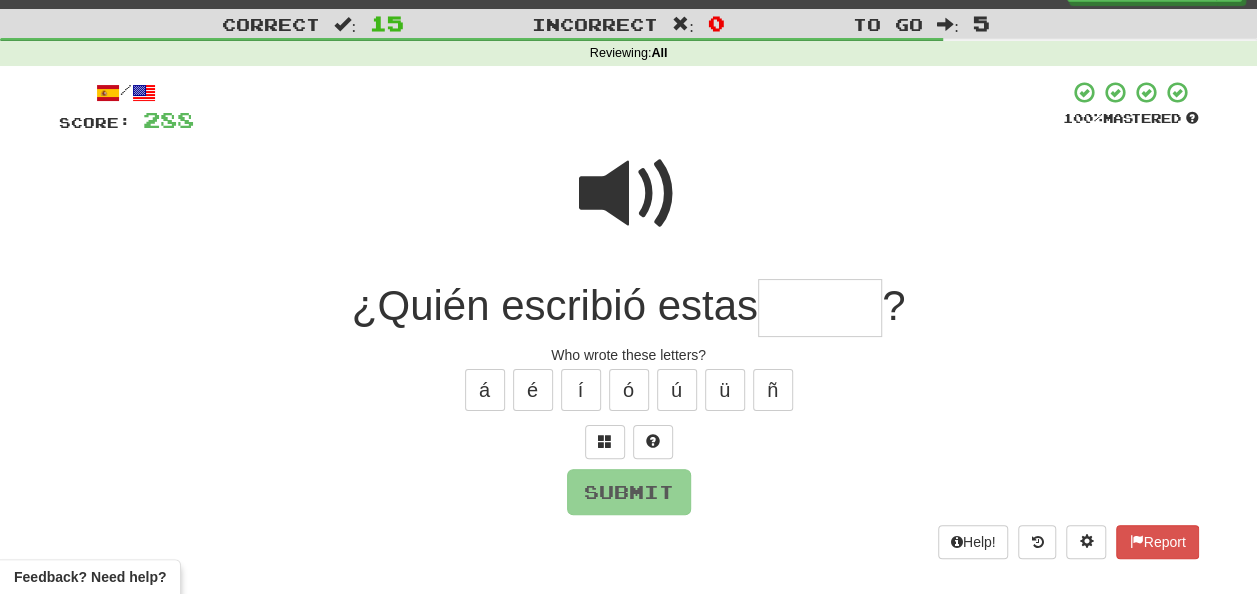 click at bounding box center (820, 308) 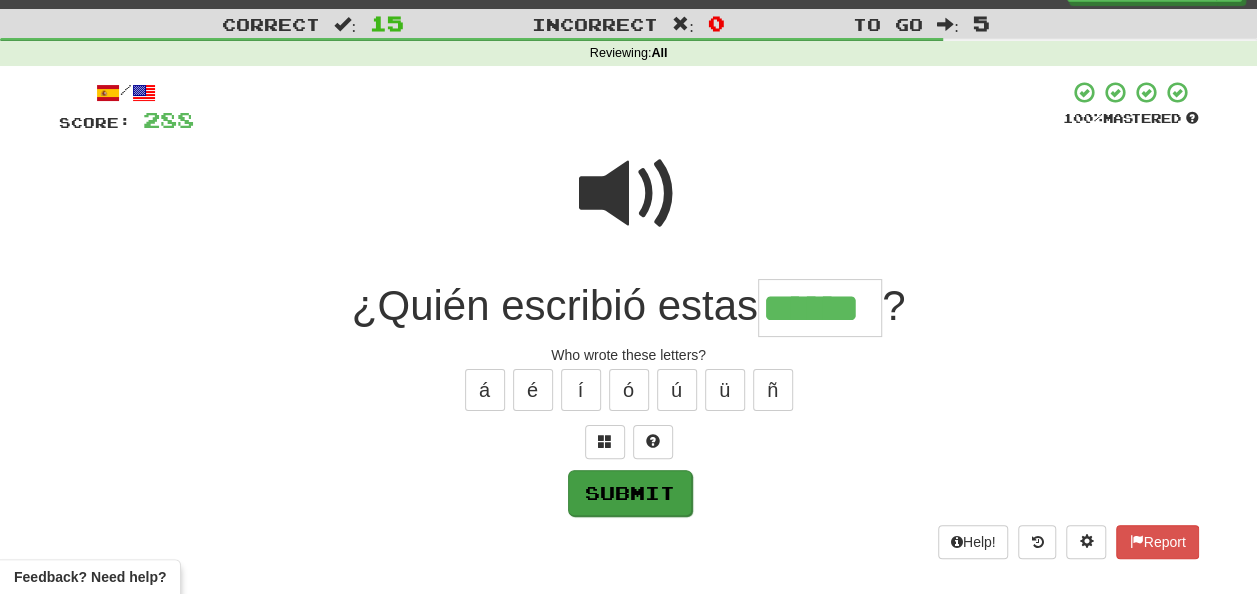 type on "******" 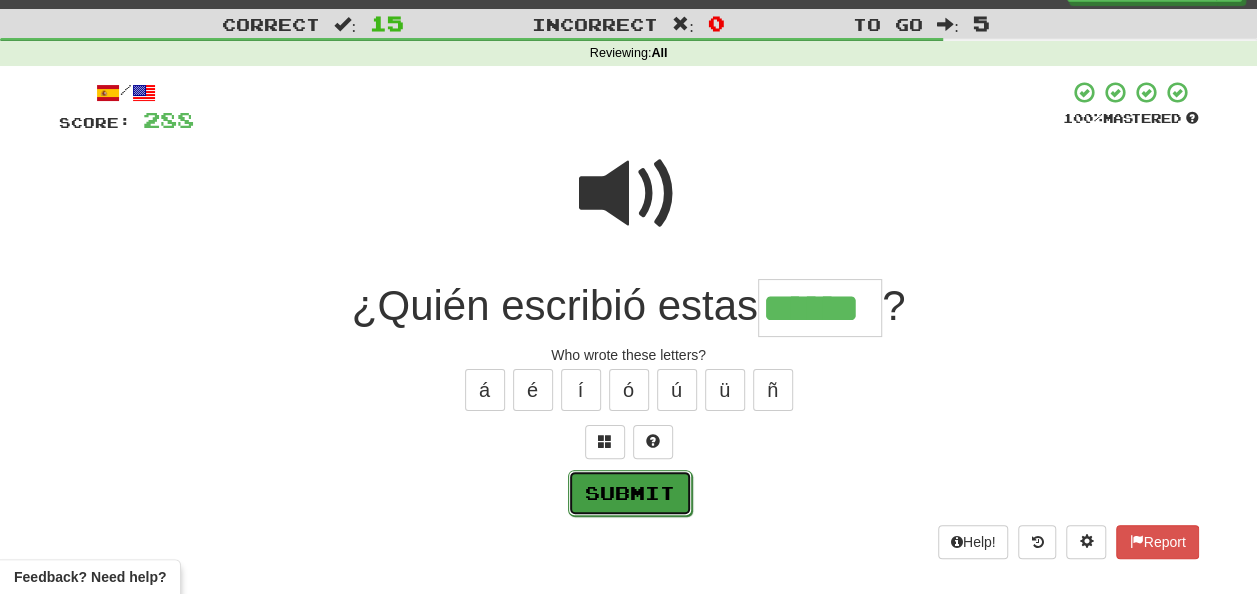 click on "Submit" at bounding box center (630, 493) 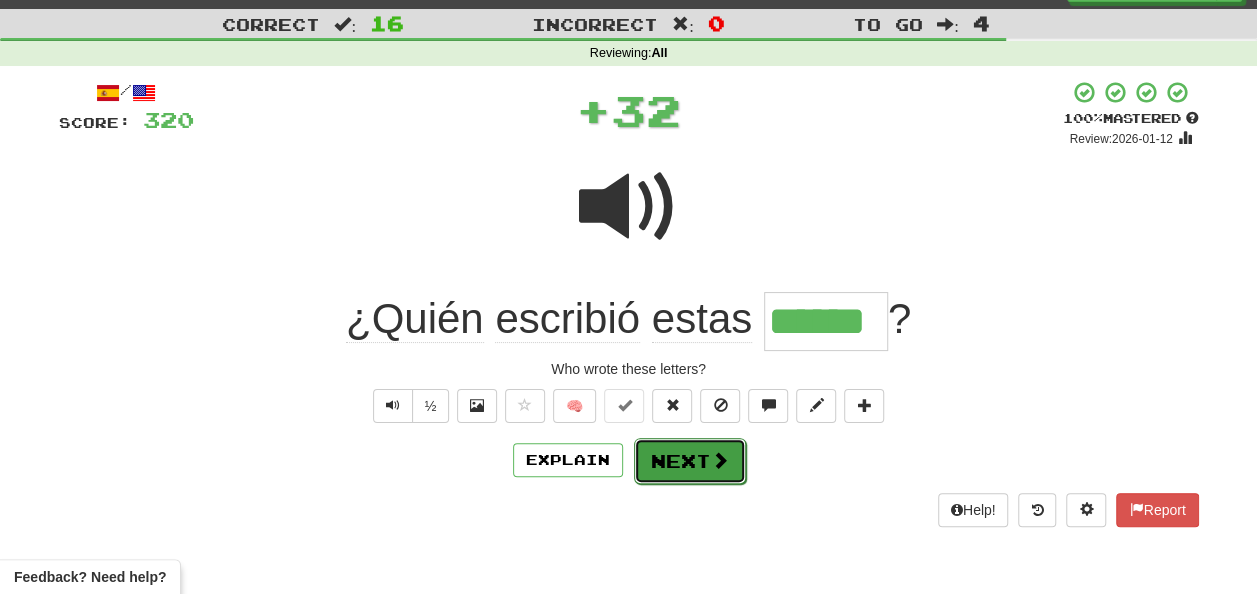 click on "Next" at bounding box center [690, 461] 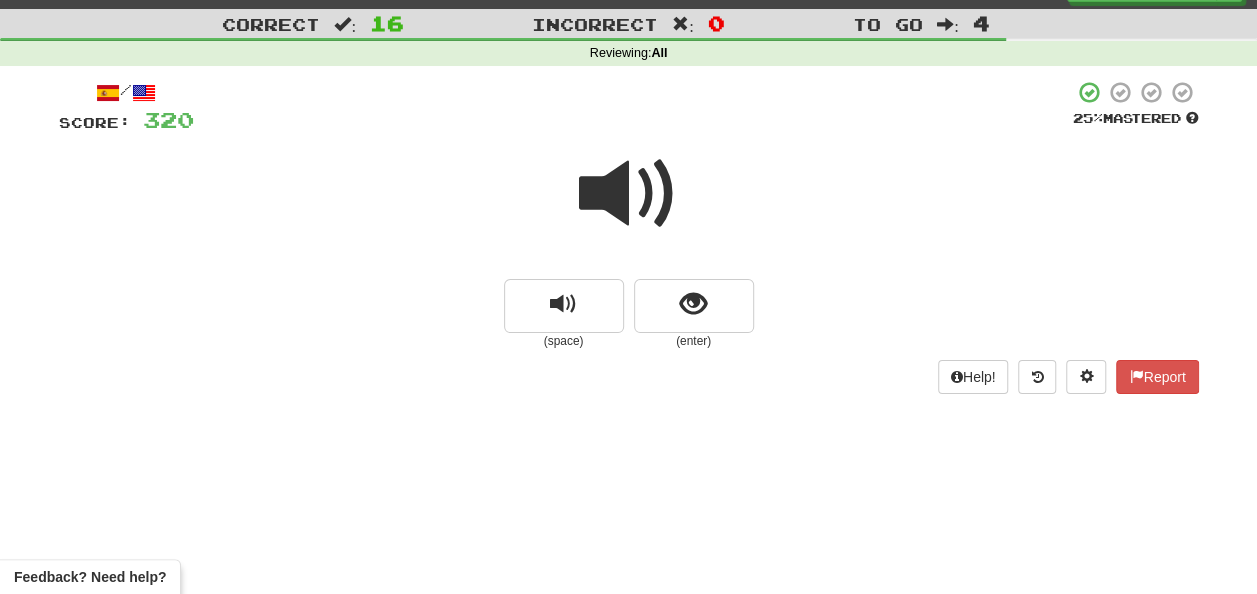 click at bounding box center [629, 194] 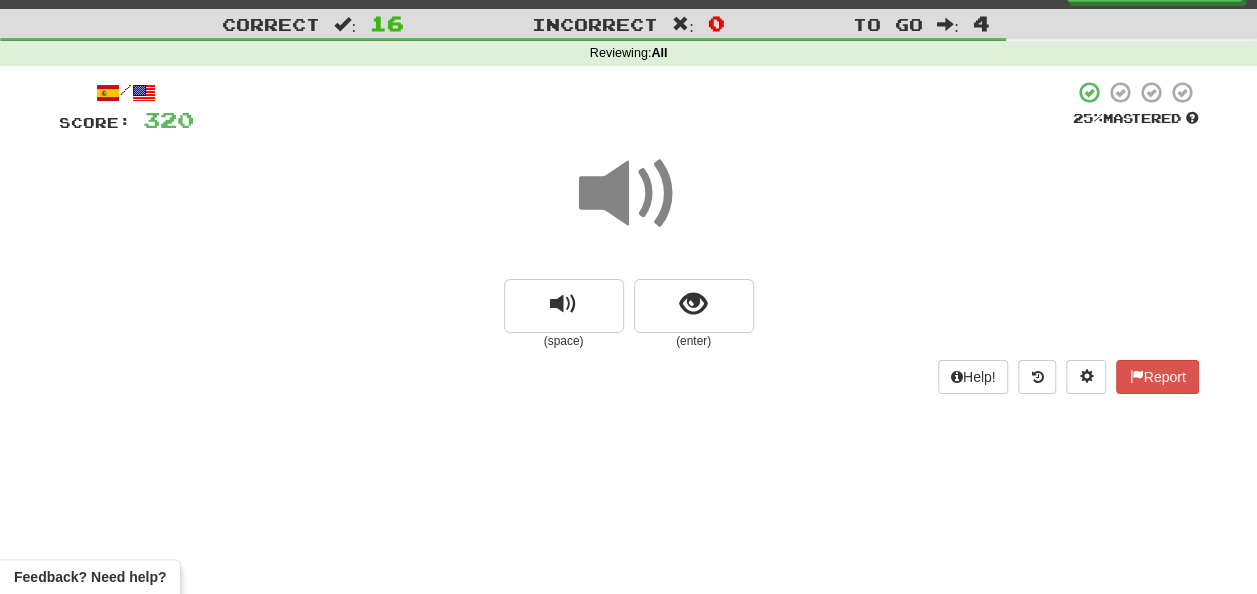 click at bounding box center (629, 194) 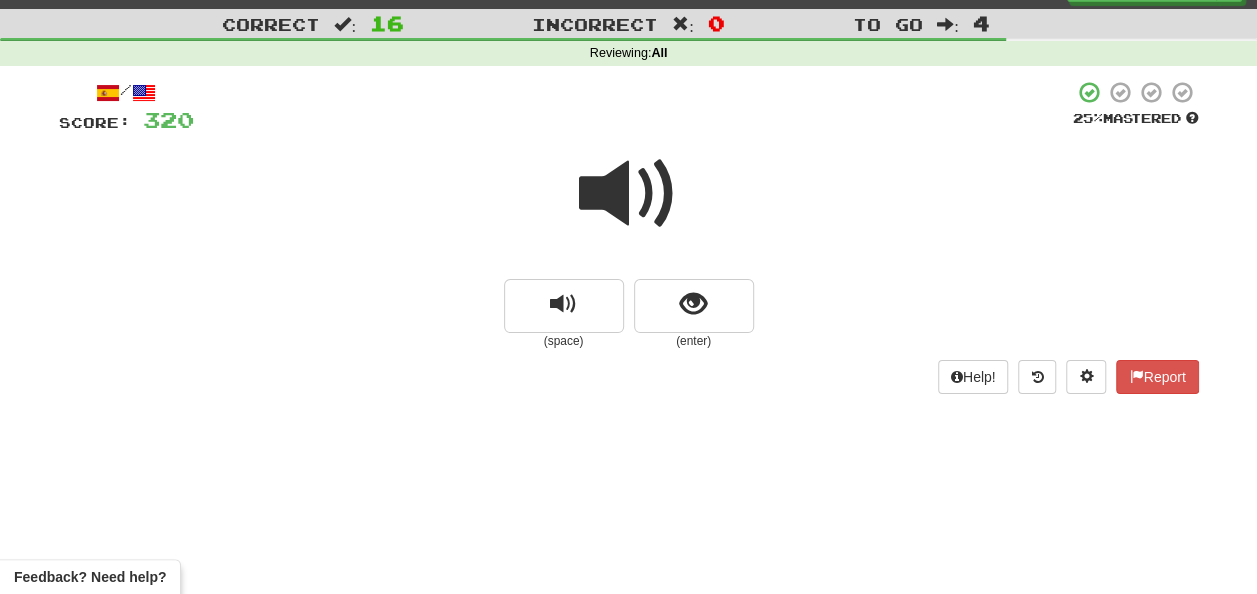 click at bounding box center [629, 194] 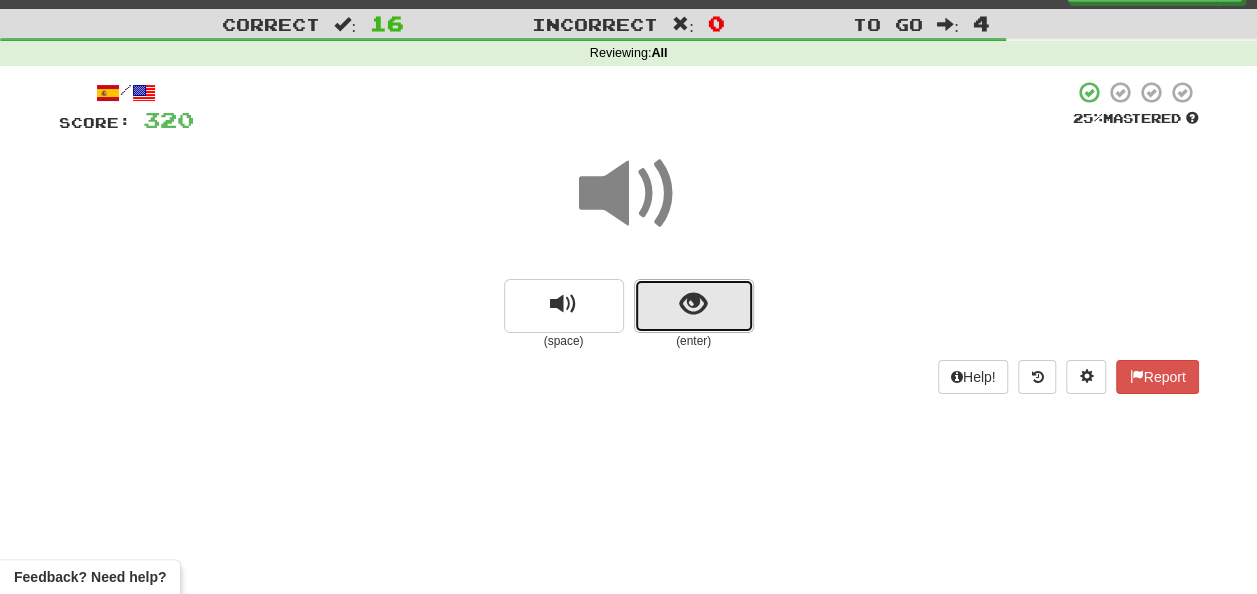 click at bounding box center [693, 304] 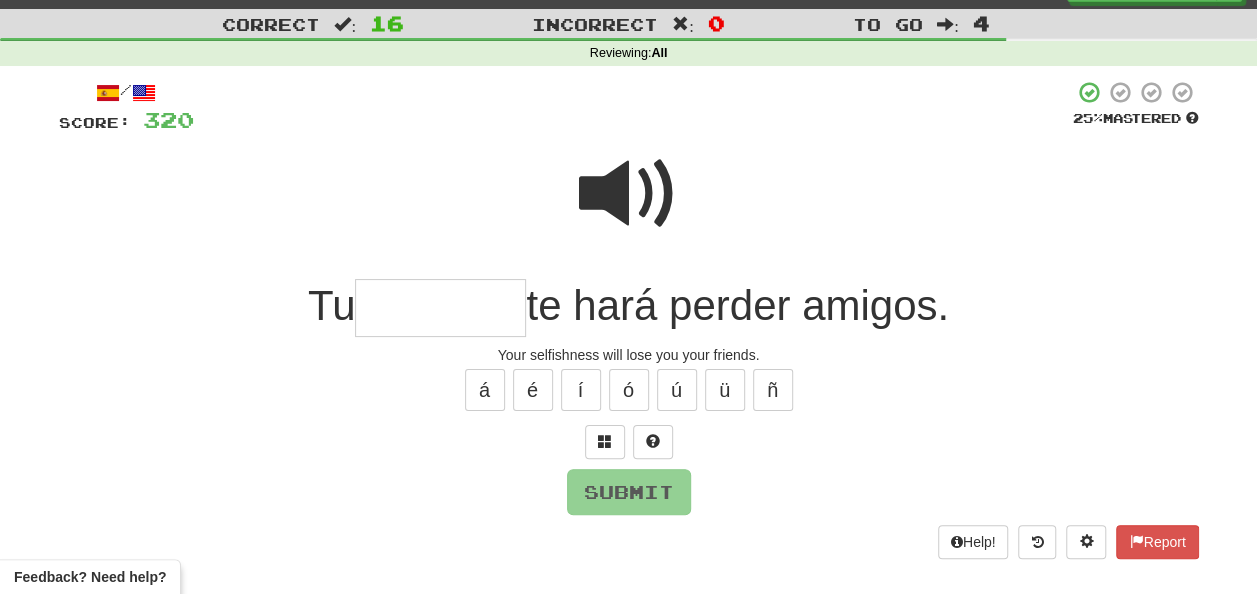 click at bounding box center [629, 194] 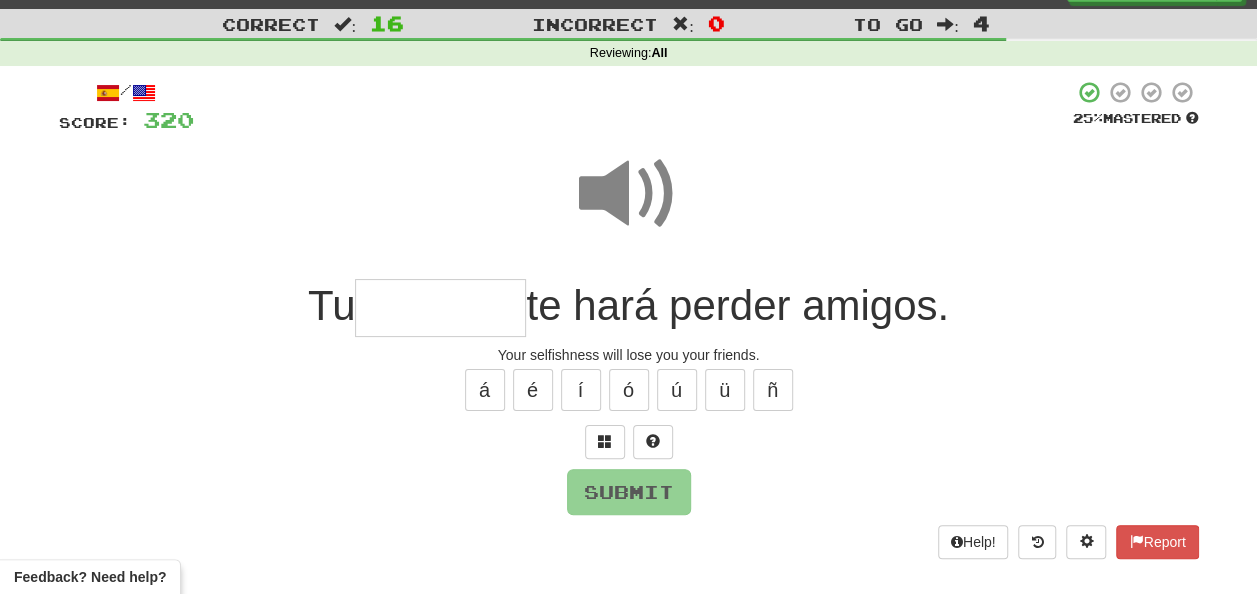 click at bounding box center [440, 308] 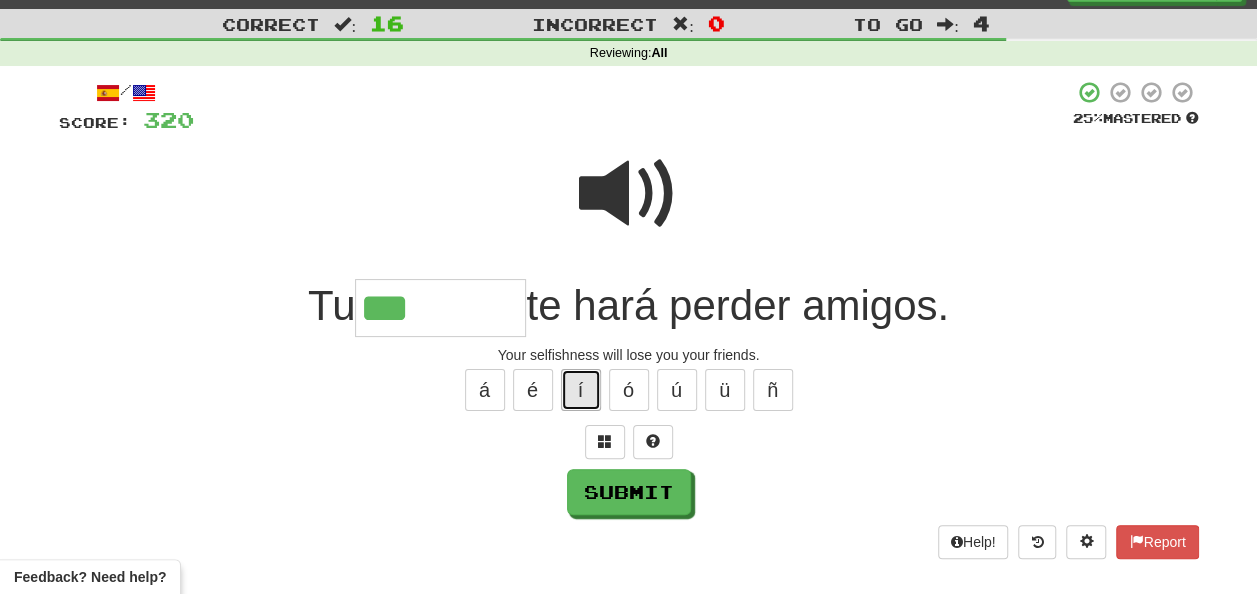 click on "í" at bounding box center [581, 390] 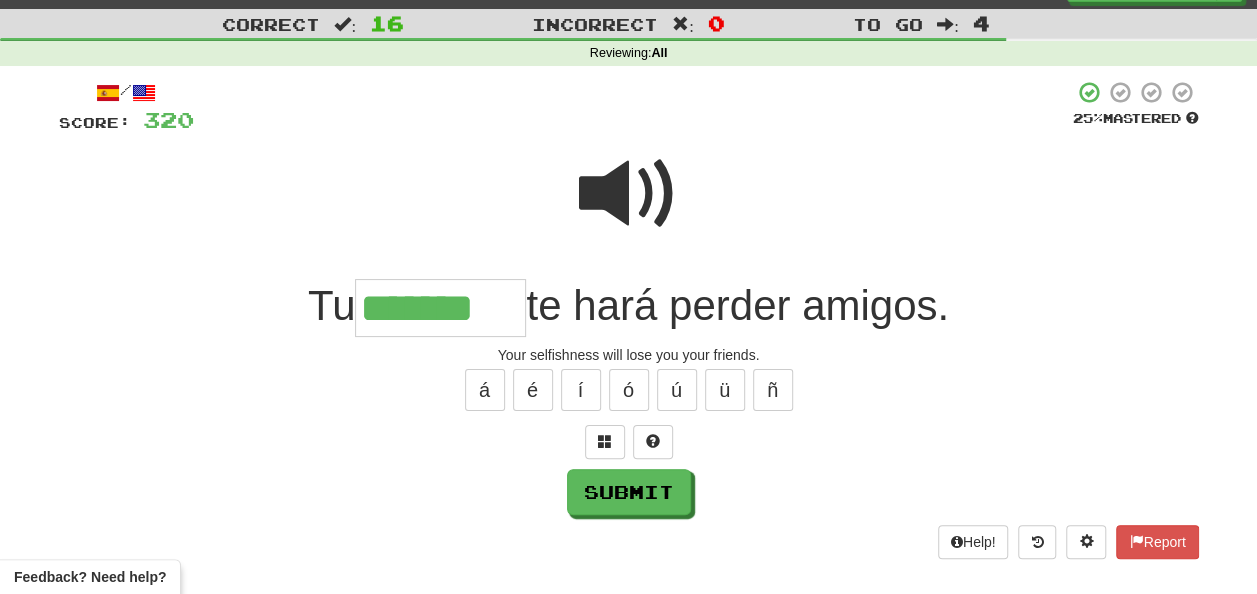 type on "*******" 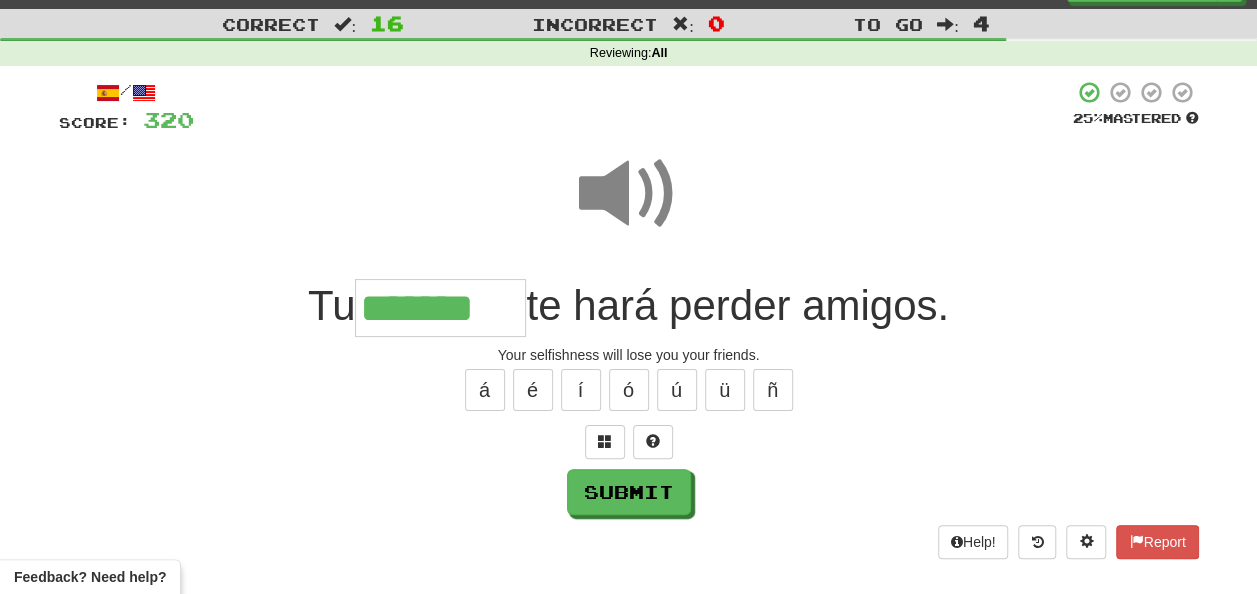 click at bounding box center [629, 194] 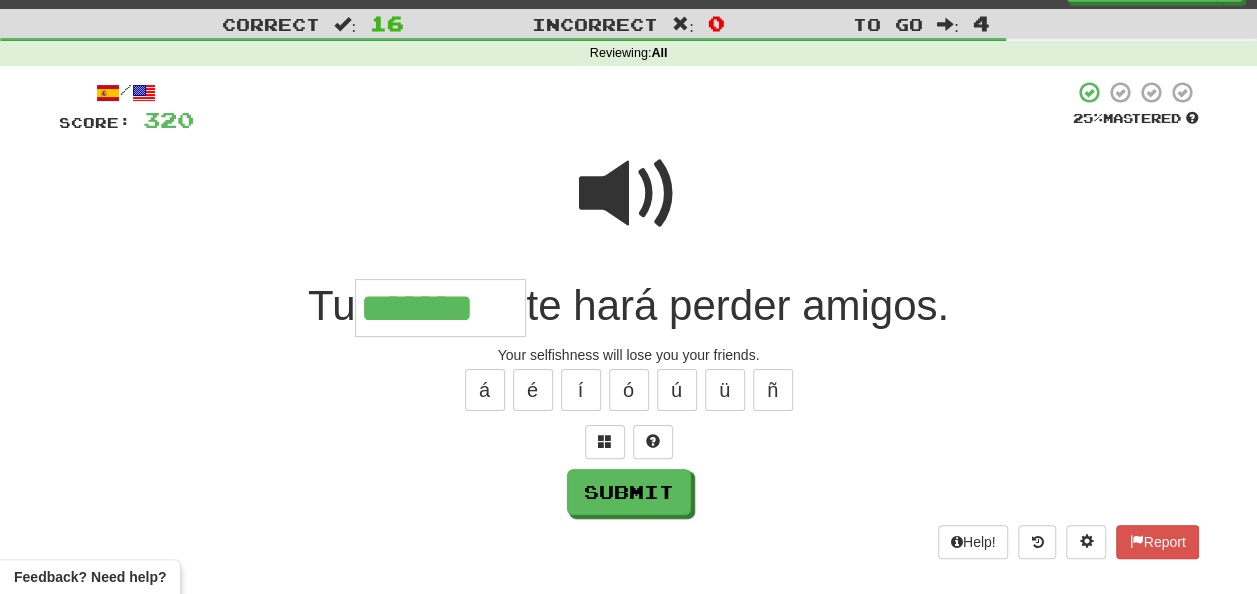 click at bounding box center (629, 194) 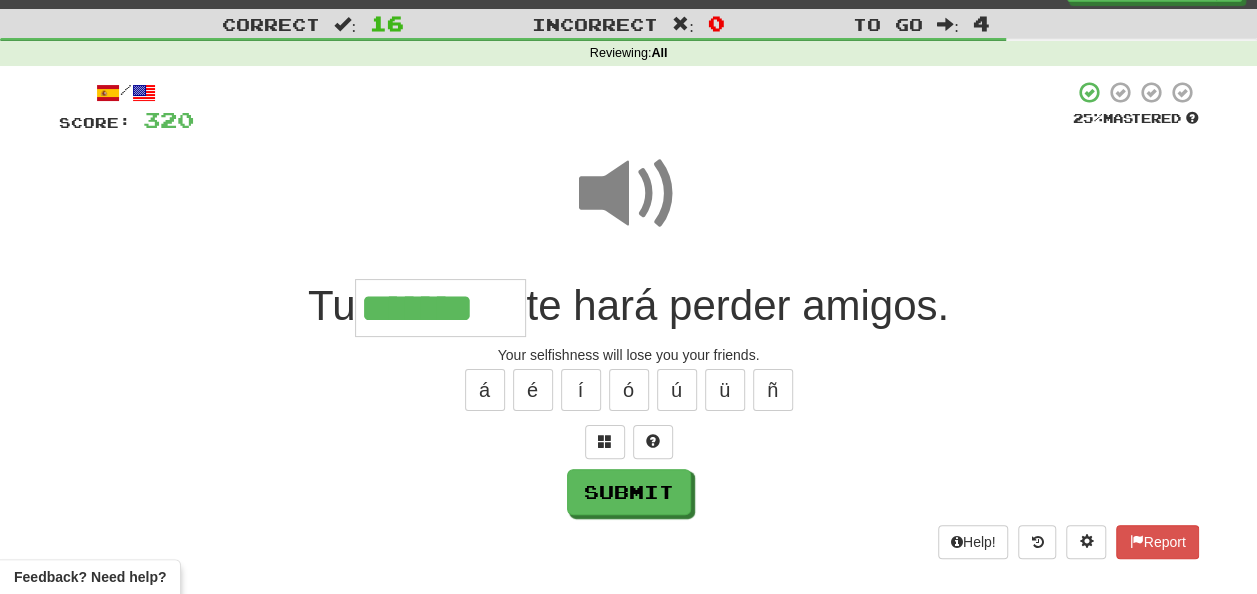 click at bounding box center (629, 194) 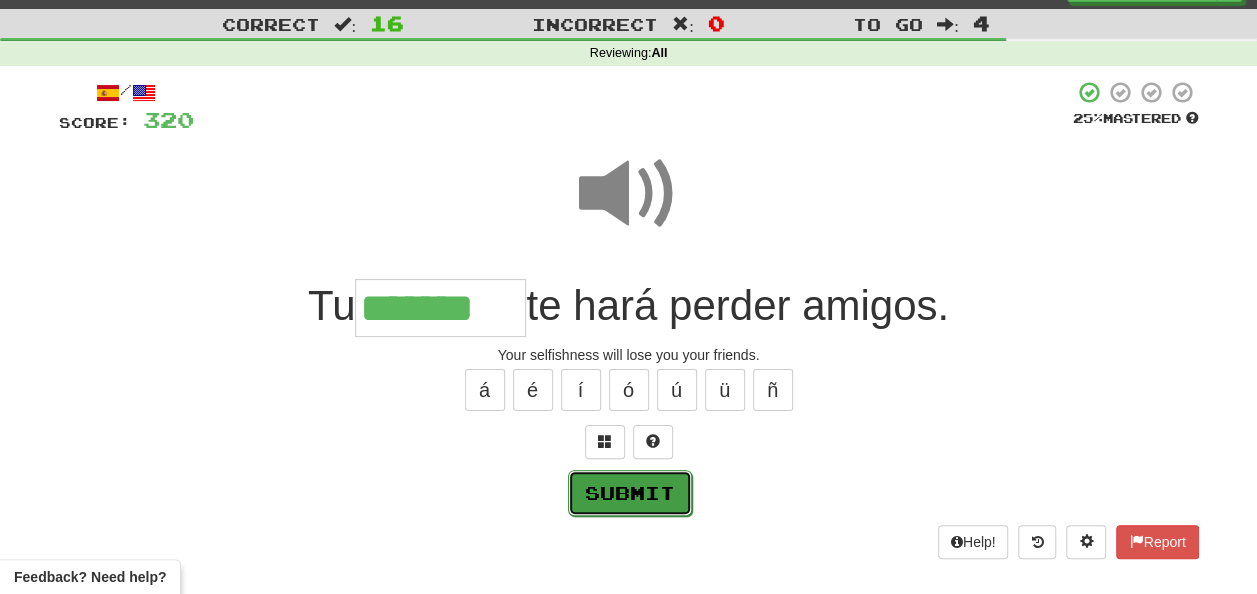 click on "Submit" at bounding box center (630, 493) 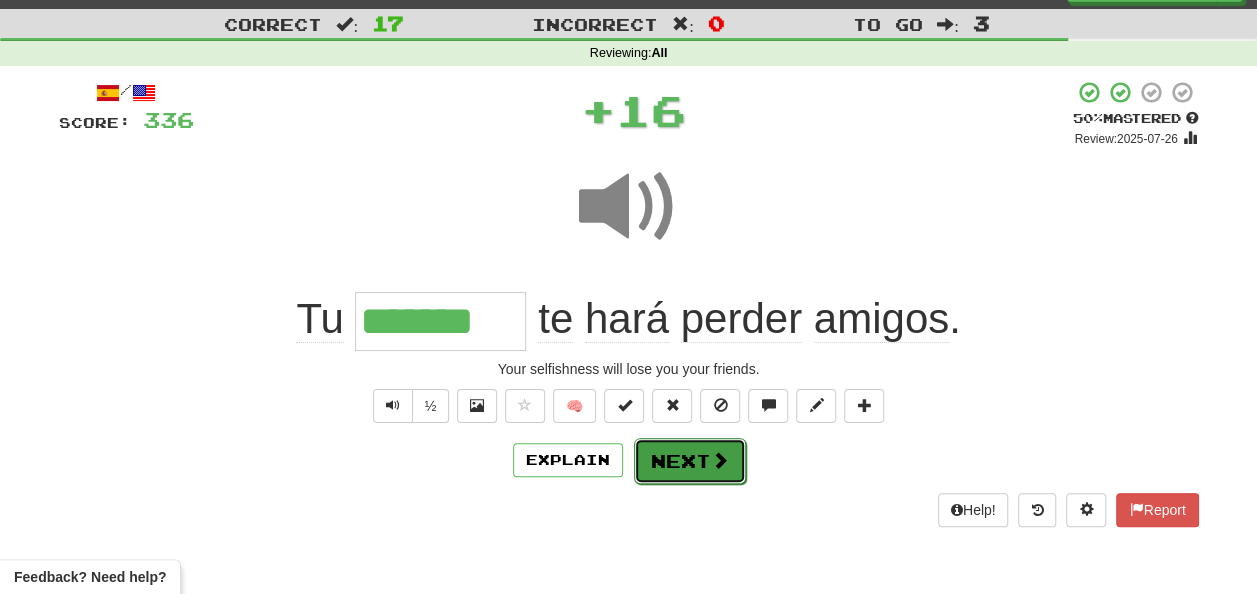 click on "Next" at bounding box center [690, 461] 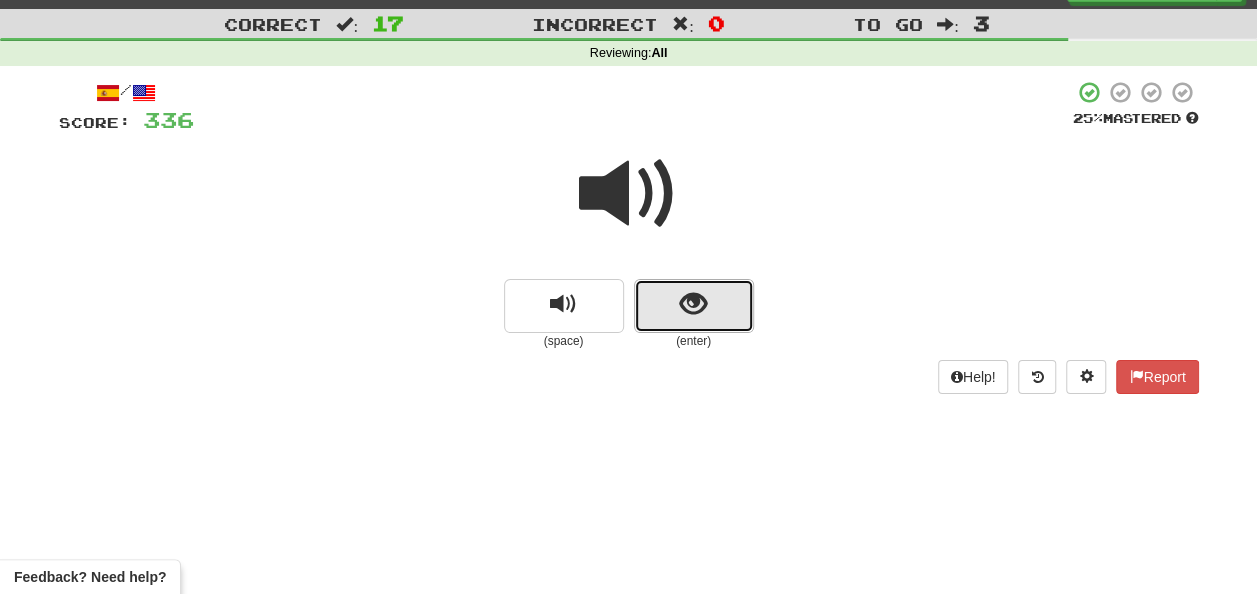 click at bounding box center [693, 304] 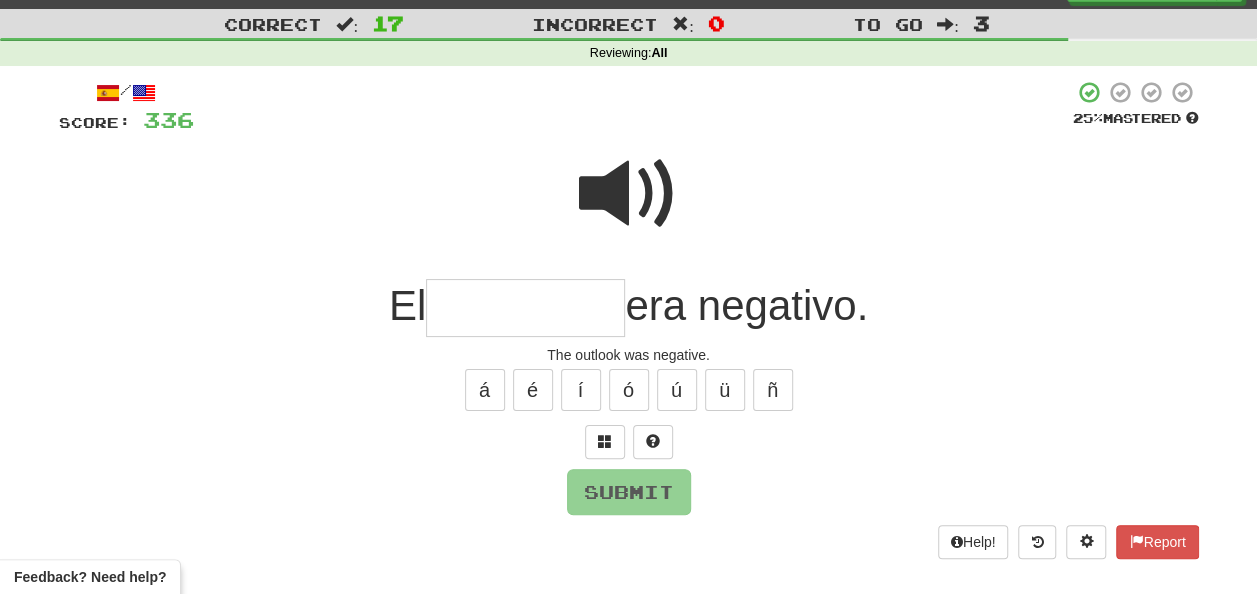 click at bounding box center (525, 308) 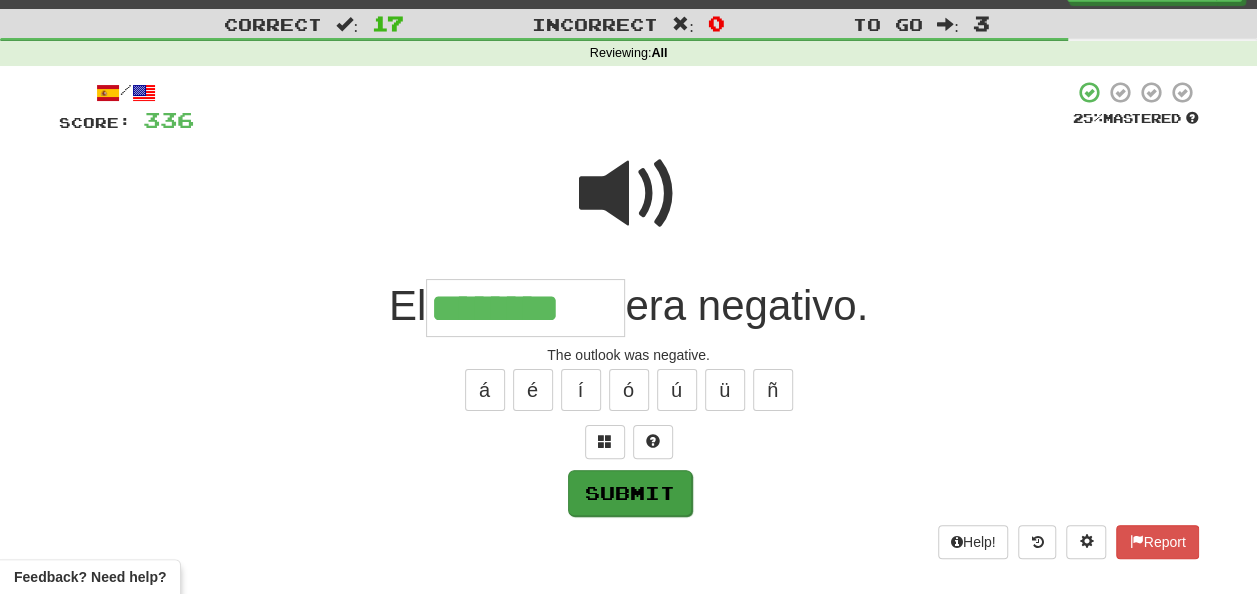 type on "********" 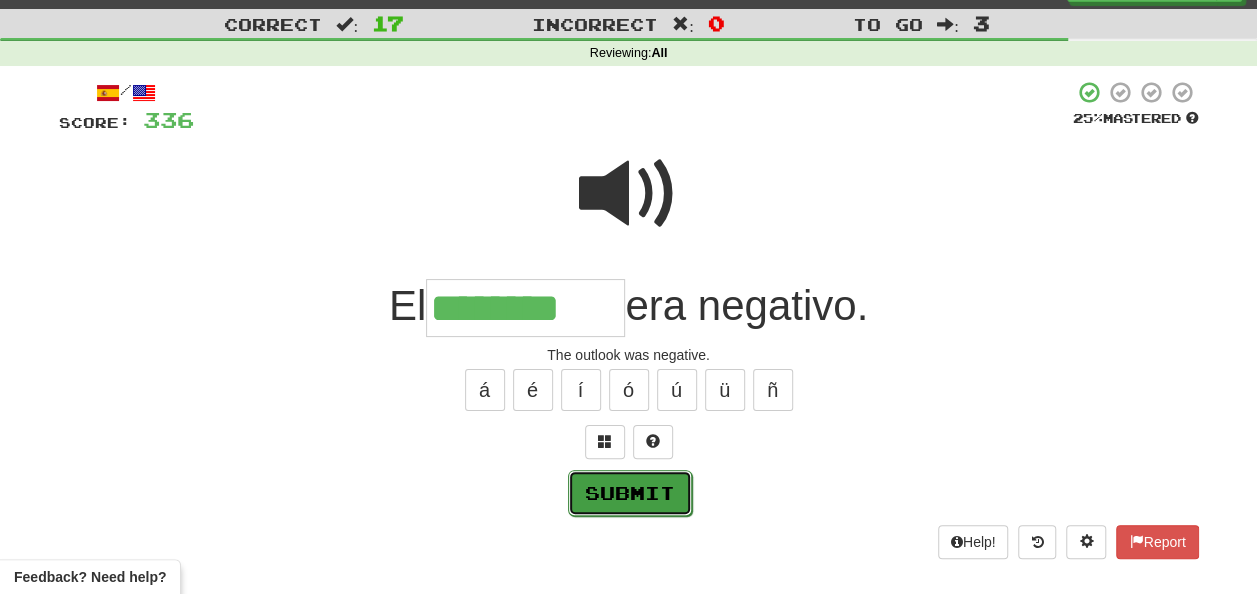 click on "Submit" at bounding box center (630, 493) 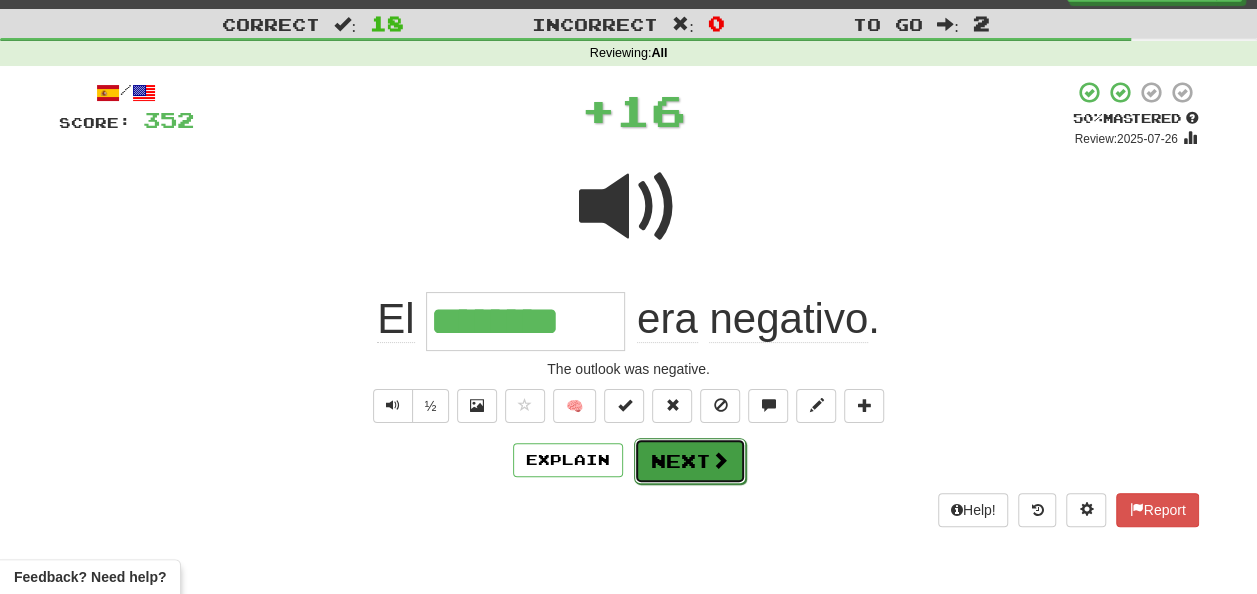 click on "Next" at bounding box center [690, 461] 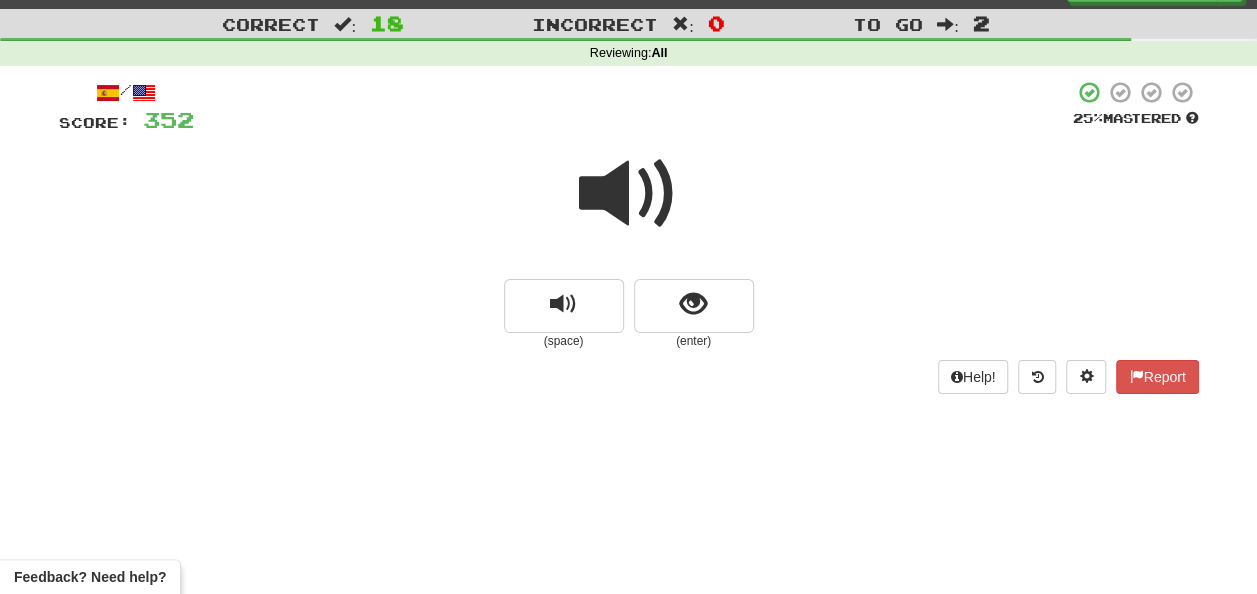 drag, startPoint x: 628, startPoint y: 192, endPoint x: 645, endPoint y: 198, distance: 18.027756 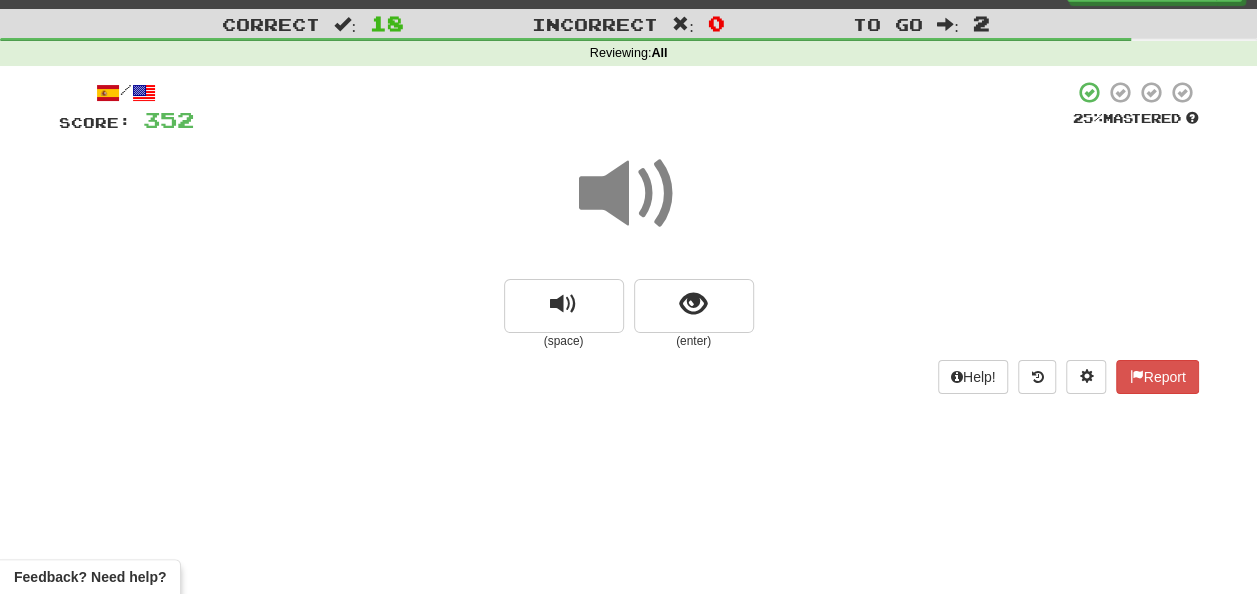 click at bounding box center [629, 194] 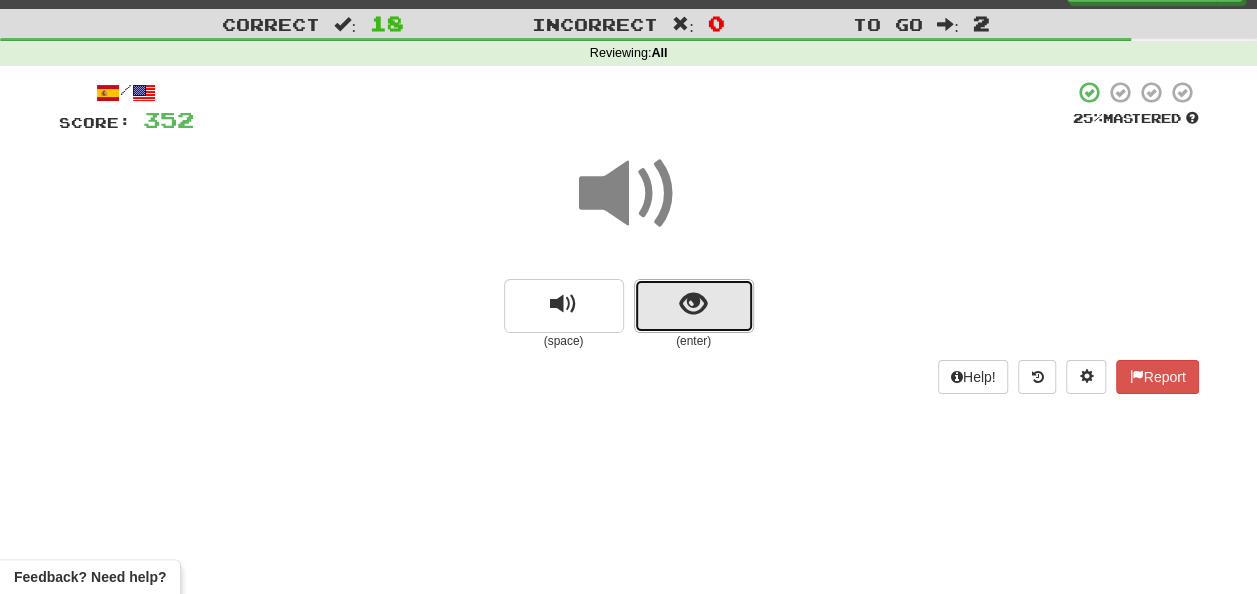 click at bounding box center [694, 306] 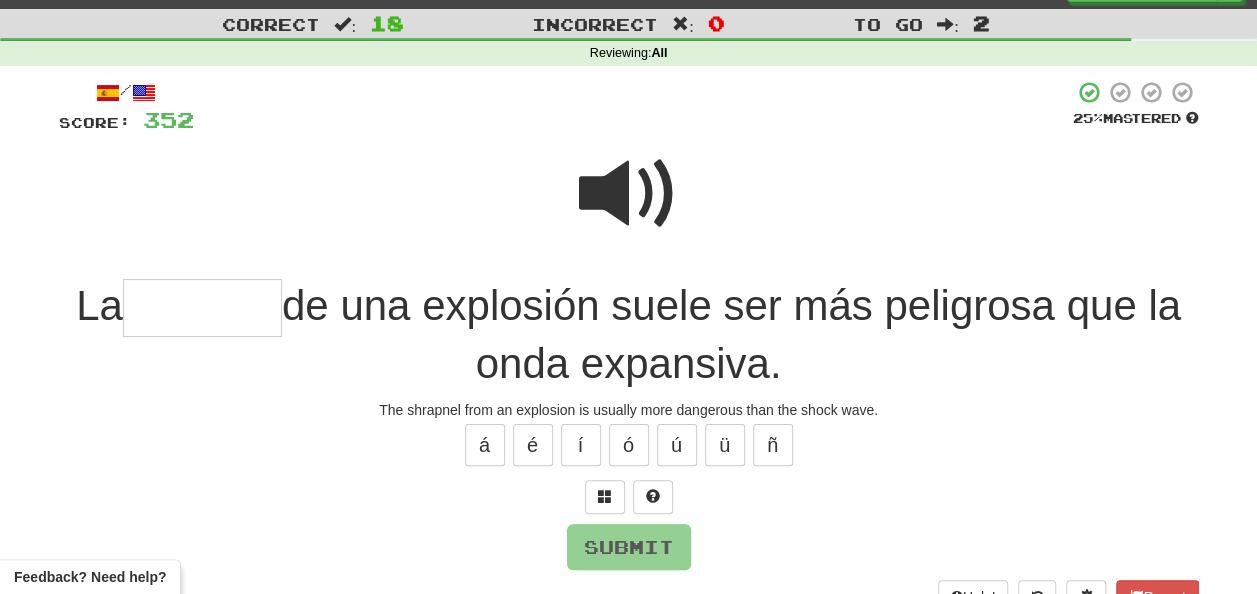 click at bounding box center (629, 207) 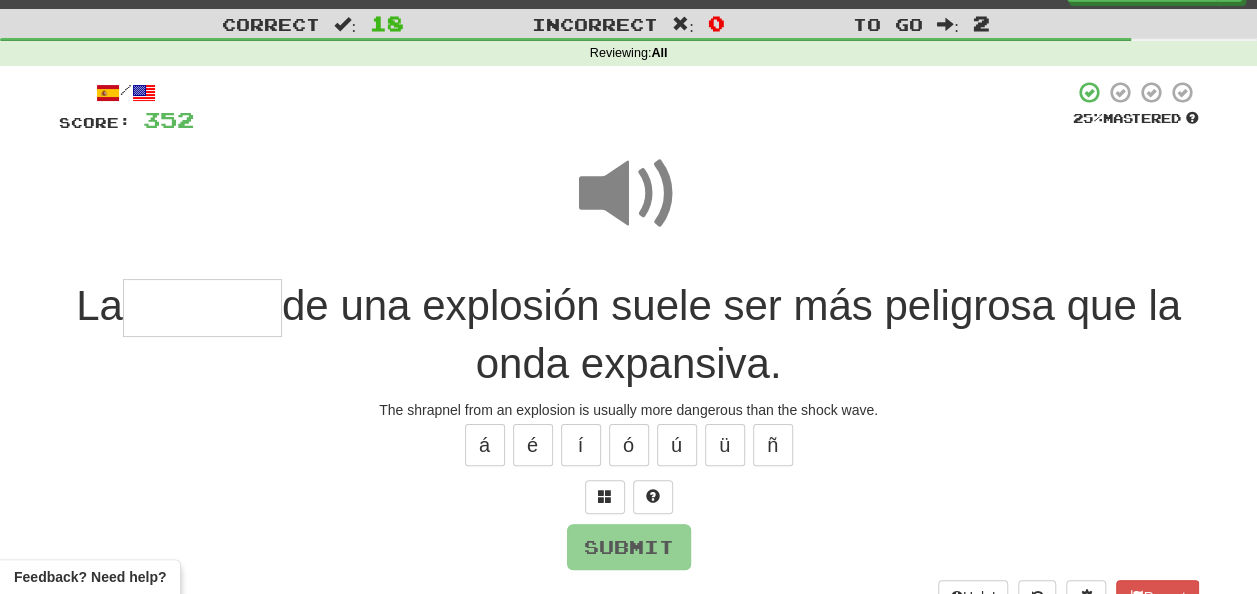 click at bounding box center (202, 308) 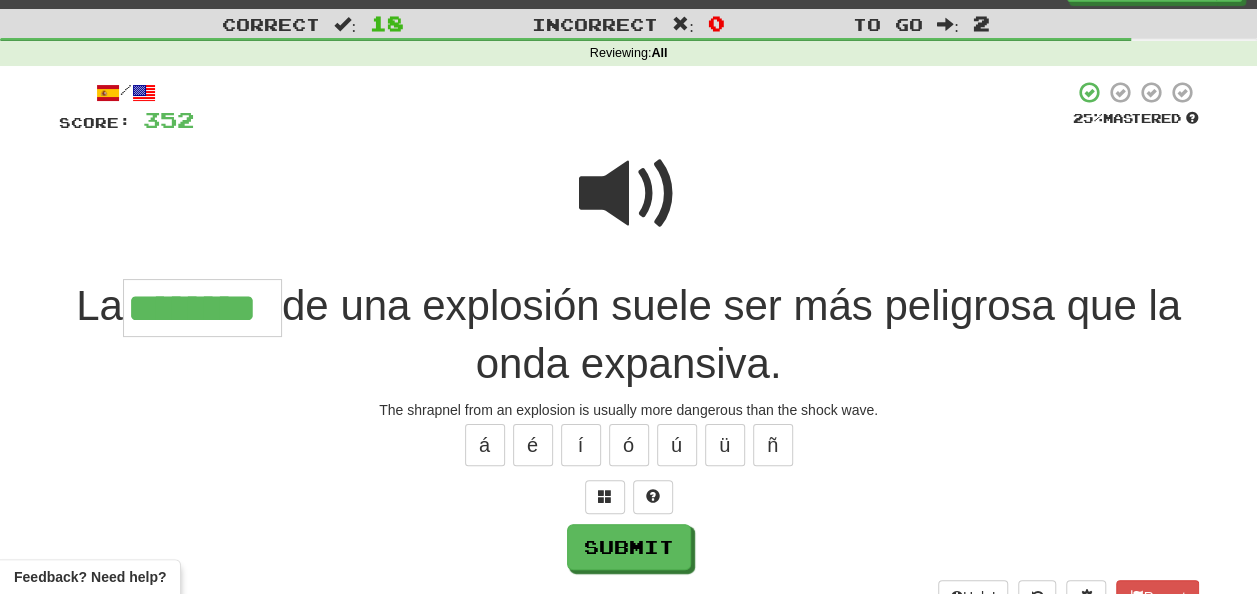 type on "********" 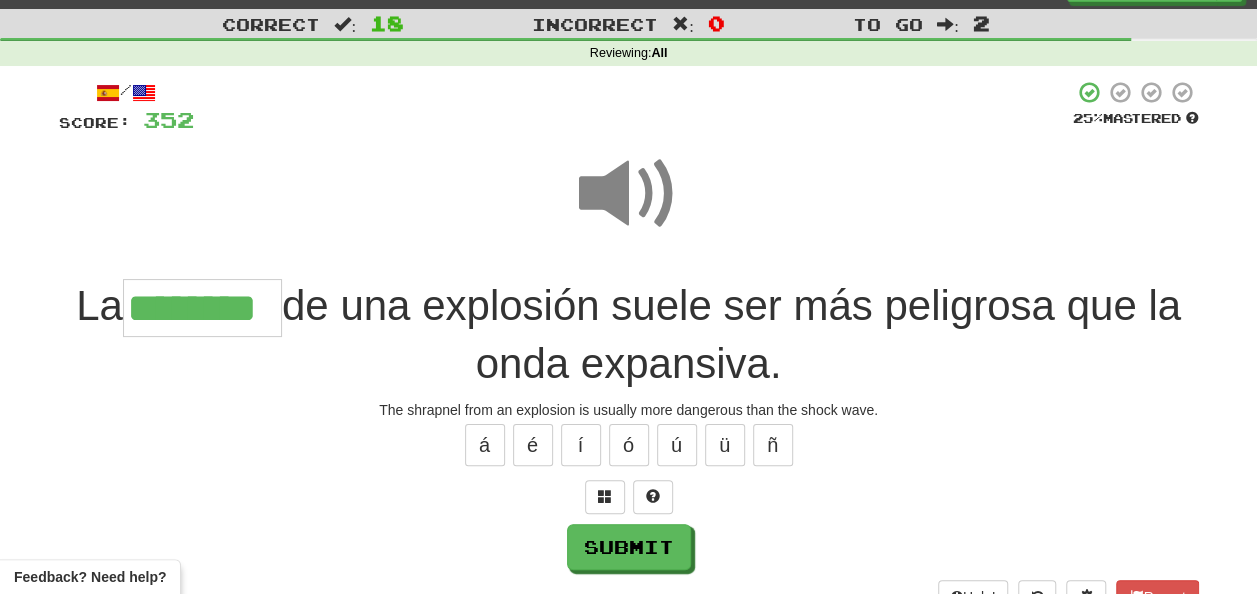 click at bounding box center [629, 194] 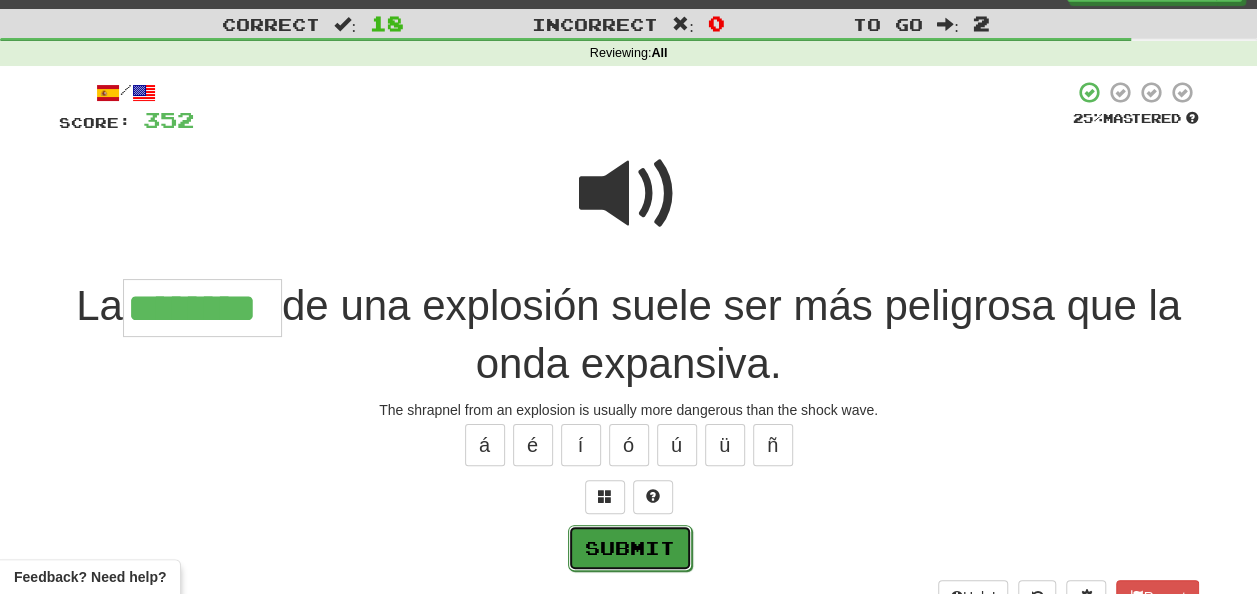click on "Submit" at bounding box center [630, 548] 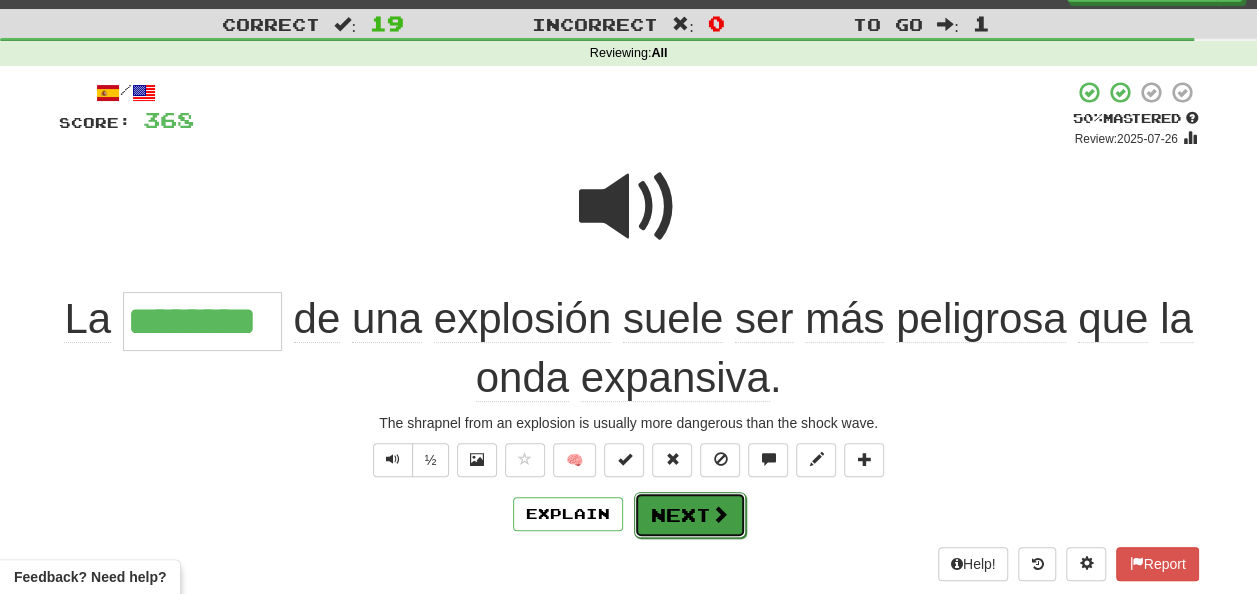click on "Next" at bounding box center (690, 515) 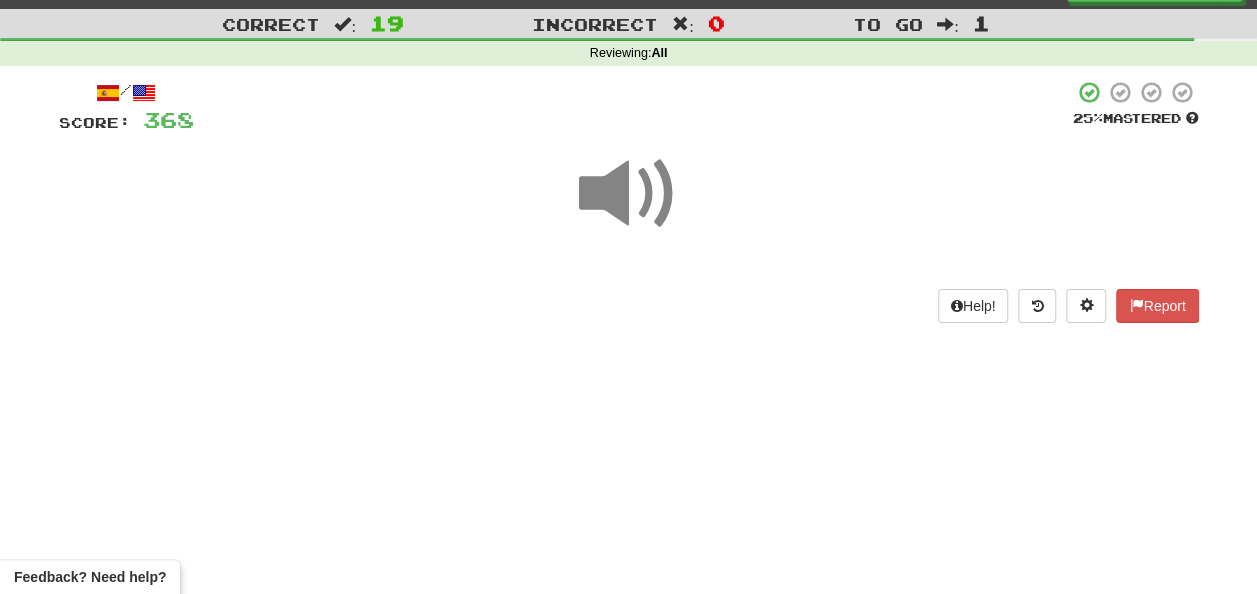 click at bounding box center (629, 194) 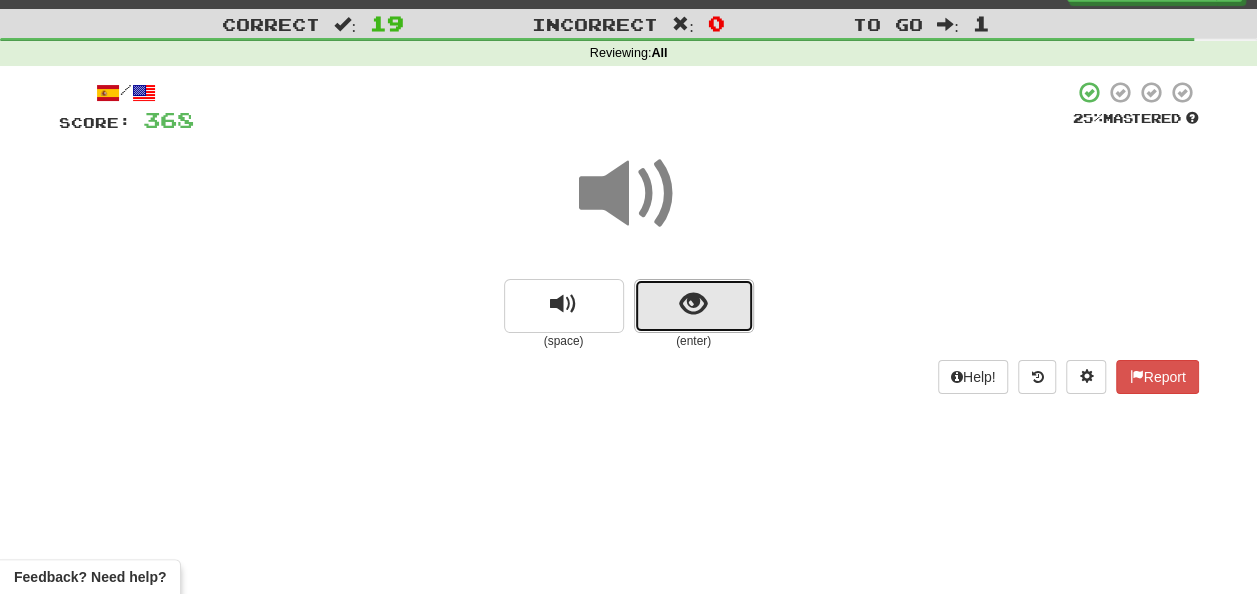 click at bounding box center [693, 304] 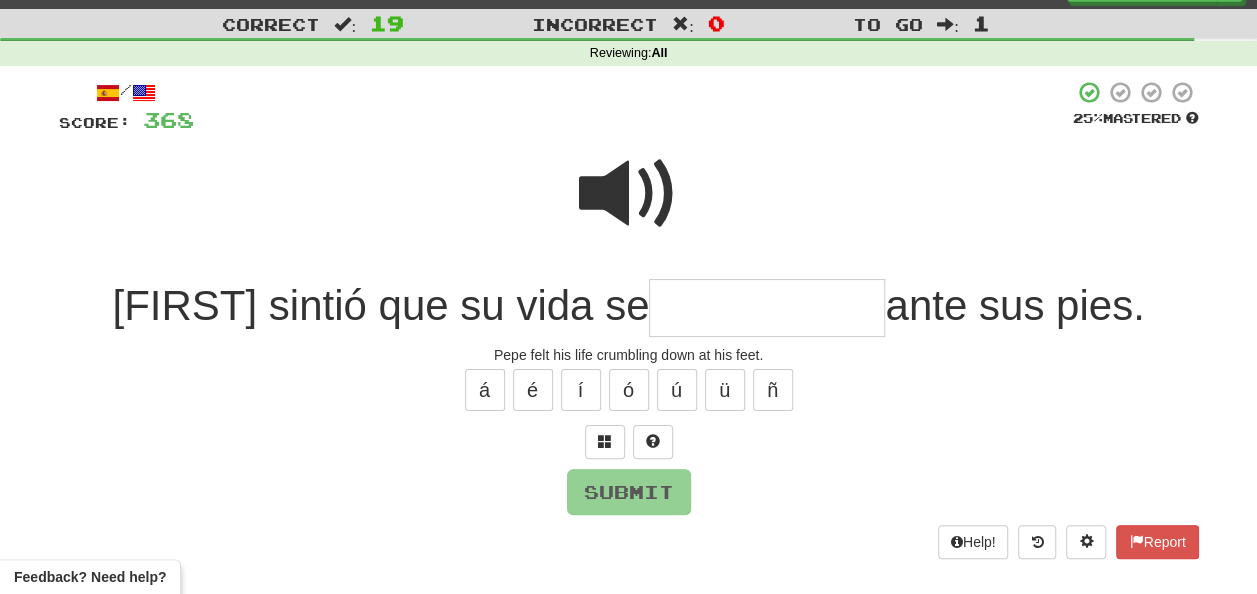 click at bounding box center (767, 308) 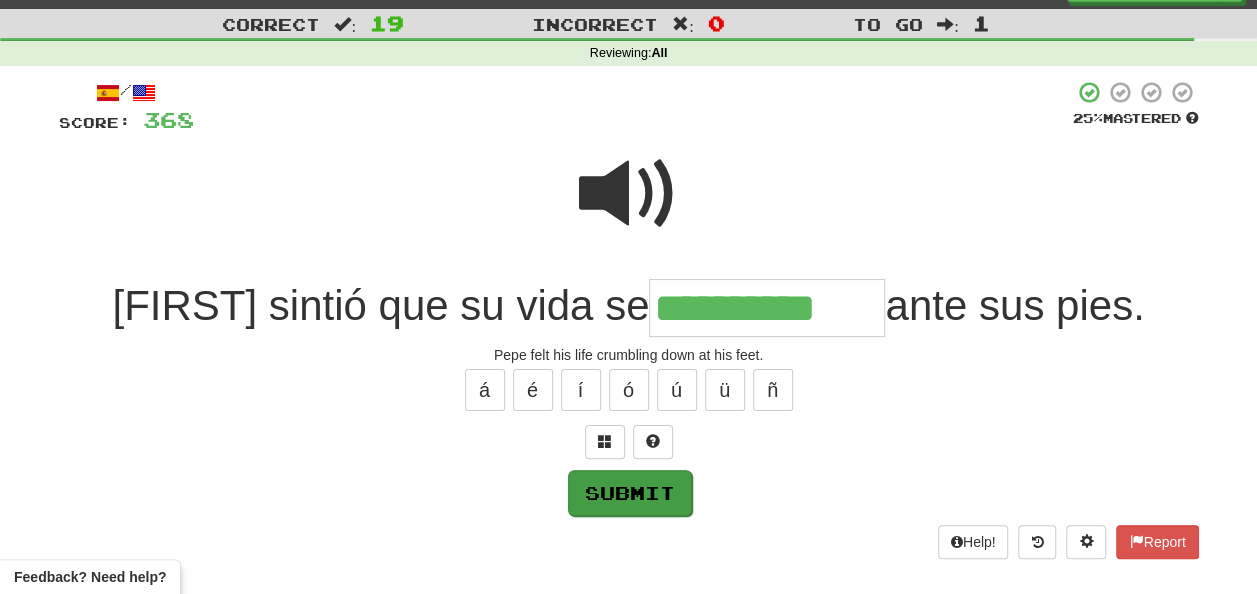 type on "**********" 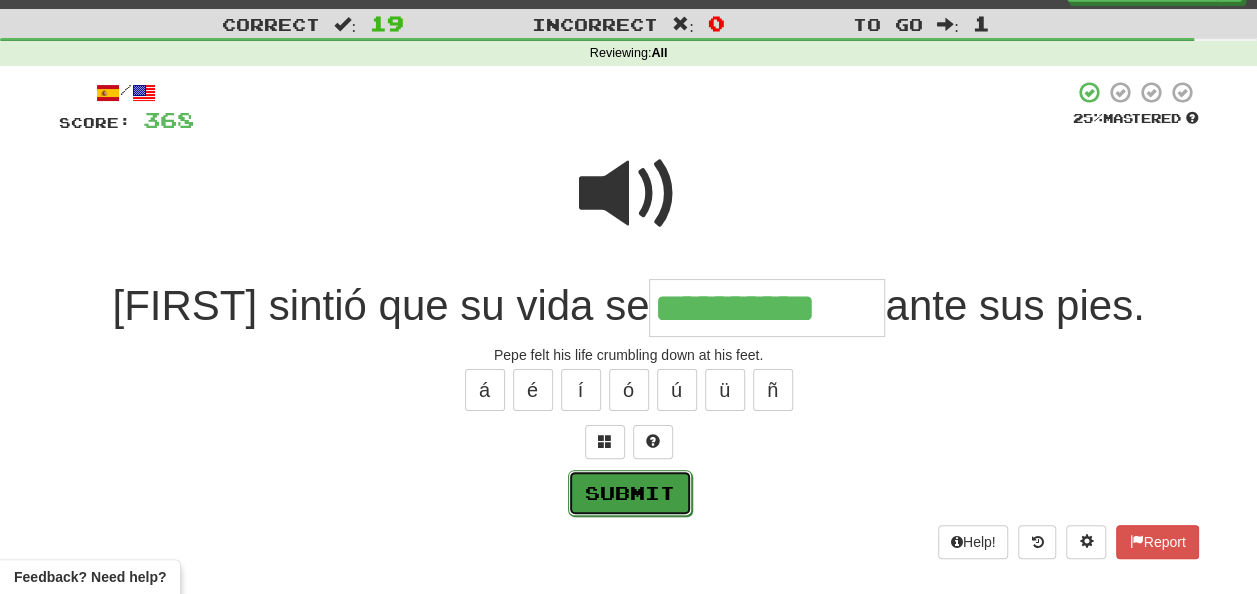 click on "Submit" at bounding box center (630, 493) 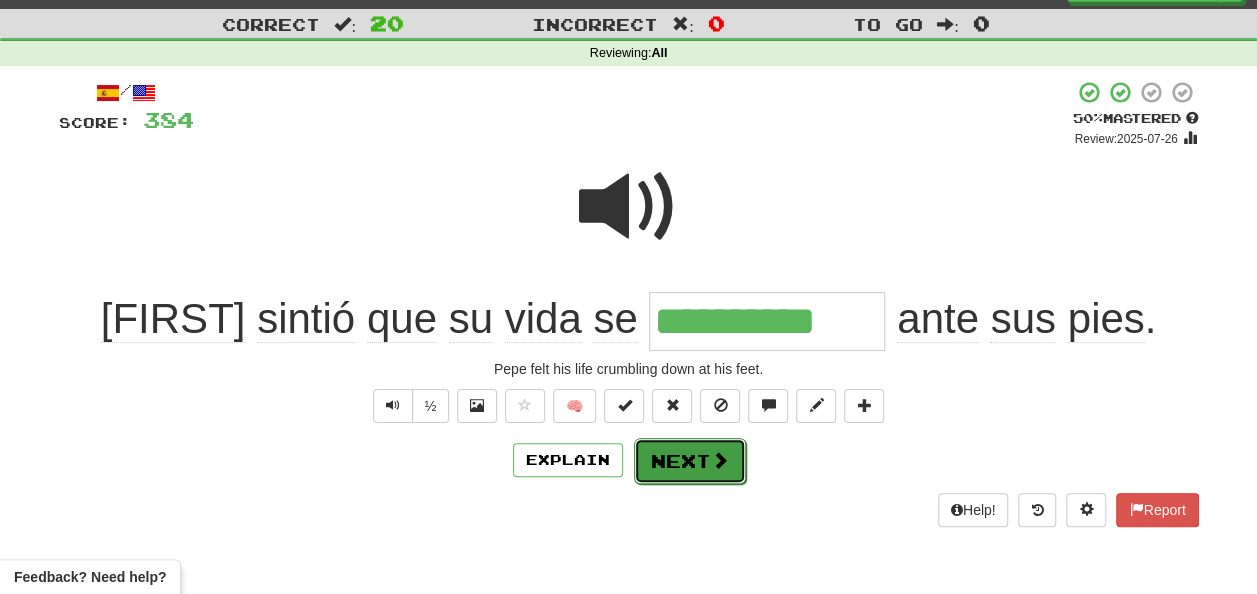 click on "Next" at bounding box center [690, 461] 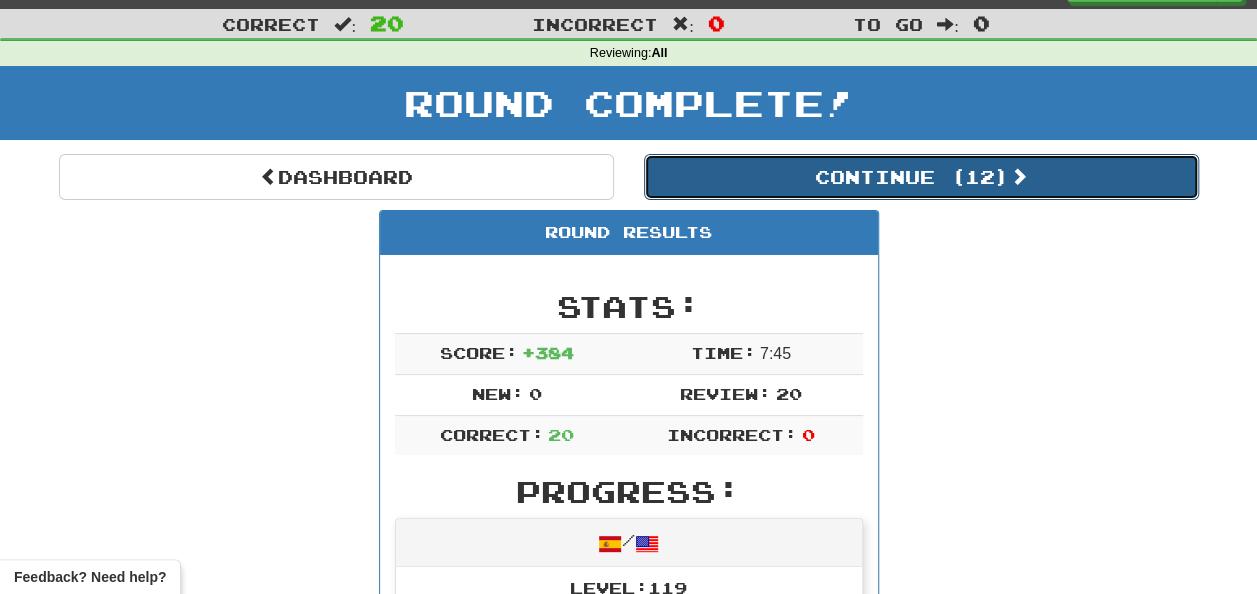 click on "Continue ( 12 )" at bounding box center (921, 177) 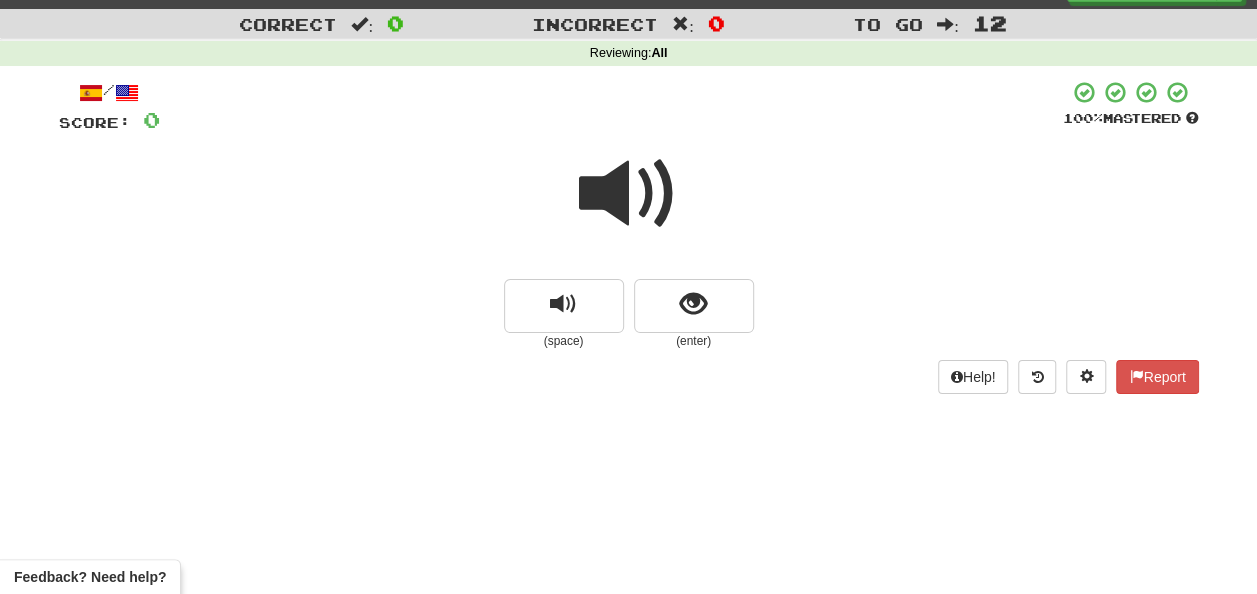 click at bounding box center [629, 194] 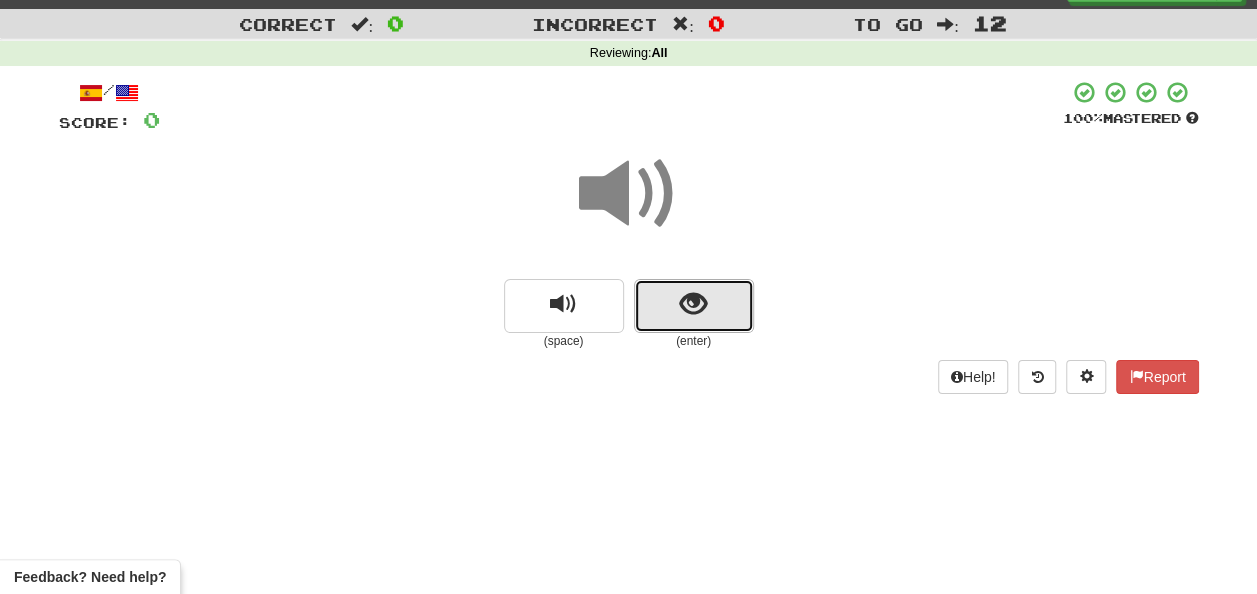 click at bounding box center [693, 304] 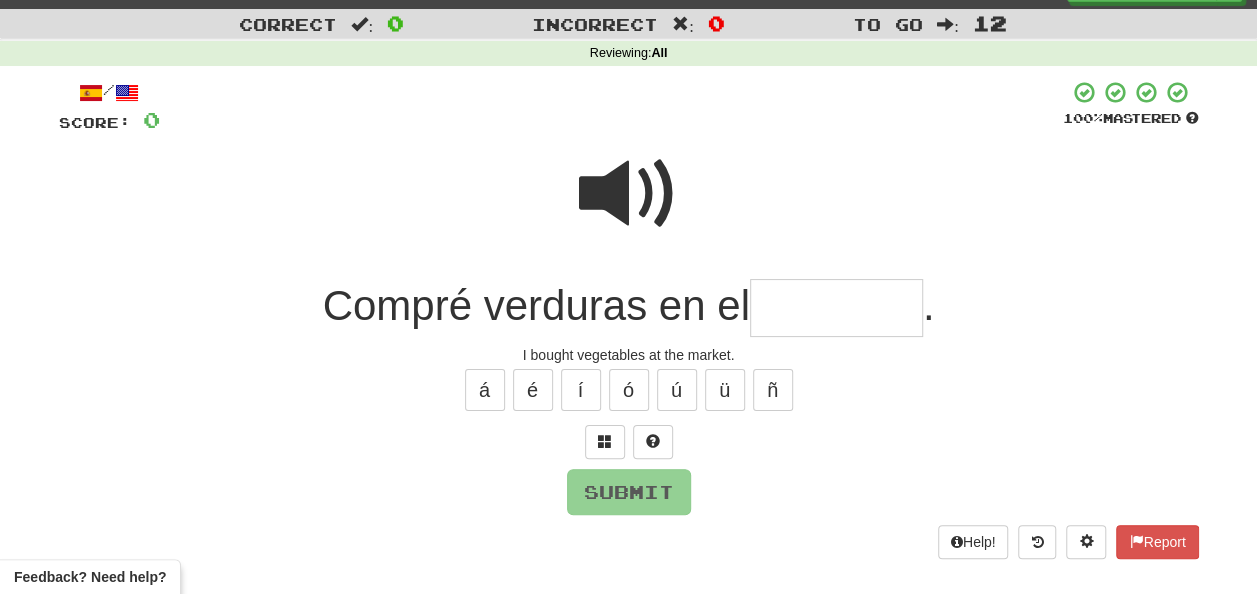 click at bounding box center [836, 308] 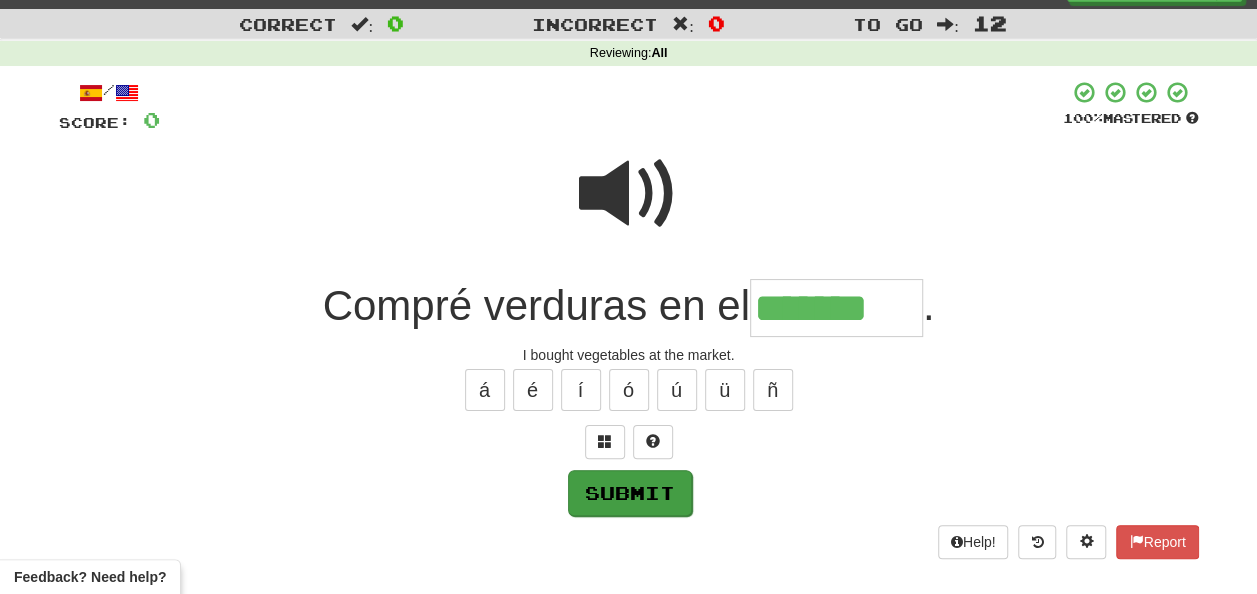 type on "*******" 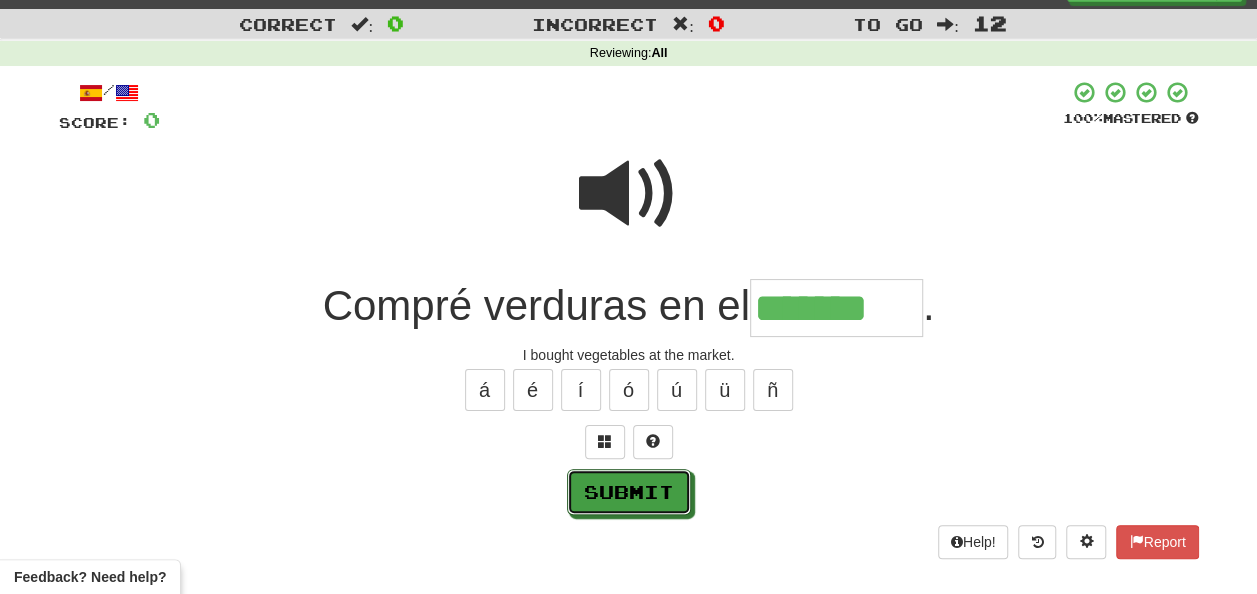click on "Submit" at bounding box center [629, 492] 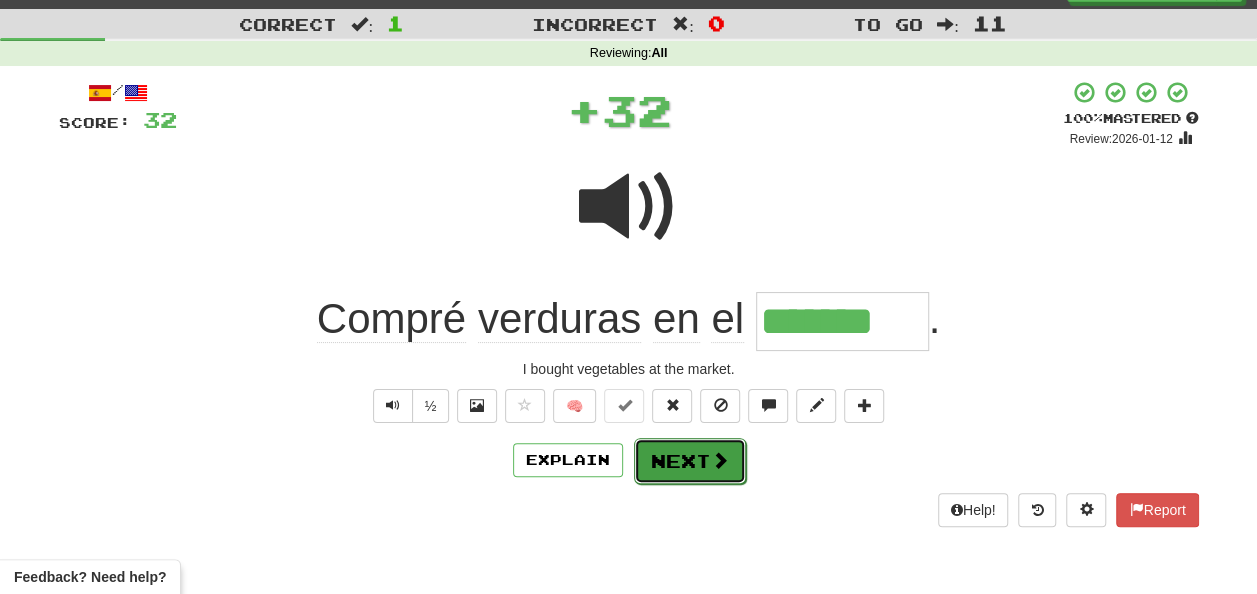 click on "Next" at bounding box center (690, 461) 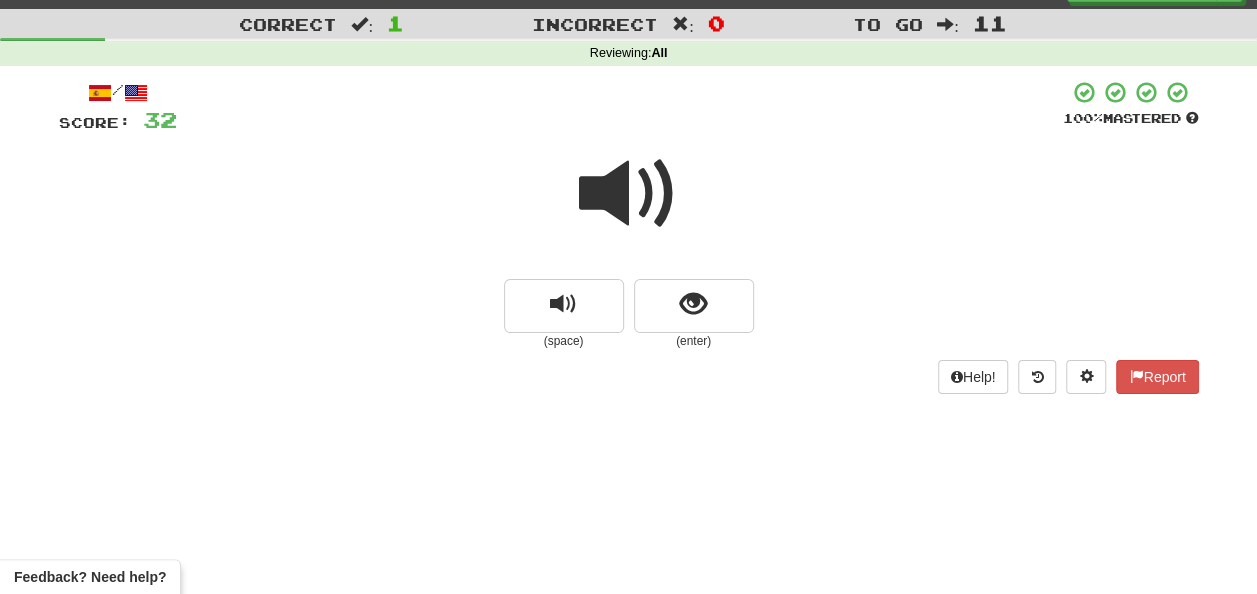 click at bounding box center [629, 194] 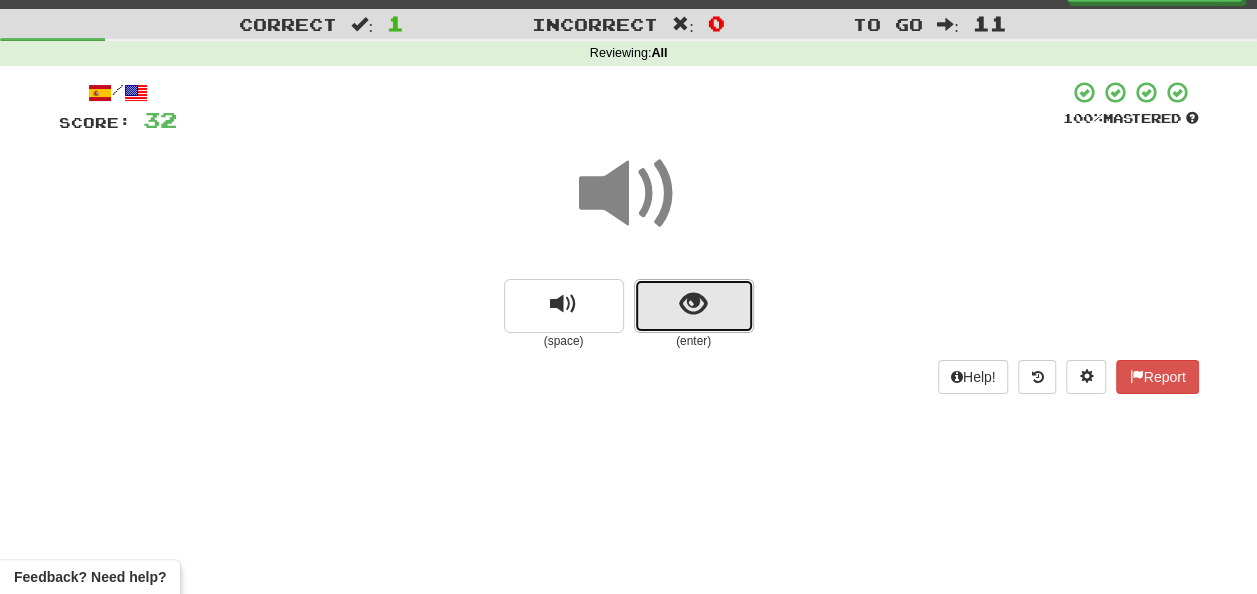 click at bounding box center (693, 304) 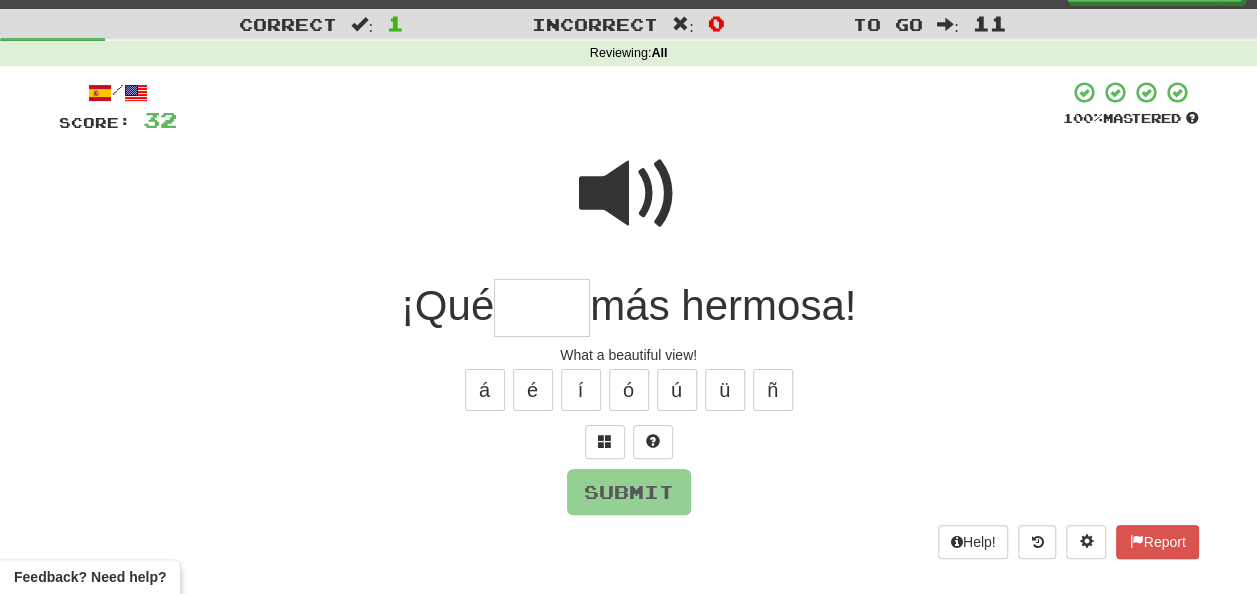 click at bounding box center (542, 308) 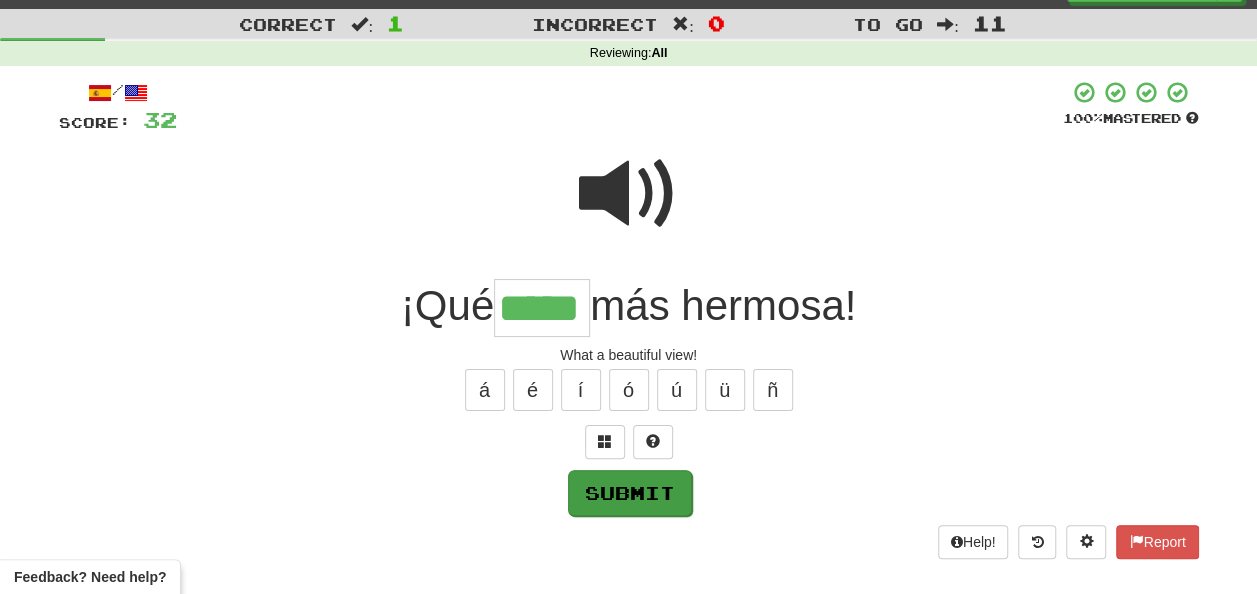 type on "*****" 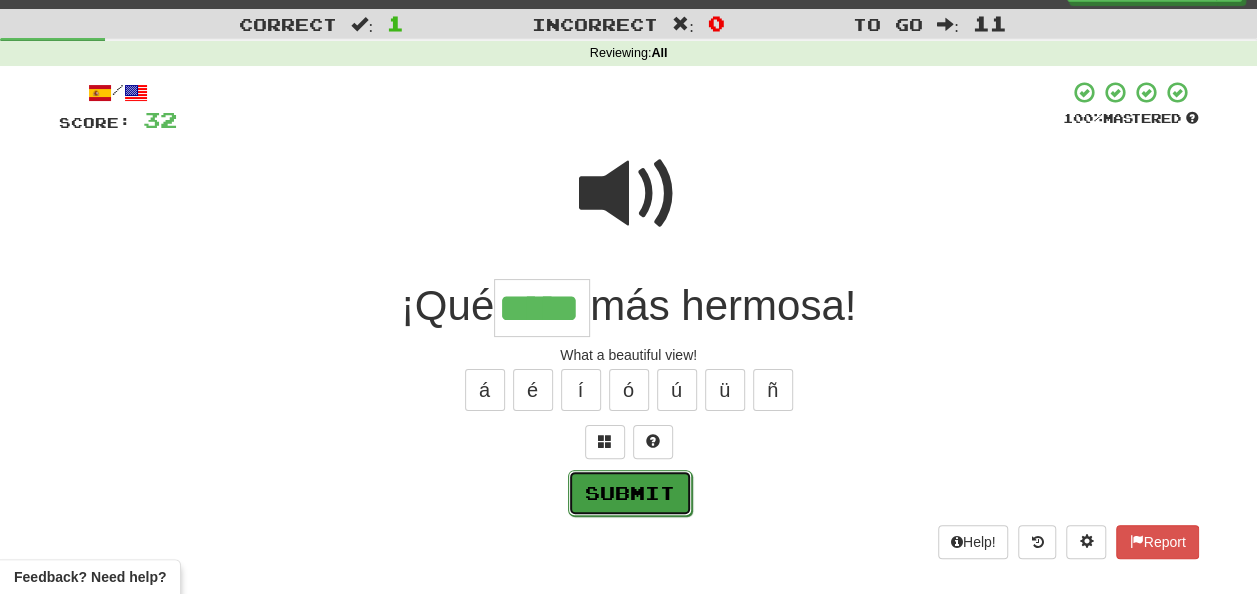 click on "Submit" at bounding box center (630, 493) 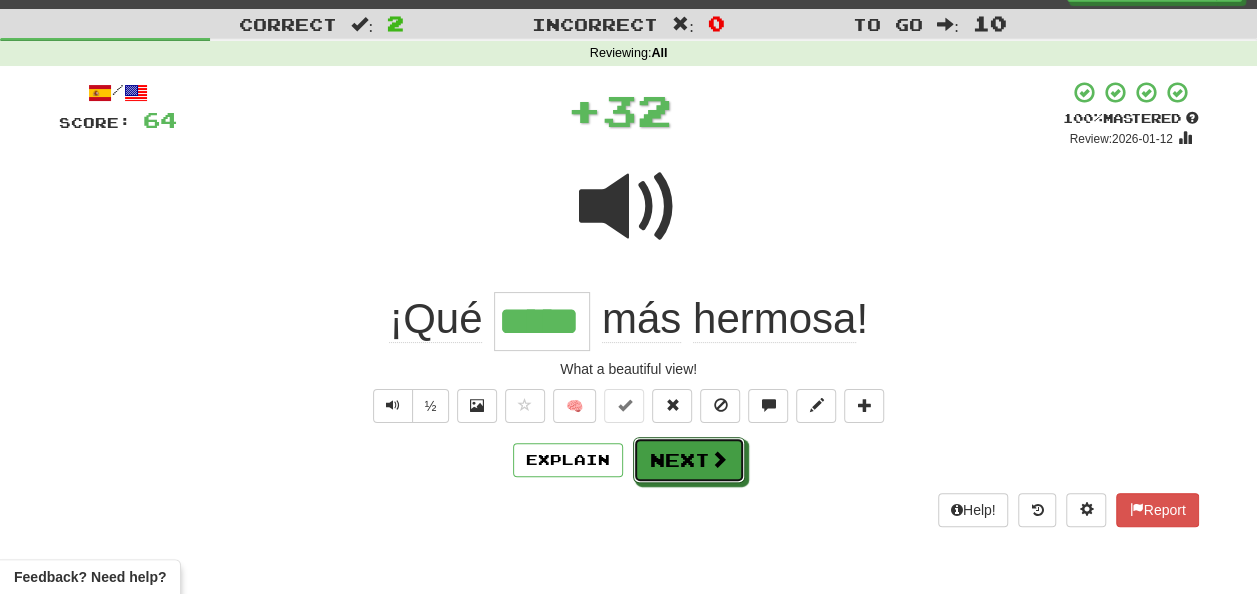 click on "Next" at bounding box center (689, 460) 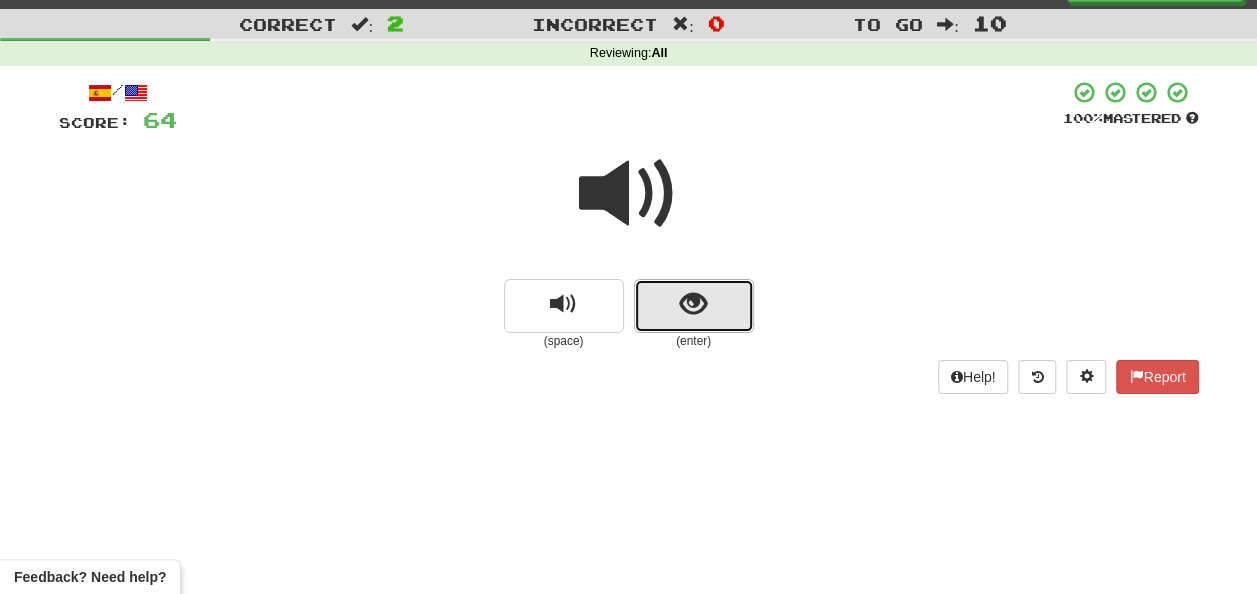 click at bounding box center (694, 306) 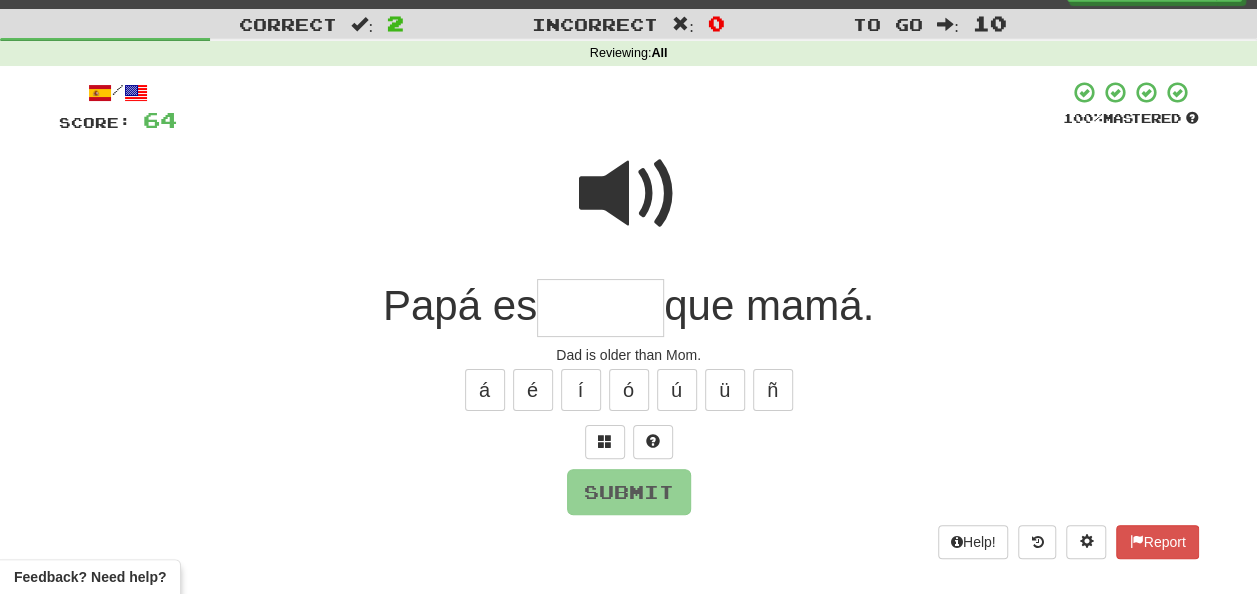 click at bounding box center [600, 308] 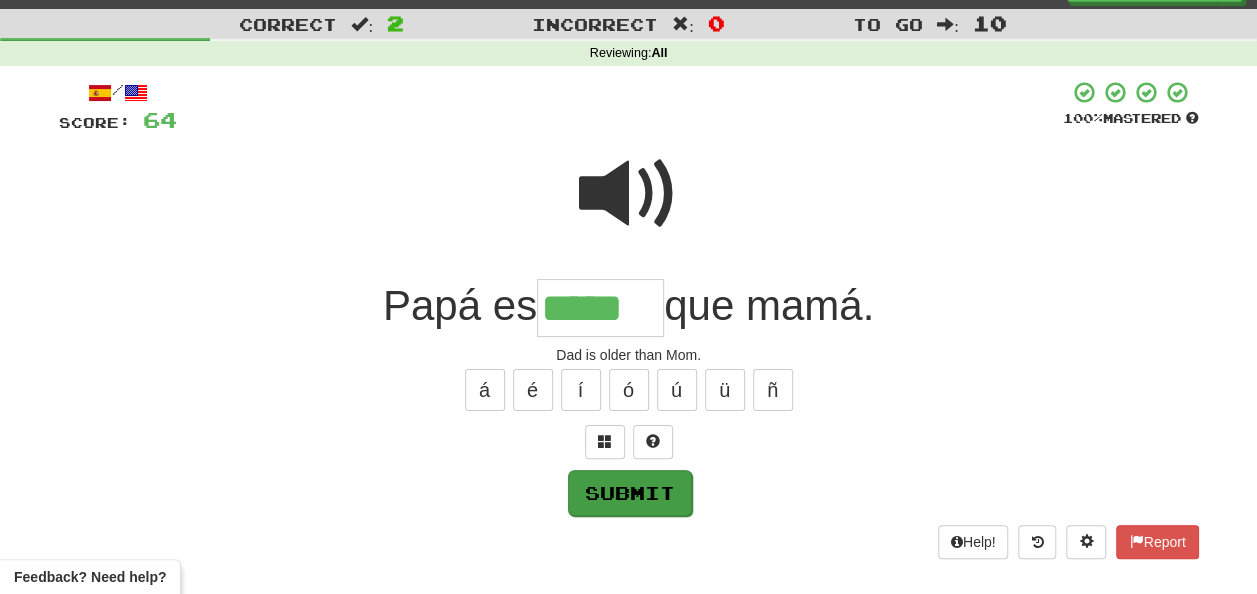 type on "*****" 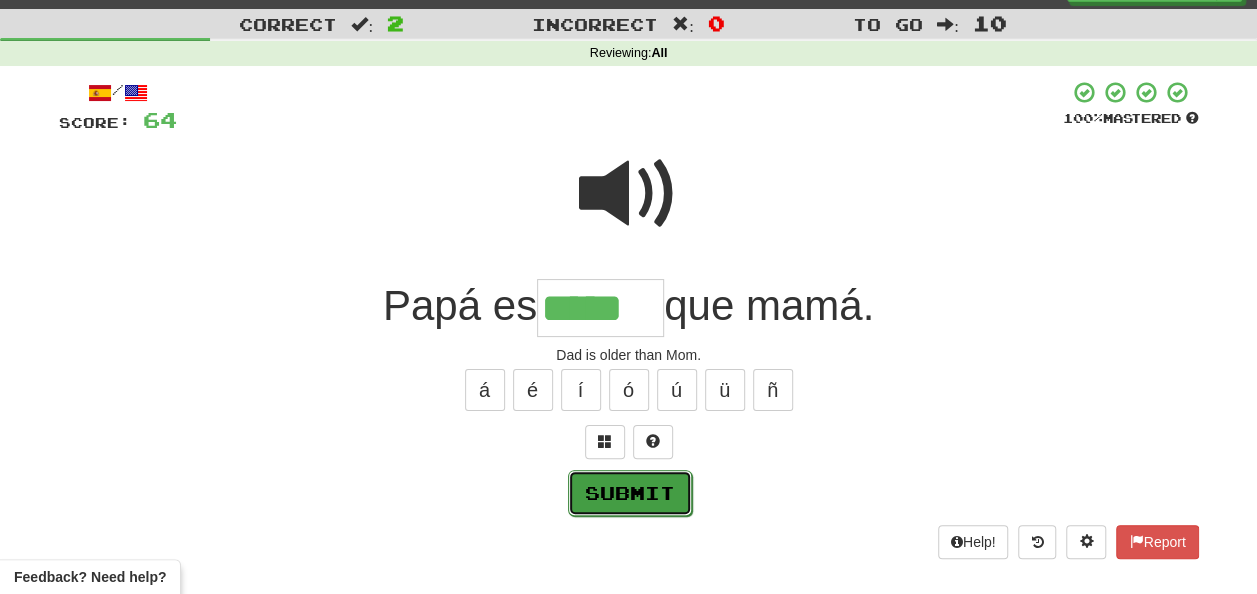 click on "Submit" at bounding box center (630, 493) 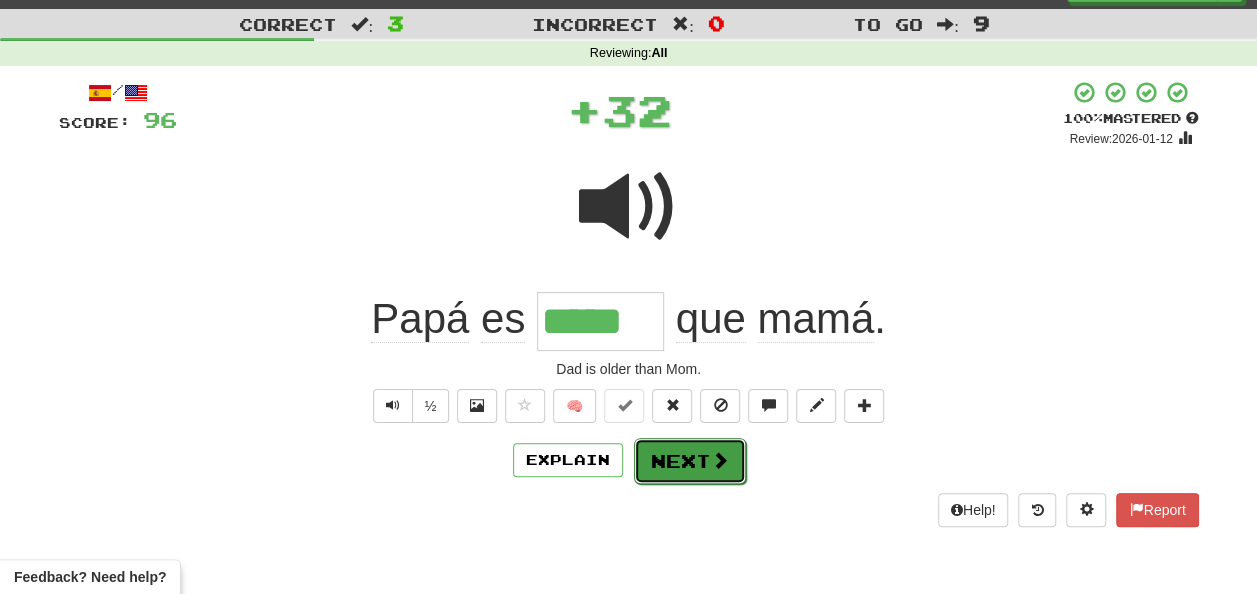 click on "Next" at bounding box center [690, 461] 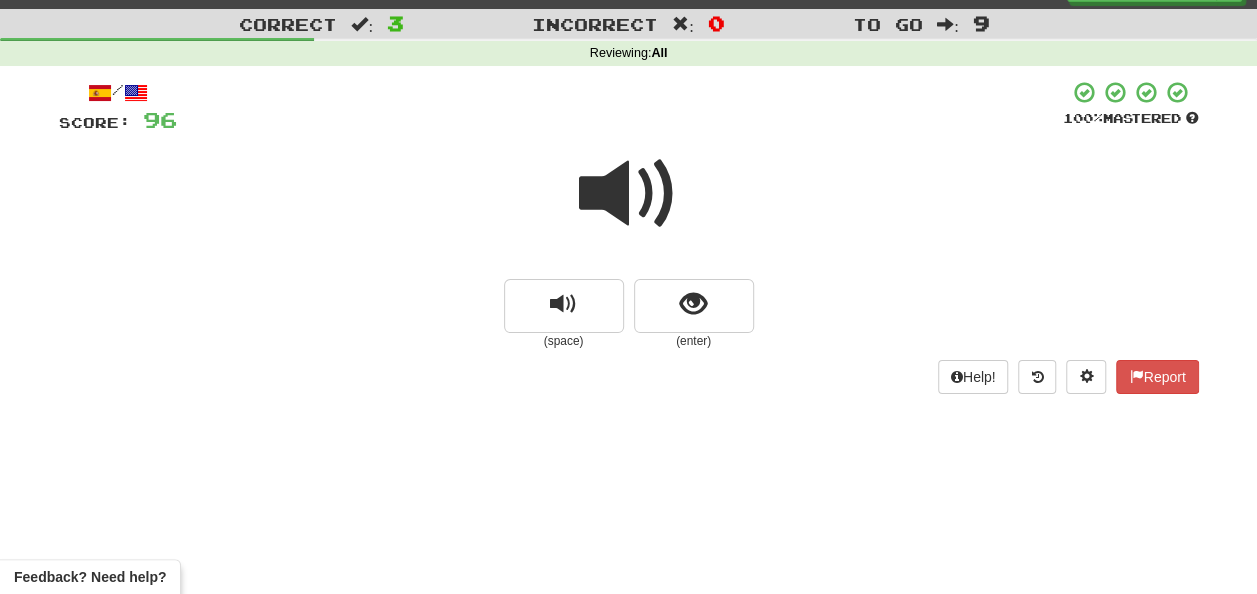 click at bounding box center (629, 194) 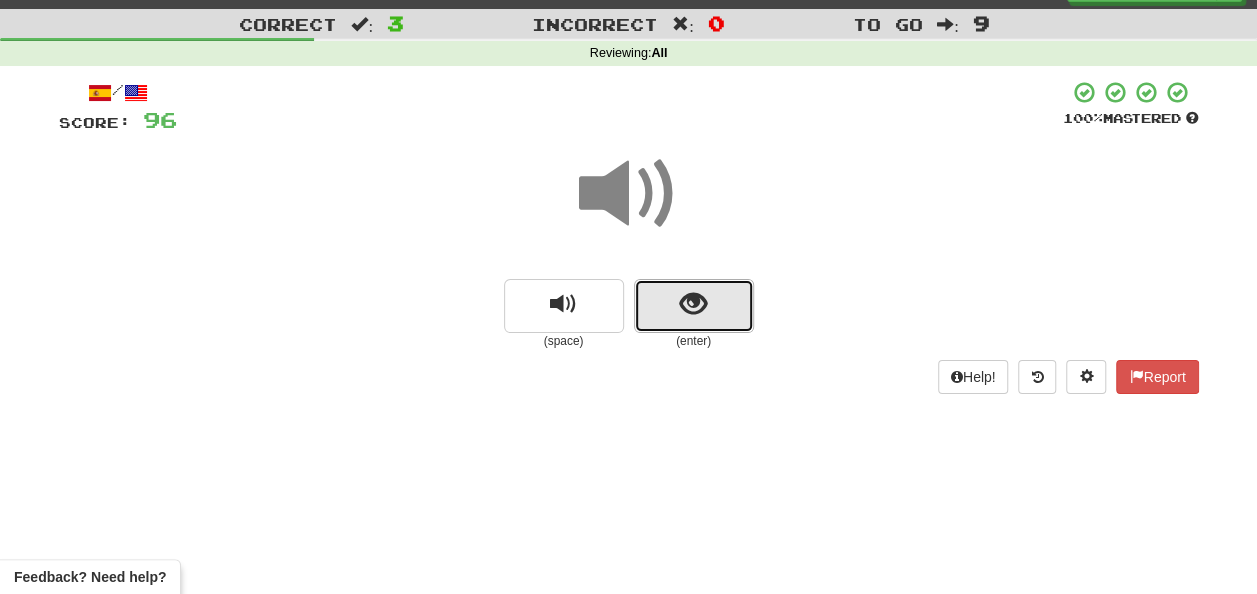 click at bounding box center (693, 304) 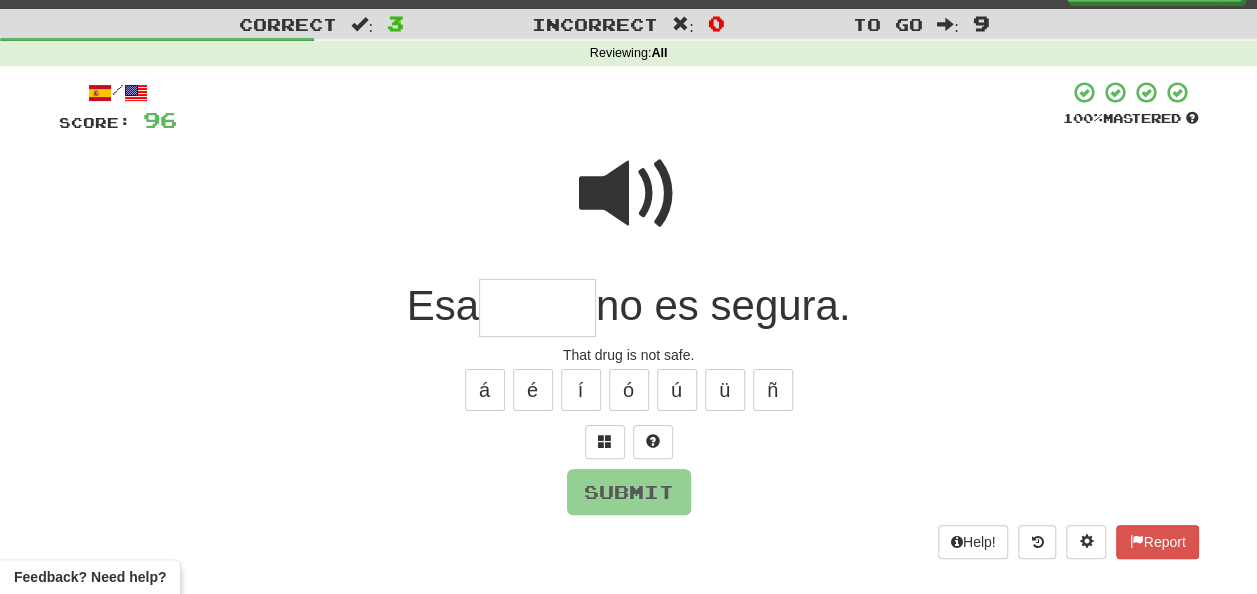 click at bounding box center (537, 308) 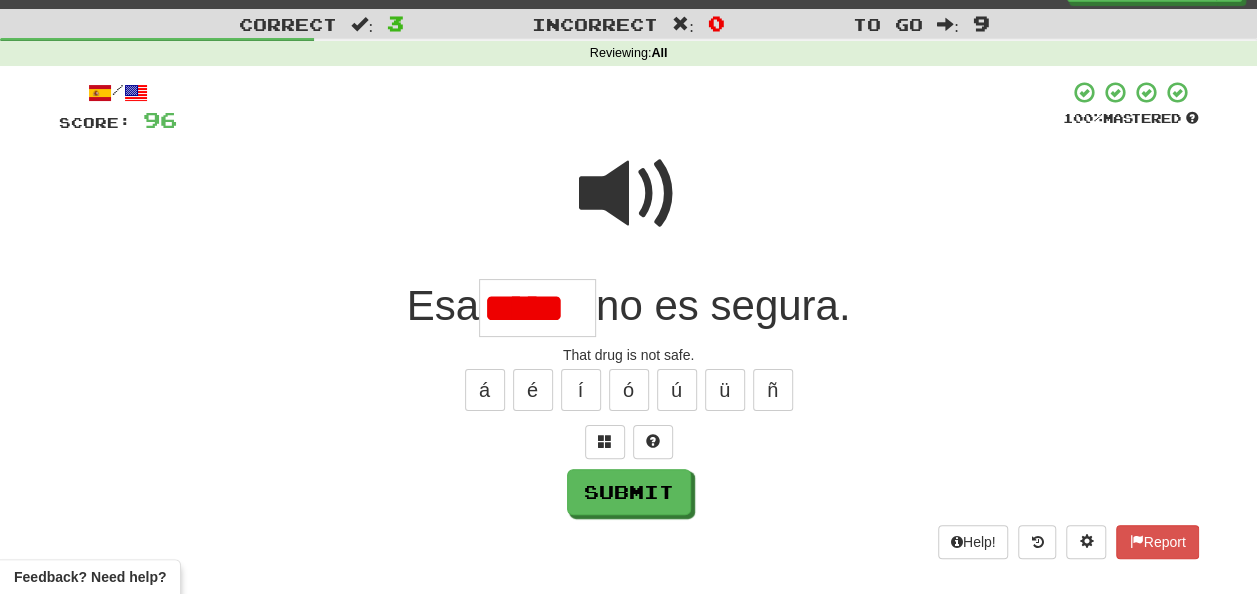 scroll, scrollTop: 0, scrollLeft: 0, axis: both 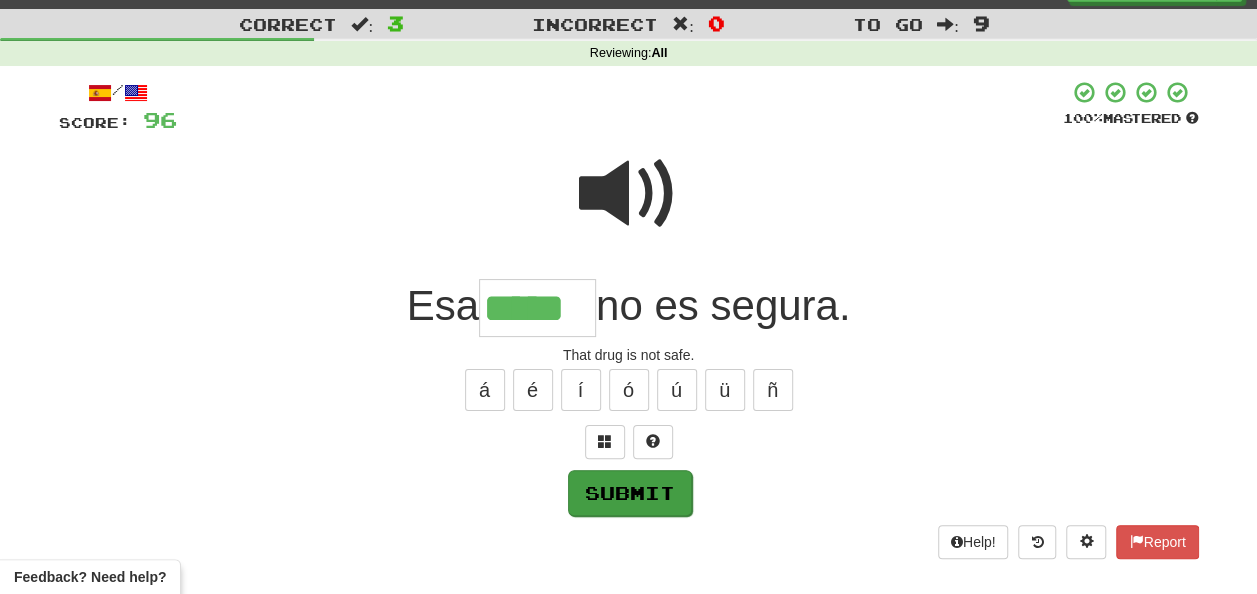 type on "*****" 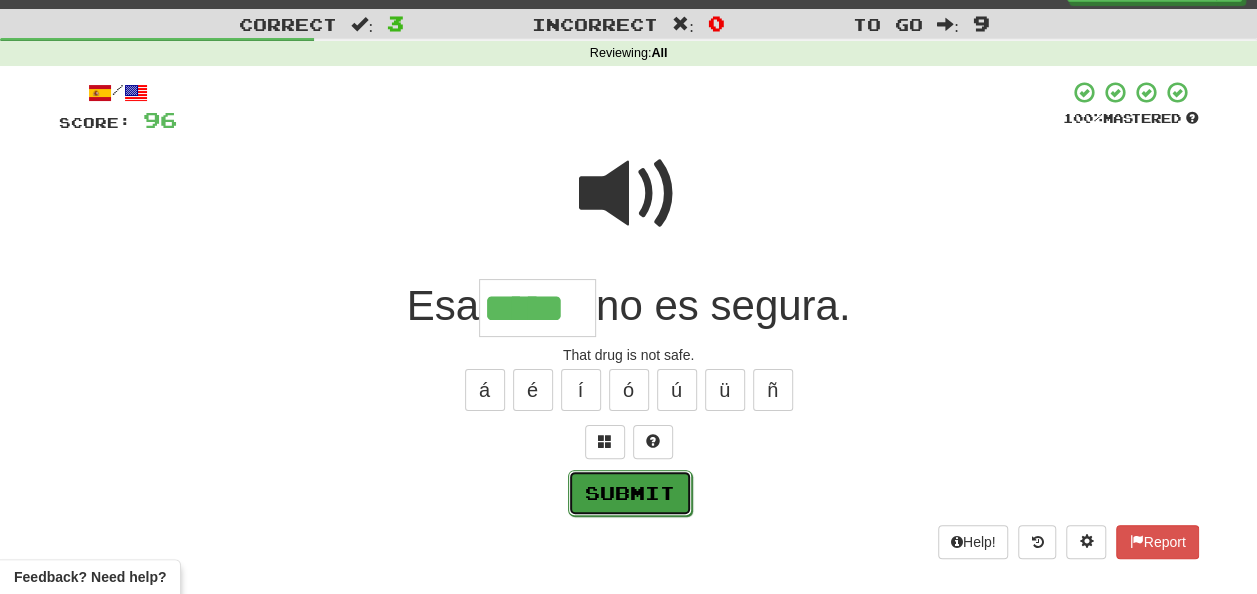 click on "Submit" at bounding box center [630, 493] 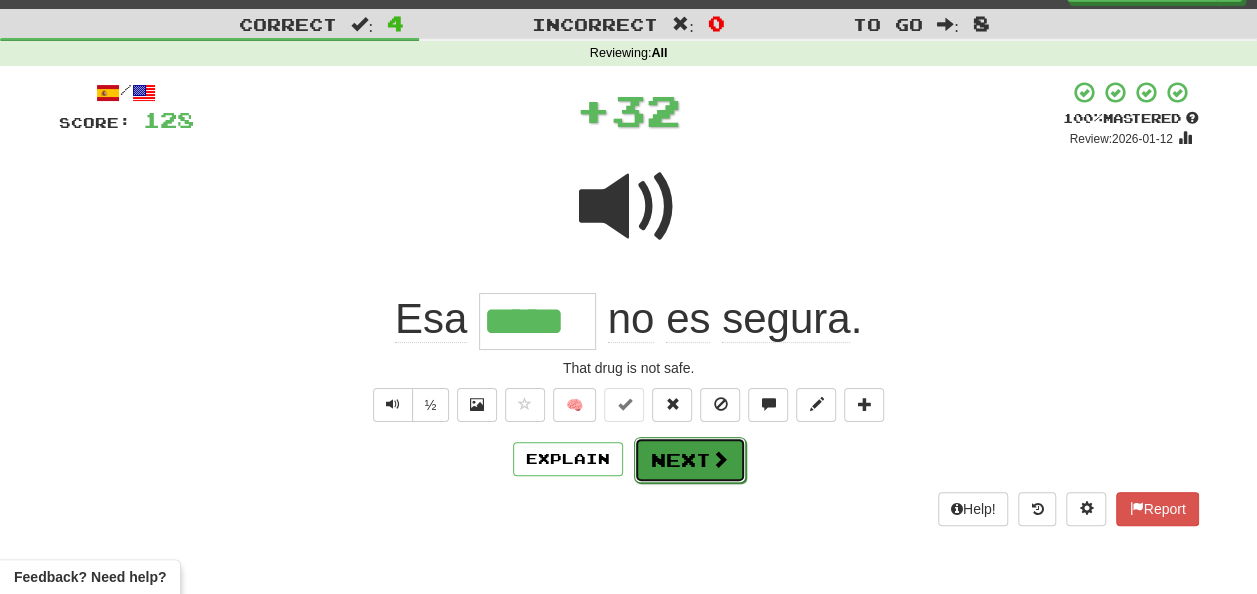 click on "Next" at bounding box center [690, 460] 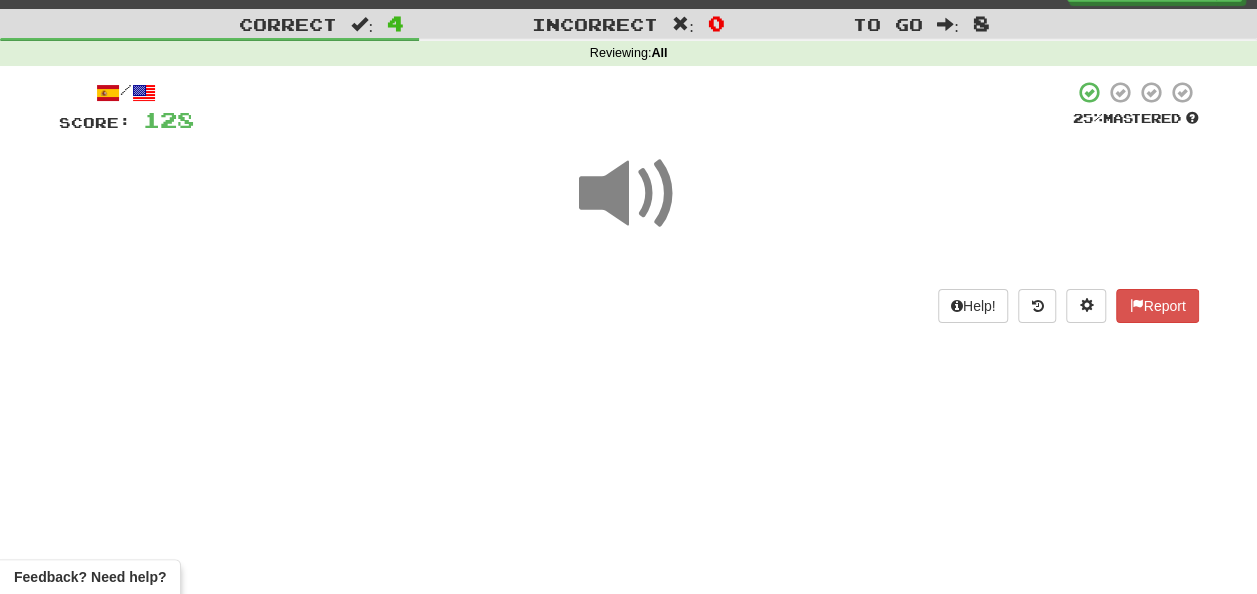 click at bounding box center (629, 194) 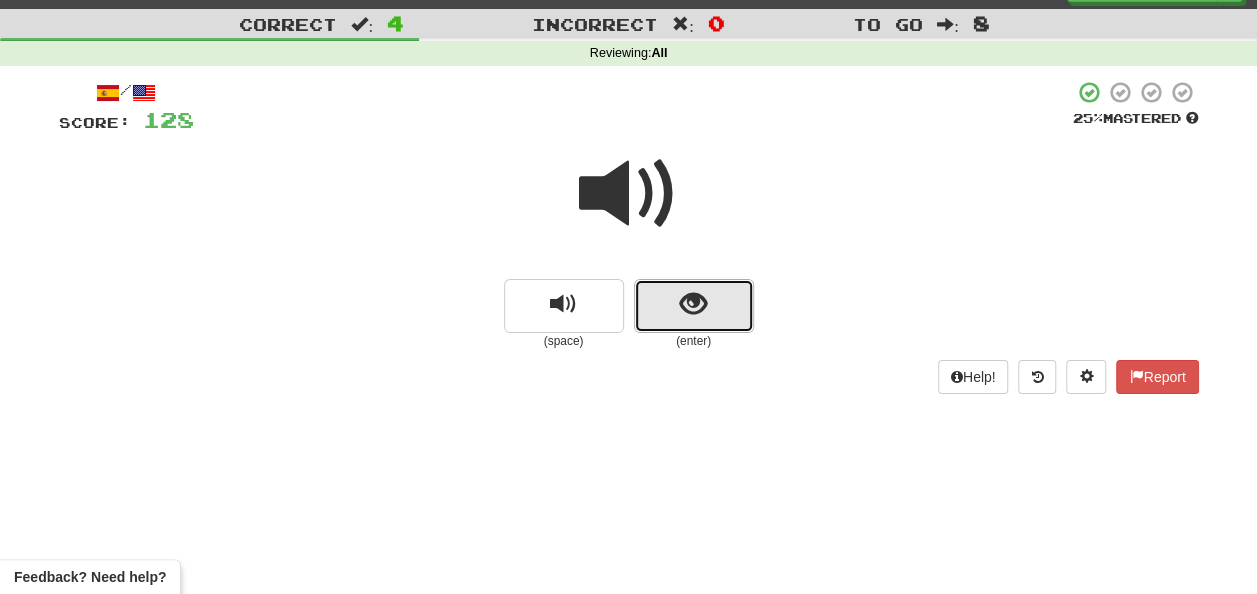 click at bounding box center [694, 306] 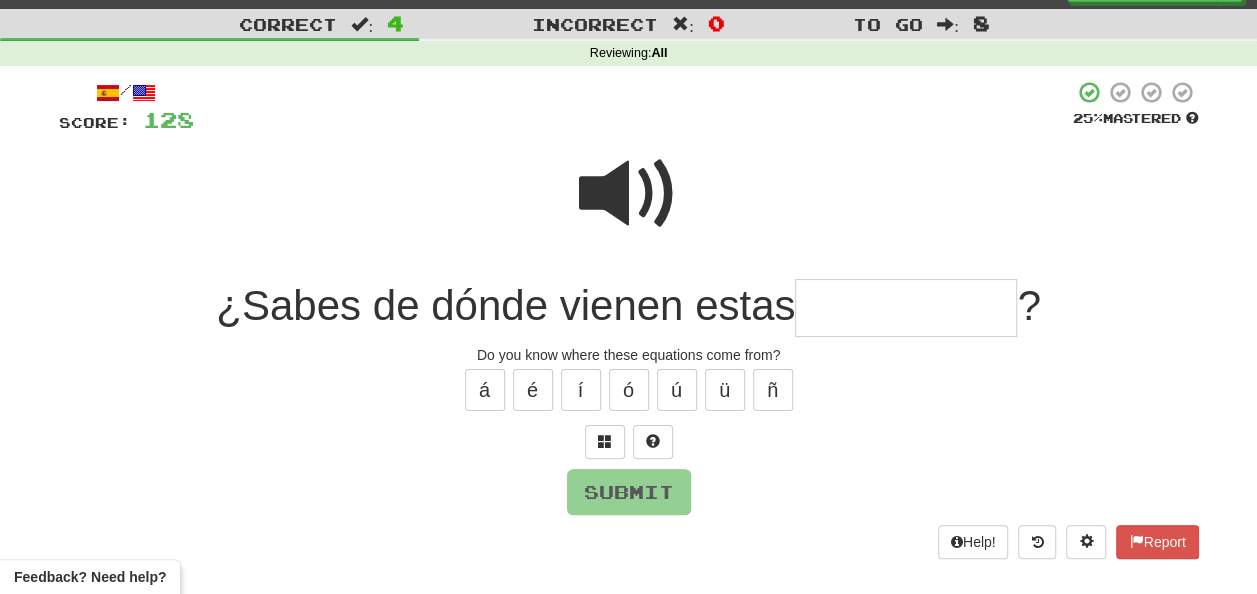 click at bounding box center (629, 194) 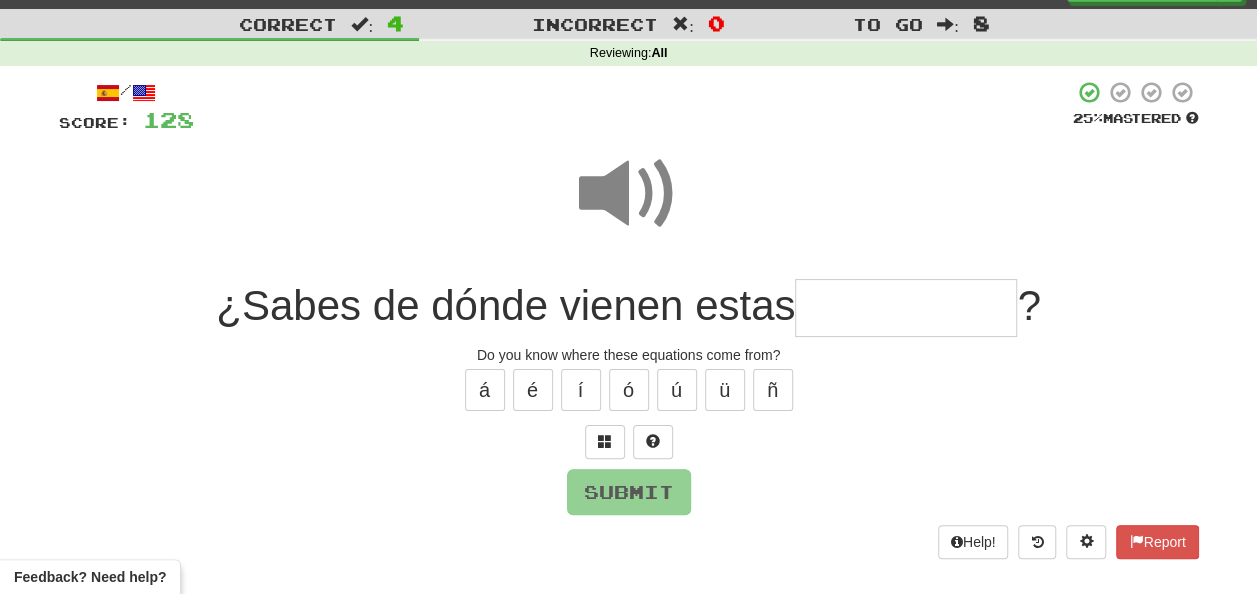 click at bounding box center [906, 308] 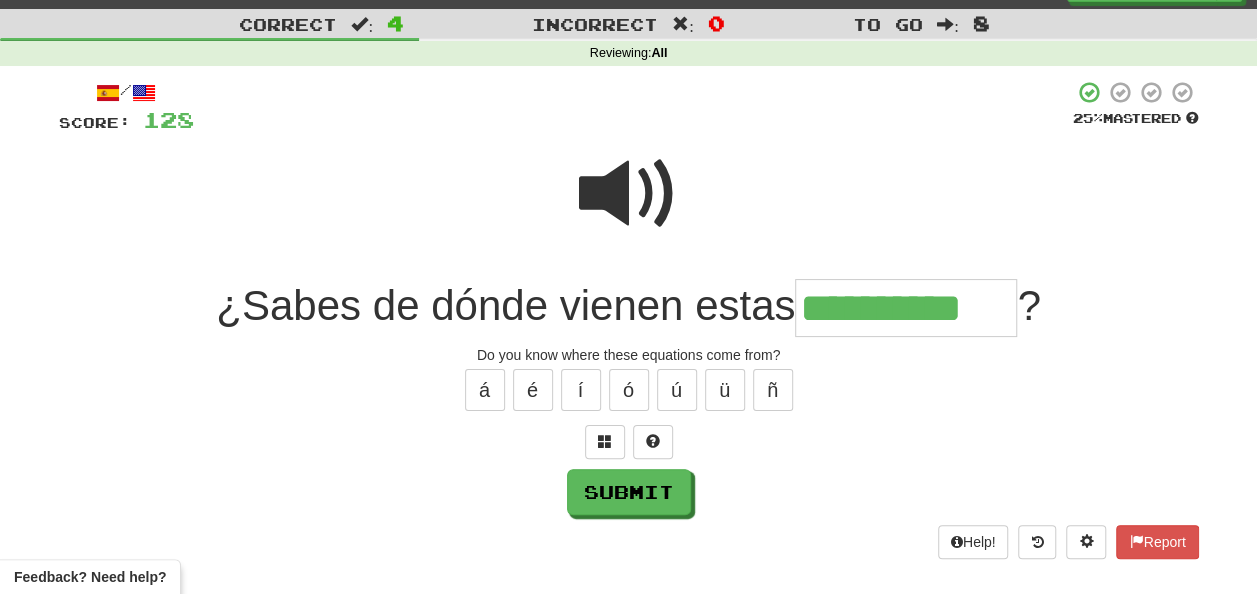 type on "**********" 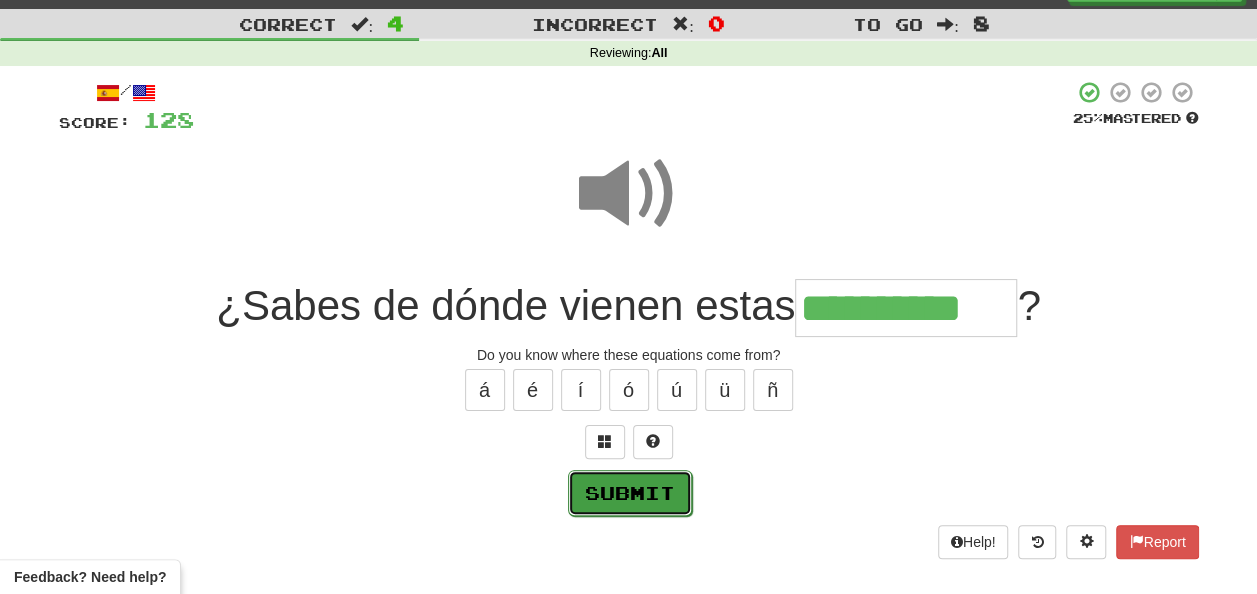 click on "Submit" at bounding box center [630, 493] 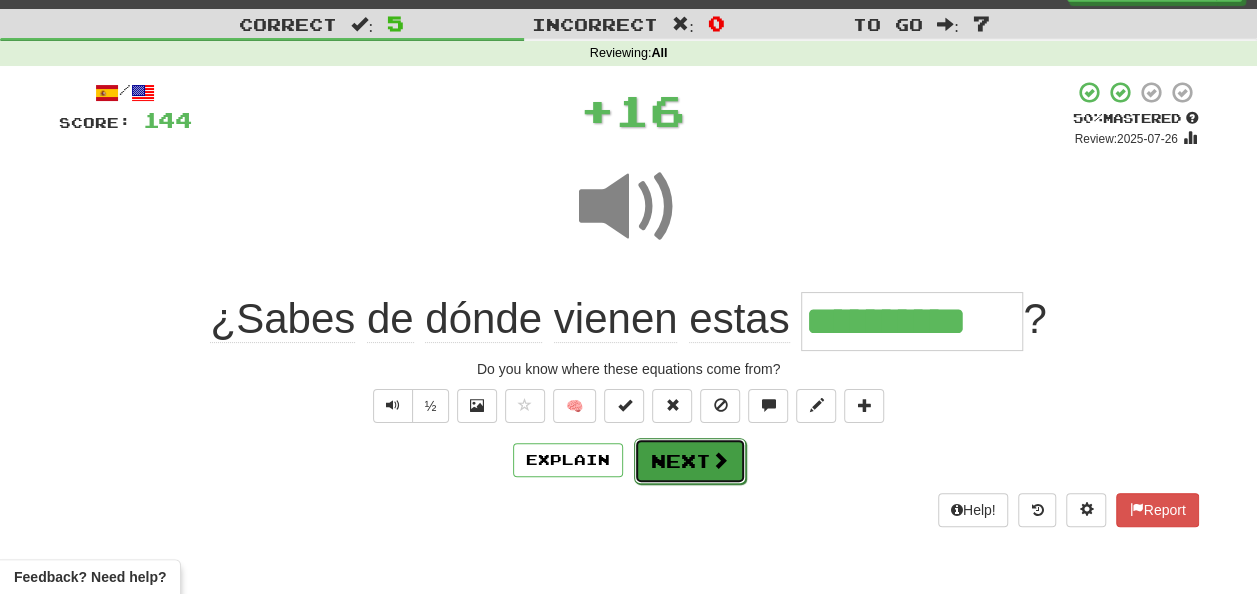 click on "Next" at bounding box center (690, 461) 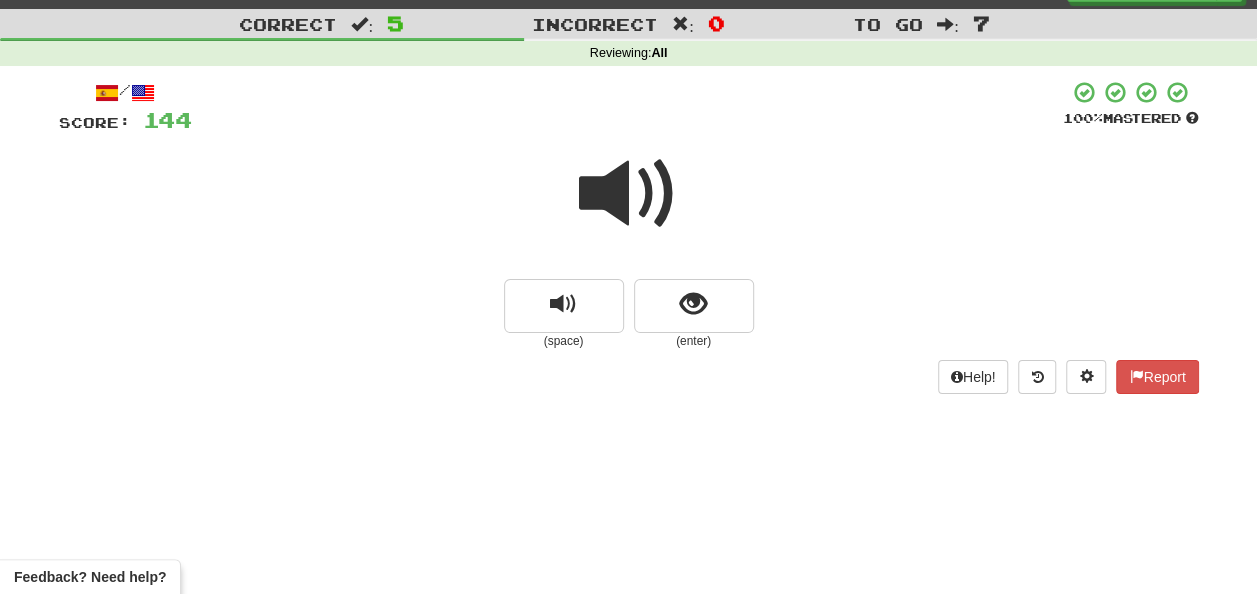 click at bounding box center (629, 194) 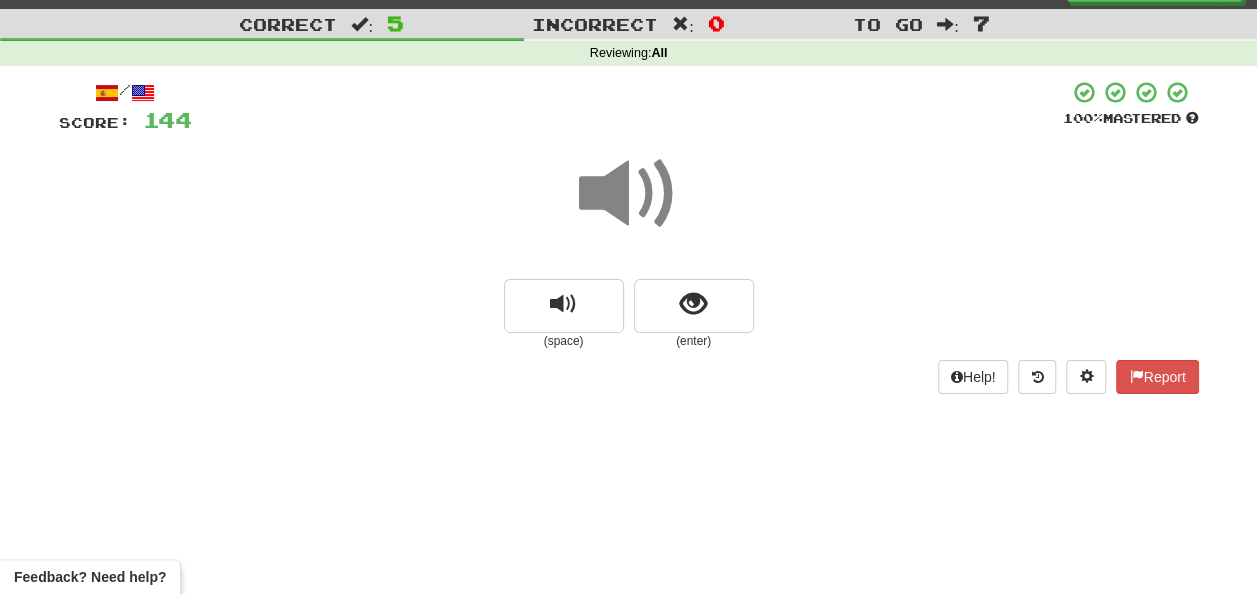 click at bounding box center [629, 194] 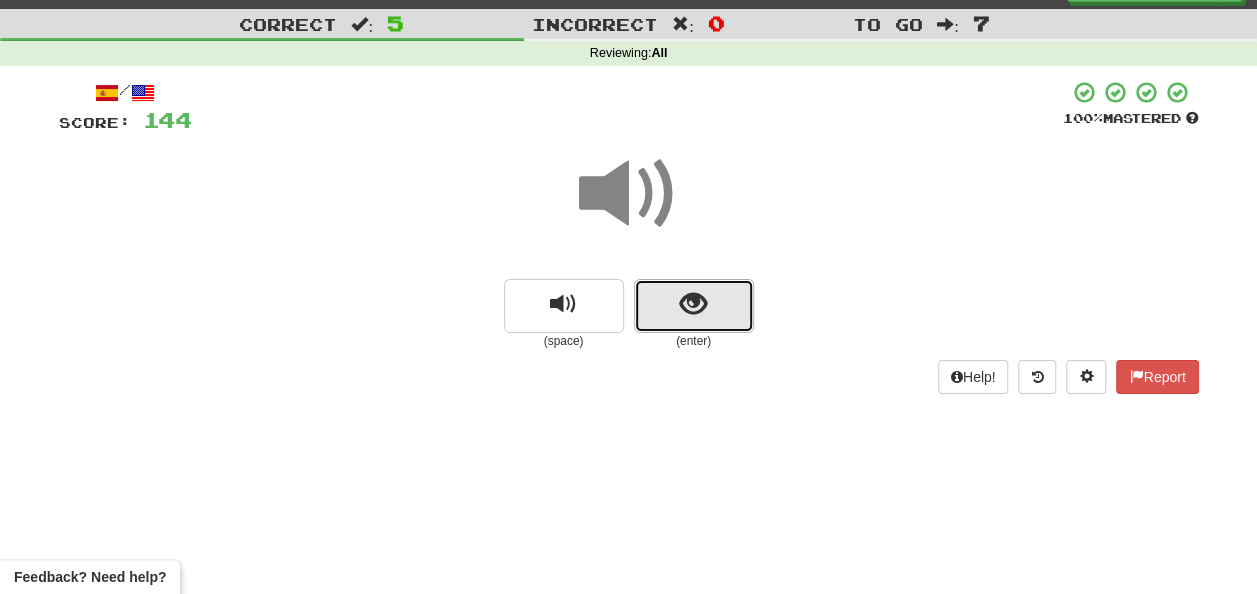 click at bounding box center (693, 304) 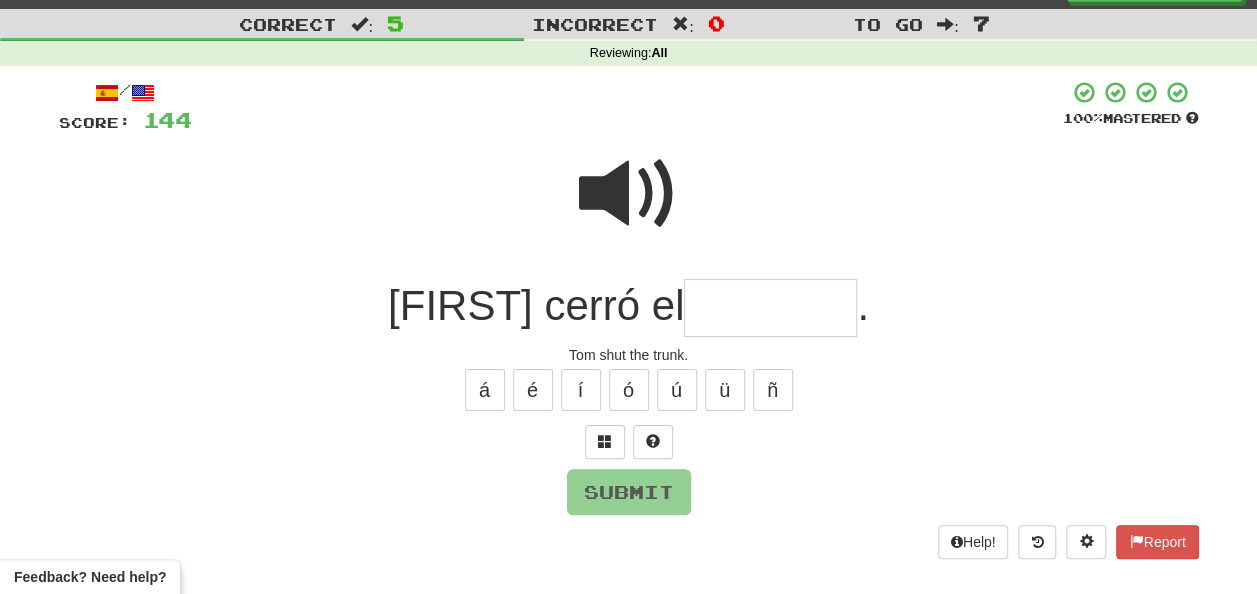 click at bounding box center [770, 308] 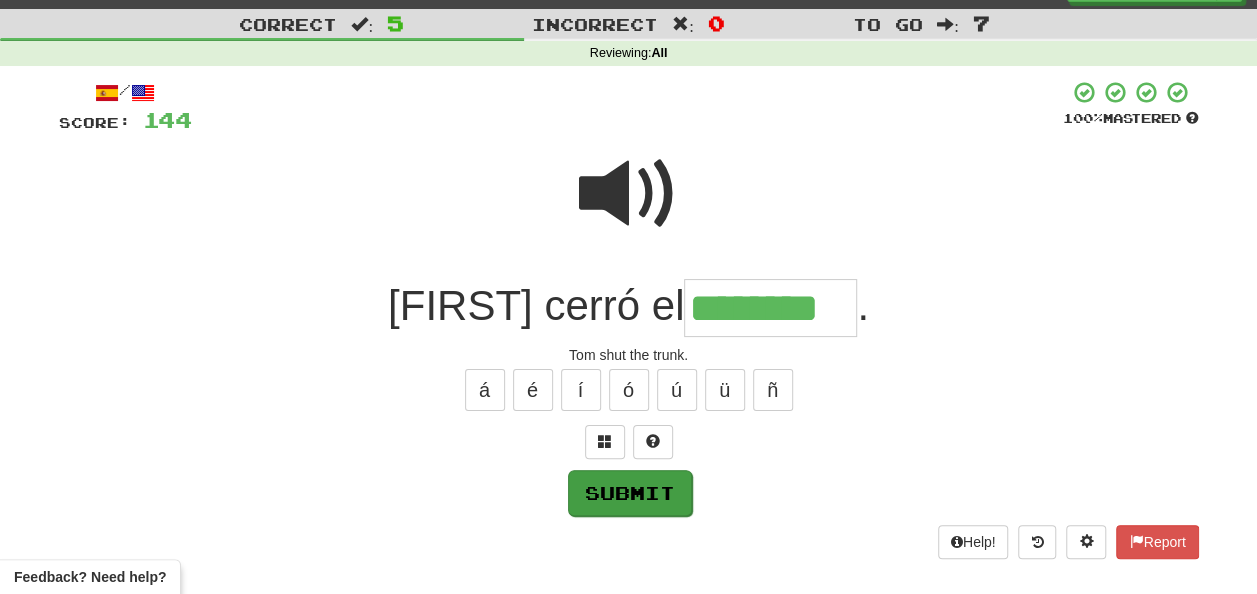 type on "********" 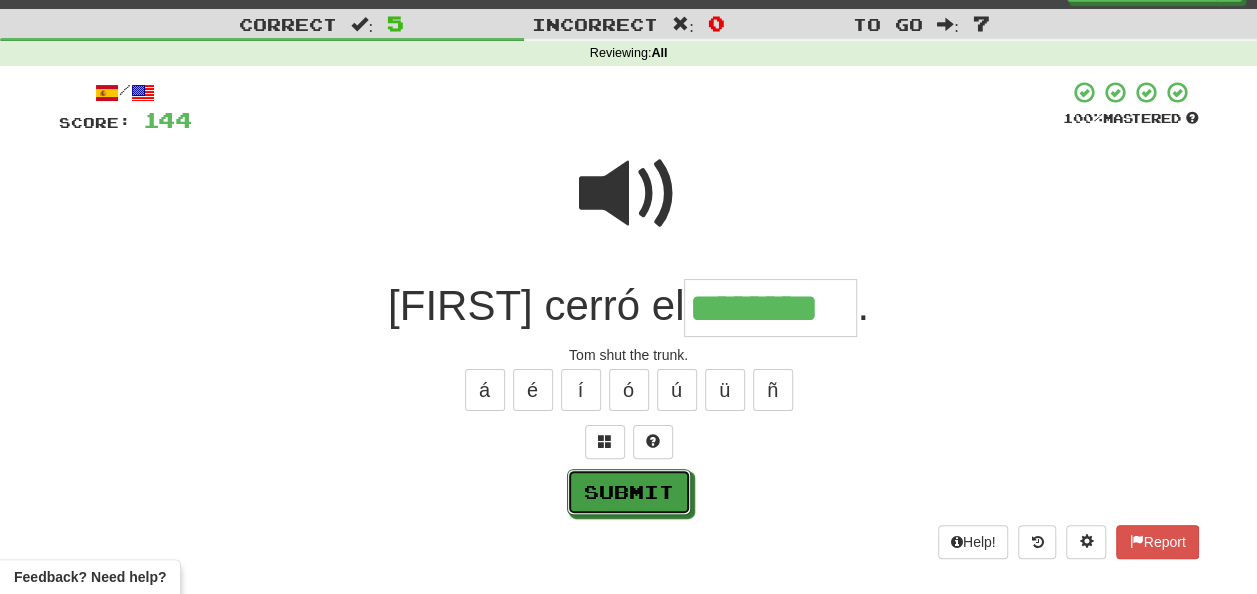 click on "Submit" at bounding box center (629, 492) 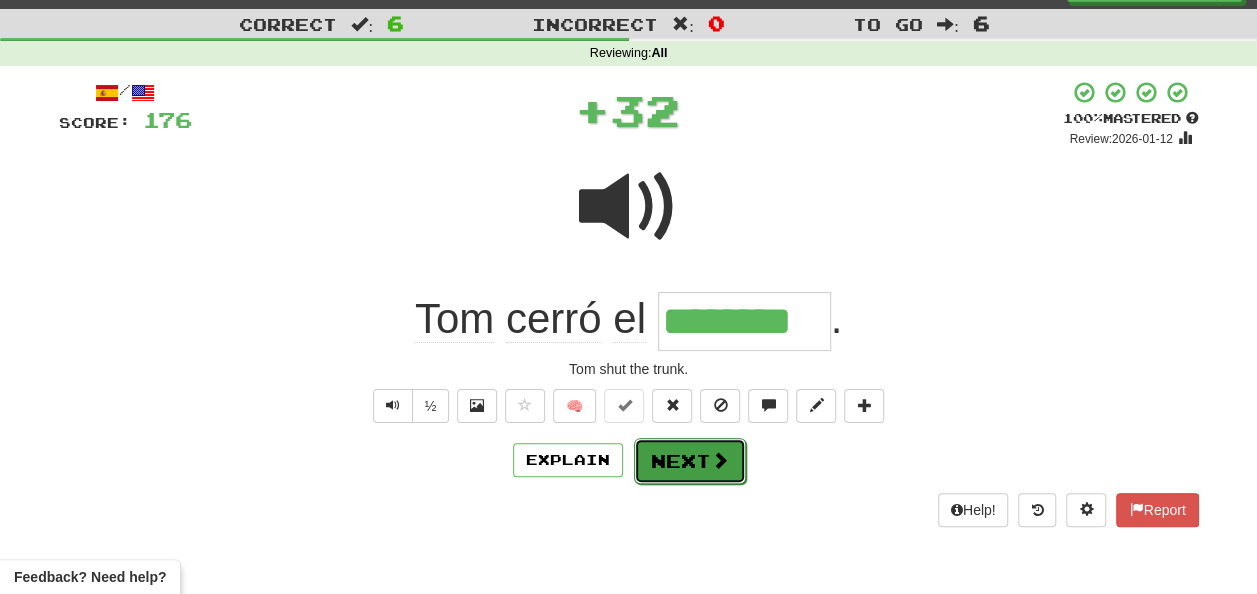 click on "Next" at bounding box center [690, 461] 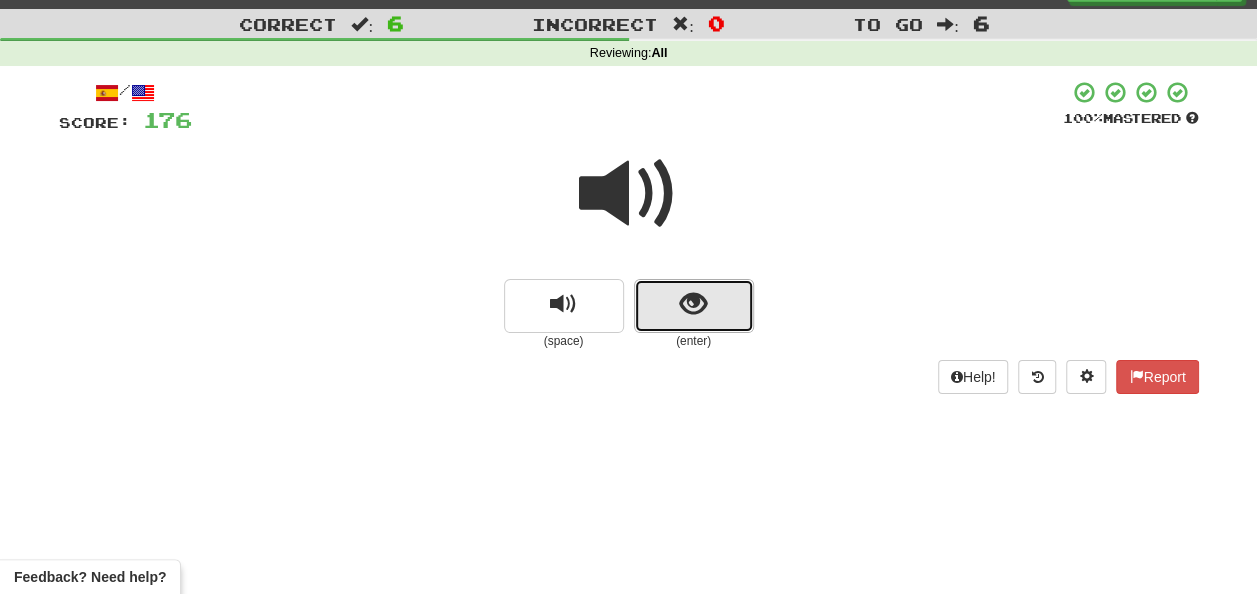 click at bounding box center (693, 304) 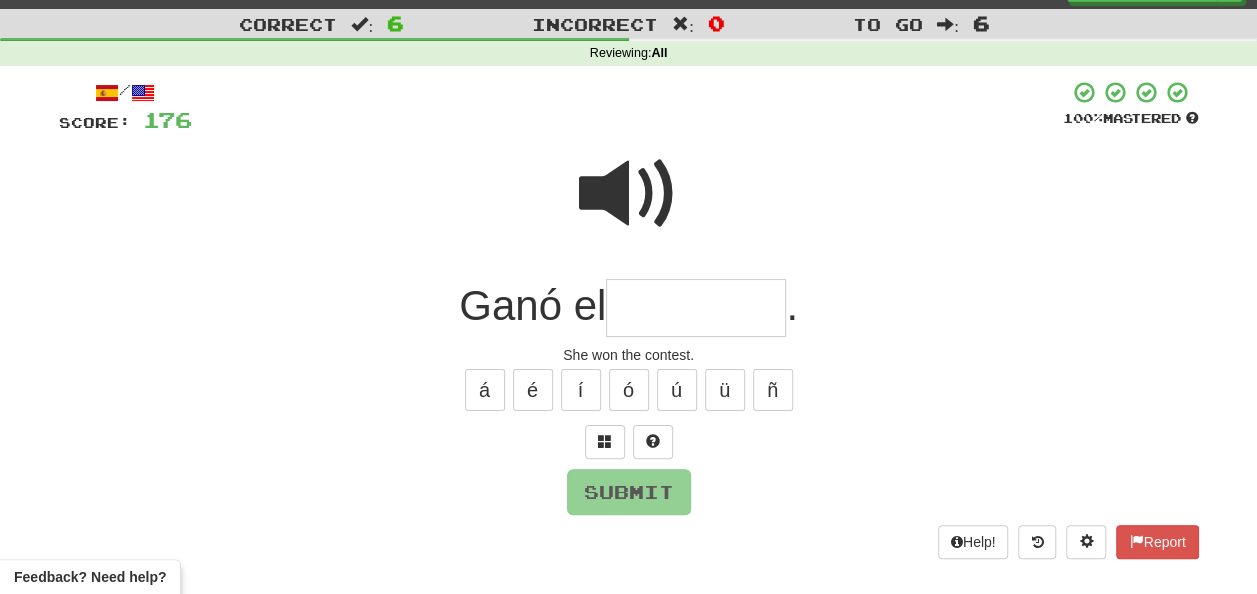 click at bounding box center (696, 308) 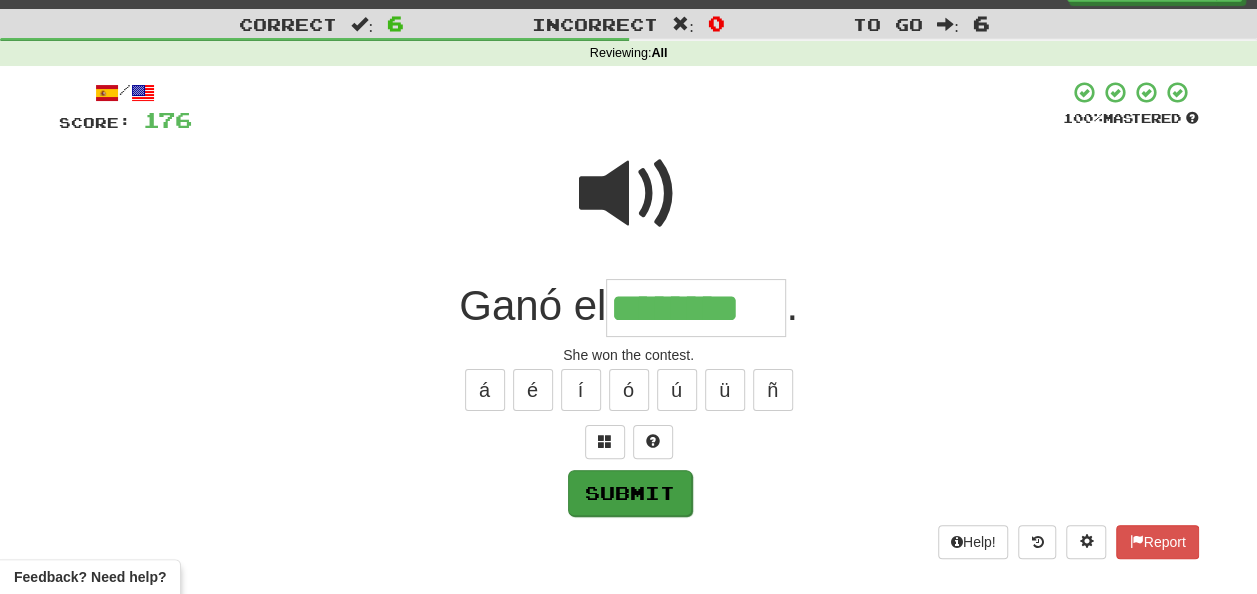 type on "********" 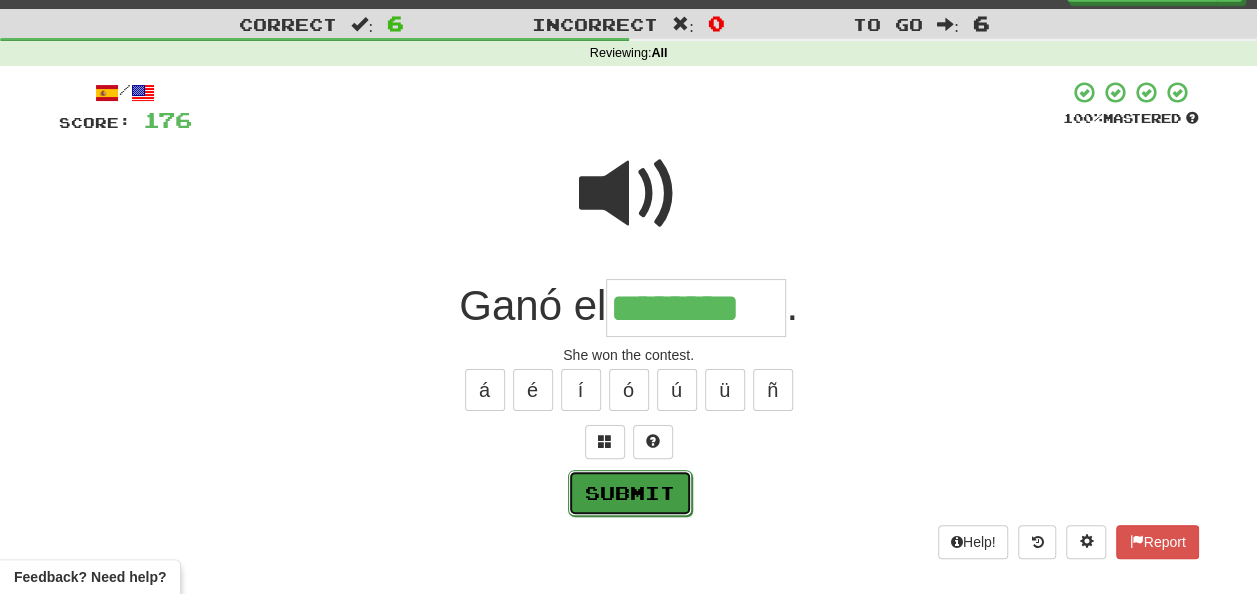 click on "Submit" at bounding box center (630, 493) 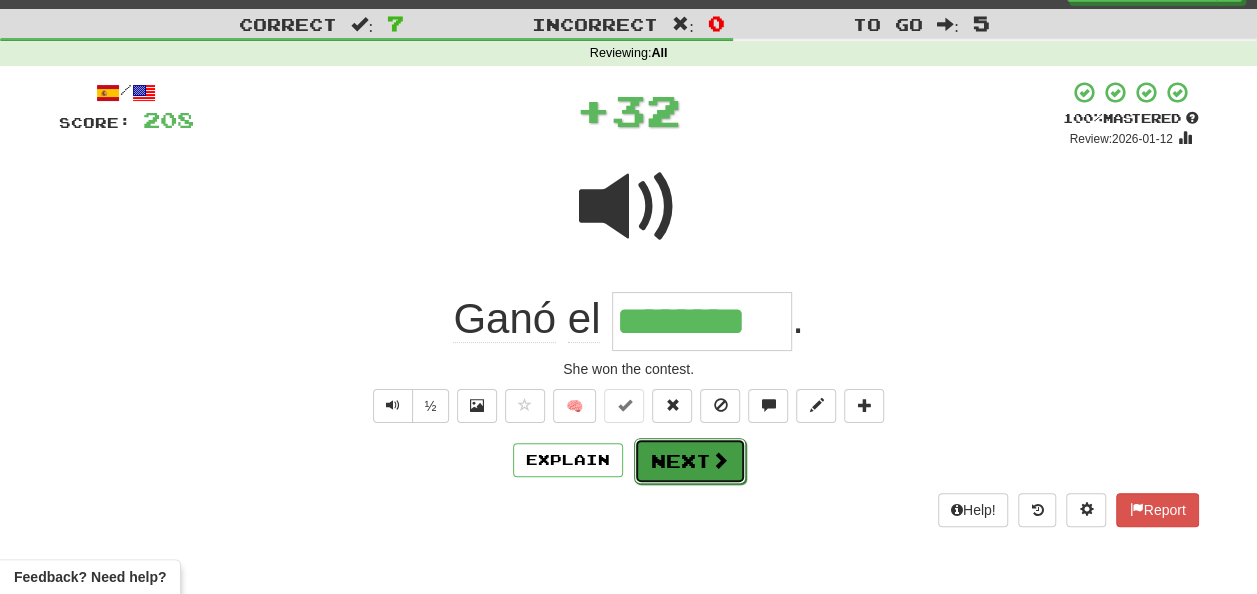 click on "Next" at bounding box center [690, 461] 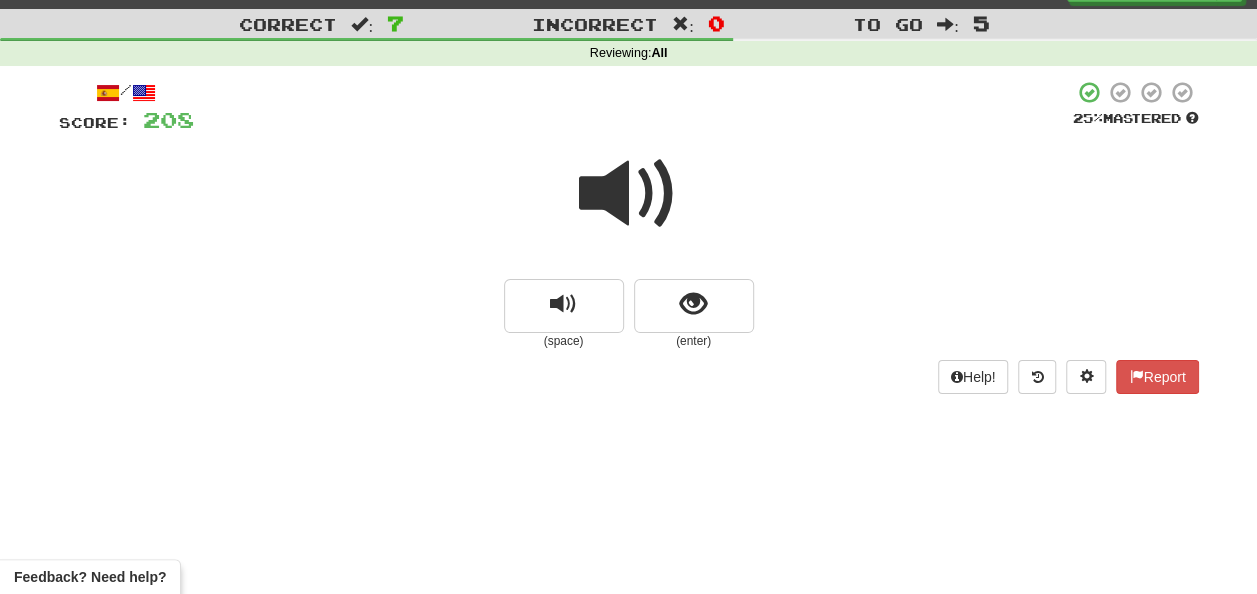 click at bounding box center (629, 194) 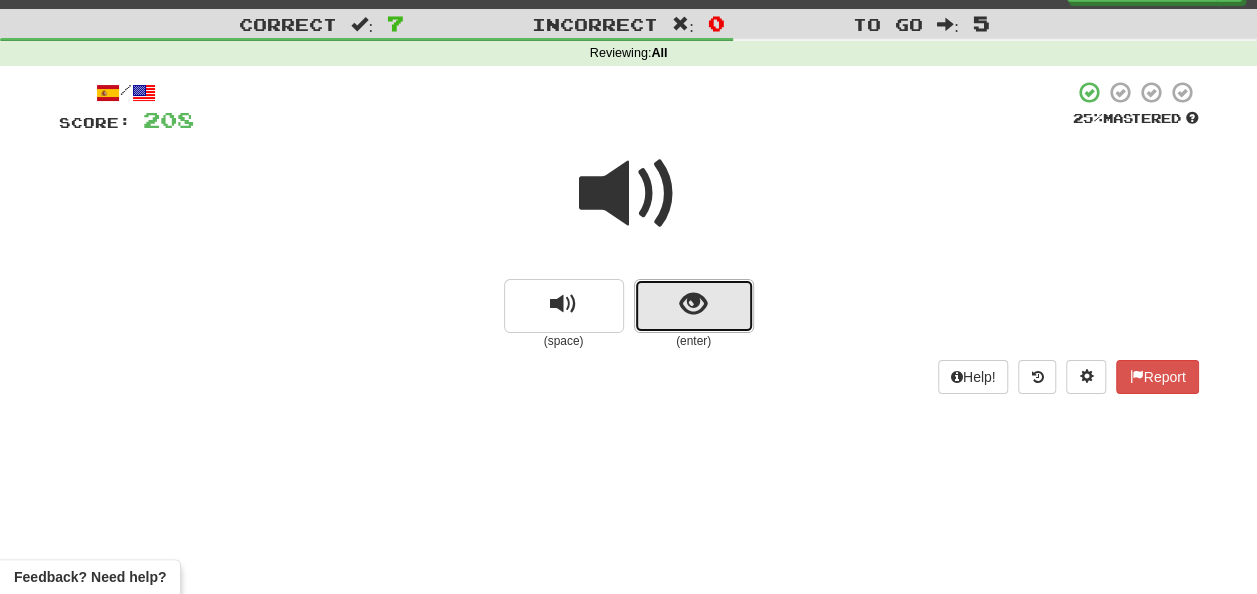 click at bounding box center (693, 304) 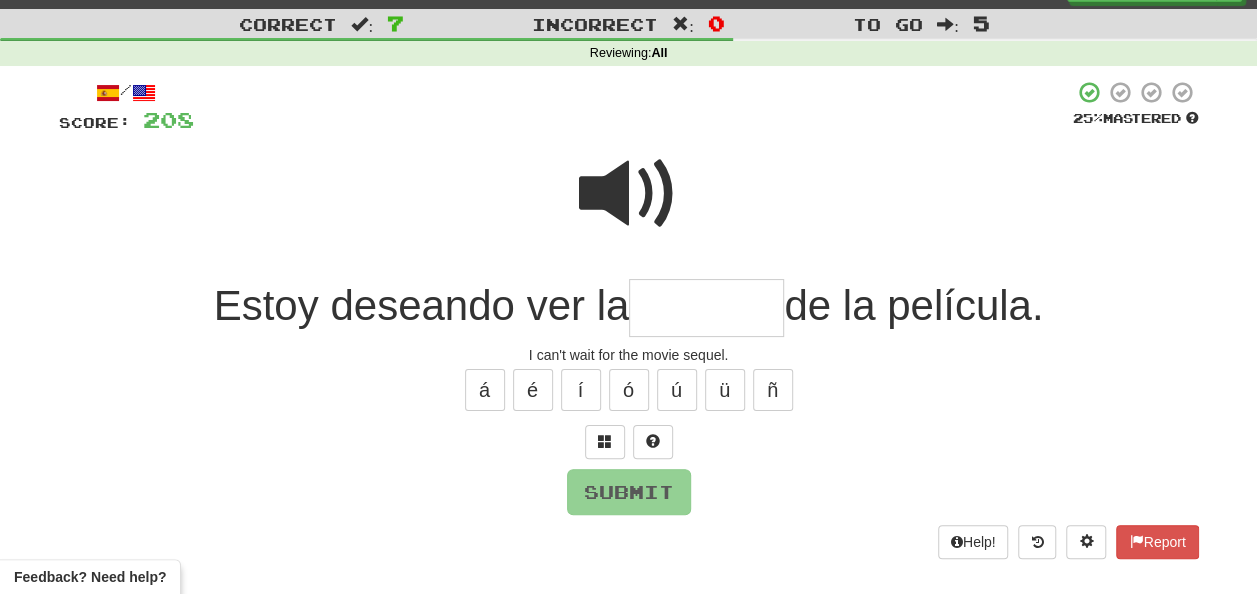 click at bounding box center (706, 308) 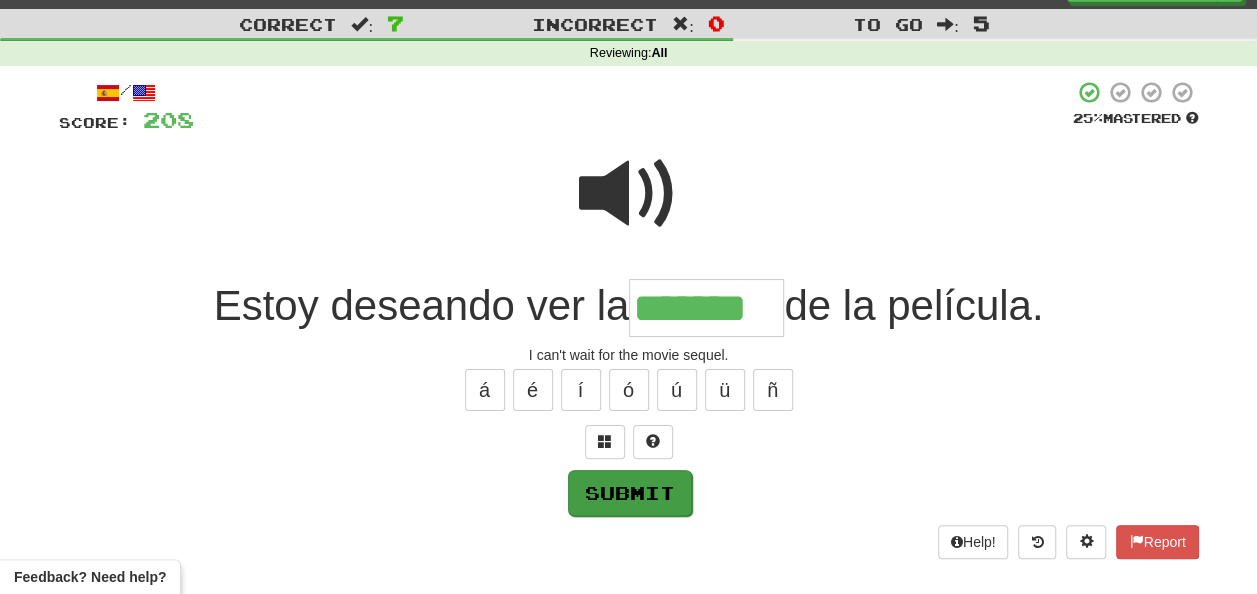 type on "*******" 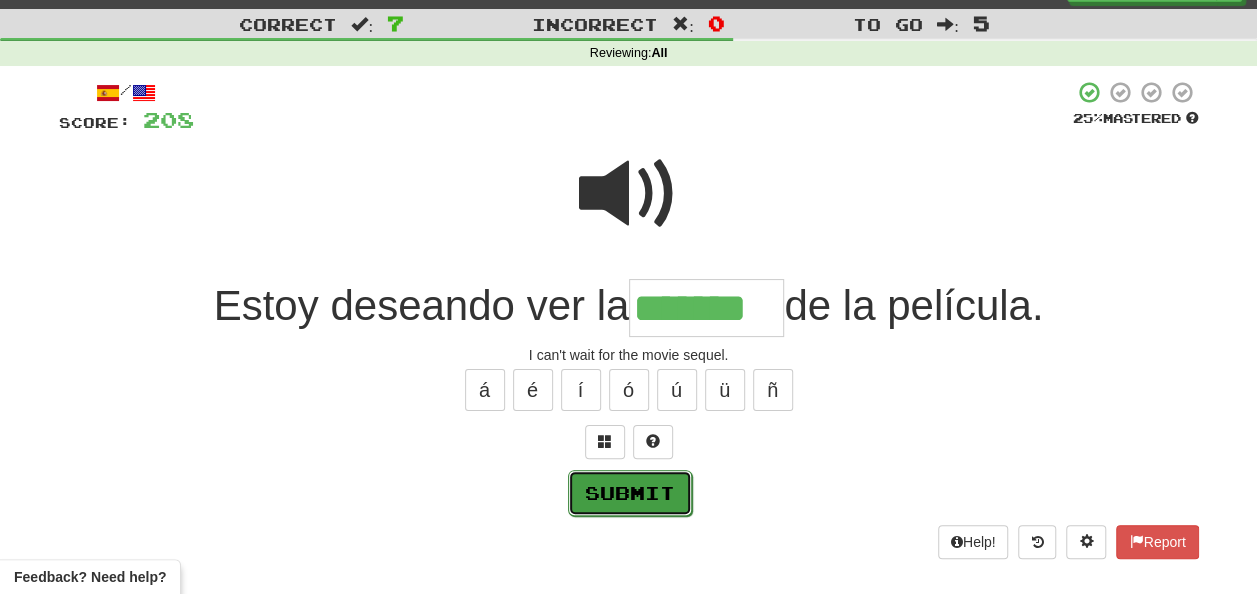 click on "Submit" at bounding box center (630, 493) 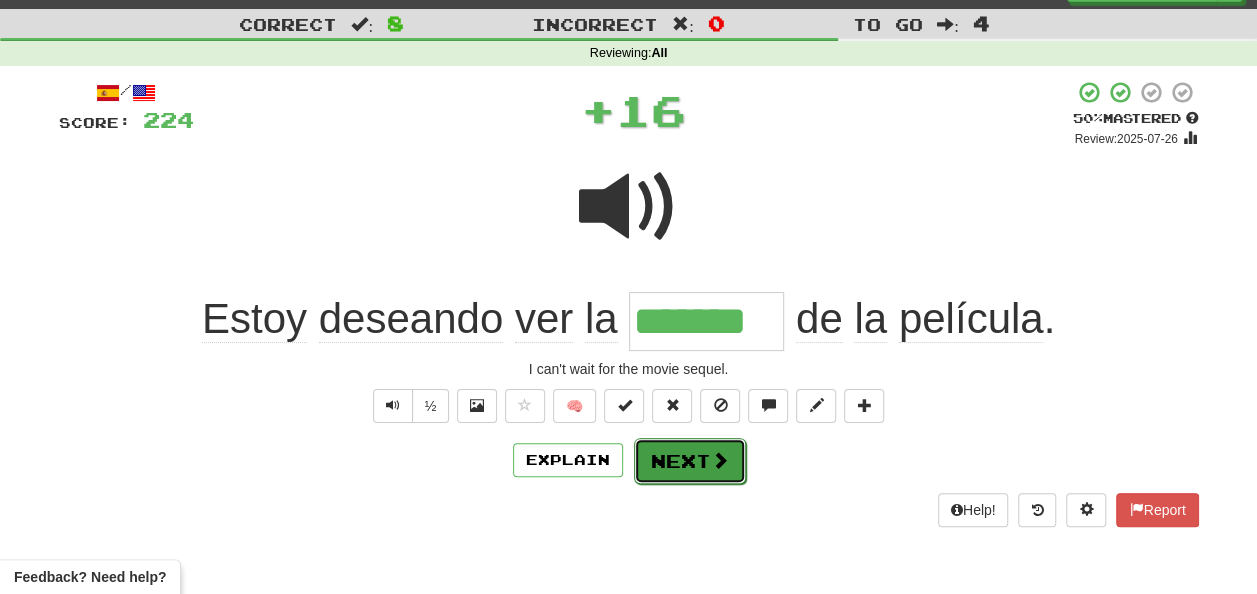 click on "Next" at bounding box center [690, 461] 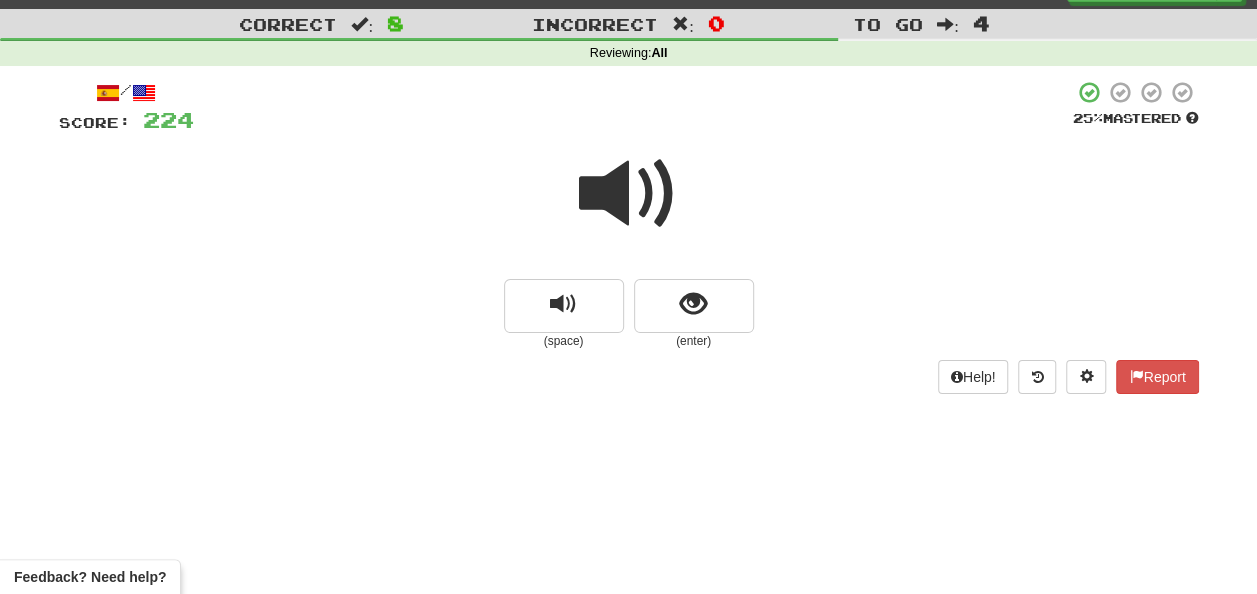 click at bounding box center (629, 194) 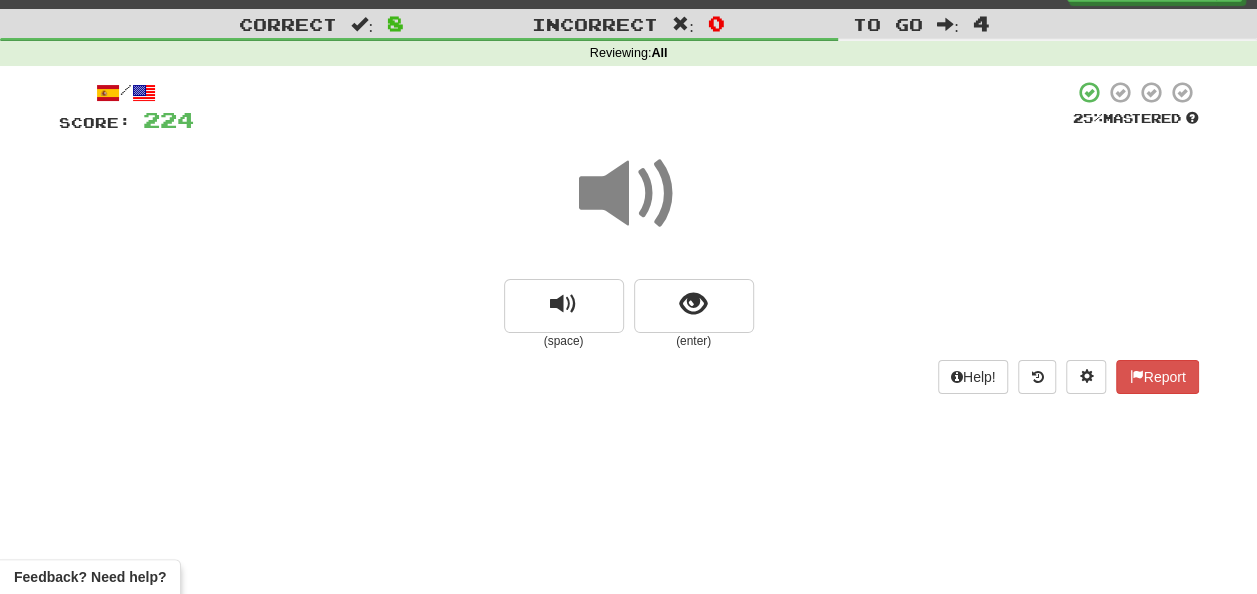 click at bounding box center (629, 194) 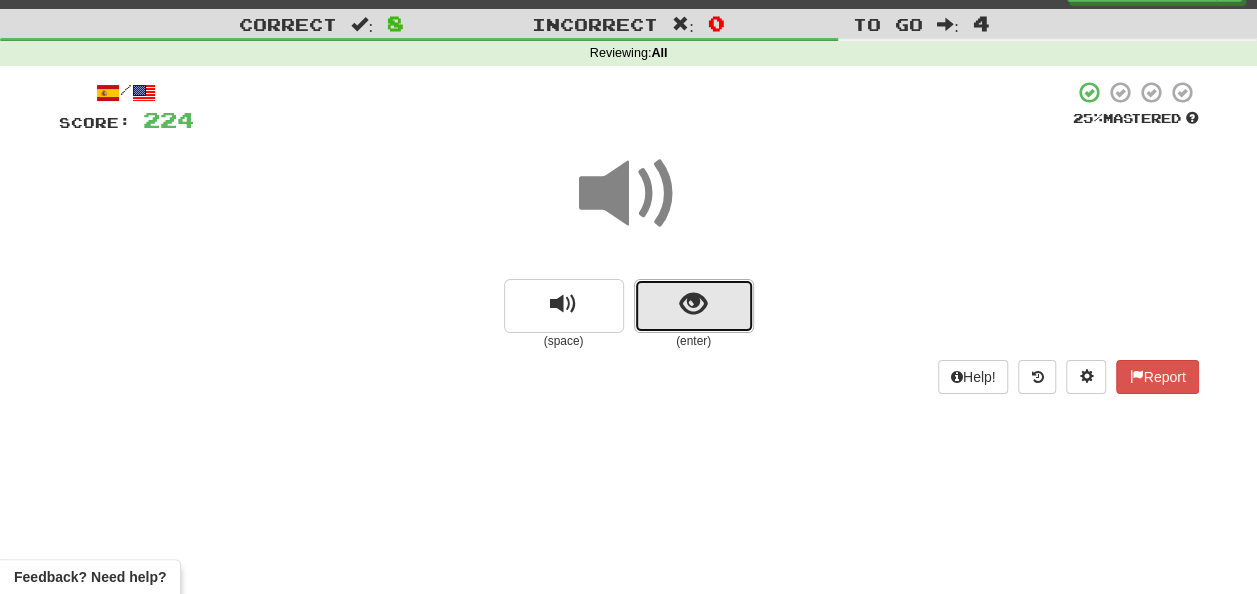 click at bounding box center [694, 306] 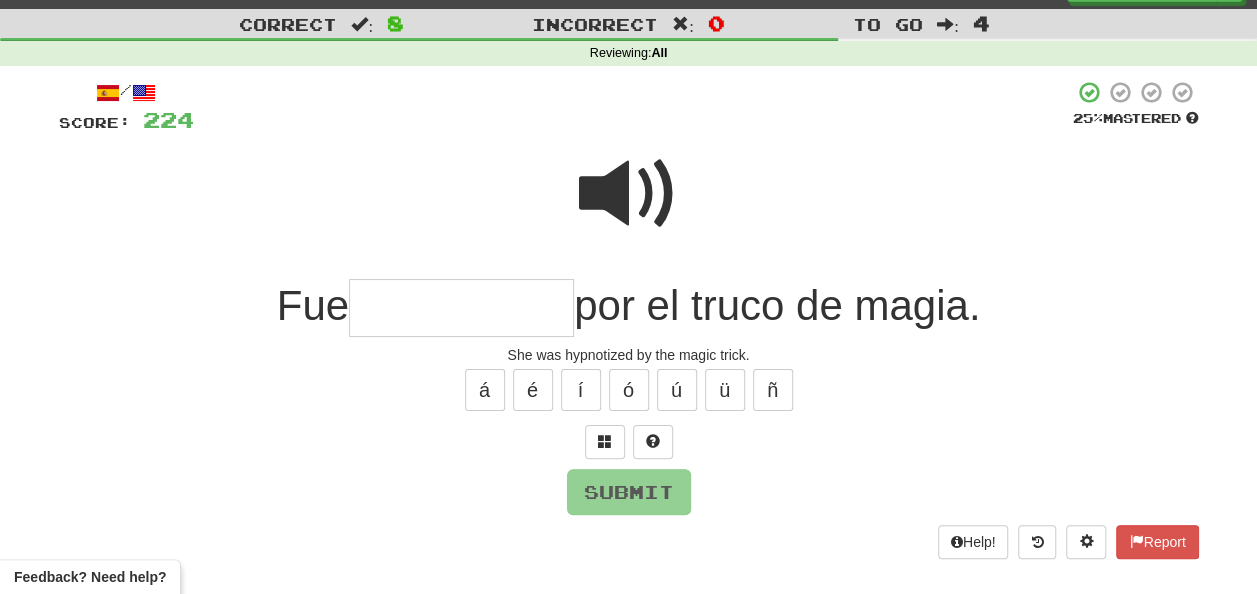click at bounding box center [461, 308] 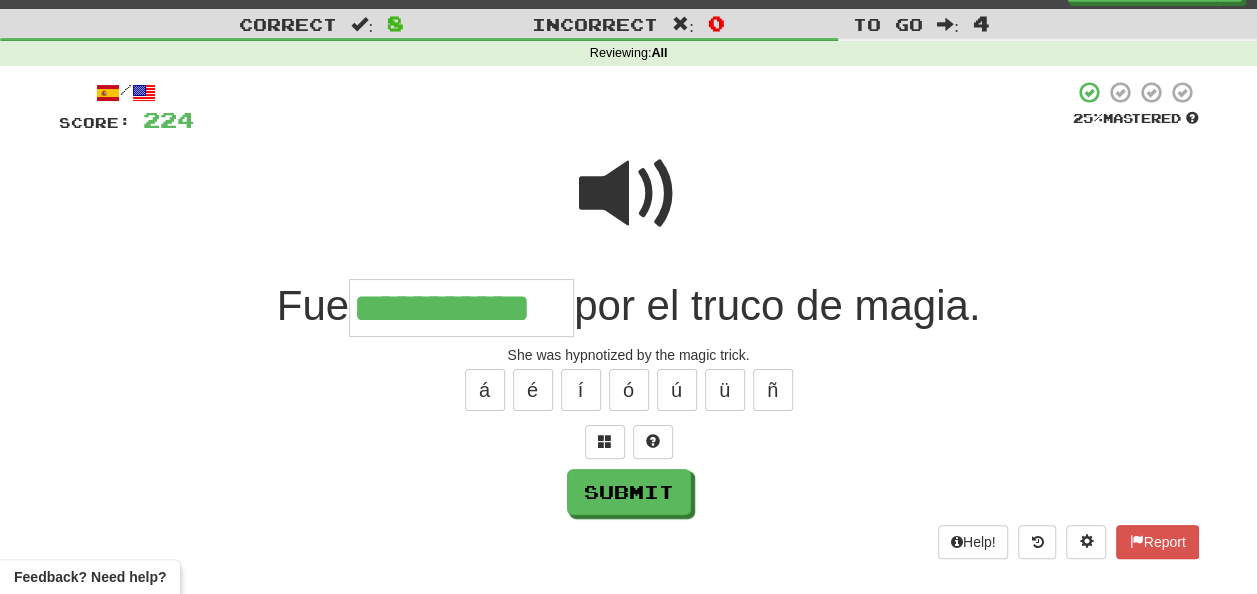 type on "**********" 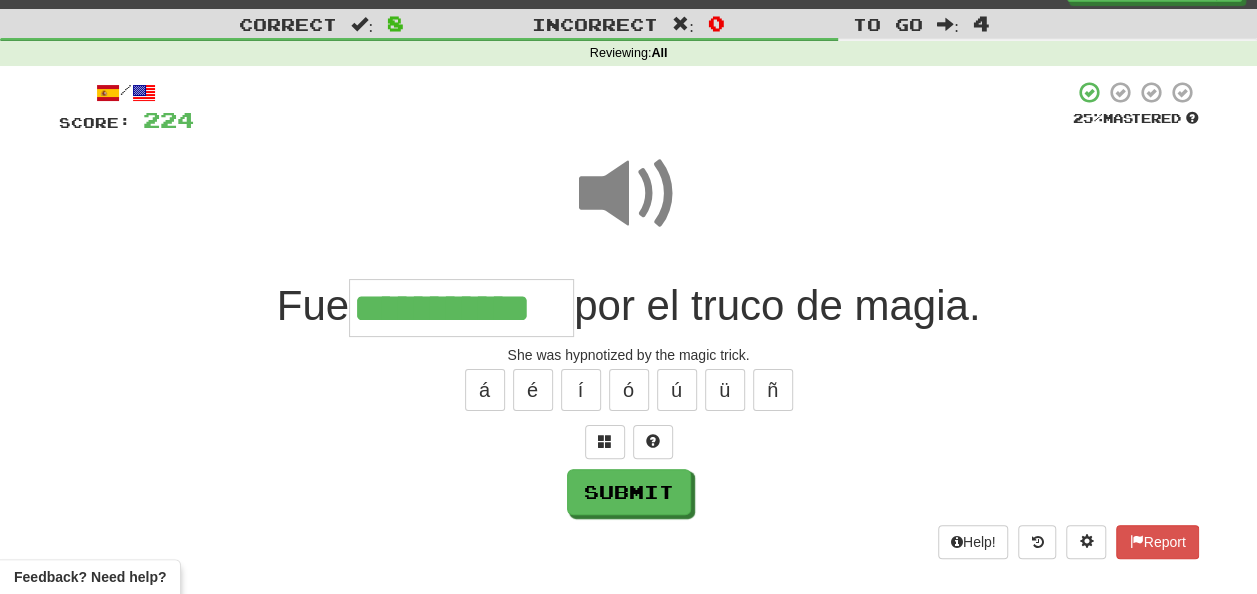click at bounding box center (629, 194) 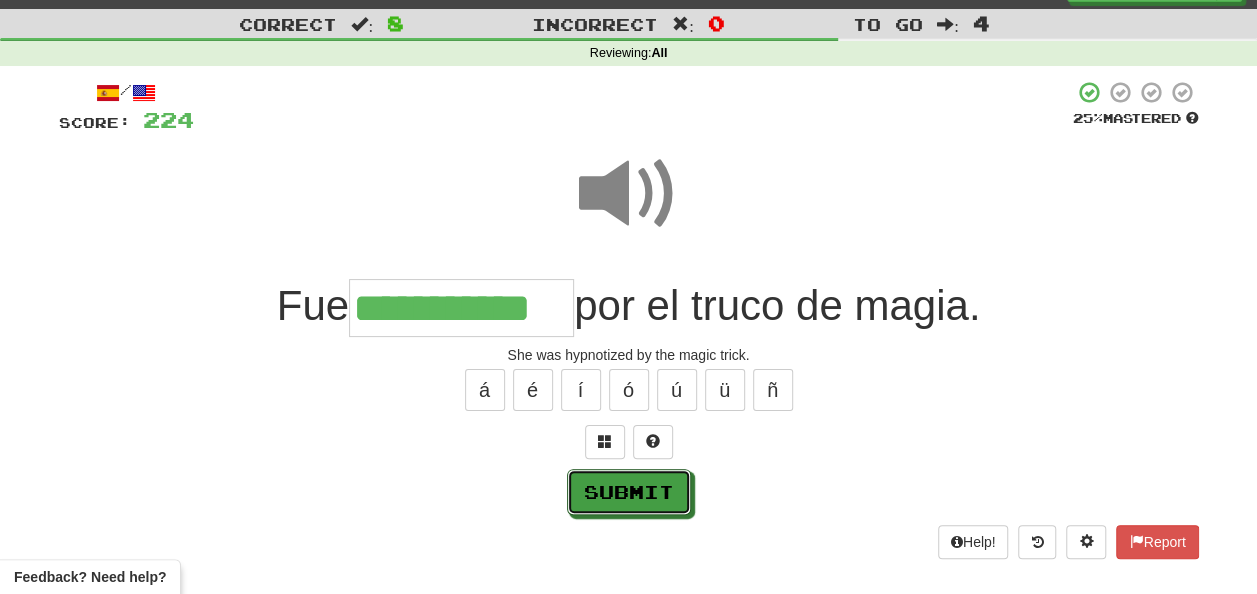 click on "Submit" at bounding box center [629, 492] 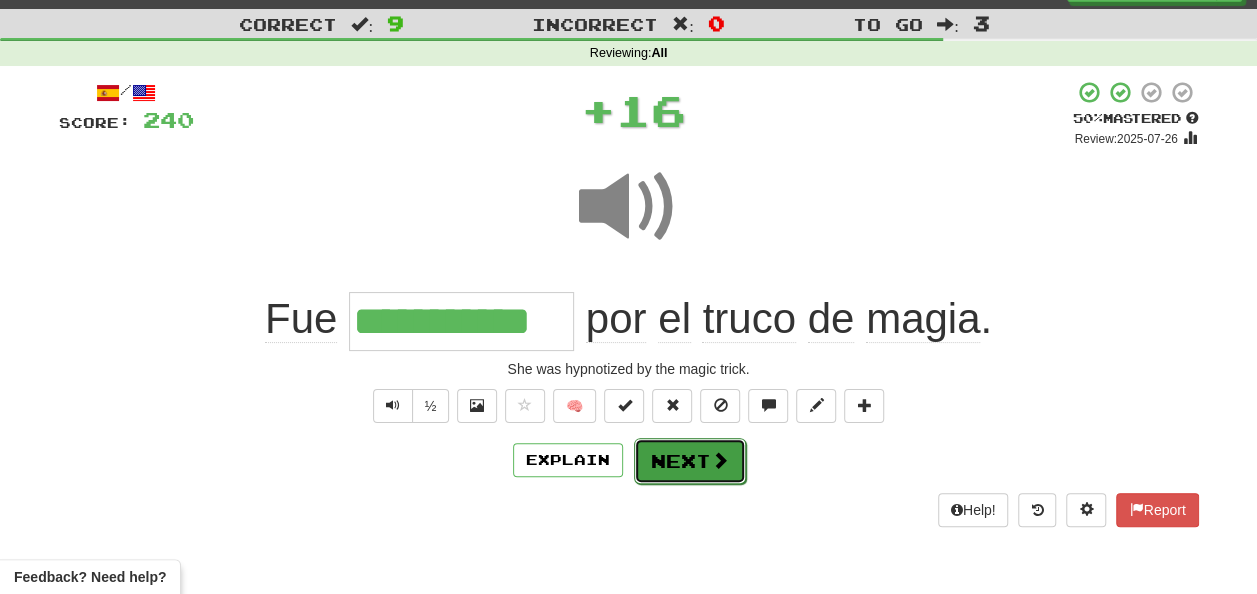 click on "Next" at bounding box center (690, 461) 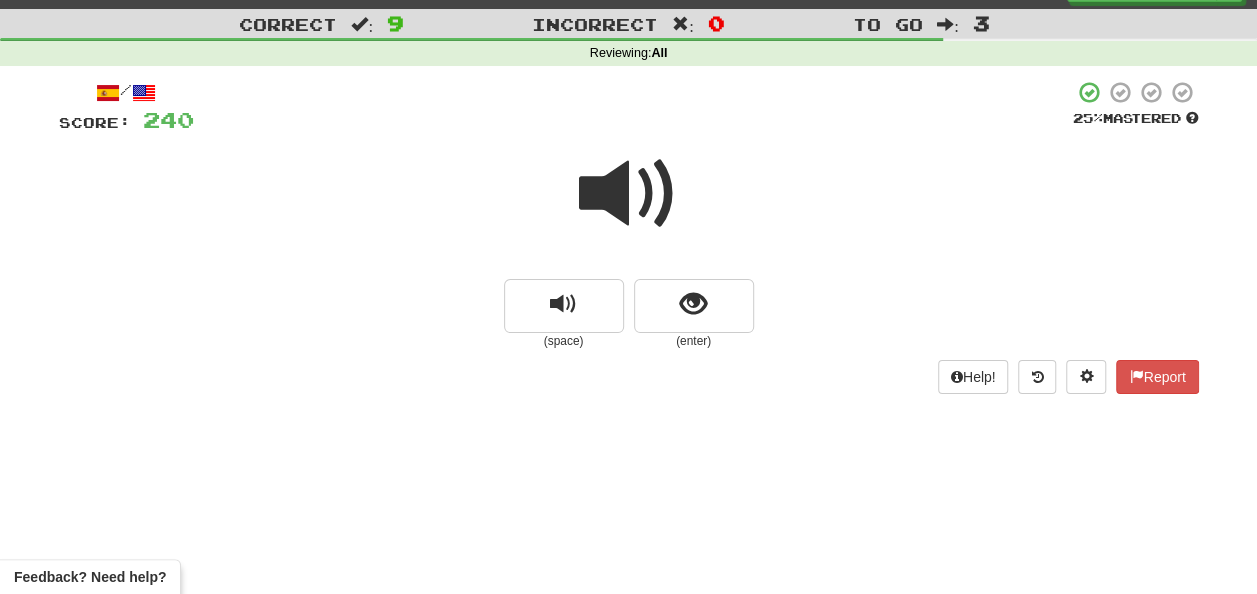 click at bounding box center [629, 194] 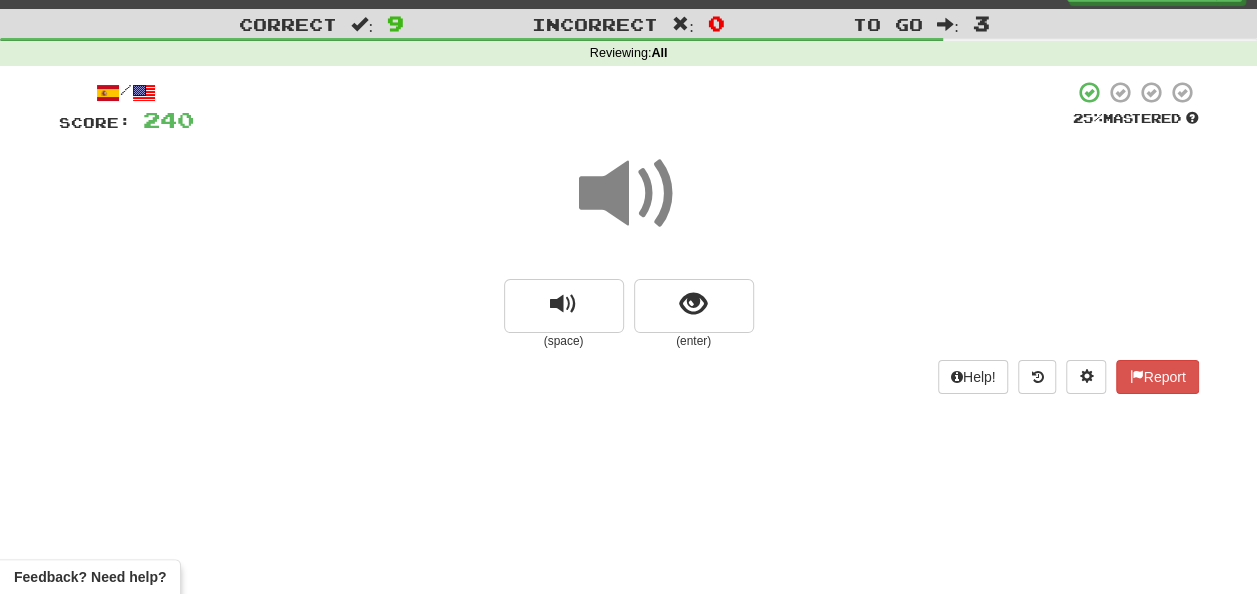 click at bounding box center (629, 194) 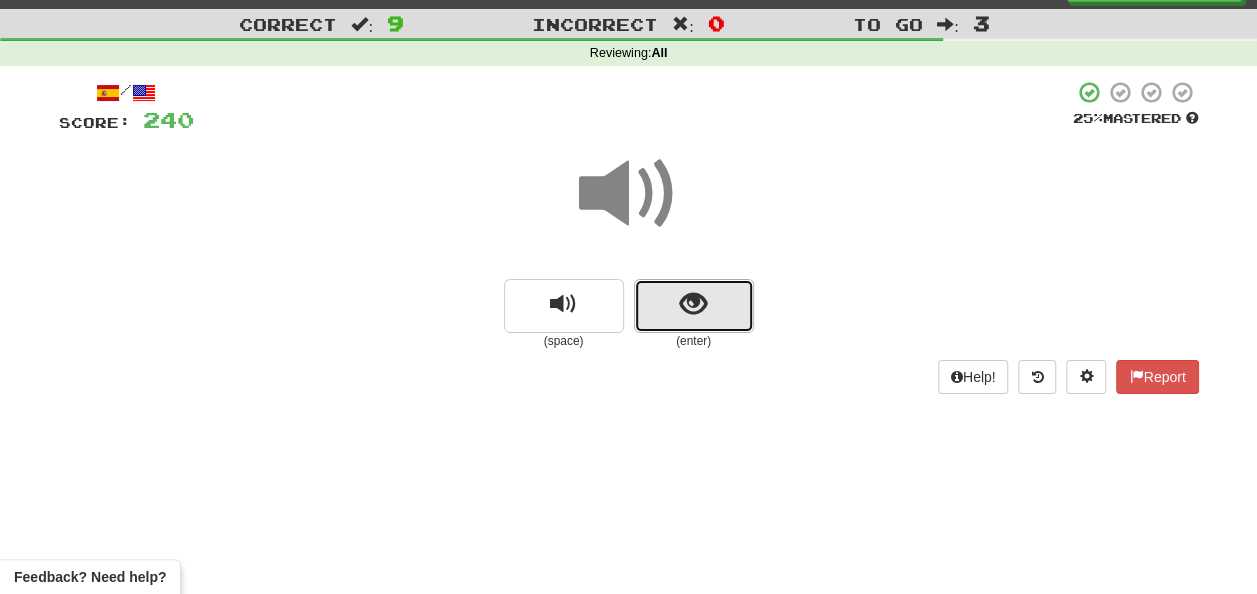 click at bounding box center [693, 304] 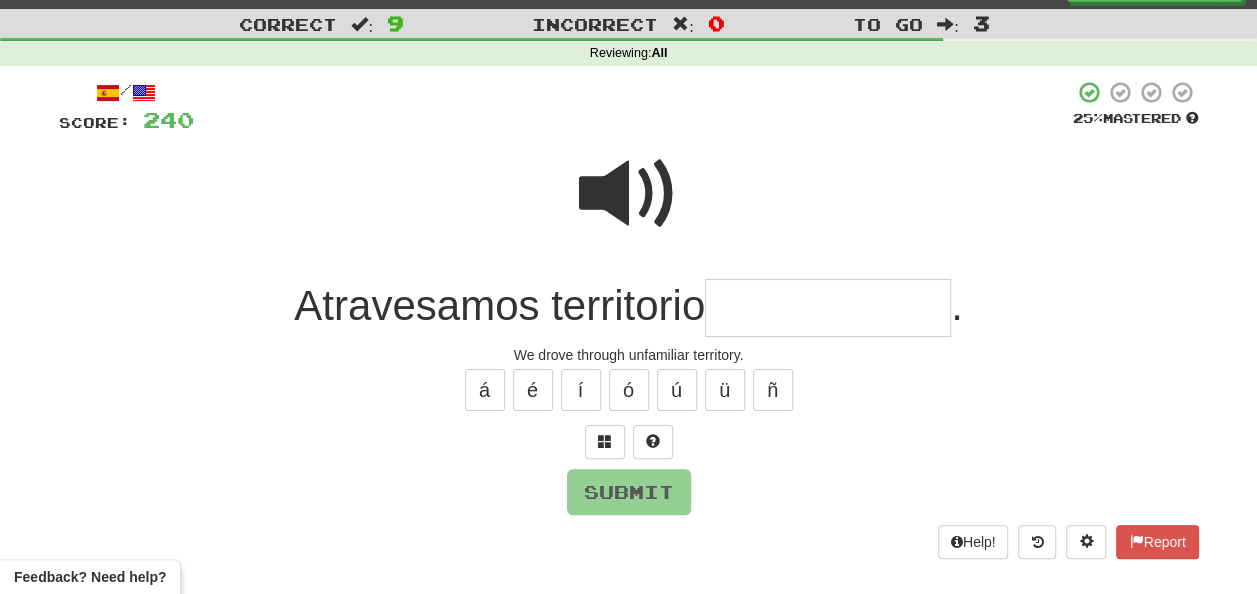 click at bounding box center [828, 308] 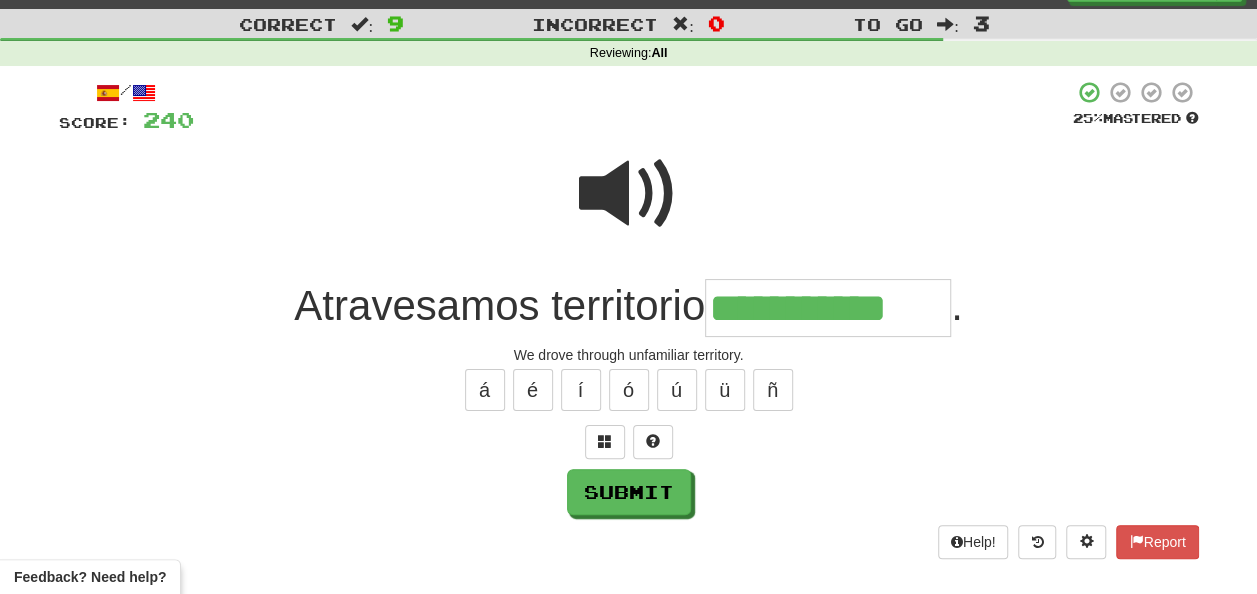 type on "**********" 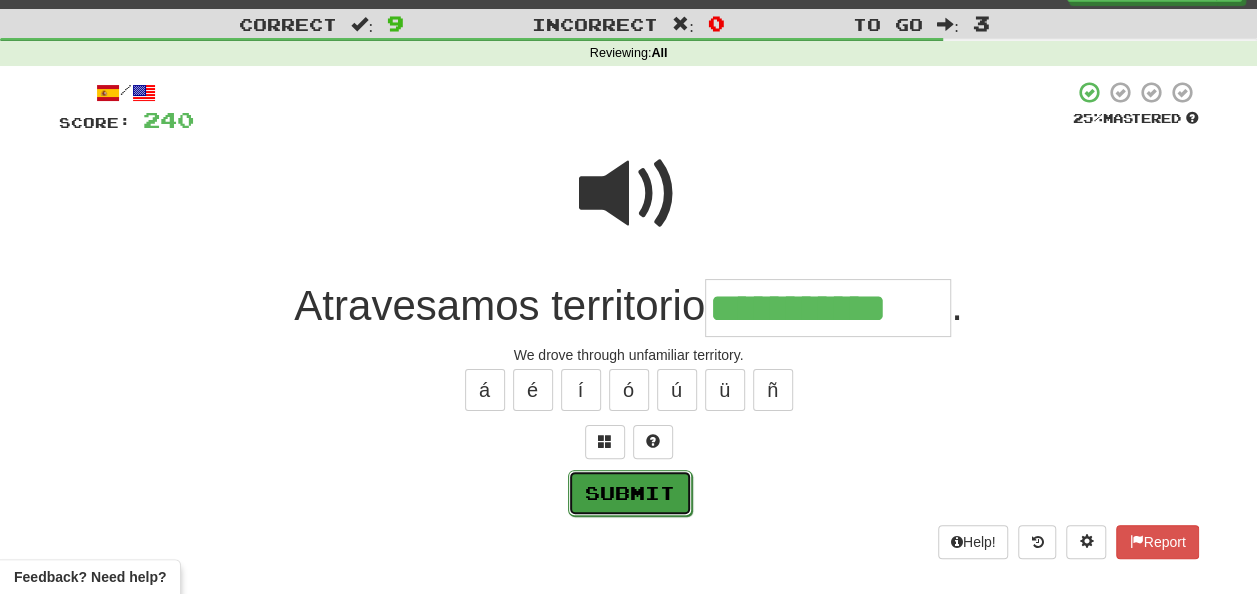 click on "Submit" at bounding box center (630, 493) 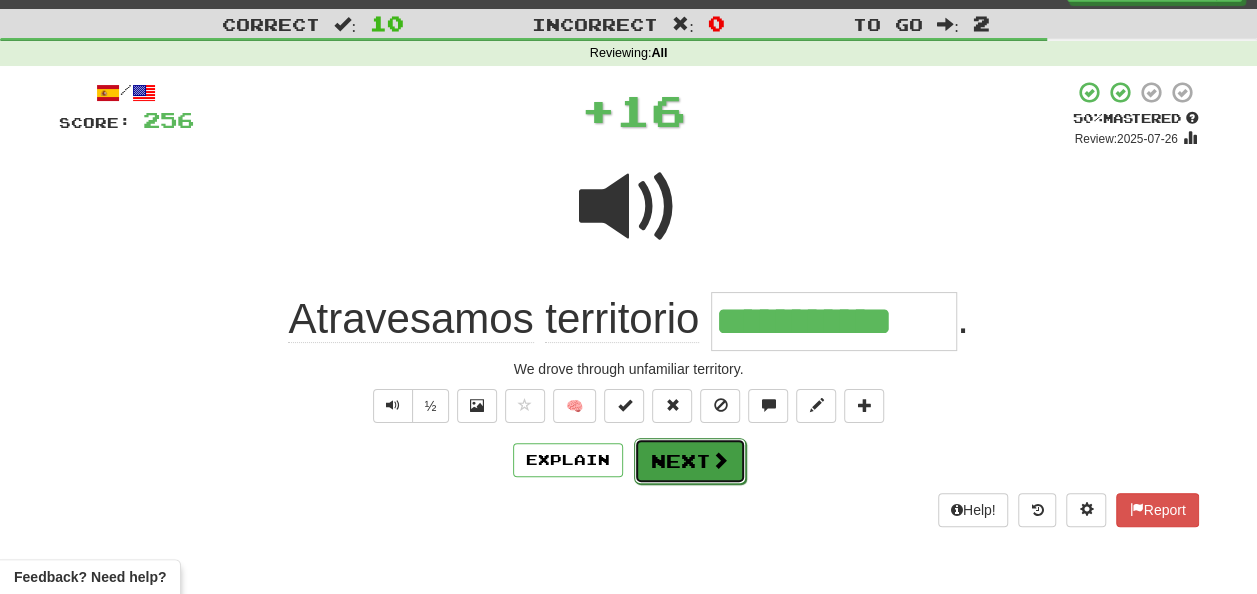click on "Next" at bounding box center (690, 461) 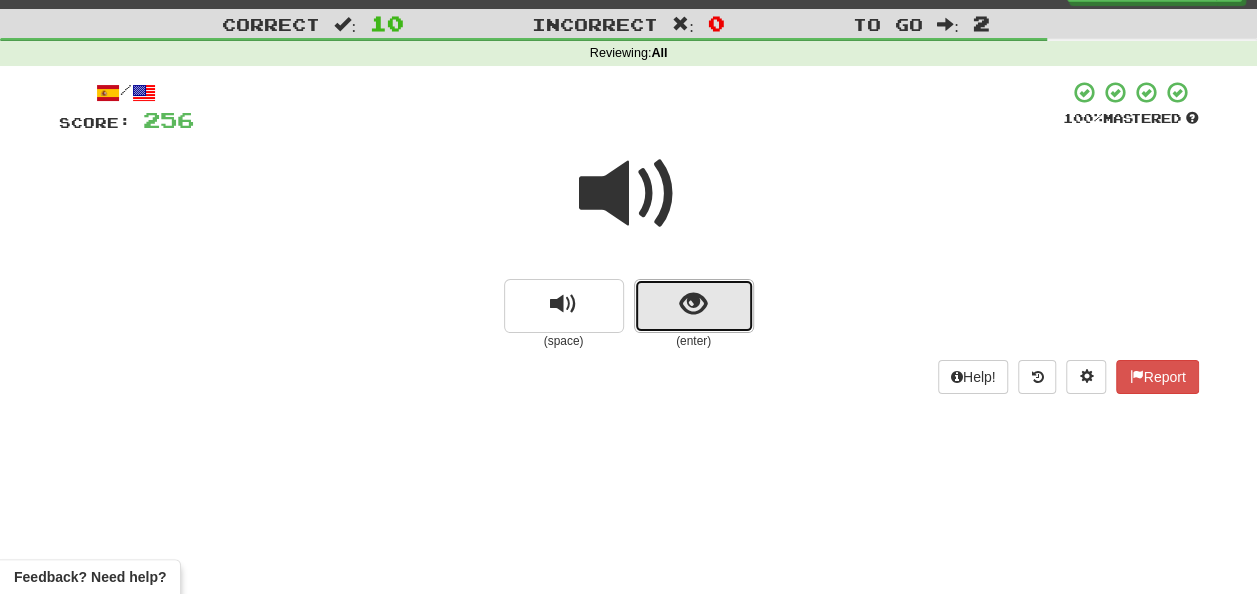 click at bounding box center [693, 304] 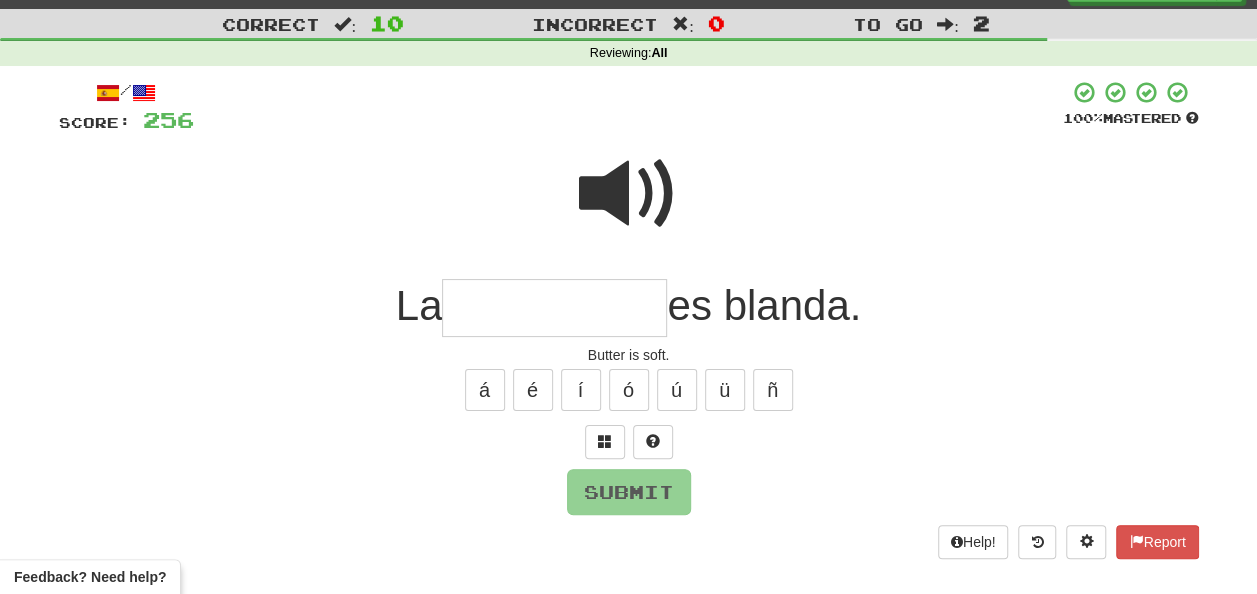 click at bounding box center [554, 308] 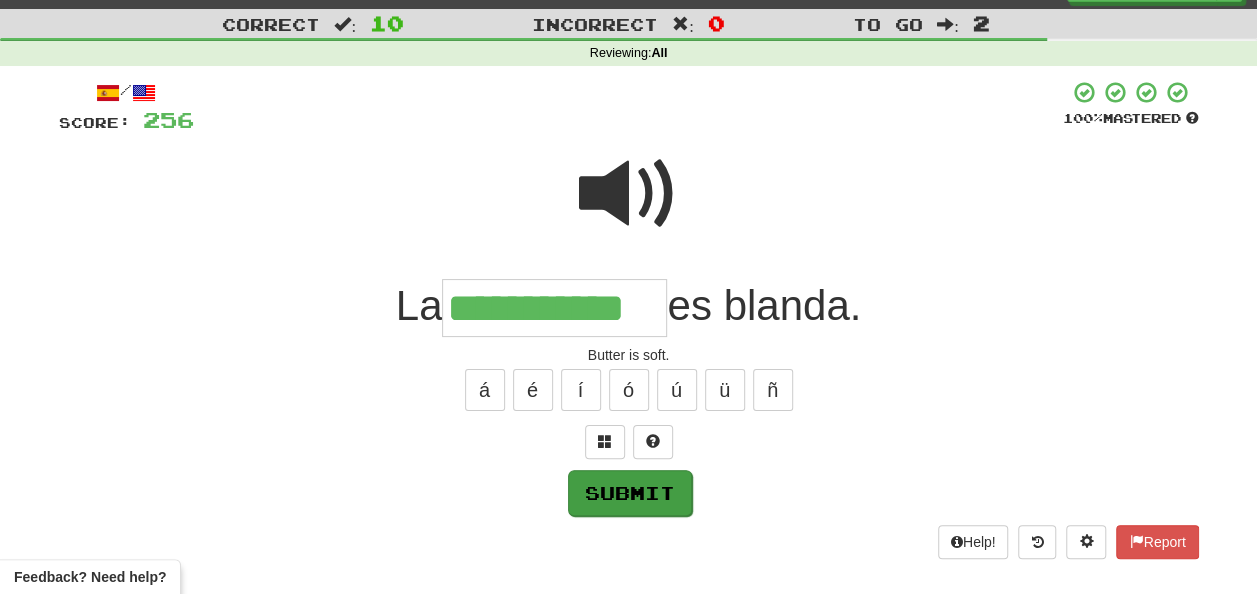 type on "**********" 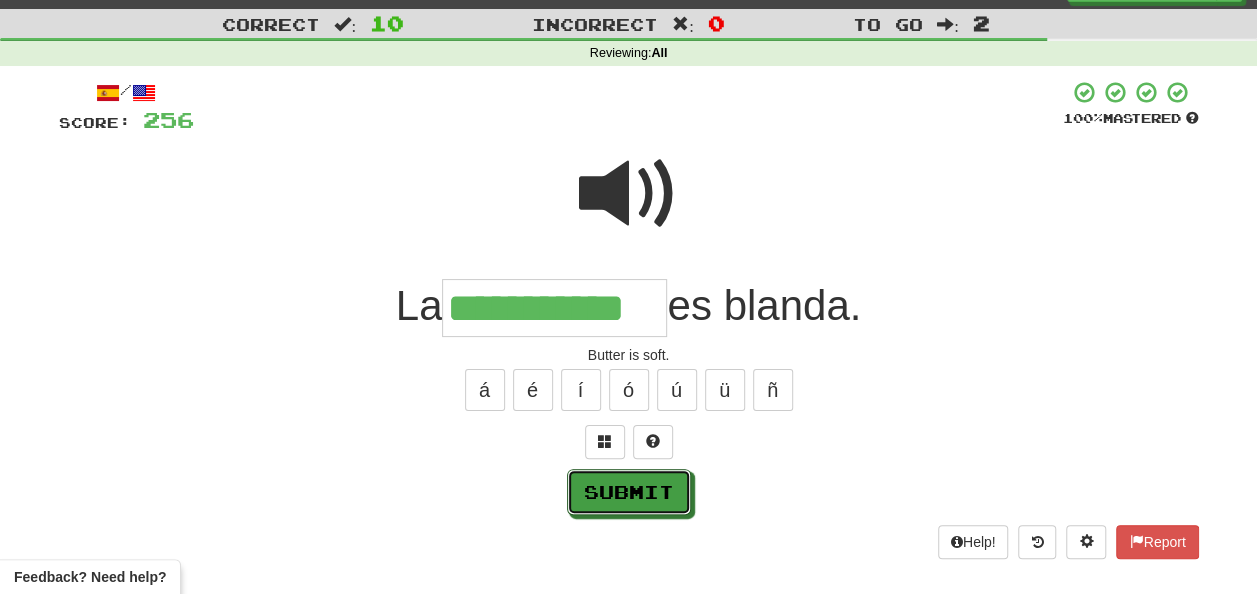 click on "Submit" at bounding box center [629, 492] 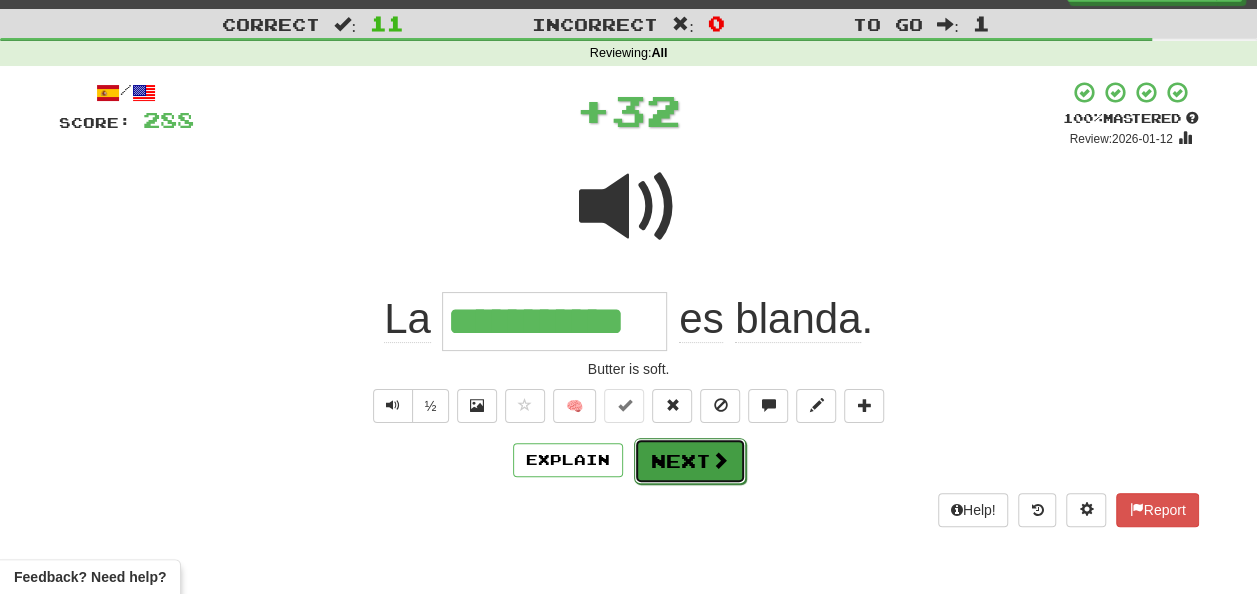 click on "Next" at bounding box center (690, 461) 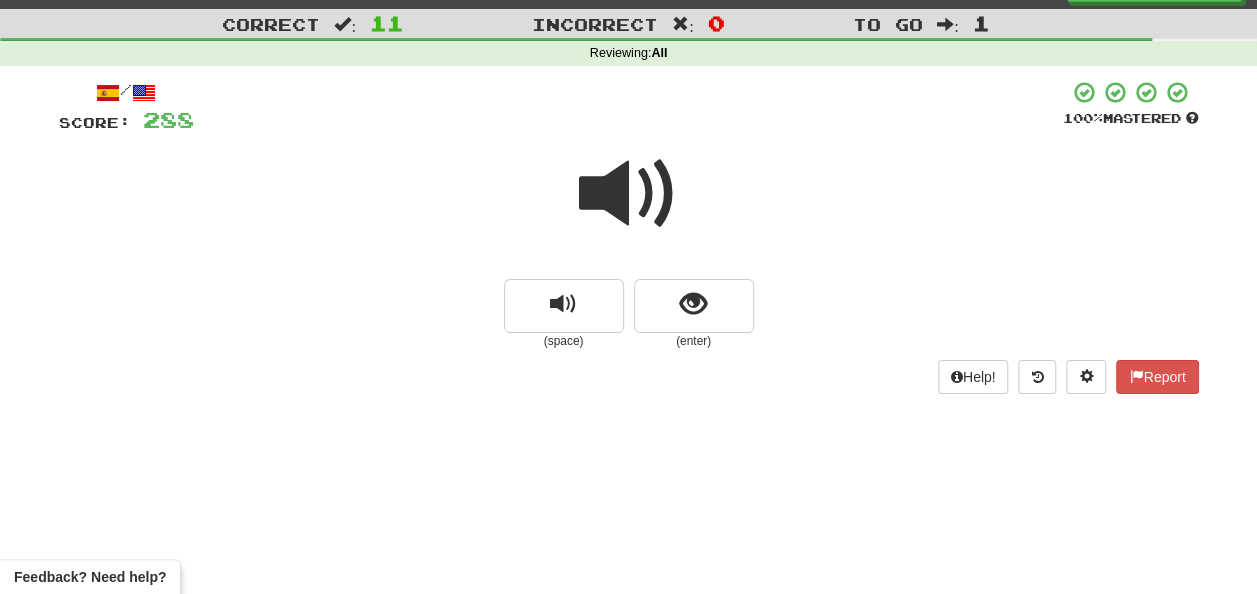 click at bounding box center [629, 194] 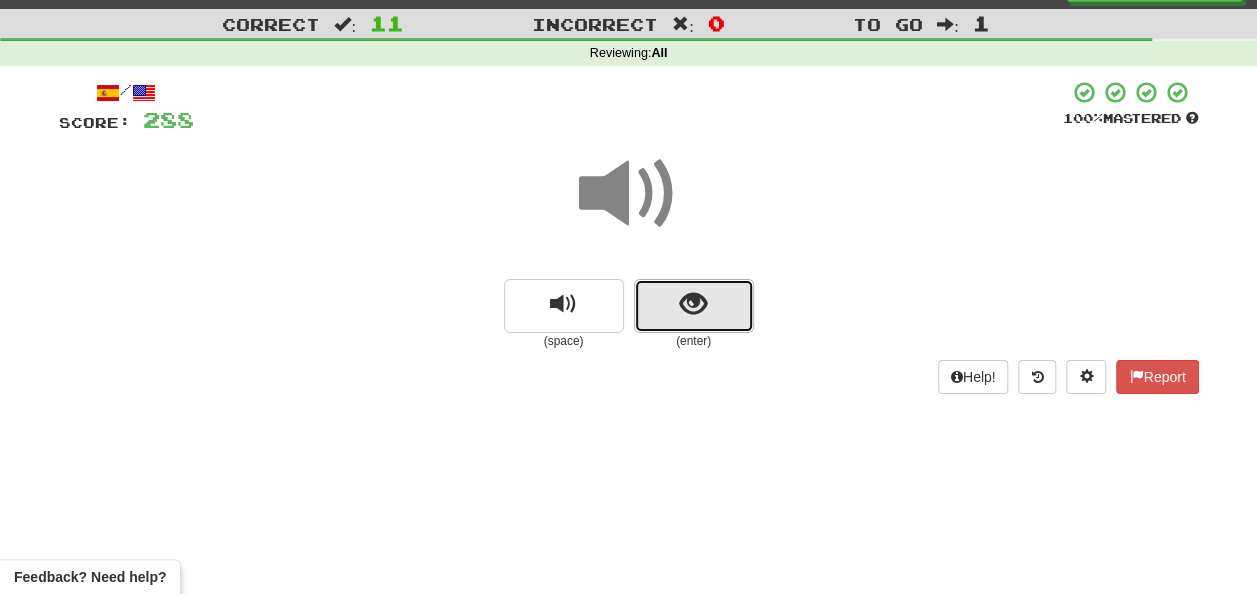click at bounding box center (694, 306) 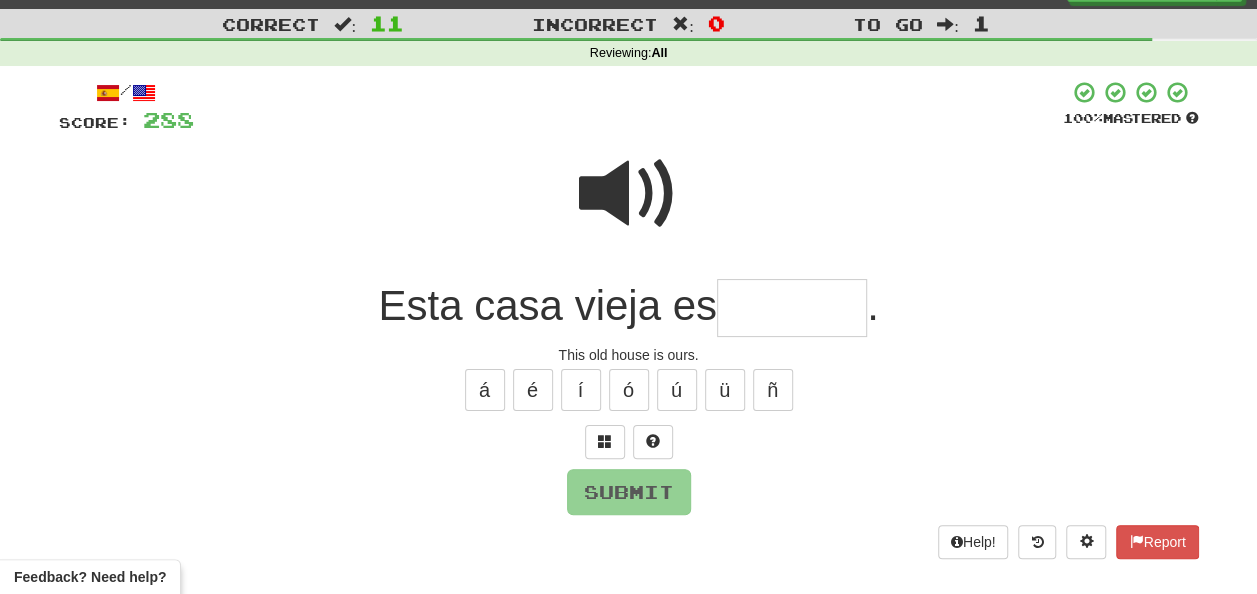 click at bounding box center (792, 308) 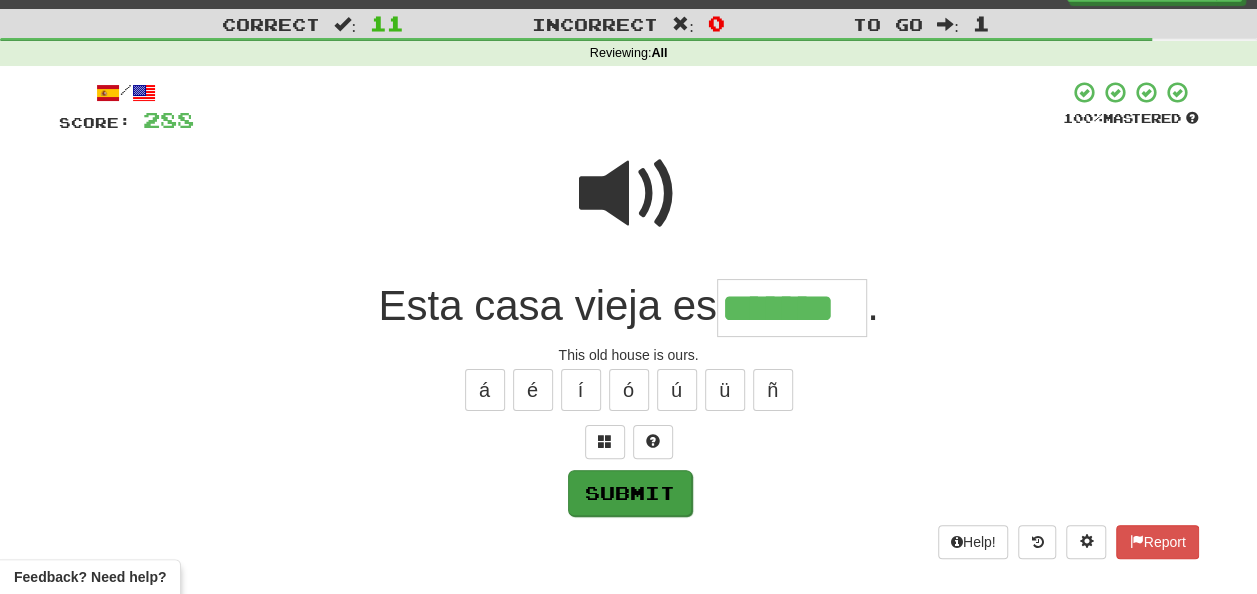 type on "*******" 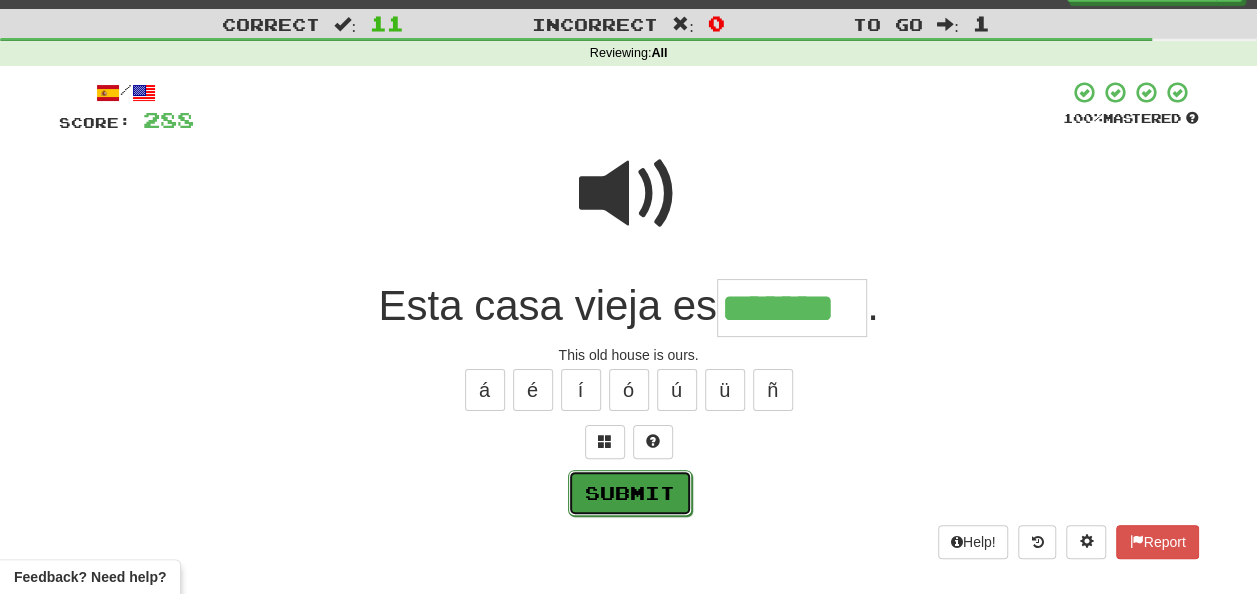 click on "Submit" at bounding box center [630, 493] 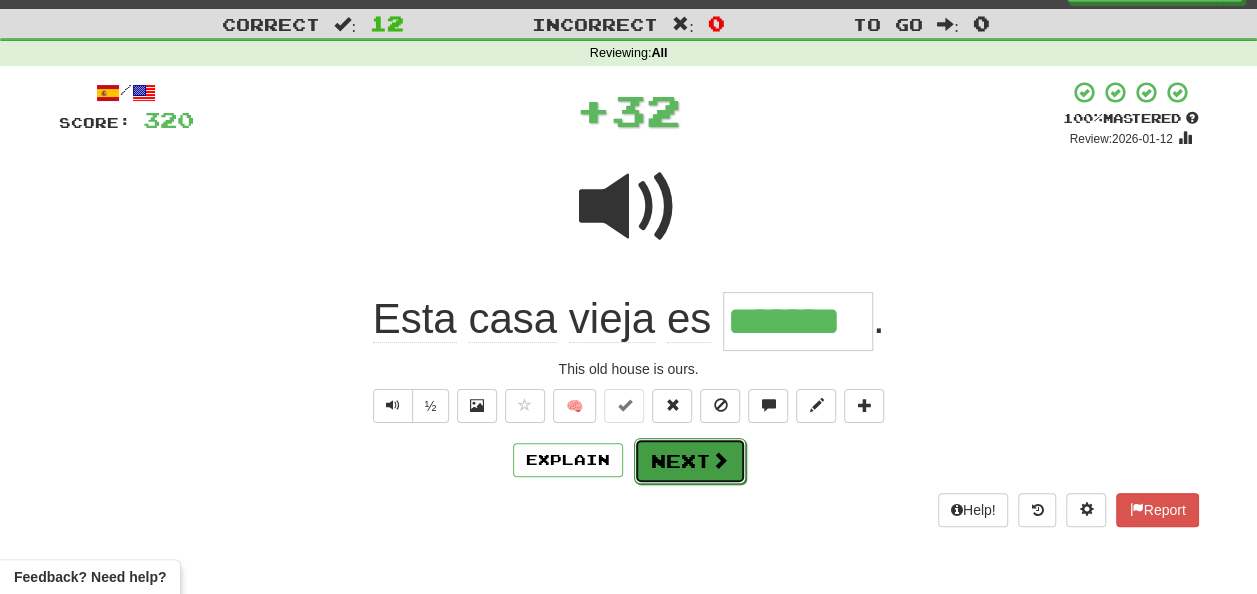 click on "Next" at bounding box center (690, 461) 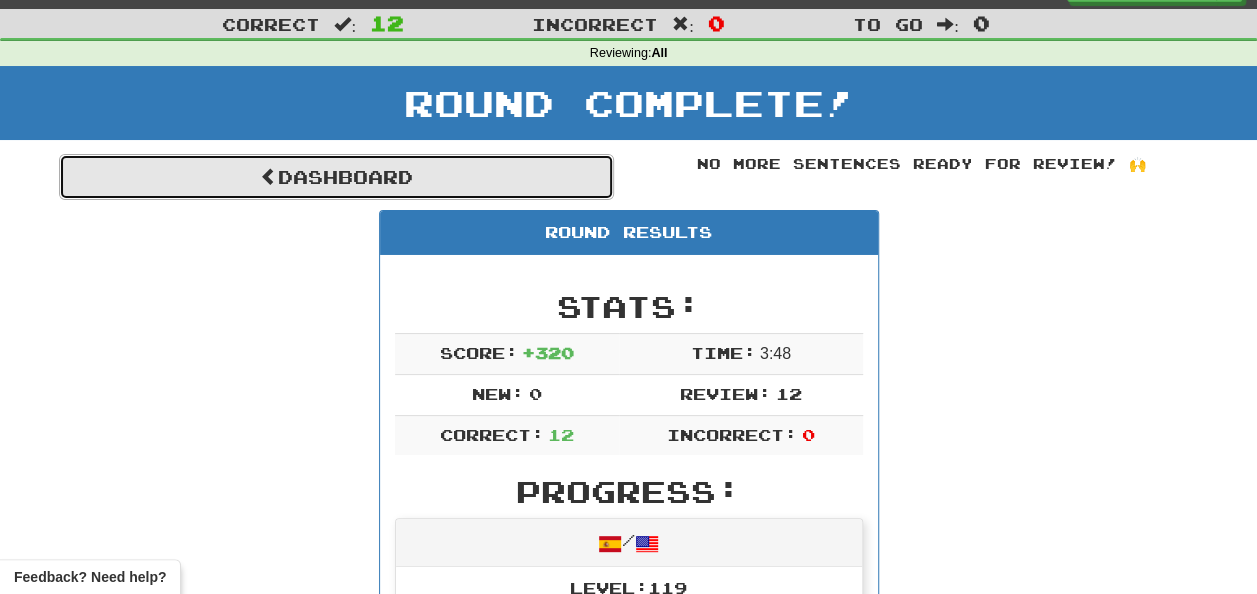click on "Dashboard" at bounding box center [336, 177] 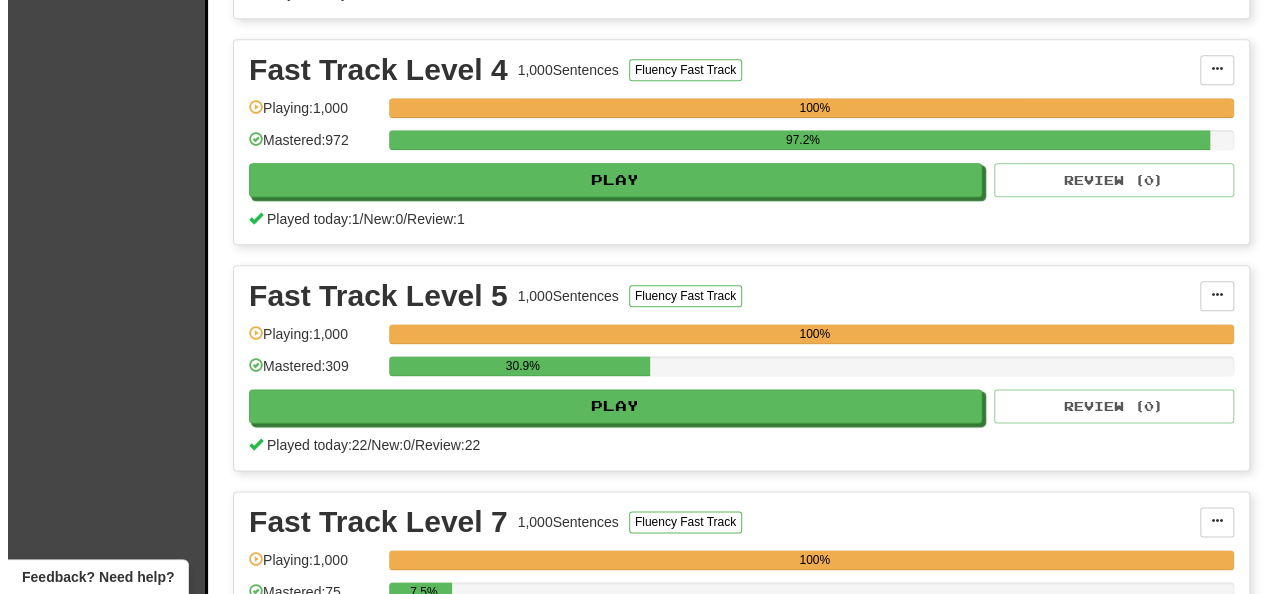 scroll, scrollTop: 1700, scrollLeft: 0, axis: vertical 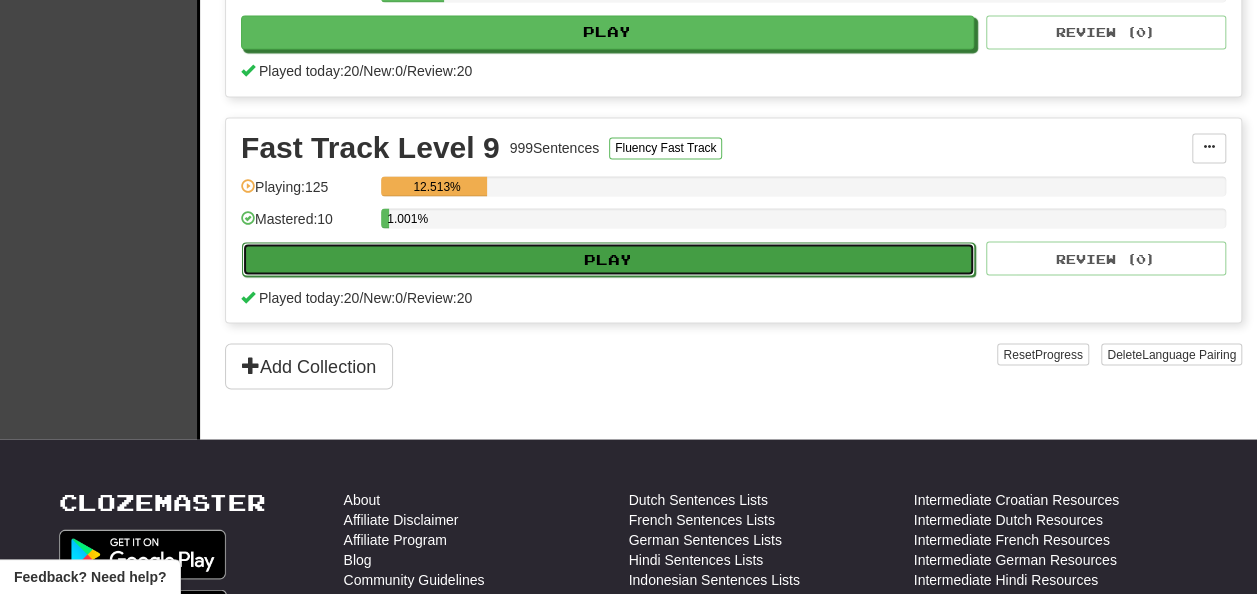 click on "Play" at bounding box center (608, 259) 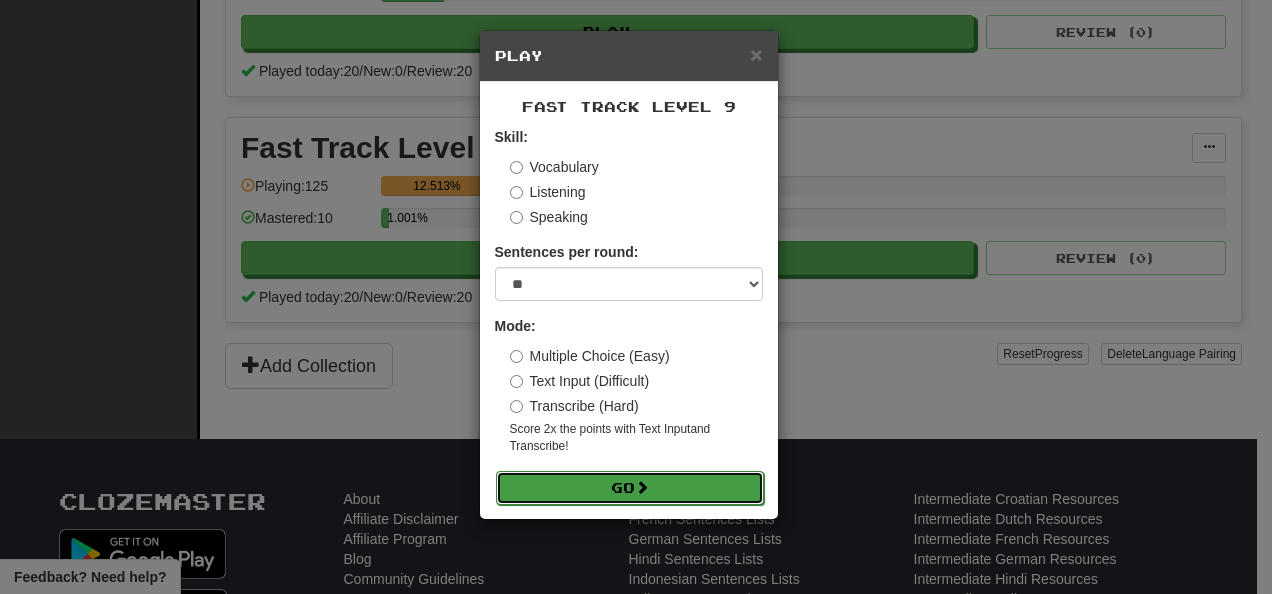 click on "Go" at bounding box center [630, 488] 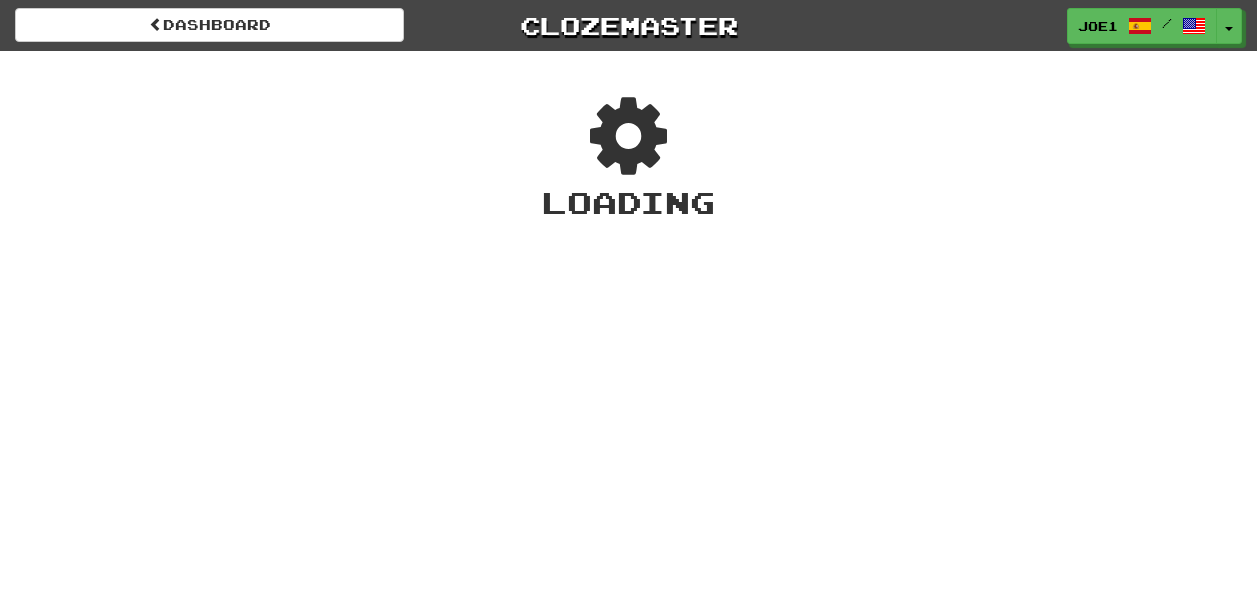 scroll, scrollTop: 0, scrollLeft: 0, axis: both 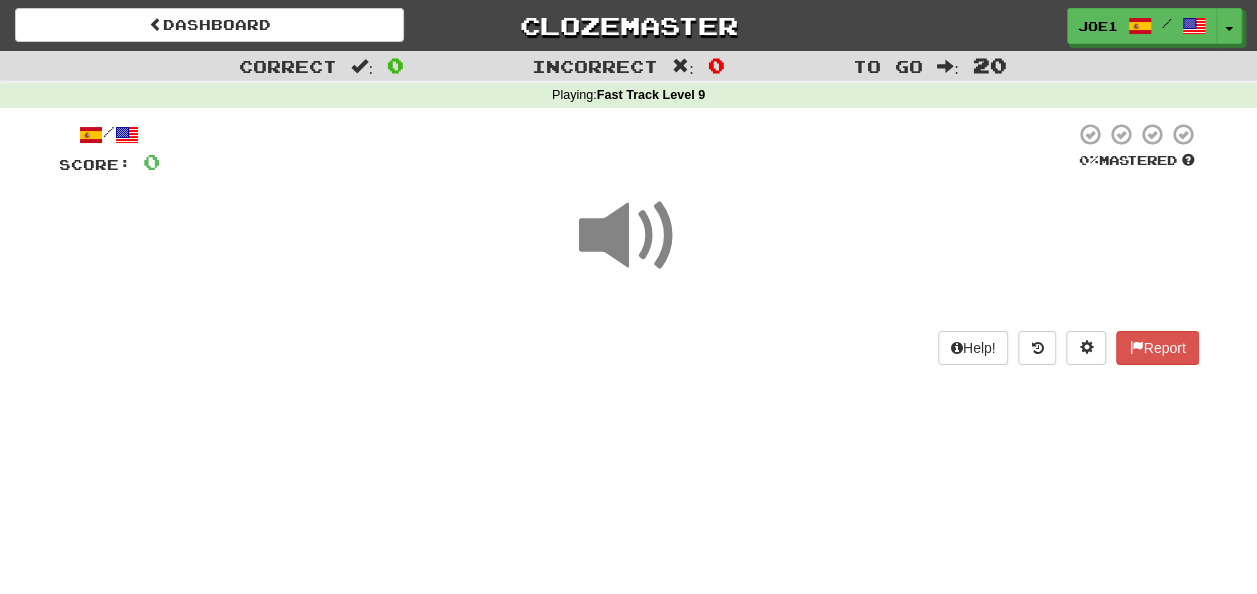 click at bounding box center [629, 236] 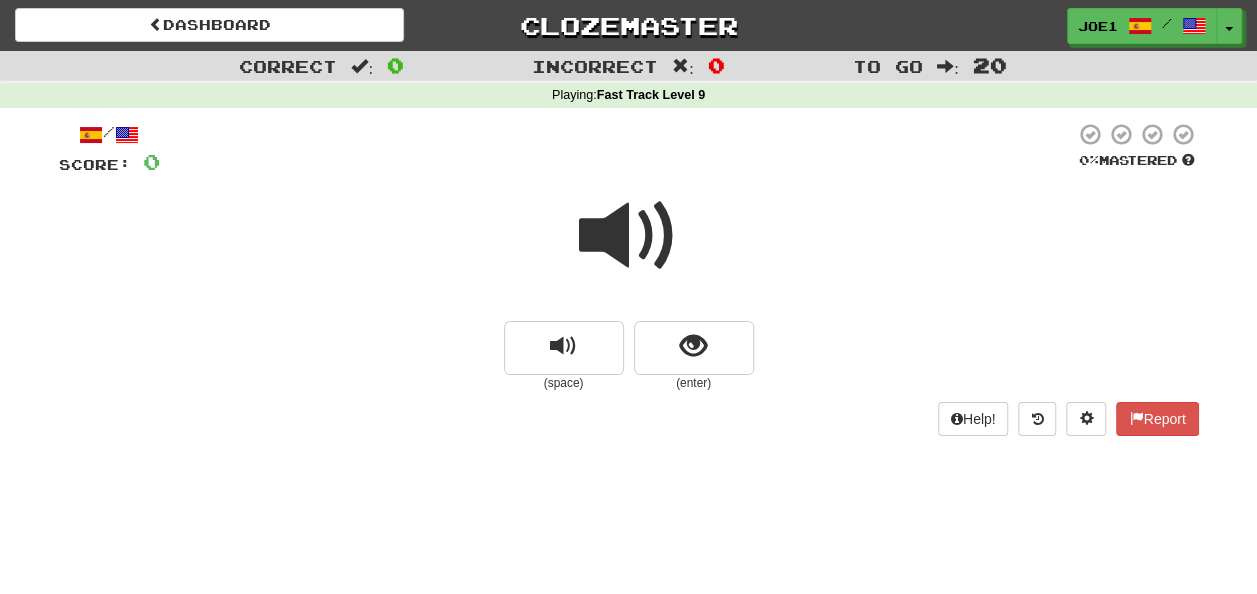 click at bounding box center (629, 236) 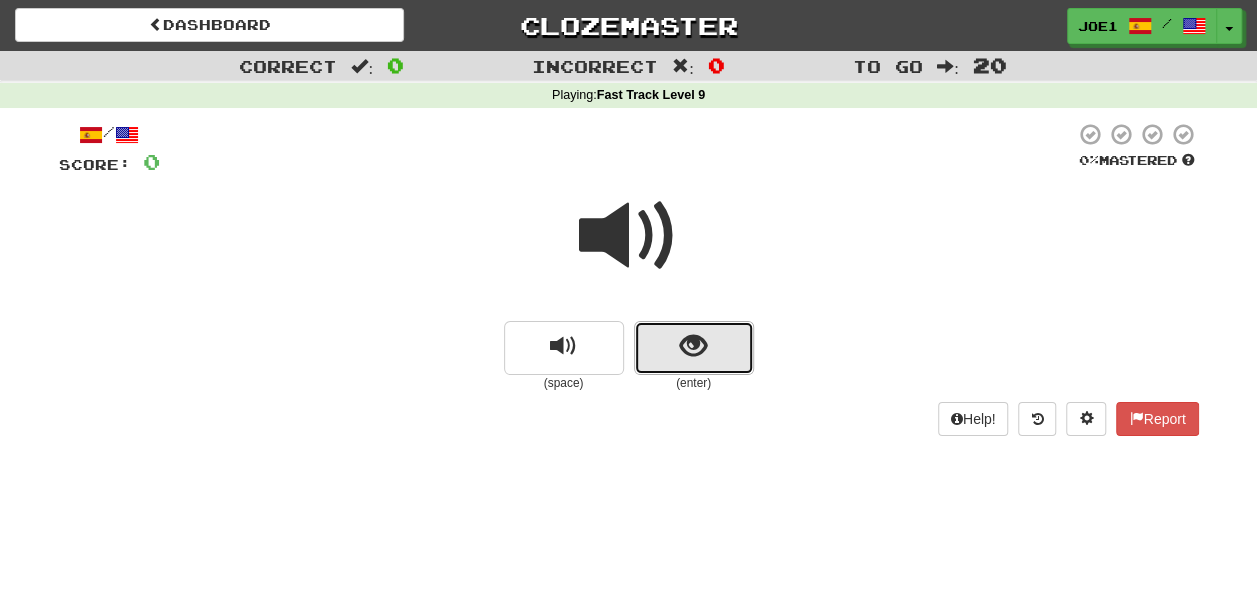 click at bounding box center [694, 348] 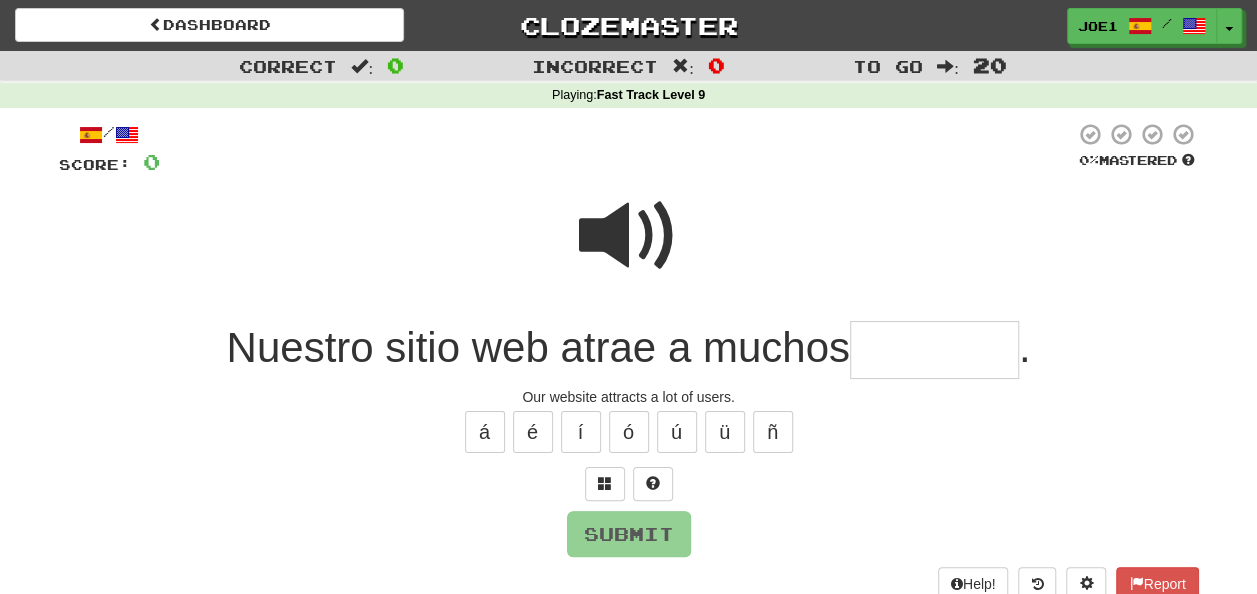 click at bounding box center (629, 236) 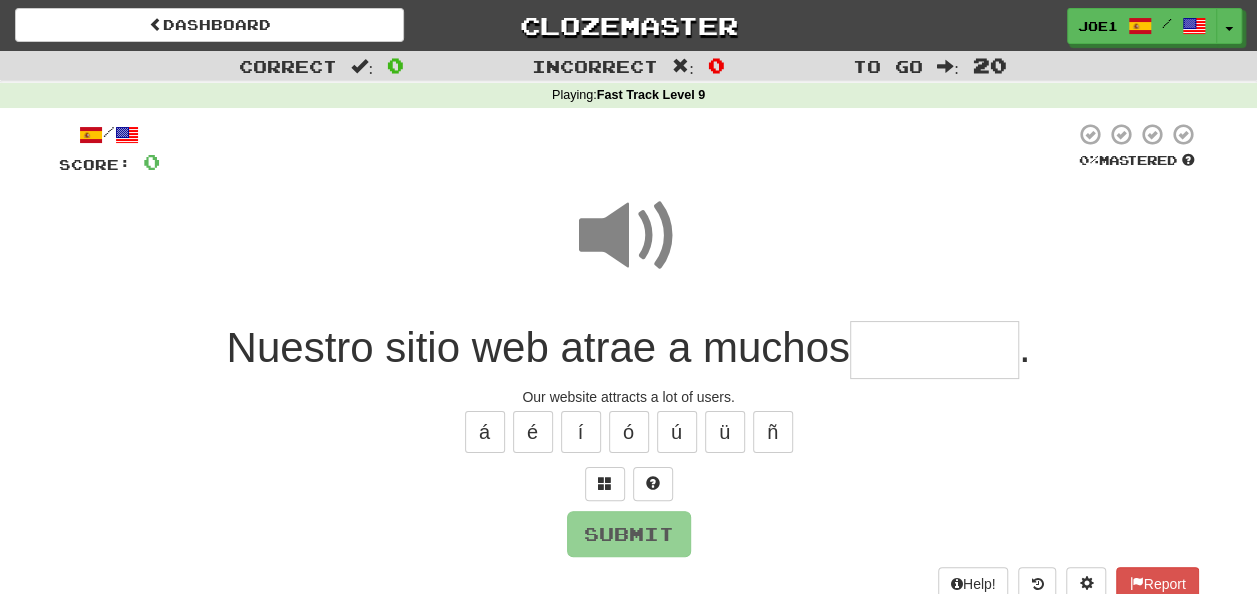 click at bounding box center [934, 350] 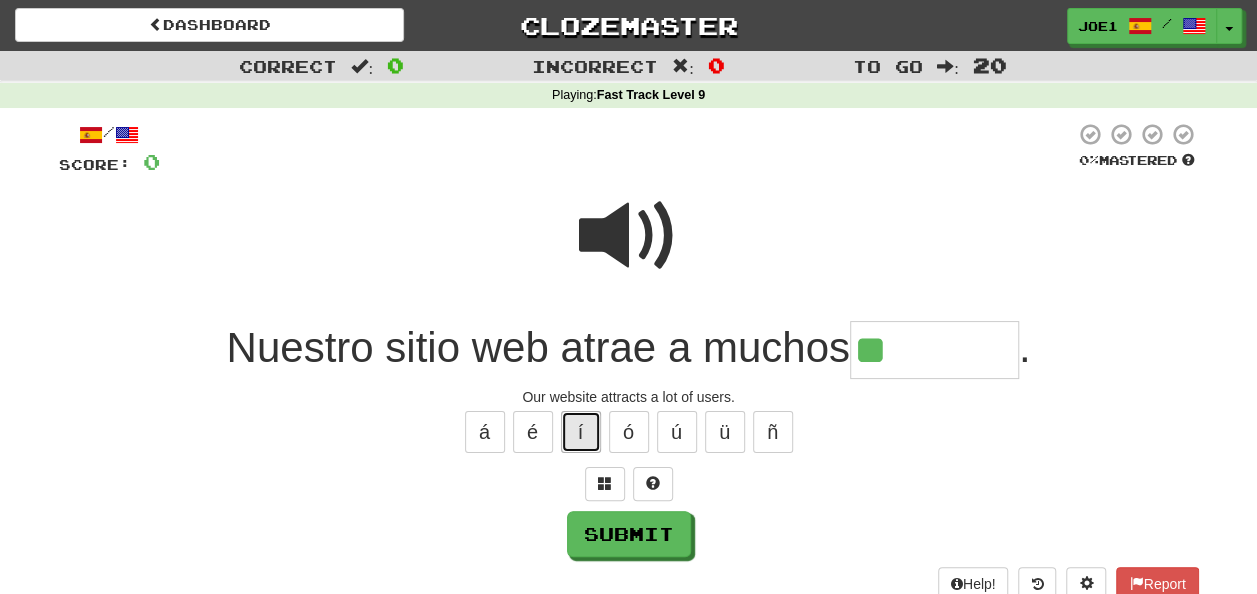 click on "í" at bounding box center [581, 432] 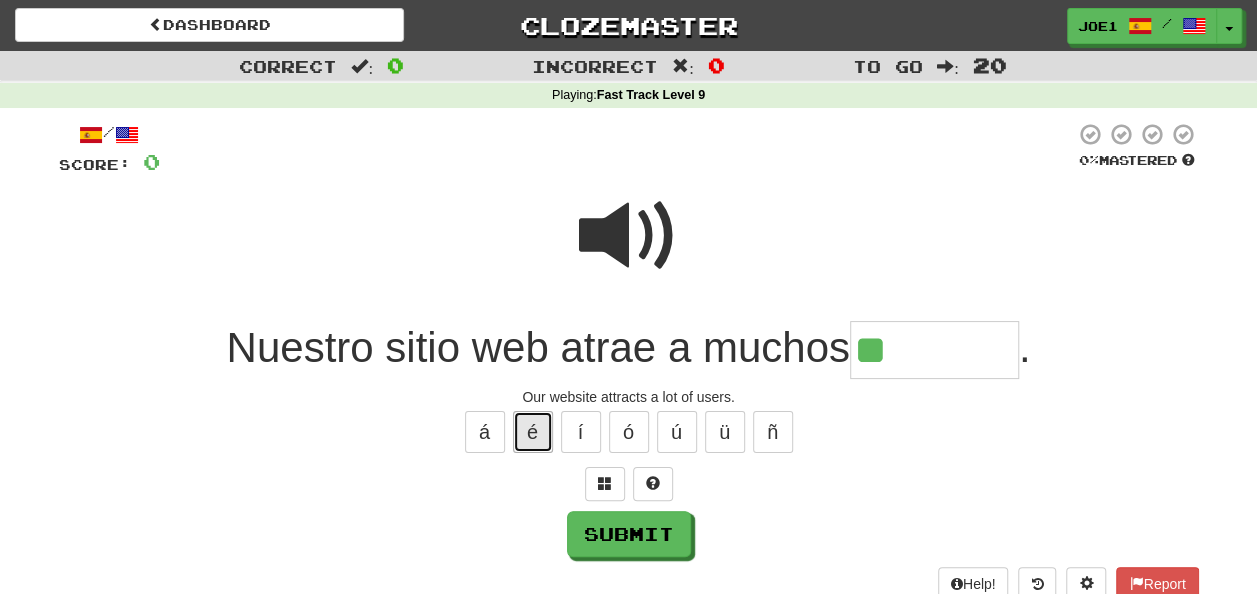 click on "é" at bounding box center [533, 432] 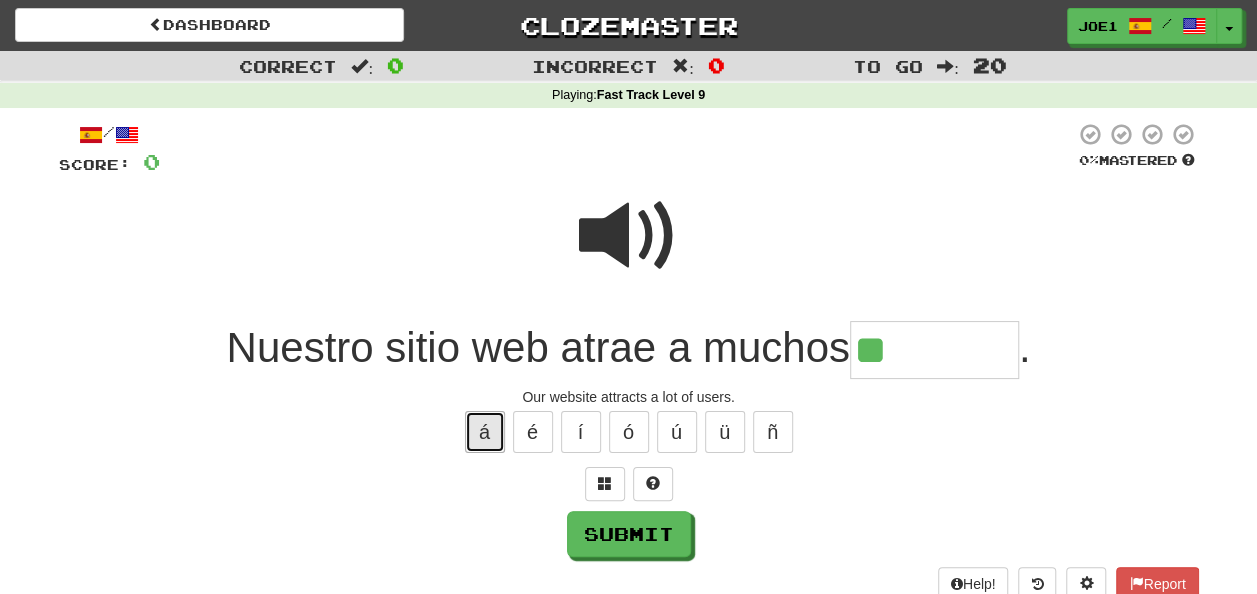 click on "á" at bounding box center [485, 432] 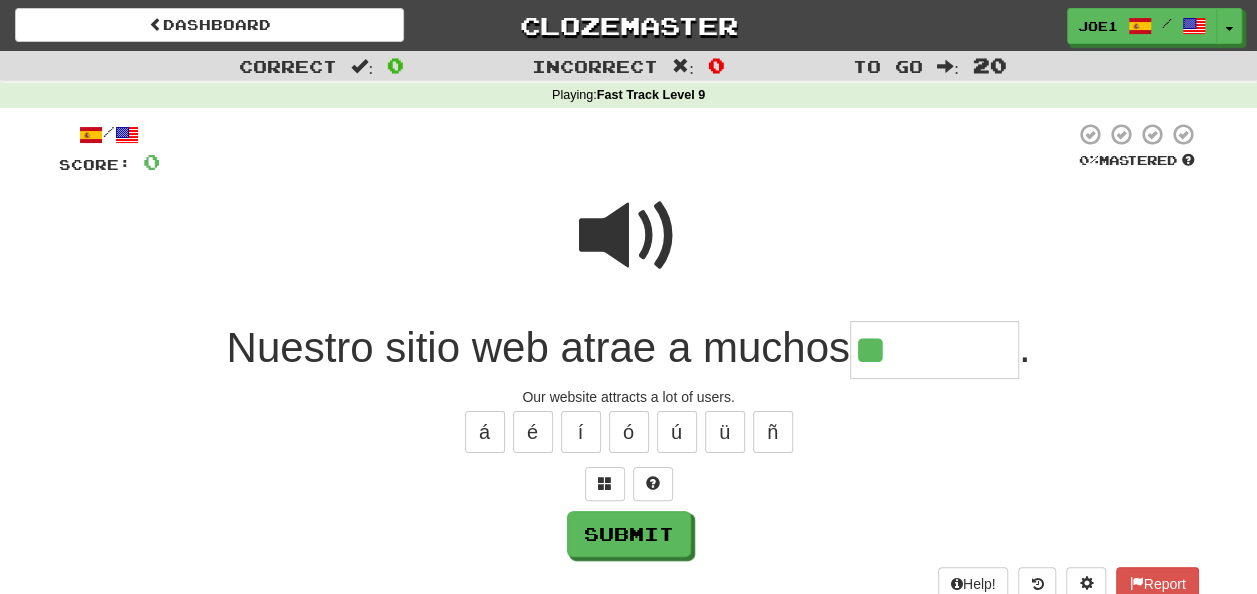 click at bounding box center [629, 236] 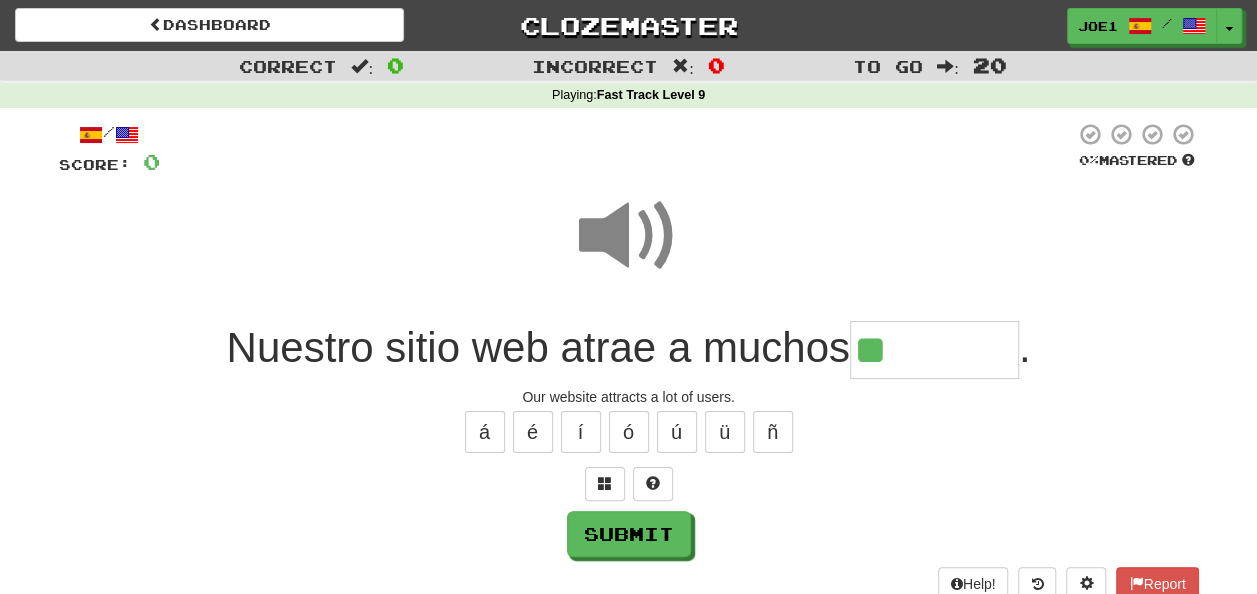 click on "**" at bounding box center [934, 350] 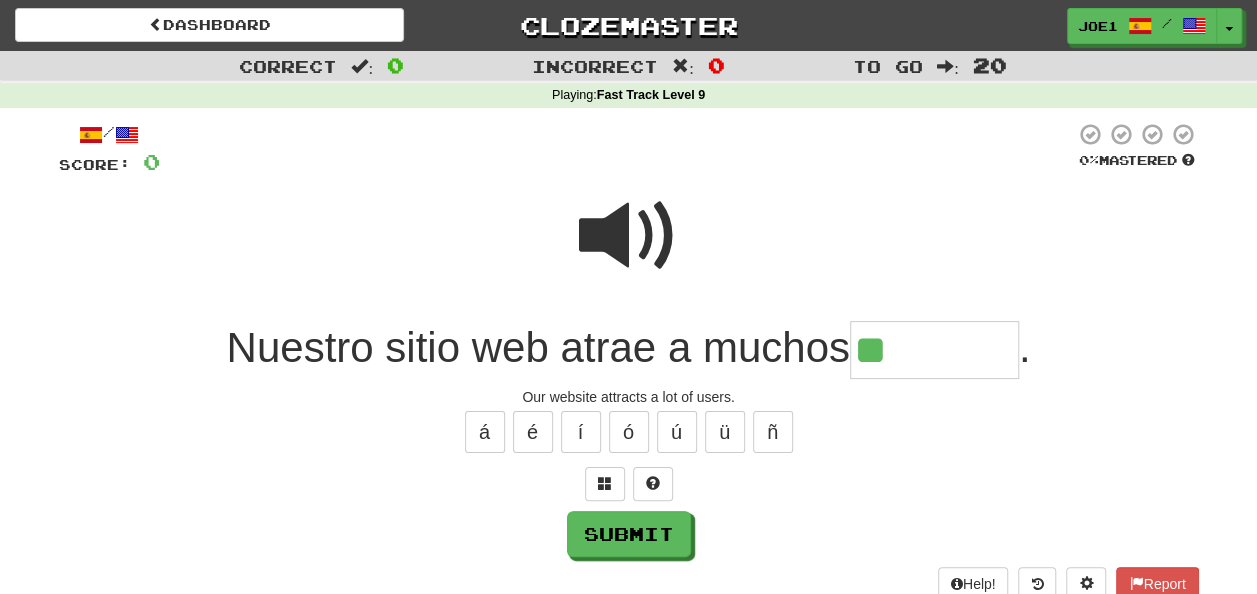 click at bounding box center (629, 236) 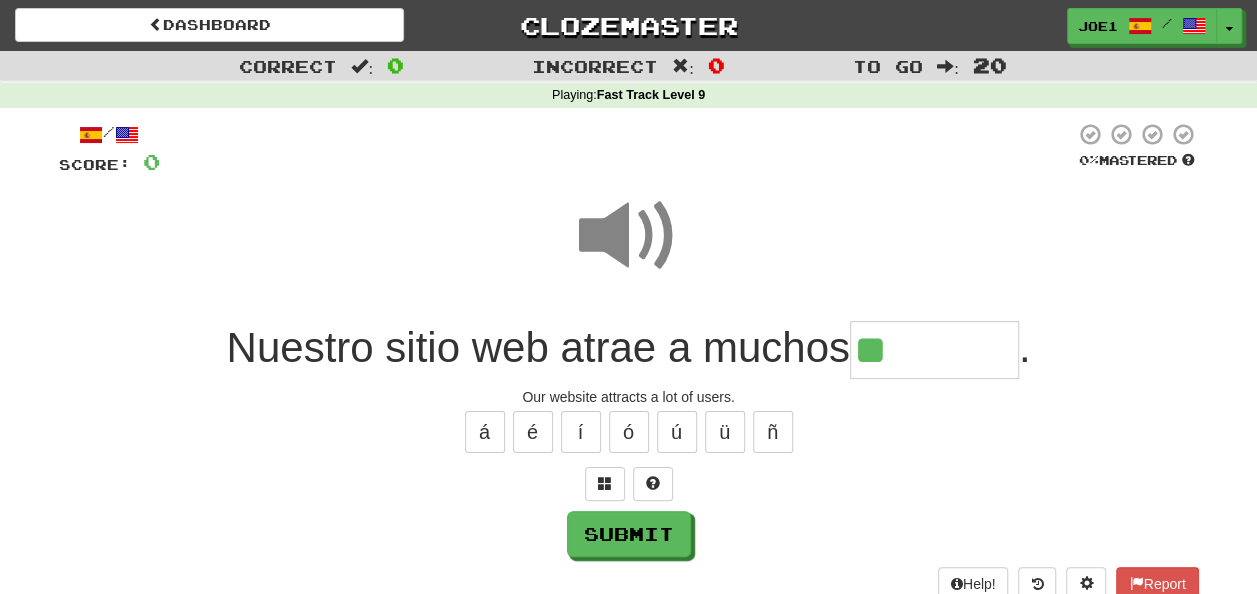 click on "**" at bounding box center [934, 350] 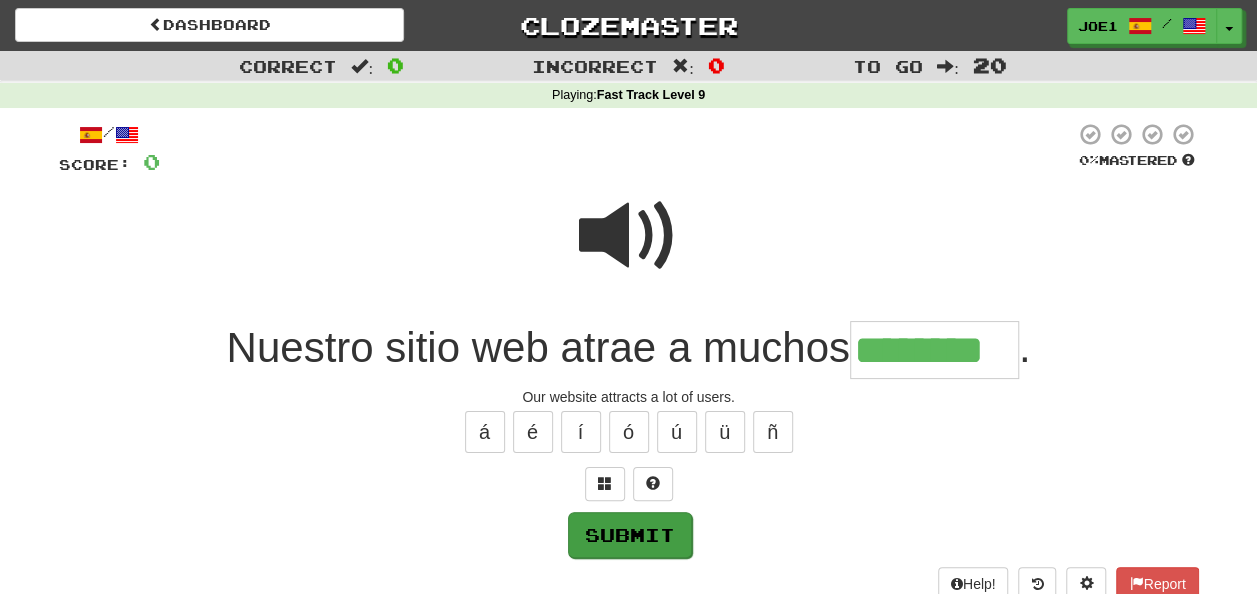 type on "********" 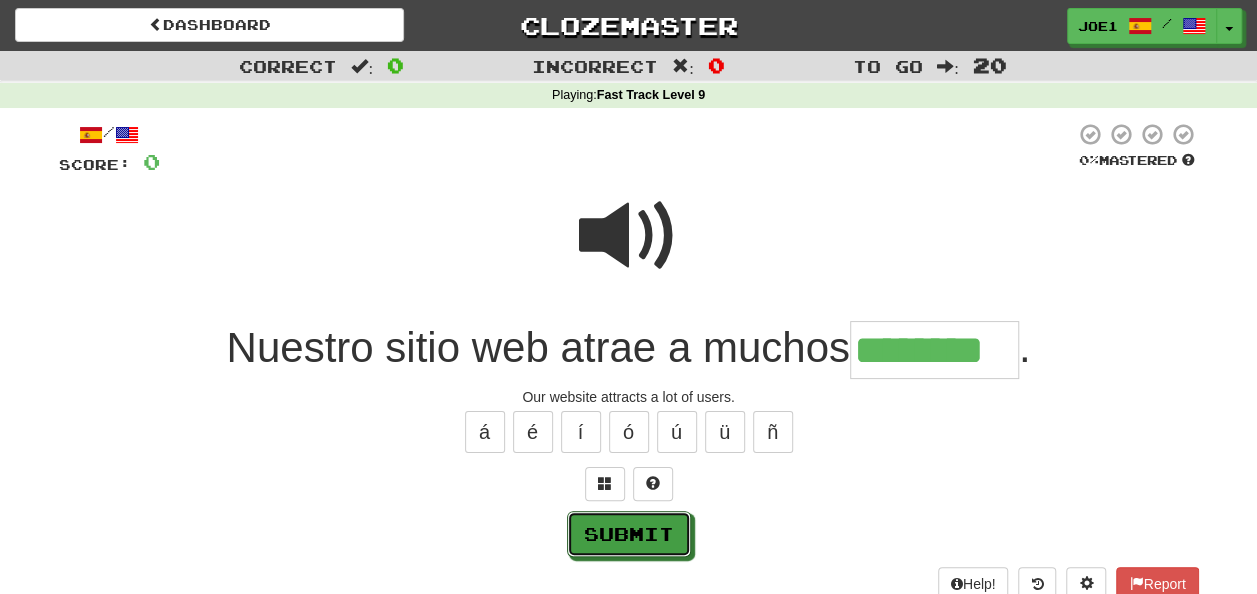 click on "Submit" at bounding box center [629, 534] 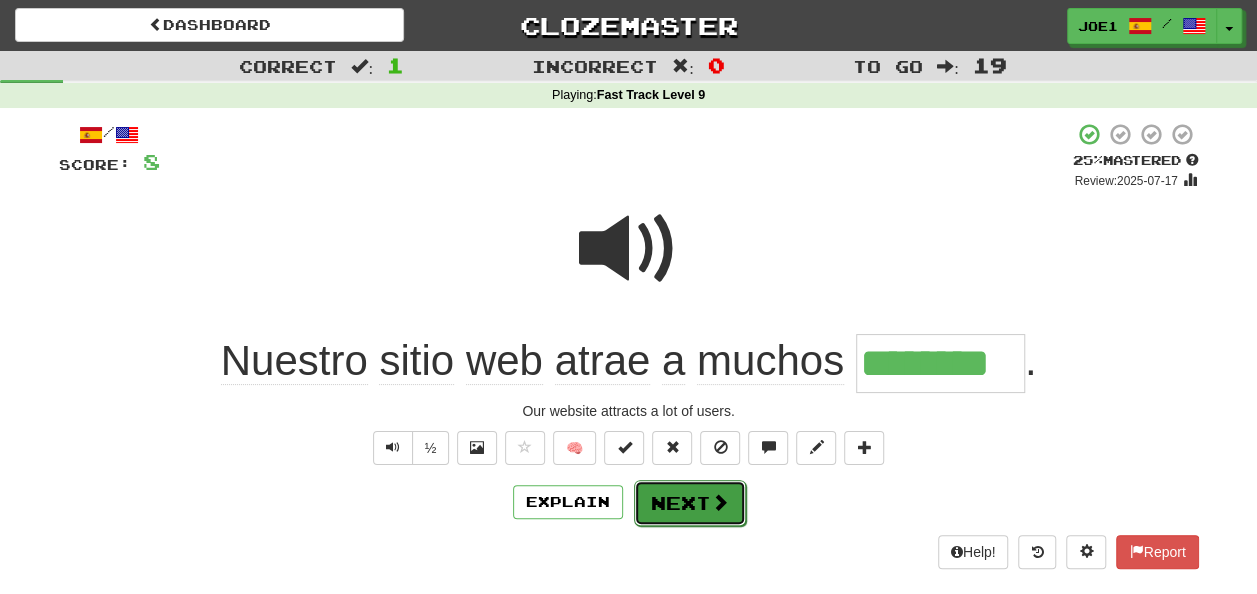 click on "Next" at bounding box center [690, 503] 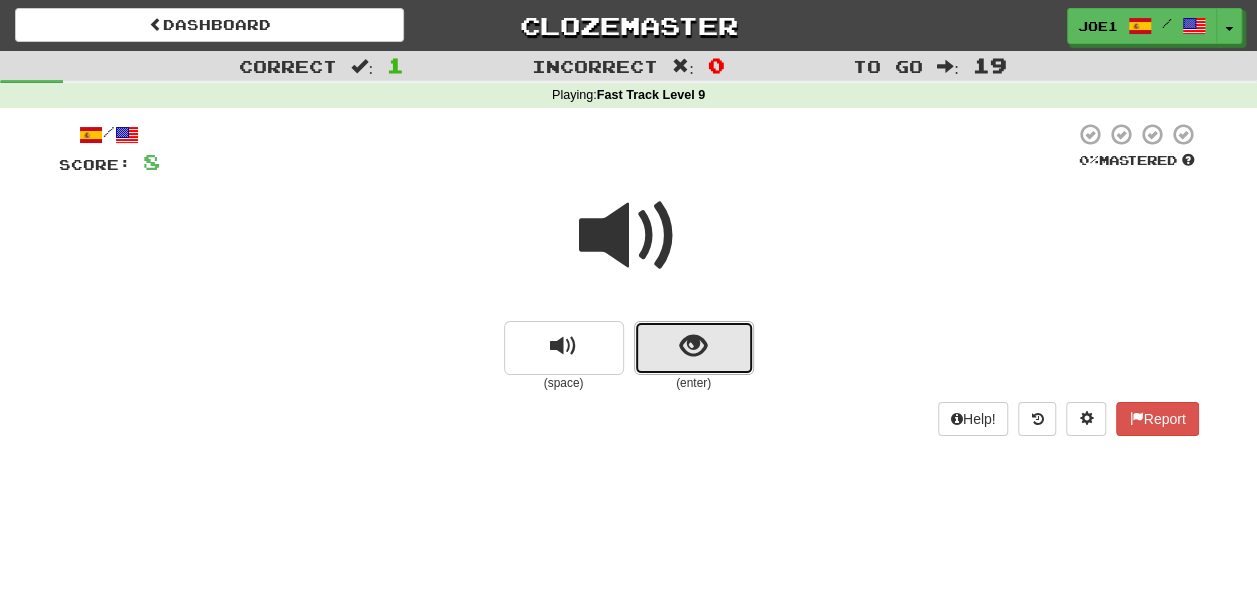 click at bounding box center (693, 346) 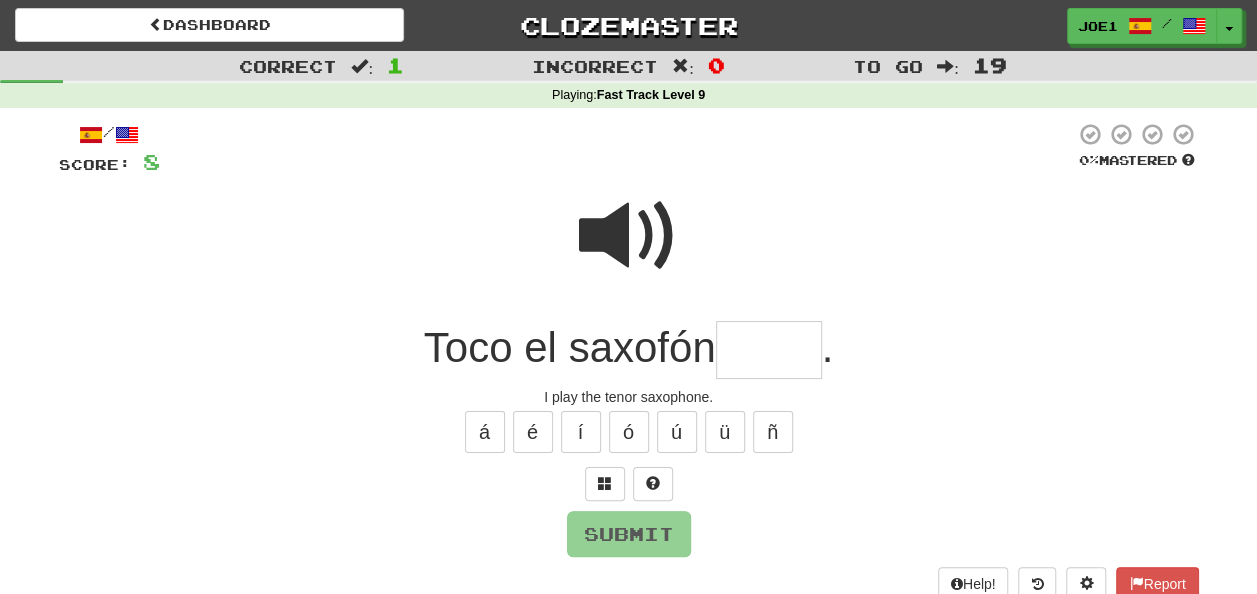 click at bounding box center [769, 350] 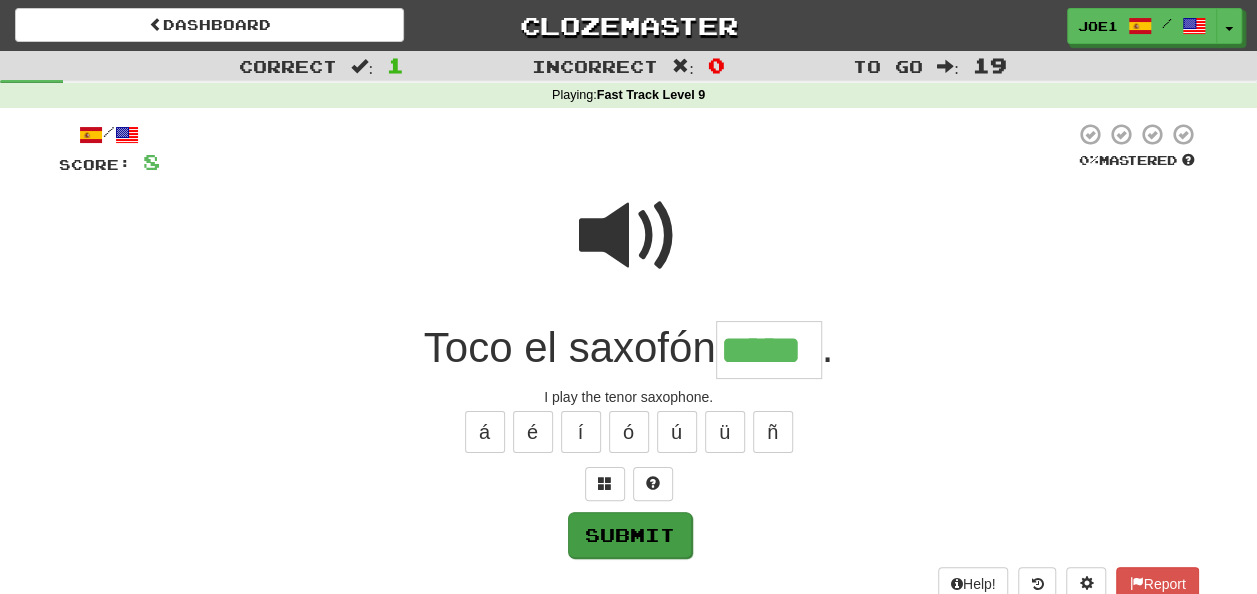 type on "*****" 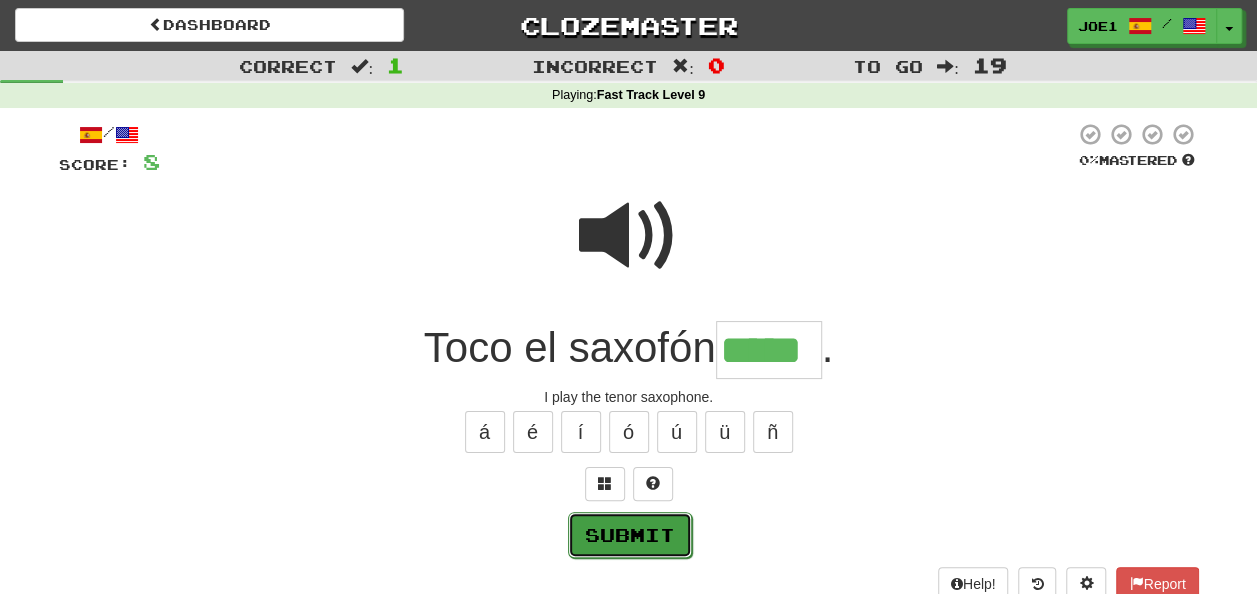 click on "Submit" at bounding box center (630, 535) 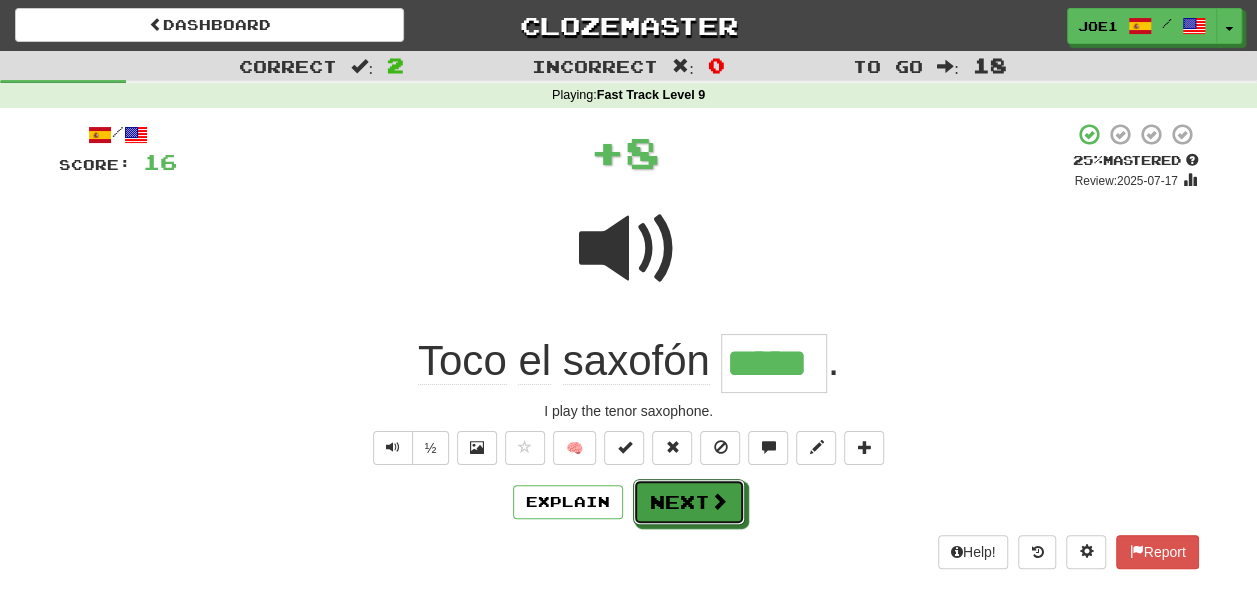 click on "Next" at bounding box center [689, 502] 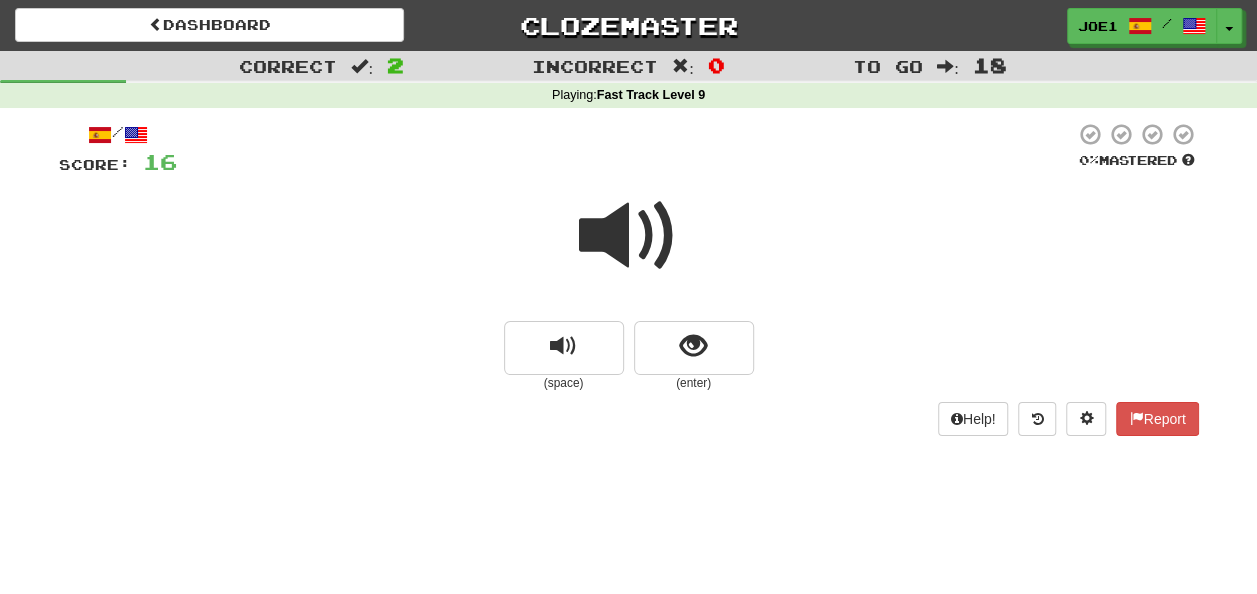 click at bounding box center (629, 236) 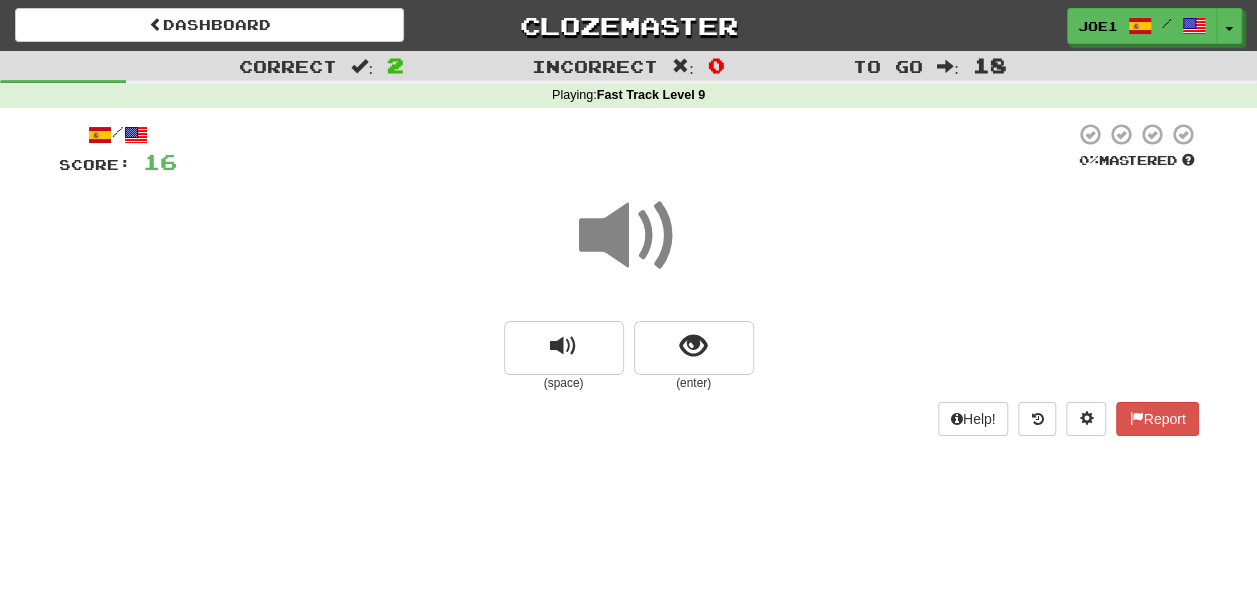click at bounding box center [629, 236] 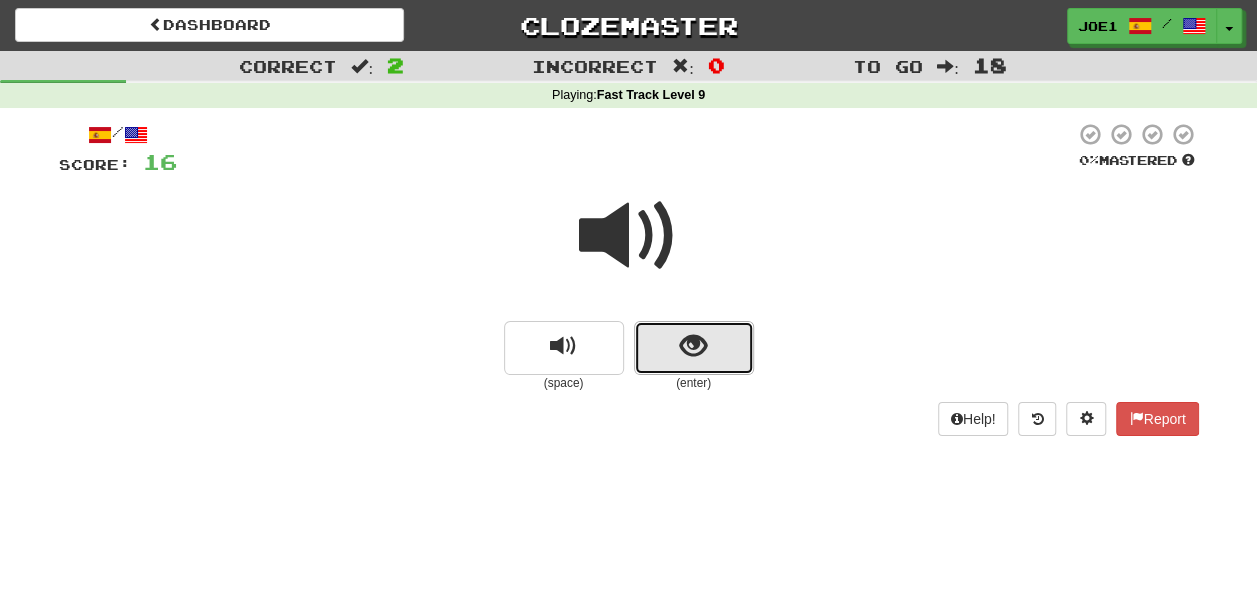 click at bounding box center (693, 346) 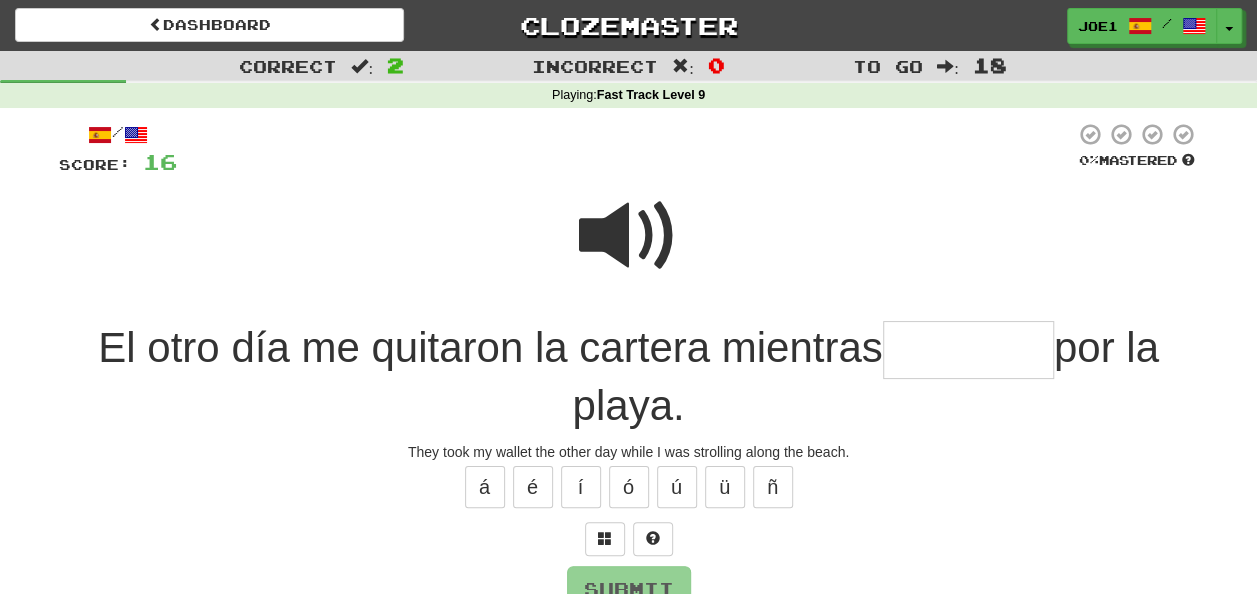click at bounding box center [629, 236] 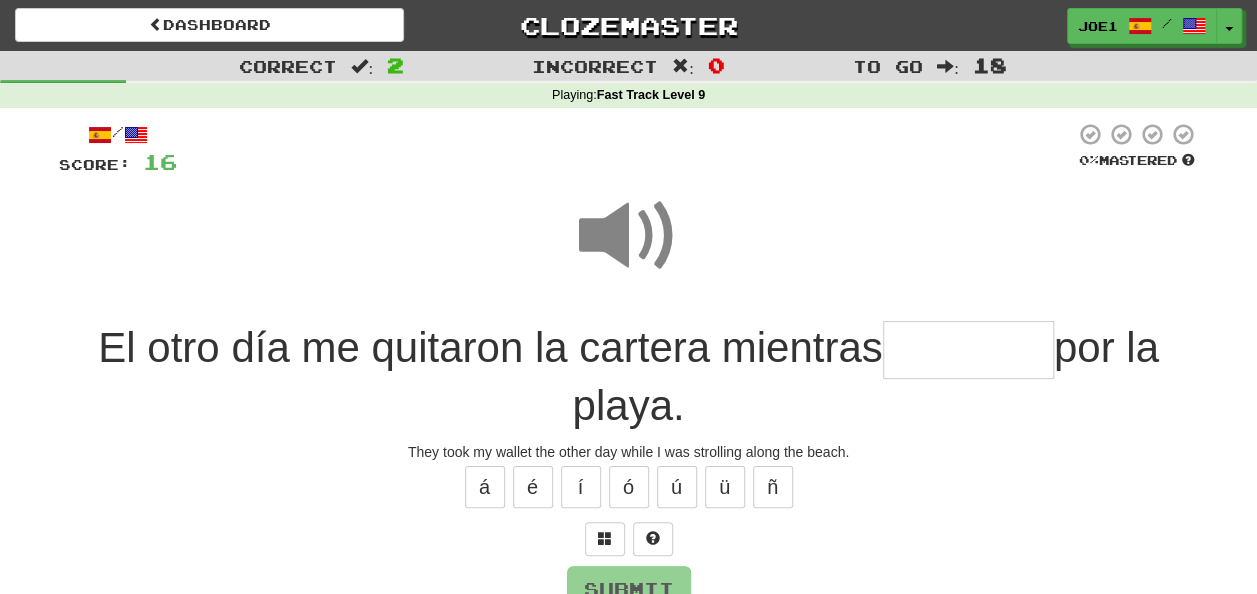 click at bounding box center (968, 350) 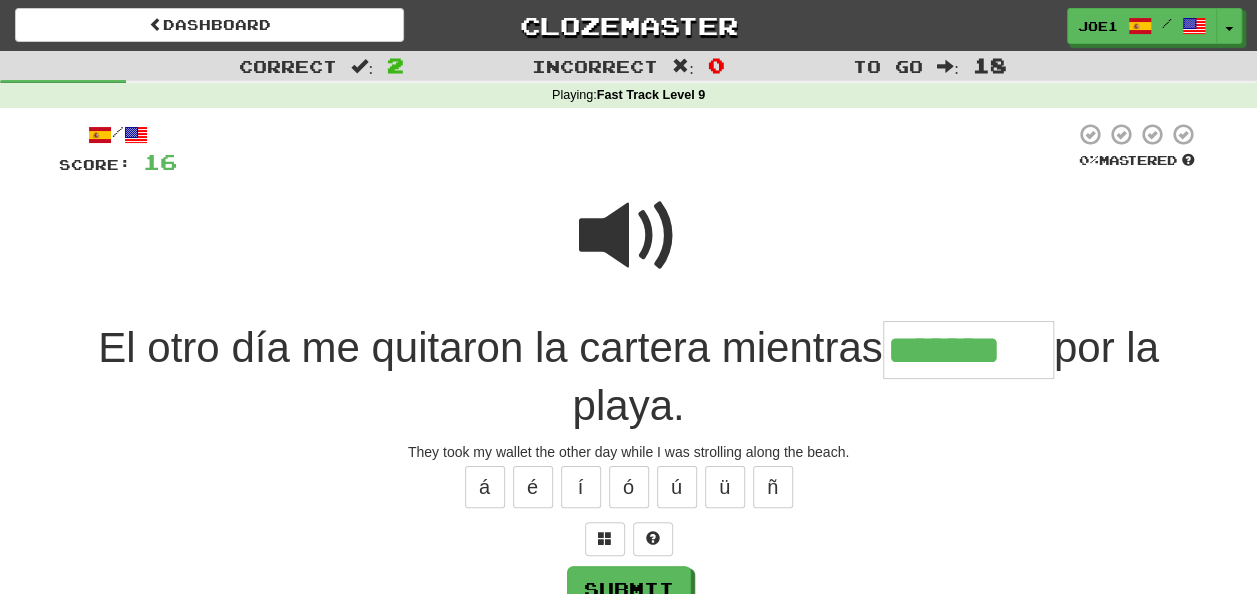type on "*******" 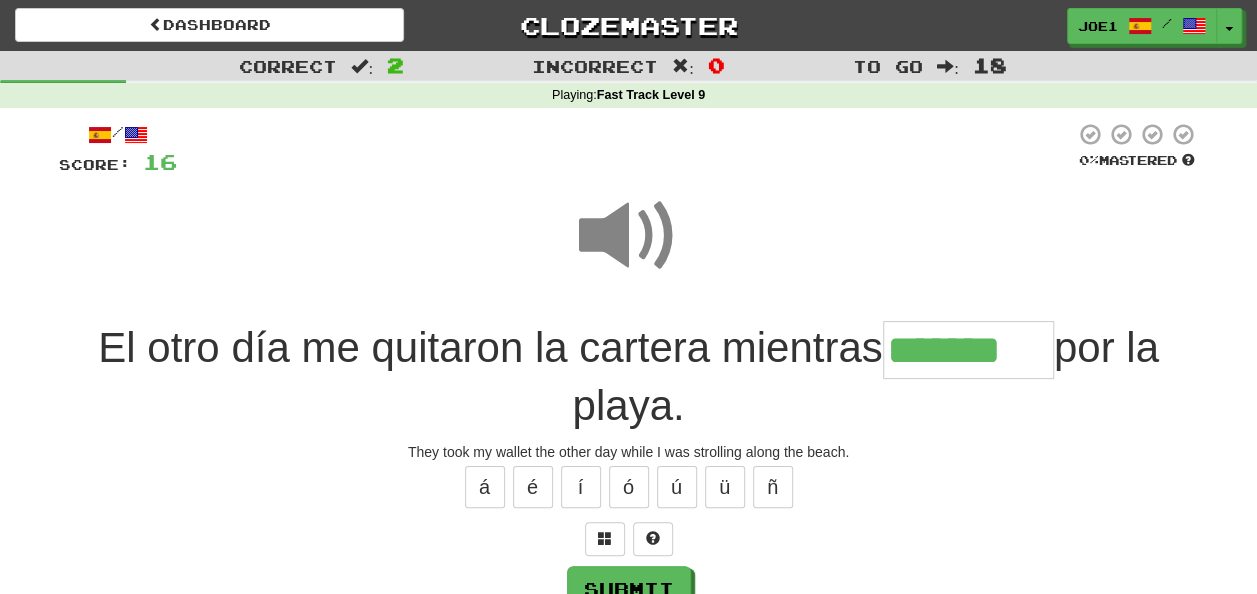 click at bounding box center (629, 236) 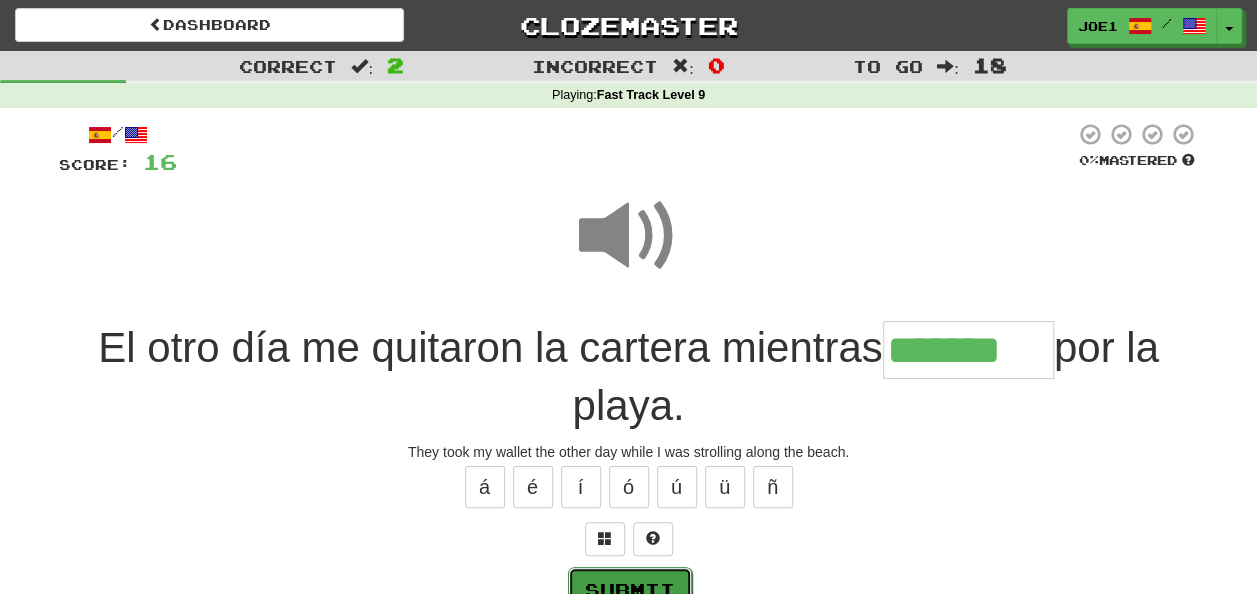 click on "Submit" at bounding box center (630, 590) 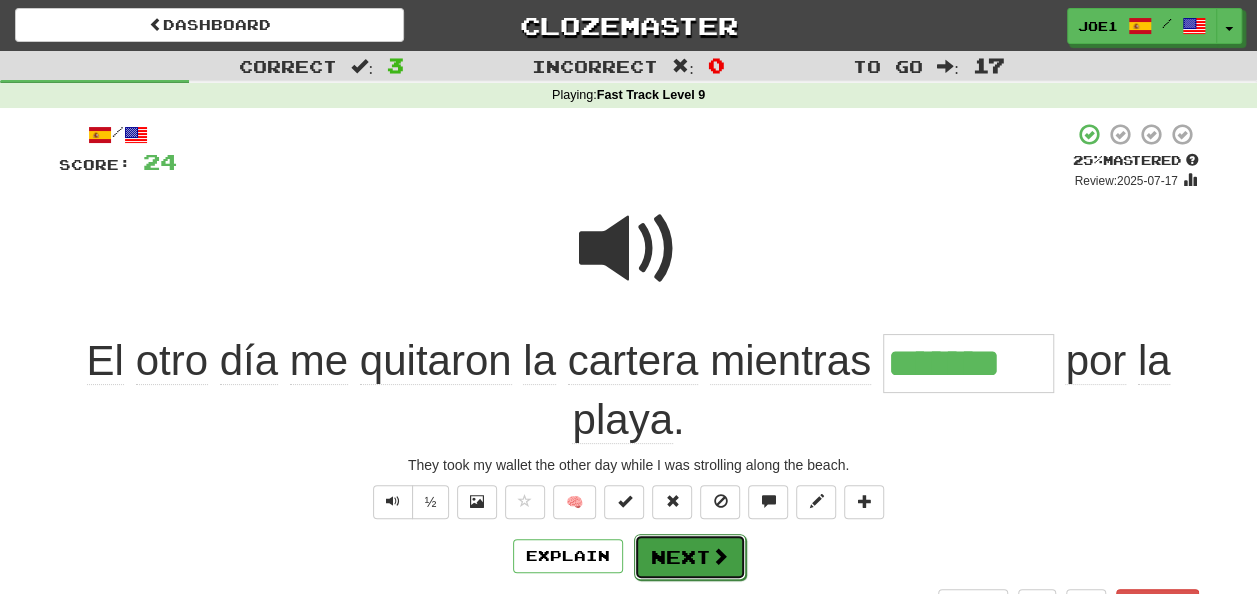 click on "Next" at bounding box center [690, 557] 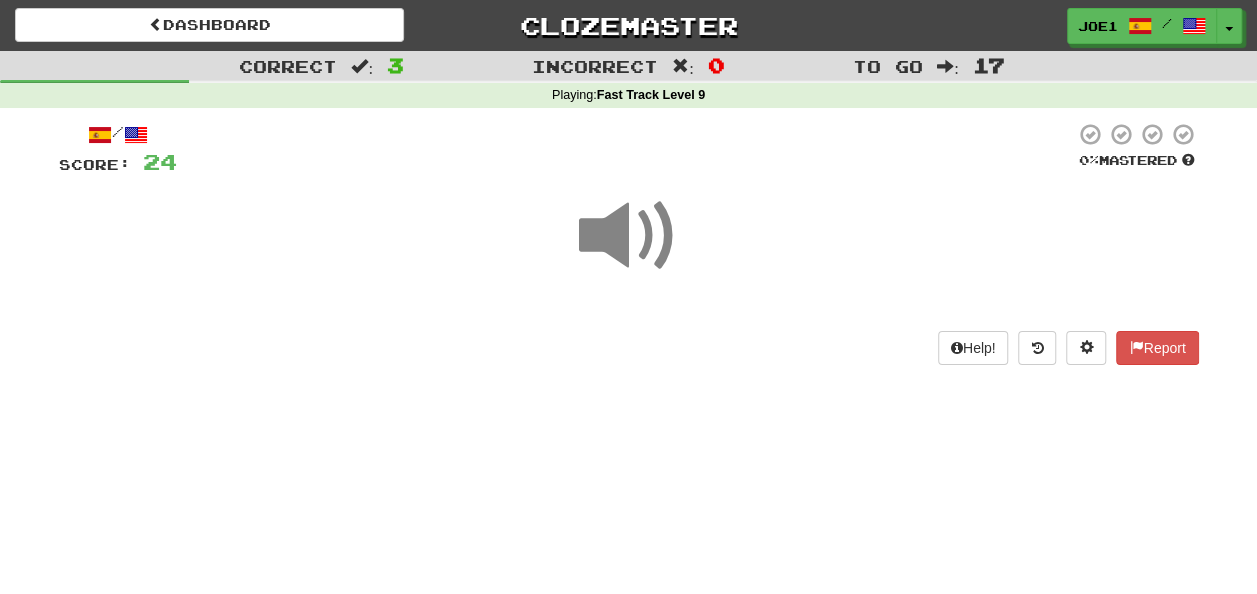 click at bounding box center (629, 236) 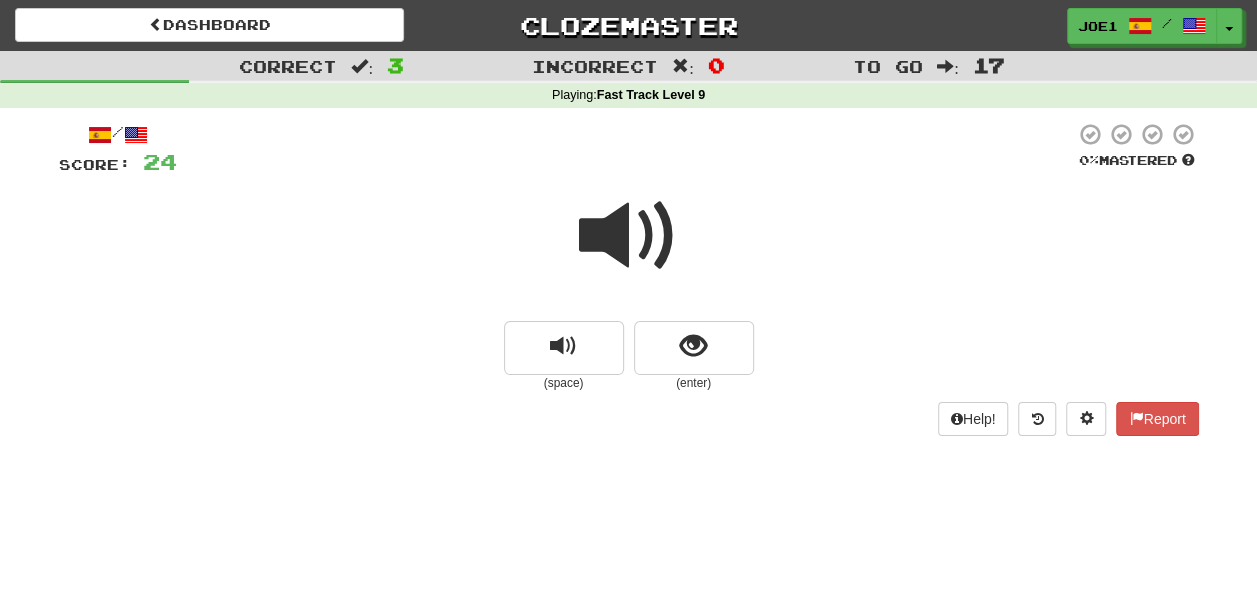 click at bounding box center (629, 236) 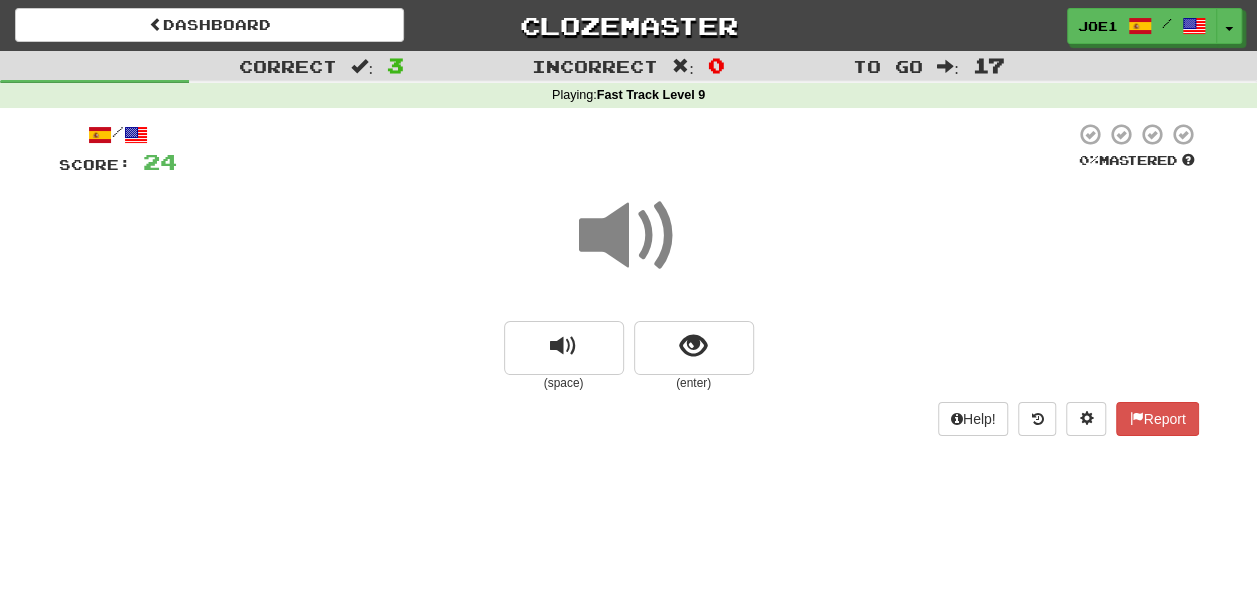 click at bounding box center [629, 236] 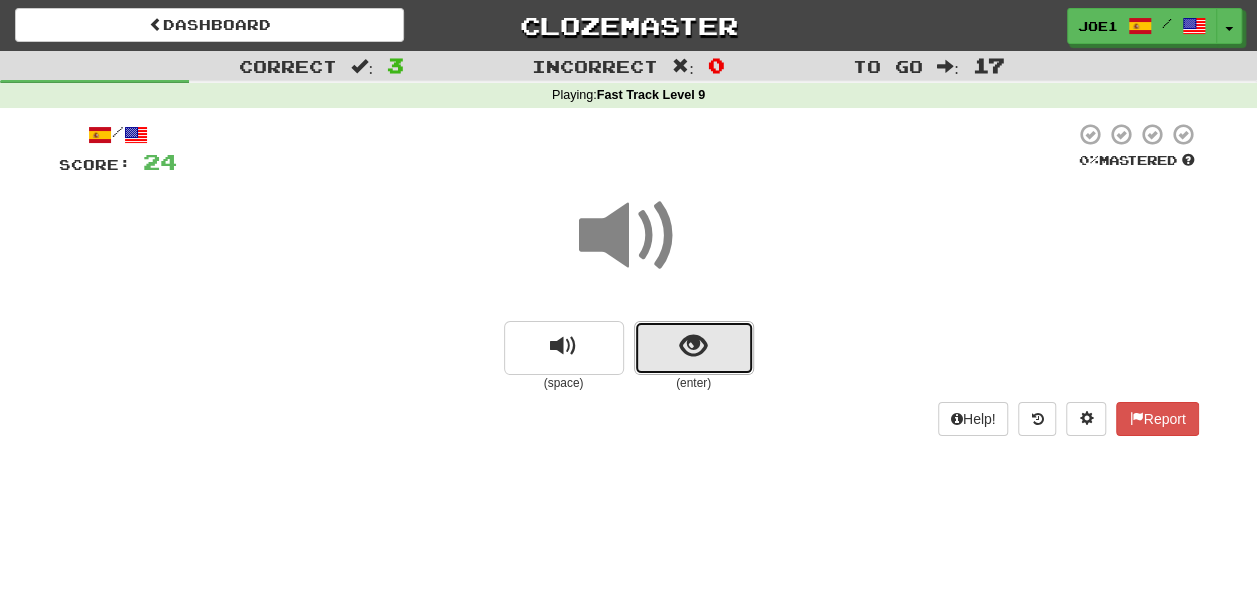 drag, startPoint x: 619, startPoint y: 231, endPoint x: 684, endPoint y: 352, distance: 137.35356 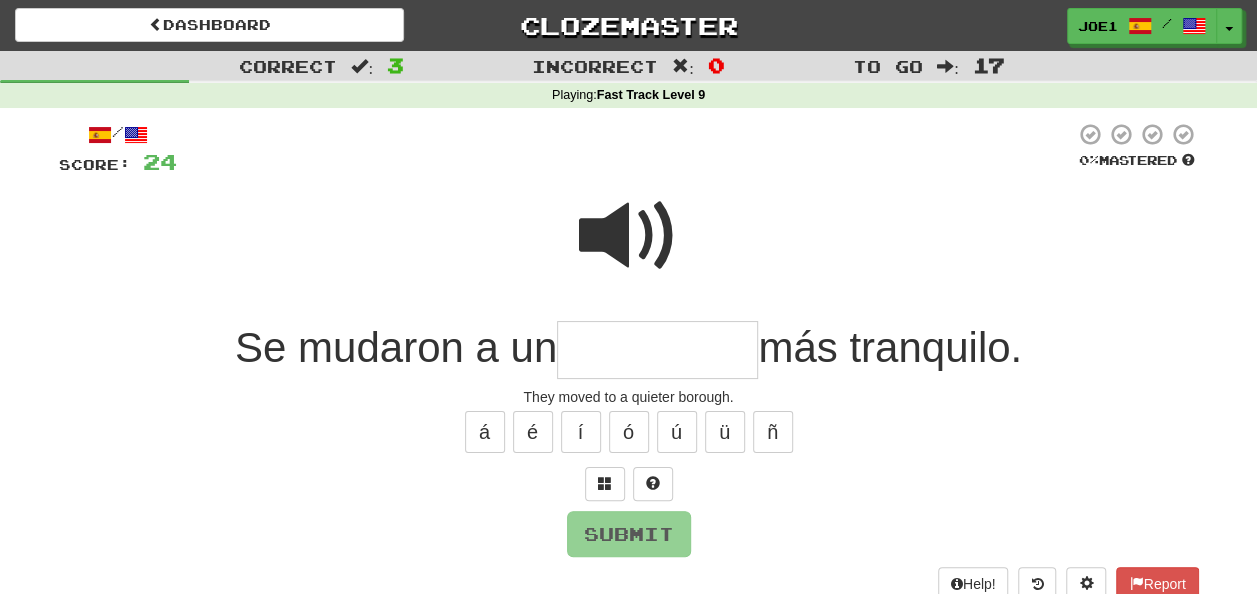 click at bounding box center (657, 350) 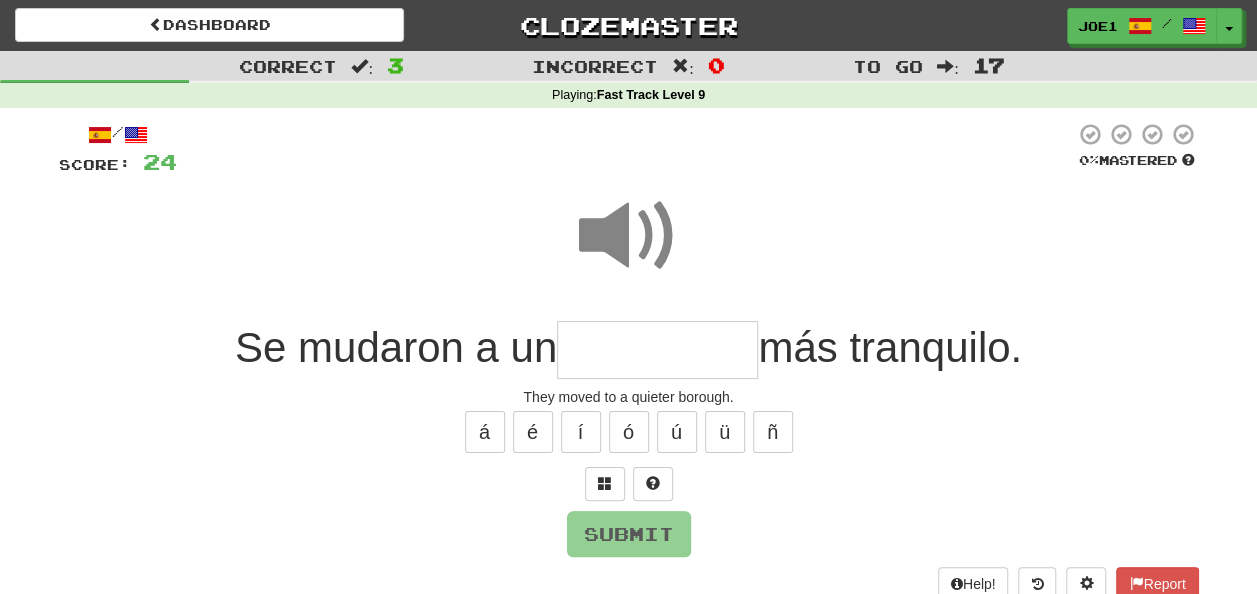 click at bounding box center (657, 350) 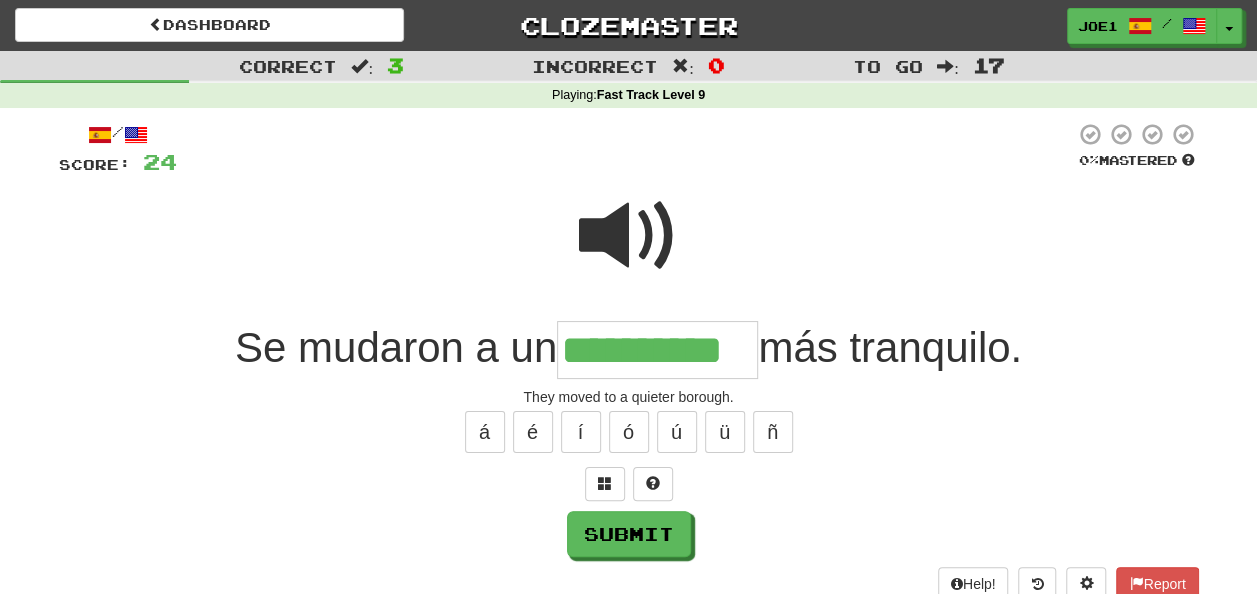 type on "**********" 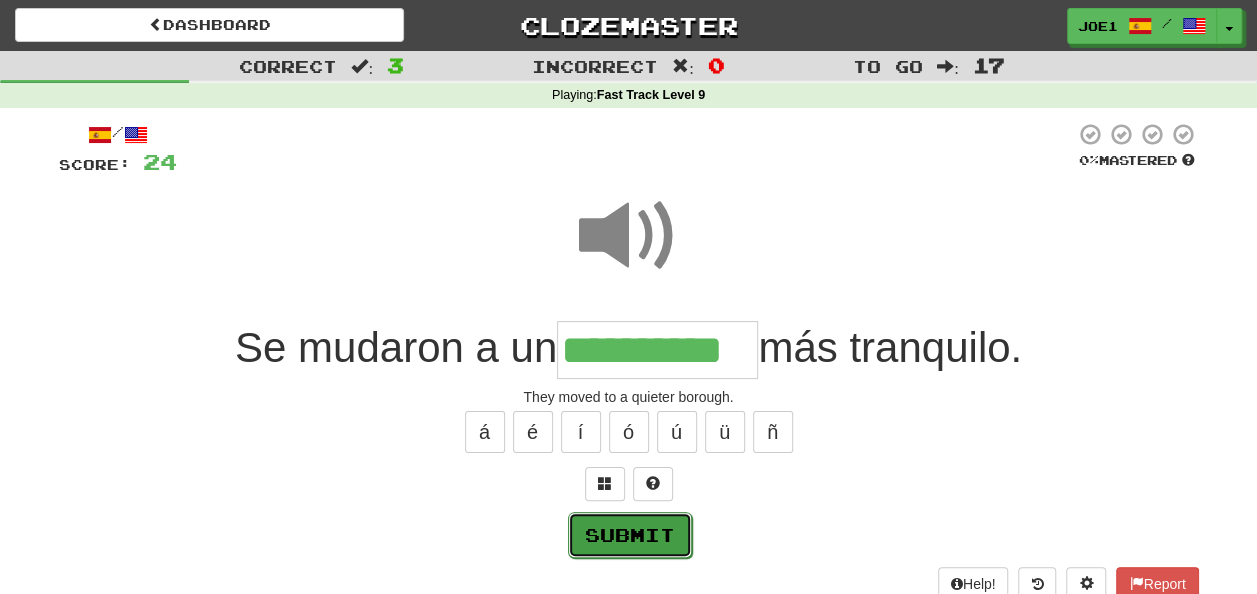click on "Submit" at bounding box center [630, 535] 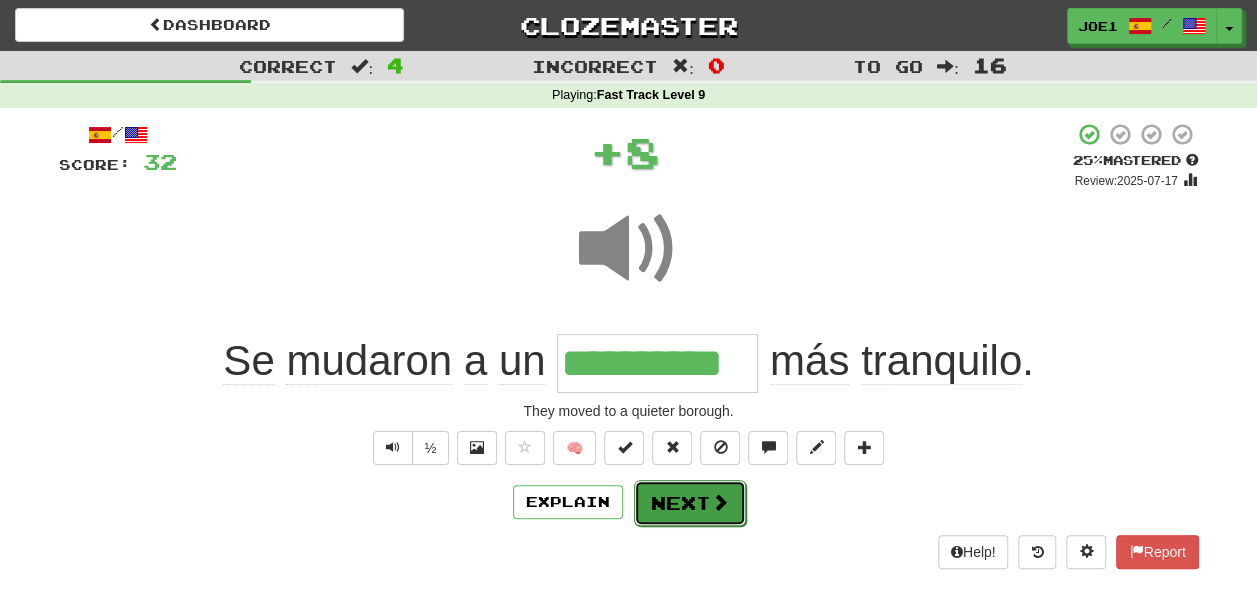 click on "Next" at bounding box center (690, 503) 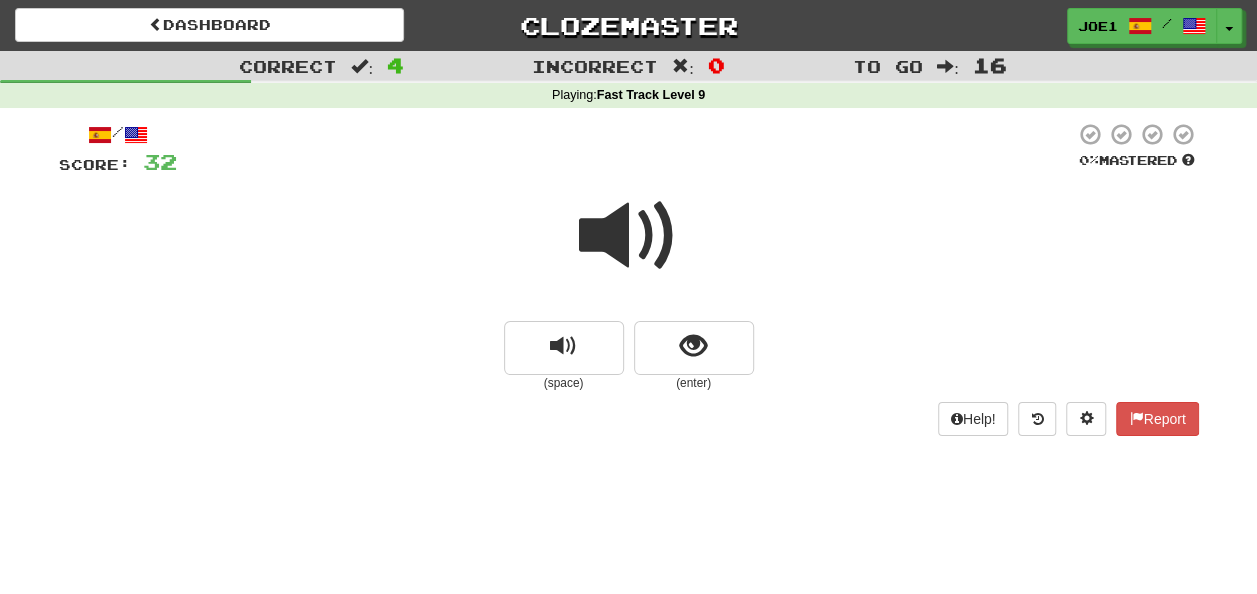 click at bounding box center (629, 236) 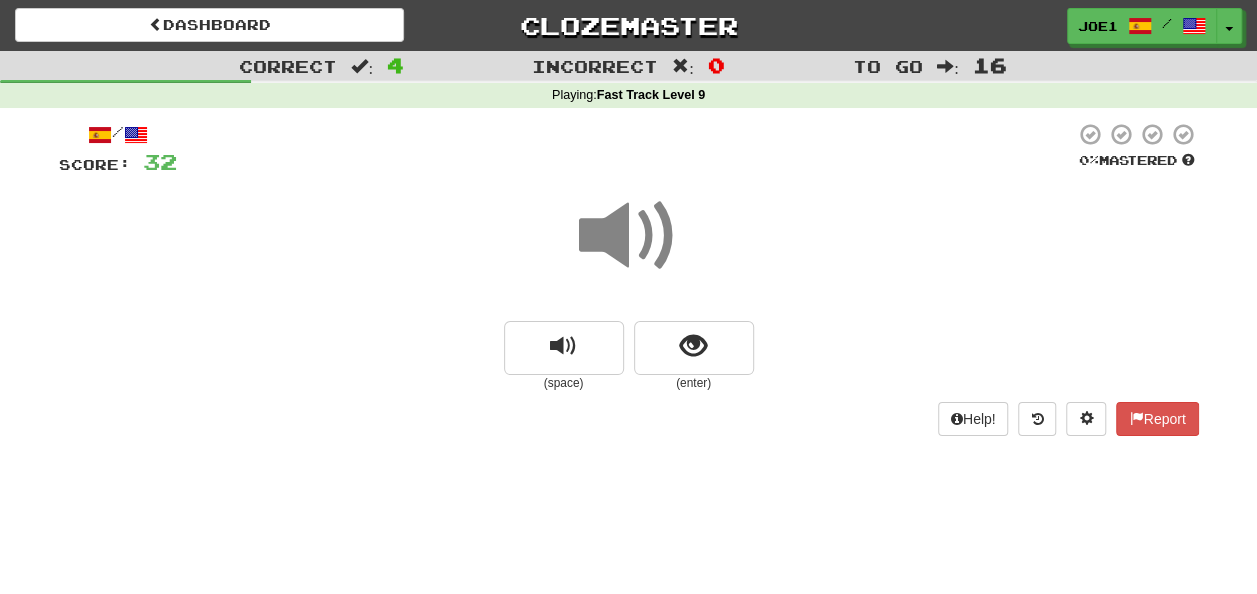 click at bounding box center [629, 236] 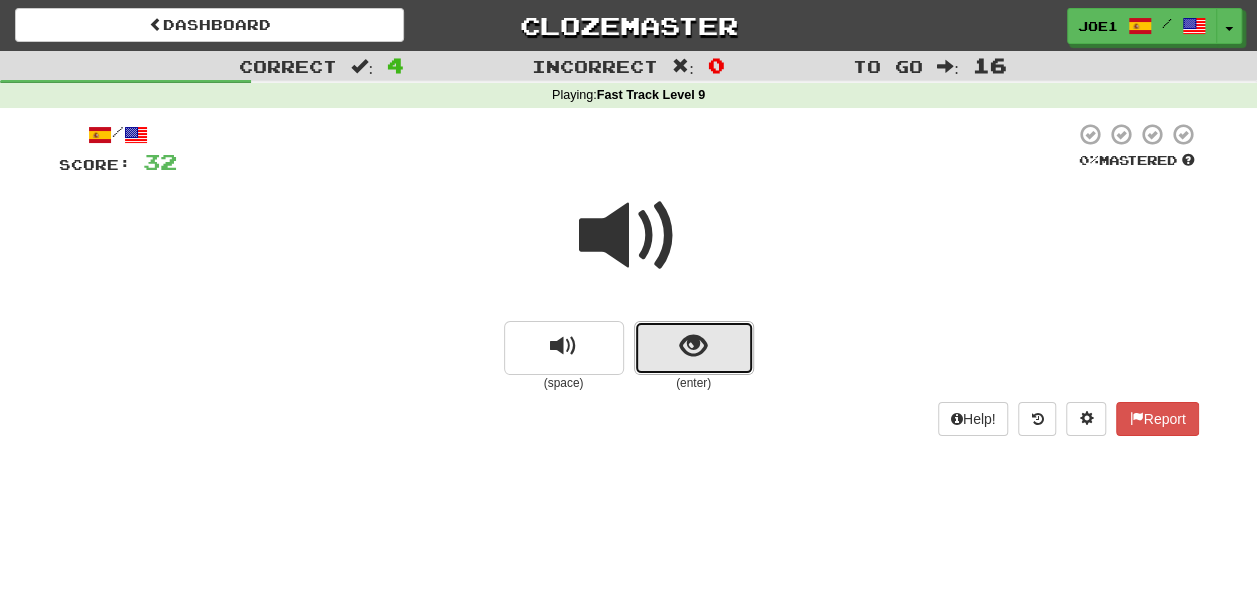 click at bounding box center (693, 346) 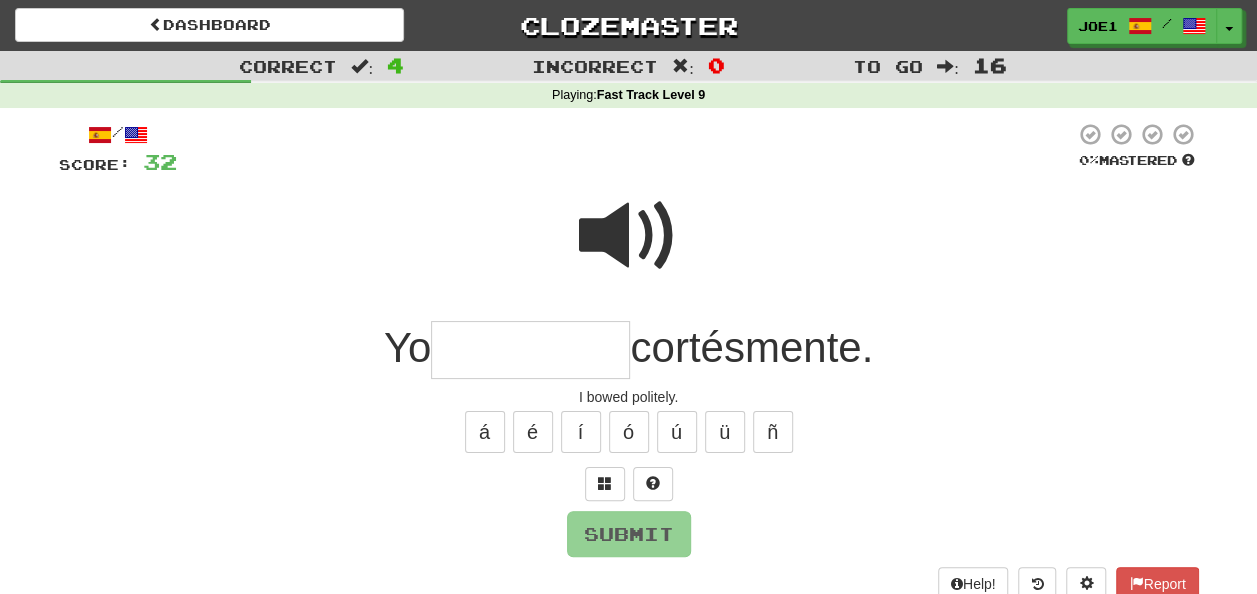 click at bounding box center [629, 236] 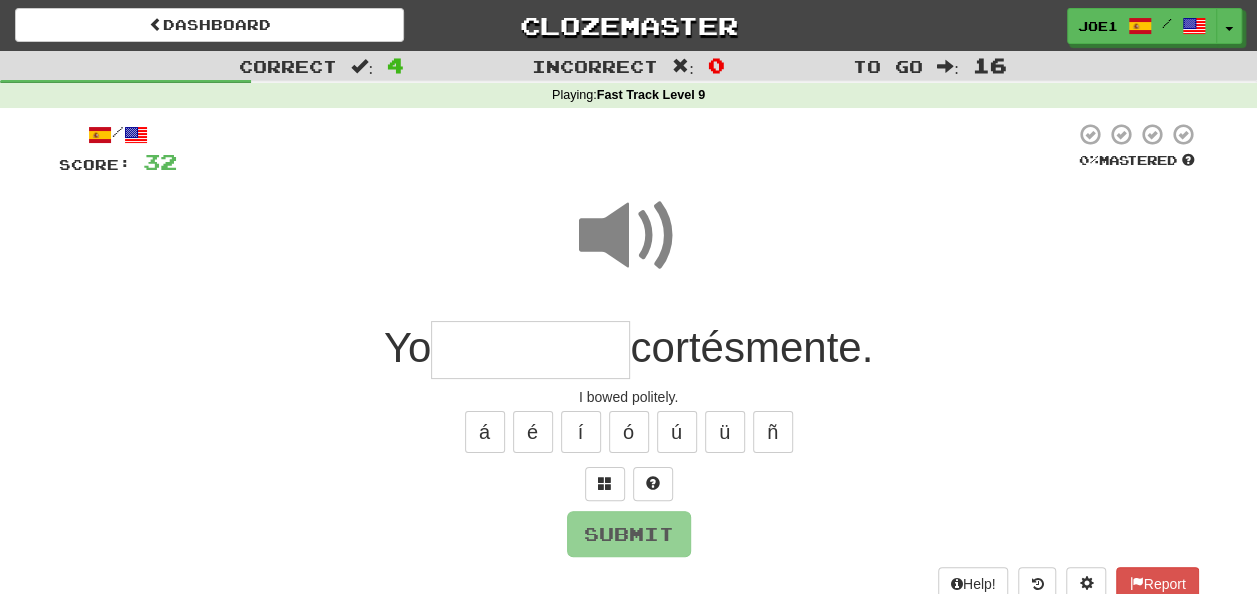 click at bounding box center (530, 350) 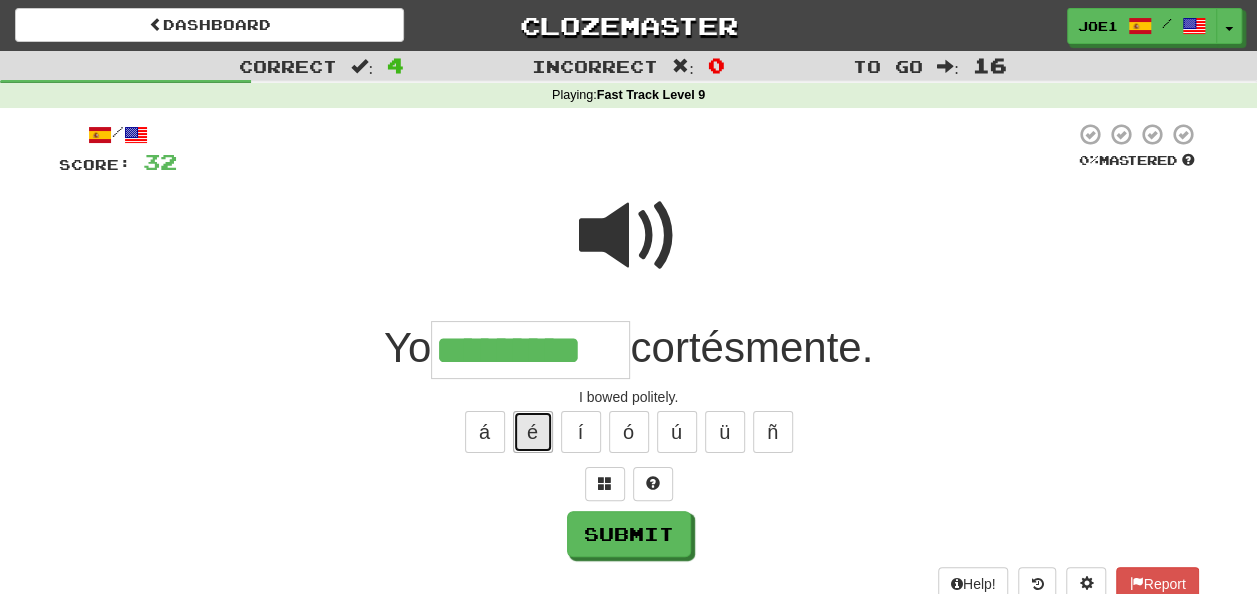 click on "é" at bounding box center (533, 432) 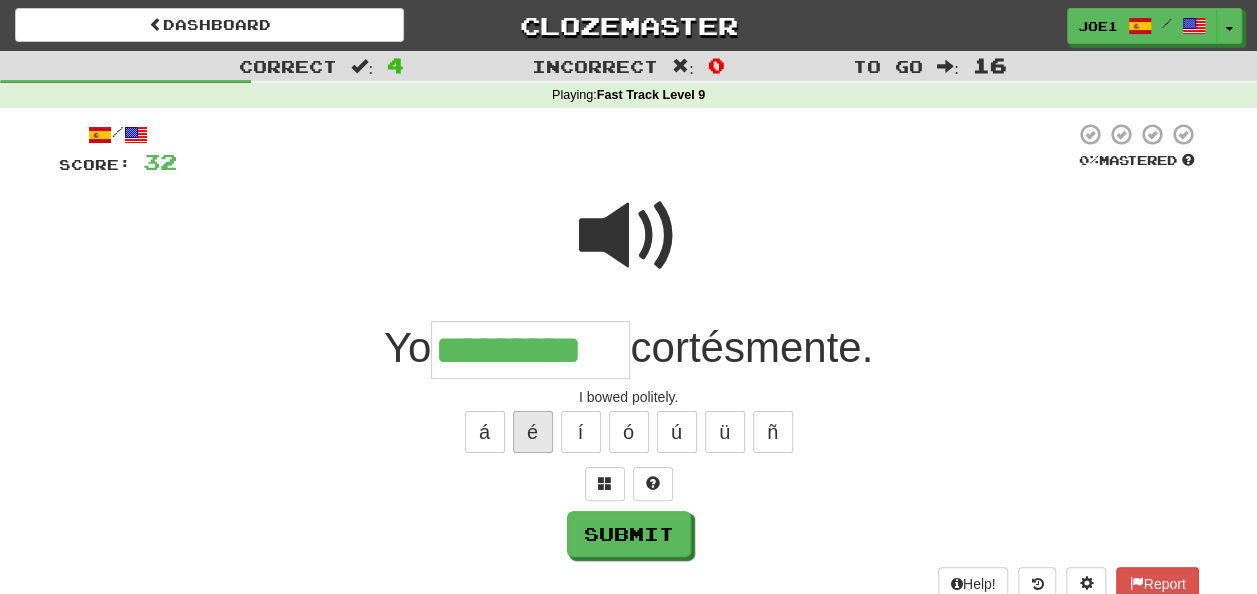 type on "**********" 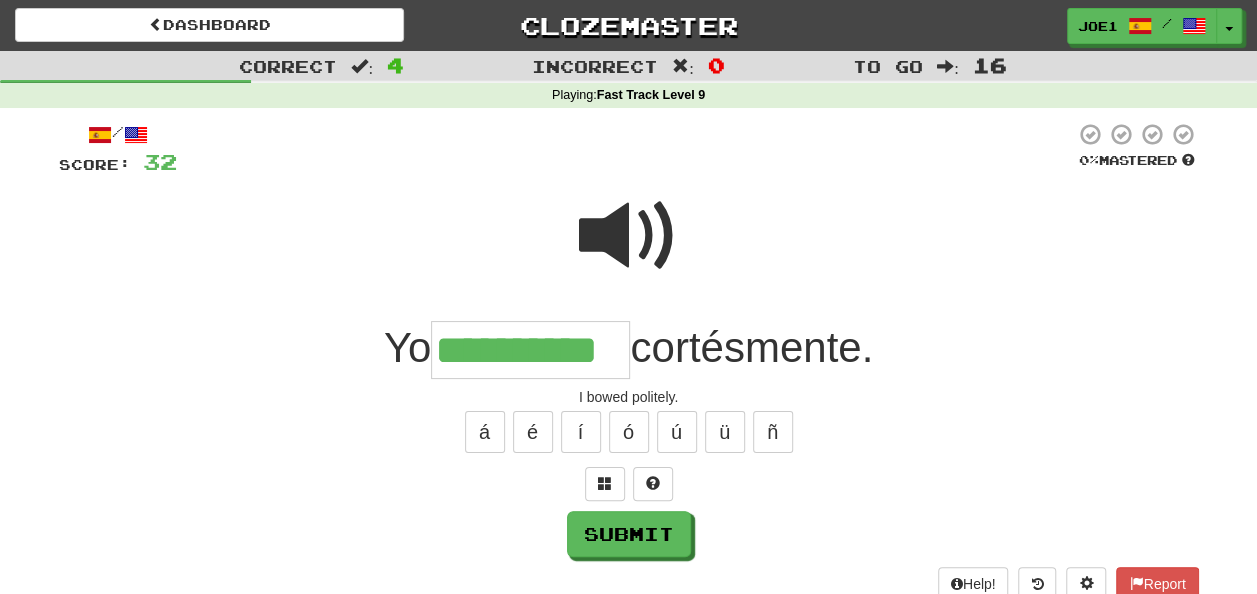 click at bounding box center [629, 236] 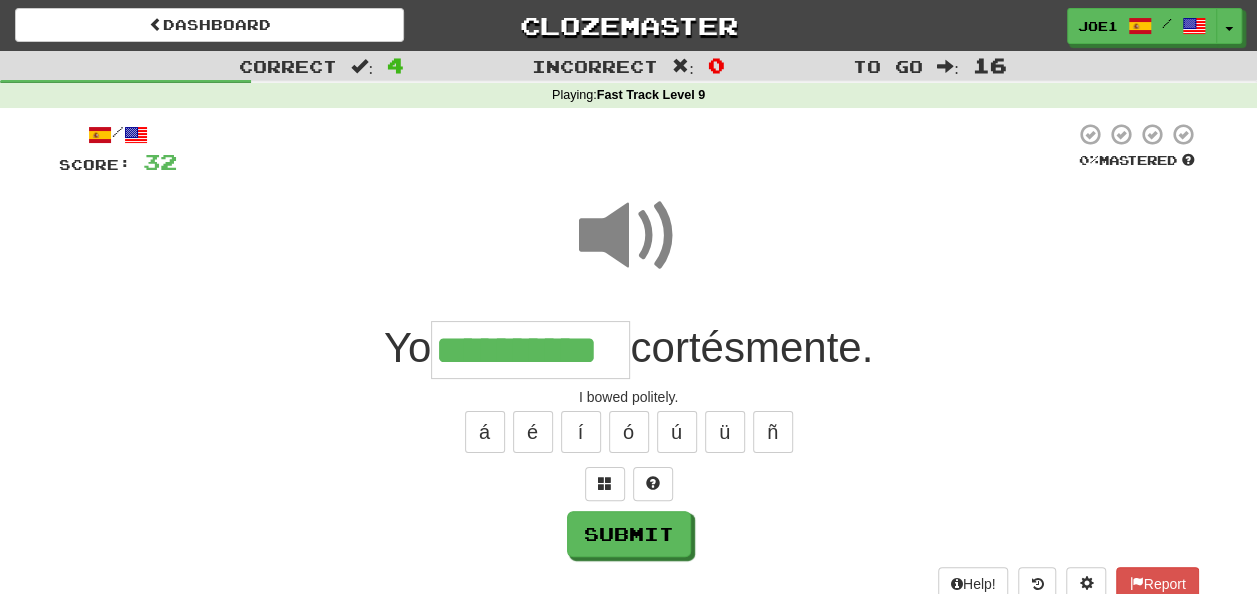 click at bounding box center [629, 236] 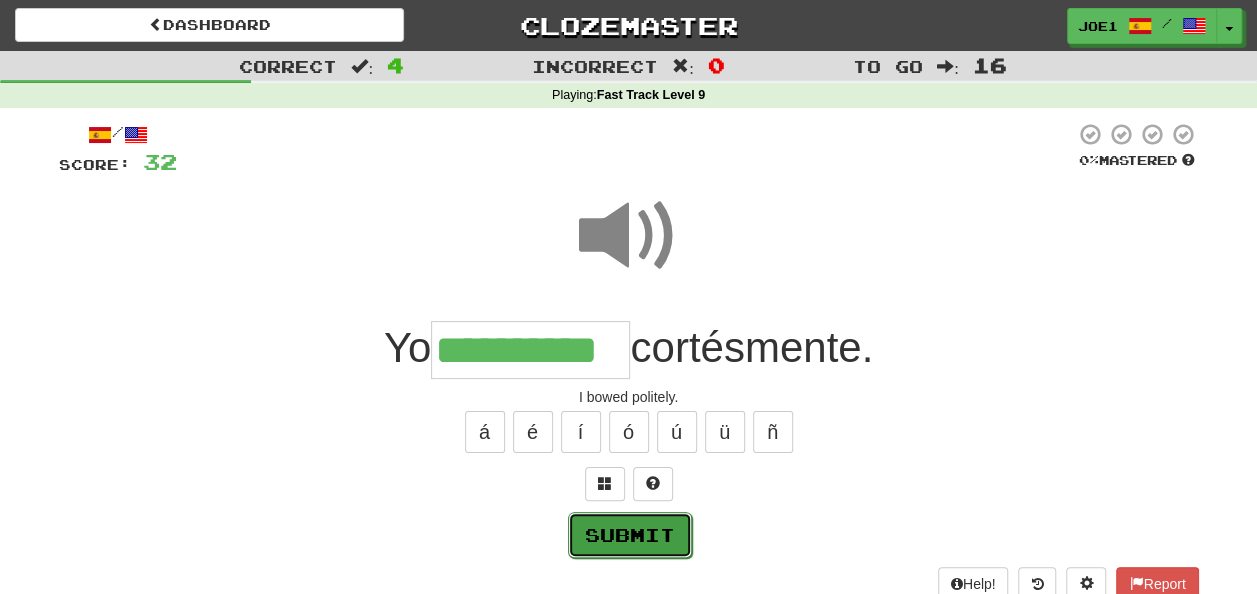 click on "Submit" at bounding box center (630, 535) 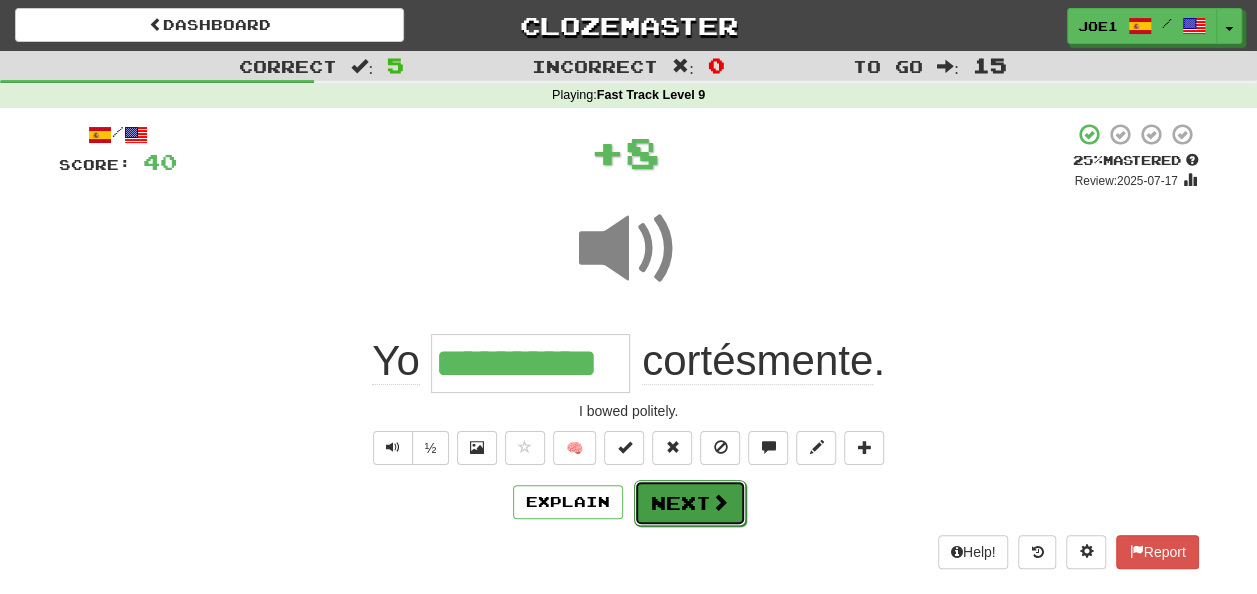 click on "Next" at bounding box center (690, 503) 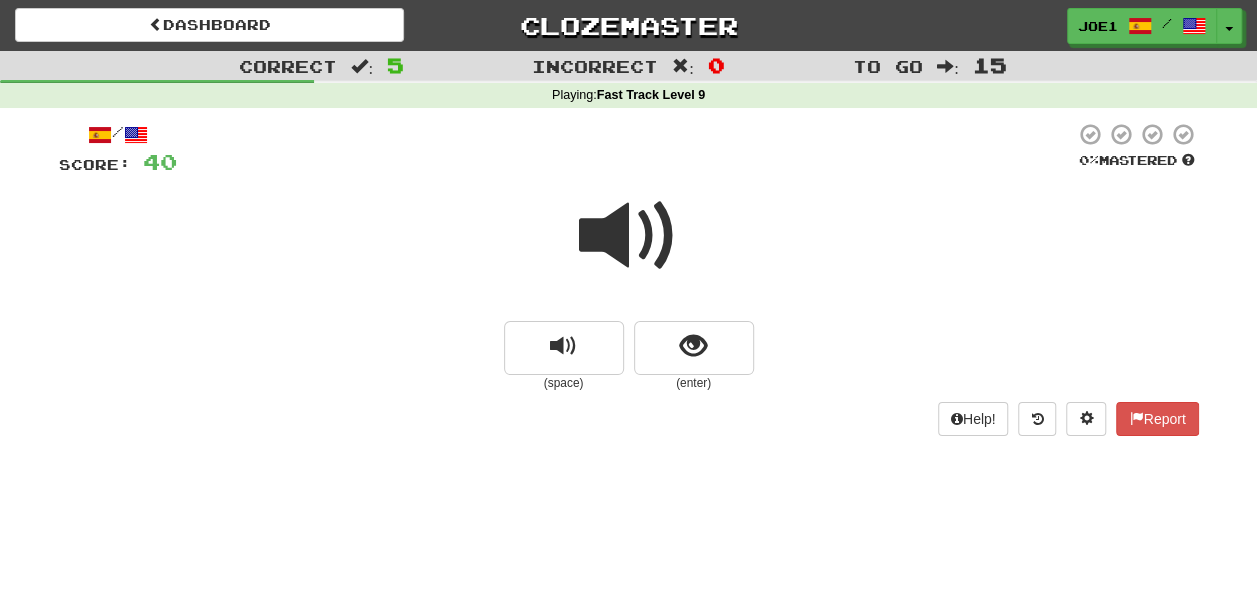 click at bounding box center (629, 236) 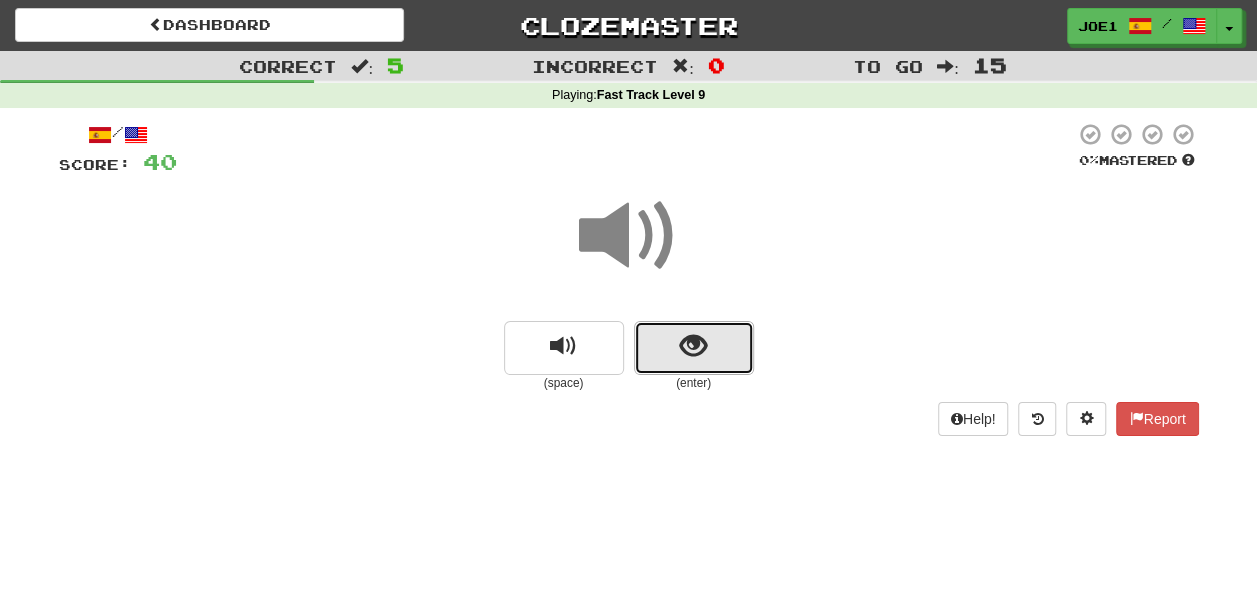 click at bounding box center [694, 348] 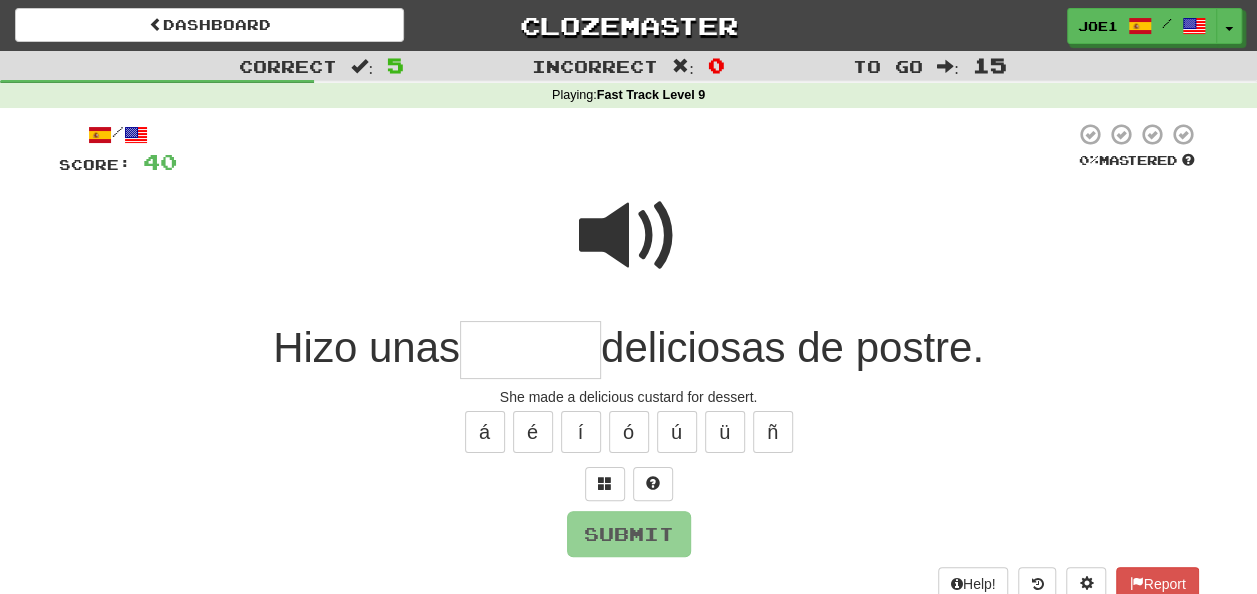 click at bounding box center (530, 350) 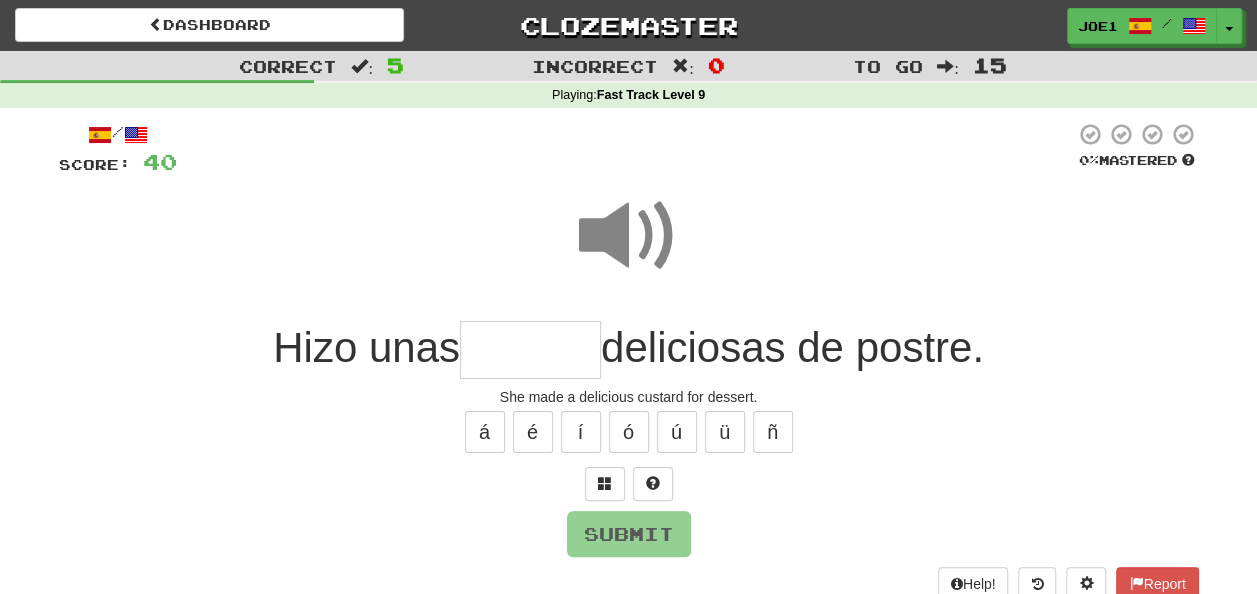 click at bounding box center (530, 350) 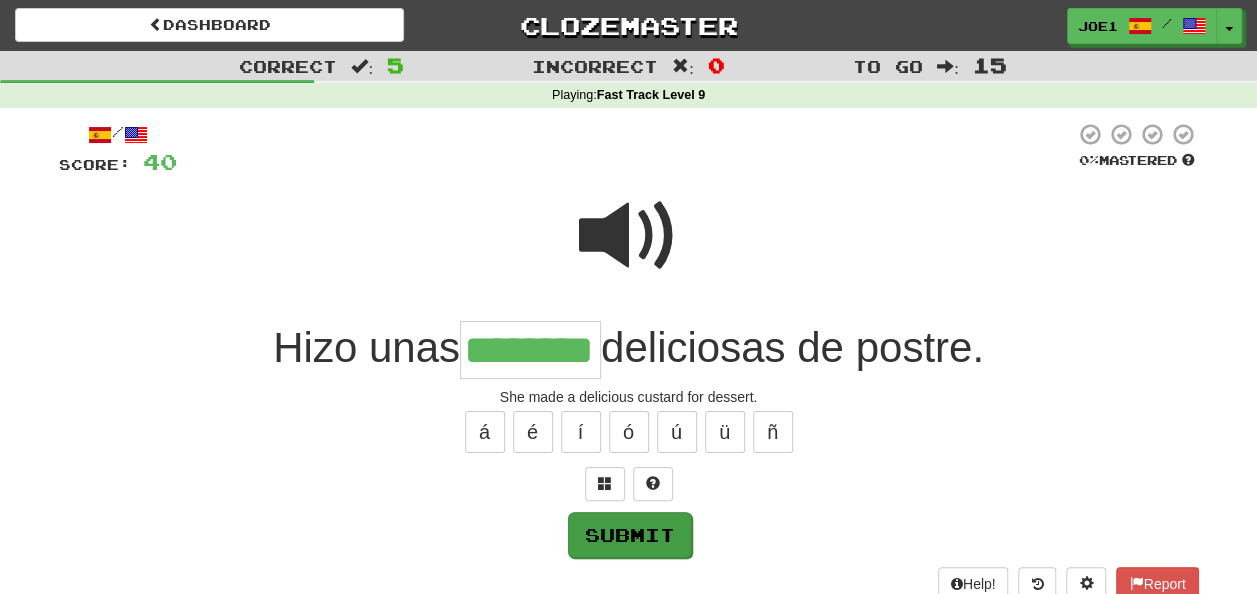 type on "********" 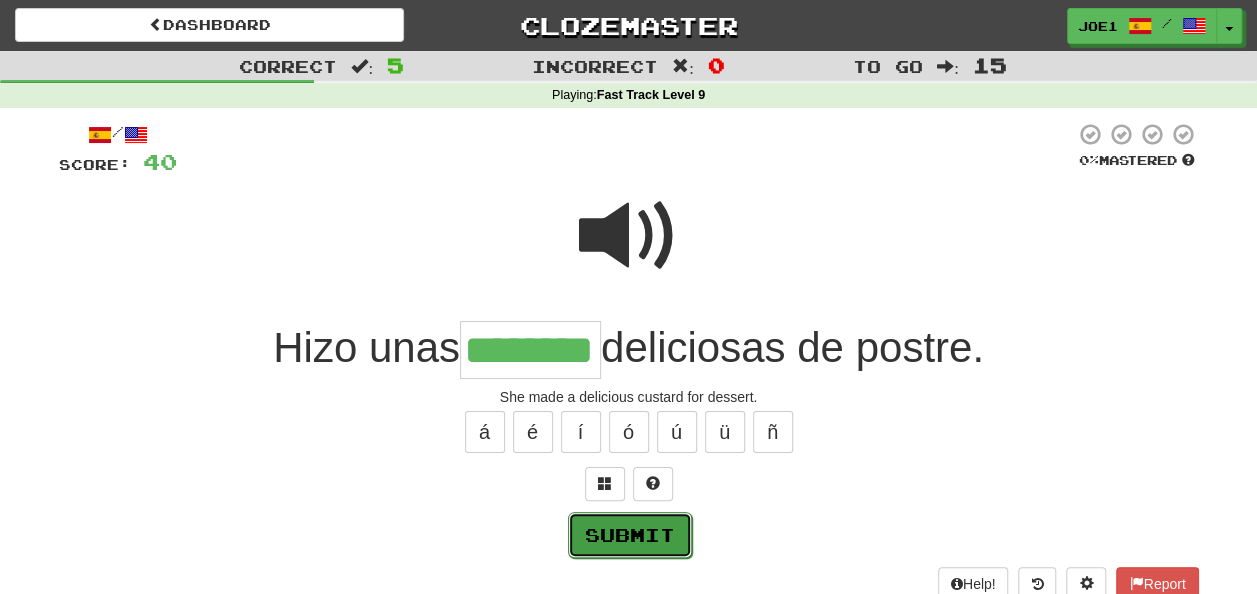 click on "Submit" at bounding box center [630, 535] 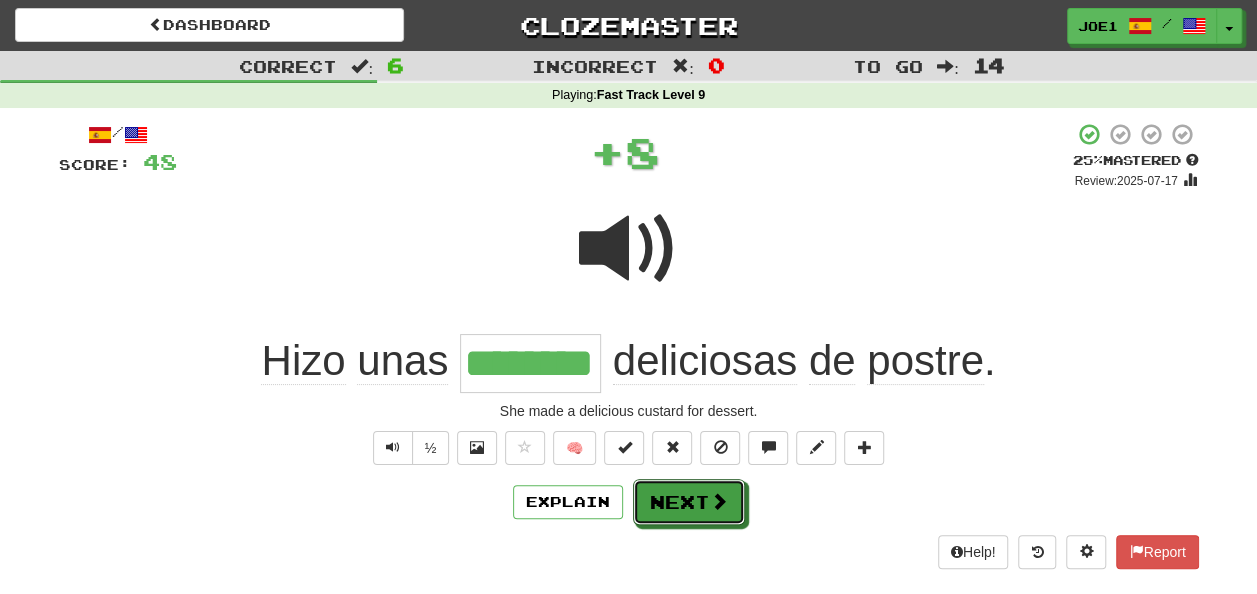 click on "Next" at bounding box center (689, 502) 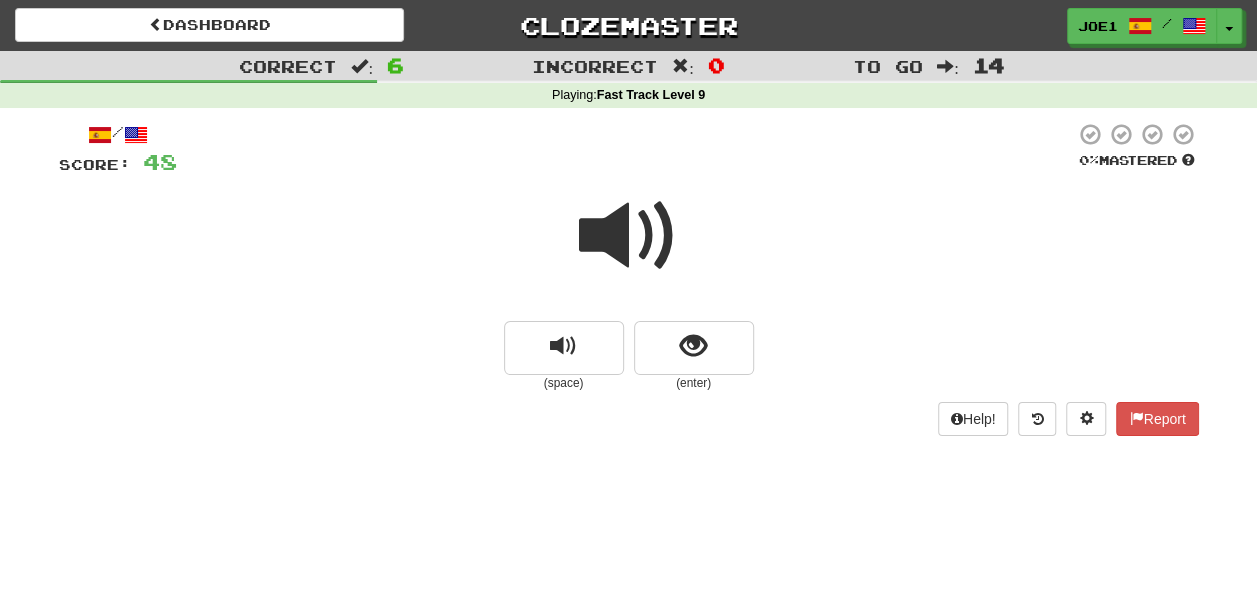 click at bounding box center (629, 236) 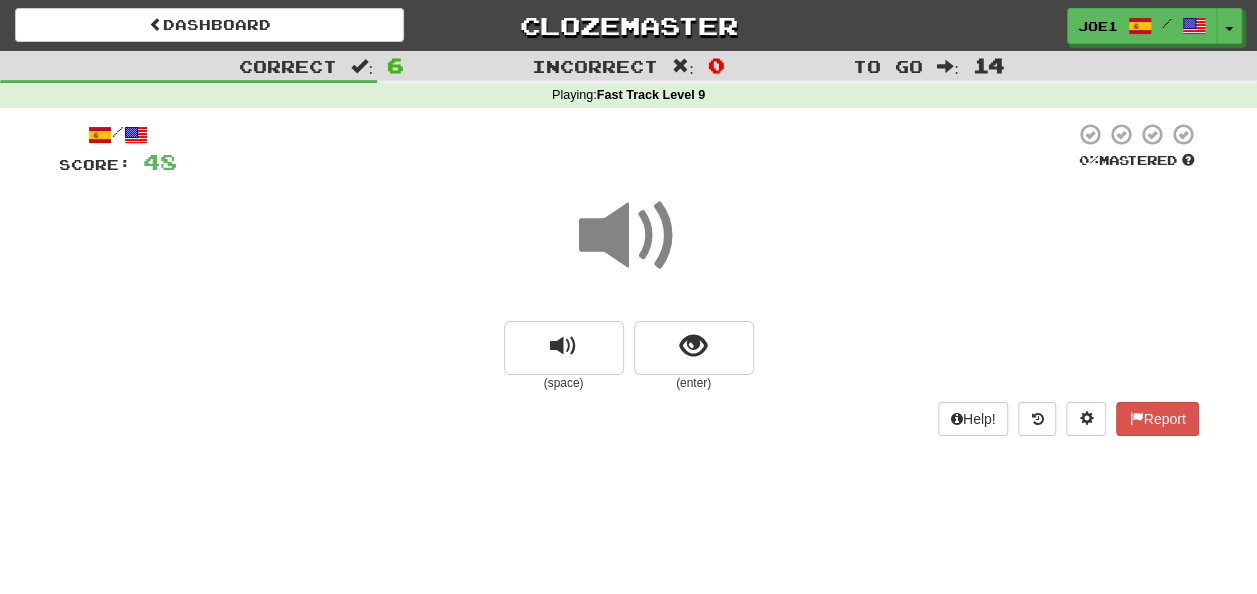 click at bounding box center [629, 236] 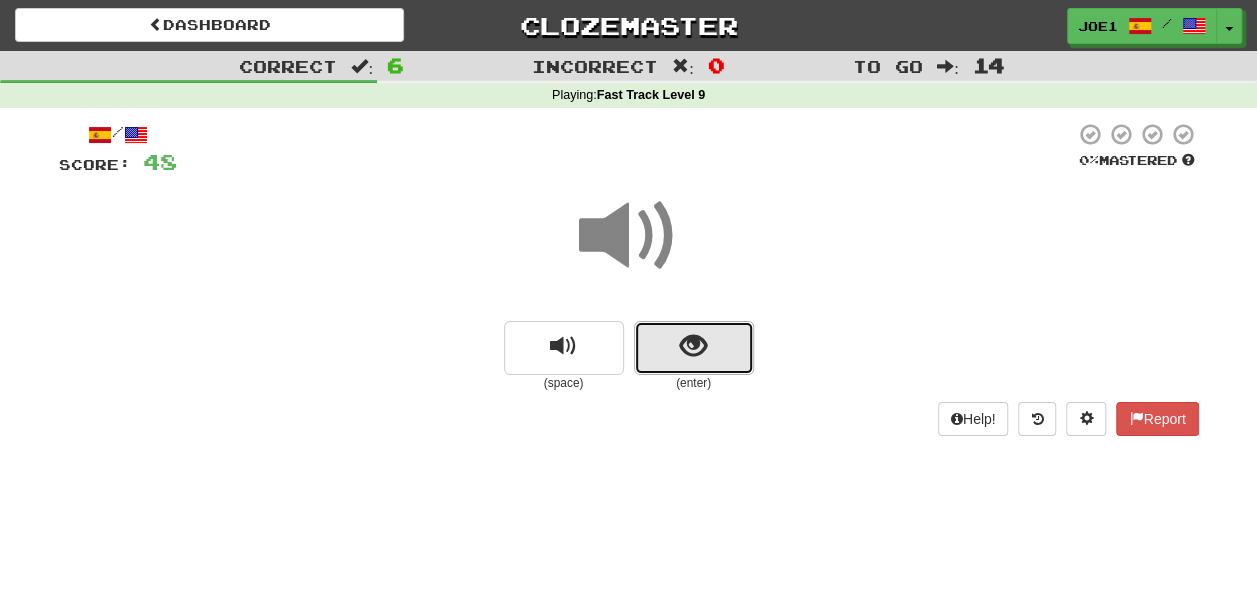 click at bounding box center (694, 348) 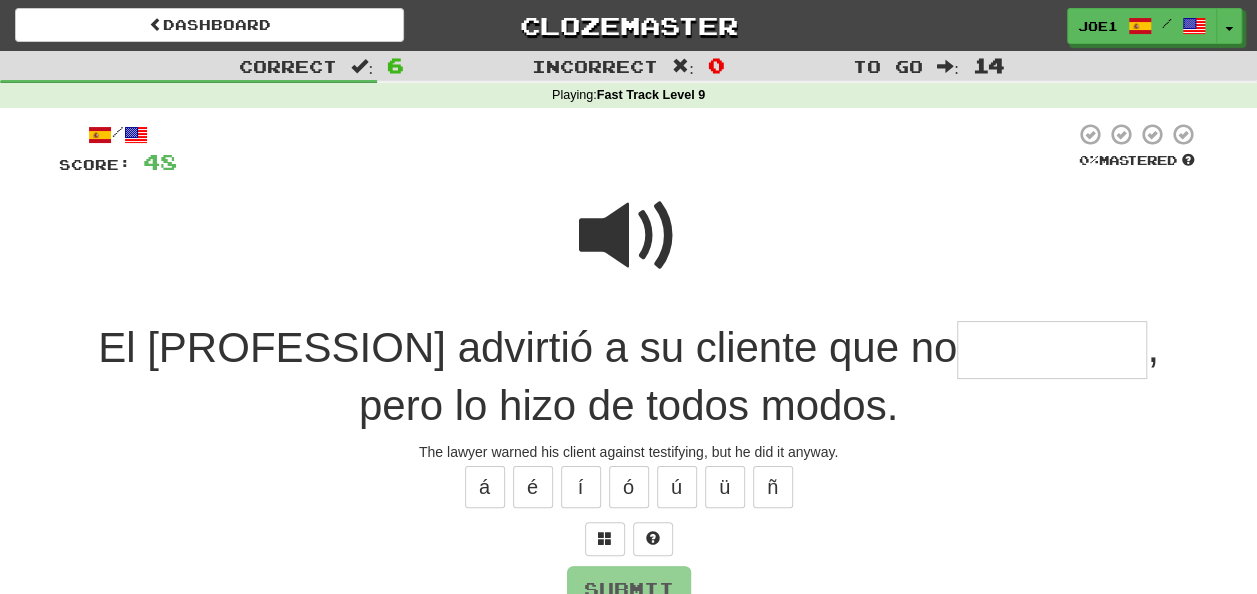 click at bounding box center [629, 236] 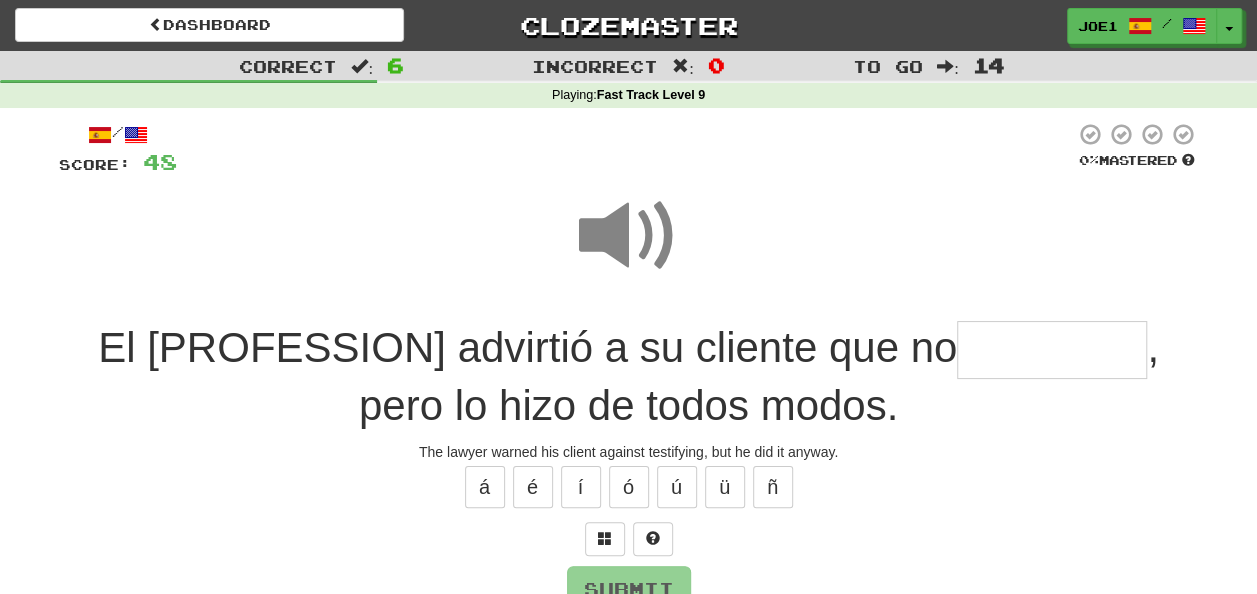 click at bounding box center (1052, 350) 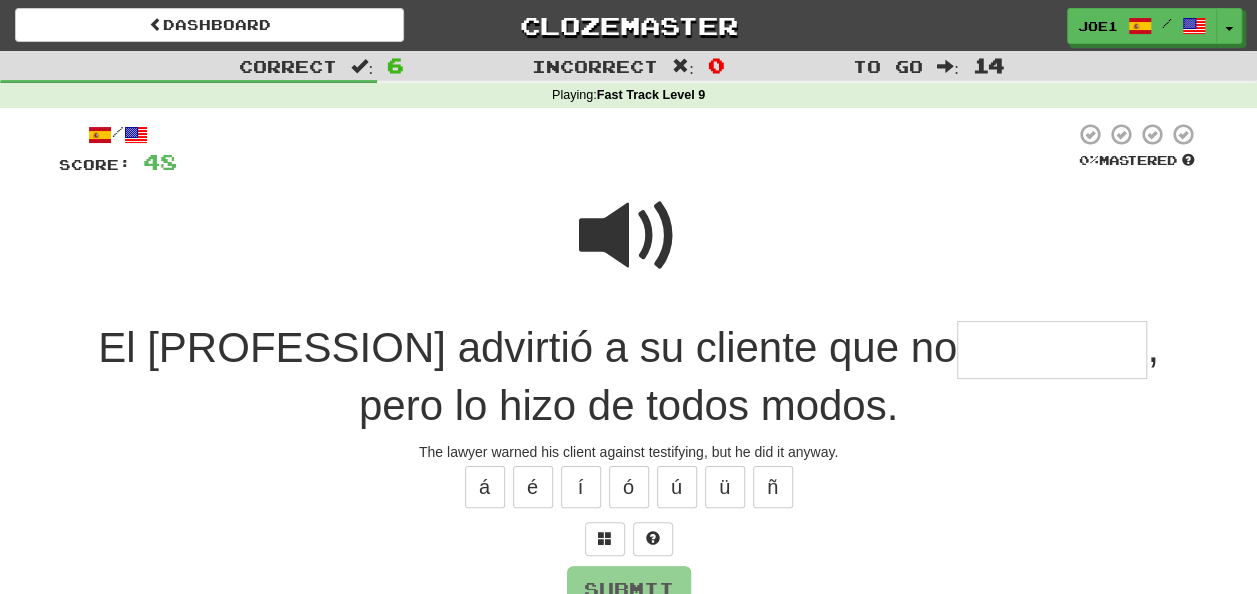 click at bounding box center (629, 236) 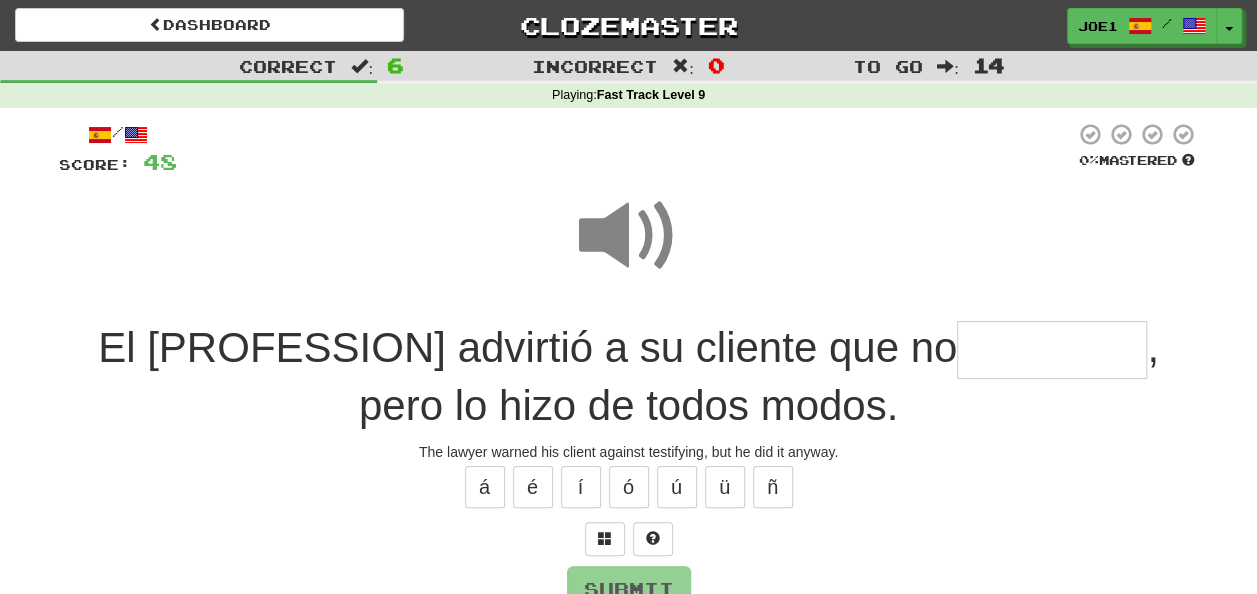 click at bounding box center (1052, 350) 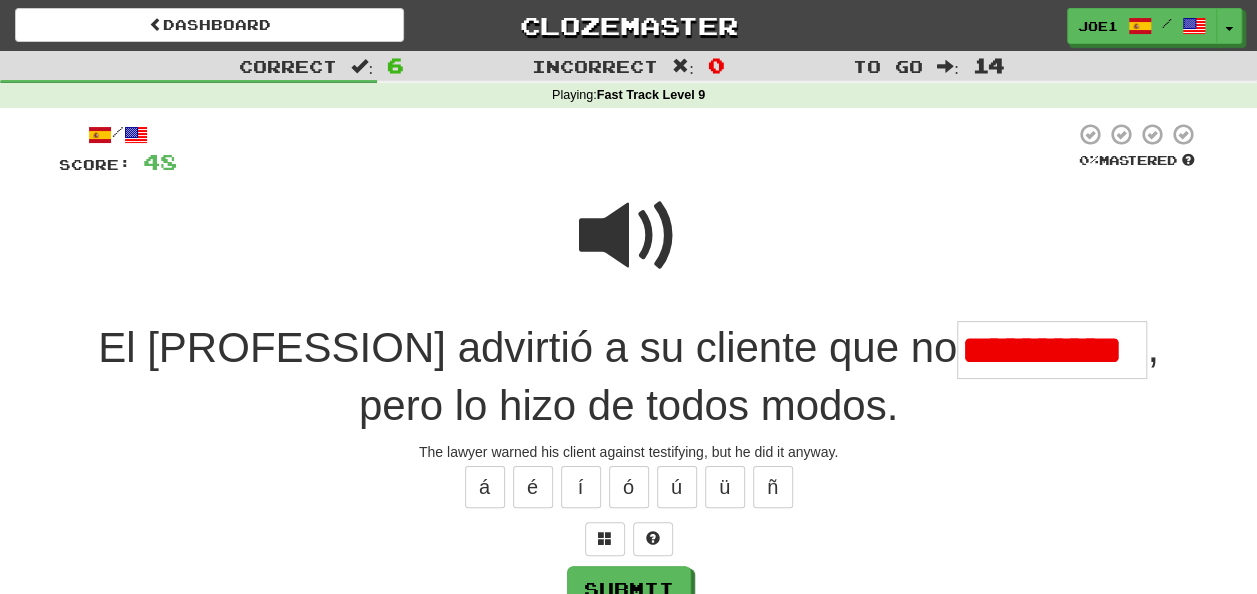 scroll, scrollTop: 0, scrollLeft: 0, axis: both 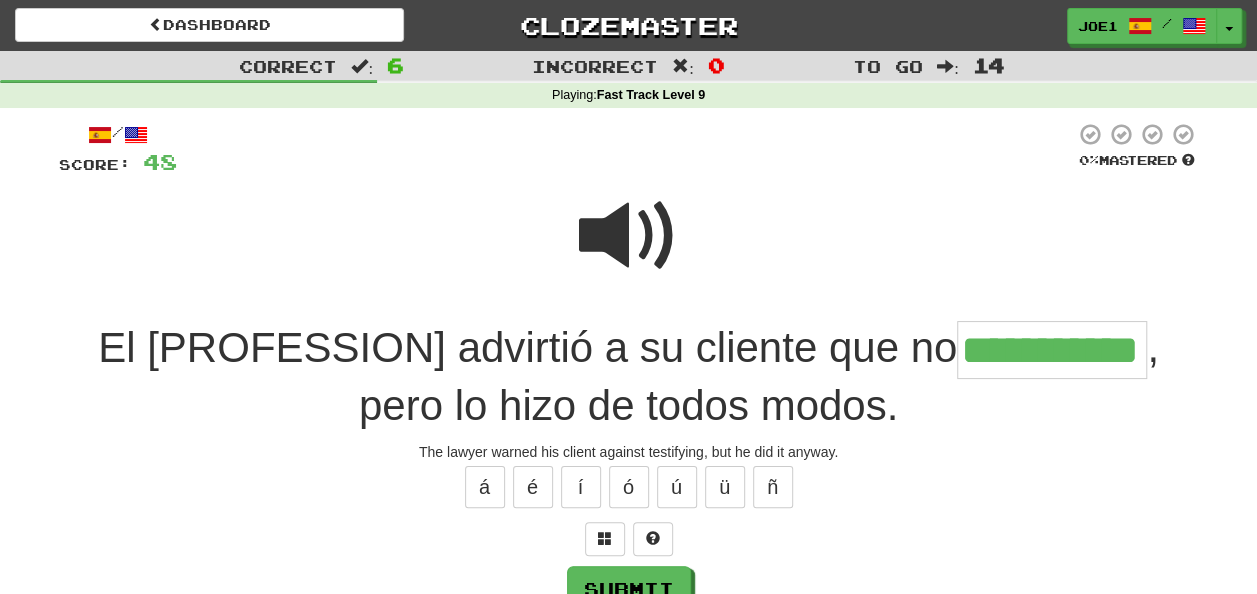 type on "**********" 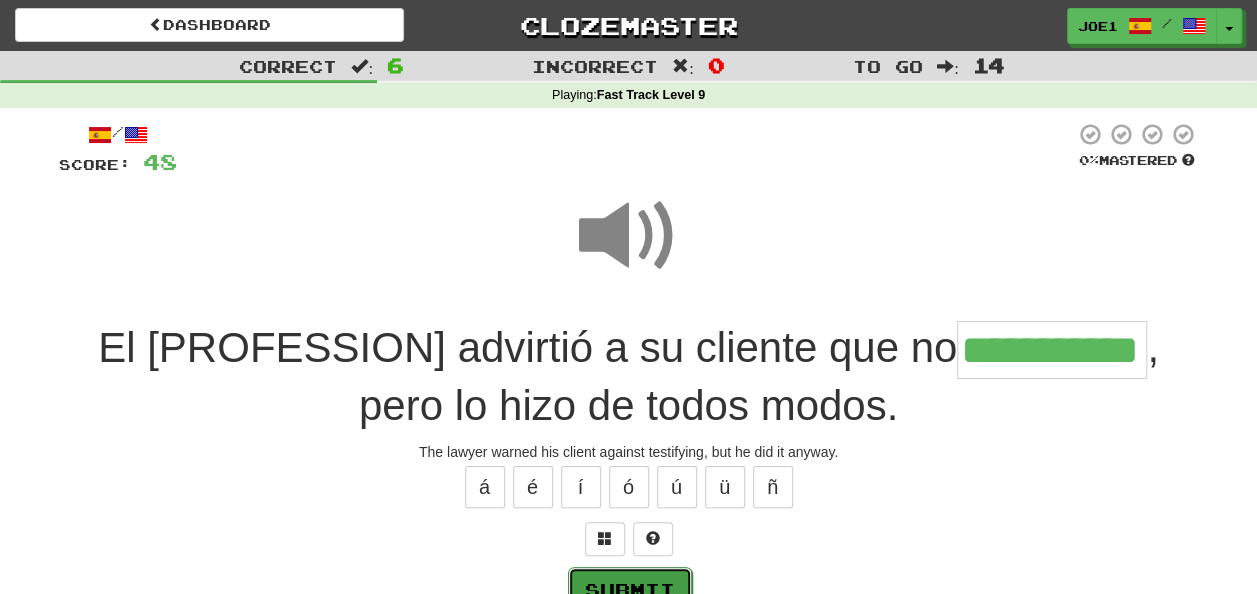 click on "Submit" at bounding box center [630, 590] 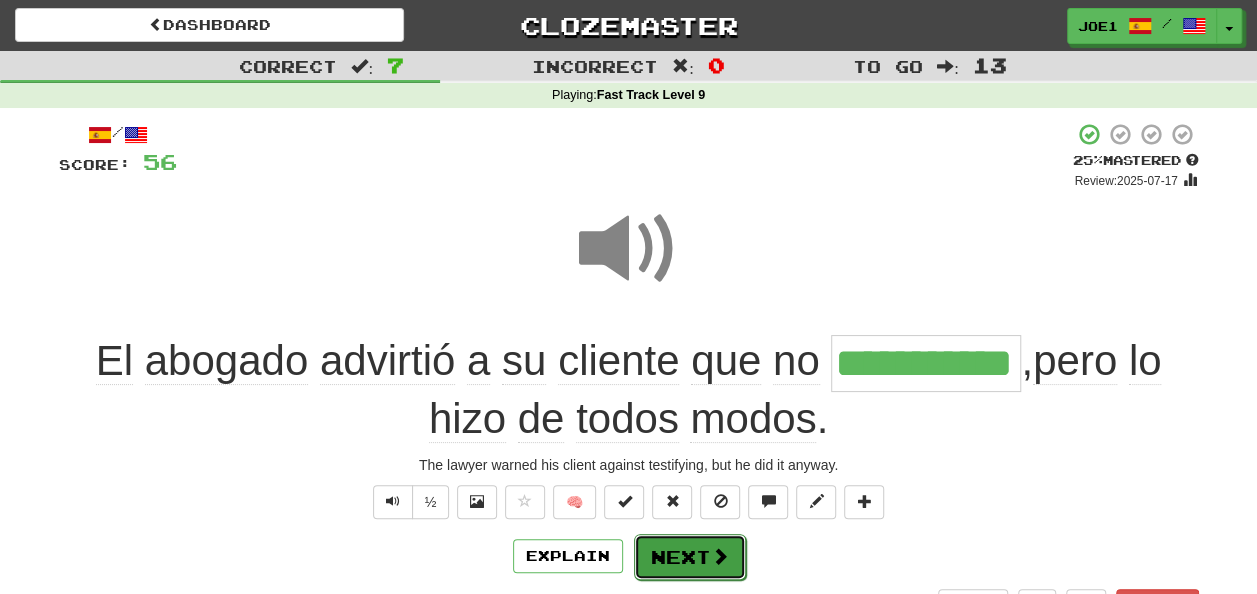 click on "Next" at bounding box center (690, 557) 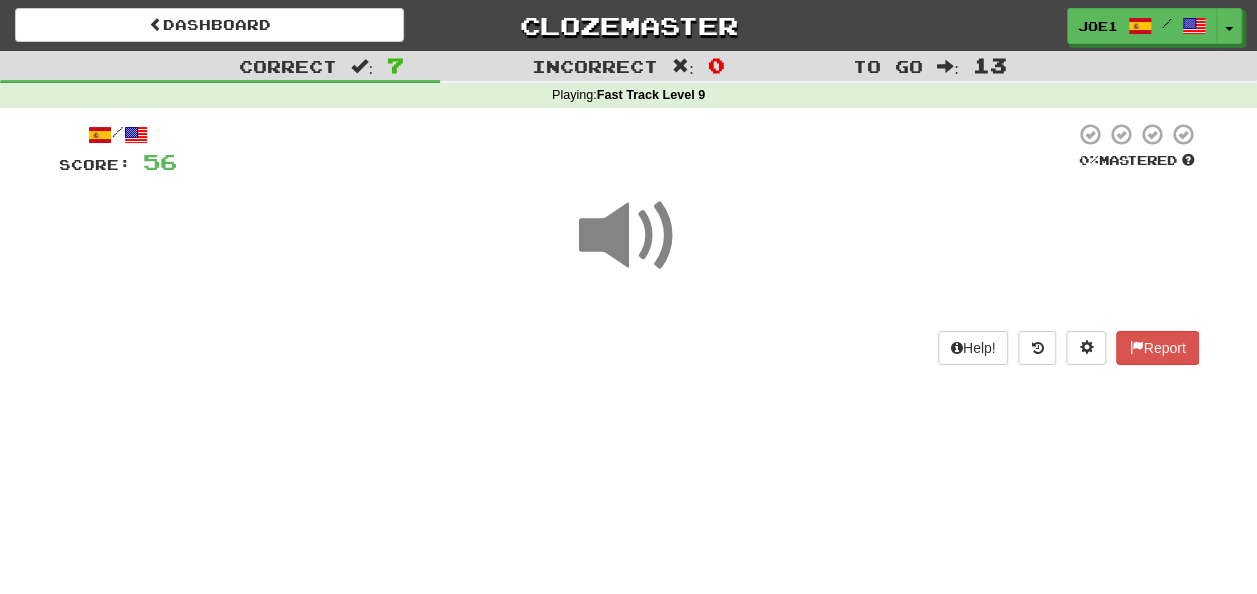 click at bounding box center (629, 236) 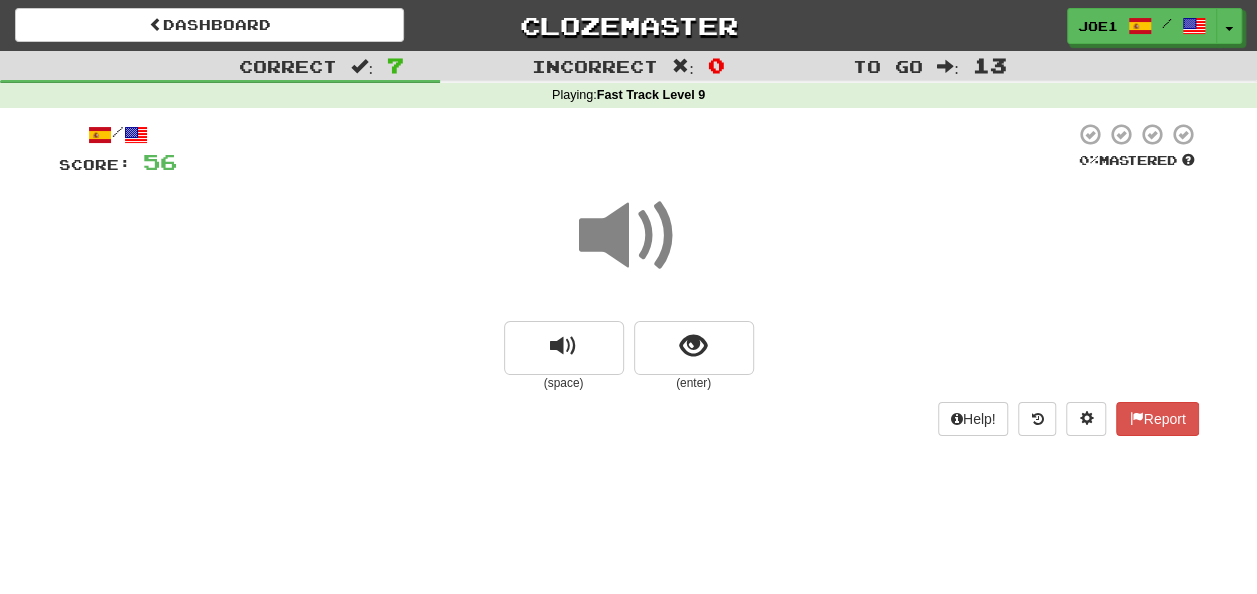 click at bounding box center [629, 236] 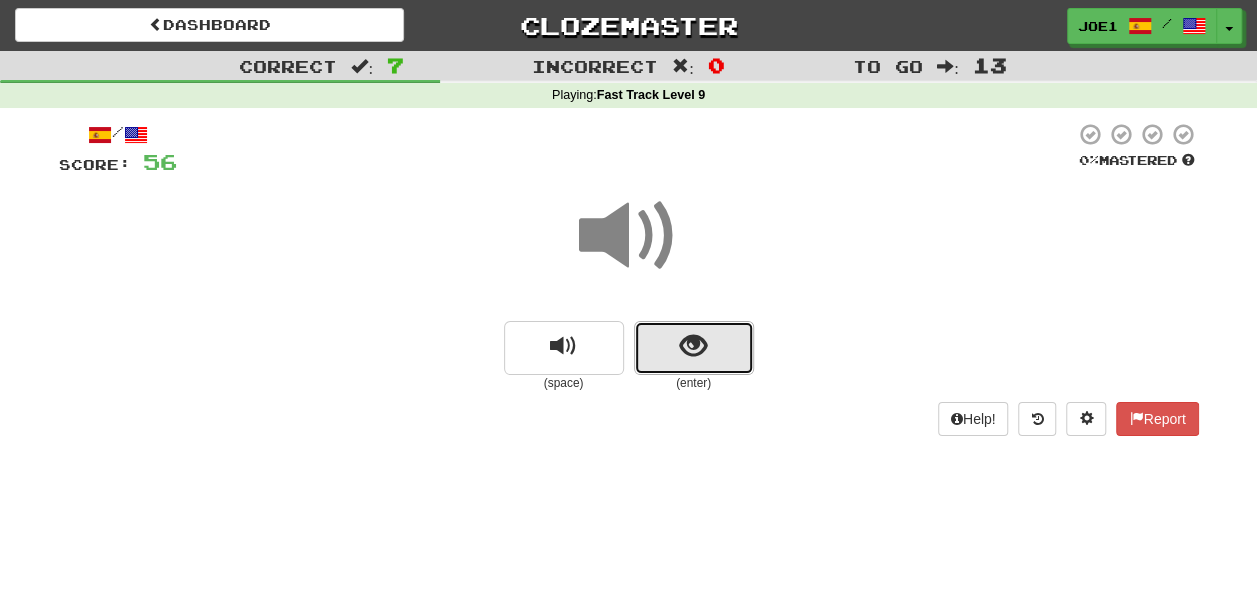 click at bounding box center [693, 346] 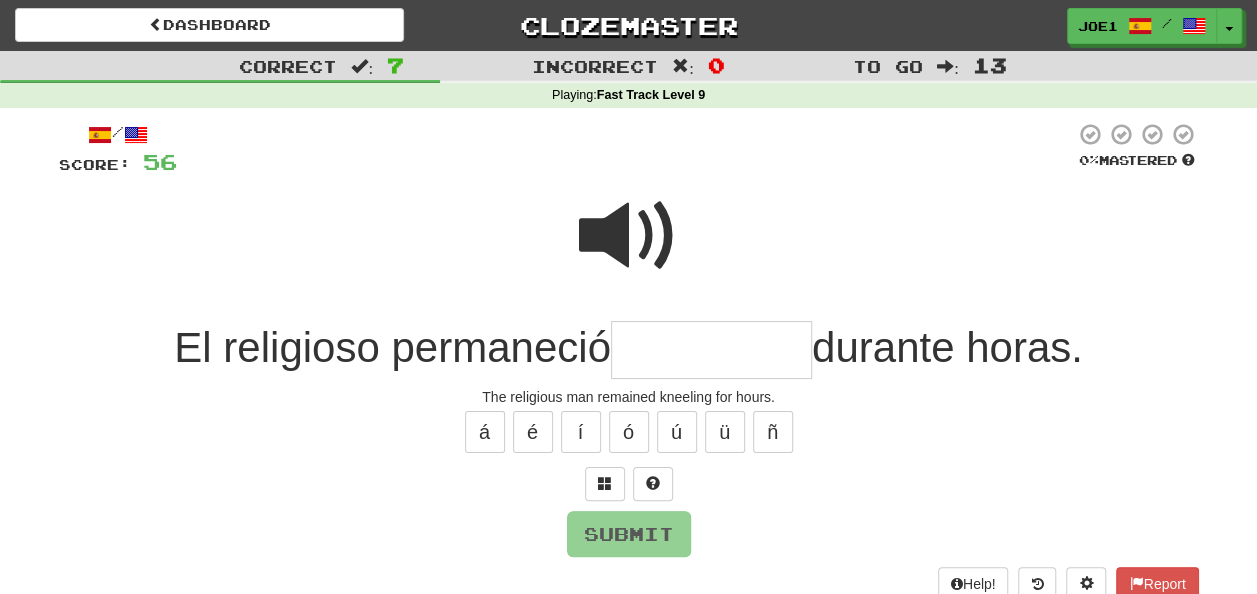 click at bounding box center (629, 236) 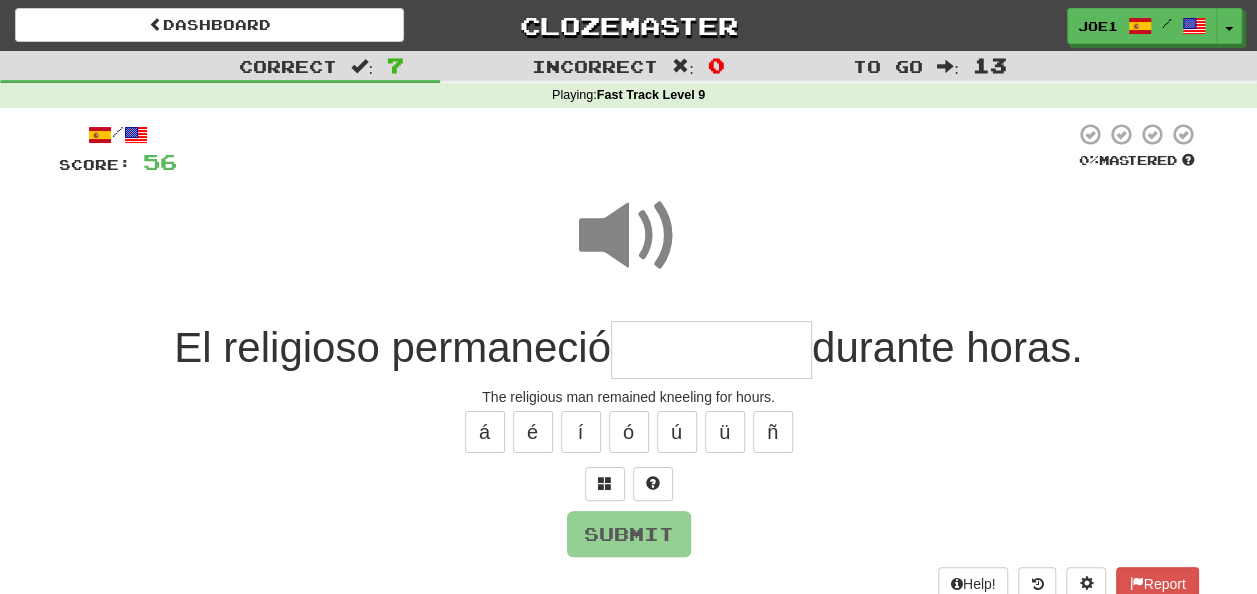 click at bounding box center [711, 350] 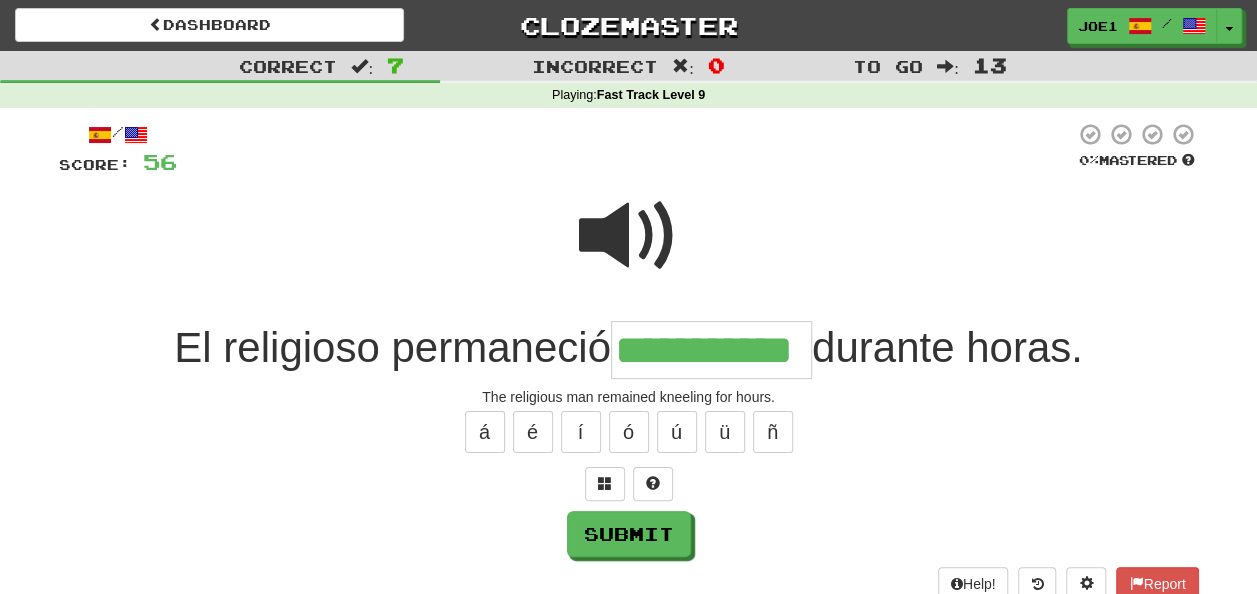 type on "**********" 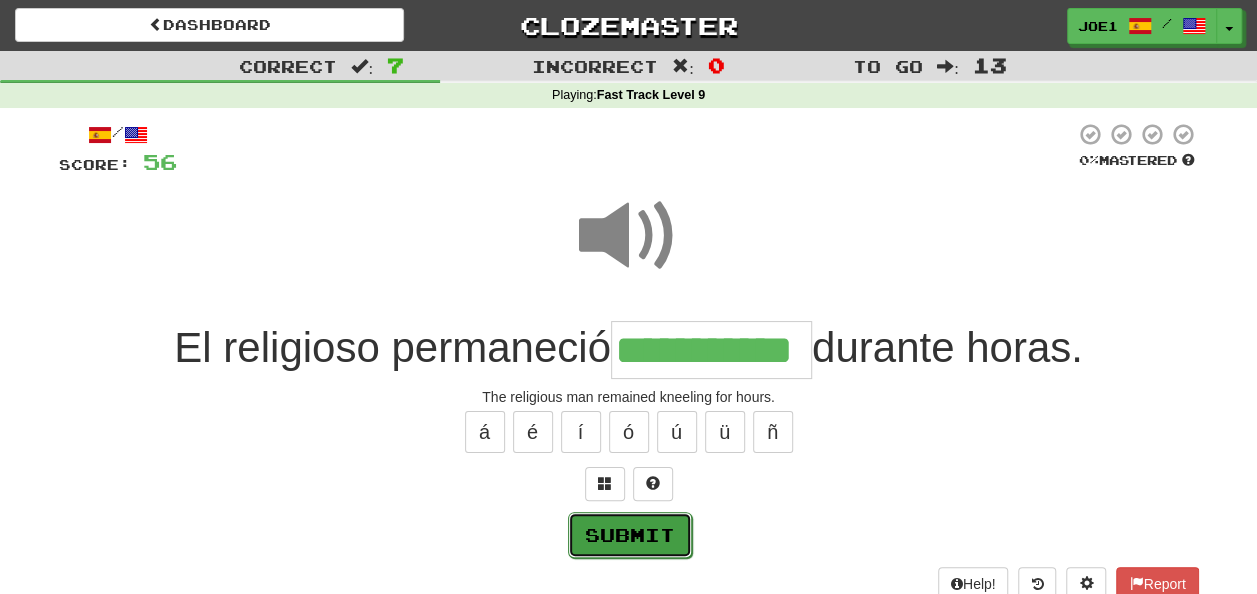 click on "Submit" at bounding box center (630, 535) 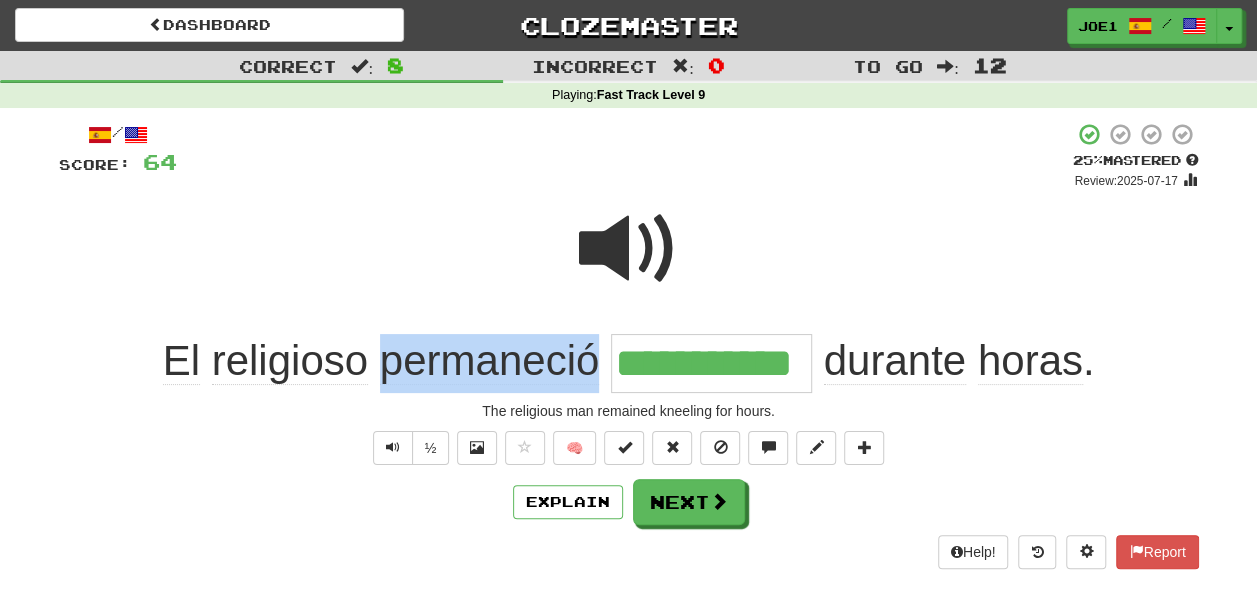 drag, startPoint x: 376, startPoint y: 360, endPoint x: 588, endPoint y: 348, distance: 212.33936 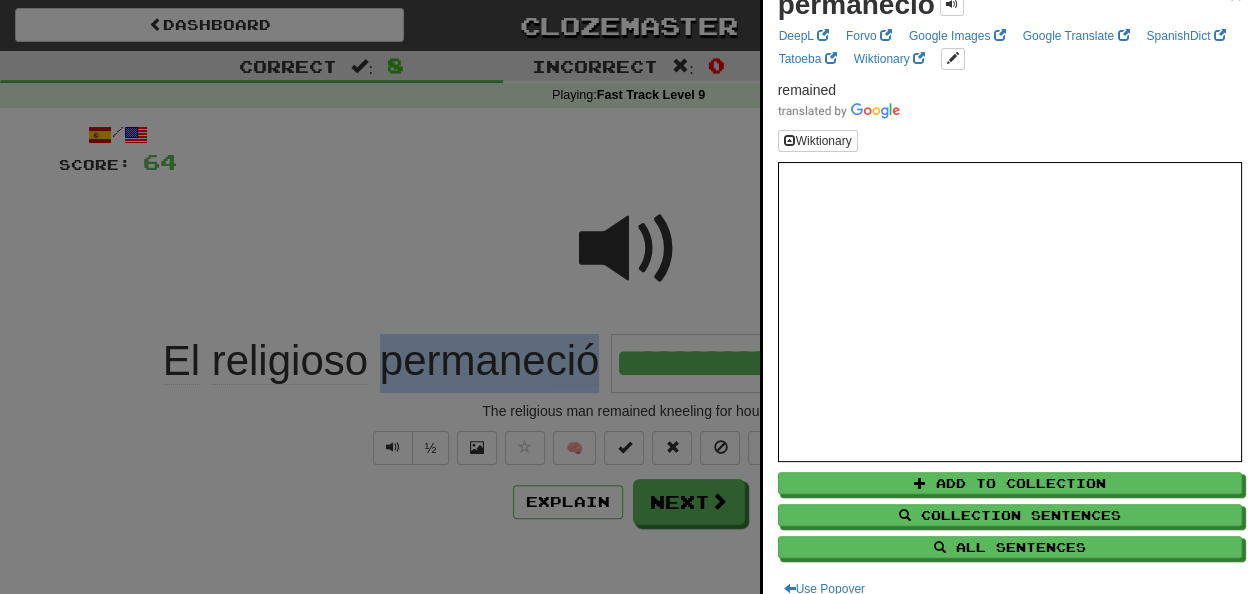 scroll, scrollTop: 46, scrollLeft: 0, axis: vertical 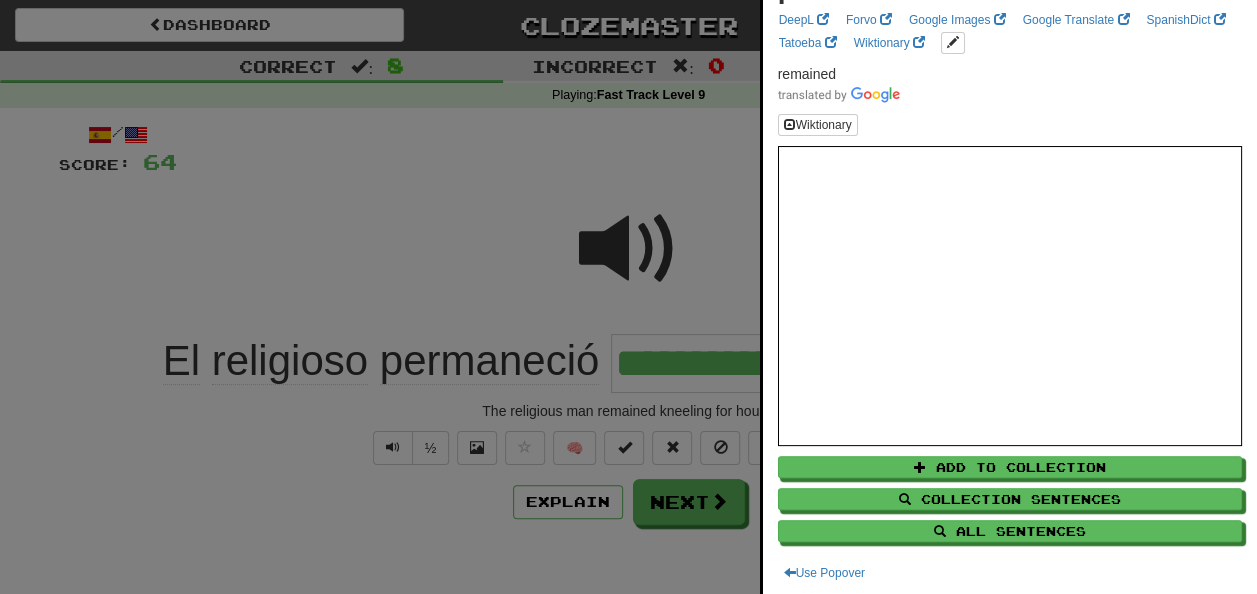 click at bounding box center (628, 297) 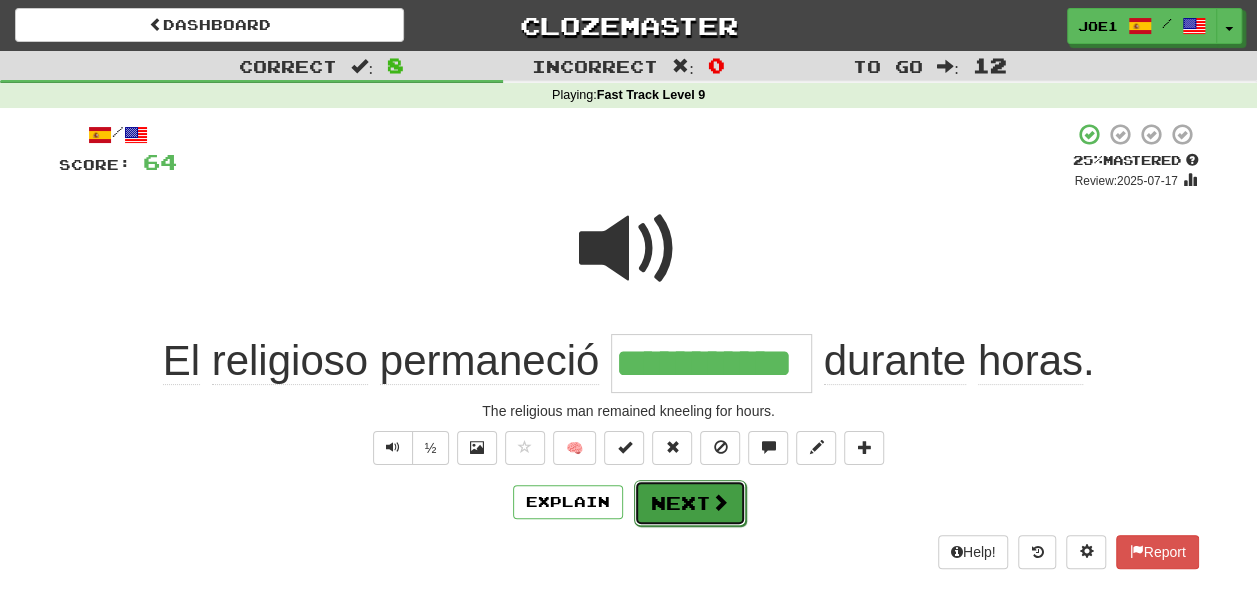 click on "Next" at bounding box center (690, 503) 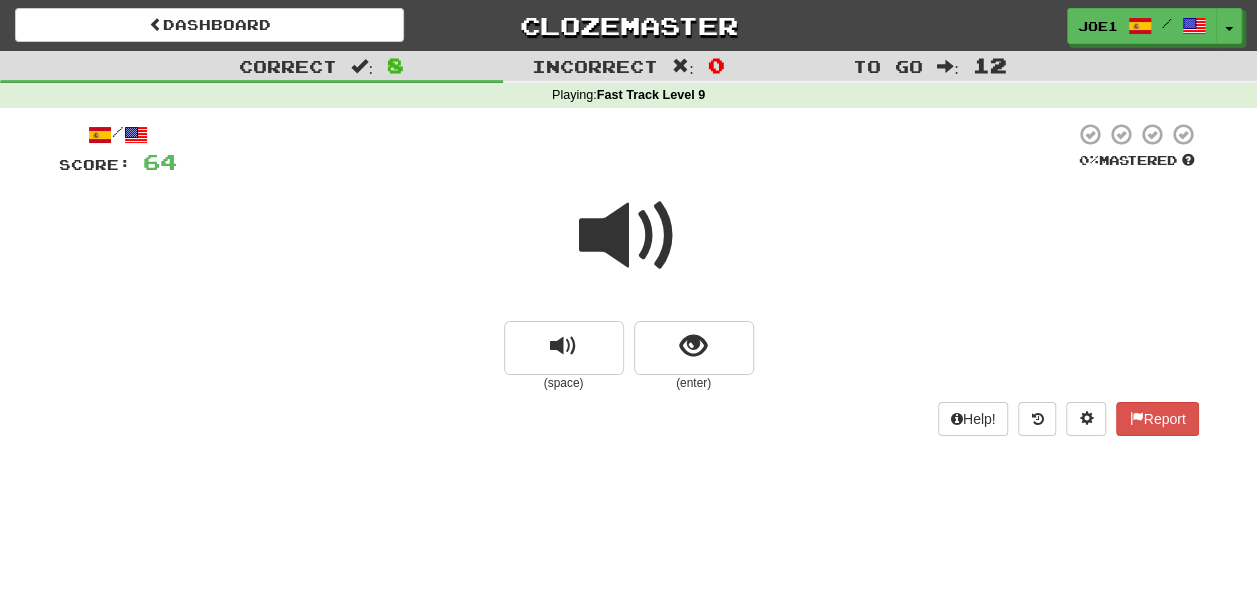 click at bounding box center (629, 236) 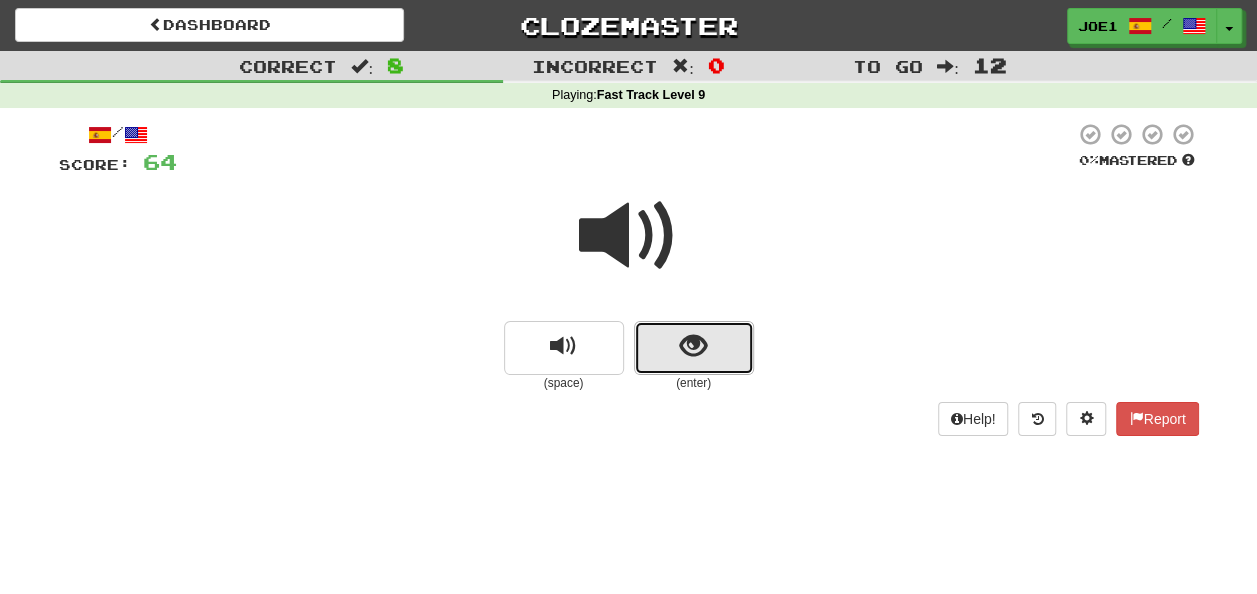 click at bounding box center [694, 348] 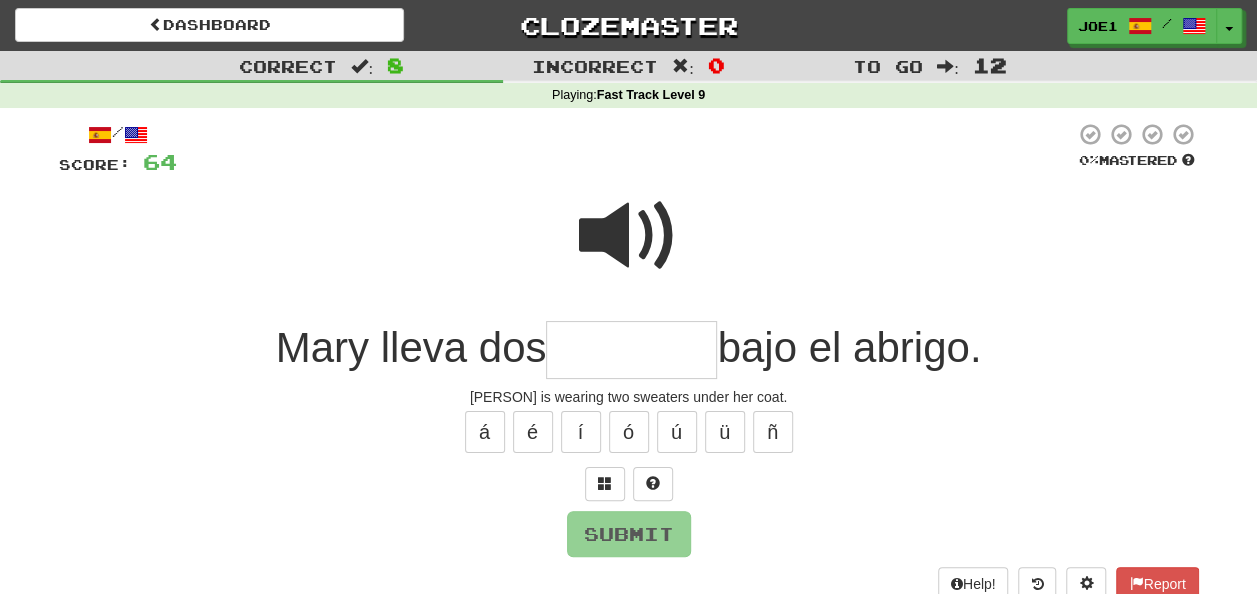 click at bounding box center [631, 350] 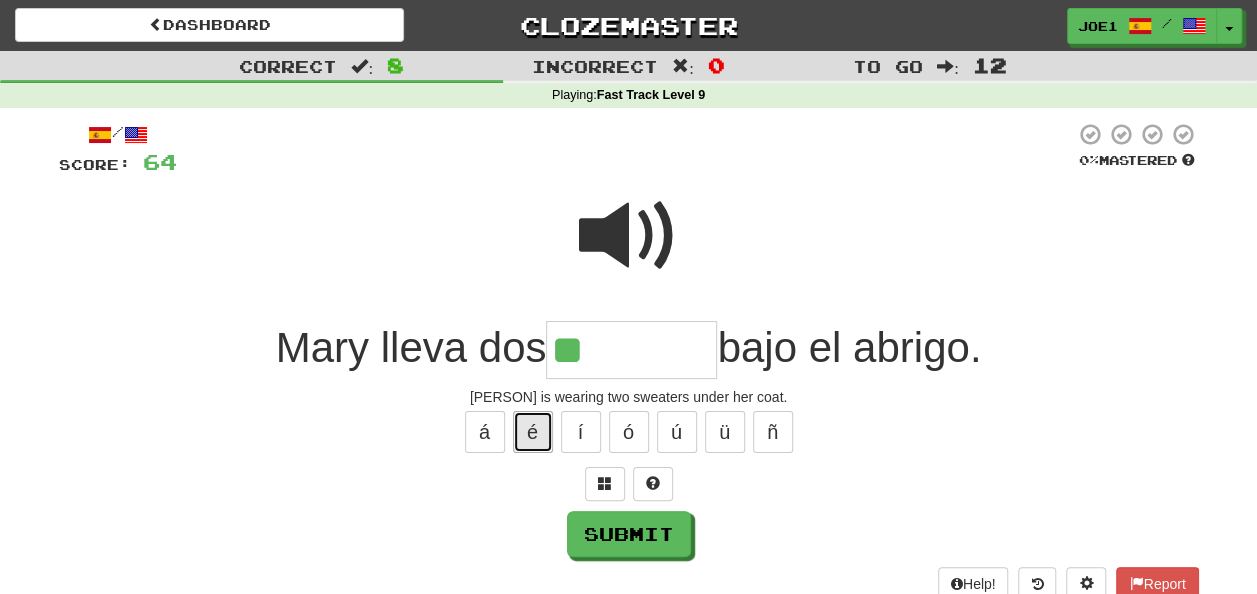 click on "é" at bounding box center (533, 432) 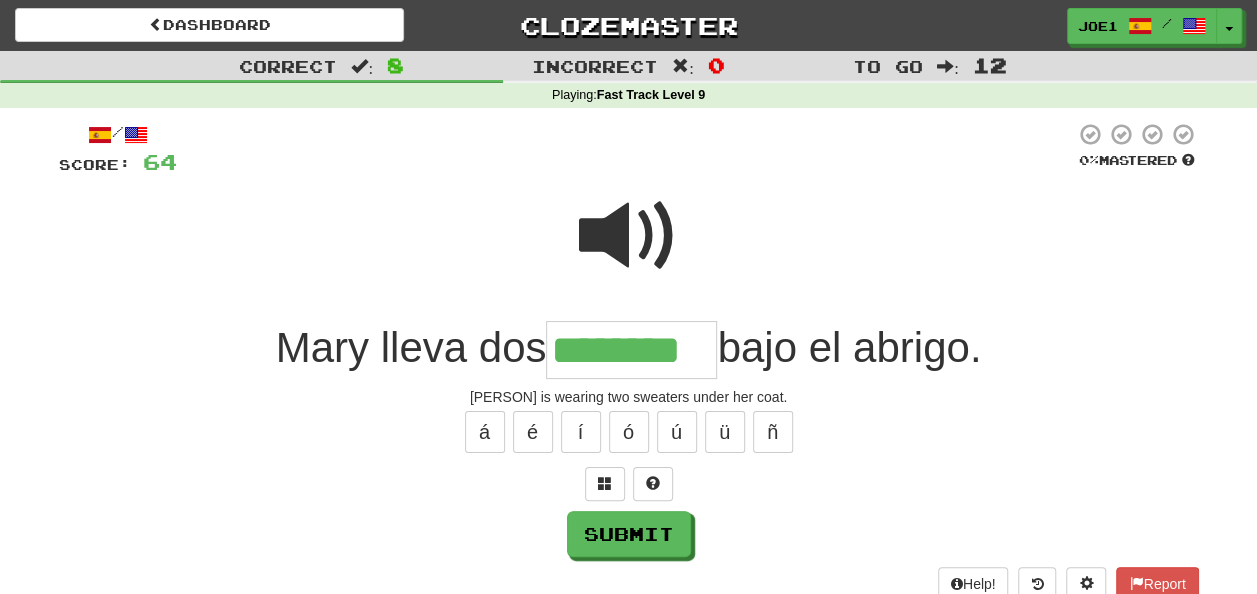 type on "********" 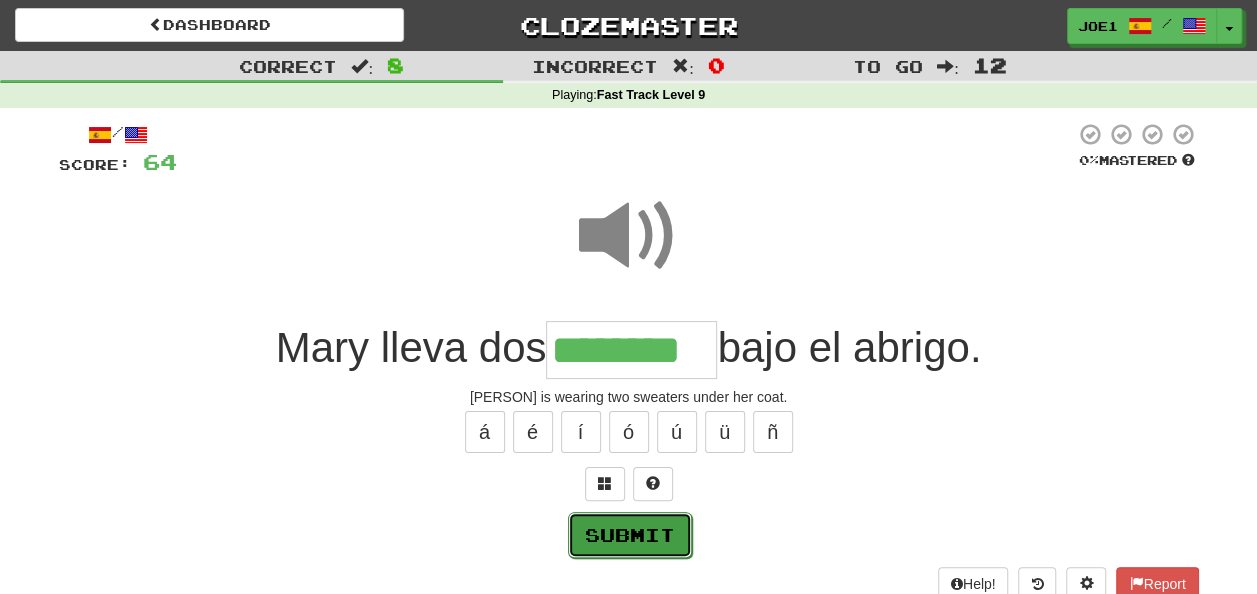 click on "Submit" at bounding box center (630, 535) 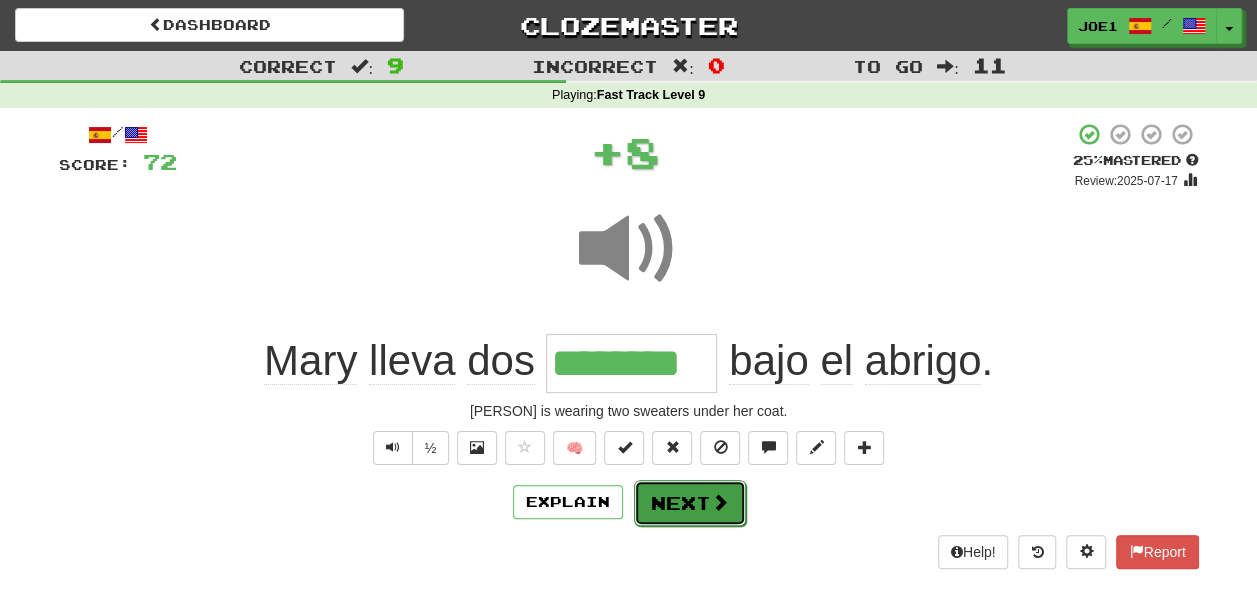 click on "Next" at bounding box center (690, 503) 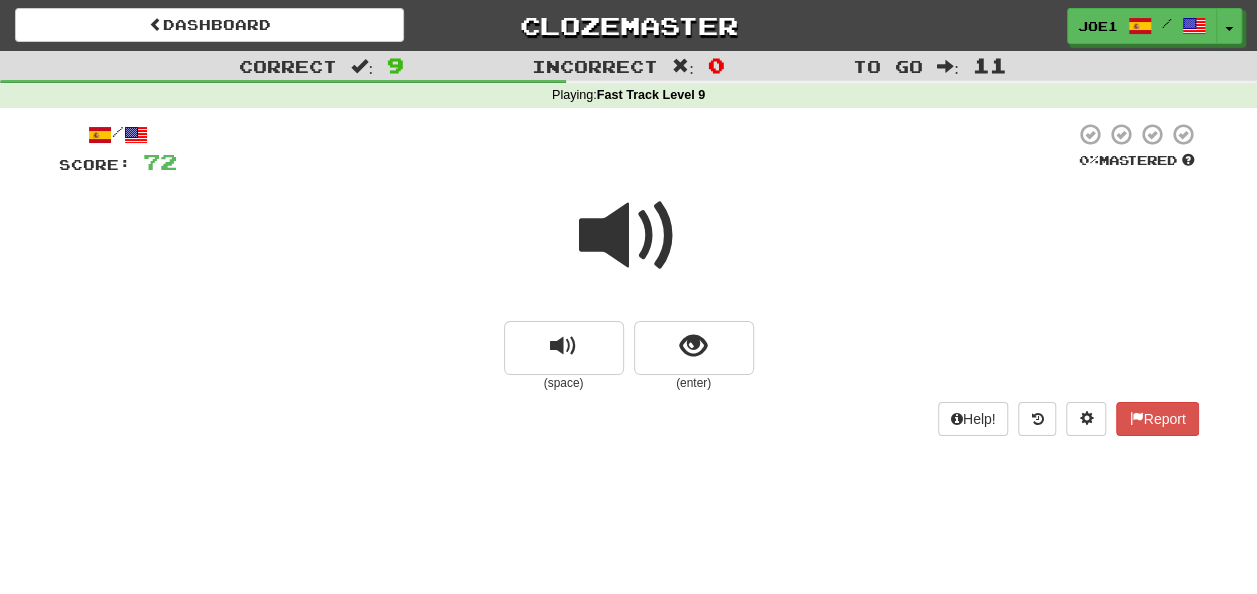 click at bounding box center [629, 236] 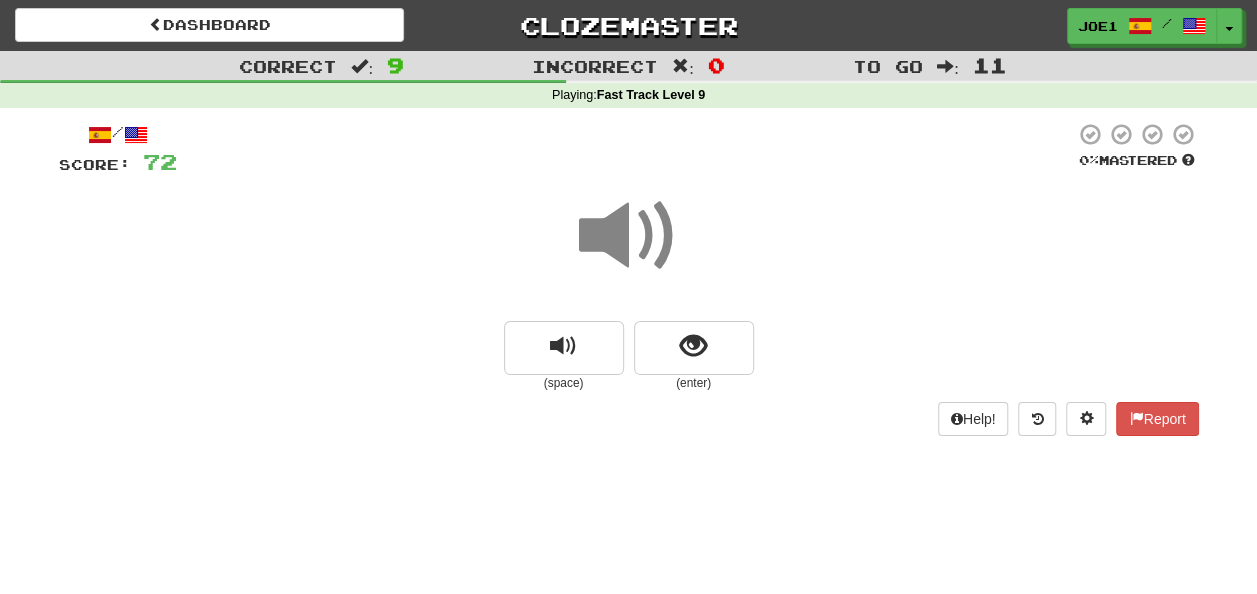 click at bounding box center [629, 236] 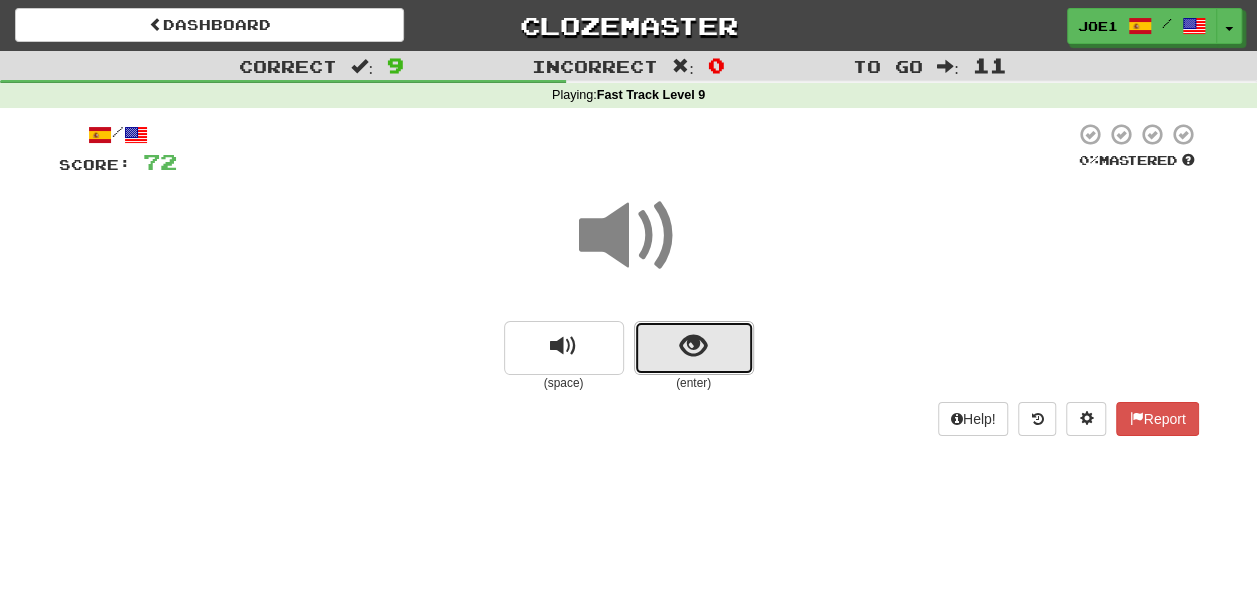 click at bounding box center [693, 346] 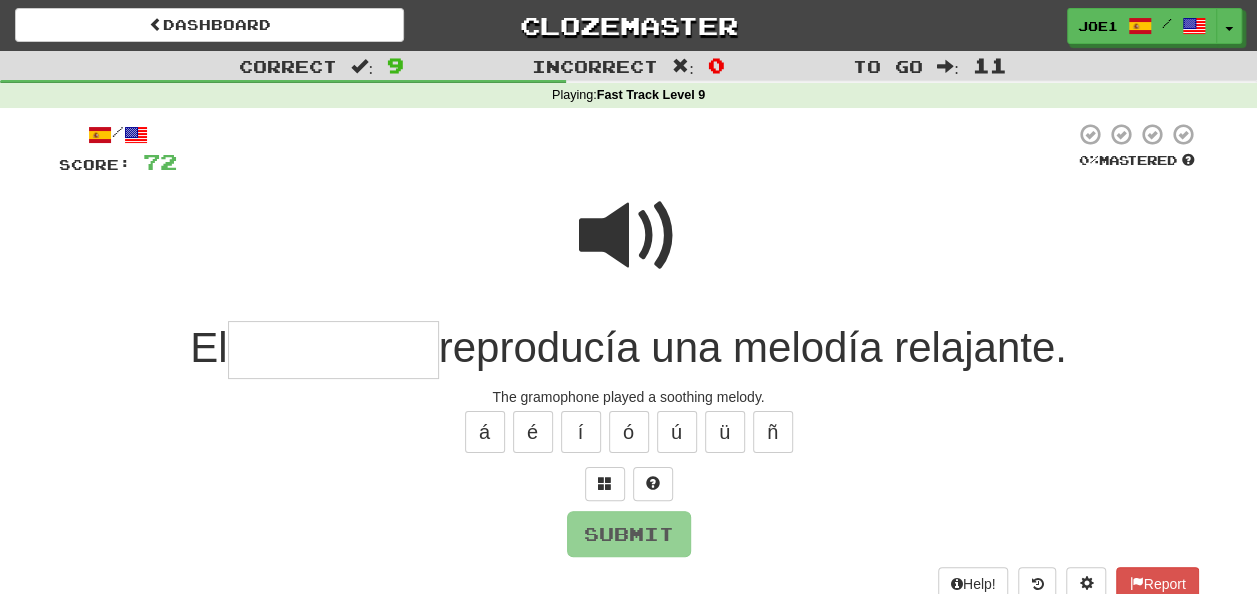 click at bounding box center (333, 350) 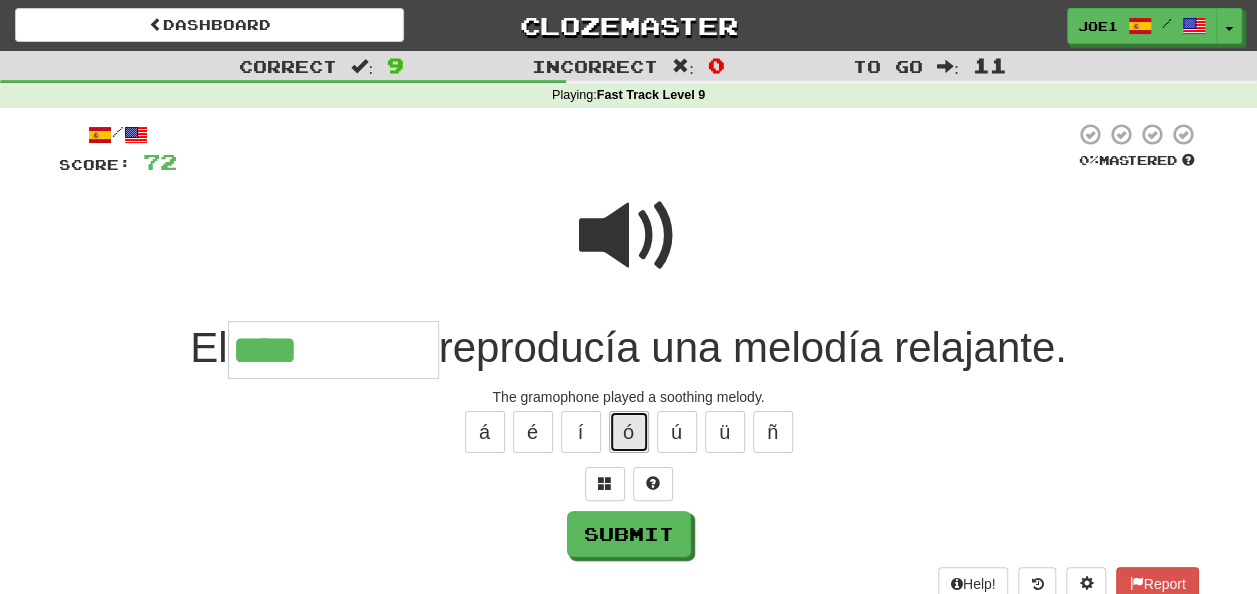 click on "ó" at bounding box center (629, 432) 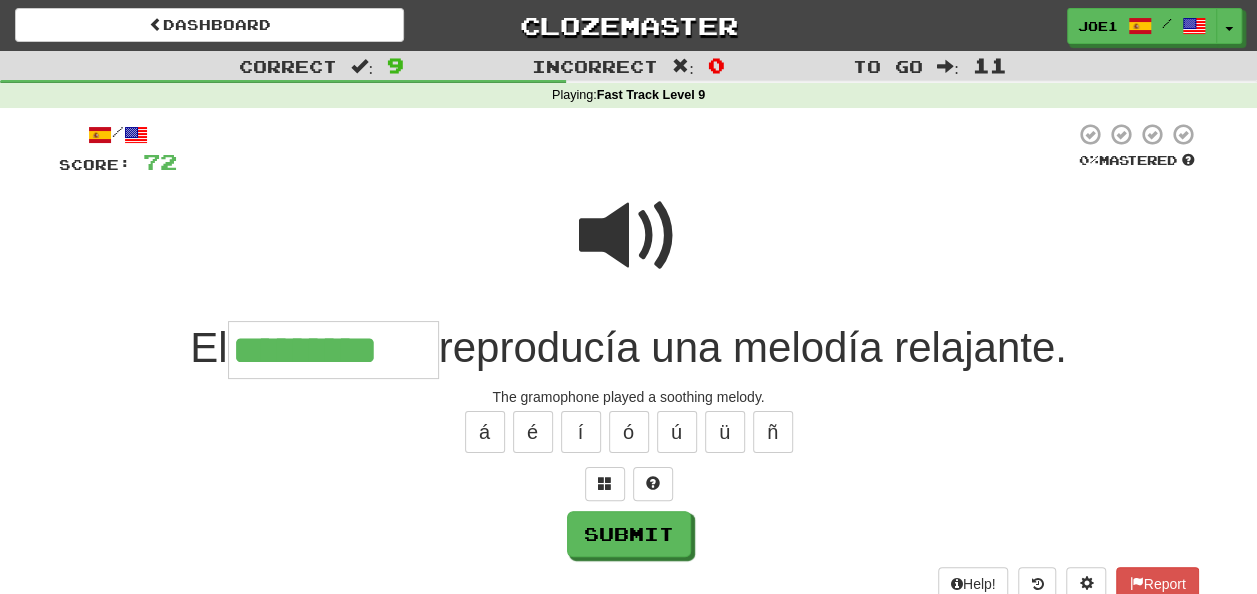 type on "*********" 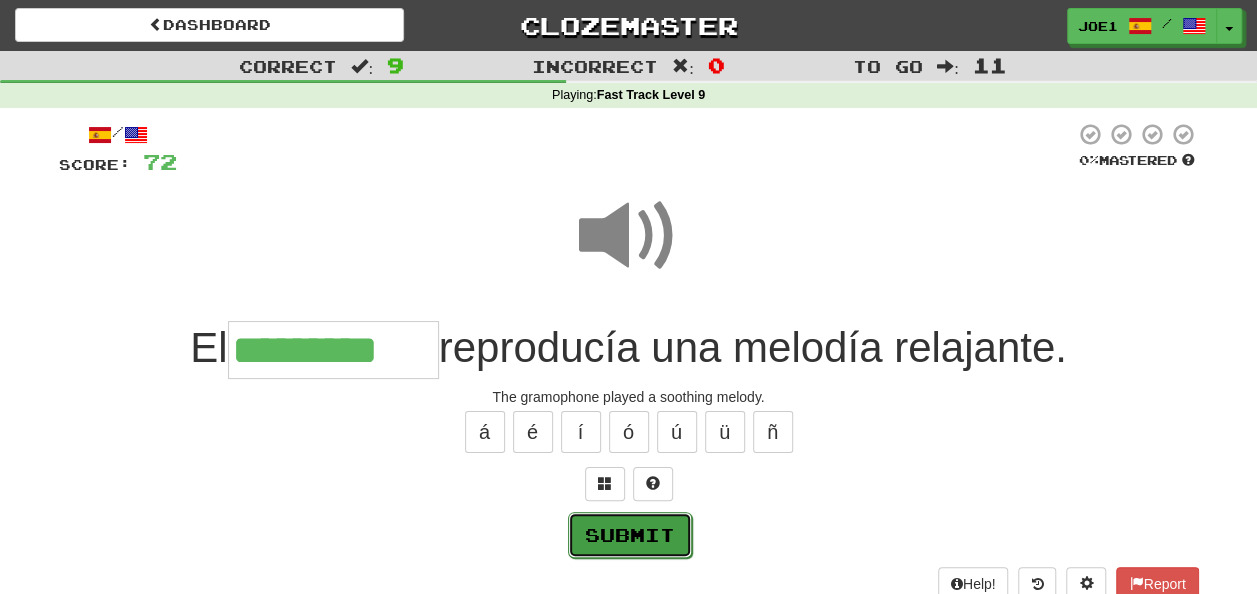 click on "Submit" at bounding box center (630, 535) 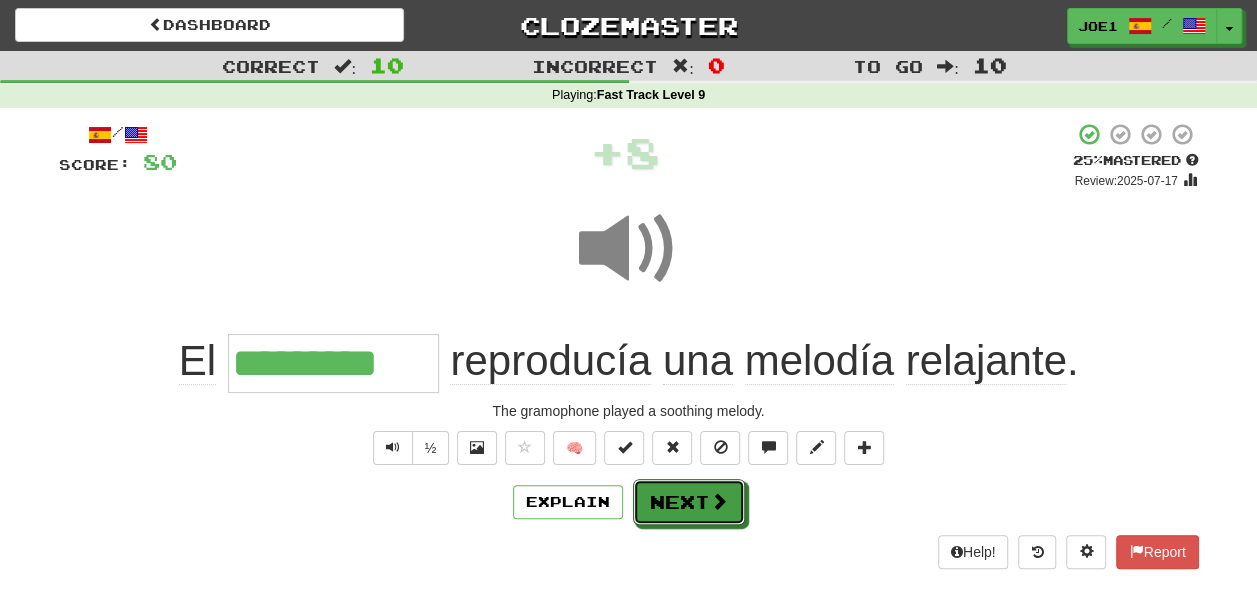 click on "Next" at bounding box center [689, 502] 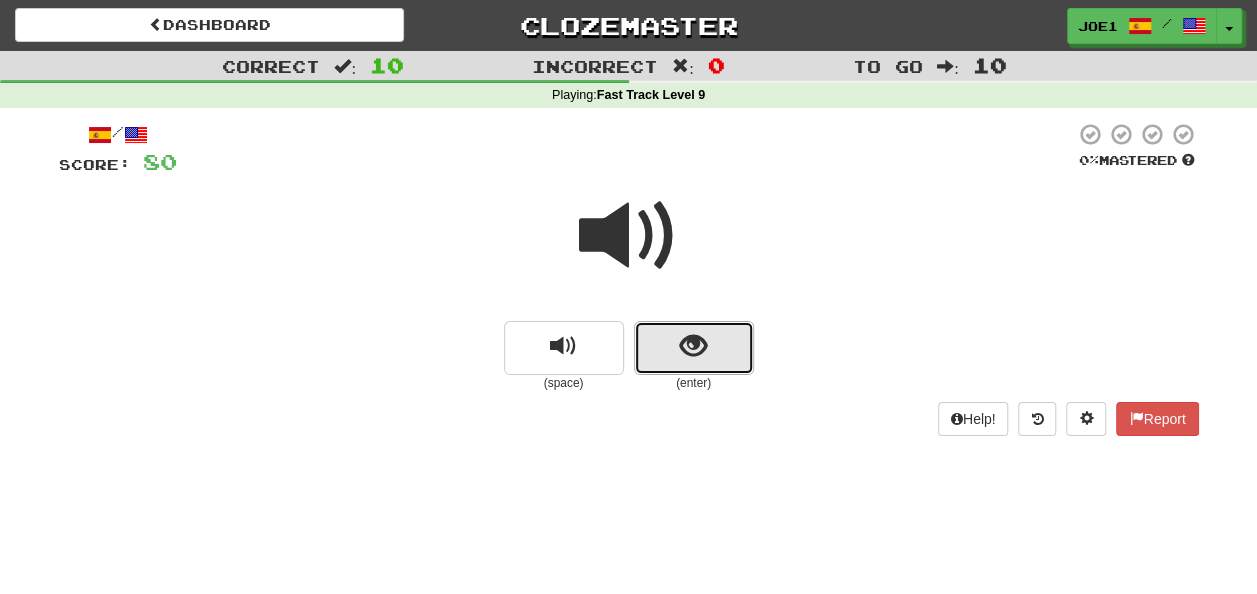 click at bounding box center [694, 348] 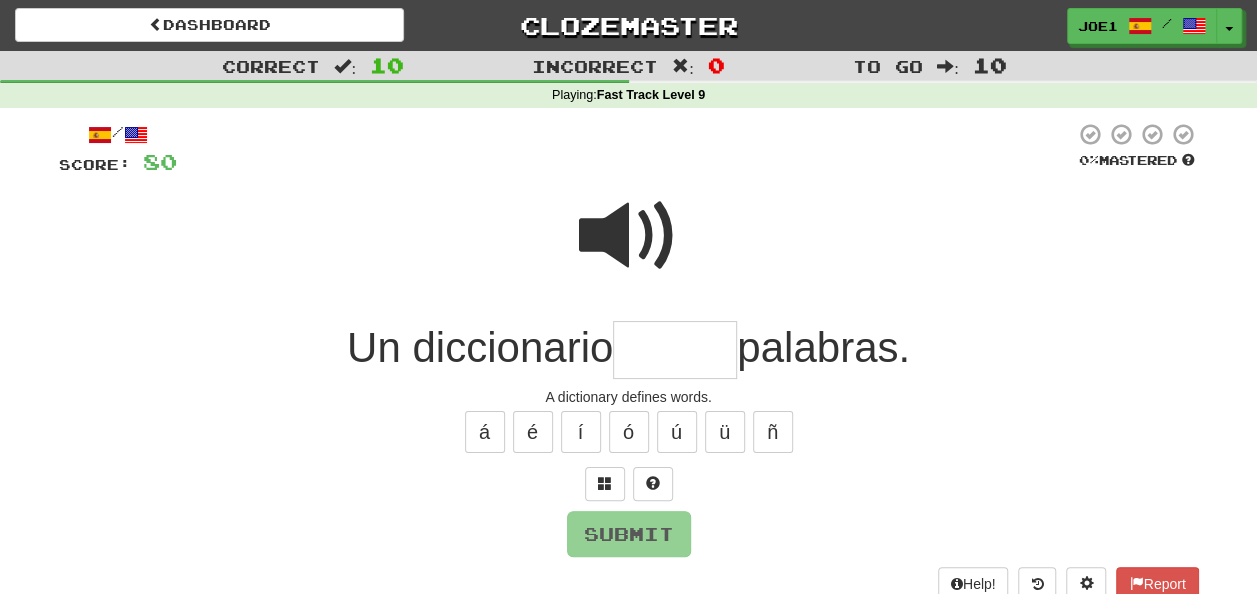 click at bounding box center [675, 350] 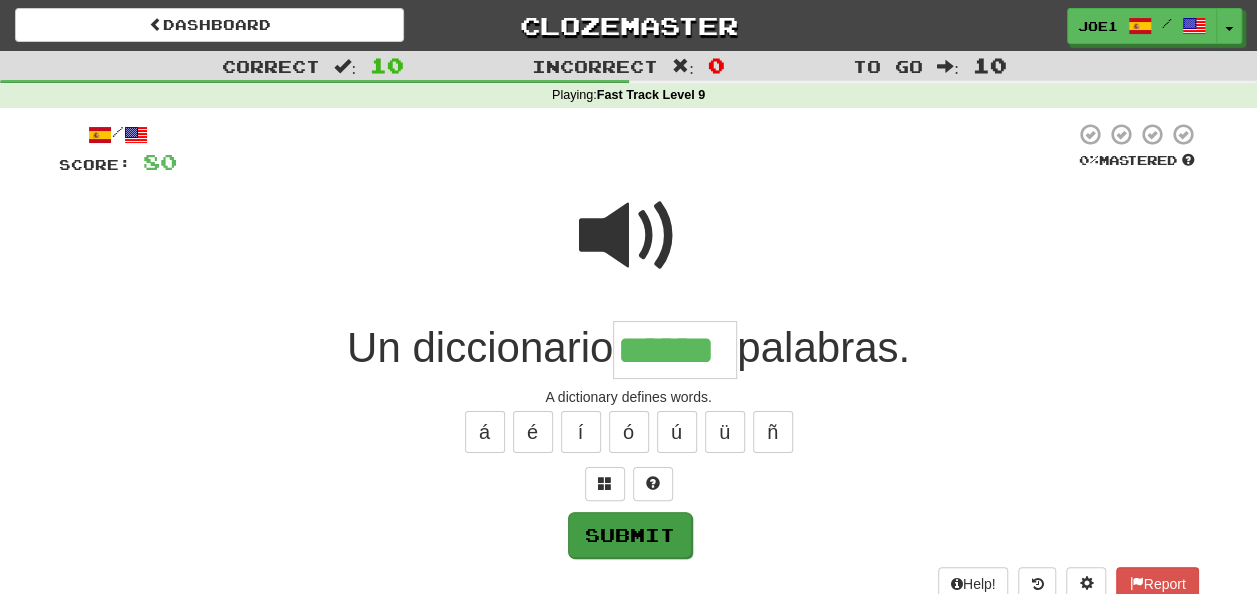type on "******" 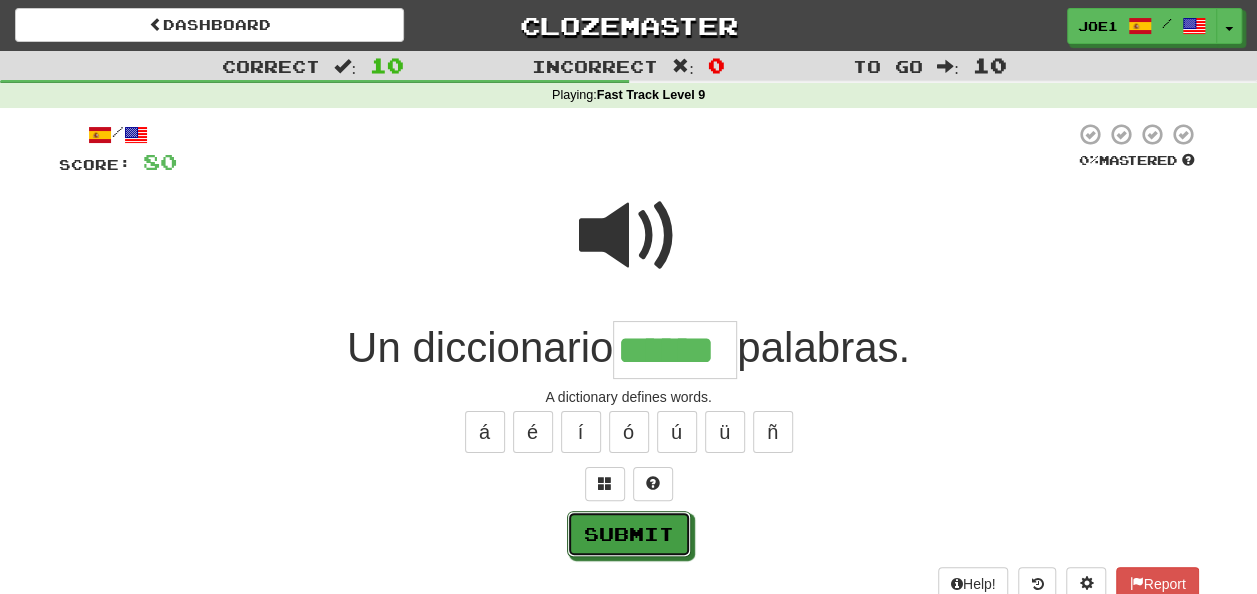 drag, startPoint x: 630, startPoint y: 523, endPoint x: 644, endPoint y: 525, distance: 14.142136 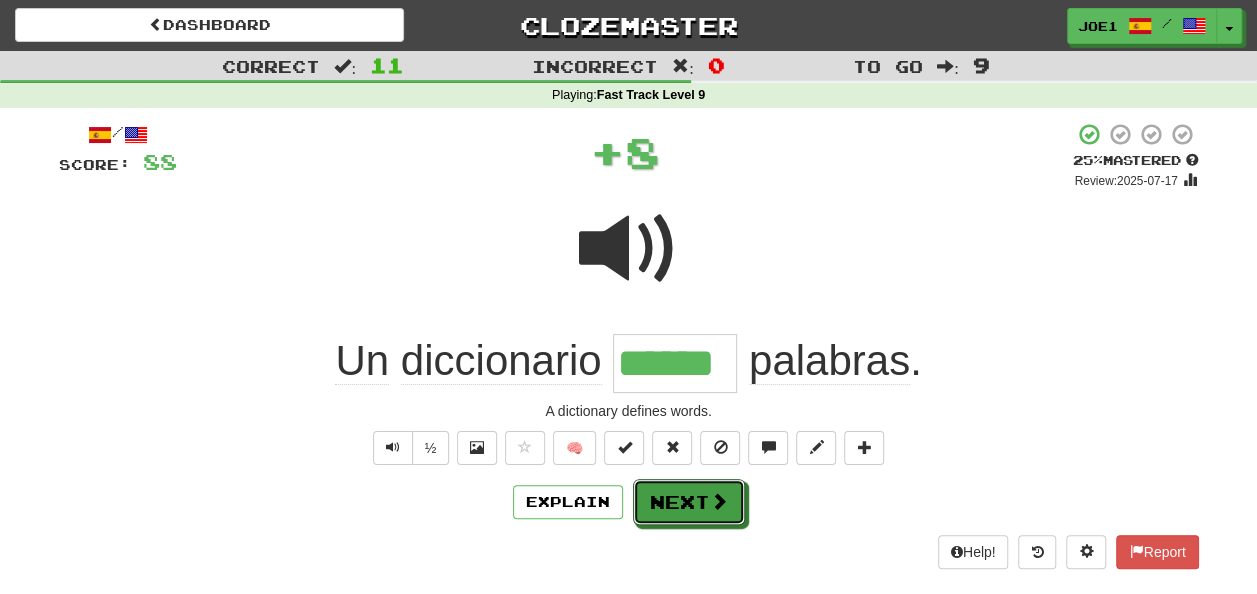 click on "Next" at bounding box center (689, 502) 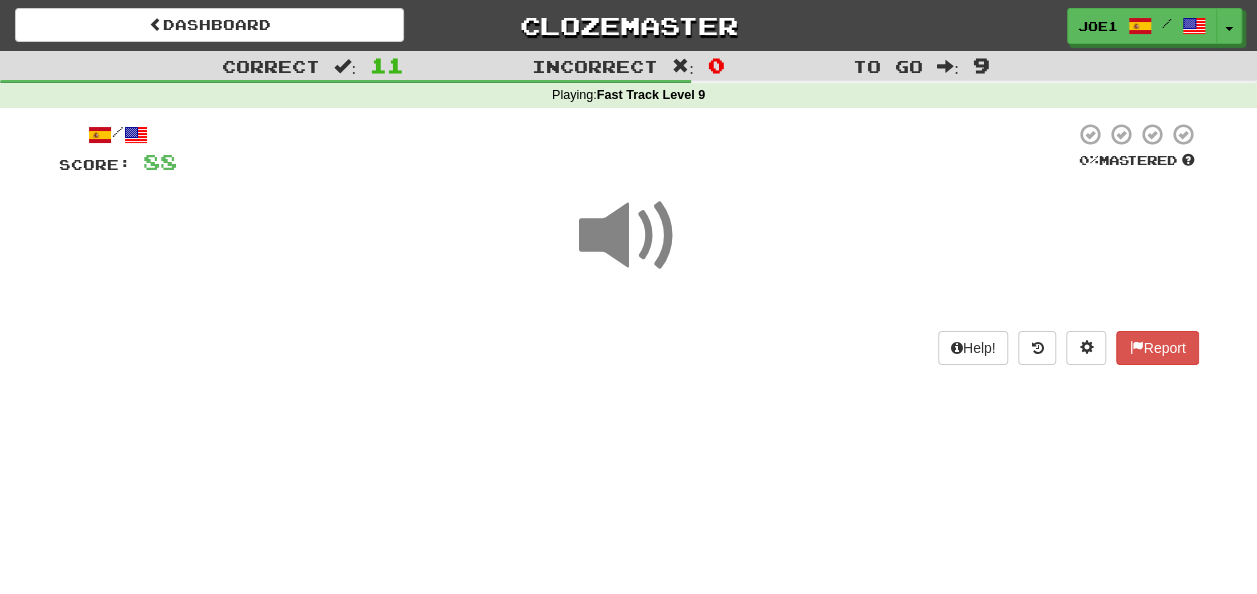click at bounding box center [629, 236] 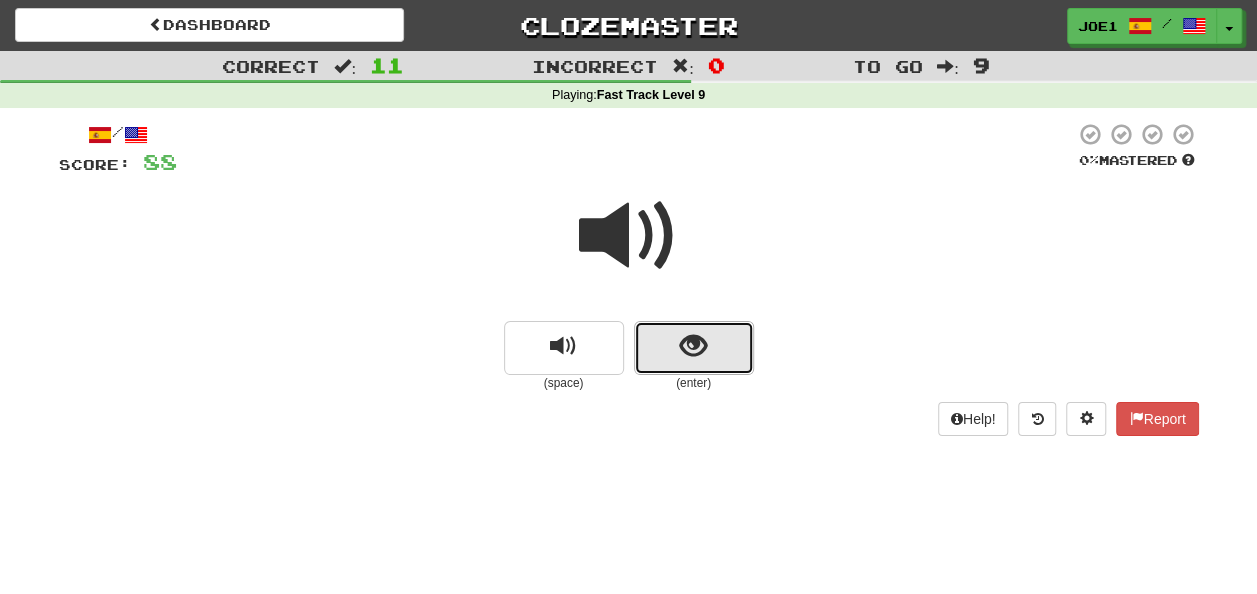 click at bounding box center [693, 346] 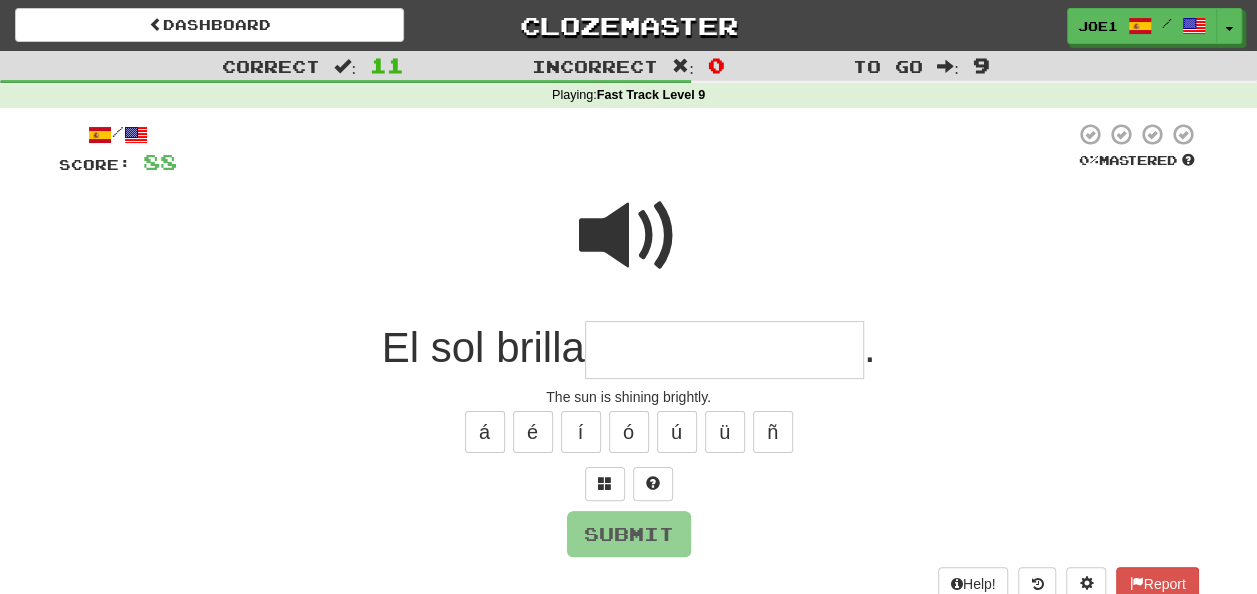 click at bounding box center (724, 350) 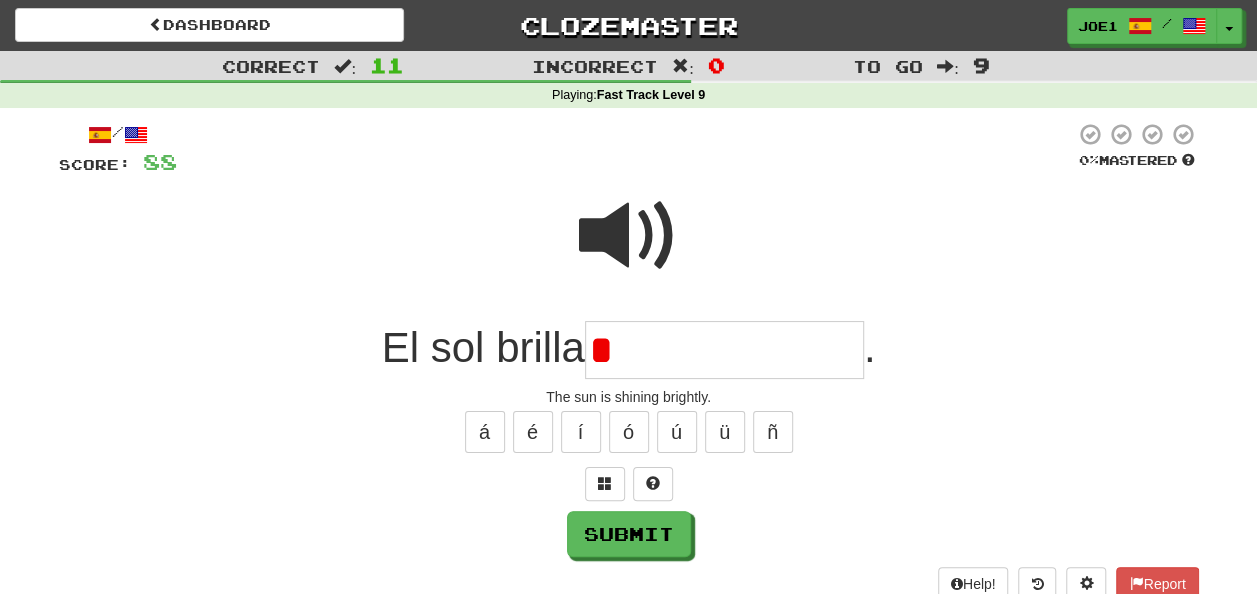type on "*" 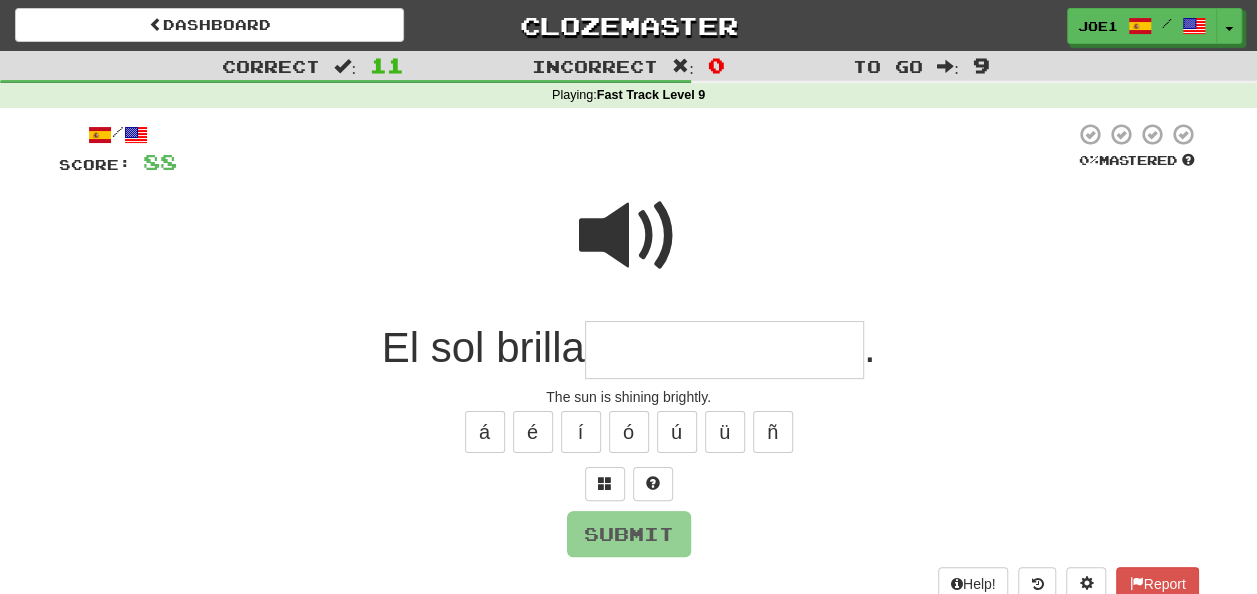 click at bounding box center [724, 350] 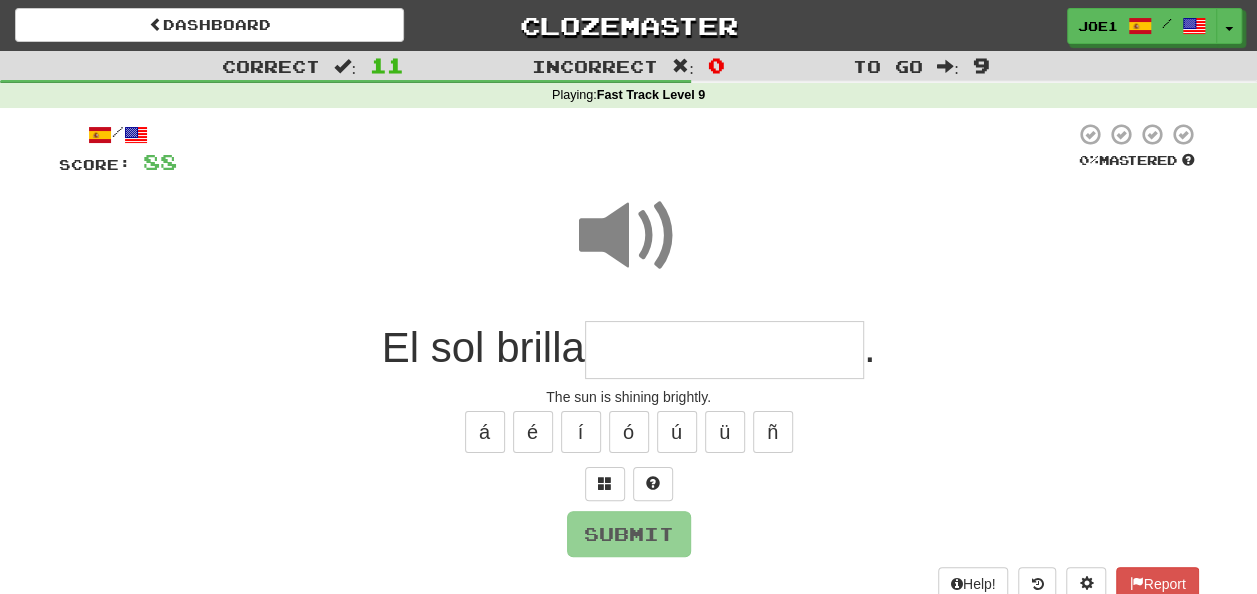 click at bounding box center [724, 350] 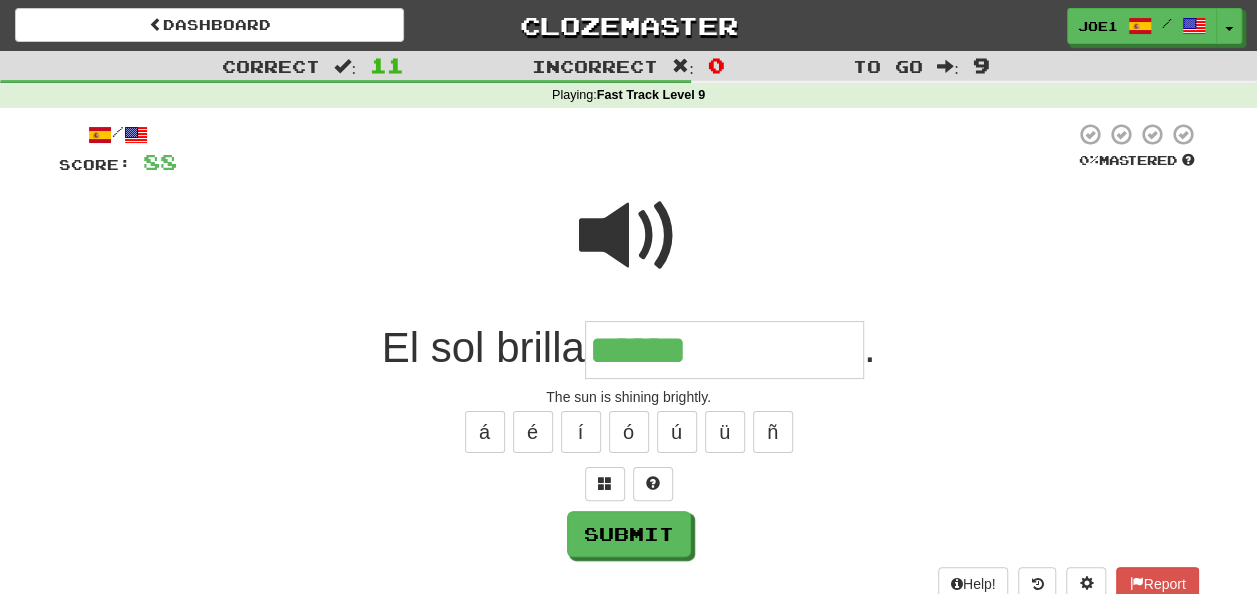 click at bounding box center (629, 236) 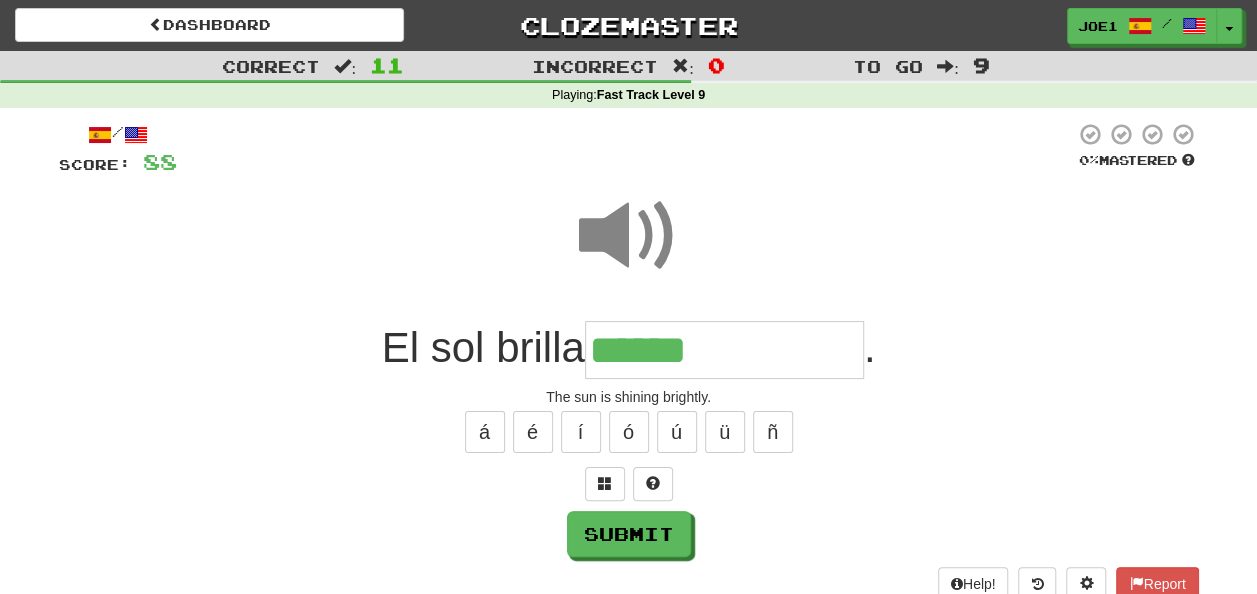 click on "******" at bounding box center (724, 350) 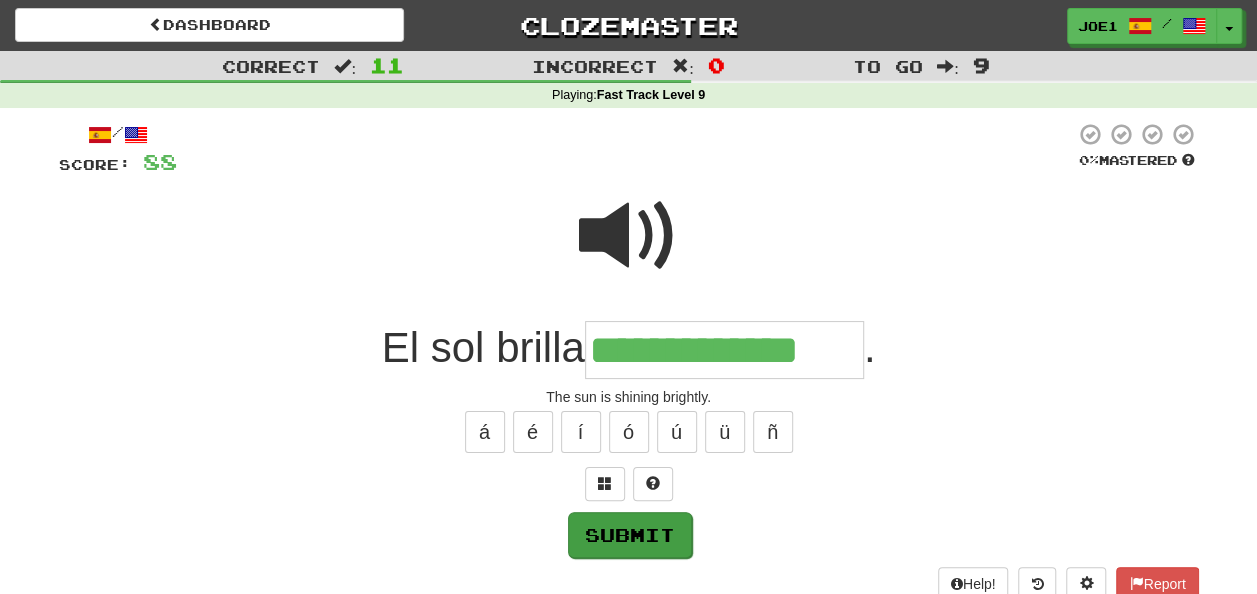type on "**********" 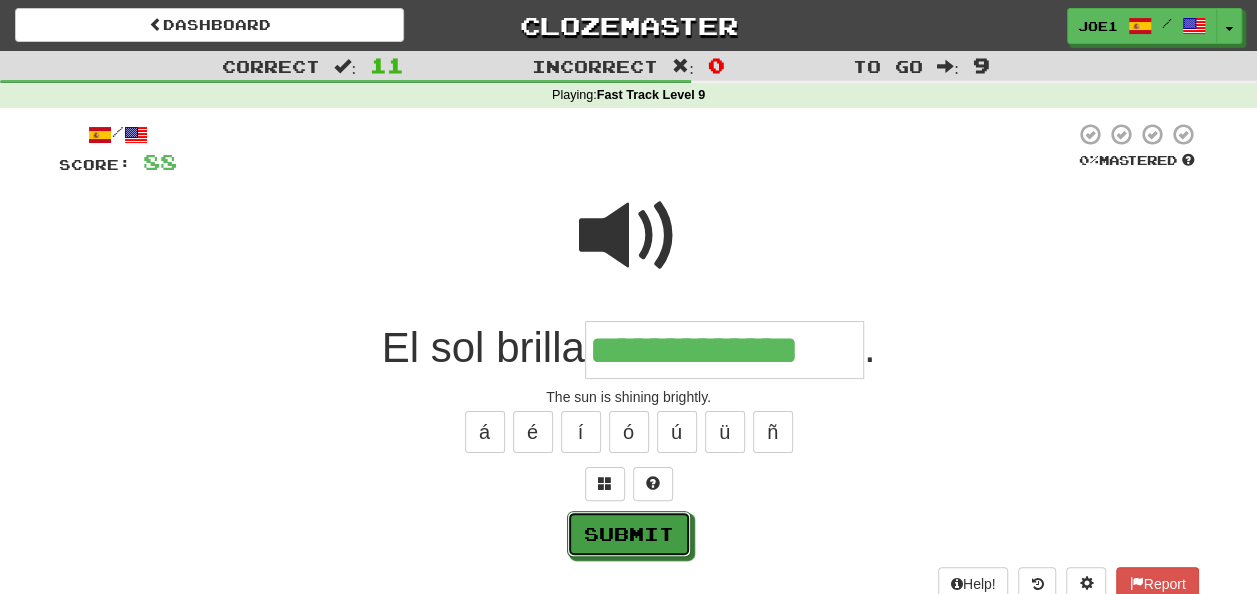 click on "Submit" at bounding box center (629, 534) 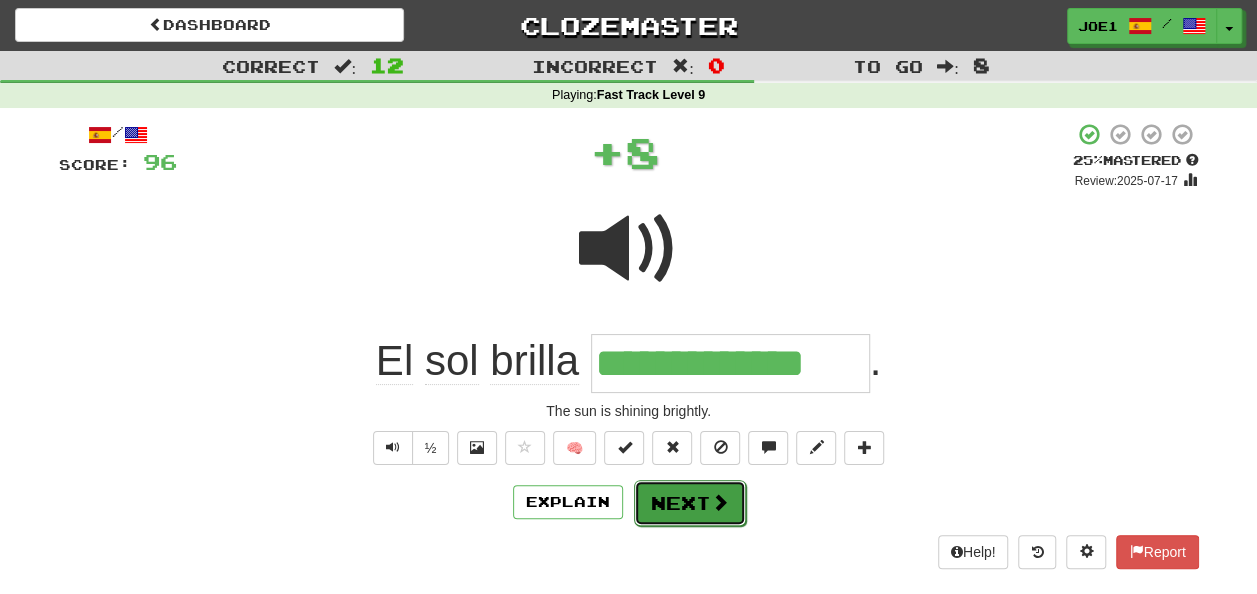 click on "Next" at bounding box center (690, 503) 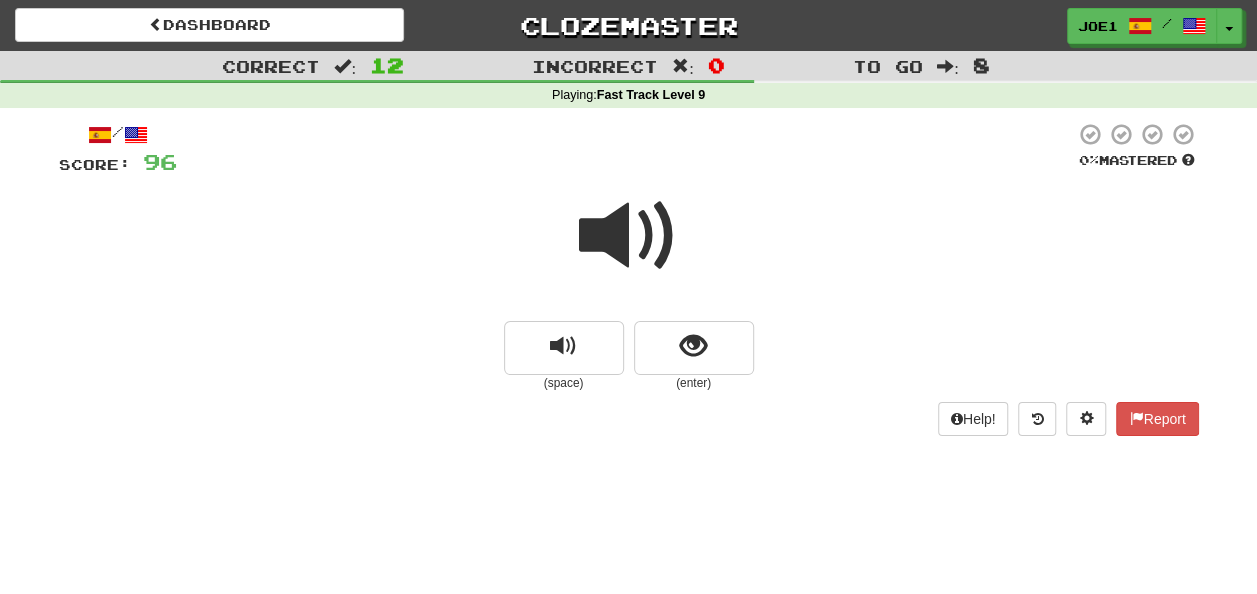 click at bounding box center (629, 236) 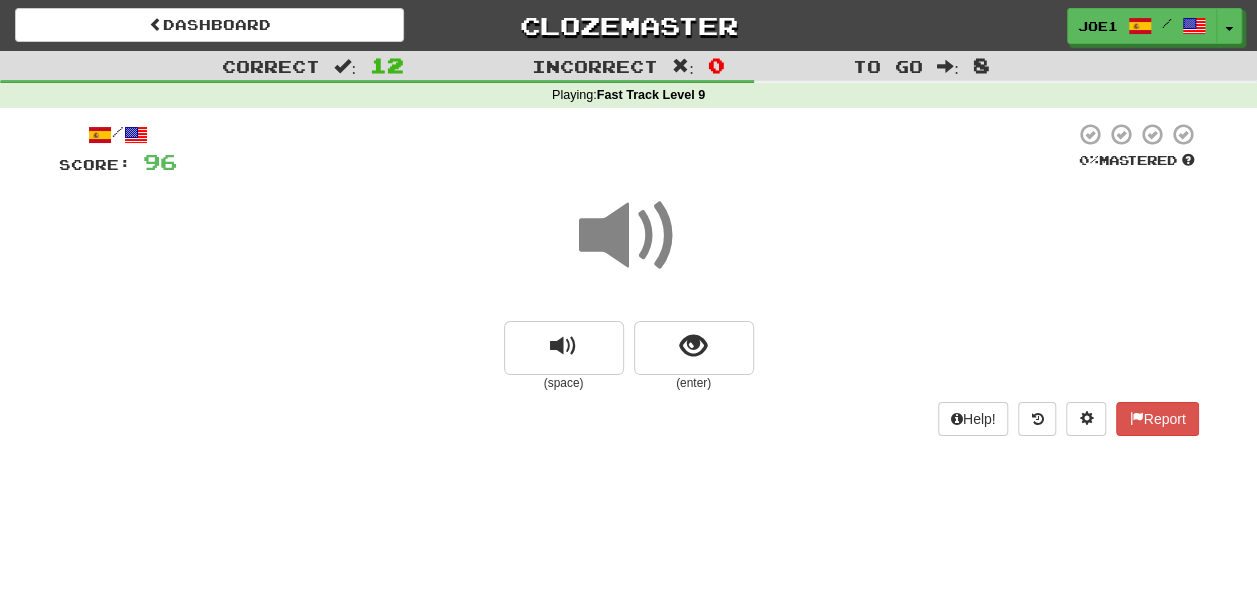 click at bounding box center (629, 236) 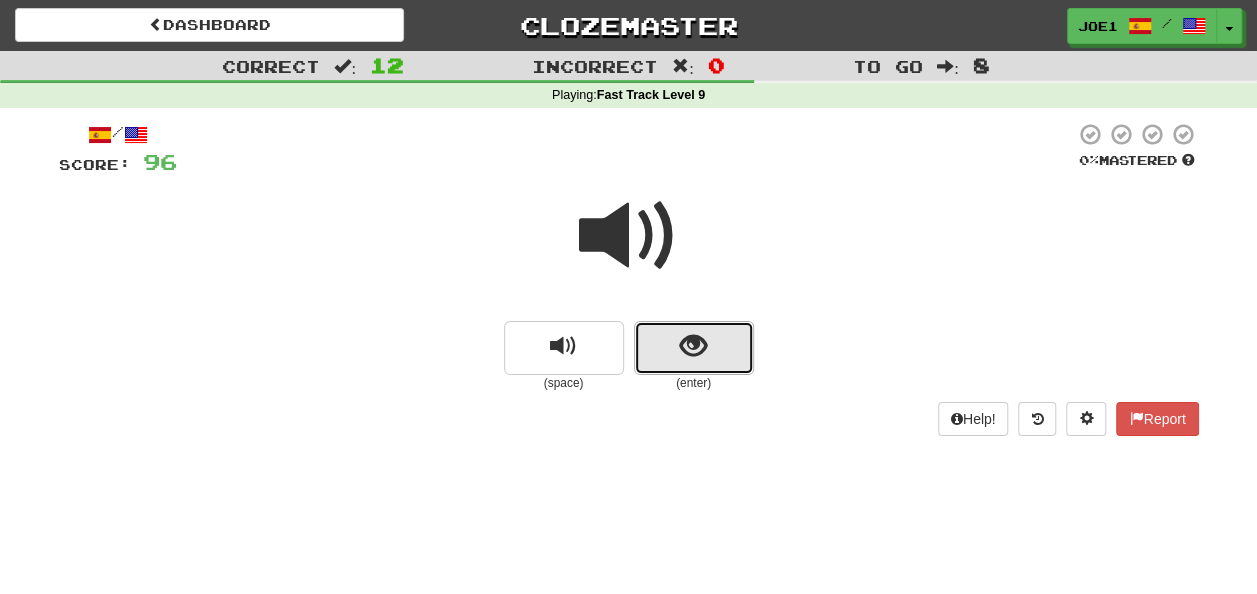 click at bounding box center [694, 348] 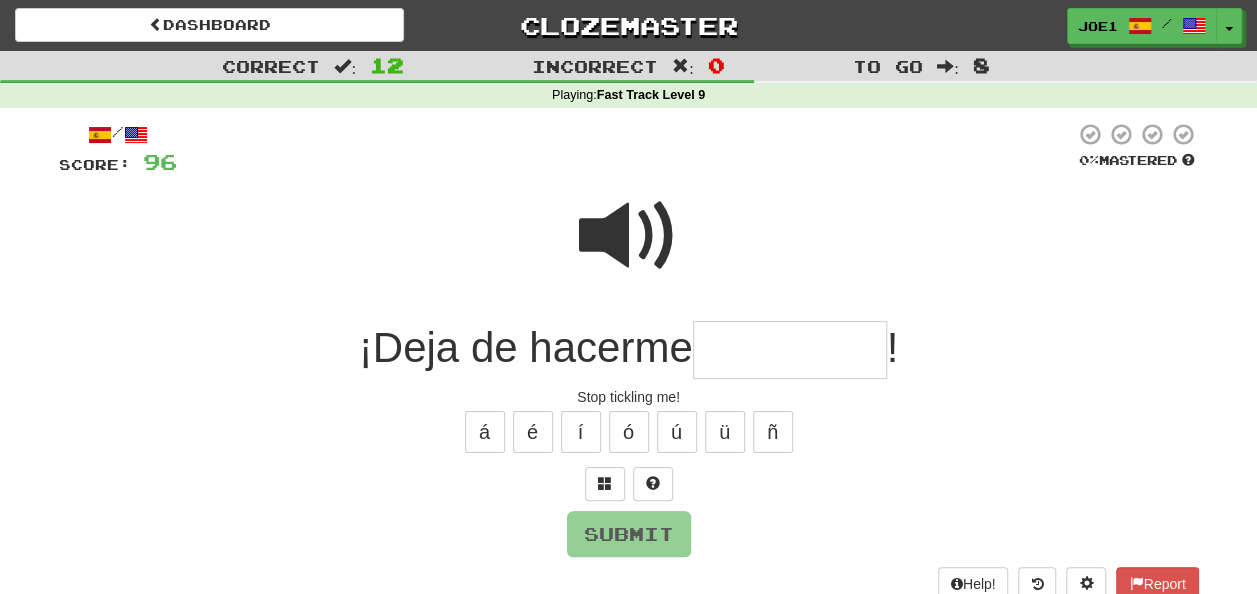 click at bounding box center (790, 350) 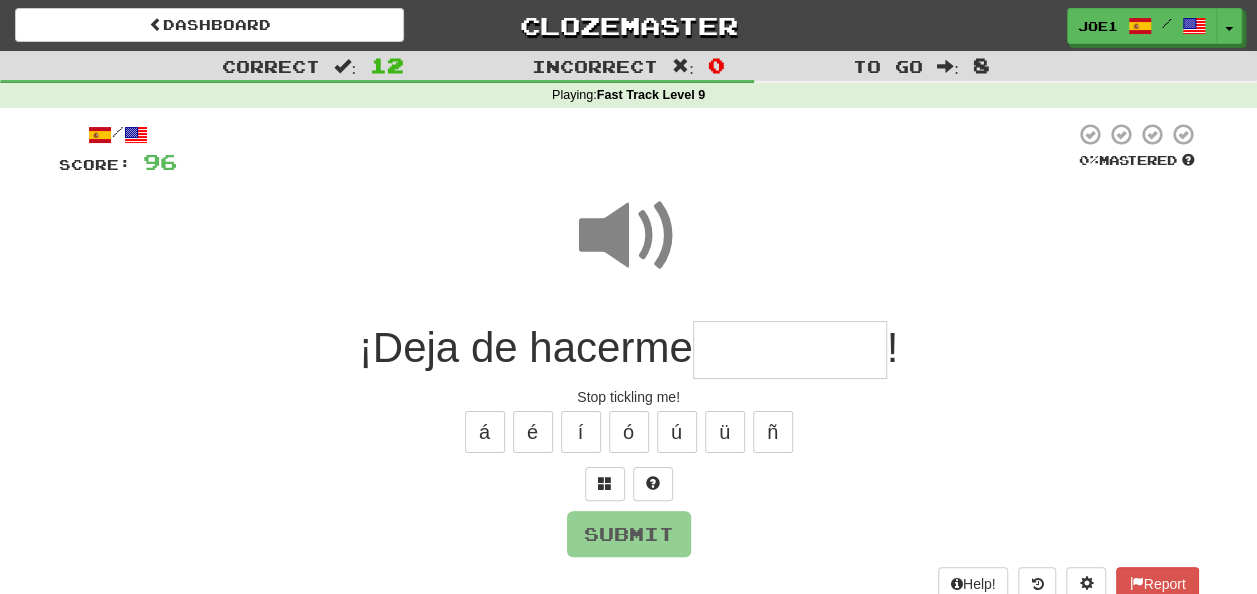 click at bounding box center (629, 236) 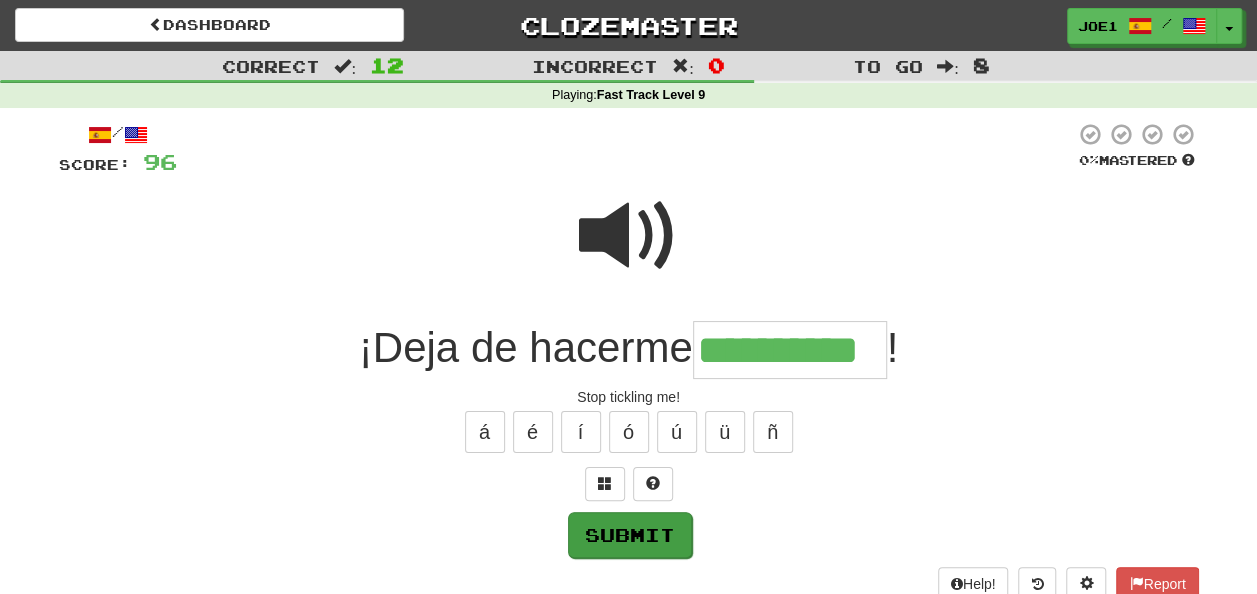 type on "**********" 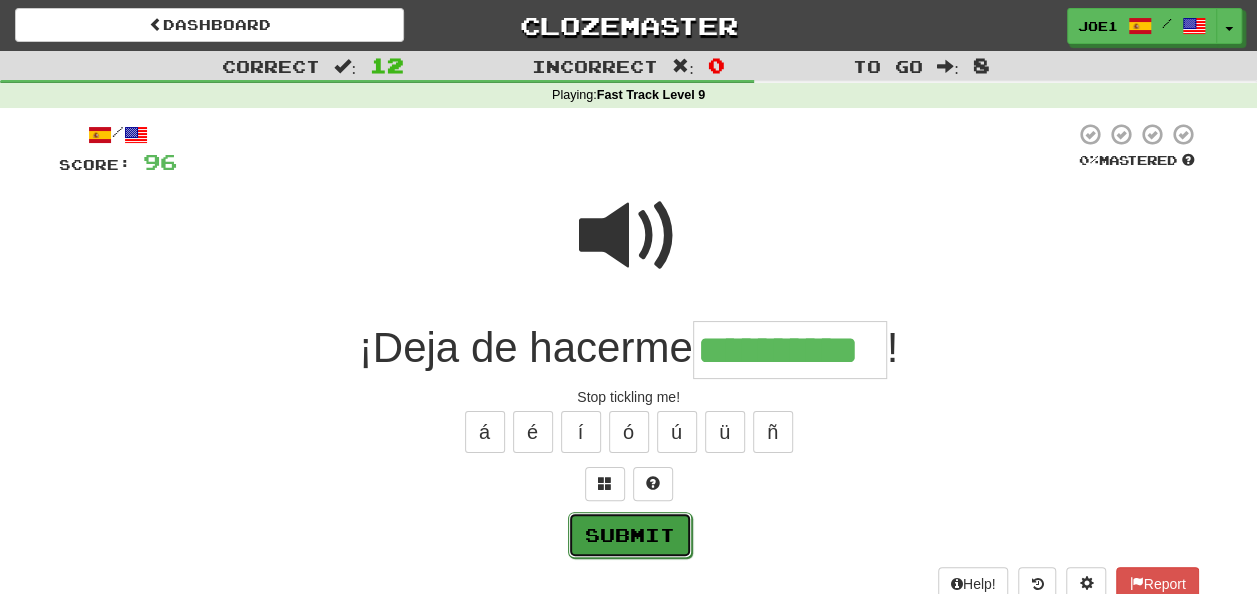 click on "Submit" at bounding box center [630, 535] 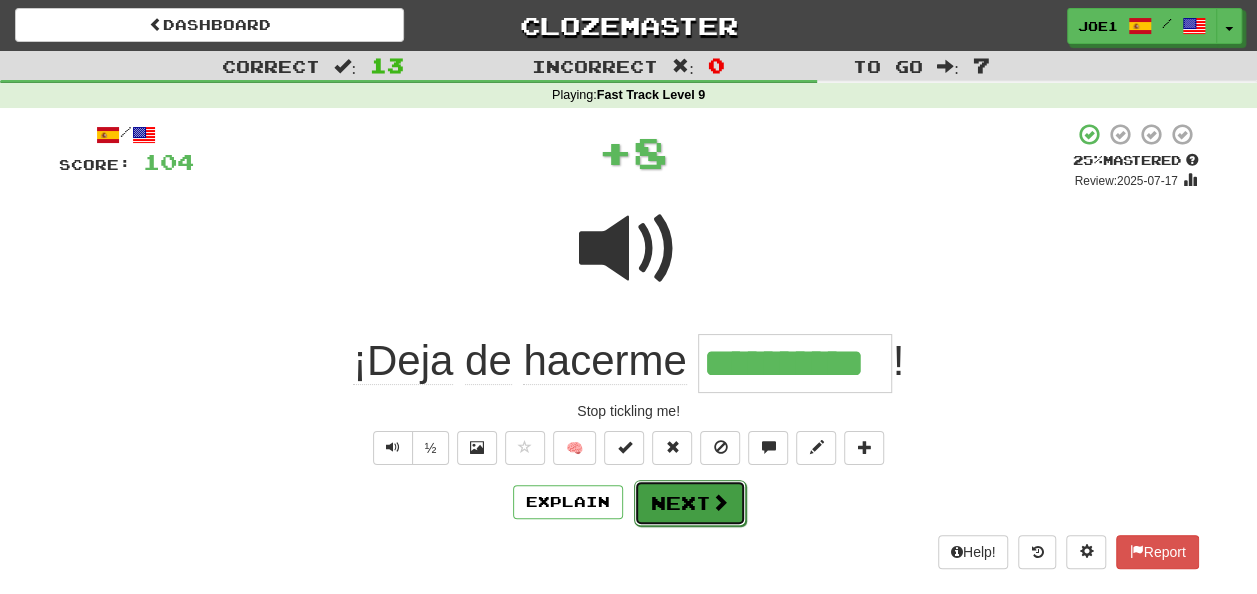 click on "Next" at bounding box center (690, 503) 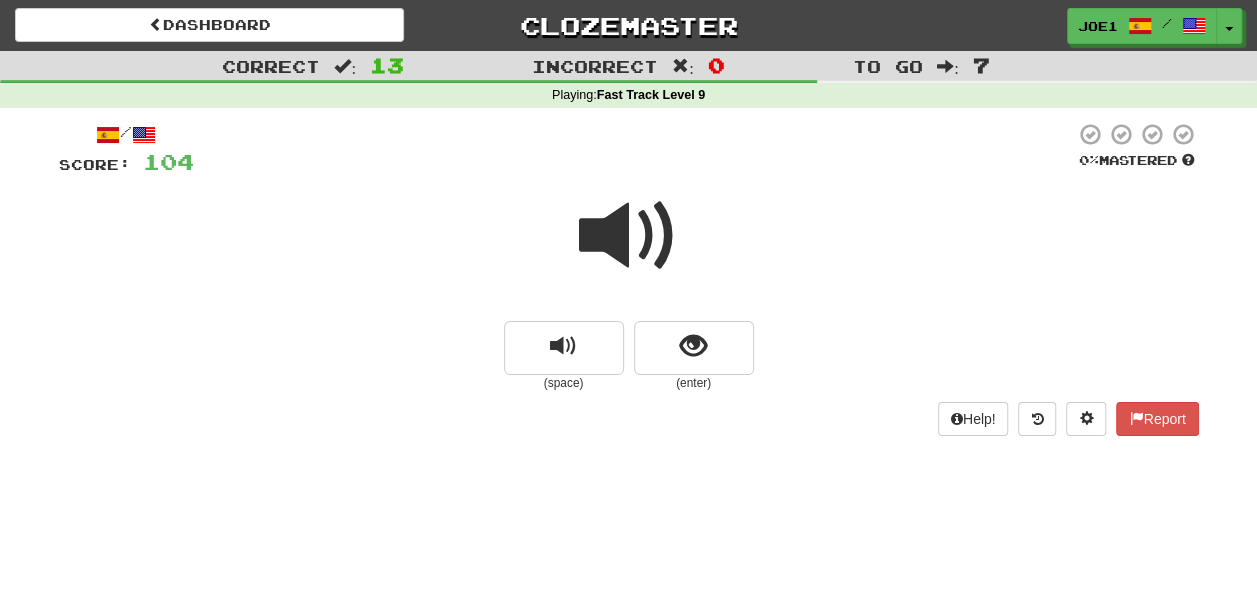 click at bounding box center (629, 236) 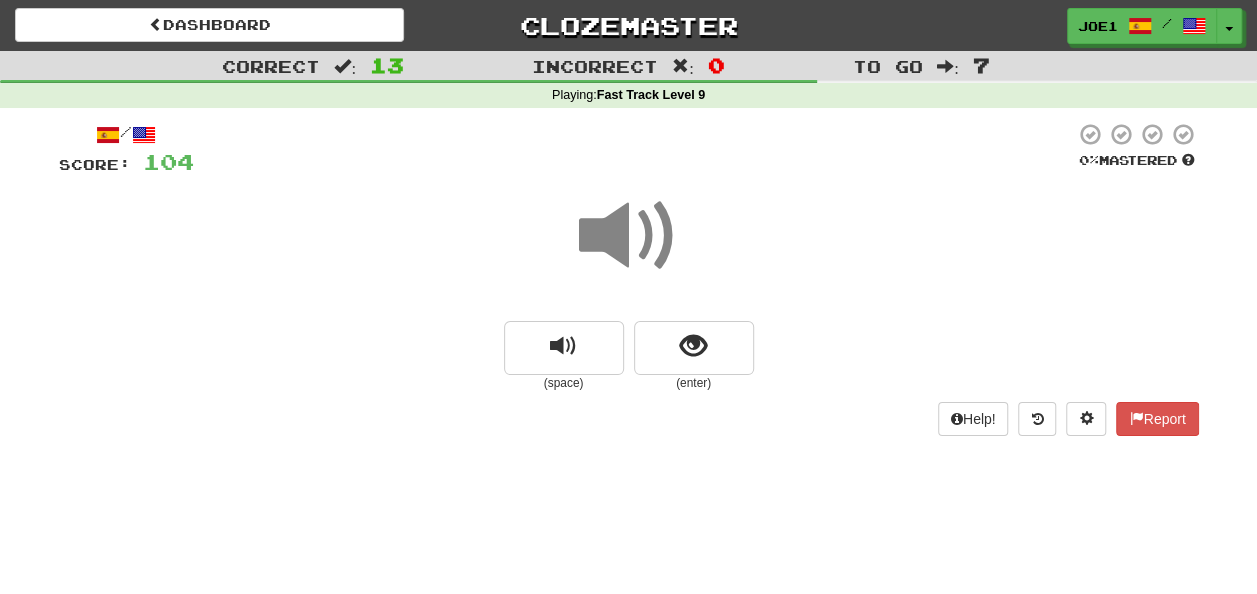 click at bounding box center (629, 236) 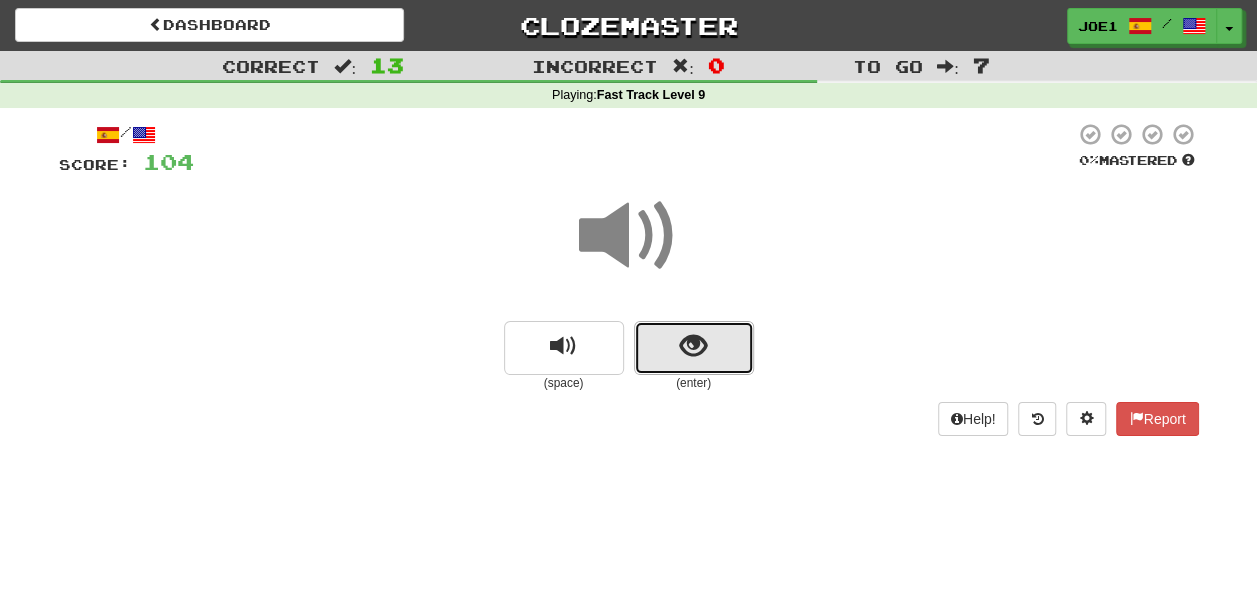 click at bounding box center [693, 346] 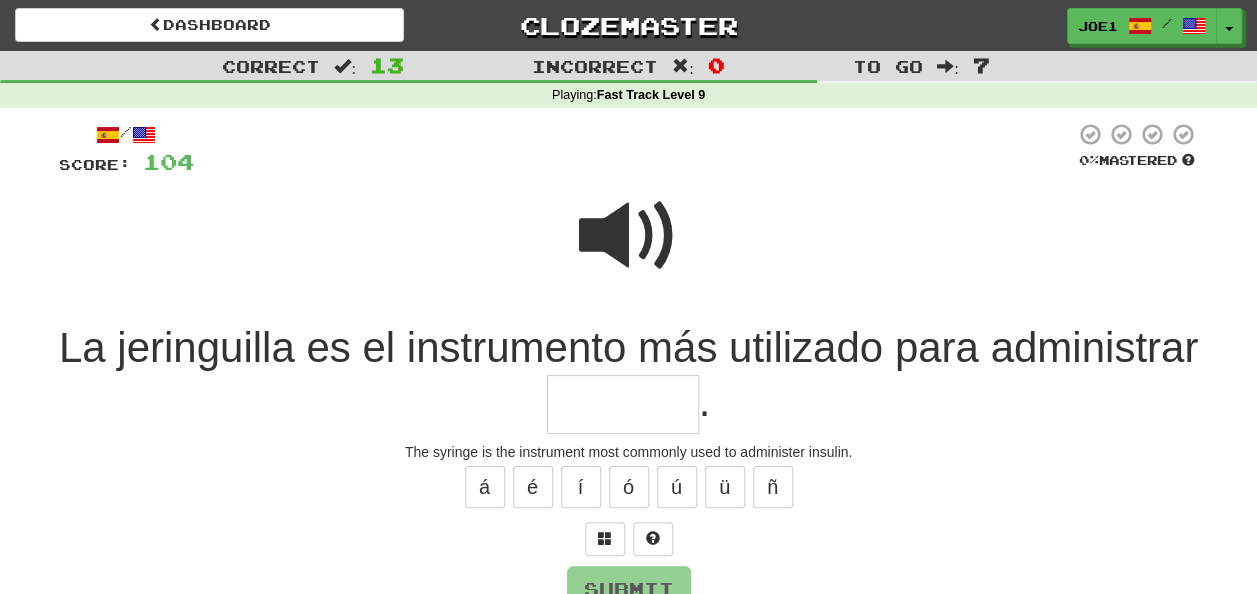 click at bounding box center [629, 236] 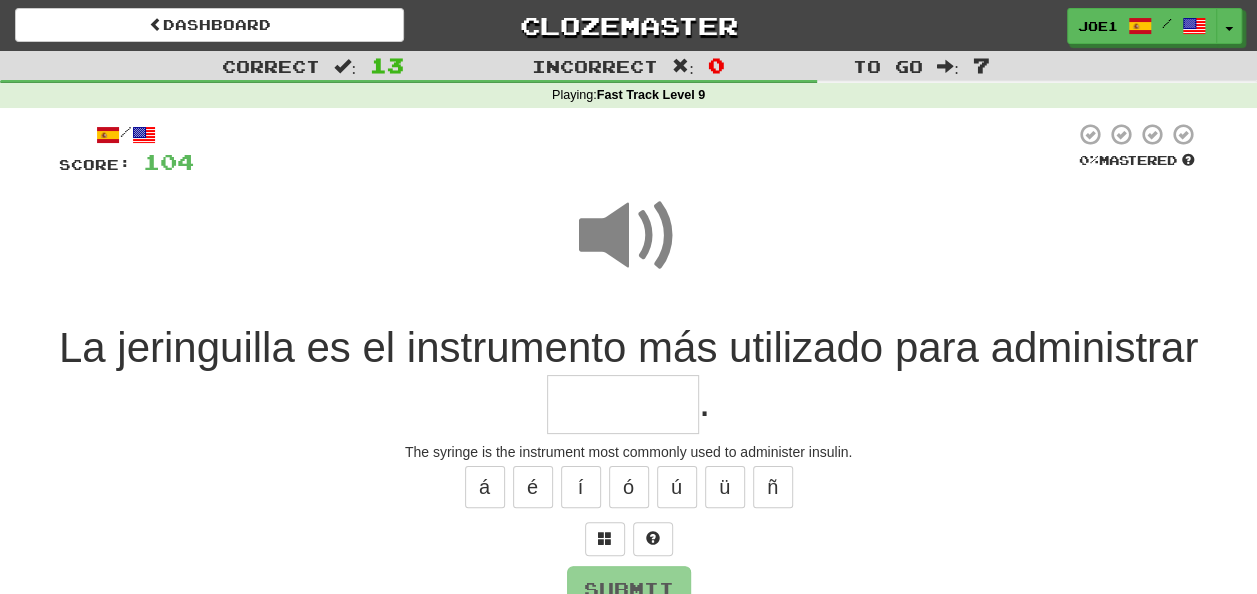 click at bounding box center (623, 404) 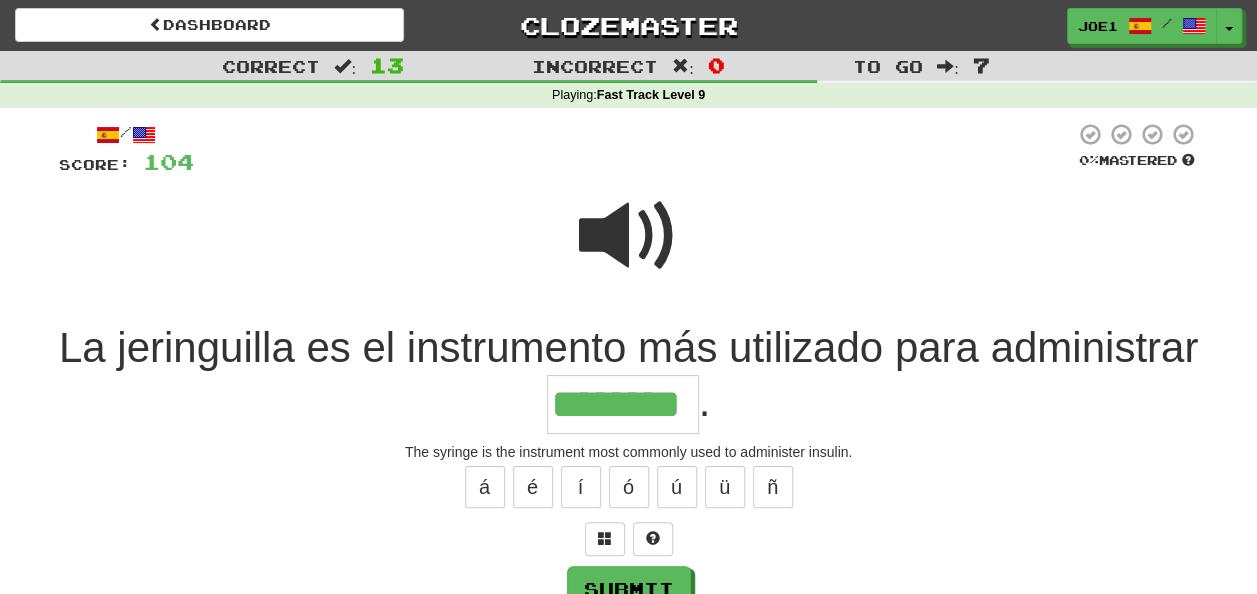 type on "********" 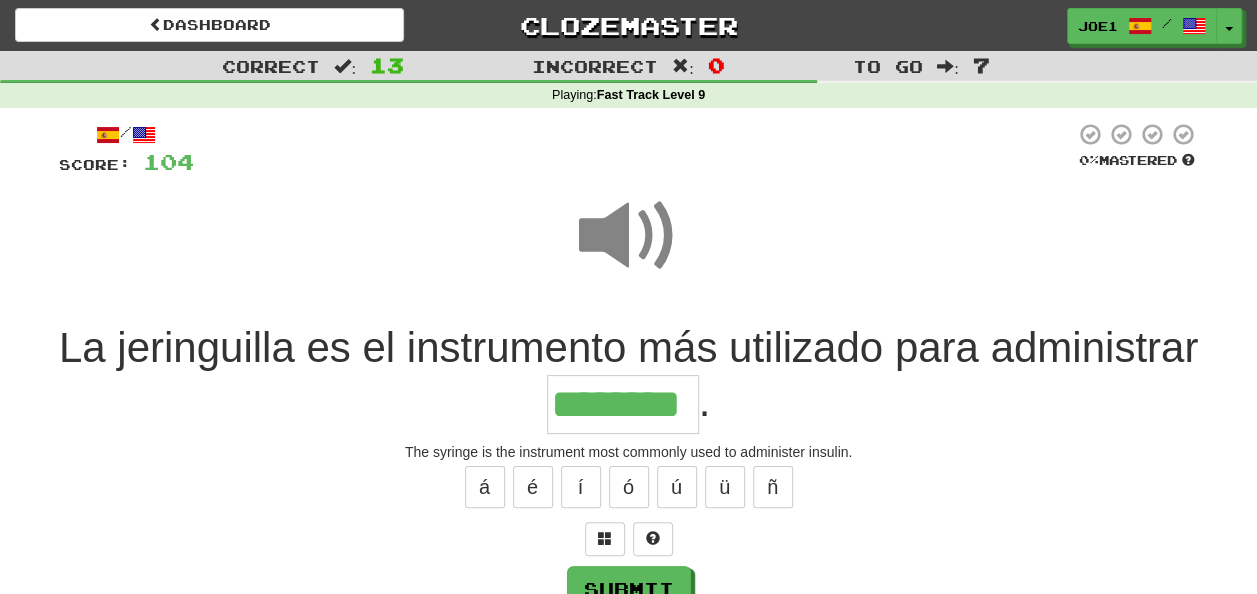 click at bounding box center [629, 236] 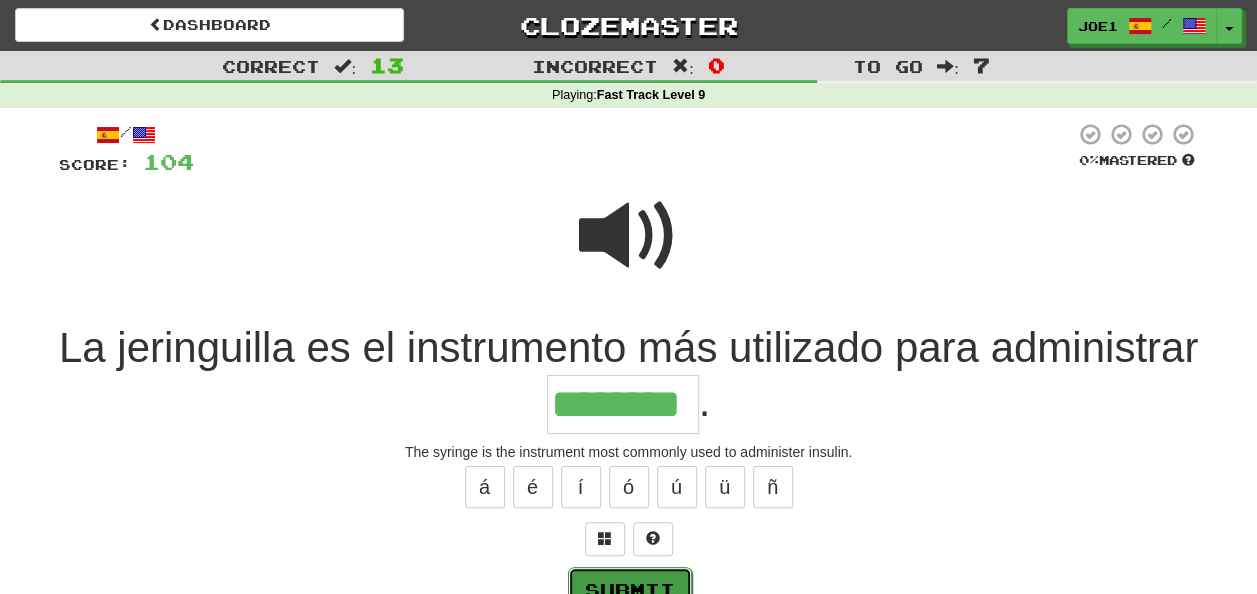 click on "Submit" at bounding box center (630, 590) 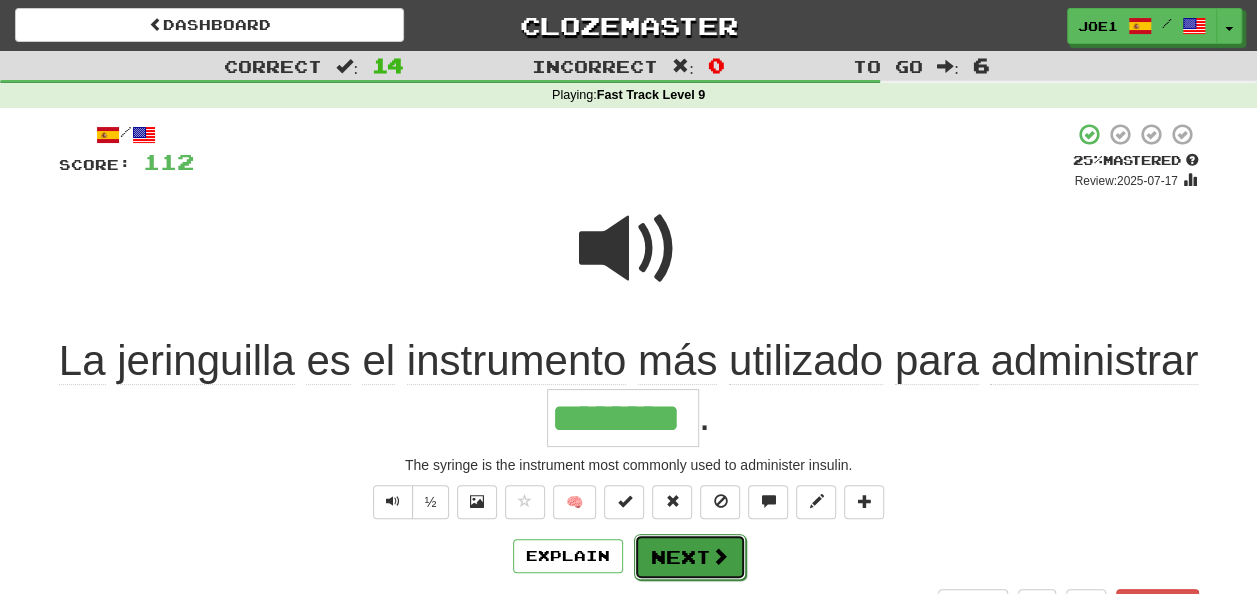 click on "Next" at bounding box center [690, 557] 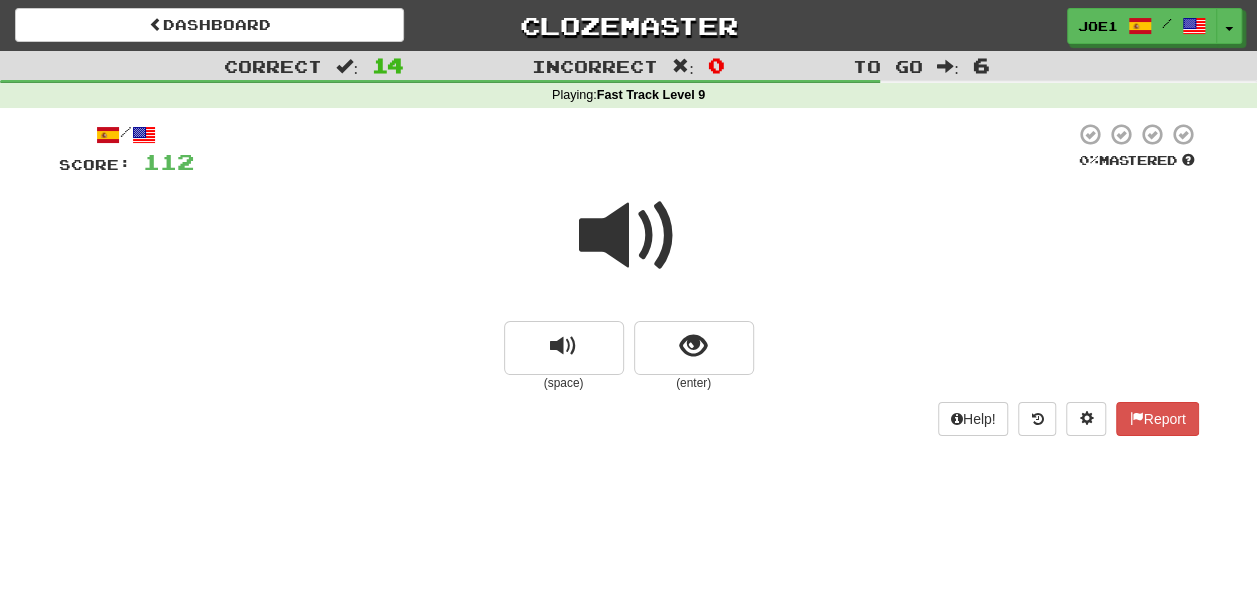 click at bounding box center (629, 236) 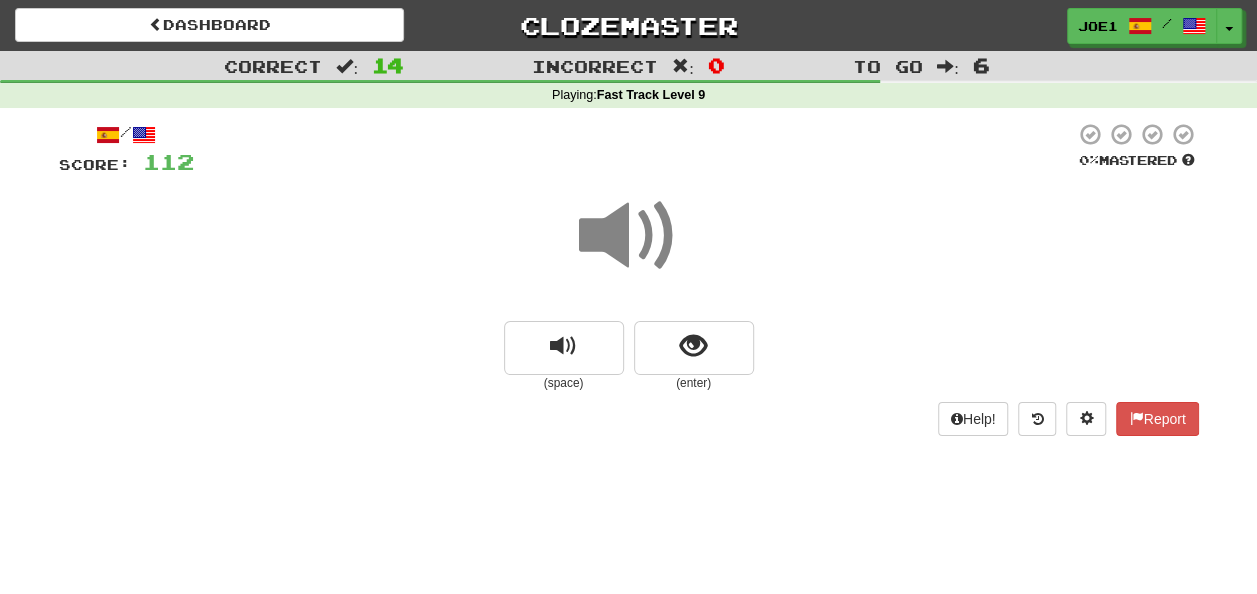 click at bounding box center [629, 236] 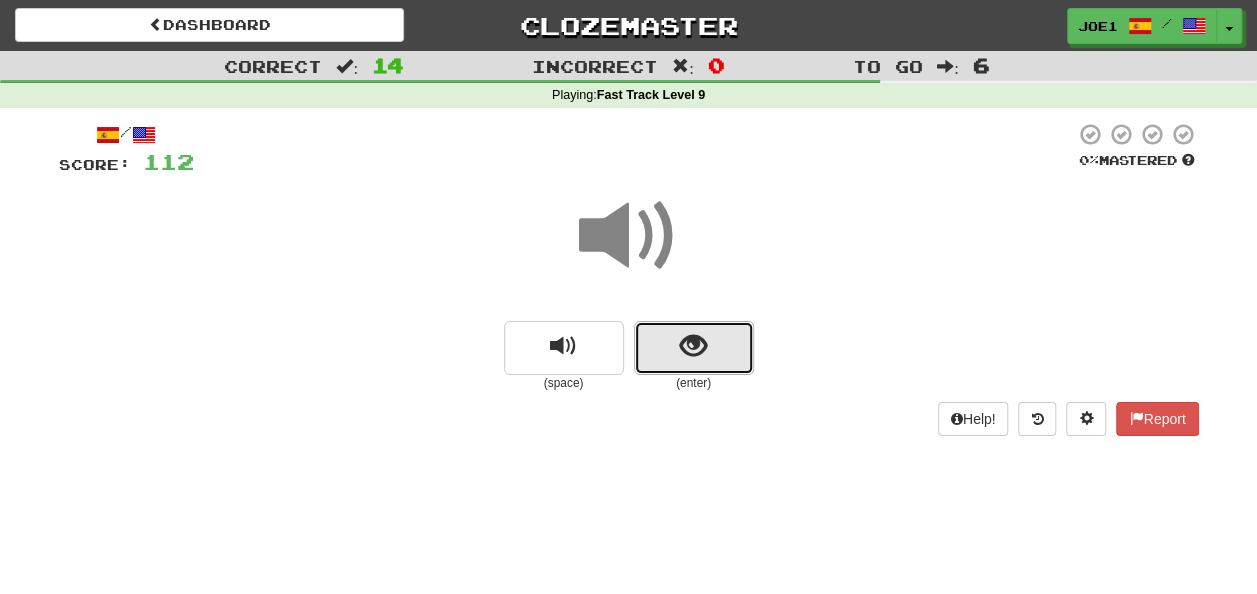 click at bounding box center [693, 346] 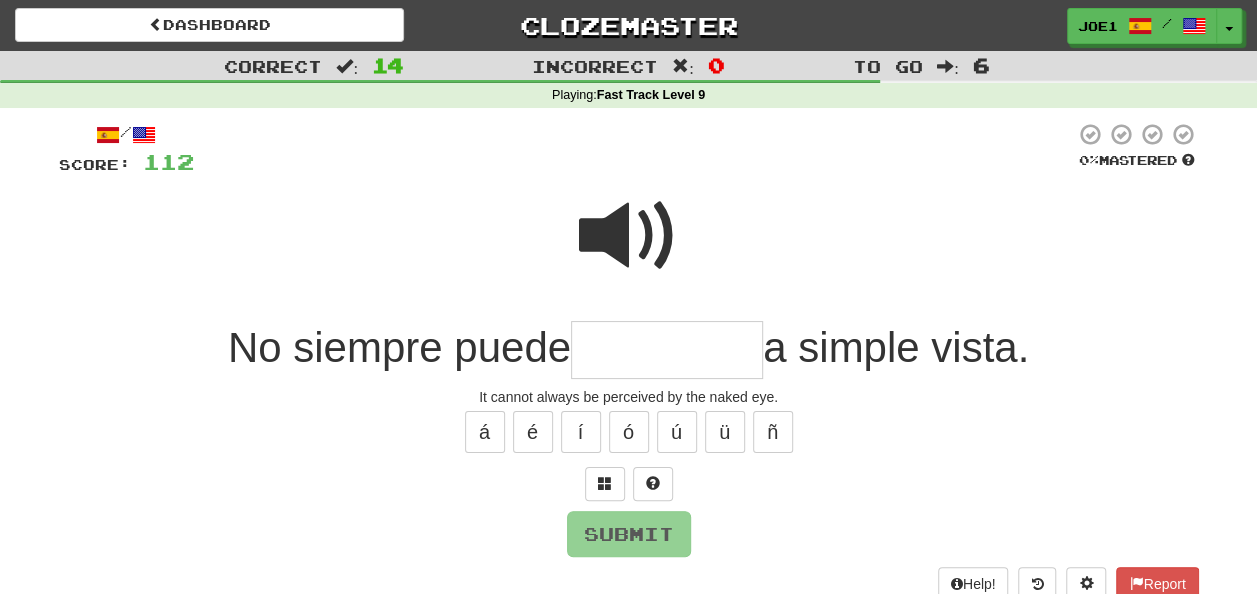 click at bounding box center [629, 236] 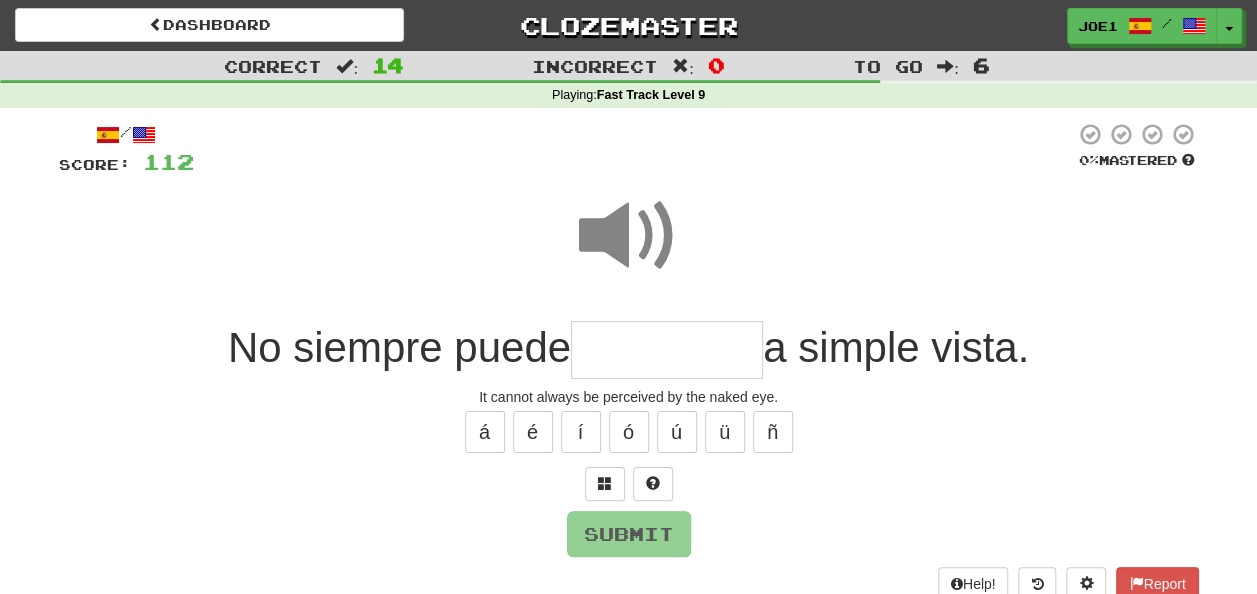 click at bounding box center [667, 350] 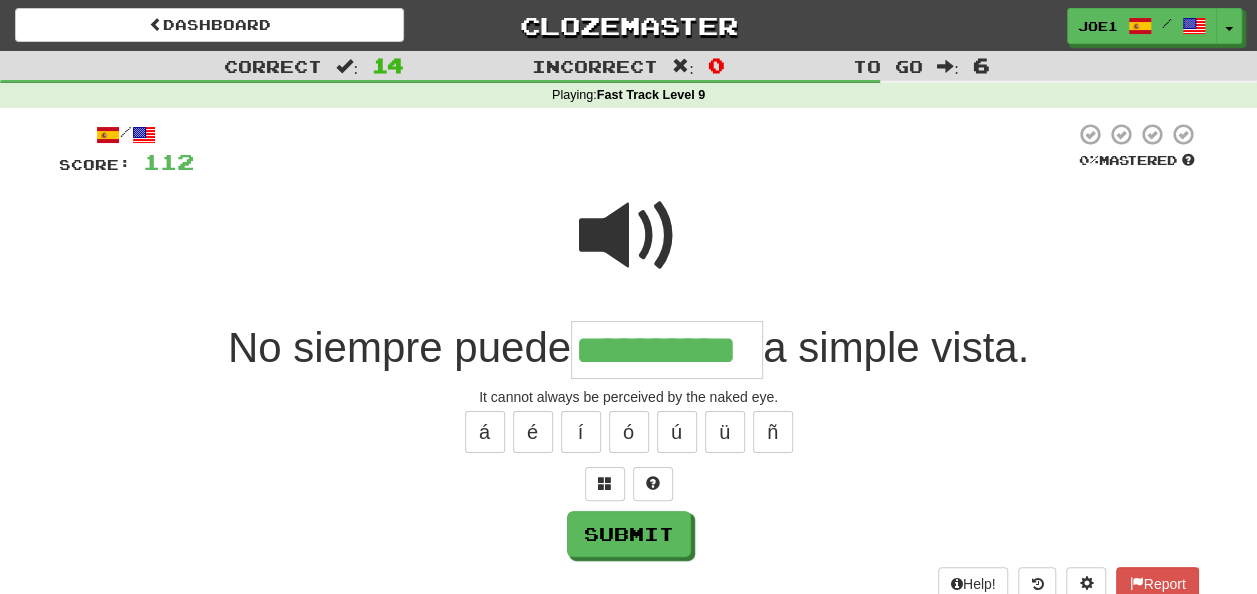 type on "**********" 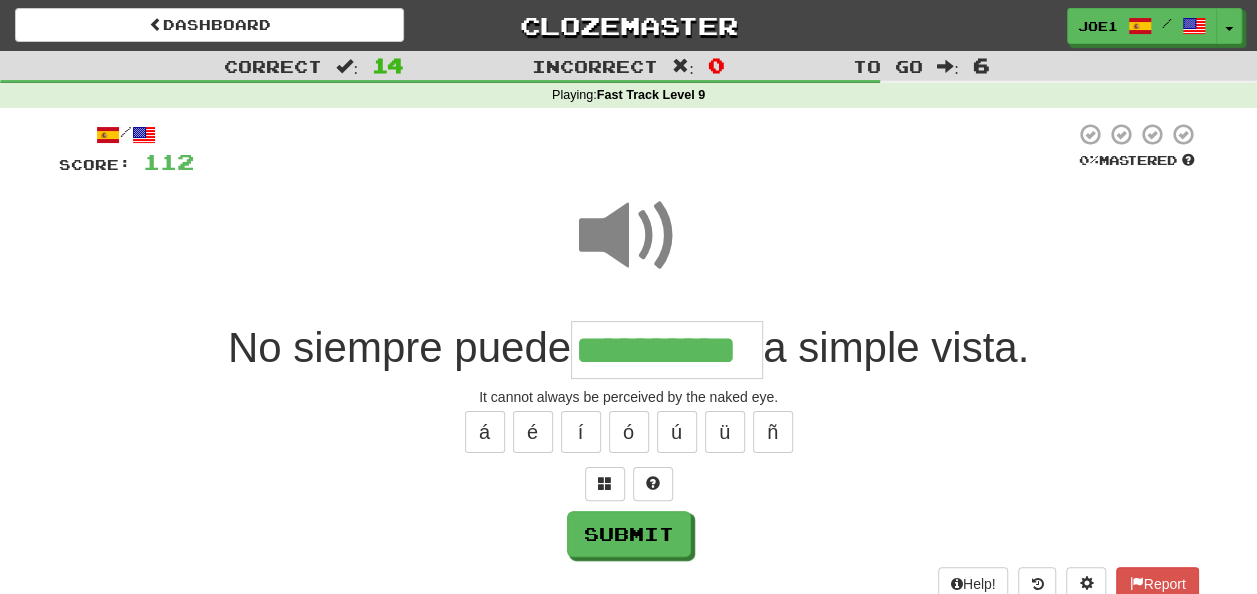 click at bounding box center [629, 236] 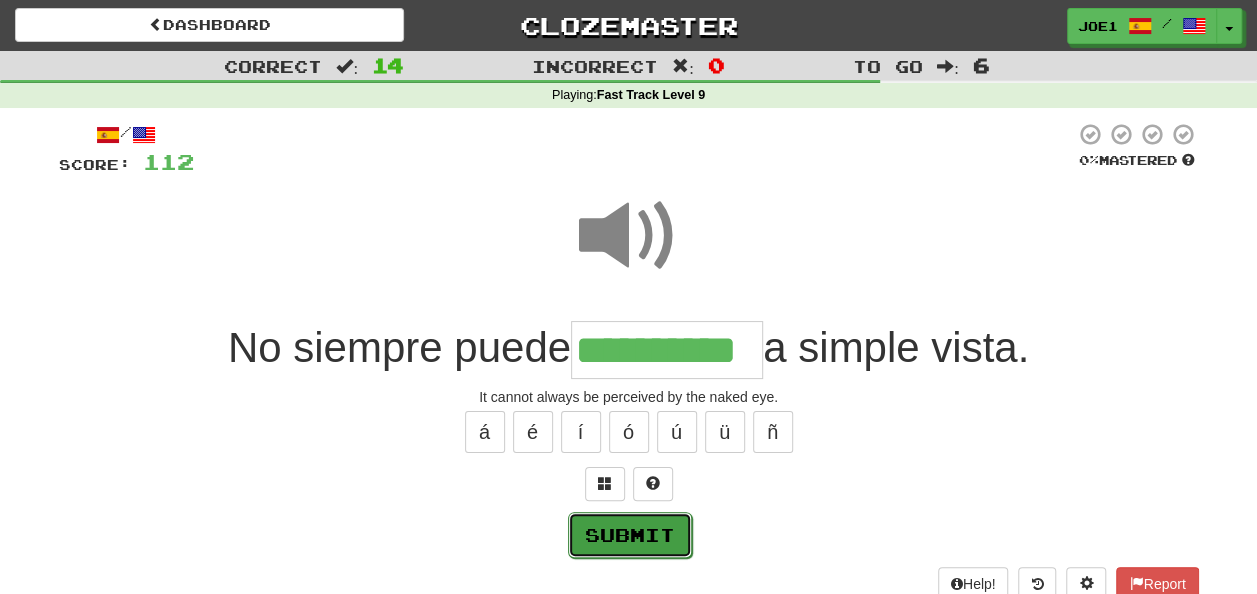 click on "Submit" at bounding box center [630, 535] 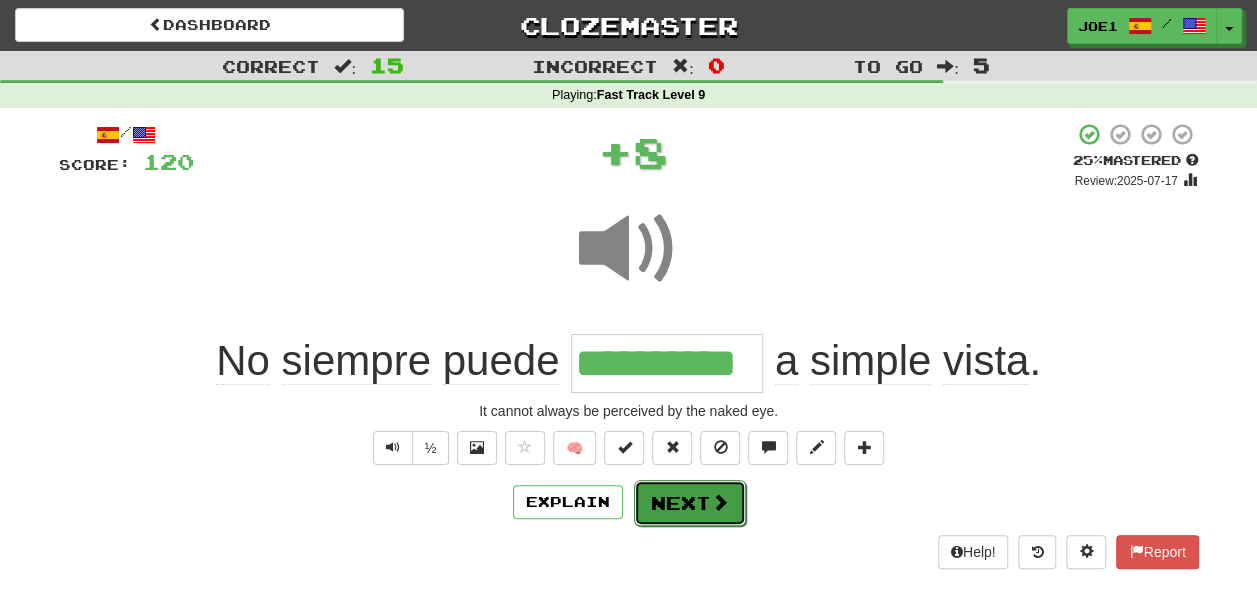 click on "Next" at bounding box center (690, 503) 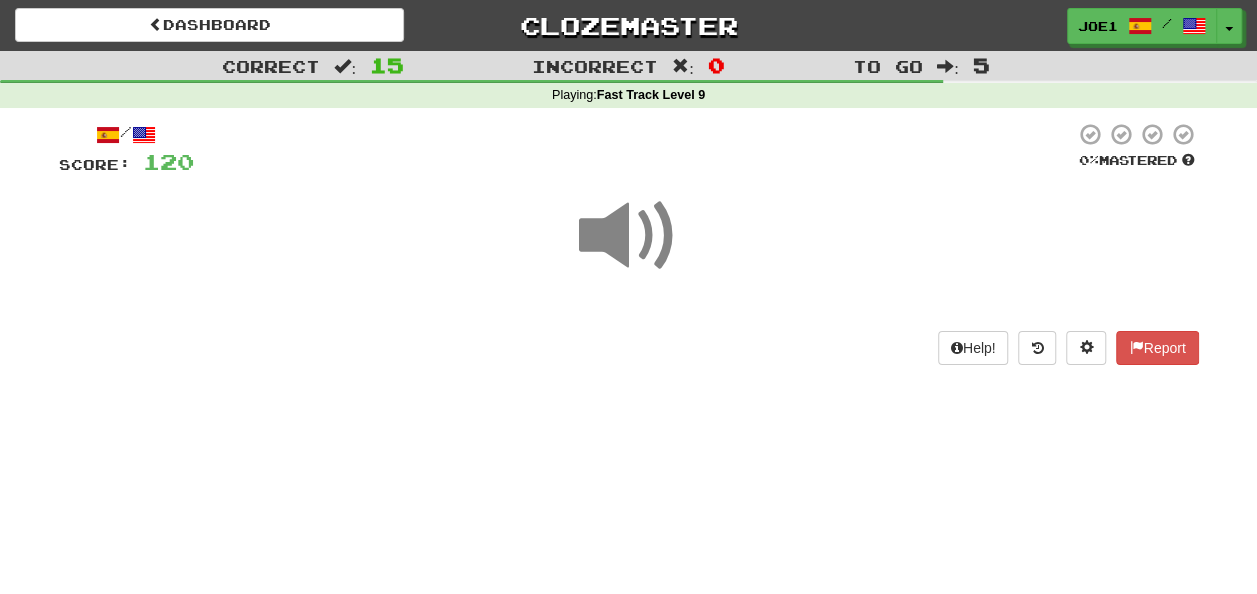 click at bounding box center [629, 236] 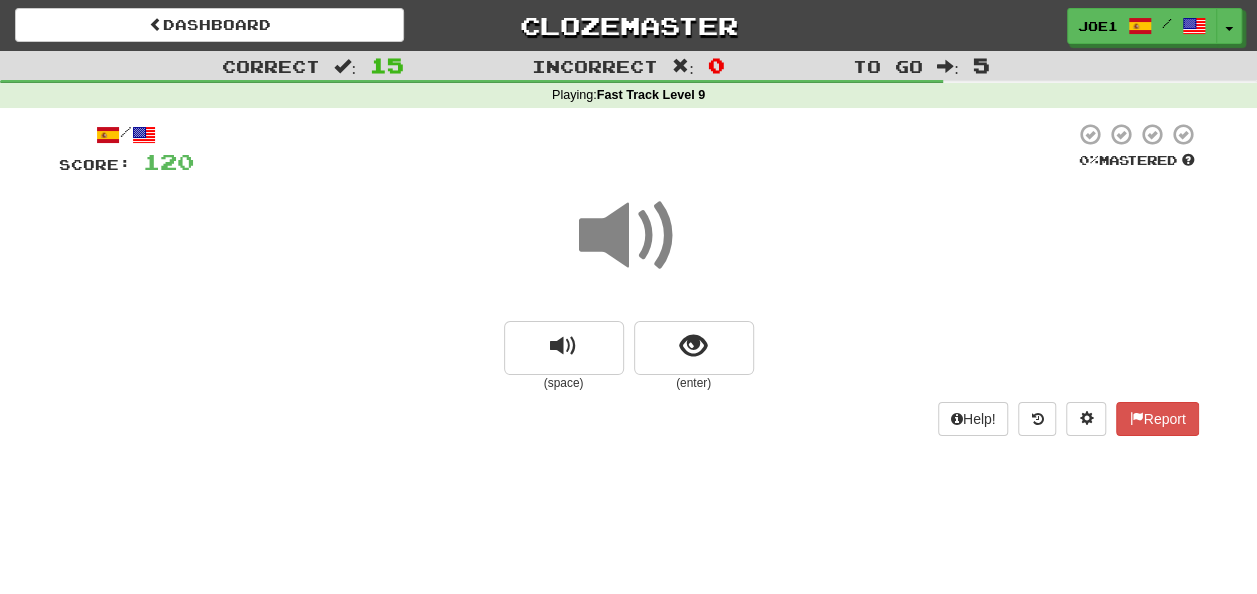 click at bounding box center [629, 236] 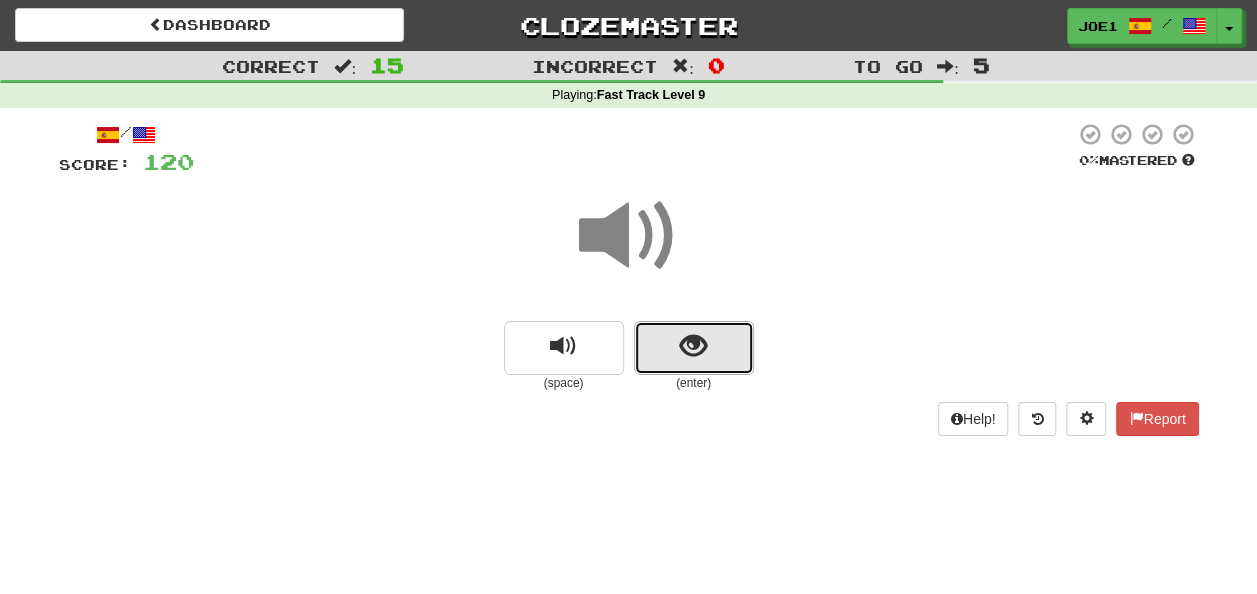 click at bounding box center (693, 346) 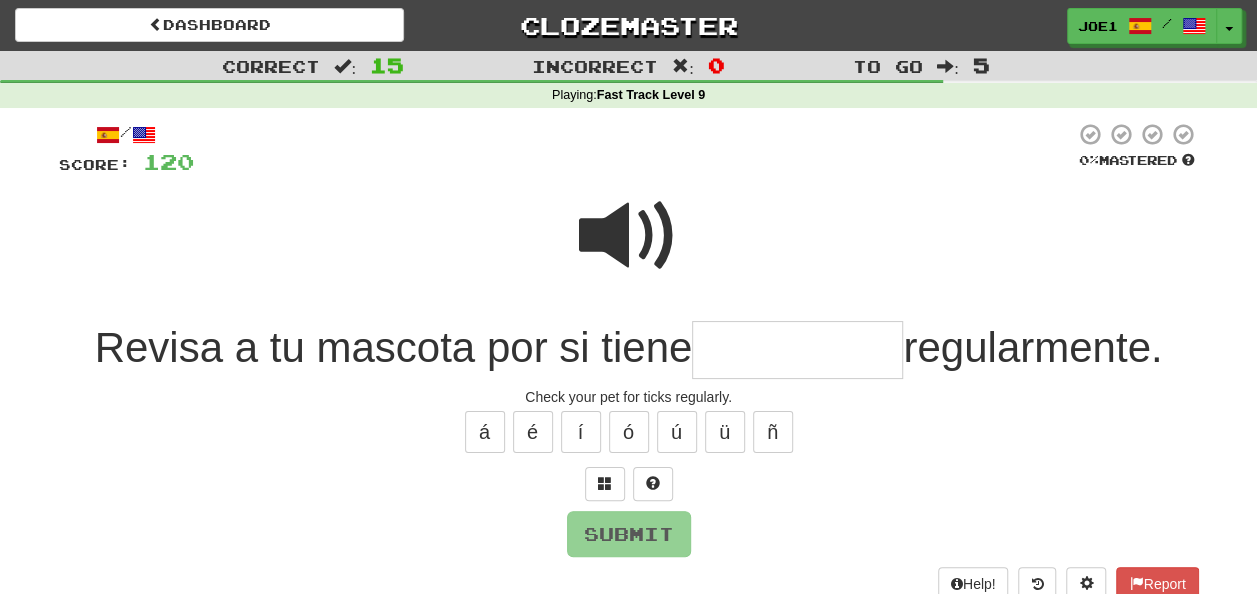 click at bounding box center [629, 236] 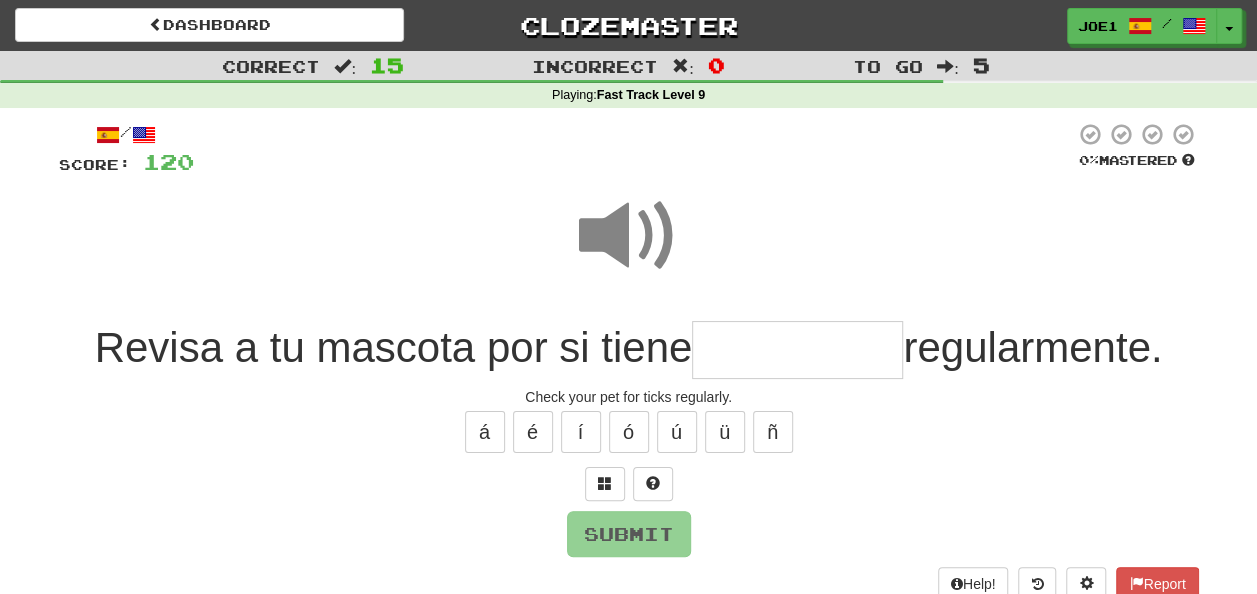 click at bounding box center [629, 236] 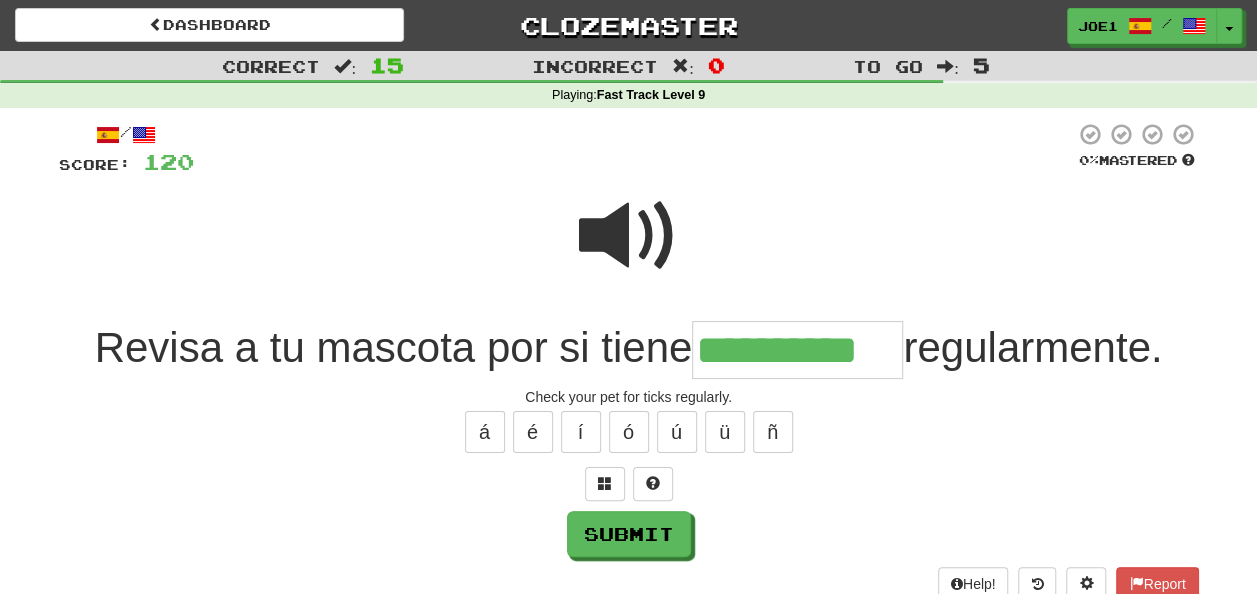 type on "**********" 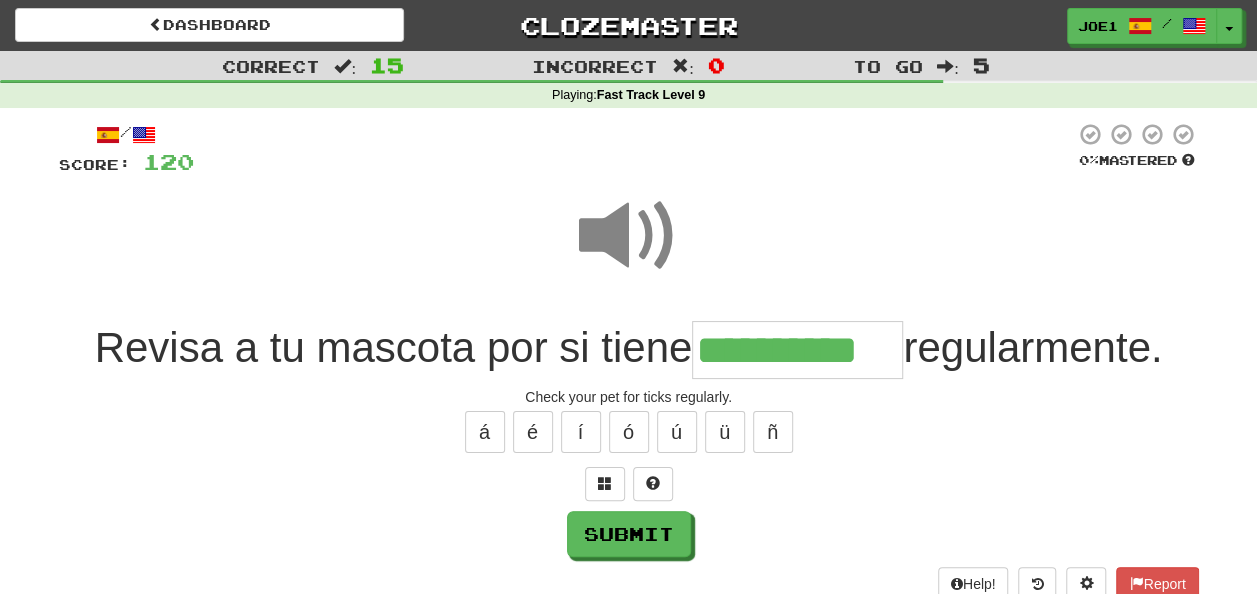 click at bounding box center (629, 236) 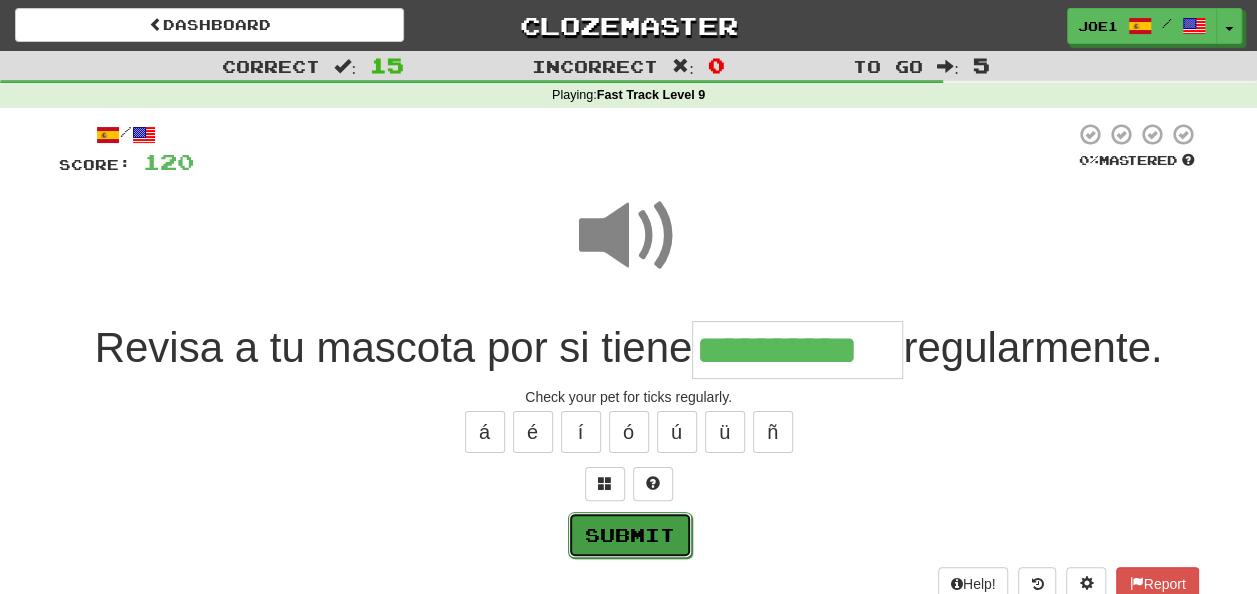 click on "Submit" at bounding box center [630, 535] 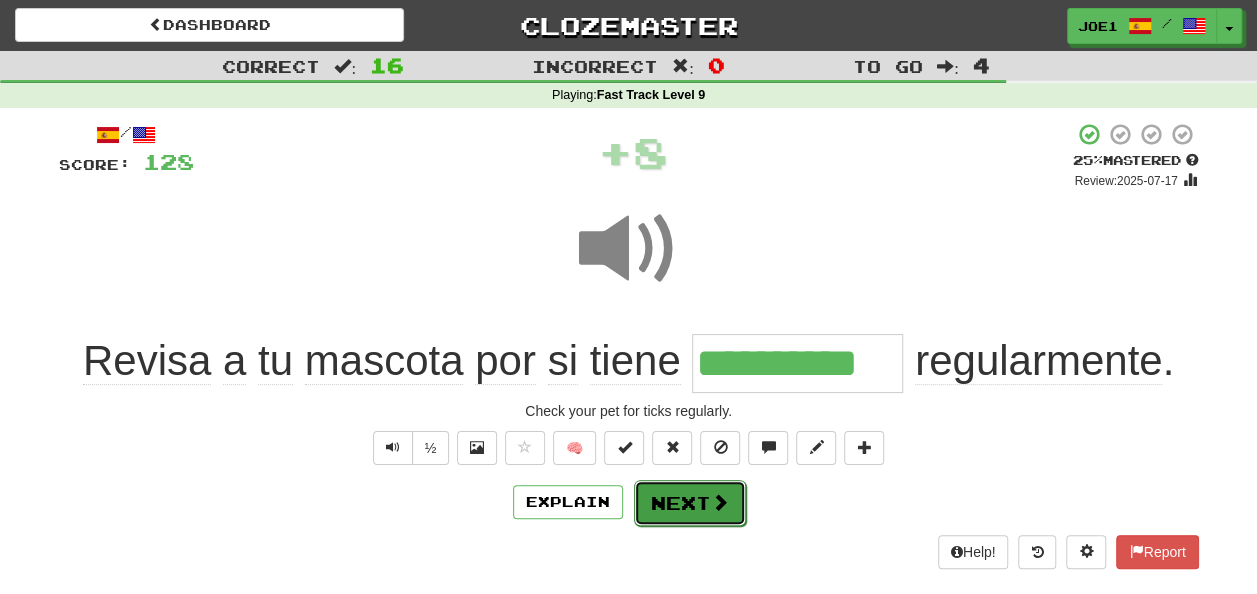 click on "Next" at bounding box center [690, 503] 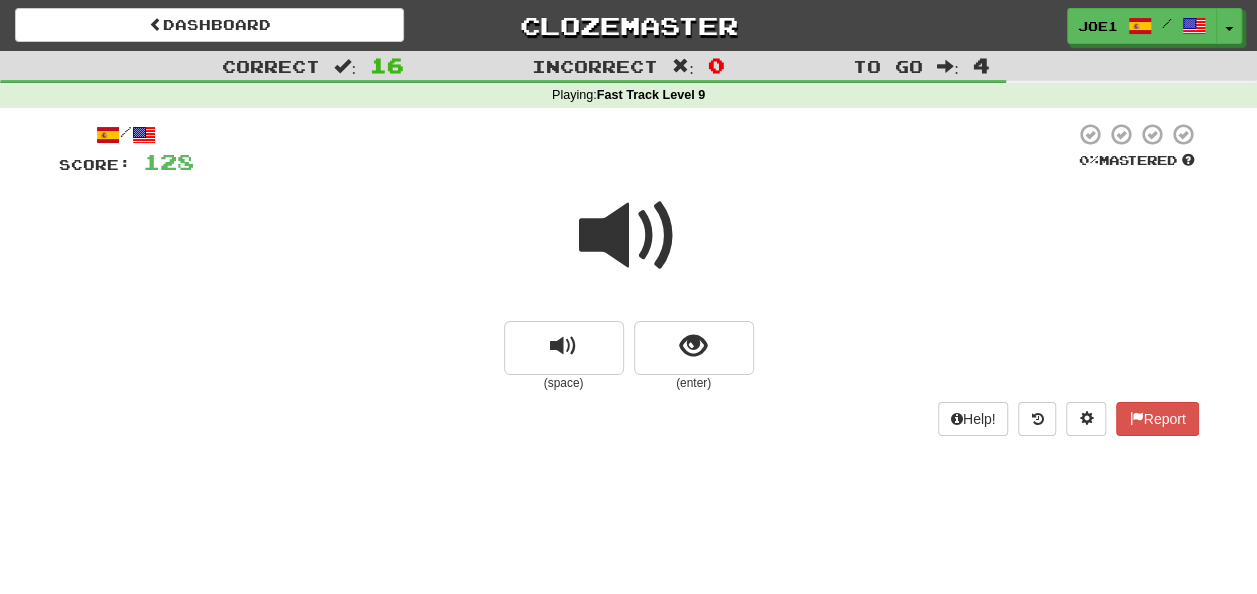 click at bounding box center (629, 236) 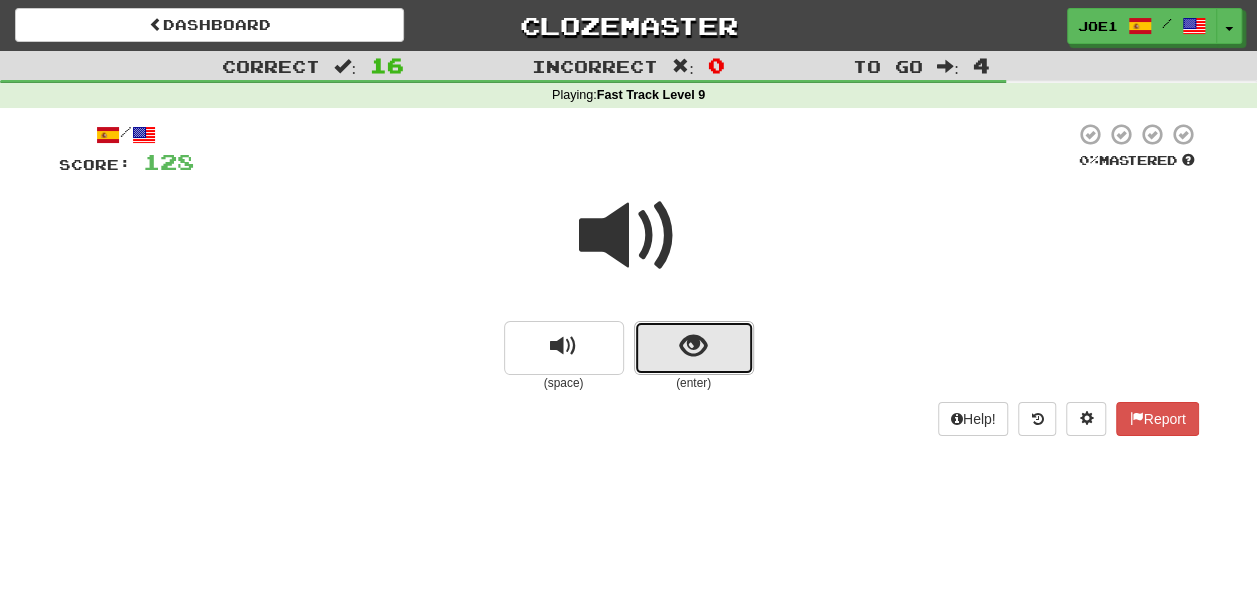 click at bounding box center [693, 346] 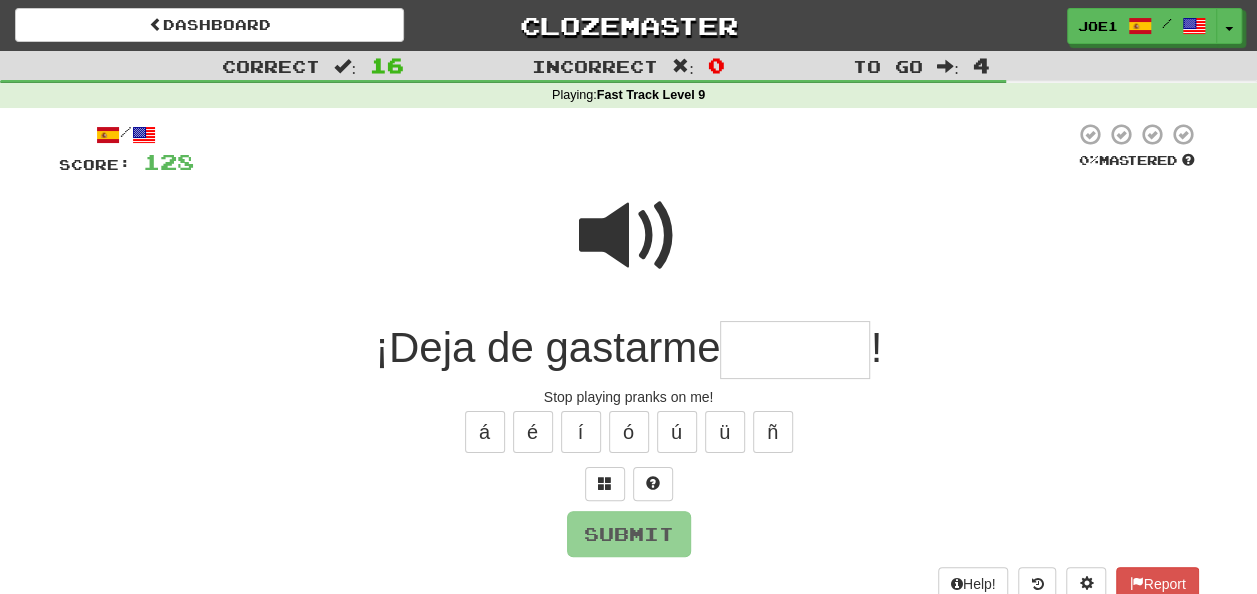 click at bounding box center (795, 350) 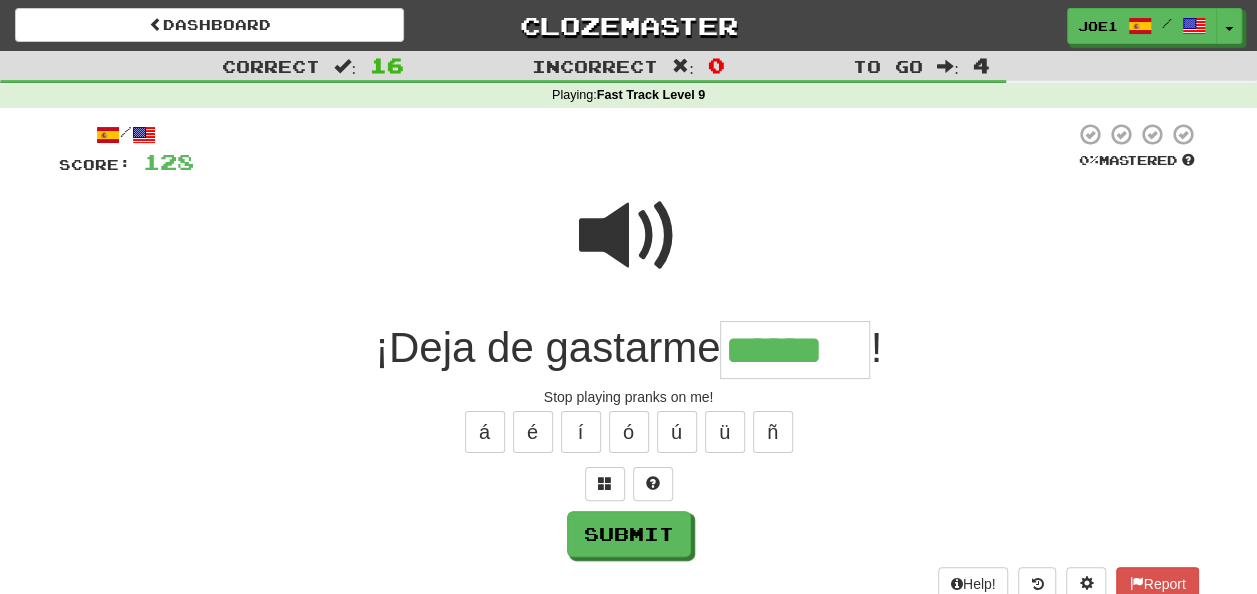 type on "******" 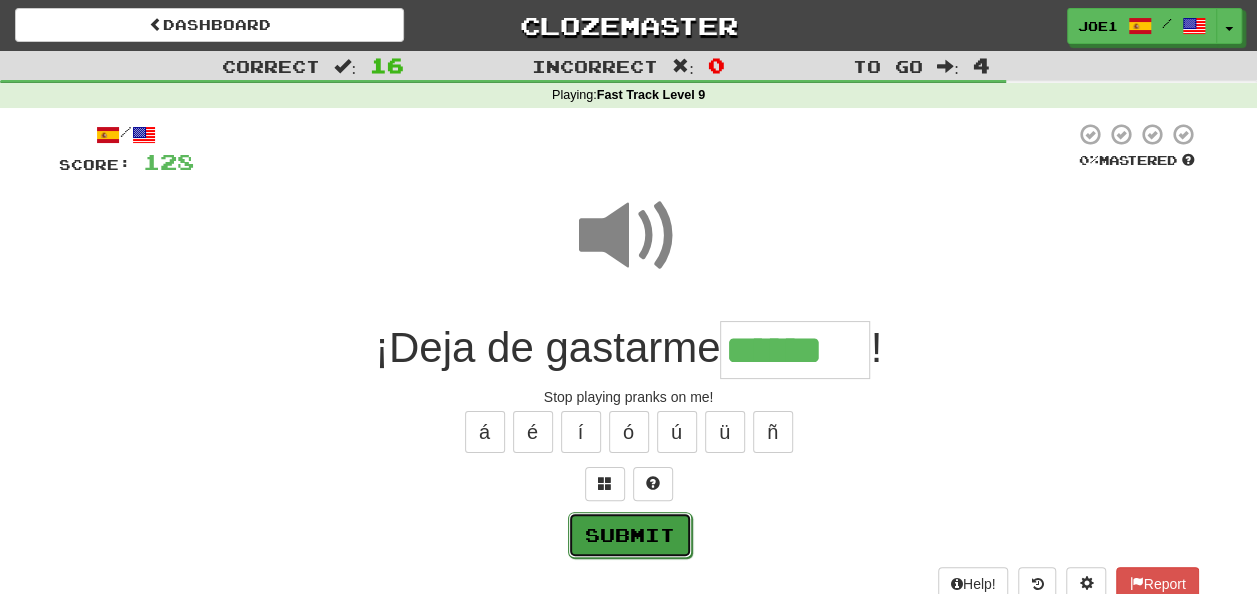 click on "Submit" at bounding box center [630, 535] 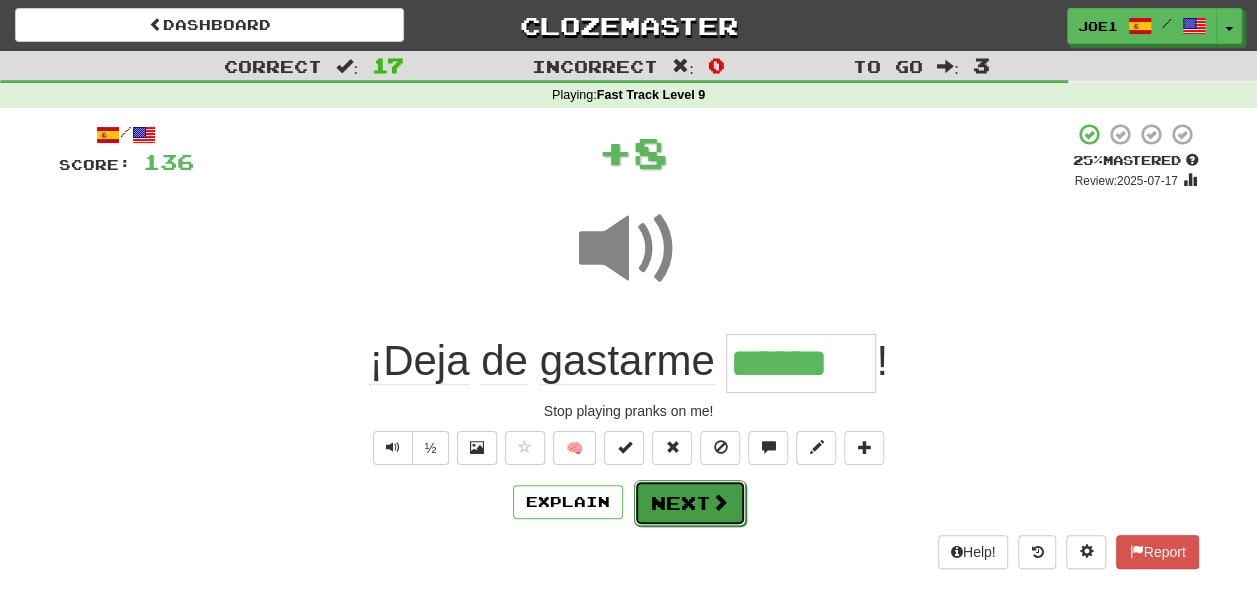 click on "Next" at bounding box center (690, 503) 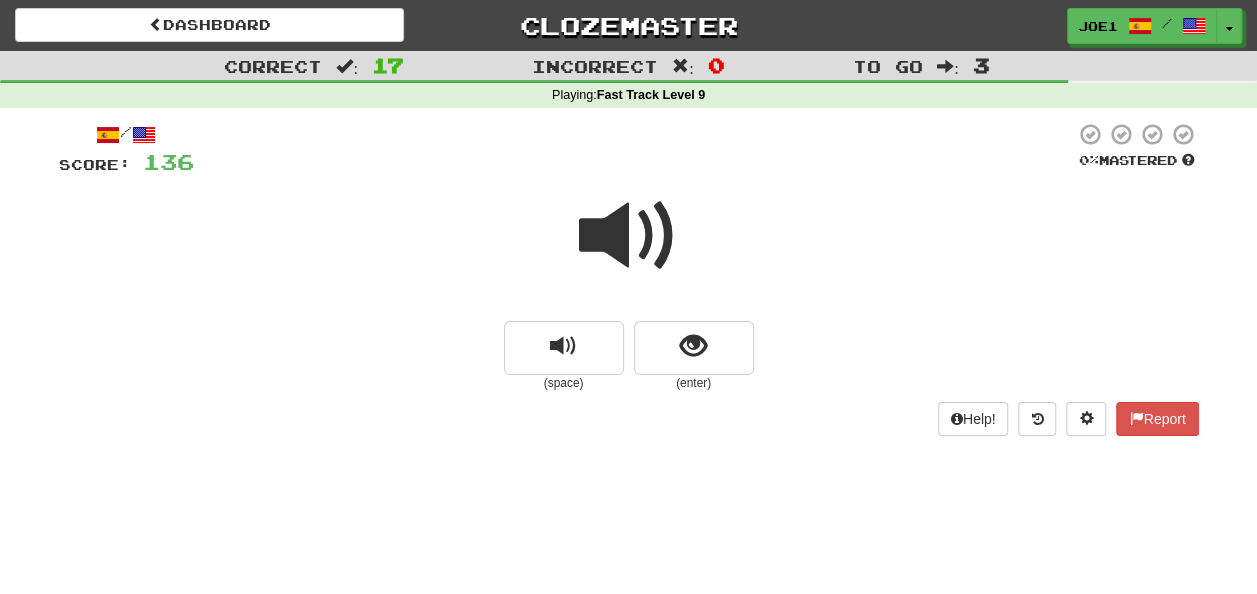 click at bounding box center [629, 236] 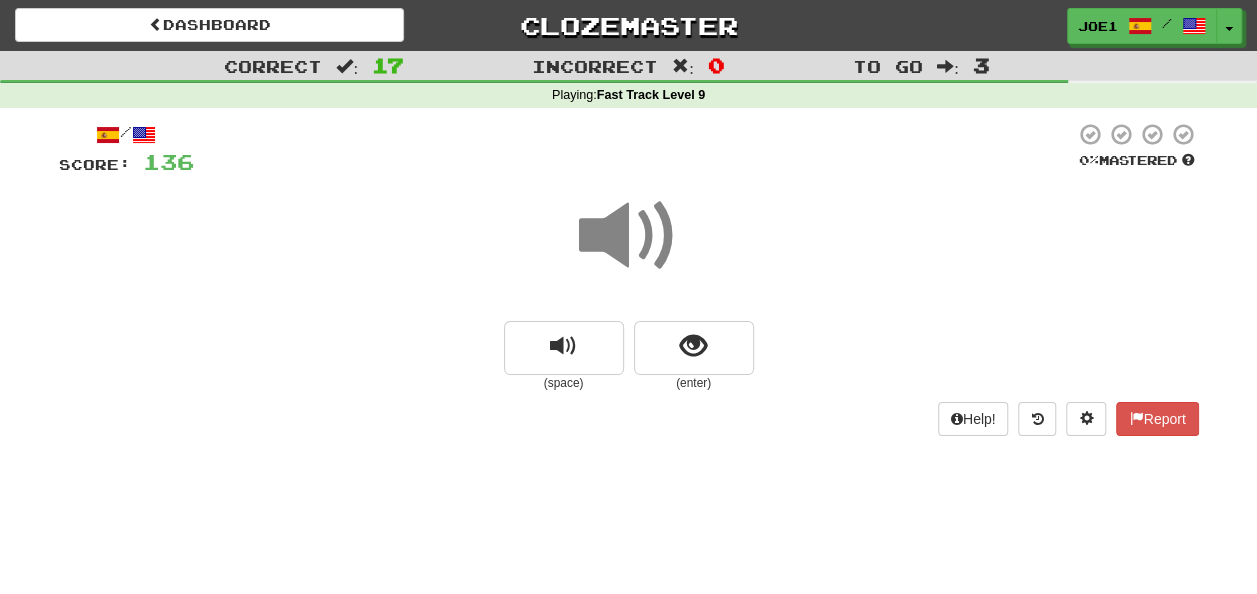 click at bounding box center [629, 236] 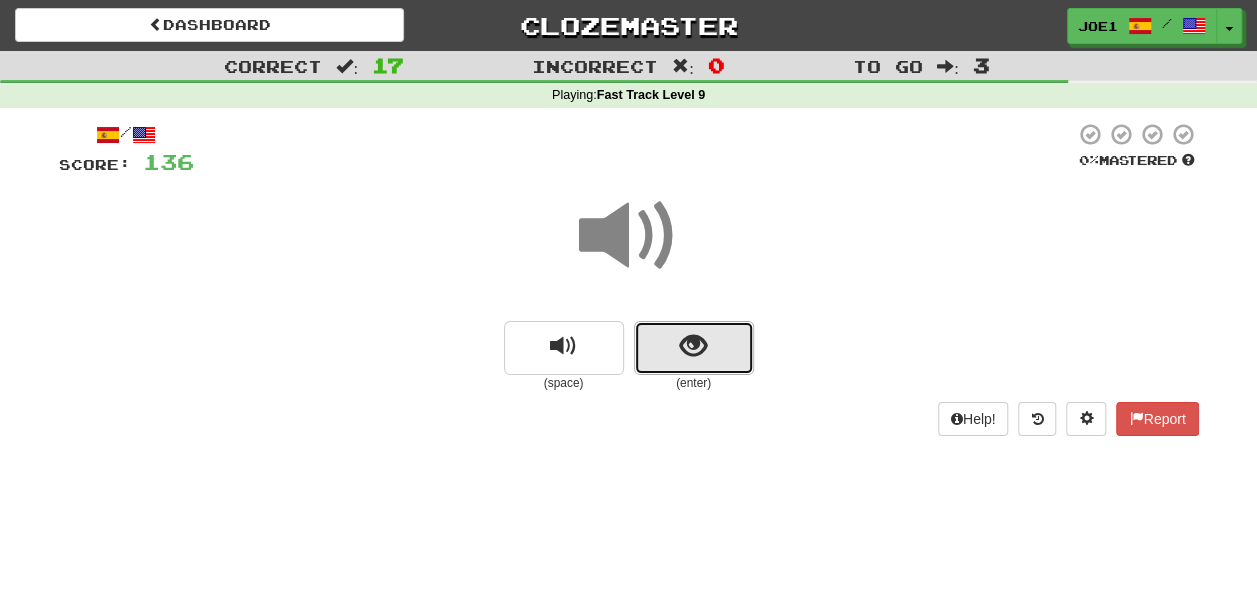 click at bounding box center (694, 348) 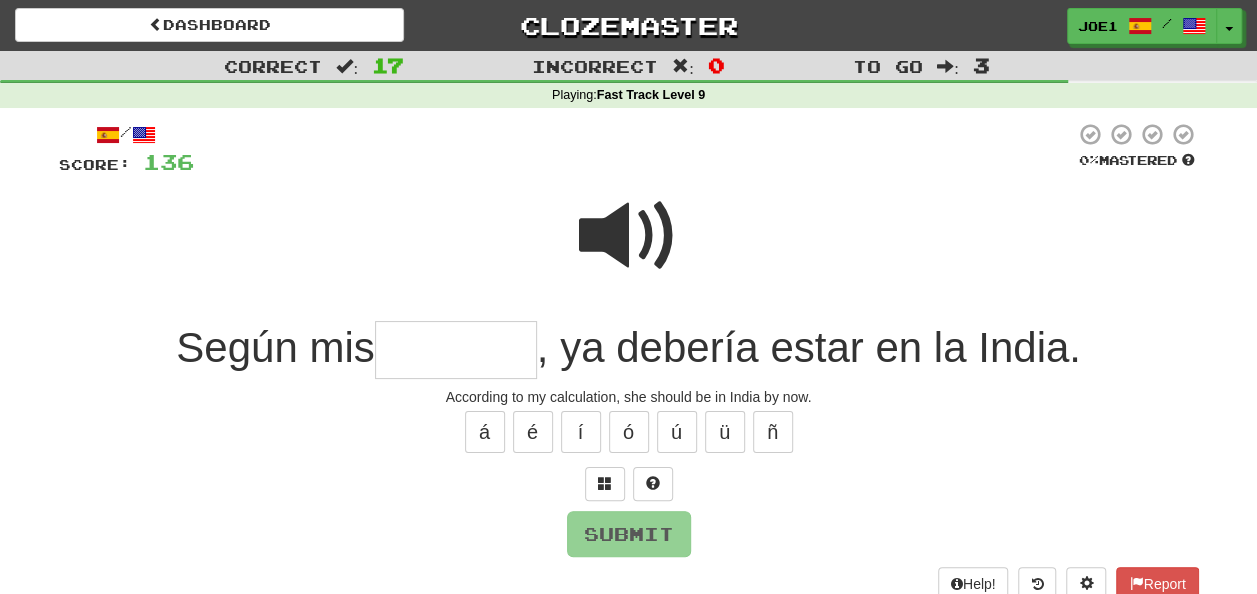 click at bounding box center (629, 236) 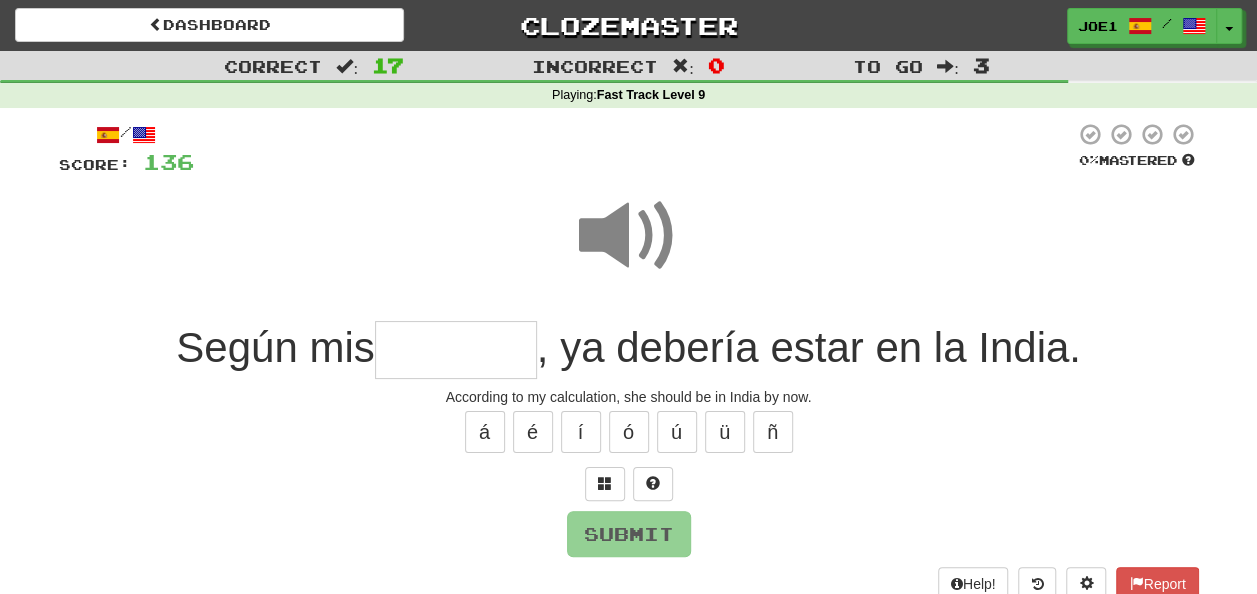 click at bounding box center [456, 350] 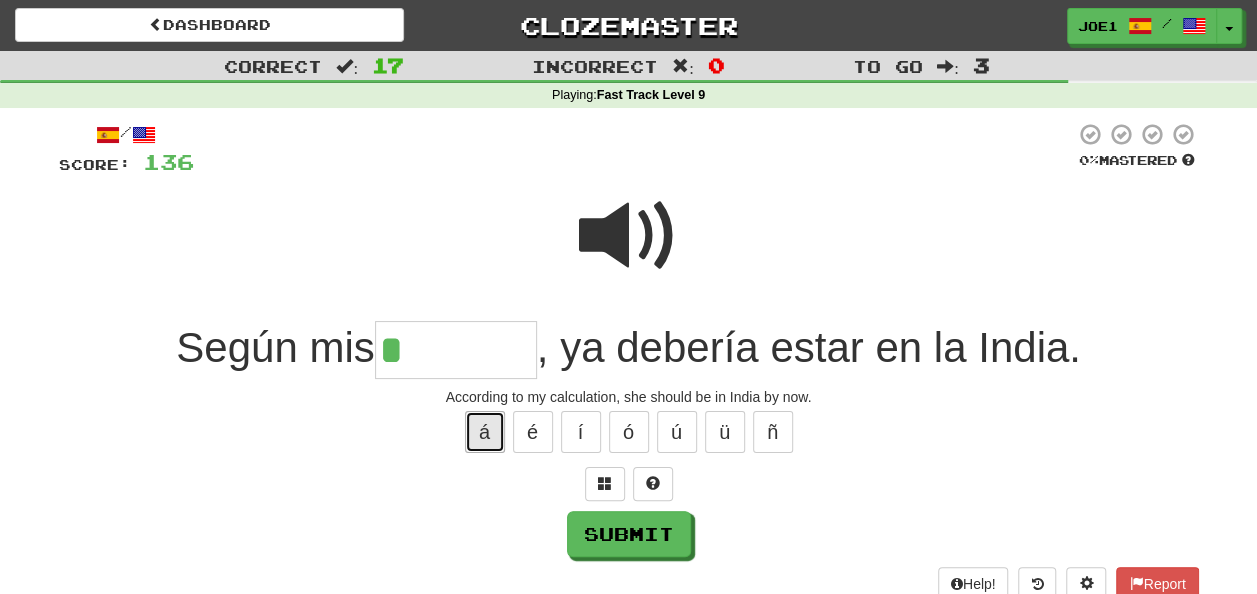 click on "á" at bounding box center [485, 432] 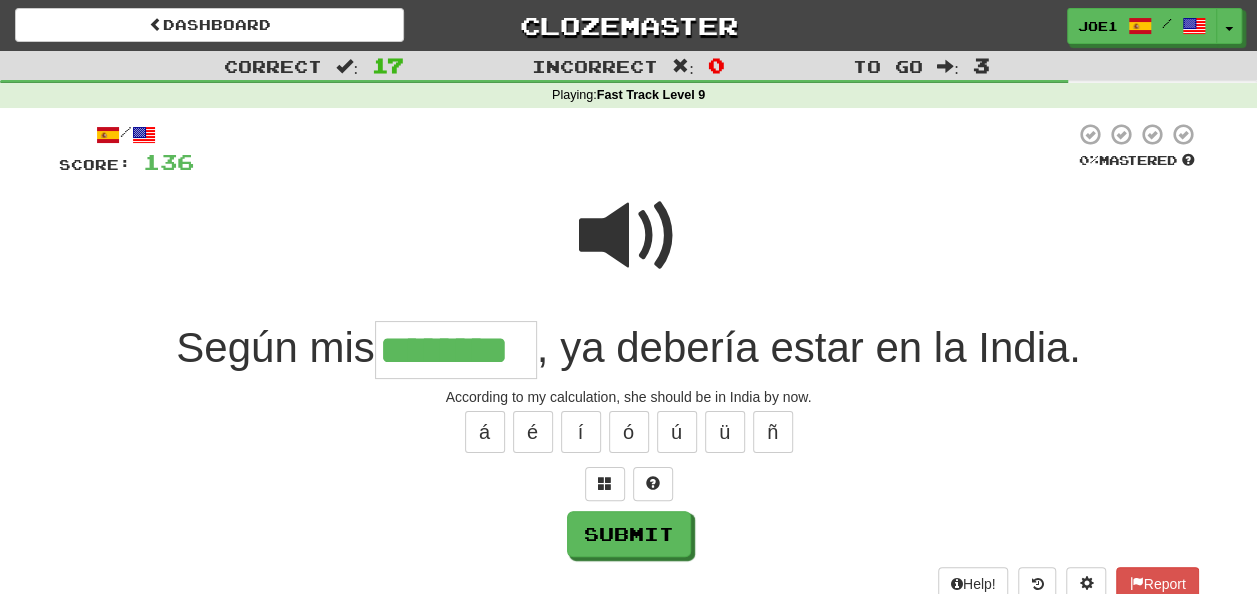 type on "********" 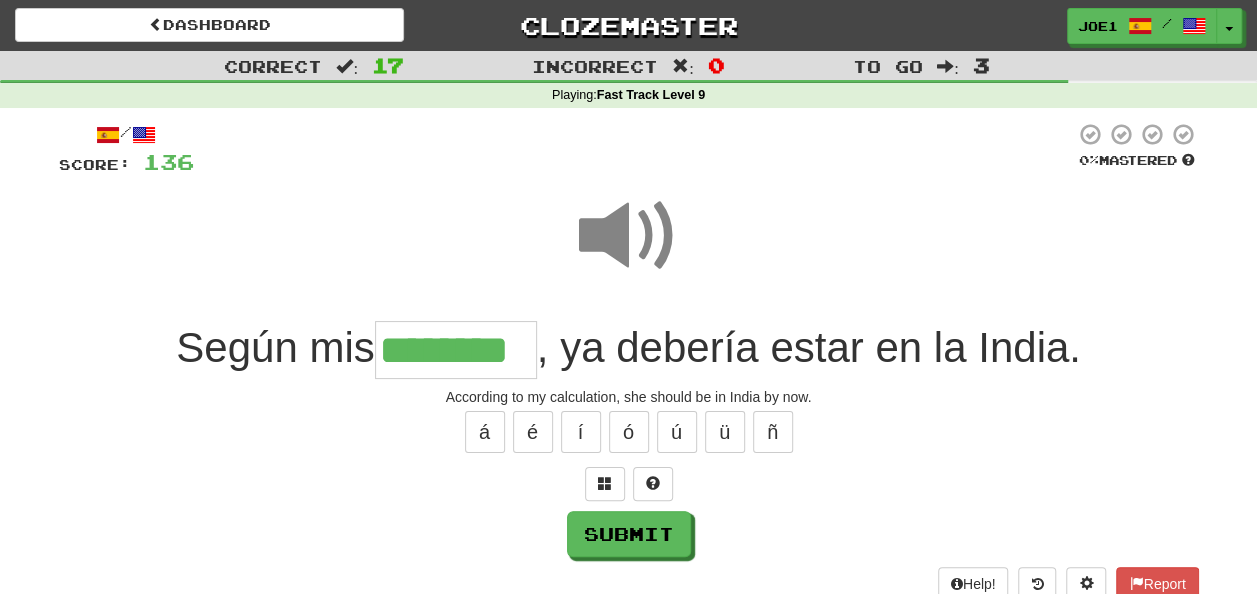 click at bounding box center (629, 236) 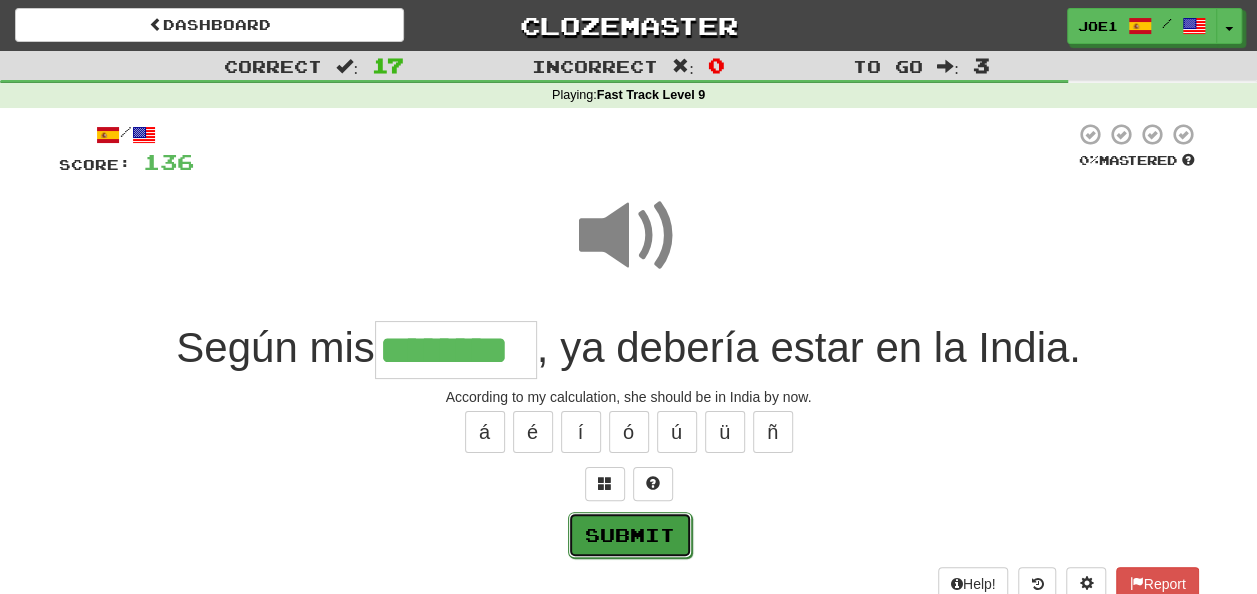 click on "Submit" at bounding box center [630, 535] 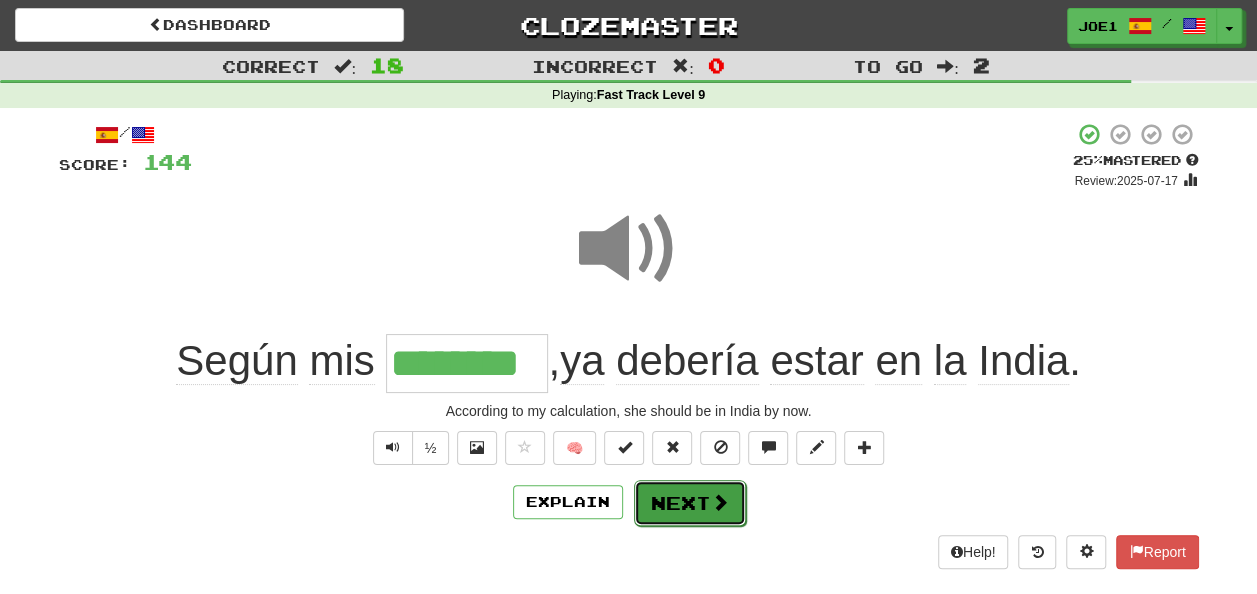 click on "Next" at bounding box center [690, 503] 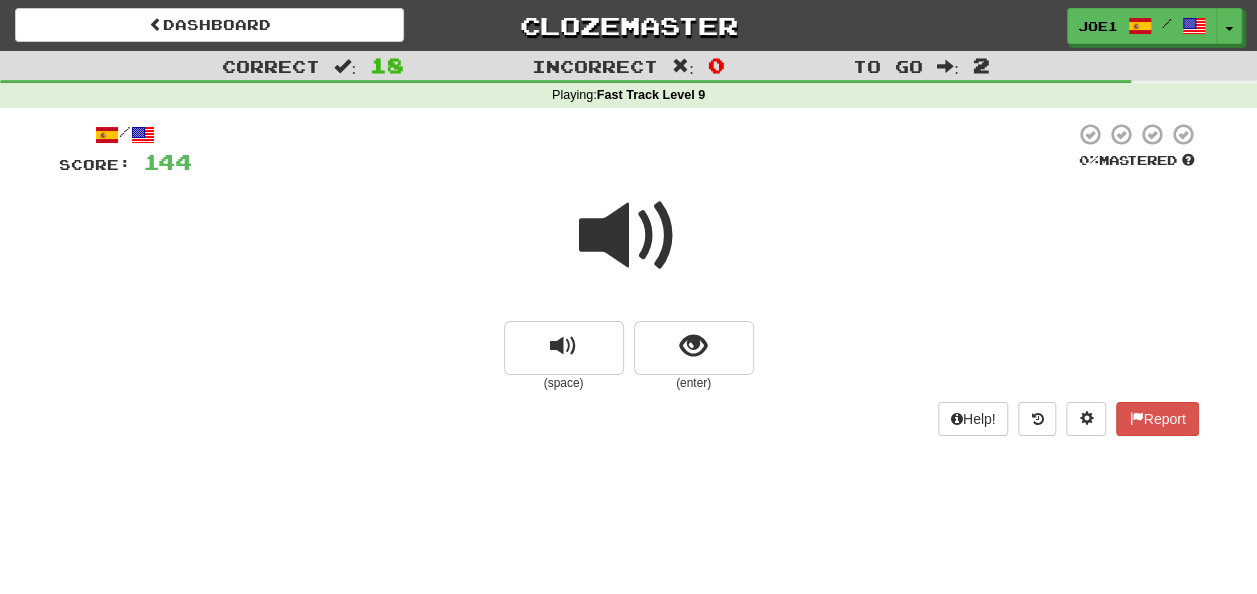 click at bounding box center [629, 236] 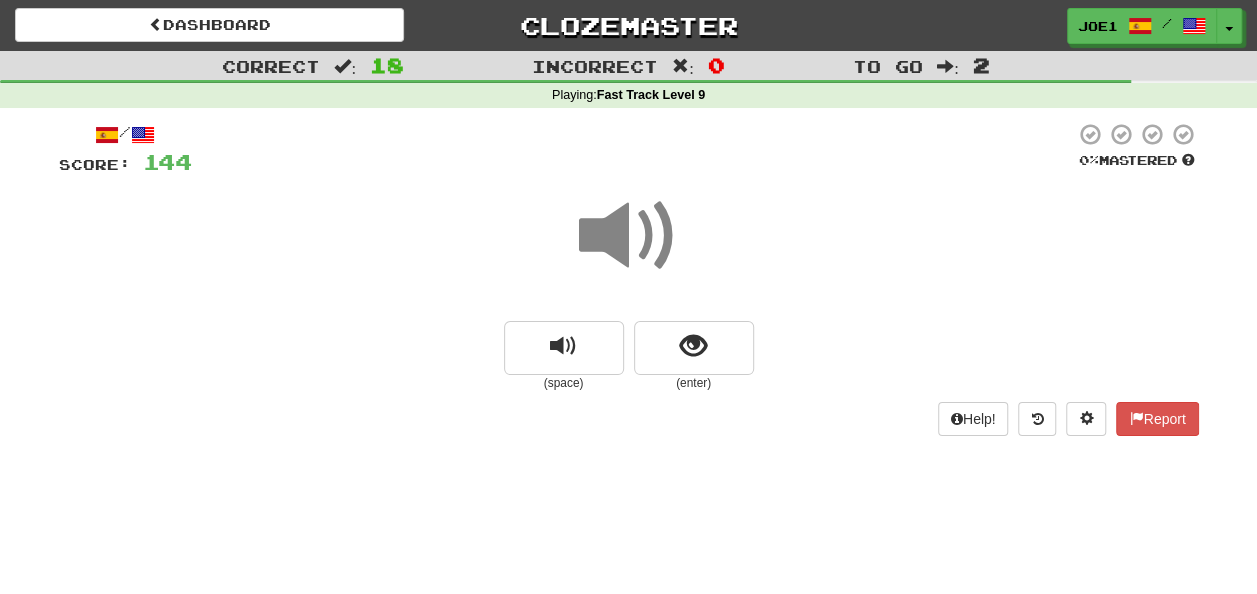 click at bounding box center [629, 236] 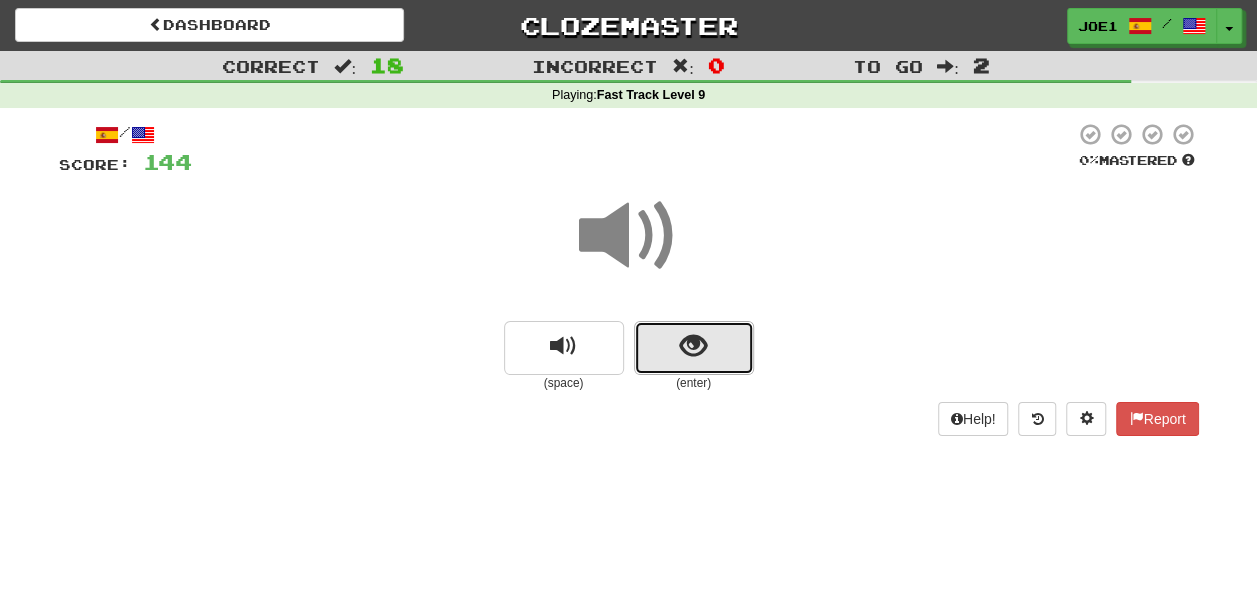 click at bounding box center [694, 348] 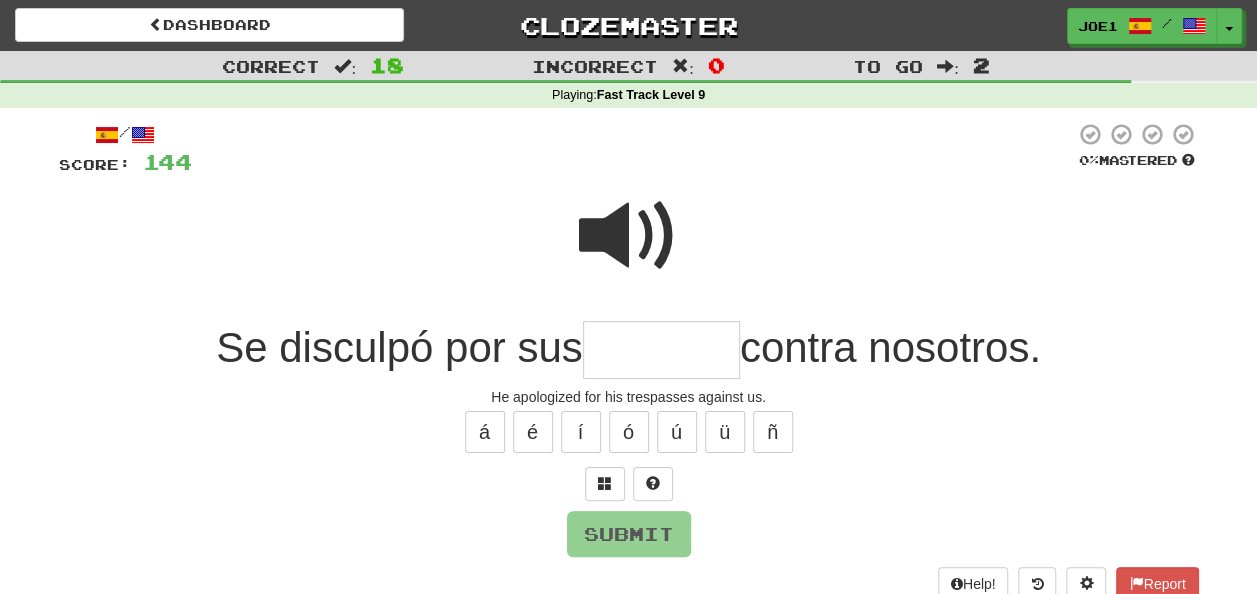 click at bounding box center [629, 236] 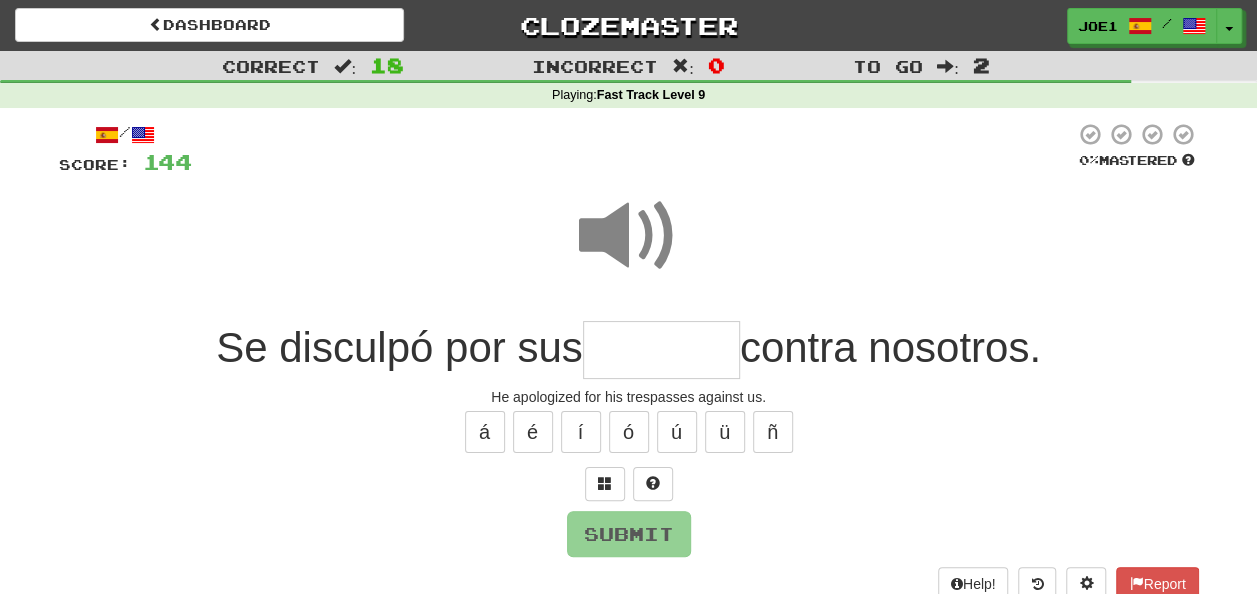 click at bounding box center (661, 350) 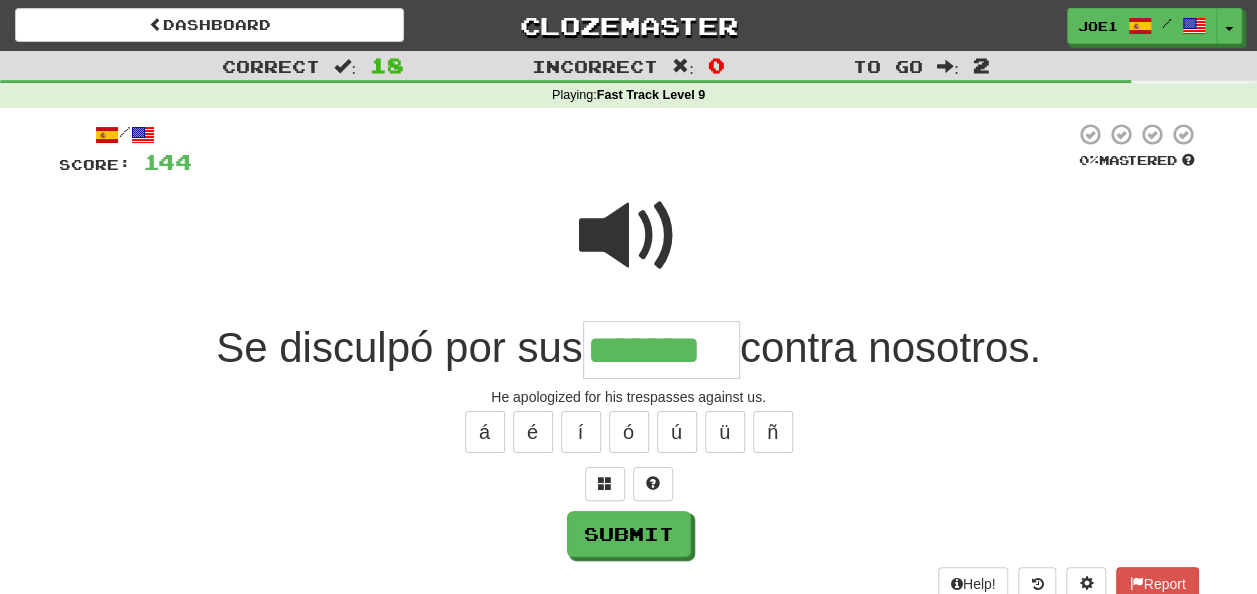 type on "*******" 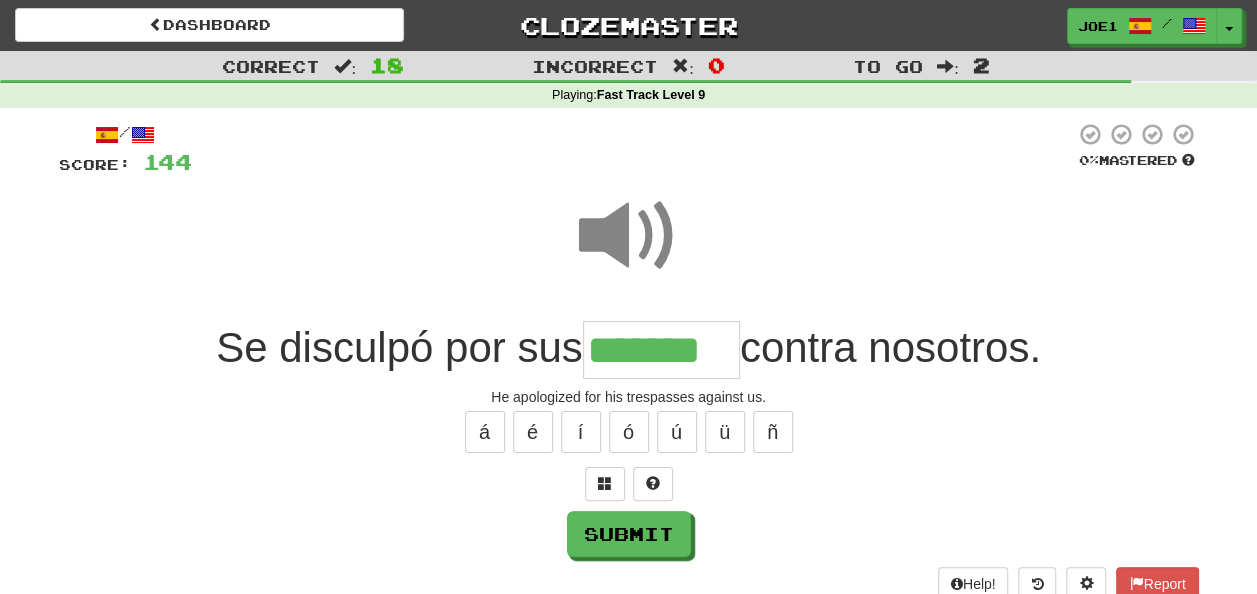 click at bounding box center (629, 236) 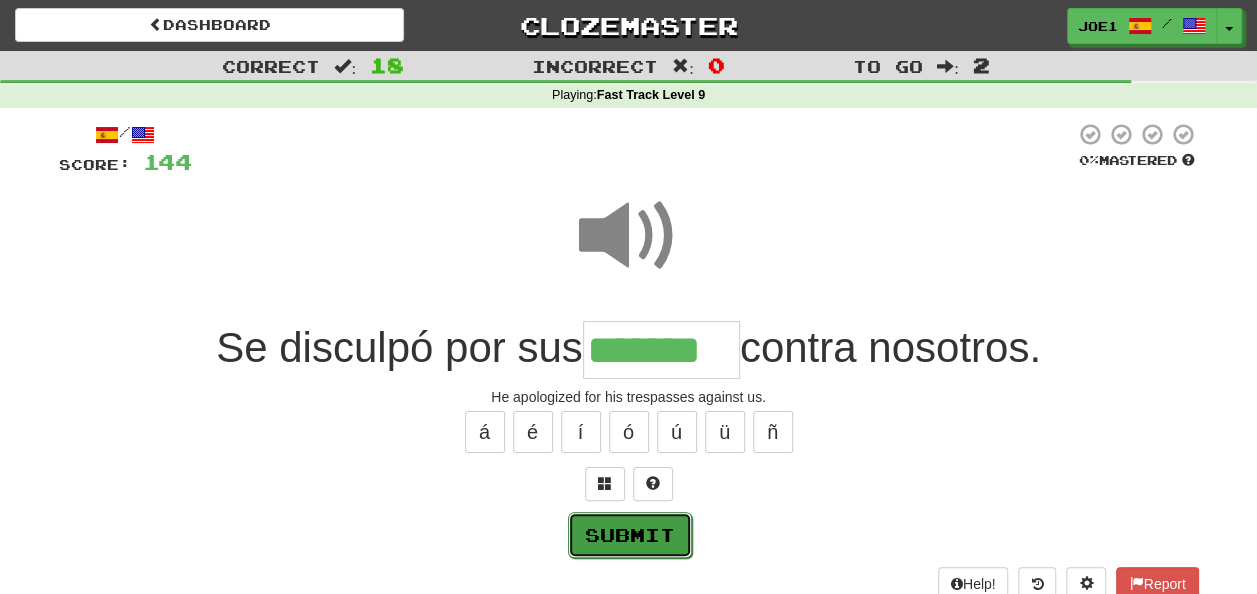 click on "Submit" at bounding box center [630, 535] 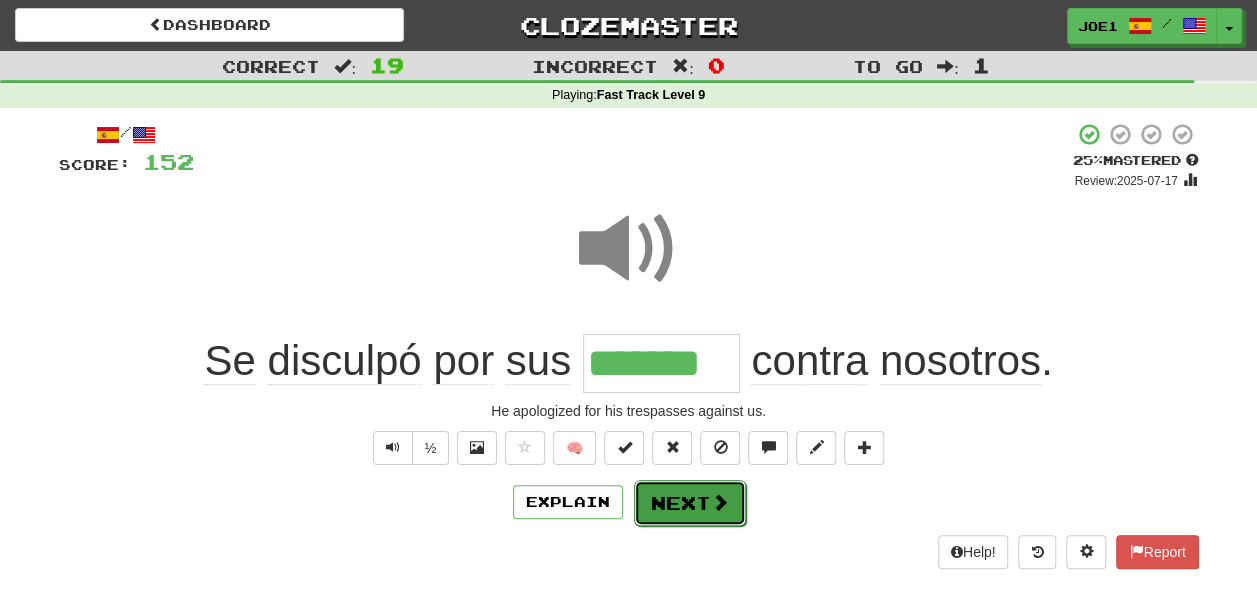 click on "Next" at bounding box center [690, 503] 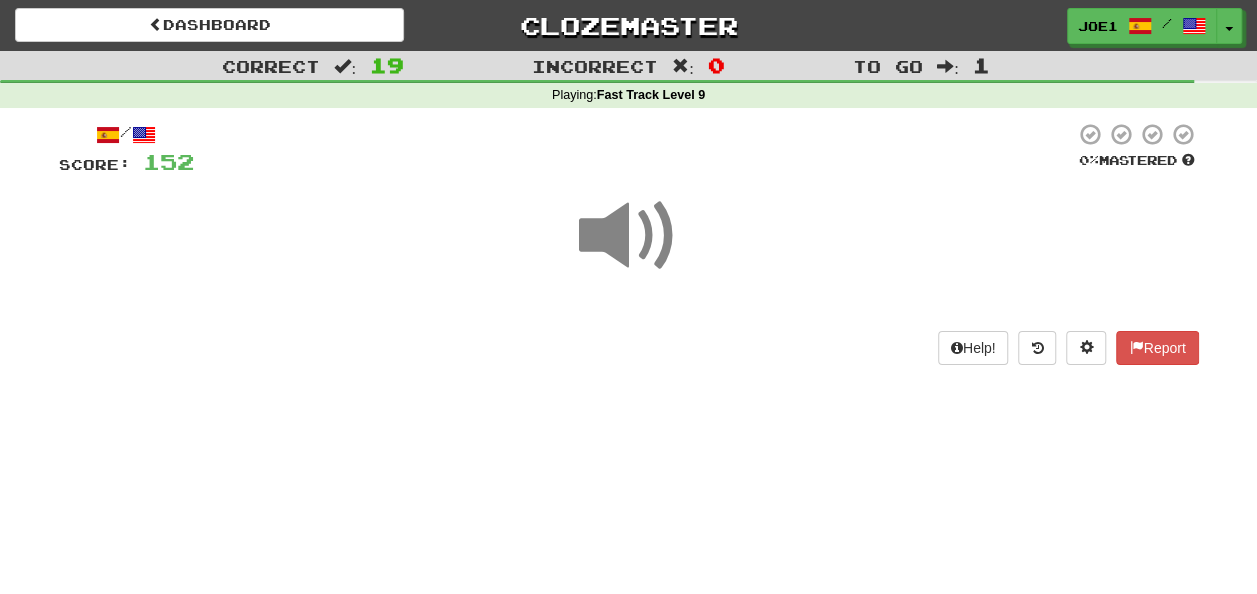 click at bounding box center [629, 236] 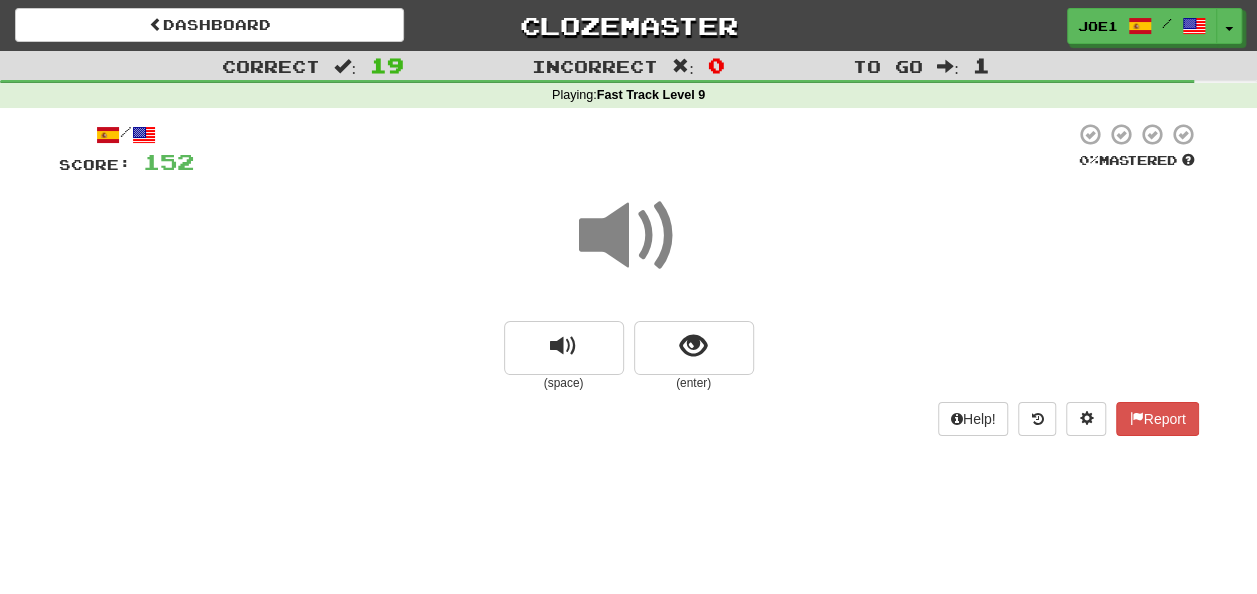 click at bounding box center (629, 236) 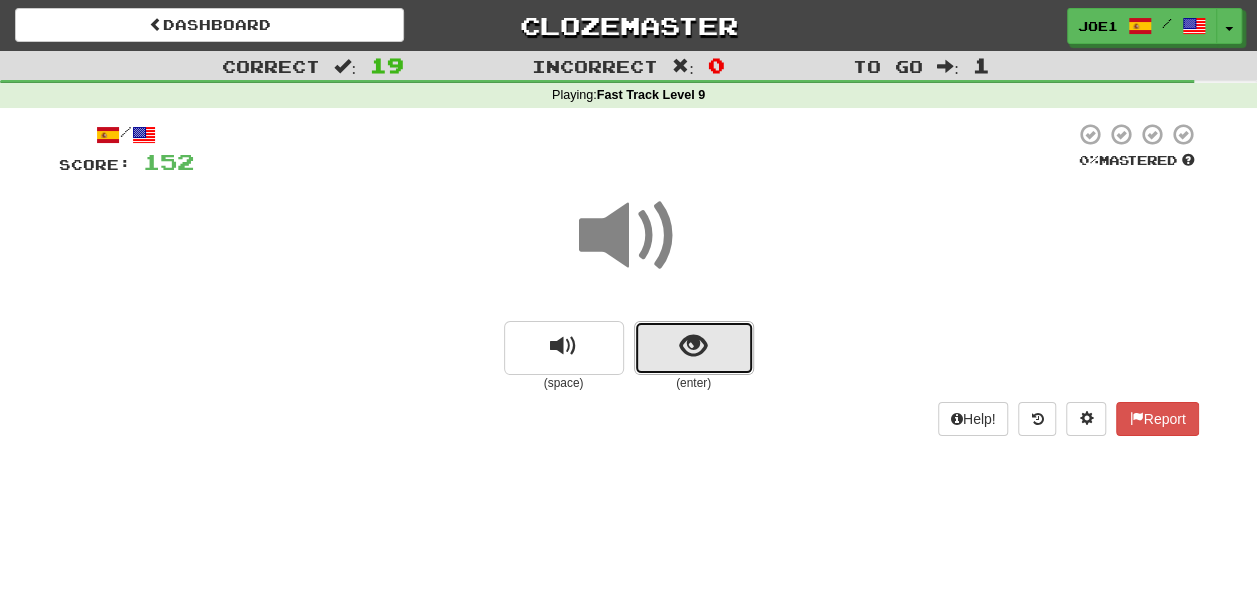 click at bounding box center (694, 348) 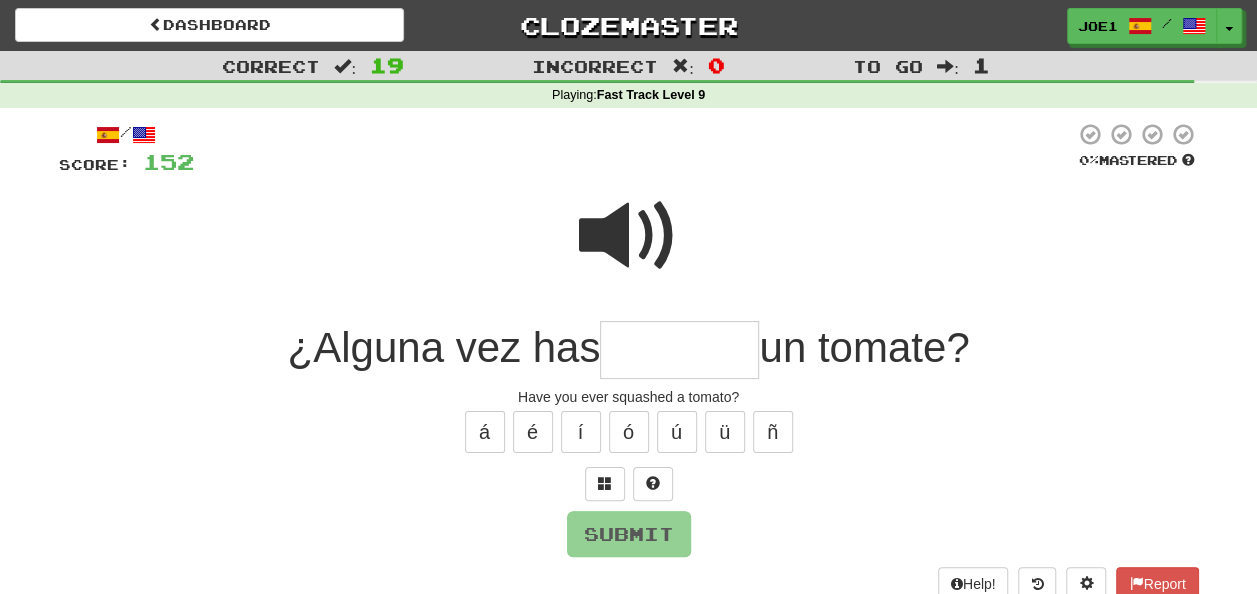 click at bounding box center (679, 350) 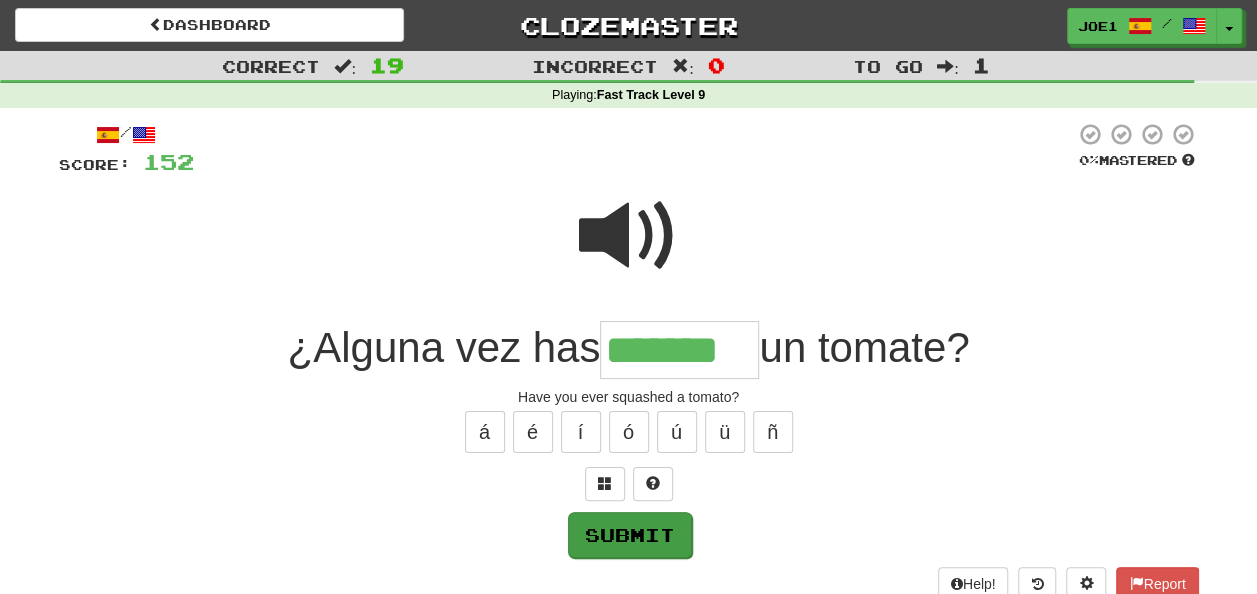 type on "*******" 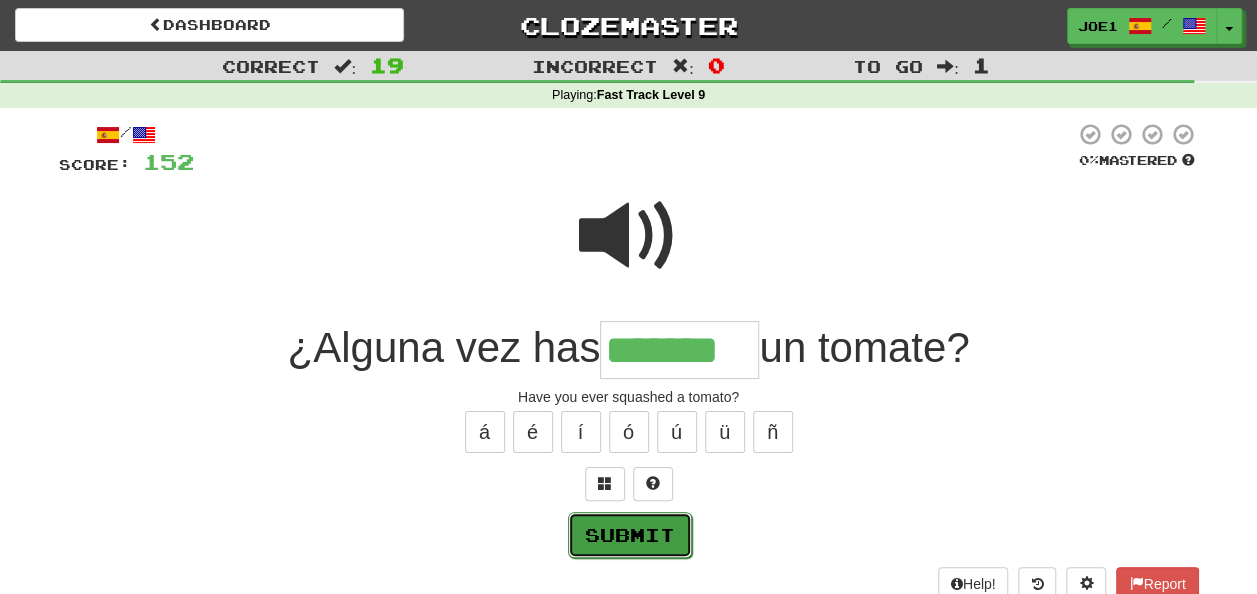 click on "Submit" at bounding box center (630, 535) 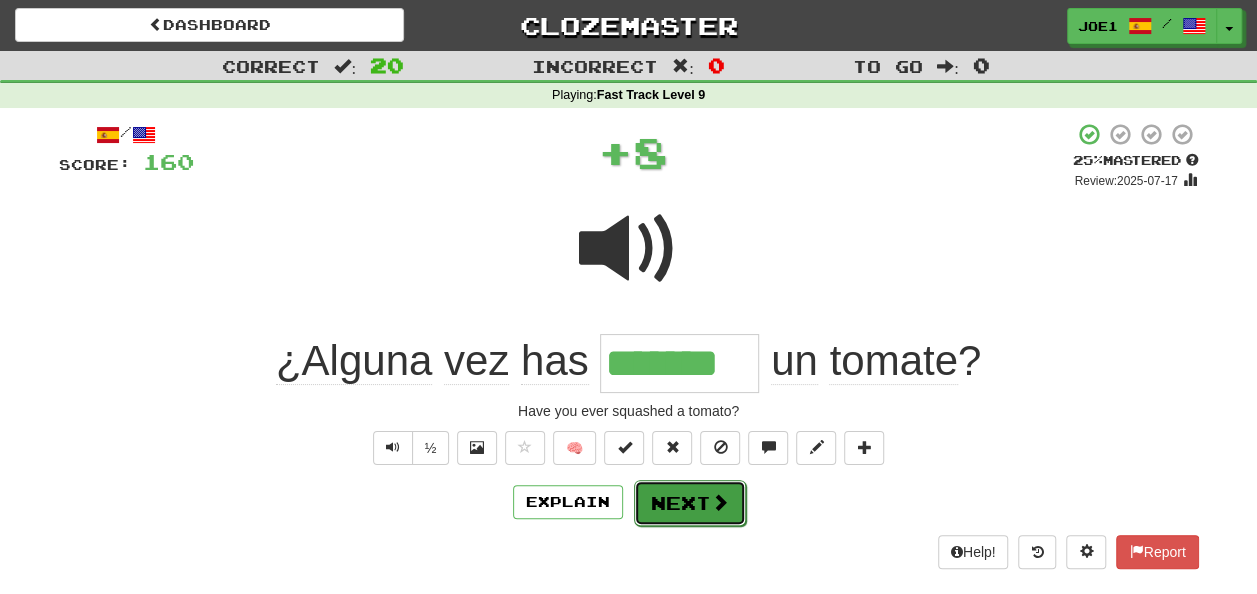 click on "Next" at bounding box center (690, 503) 